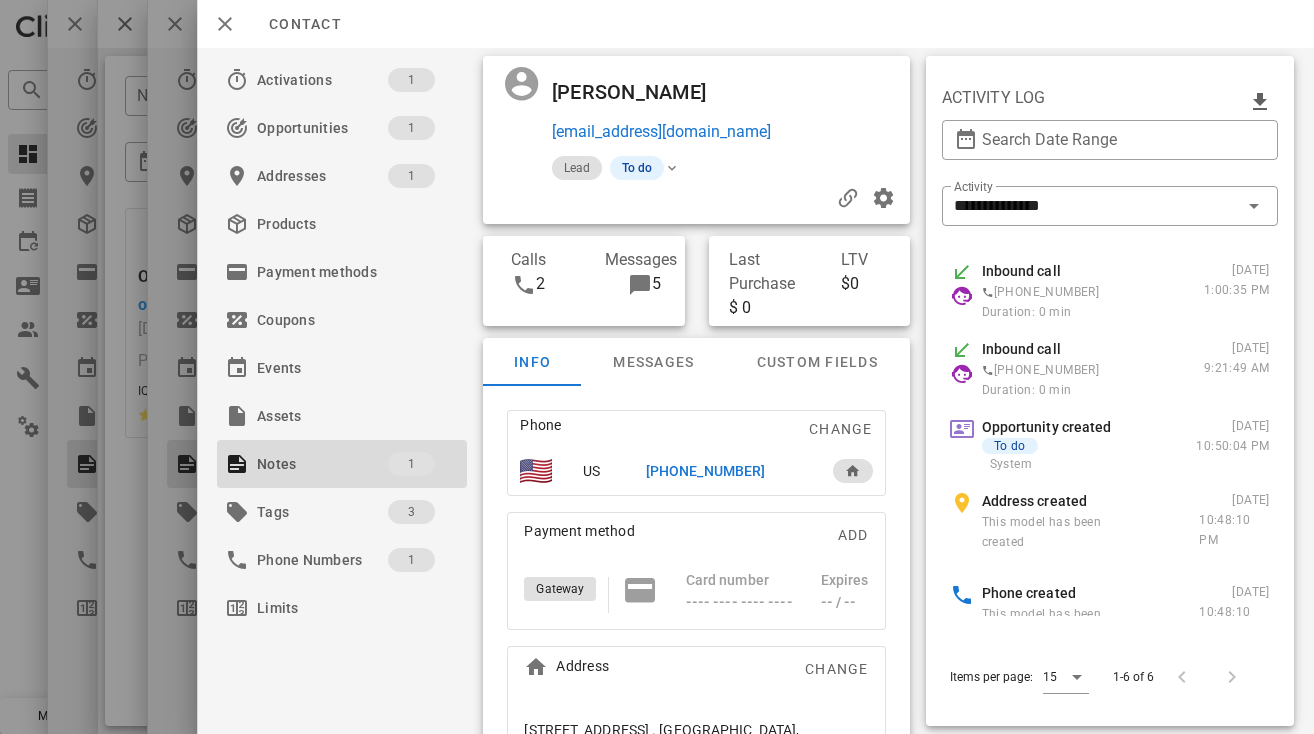 scroll, scrollTop: 0, scrollLeft: 0, axis: both 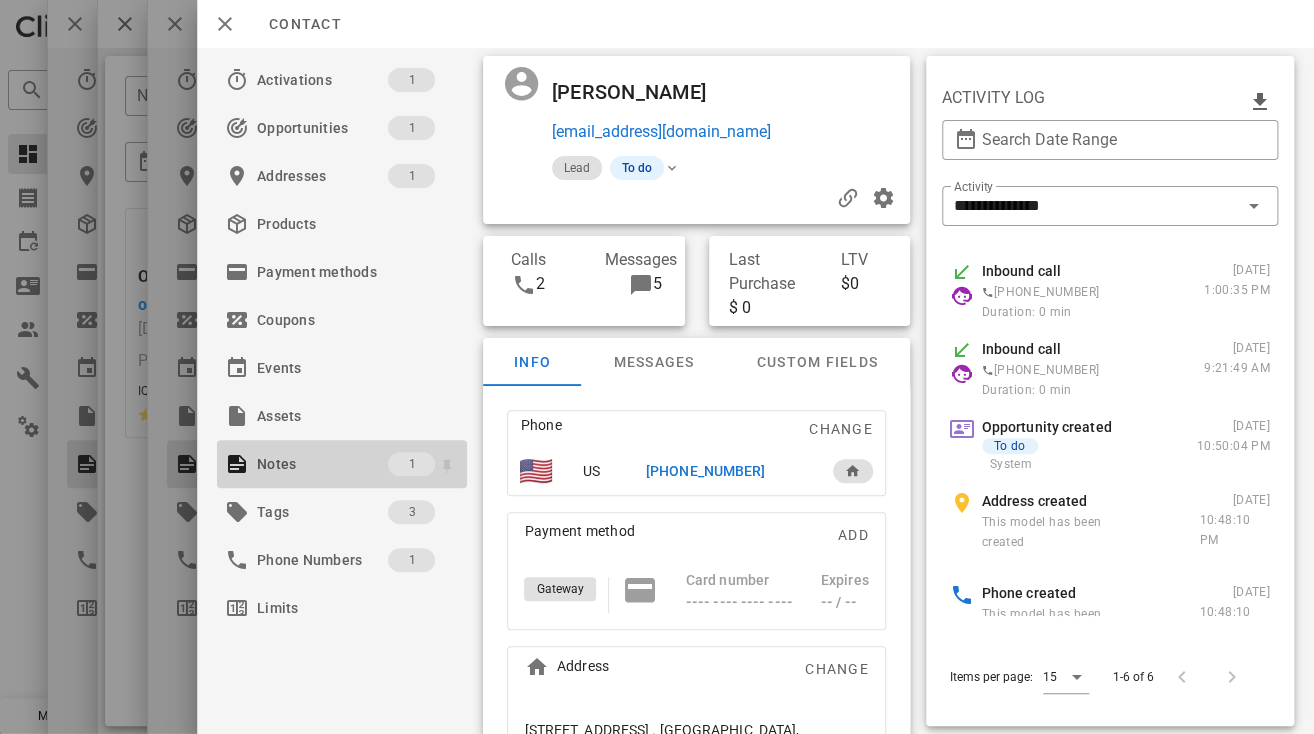 click on "Notes" at bounding box center [322, 464] 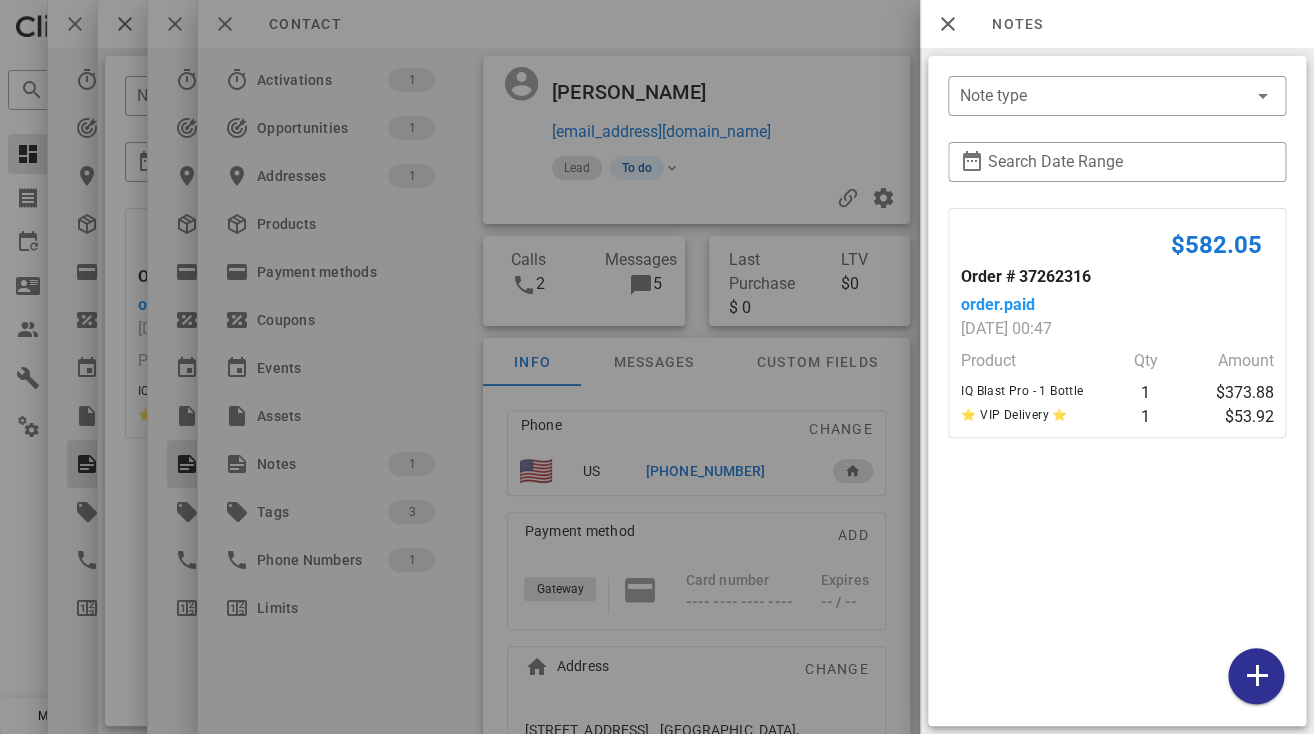 click at bounding box center (657, 367) 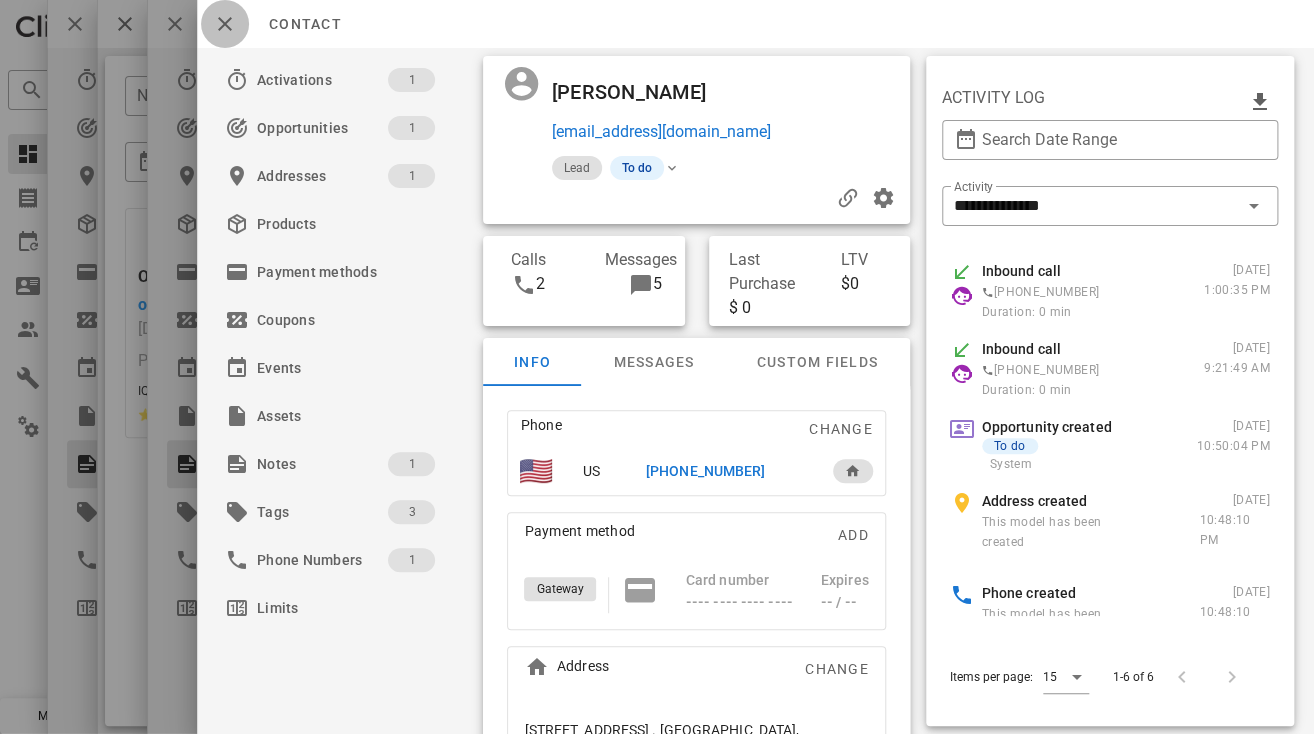 click at bounding box center [225, 24] 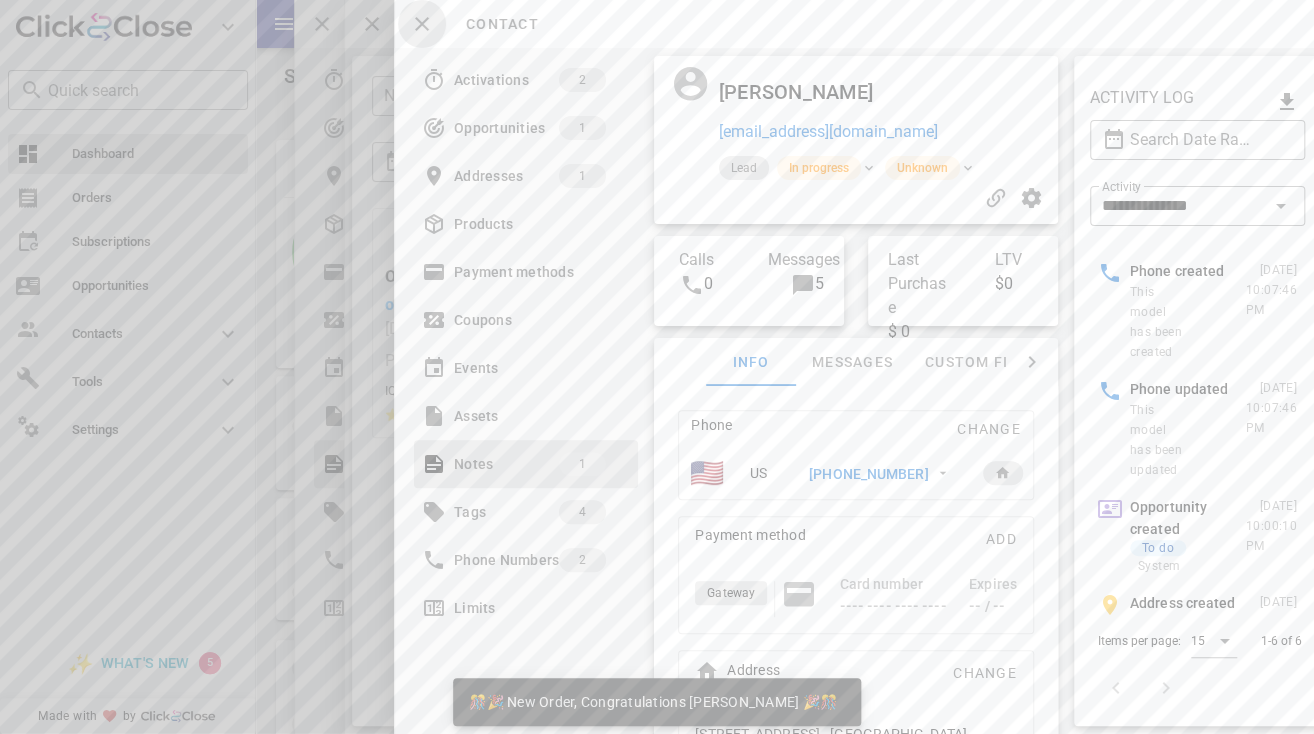click at bounding box center (422, 24) 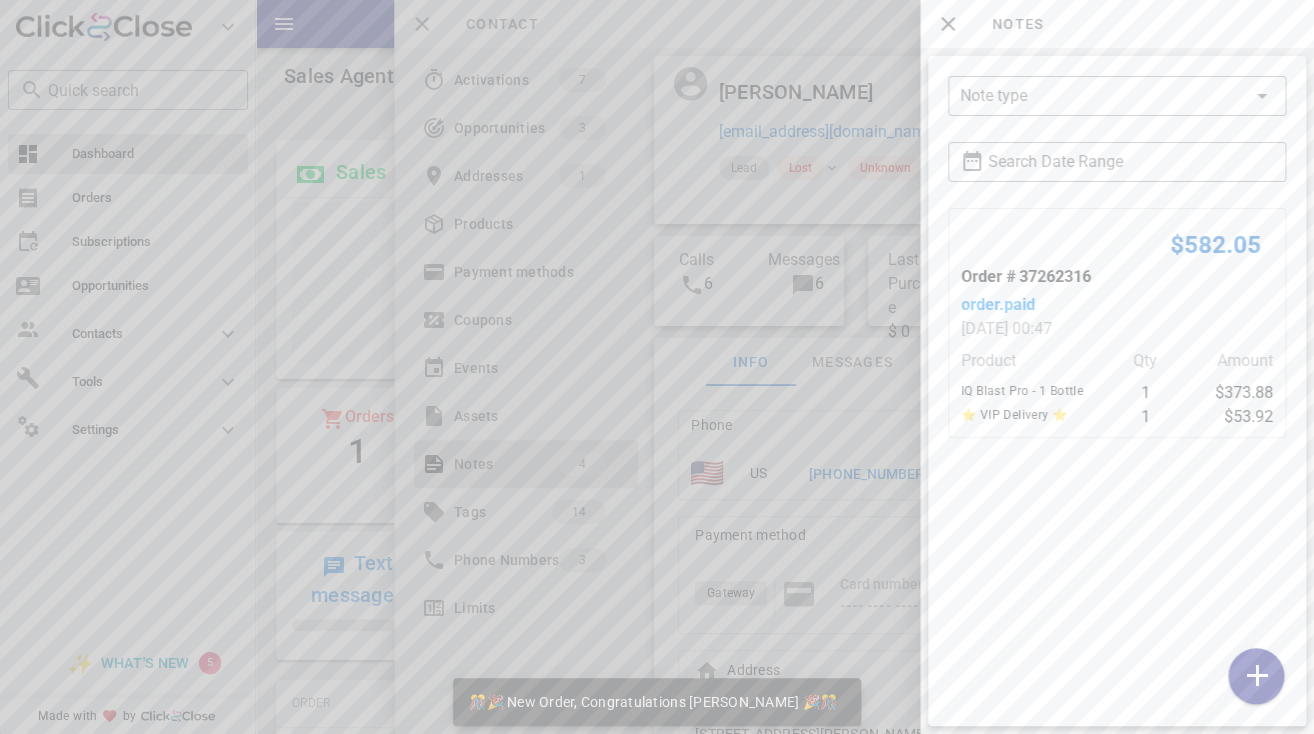 scroll, scrollTop: 999761, scrollLeft: 999666, axis: both 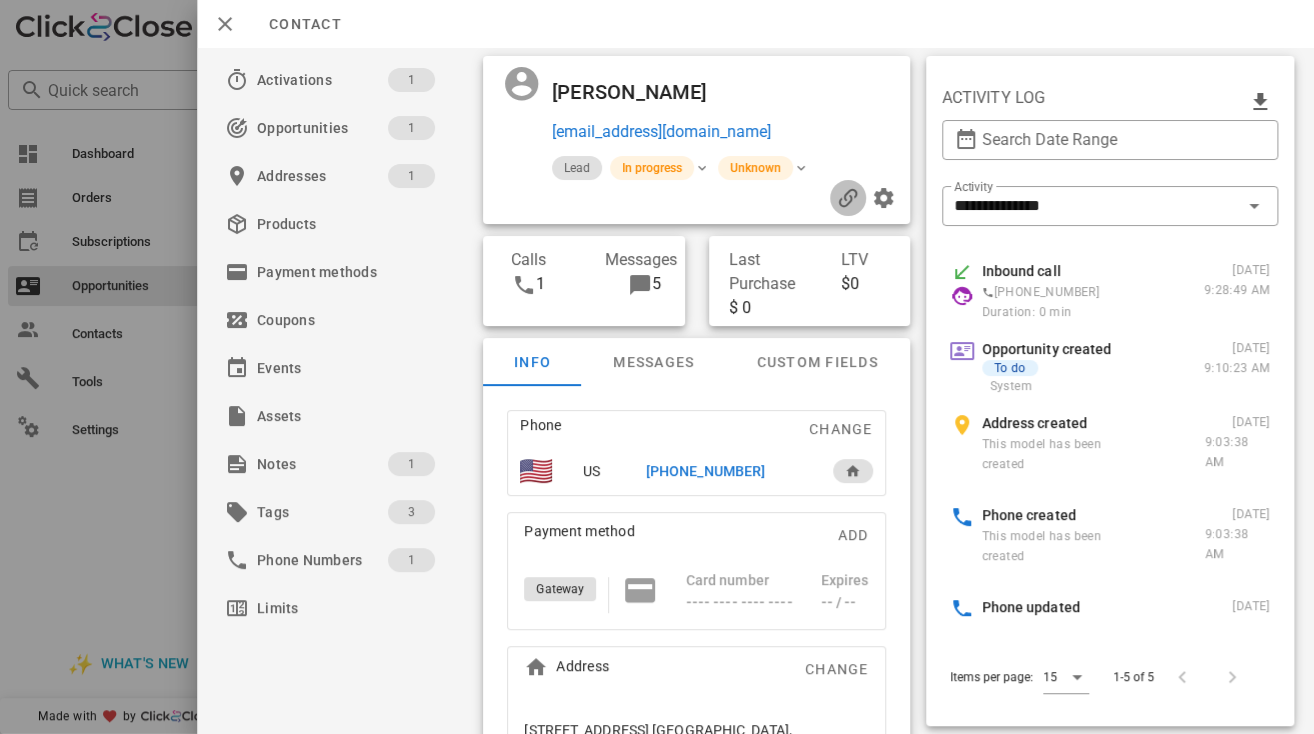 click at bounding box center [848, 198] 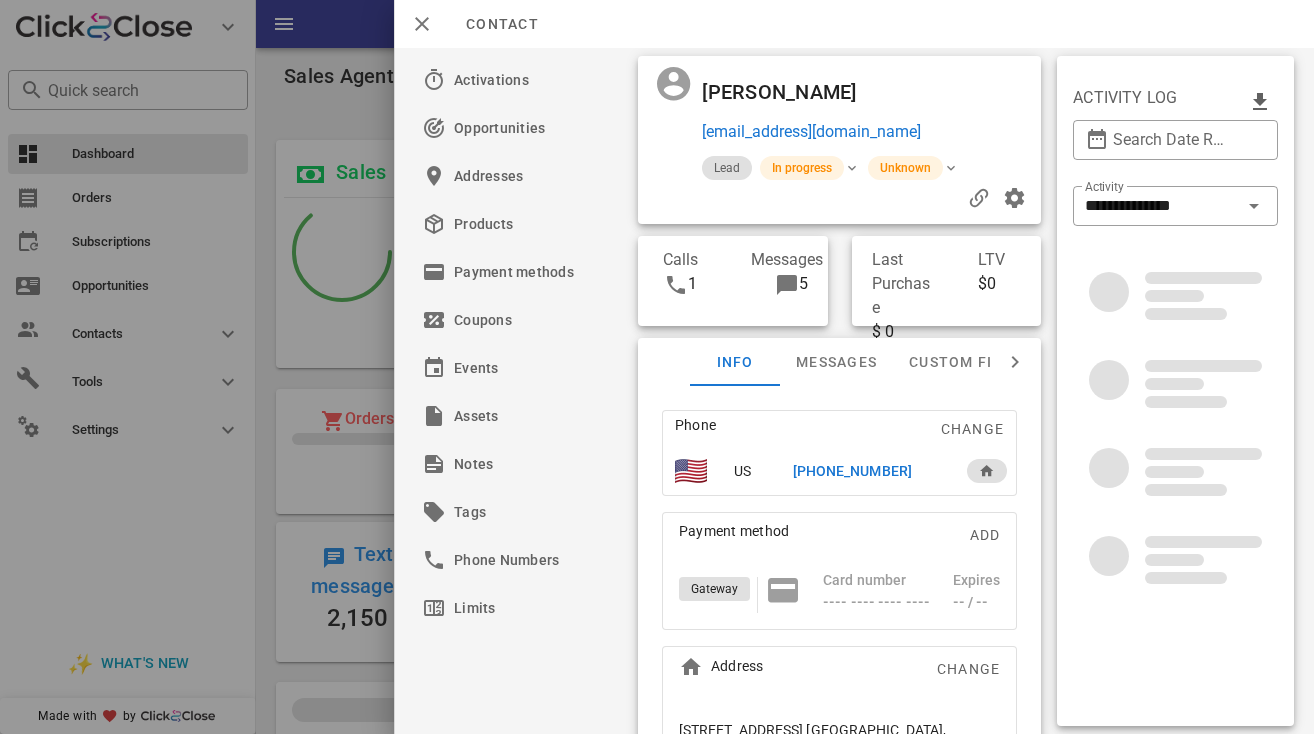scroll, scrollTop: 0, scrollLeft: 0, axis: both 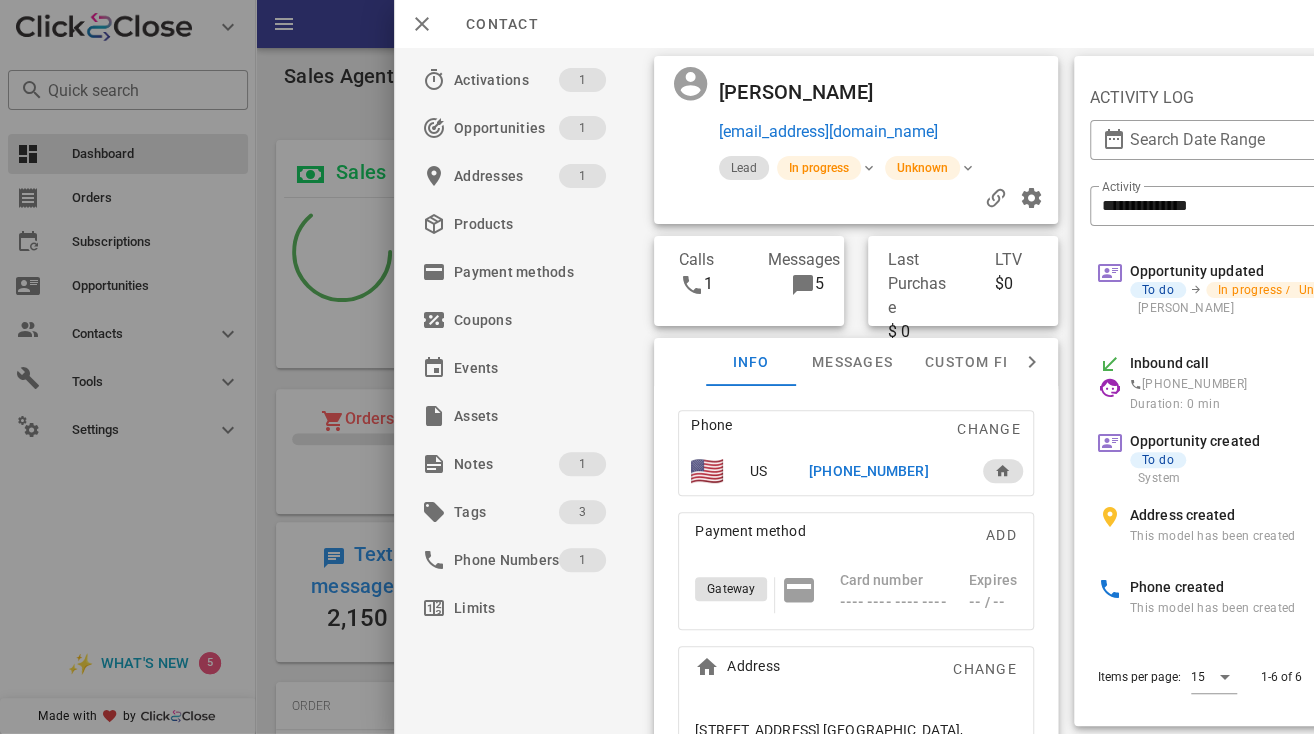 click on "+13366840300" at bounding box center [868, 471] 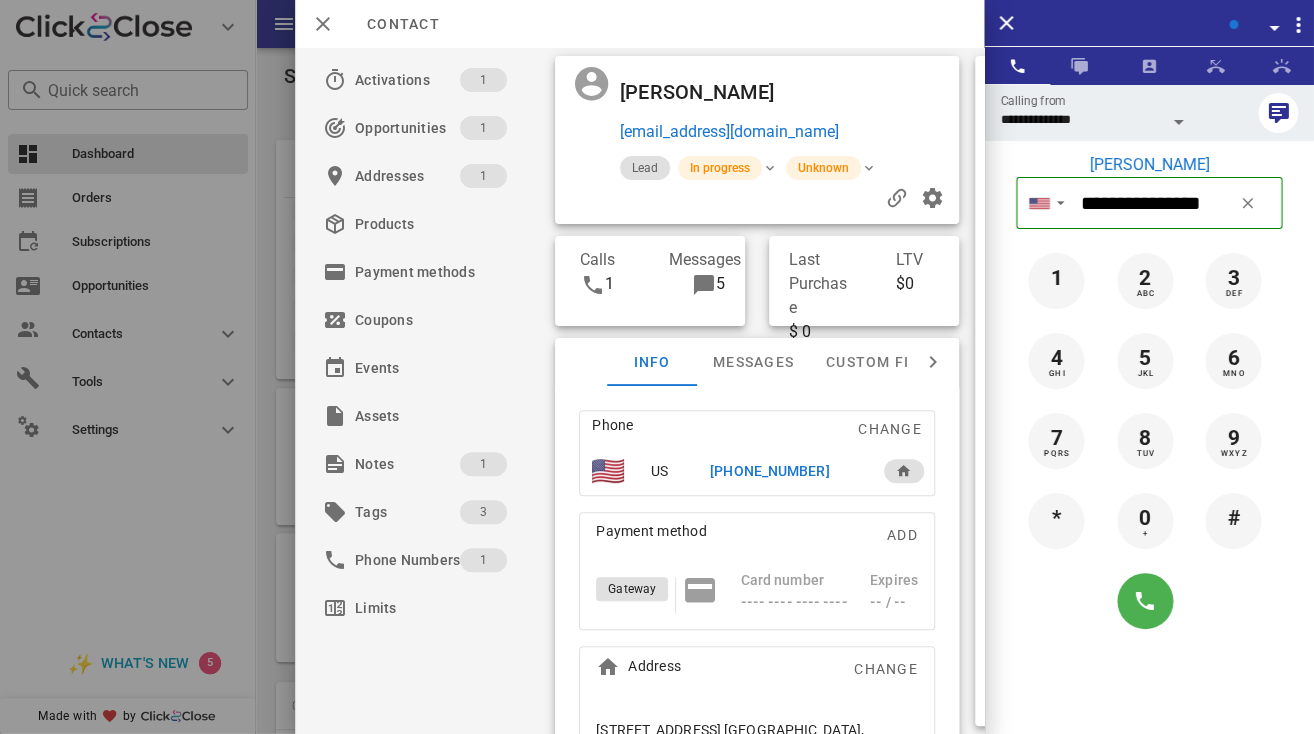 scroll, scrollTop: 999761, scrollLeft: 999667, axis: both 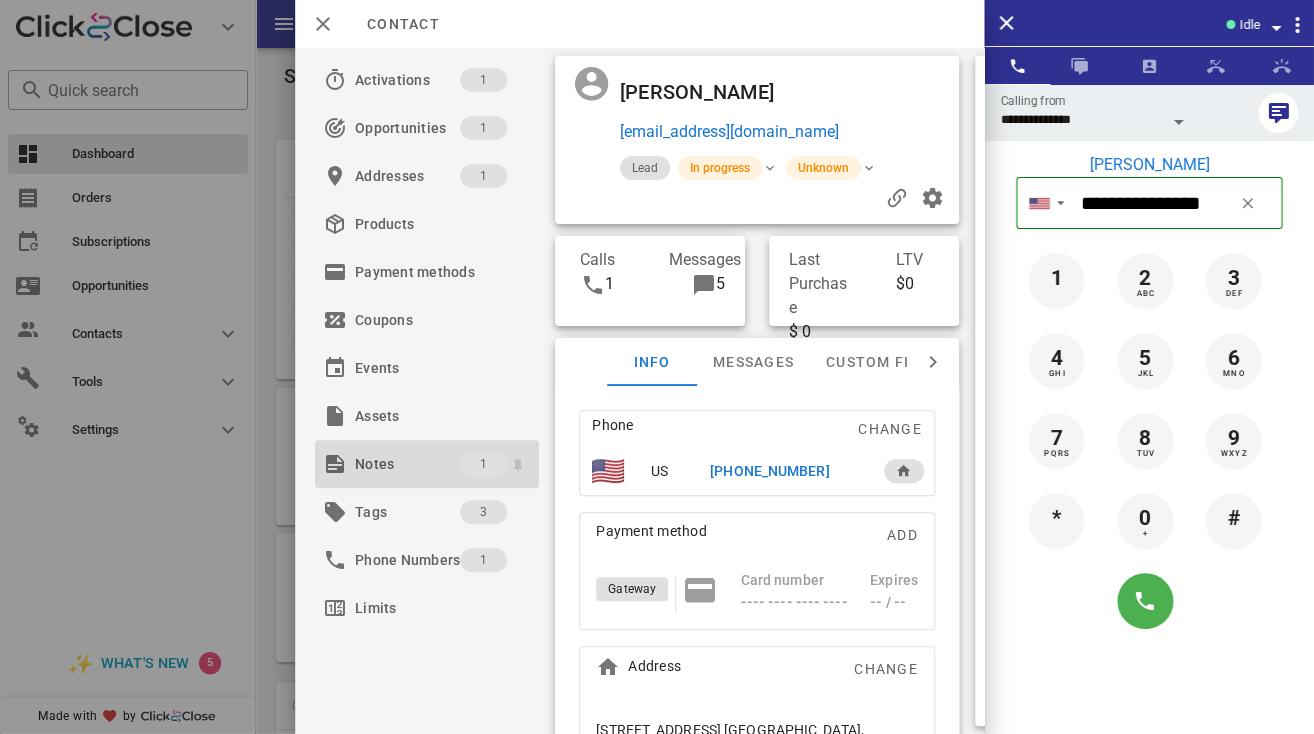 click on "Notes" at bounding box center [407, 464] 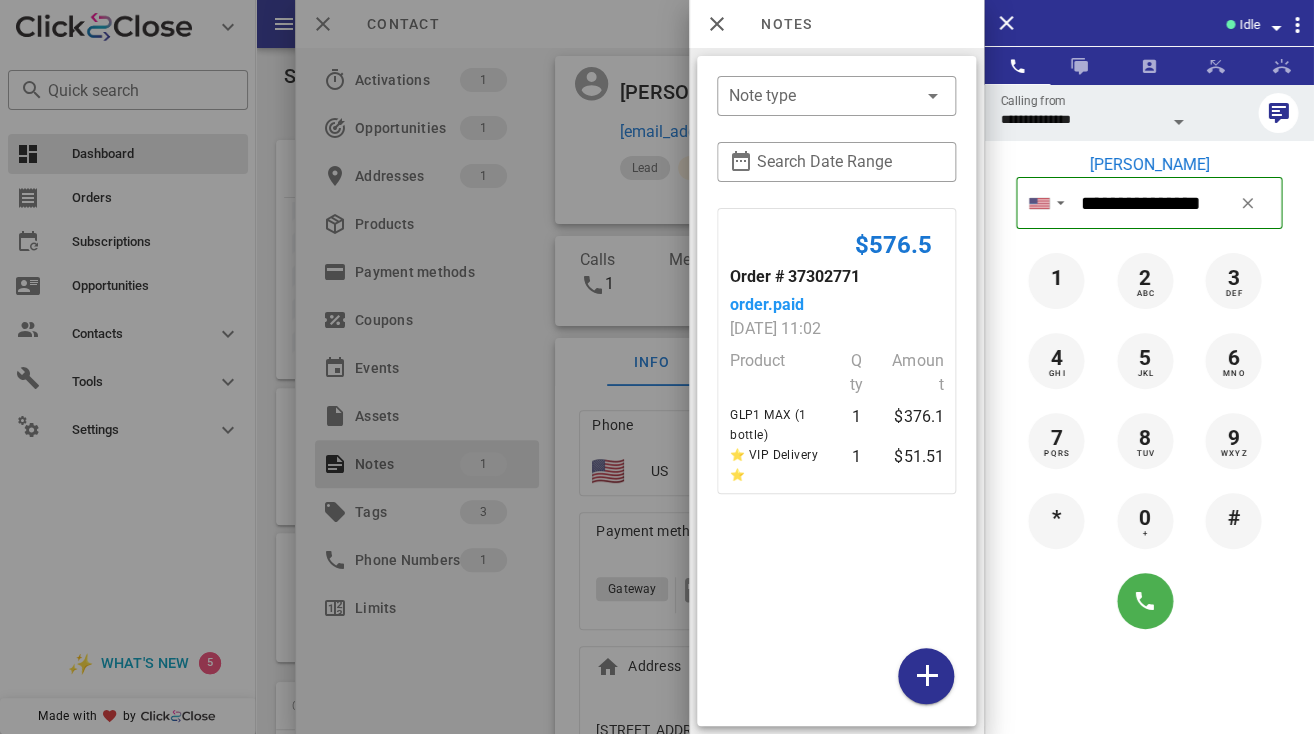 click at bounding box center [657, 367] 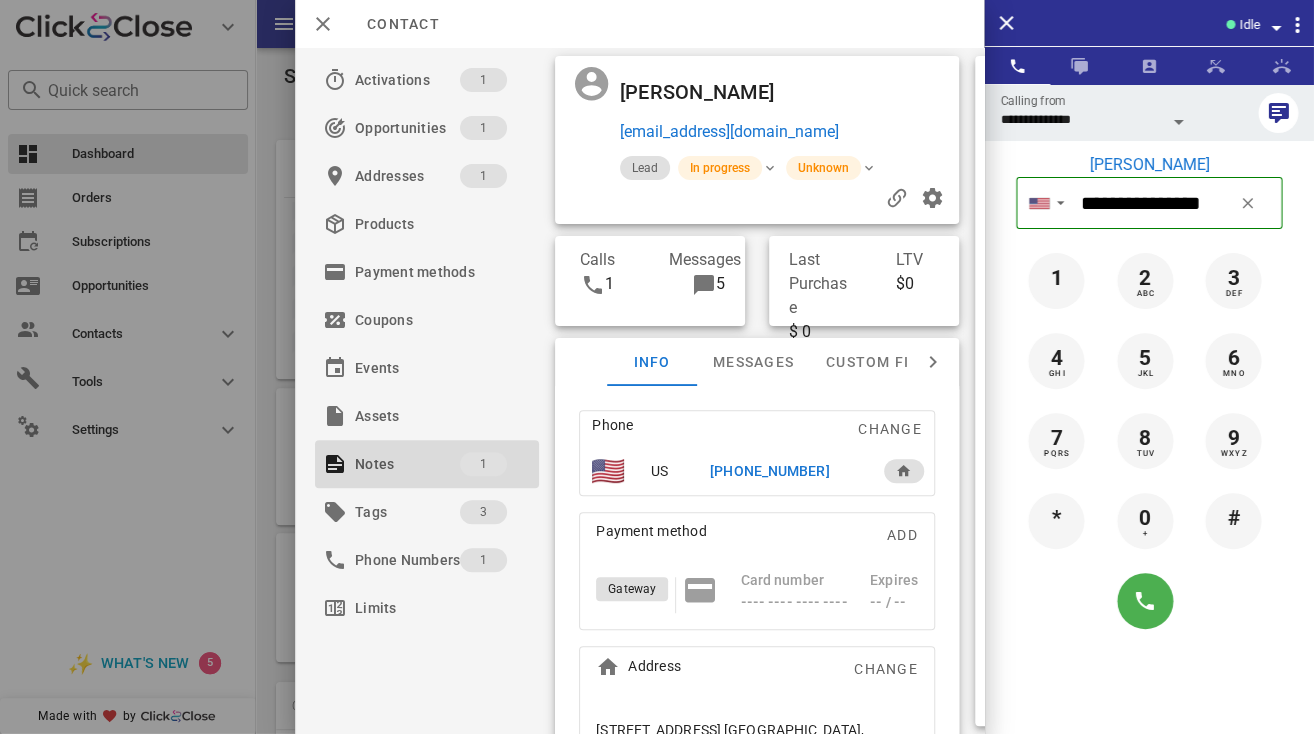 click on "Sandra Gerringer" at bounding box center (702, 92) 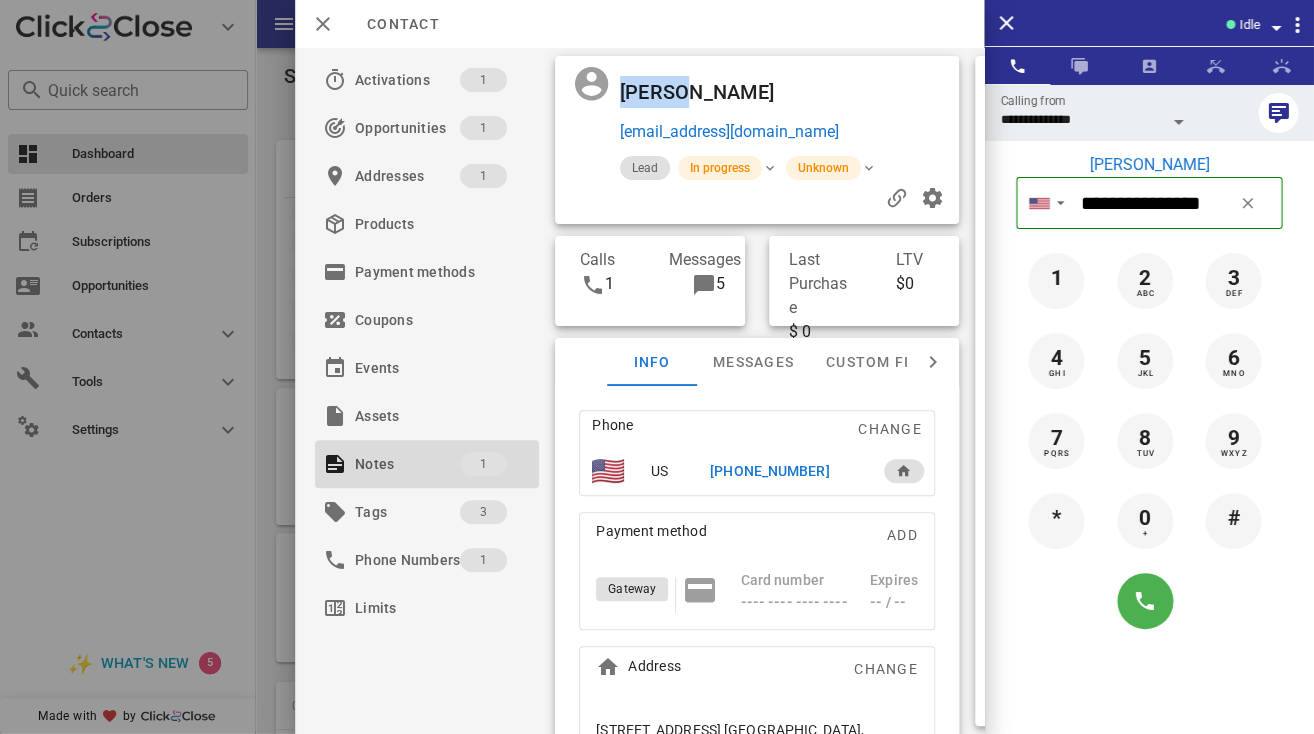 click on "Sandra Gerringer" at bounding box center (702, 92) 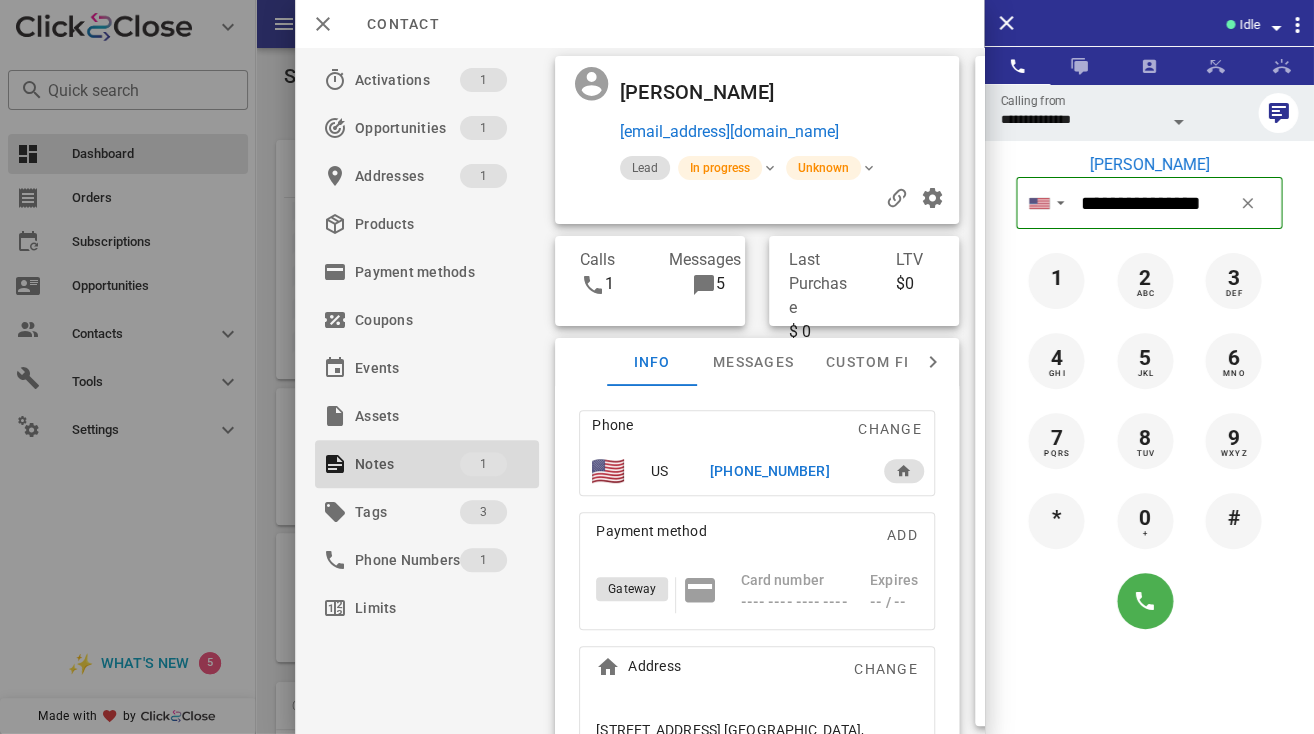 click on "Sandra Gerringer" at bounding box center [702, 92] 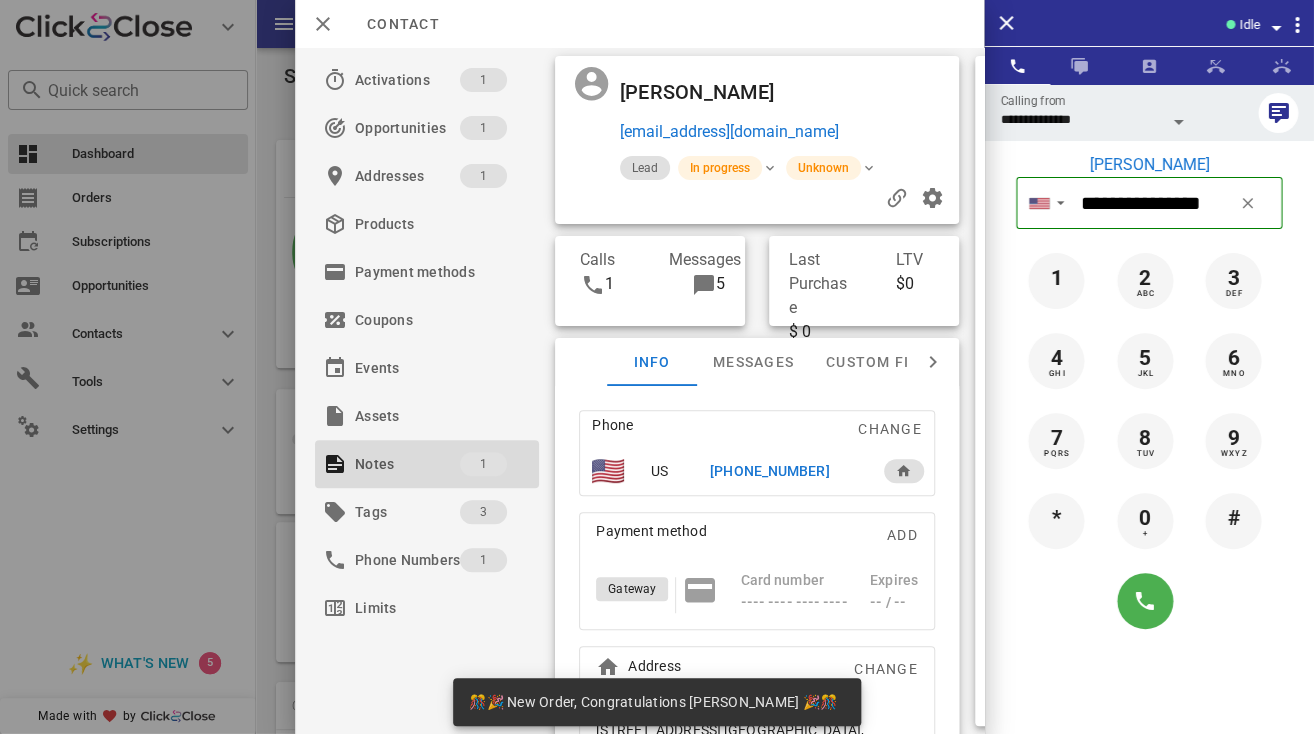 scroll, scrollTop: 999761, scrollLeft: 999667, axis: both 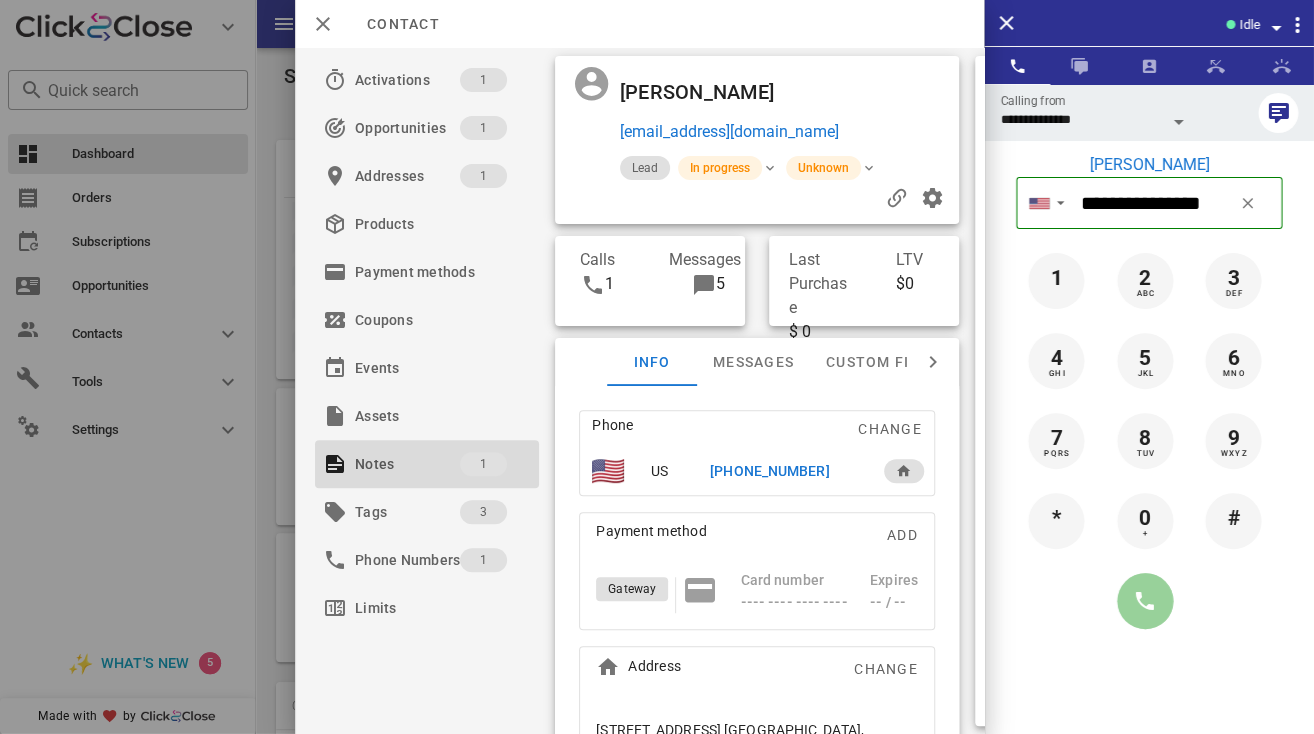 click at bounding box center (1145, 601) 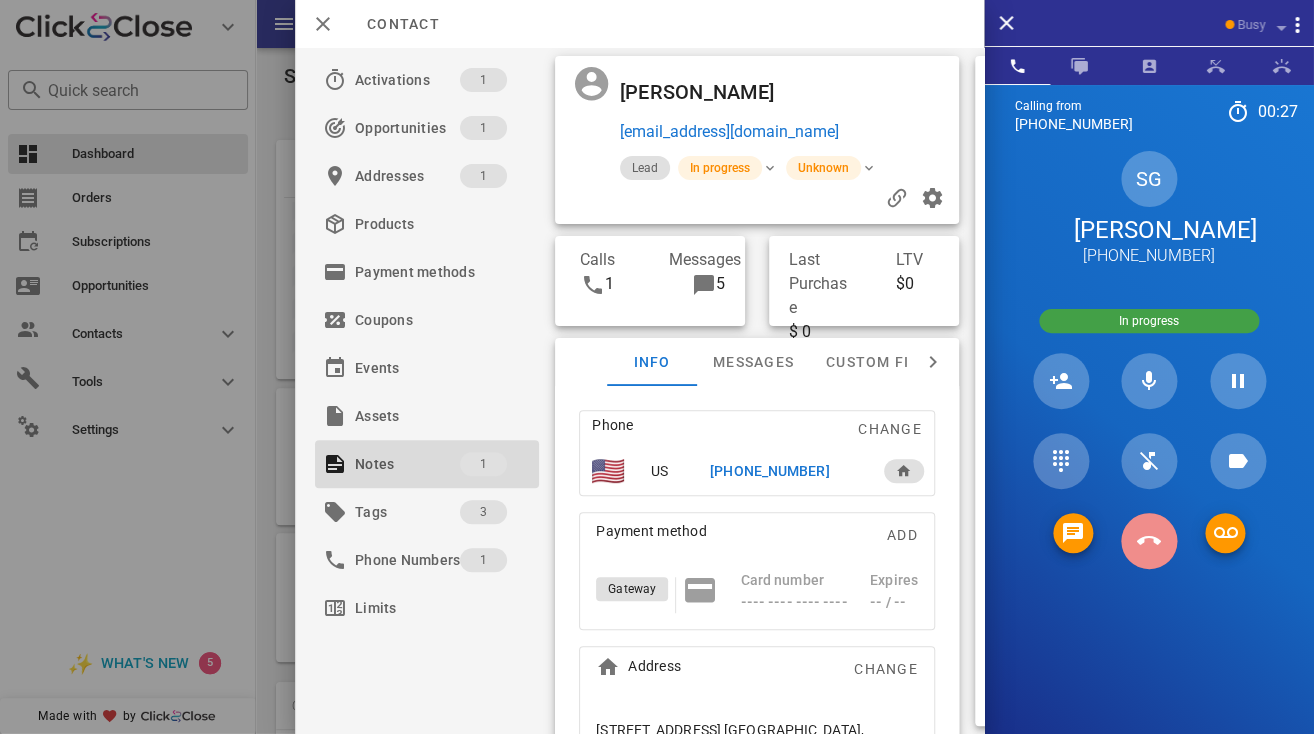 click at bounding box center (1149, 541) 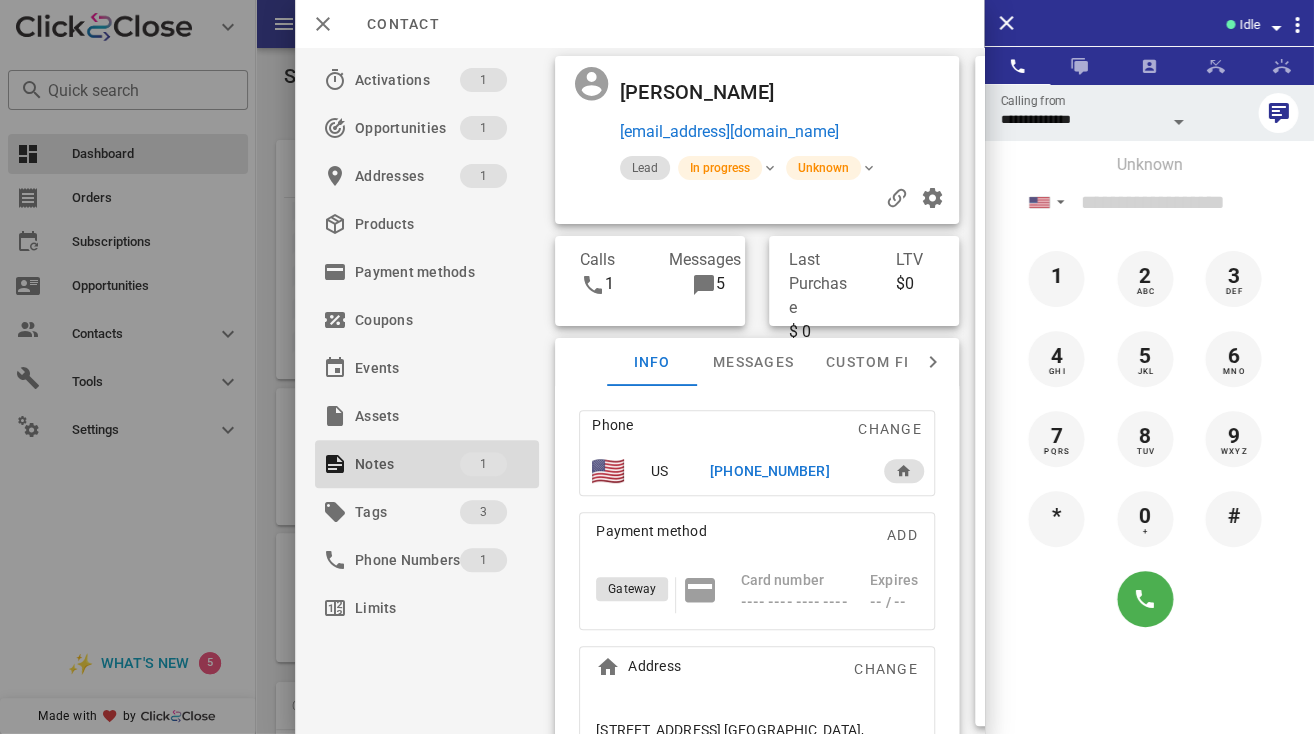 click on "+13366840300" at bounding box center [769, 471] 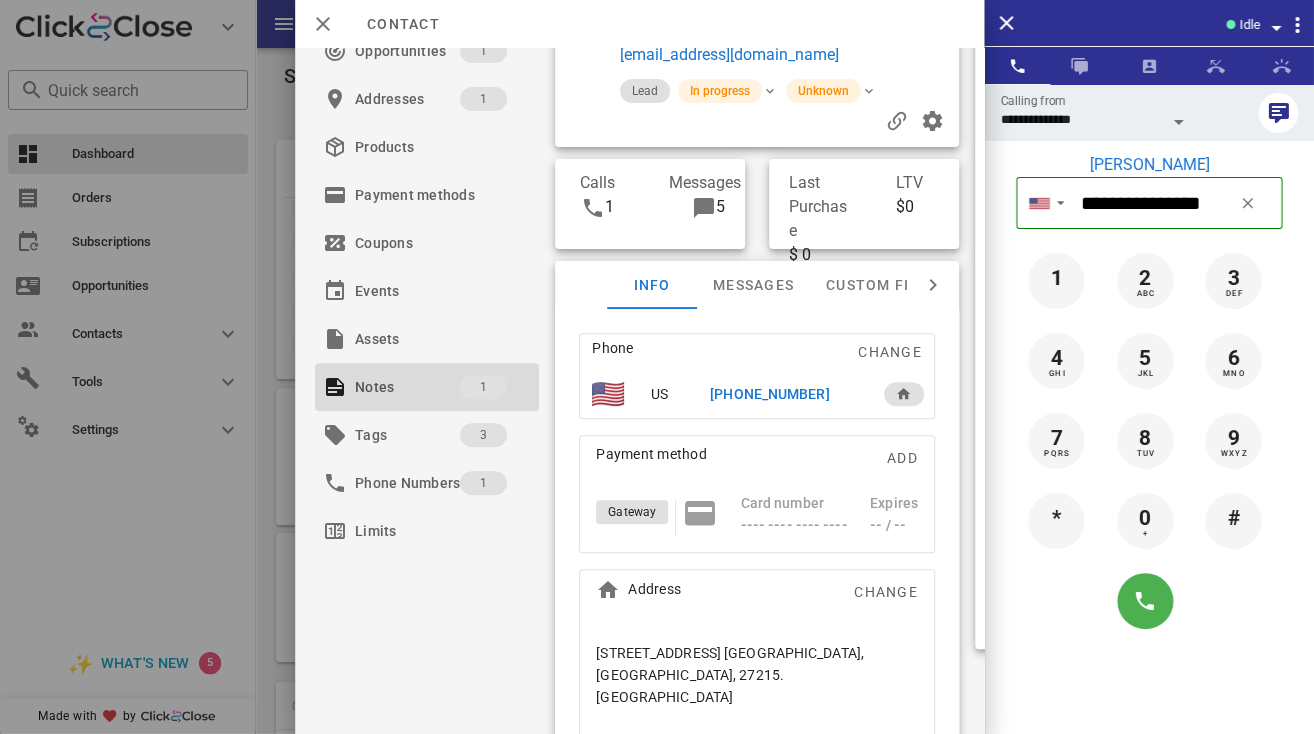 scroll, scrollTop: 87, scrollLeft: 0, axis: vertical 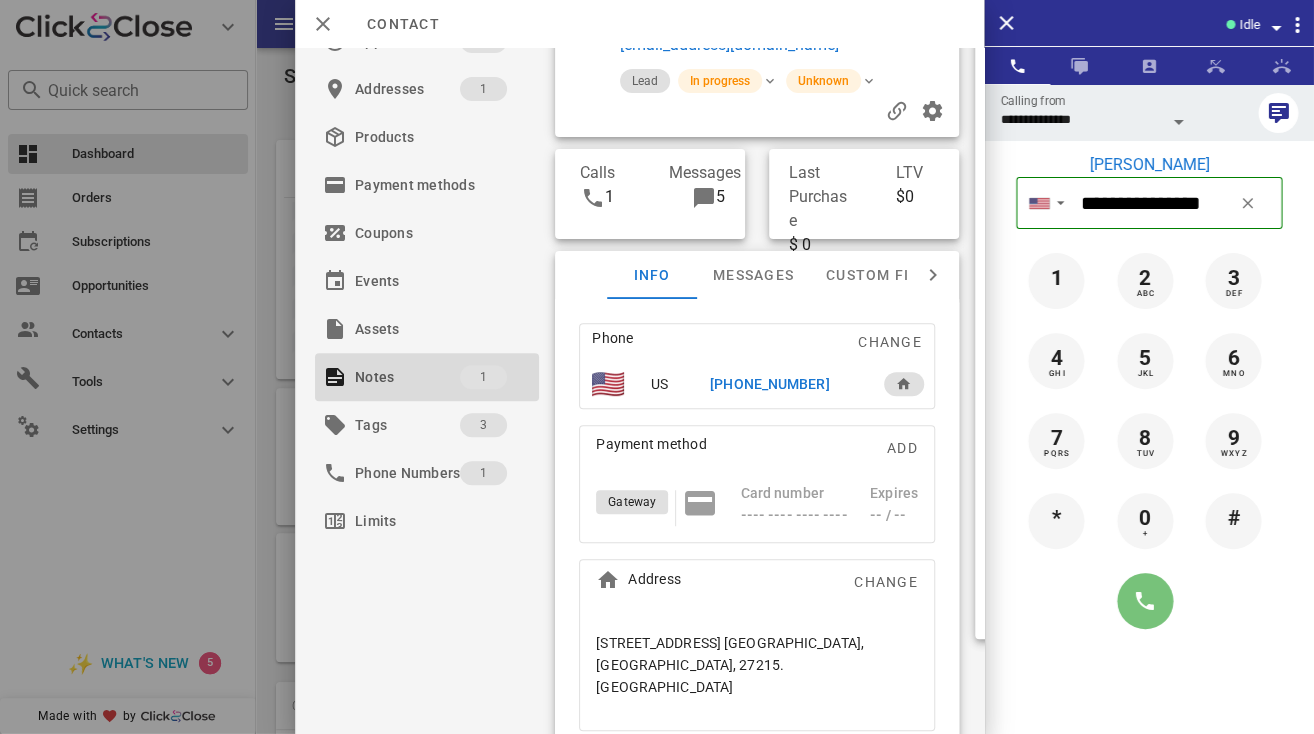 click at bounding box center [1145, 601] 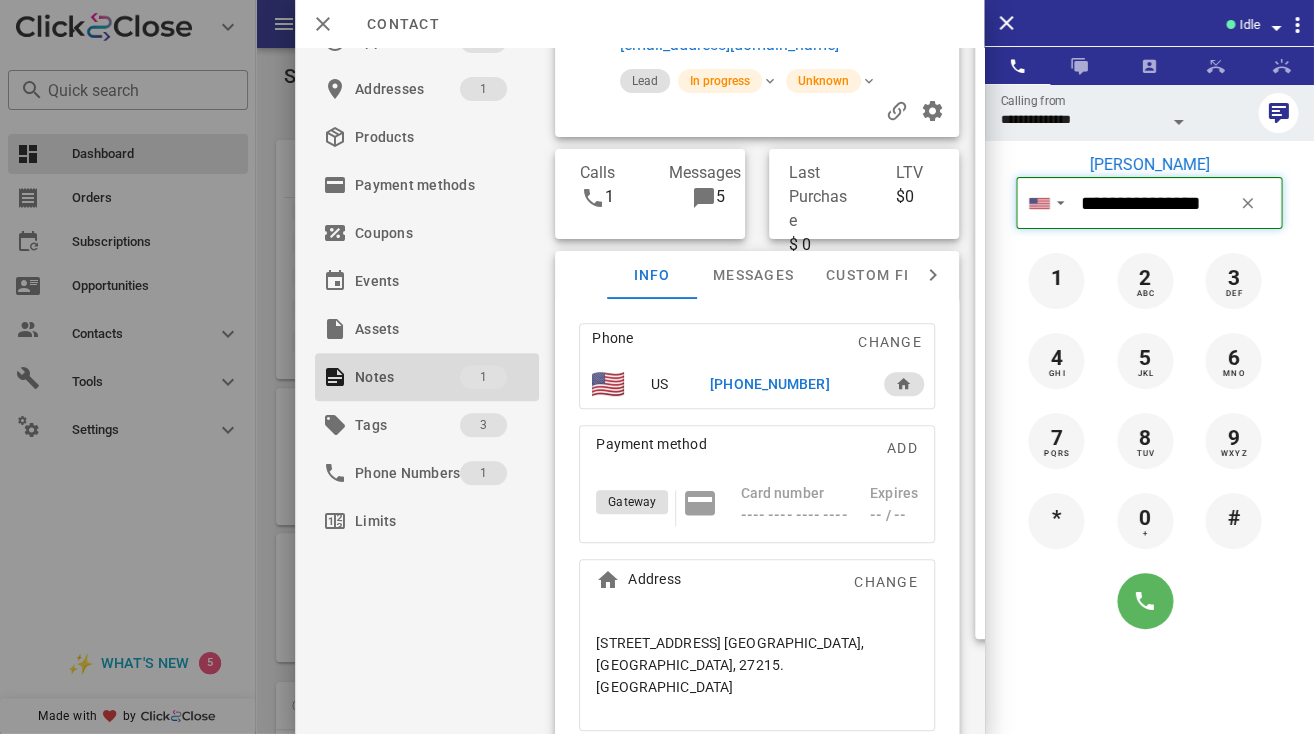 type 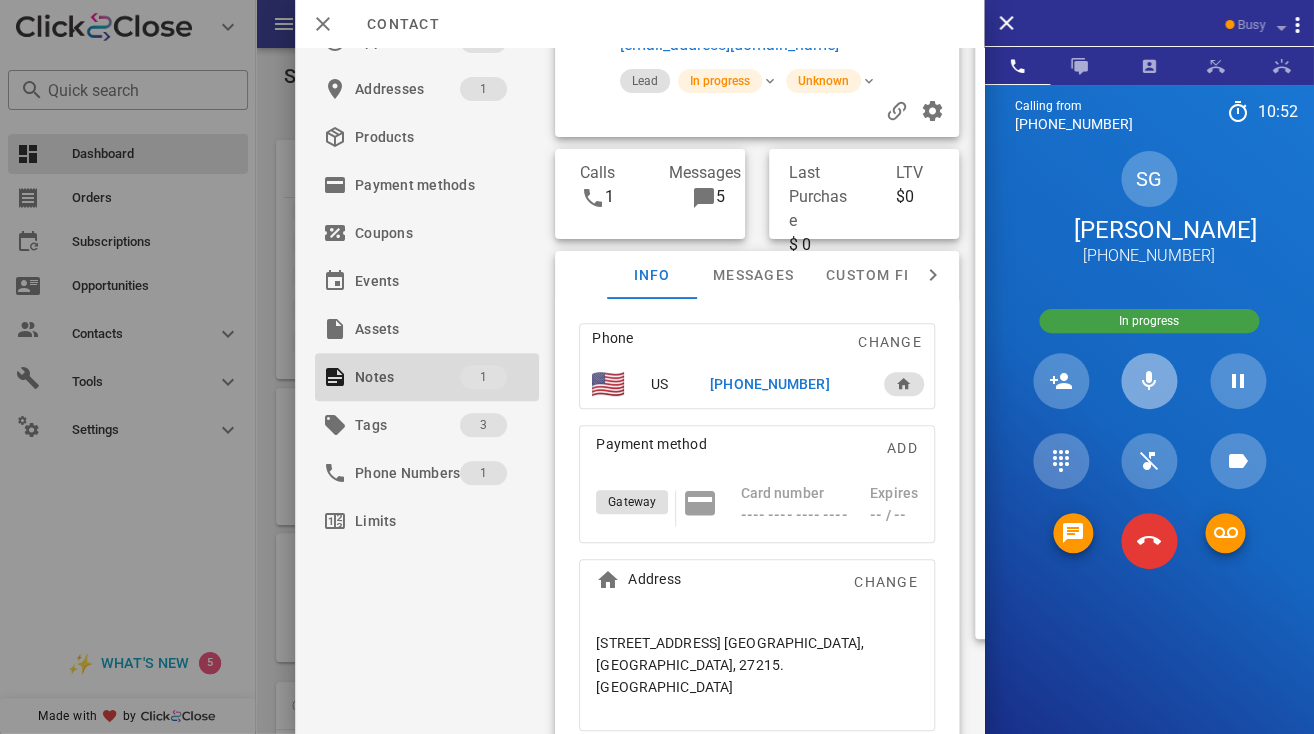 click at bounding box center (1149, 381) 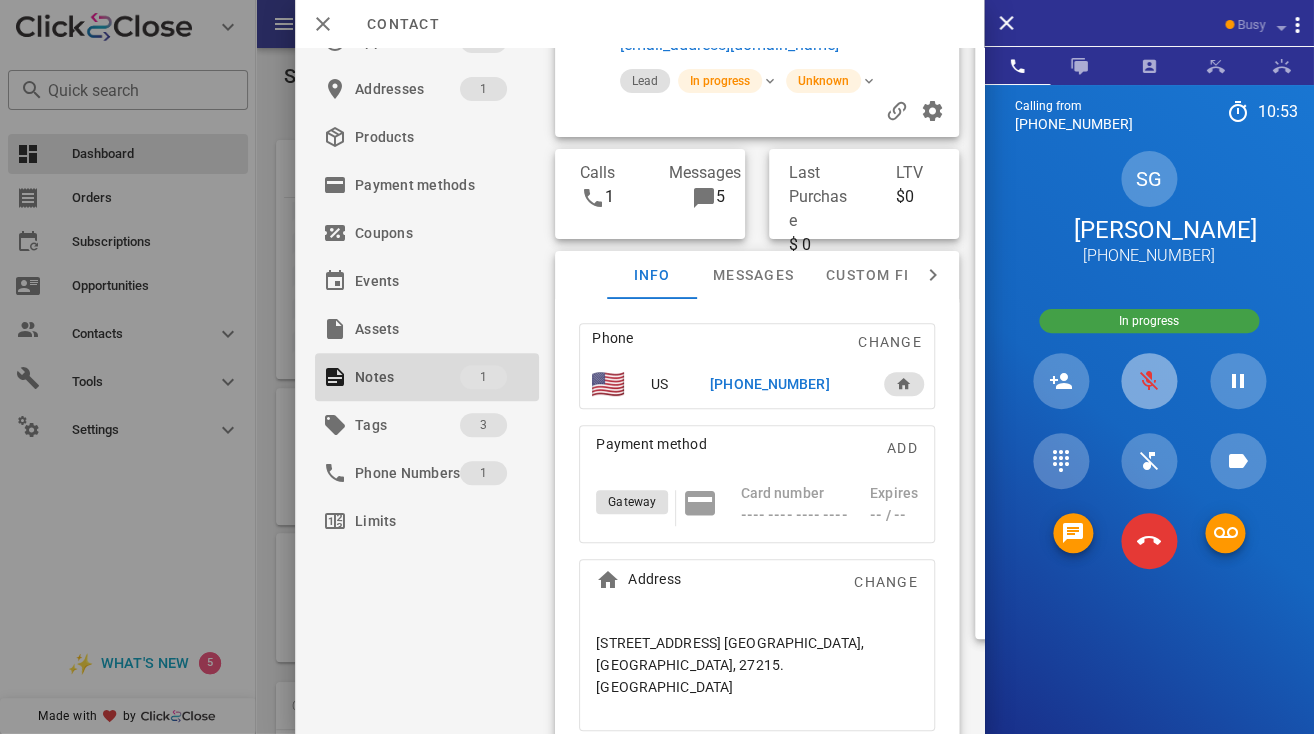 click at bounding box center (1149, 381) 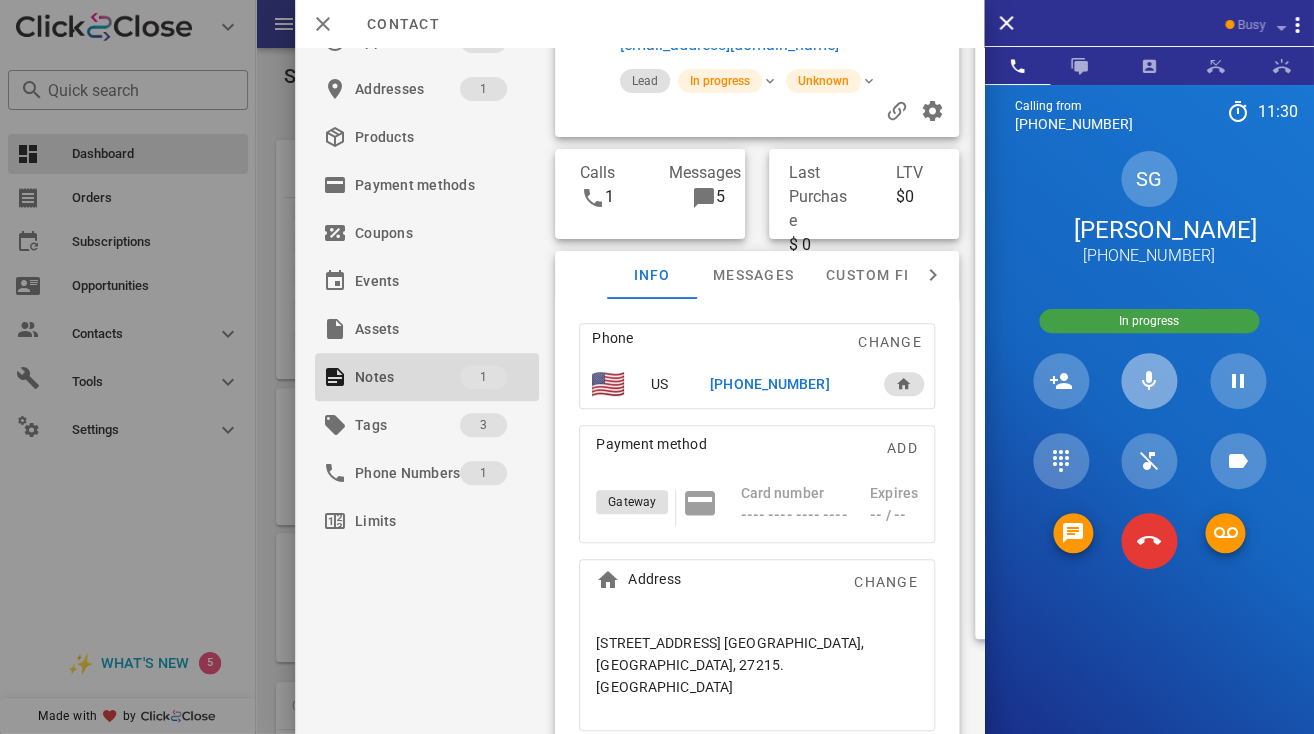 type 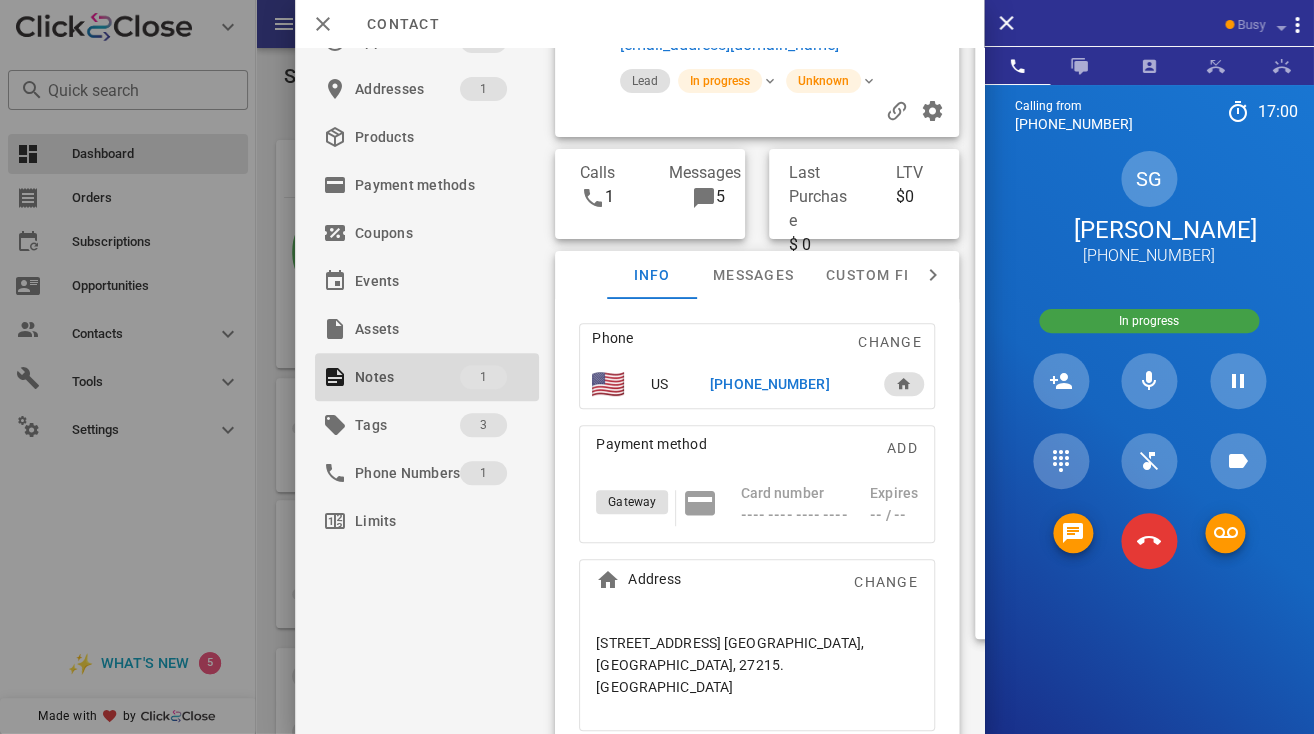 scroll, scrollTop: 999770, scrollLeft: 999667, axis: both 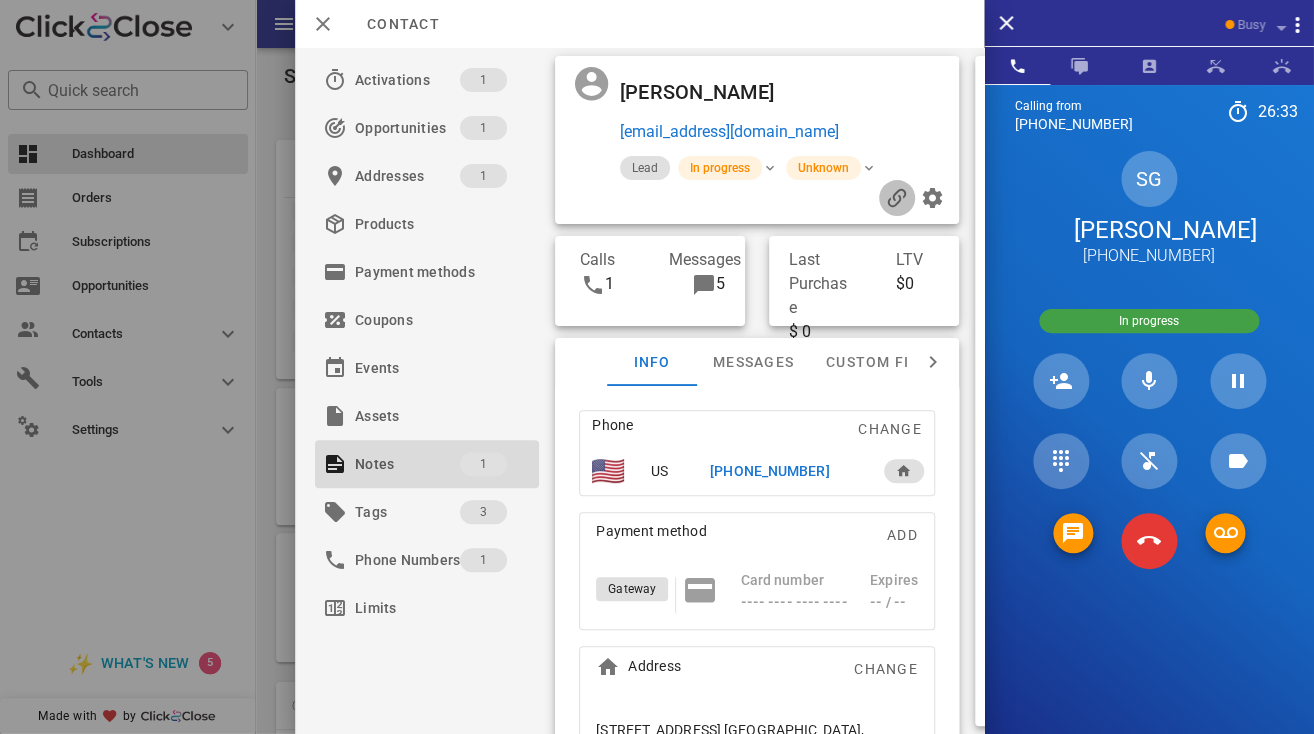 click at bounding box center [897, 198] 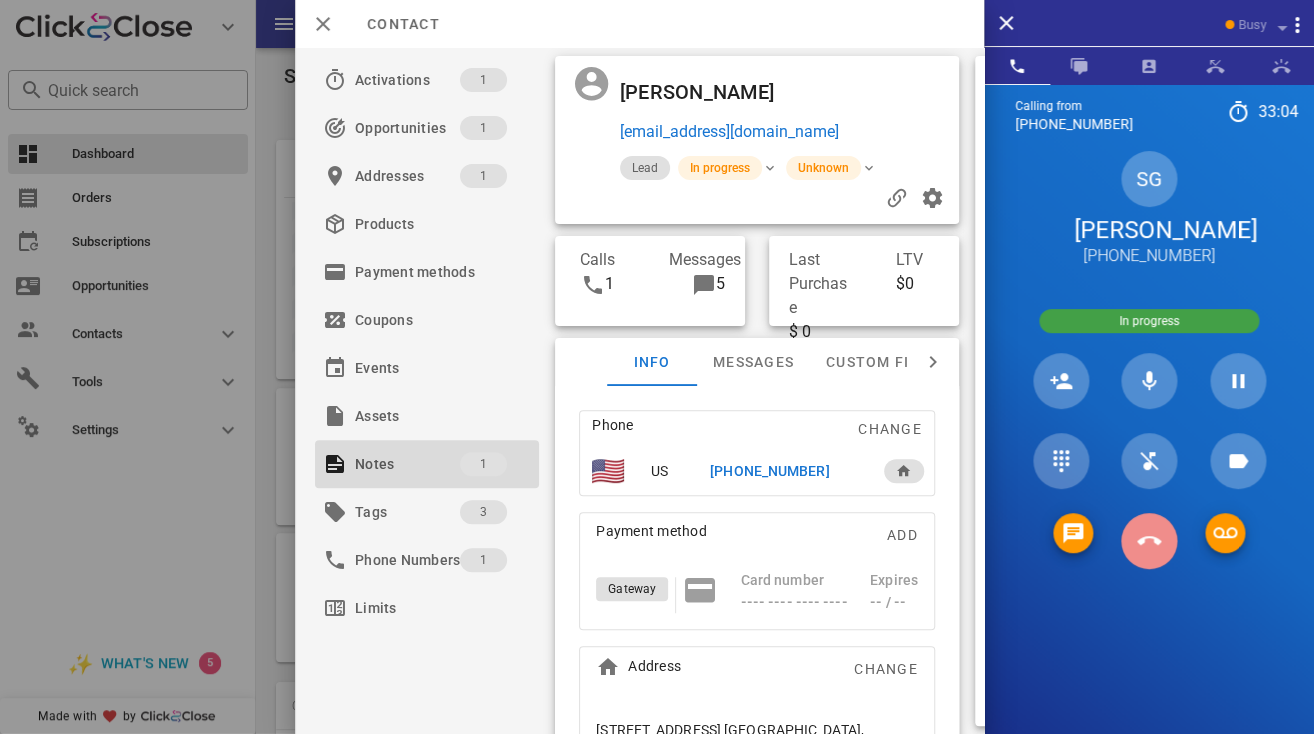 click at bounding box center (1149, 541) 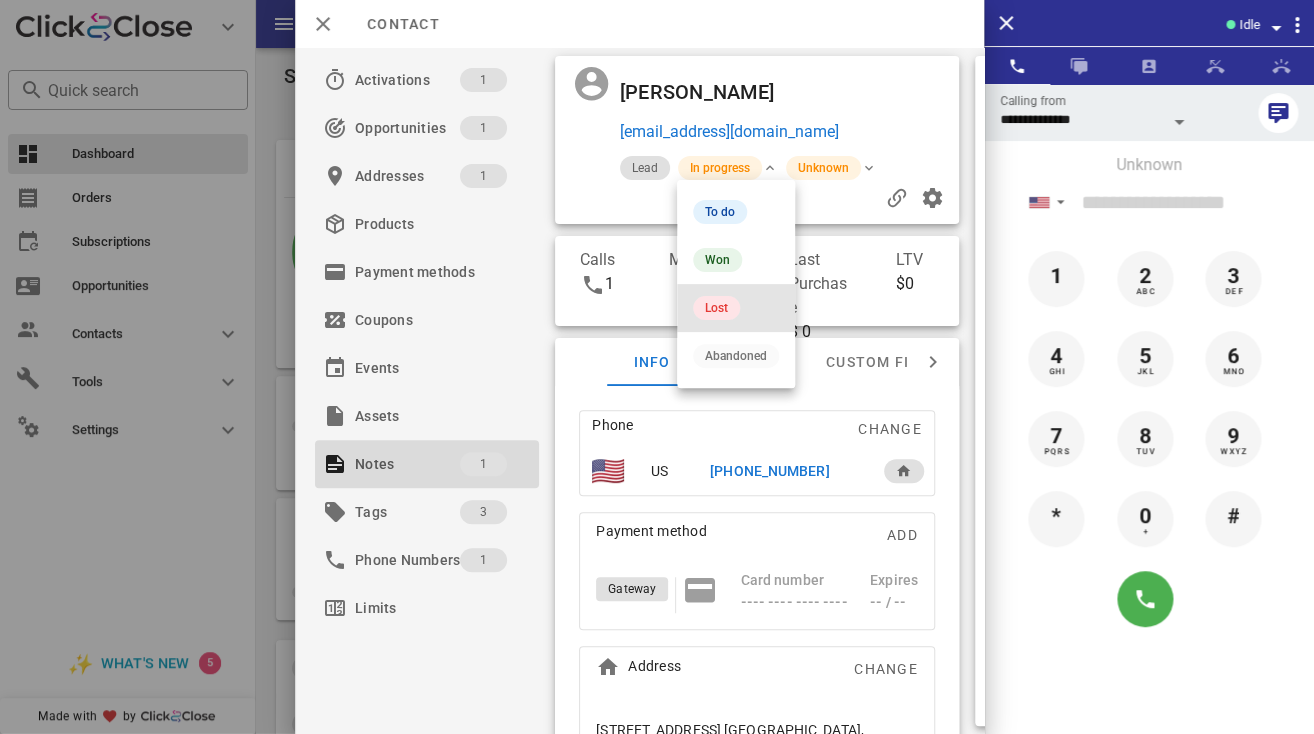 click on "Lost" at bounding box center (716, 308) 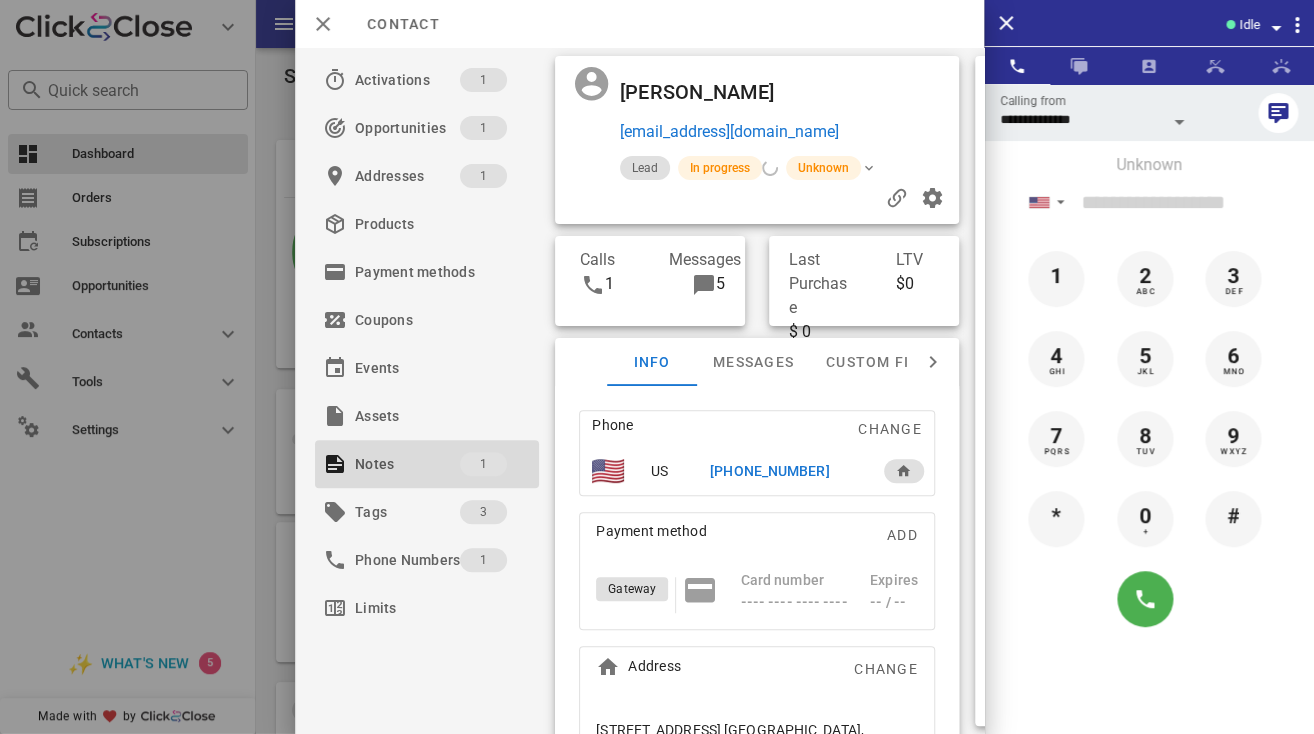 scroll, scrollTop: 999761, scrollLeft: 999667, axis: both 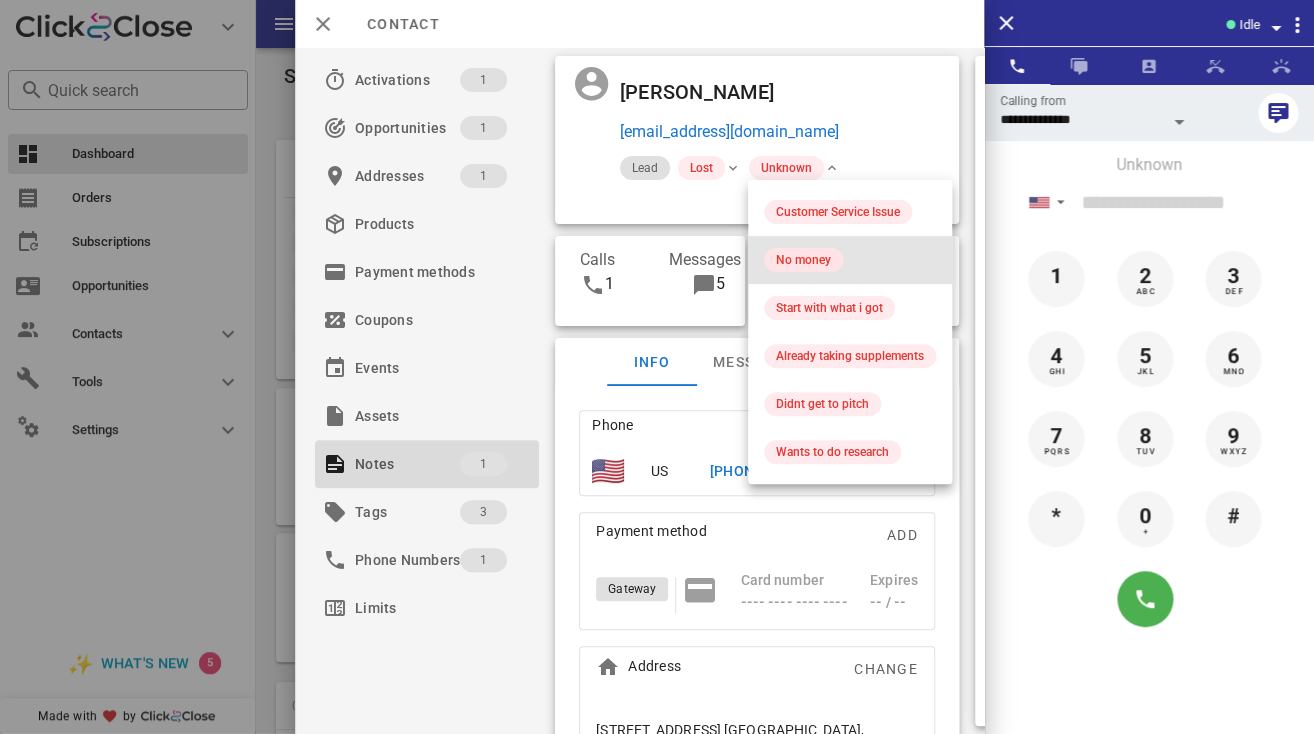 click on "No money" at bounding box center [803, 260] 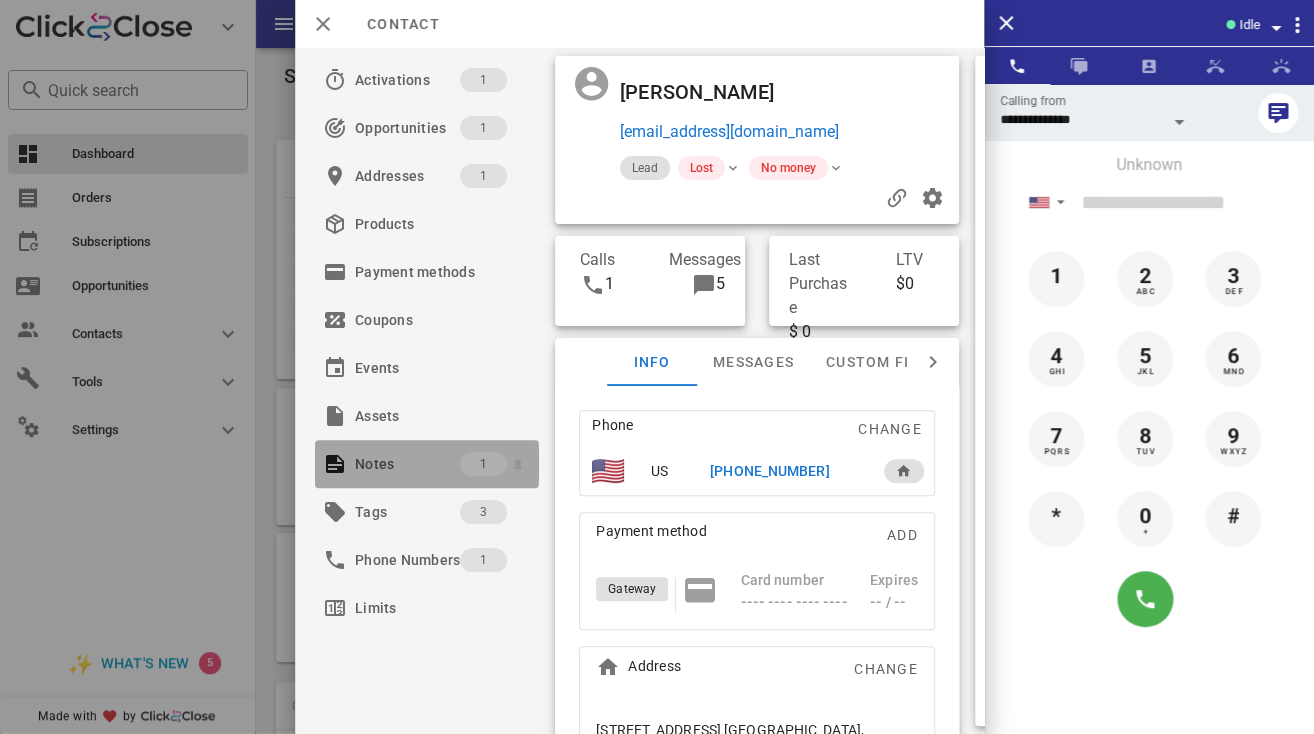 click on "Notes" at bounding box center [407, 464] 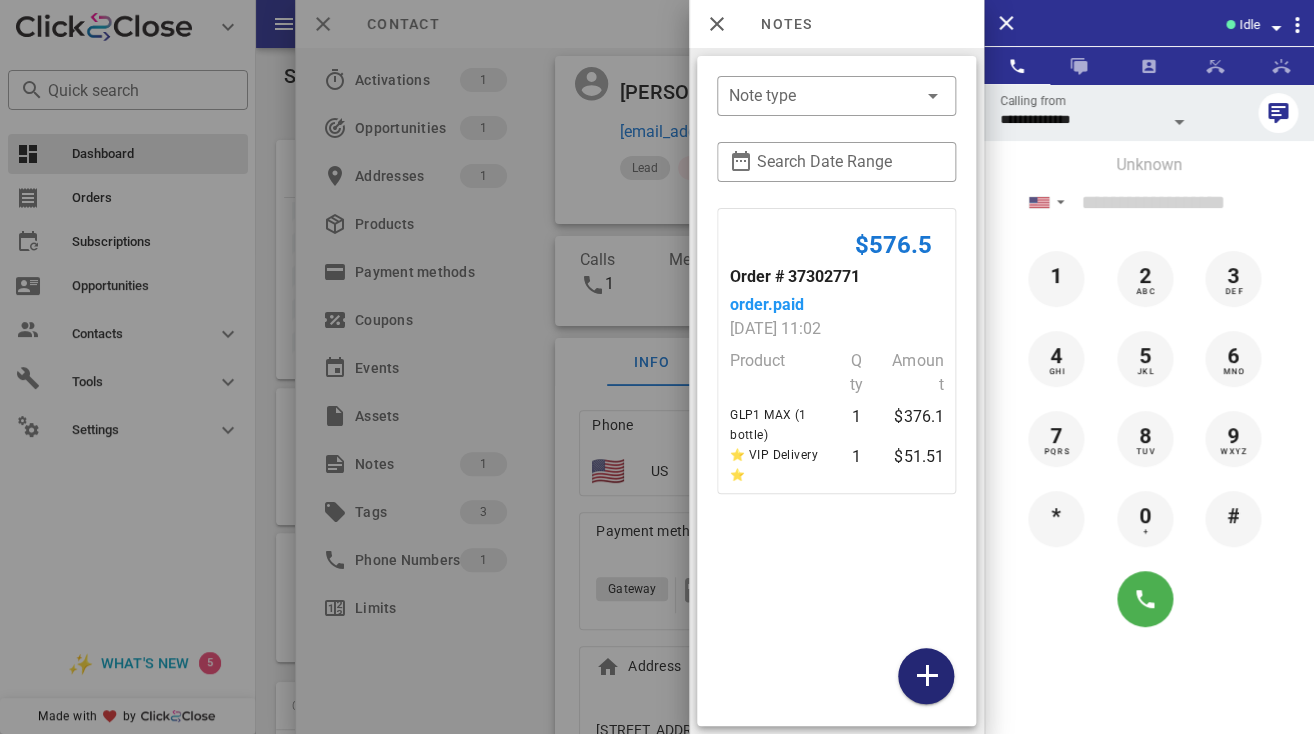 click at bounding box center [926, 676] 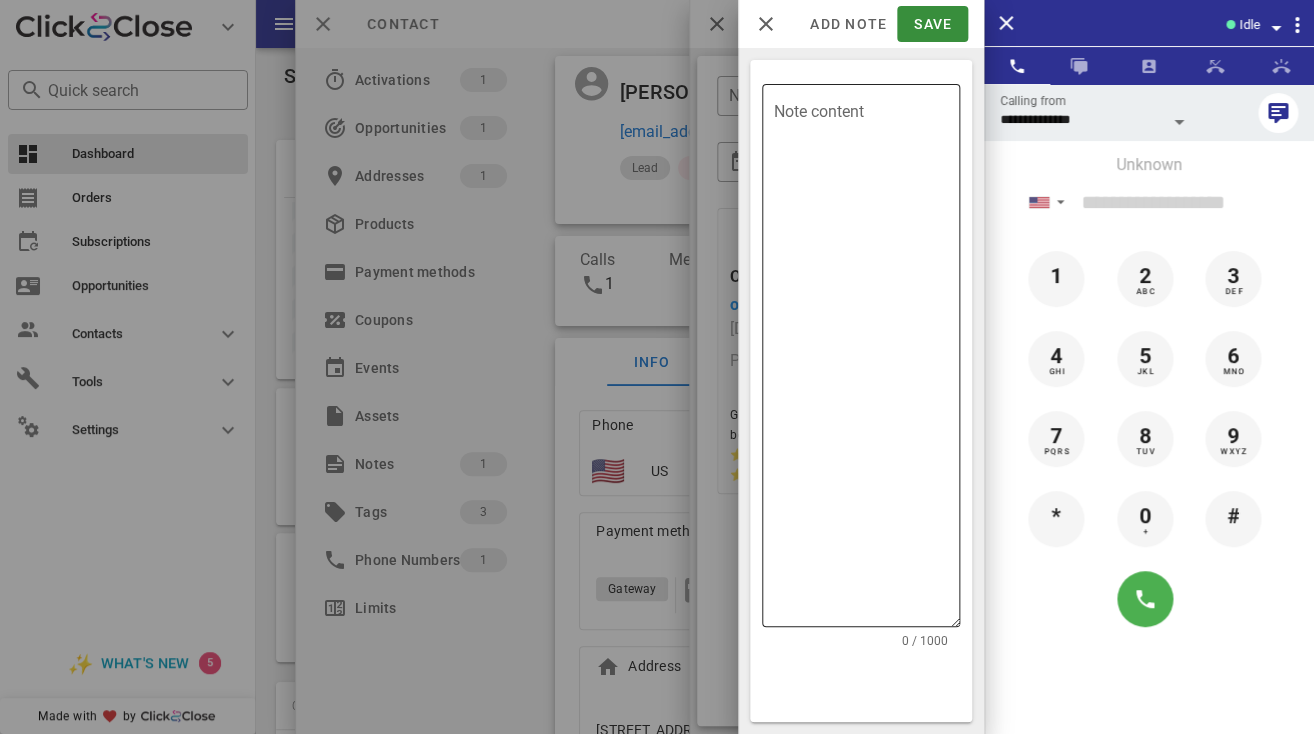 click on "Note content" at bounding box center [867, 360] 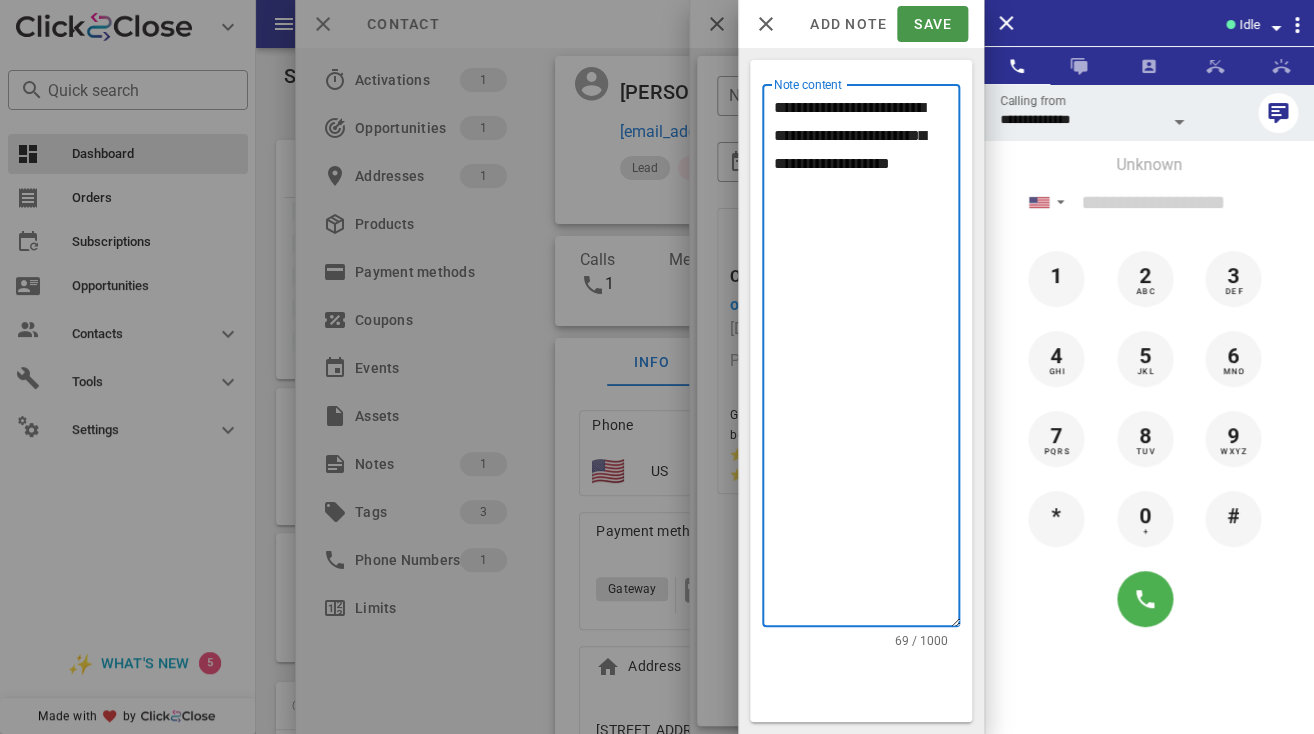 type on "**********" 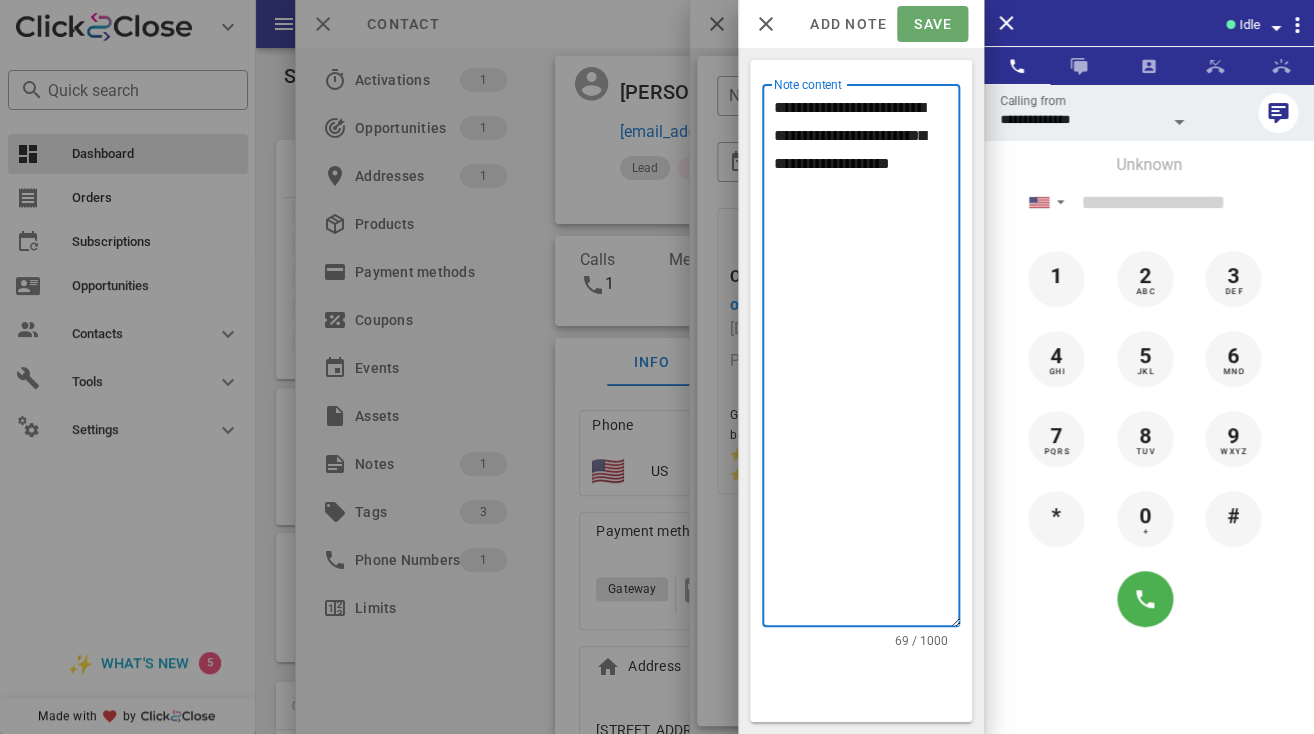 click on "Save" at bounding box center (932, 24) 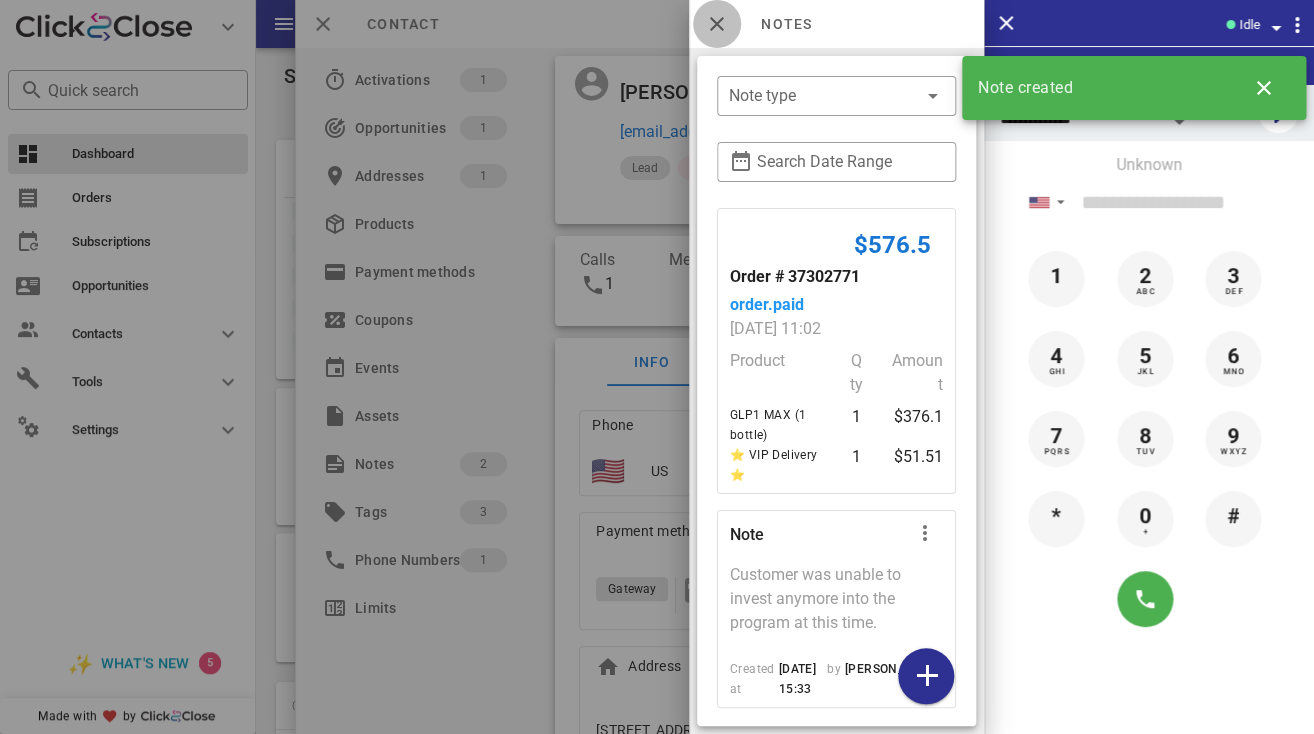 click at bounding box center [717, 24] 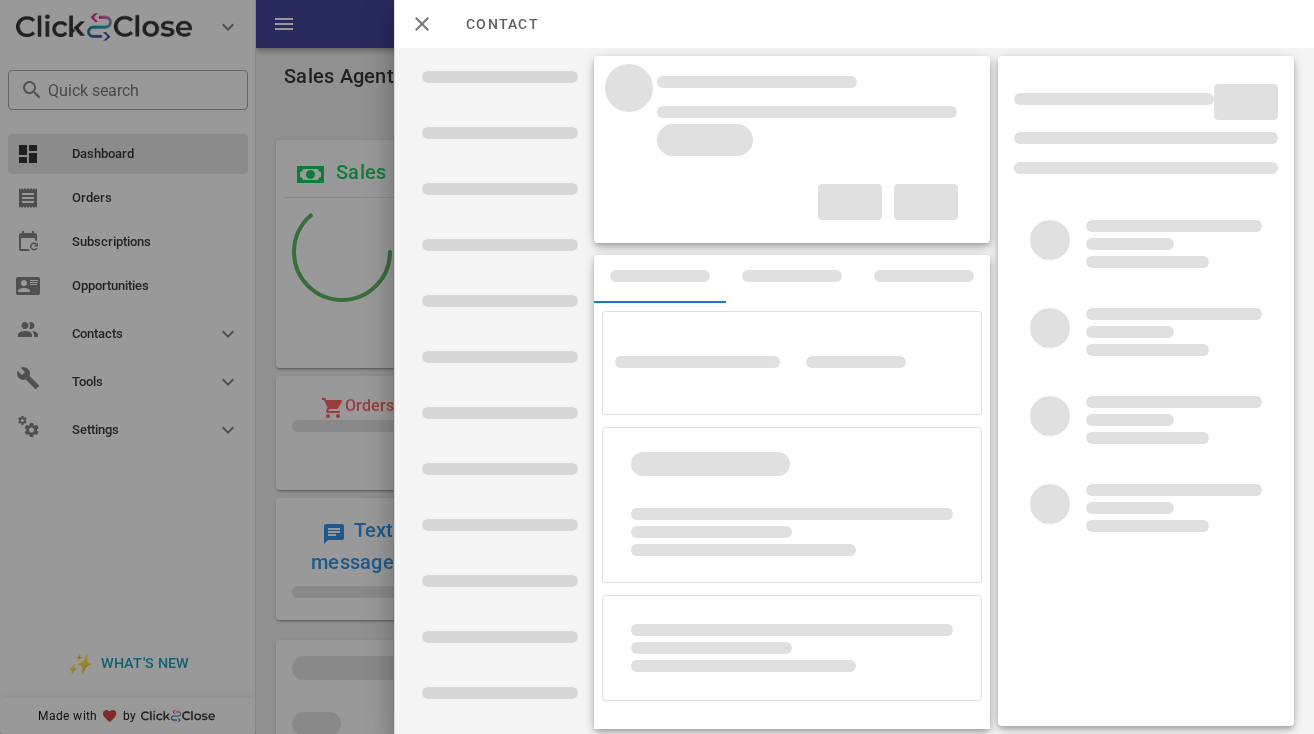 scroll, scrollTop: 0, scrollLeft: 0, axis: both 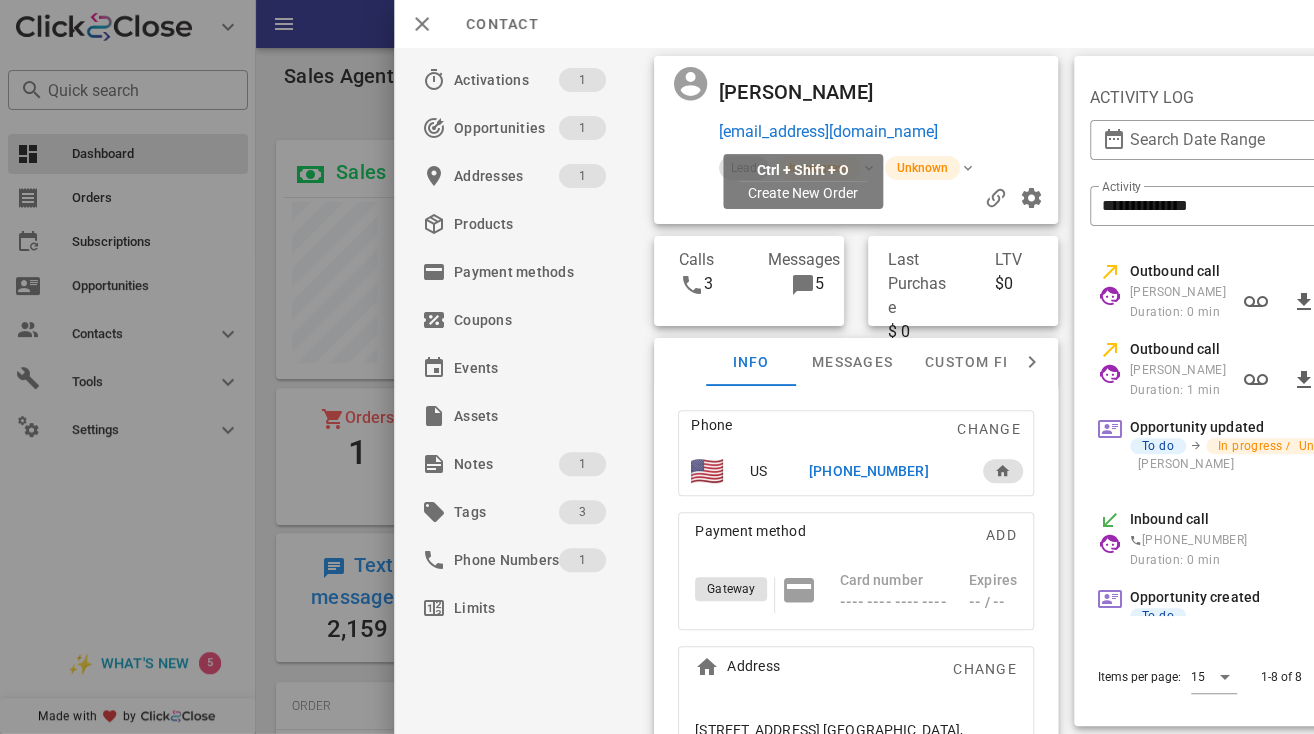 click on "sgerringer4@gmail.com" at bounding box center (828, 132) 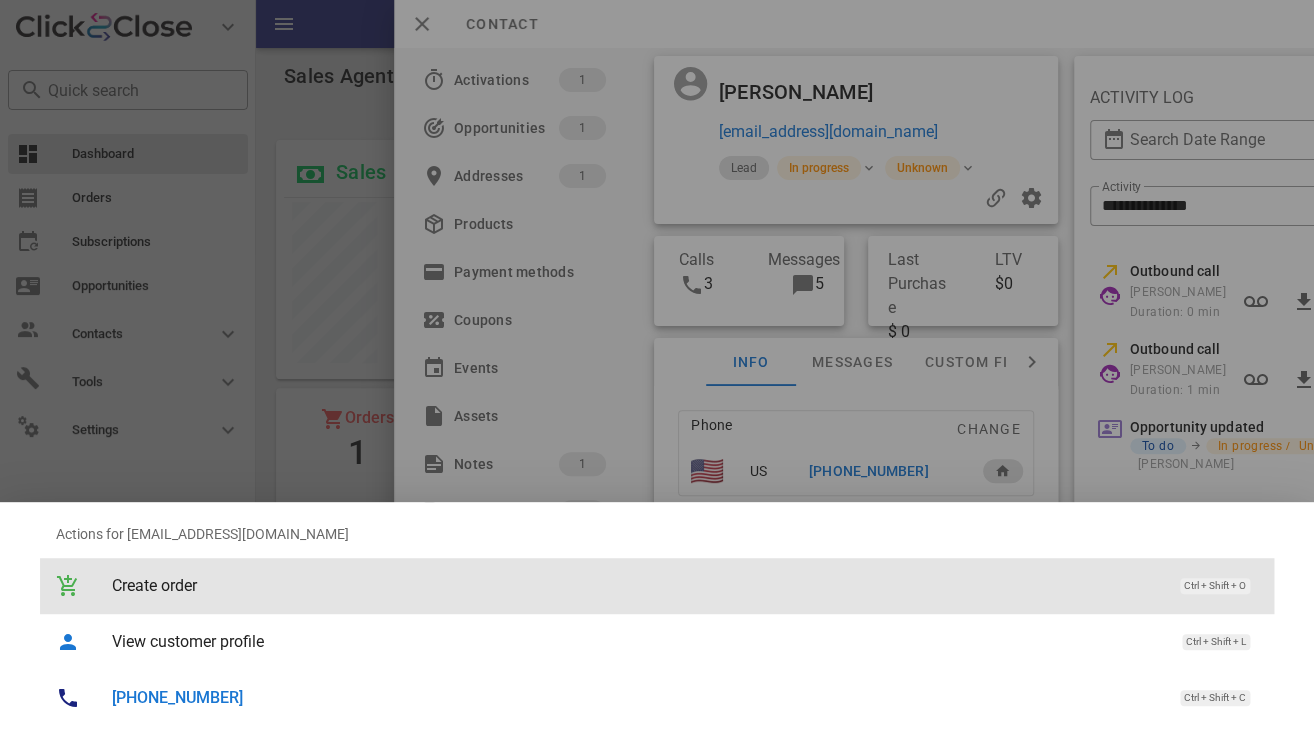 click on "Create order" at bounding box center [636, 585] 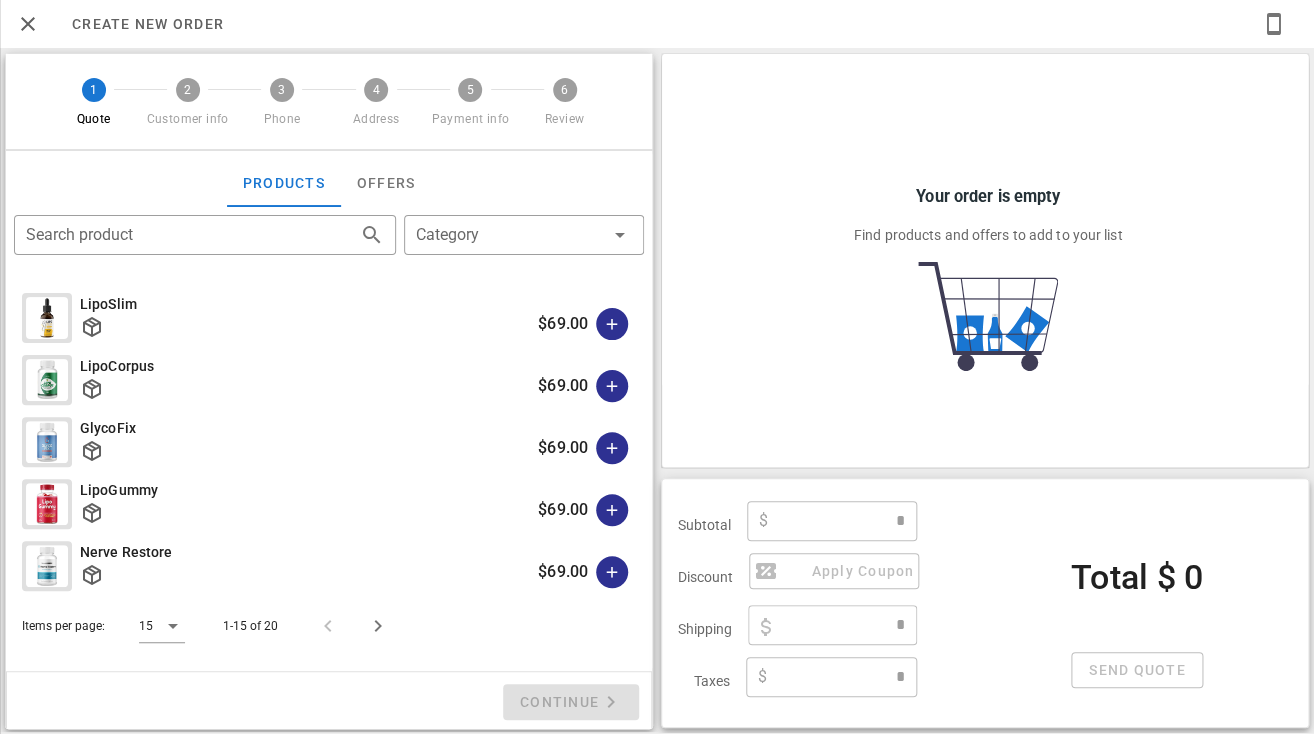 type on "**********" 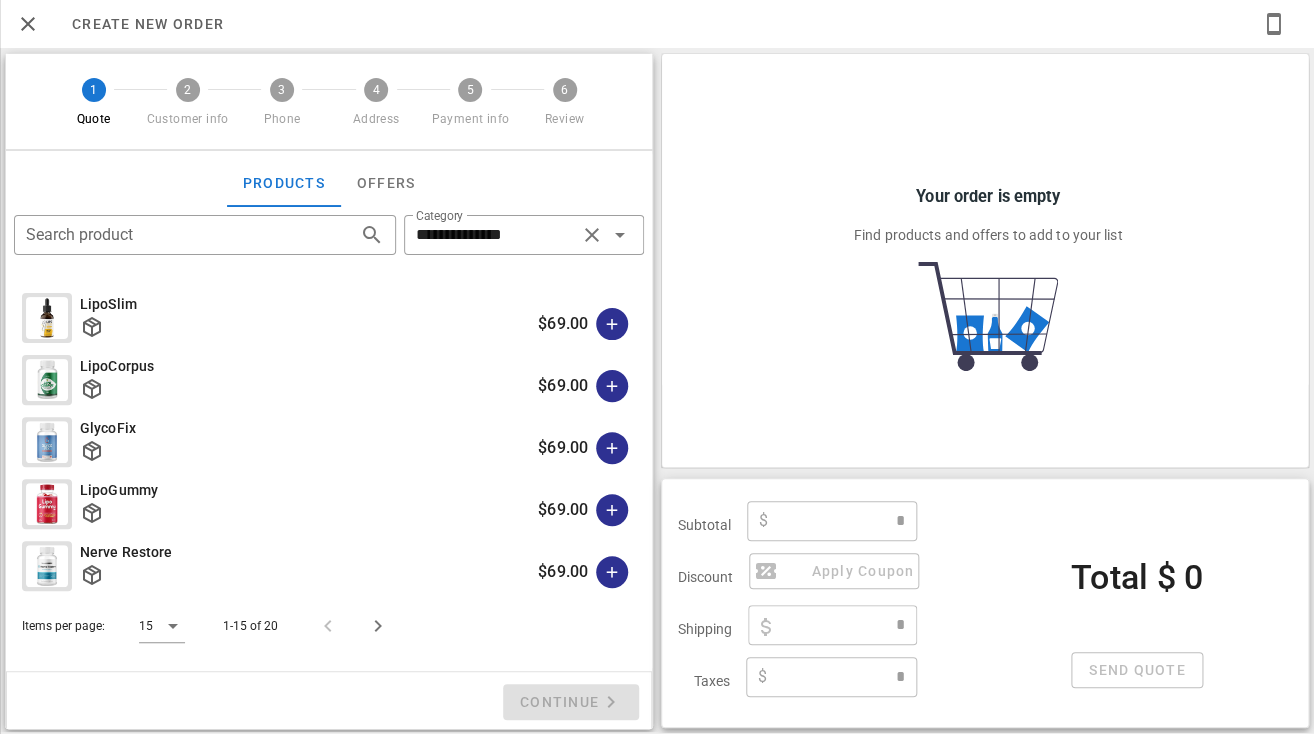 type on "****" 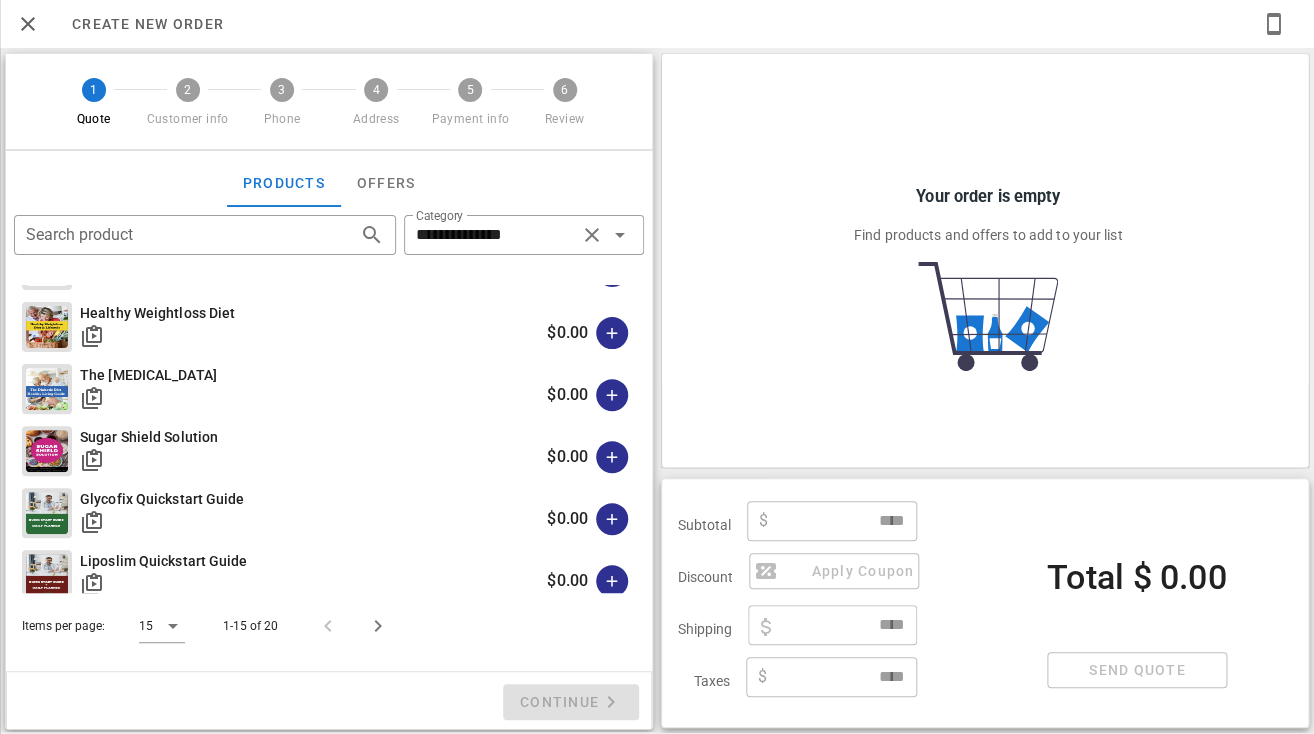 scroll, scrollTop: 478, scrollLeft: 0, axis: vertical 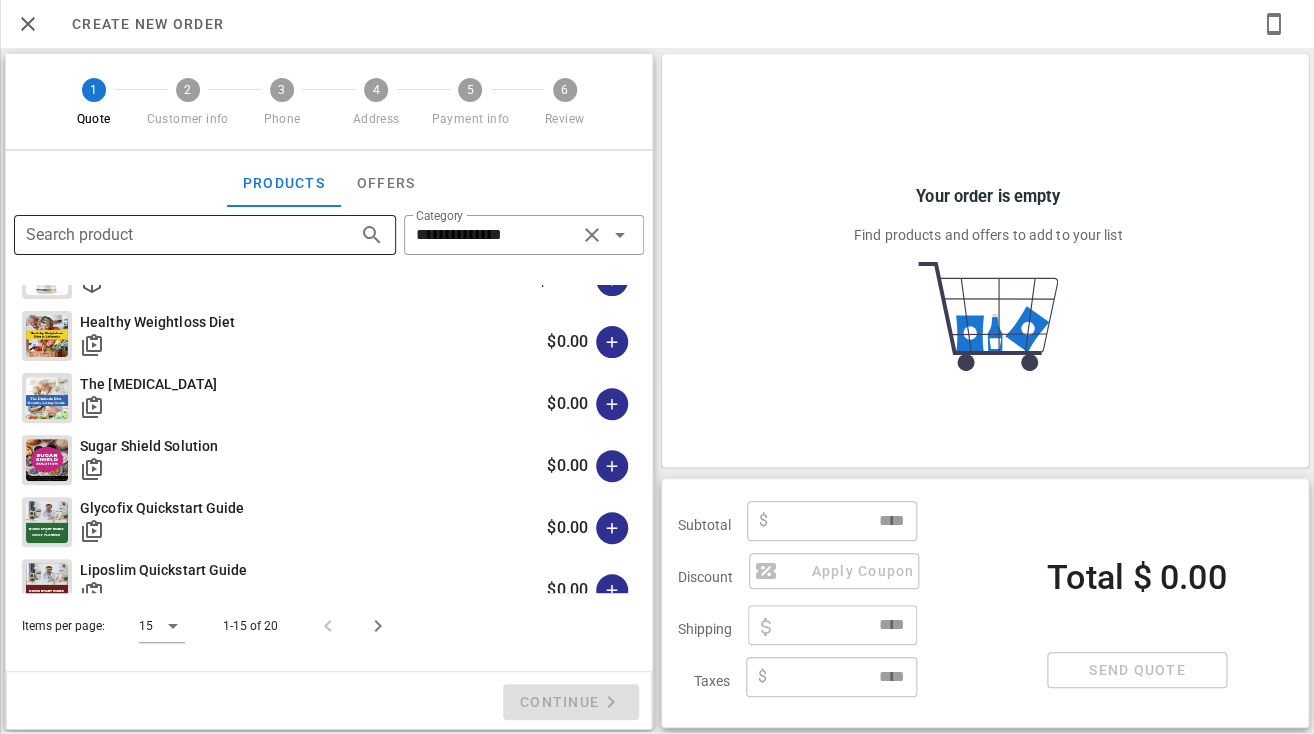 click on "Search product" at bounding box center [177, 235] 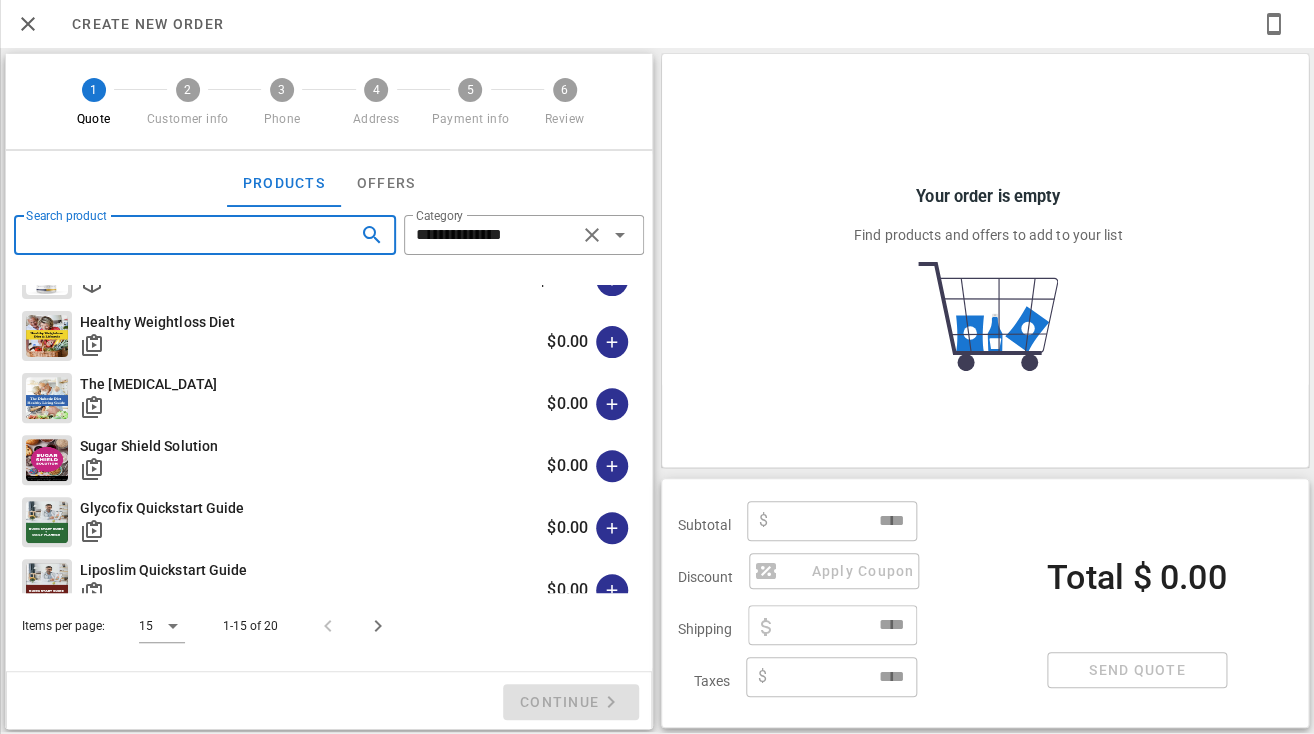click on "Search product" at bounding box center [177, 235] 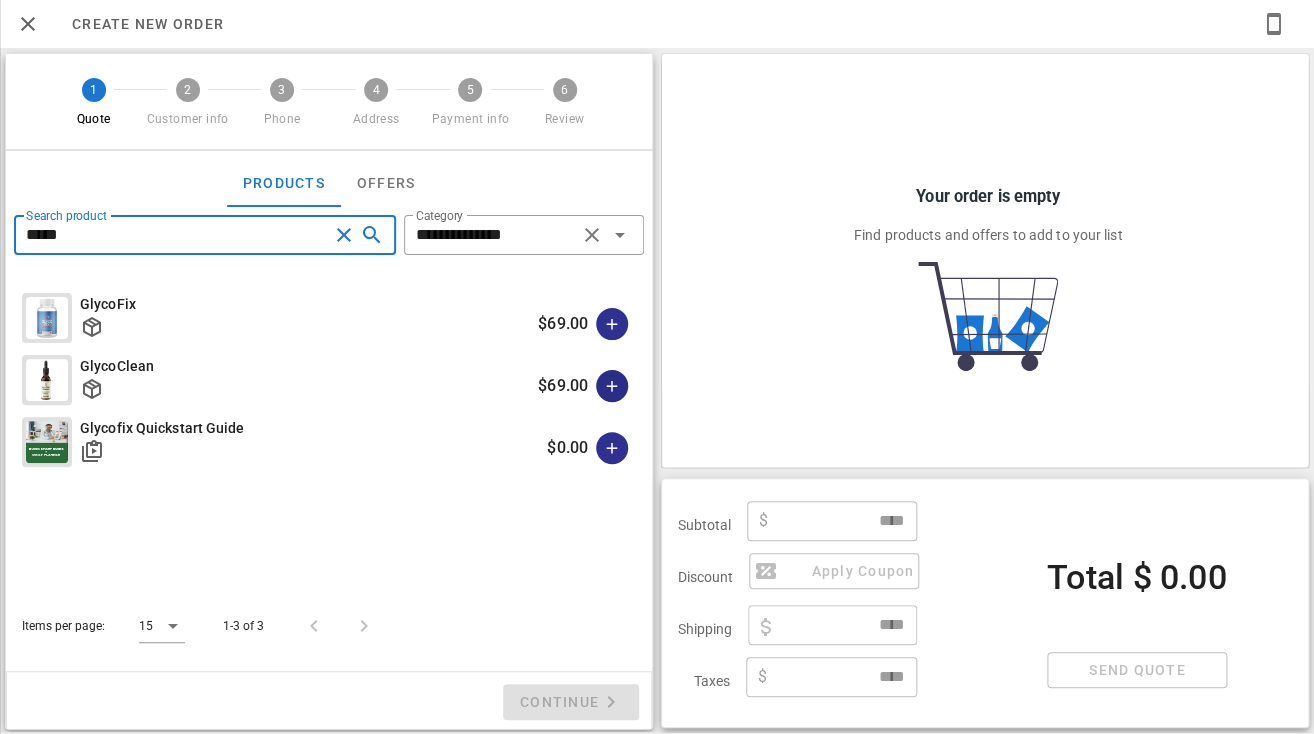 type on "*****" 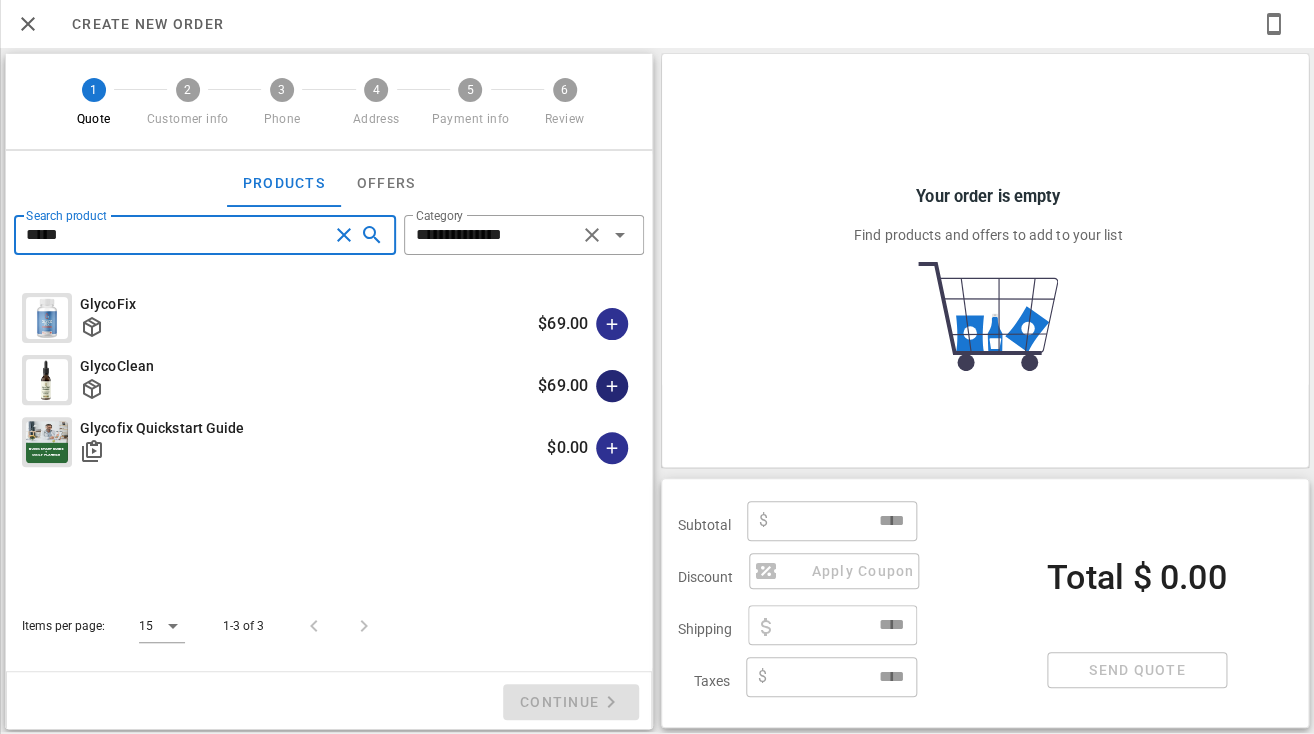 click at bounding box center [612, 386] 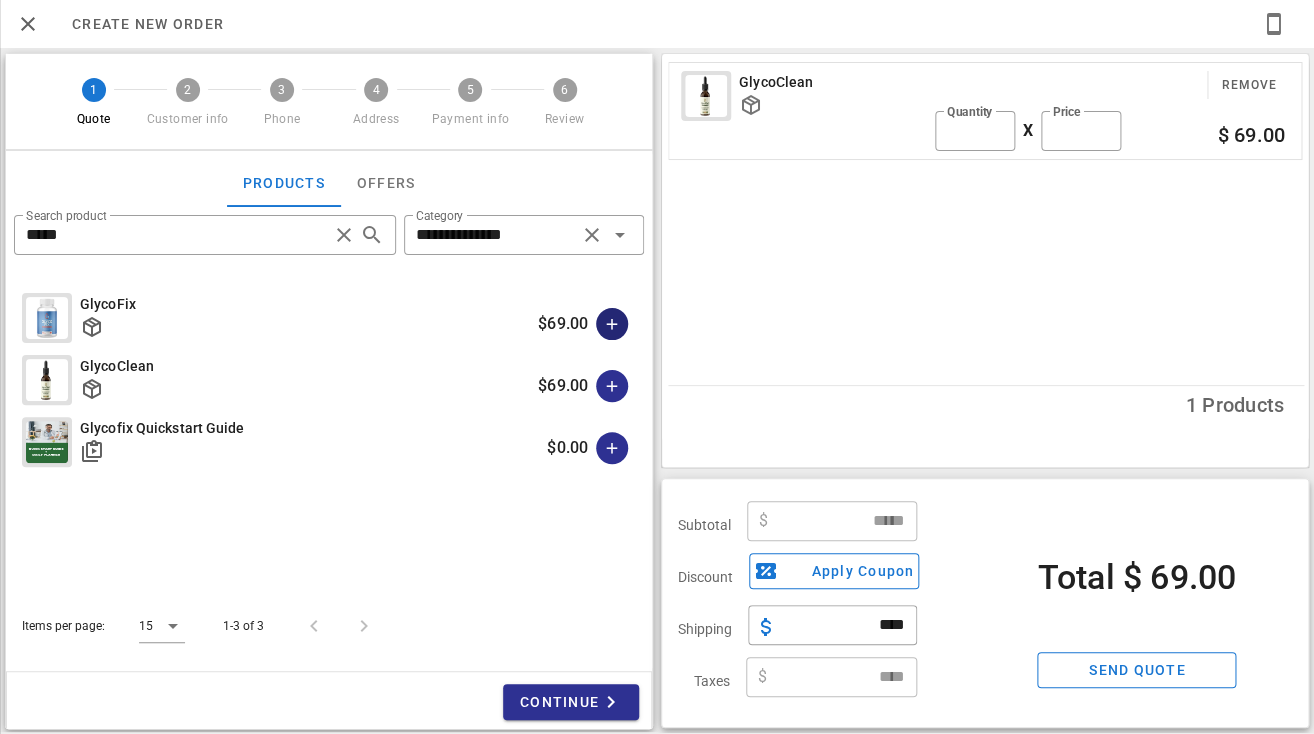 click at bounding box center [612, 324] 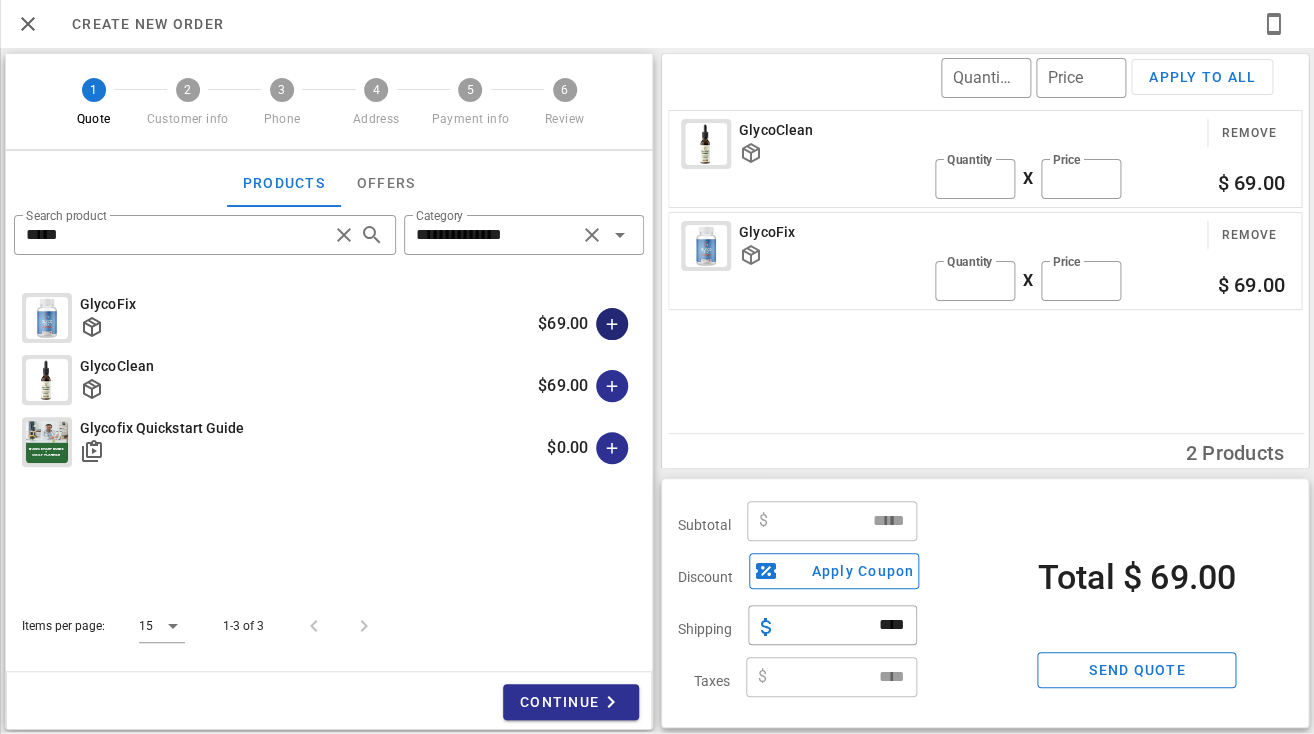 type on "******" 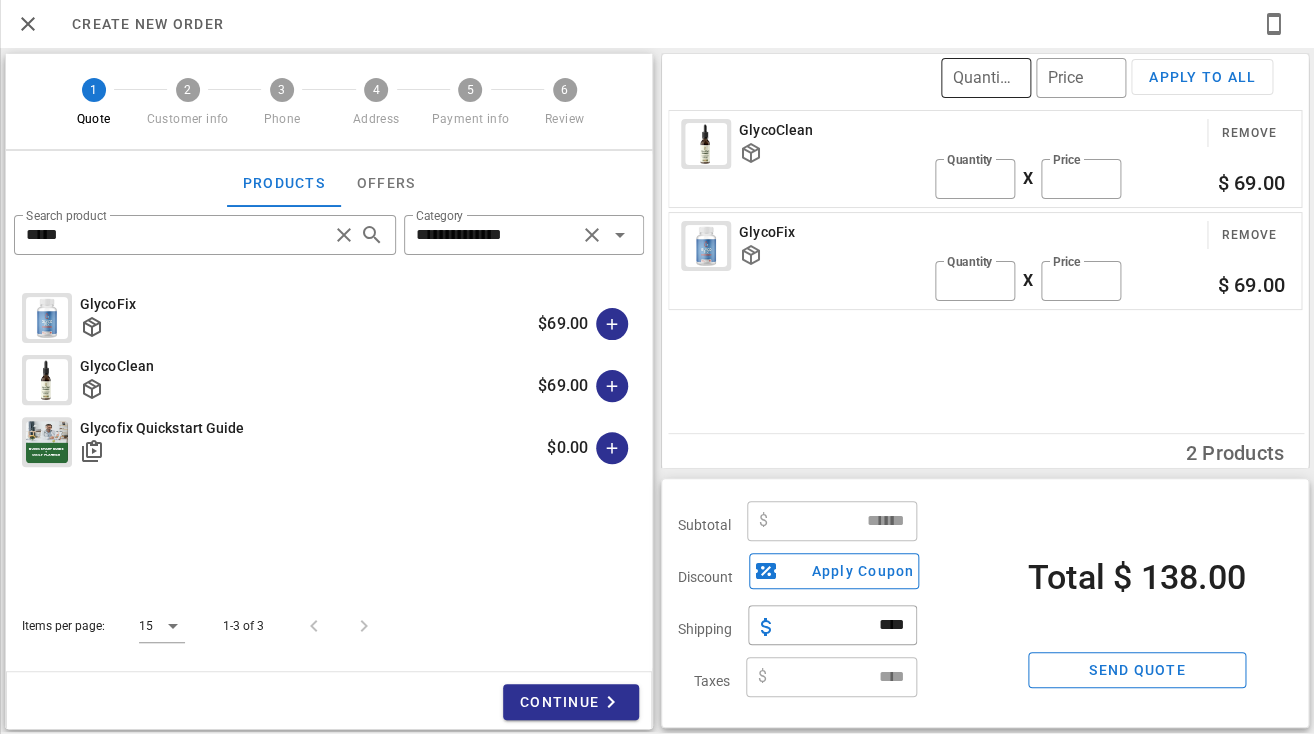click on "Quantity" at bounding box center [986, 78] 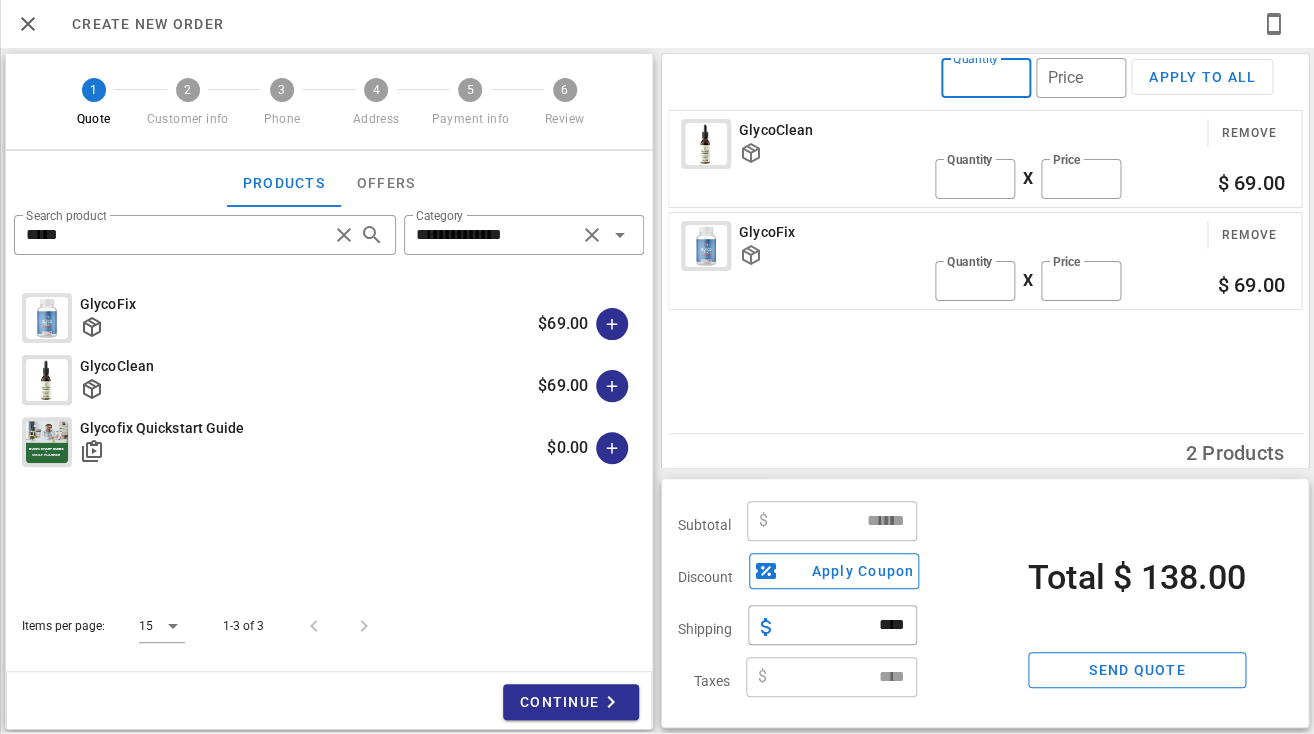 type on "*" 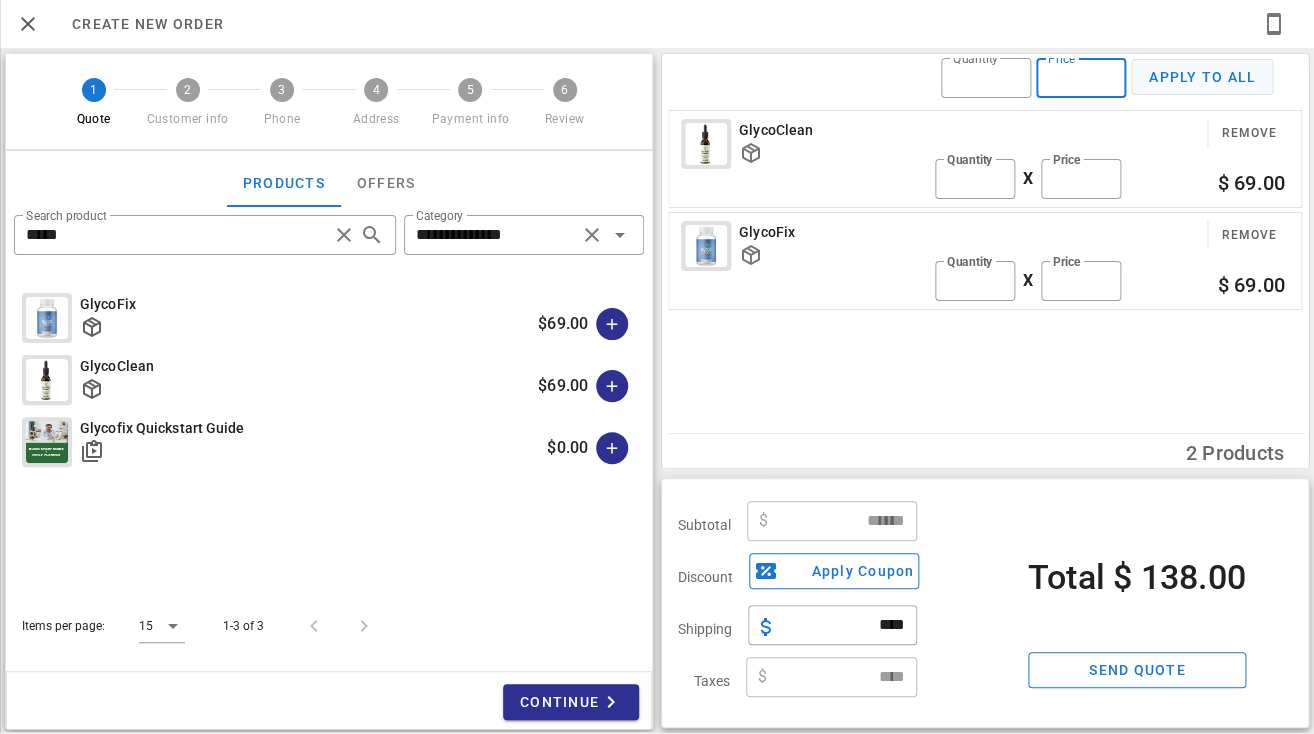 type on "**" 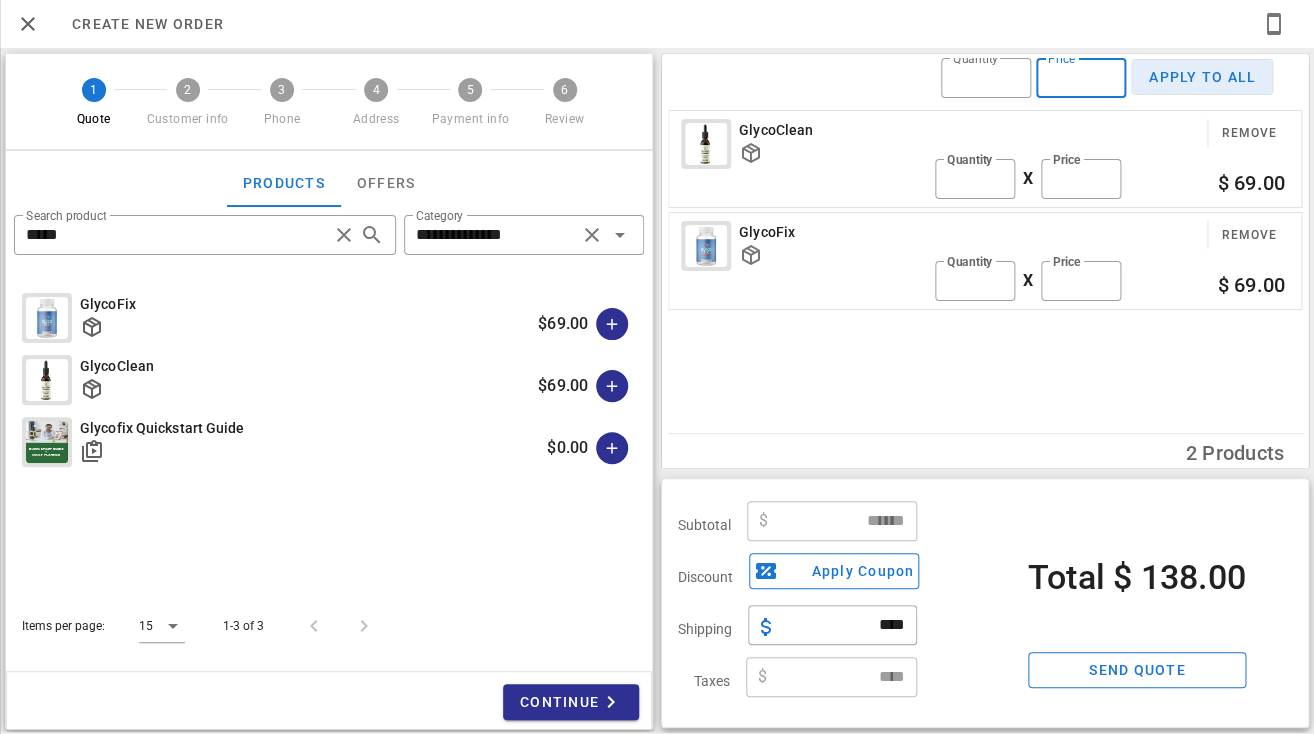 click on "Apply to all" at bounding box center [1202, 77] 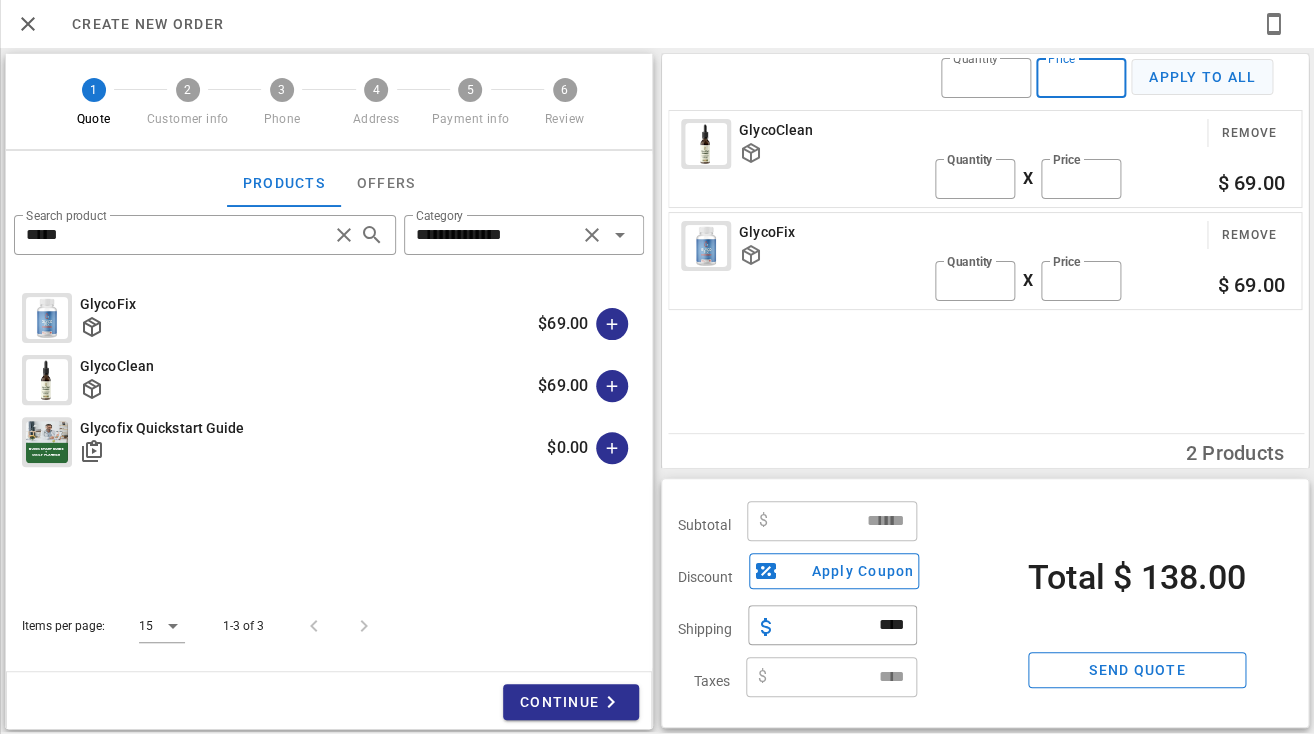 type on "*" 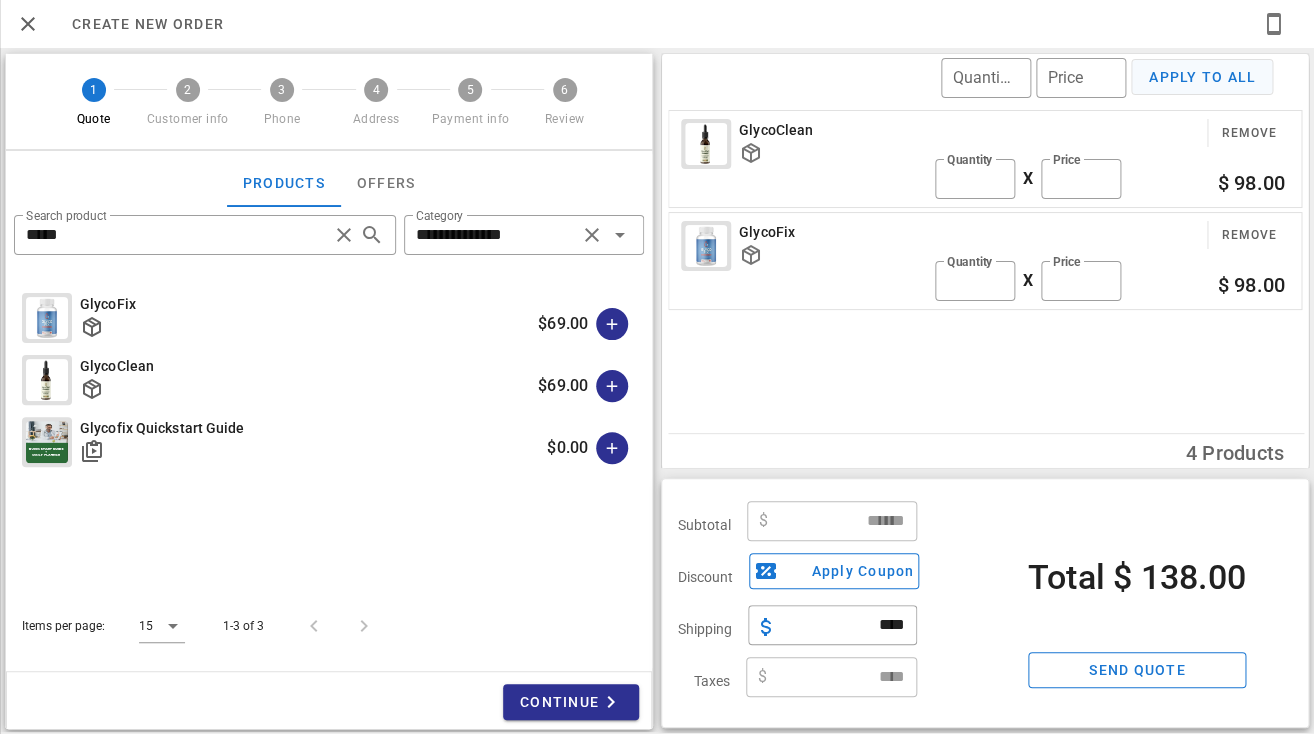 type on "******" 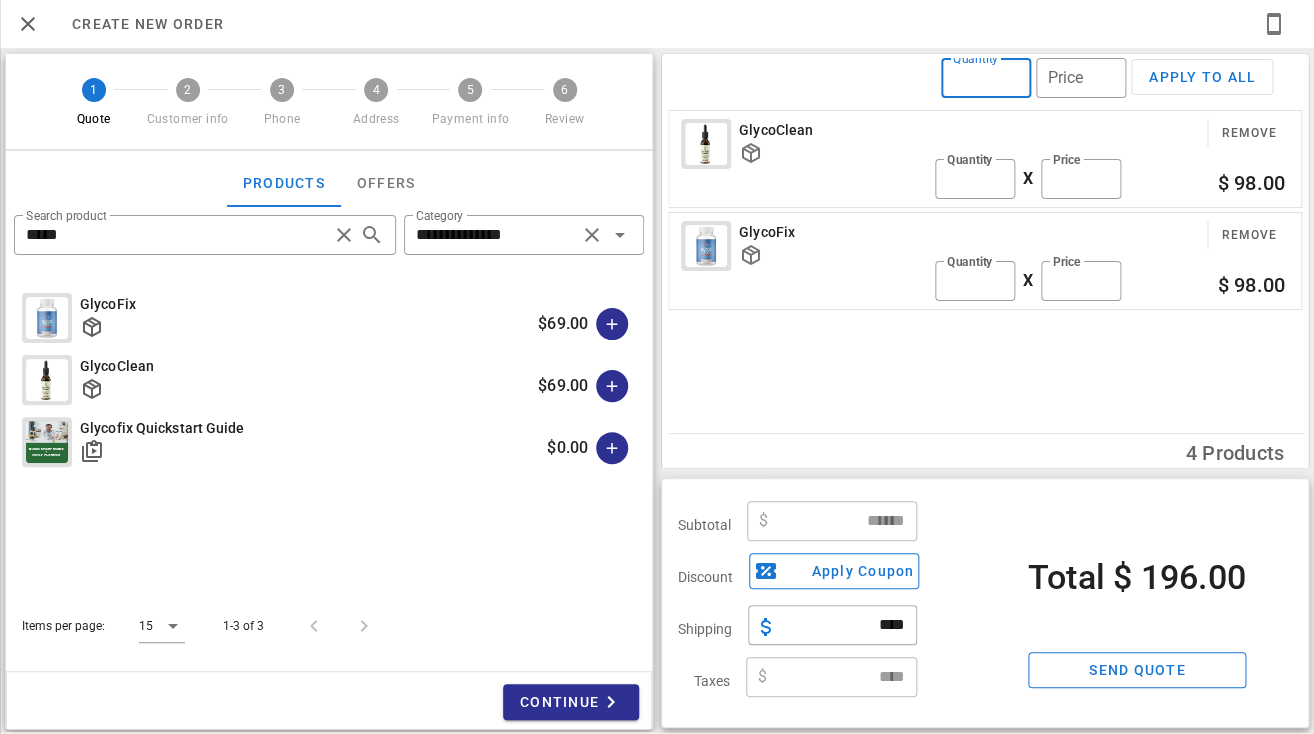 click on "Quantity" at bounding box center [986, 78] 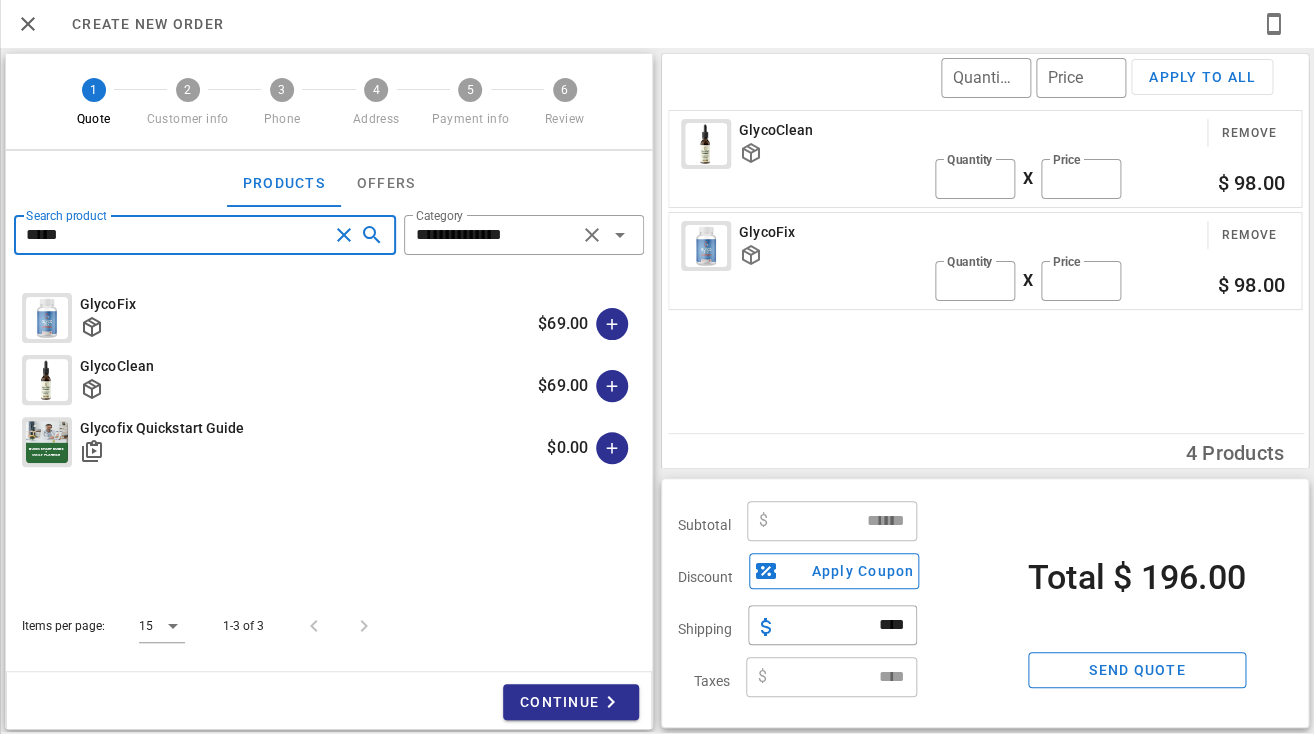 click on "*****" at bounding box center [177, 235] 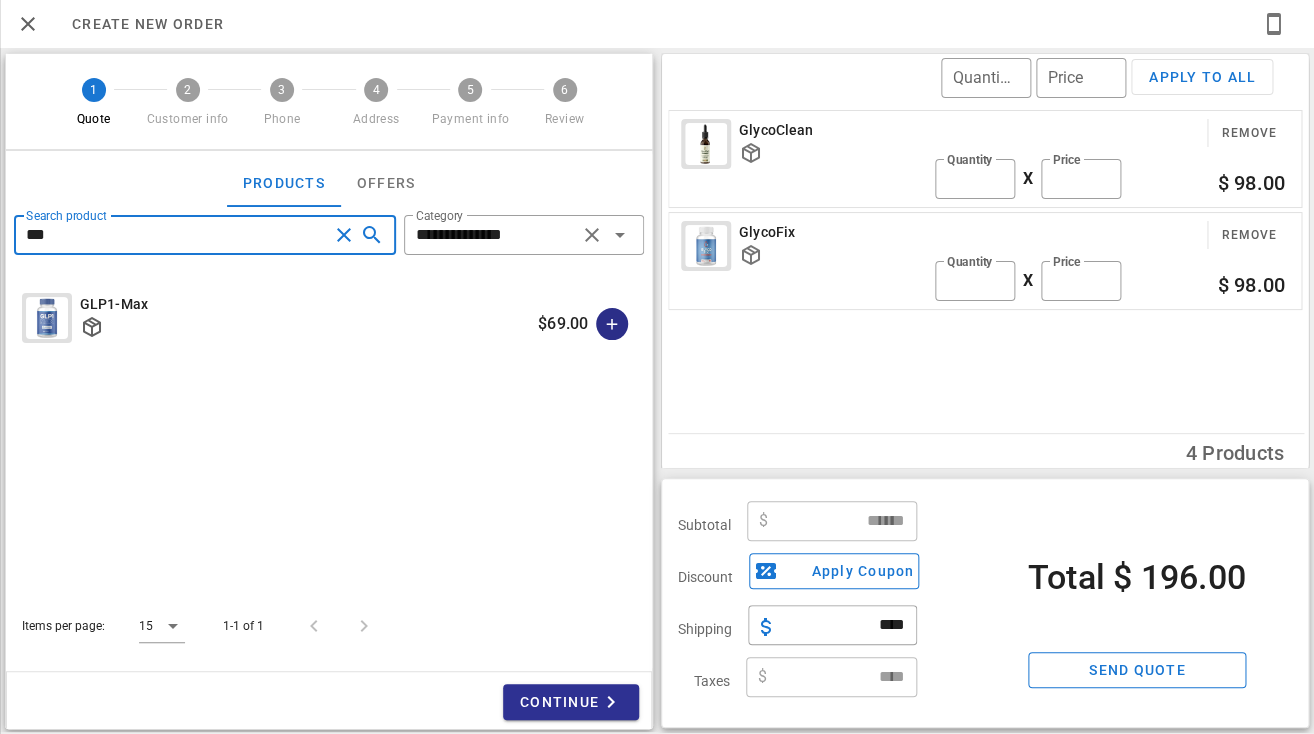 type on "***" 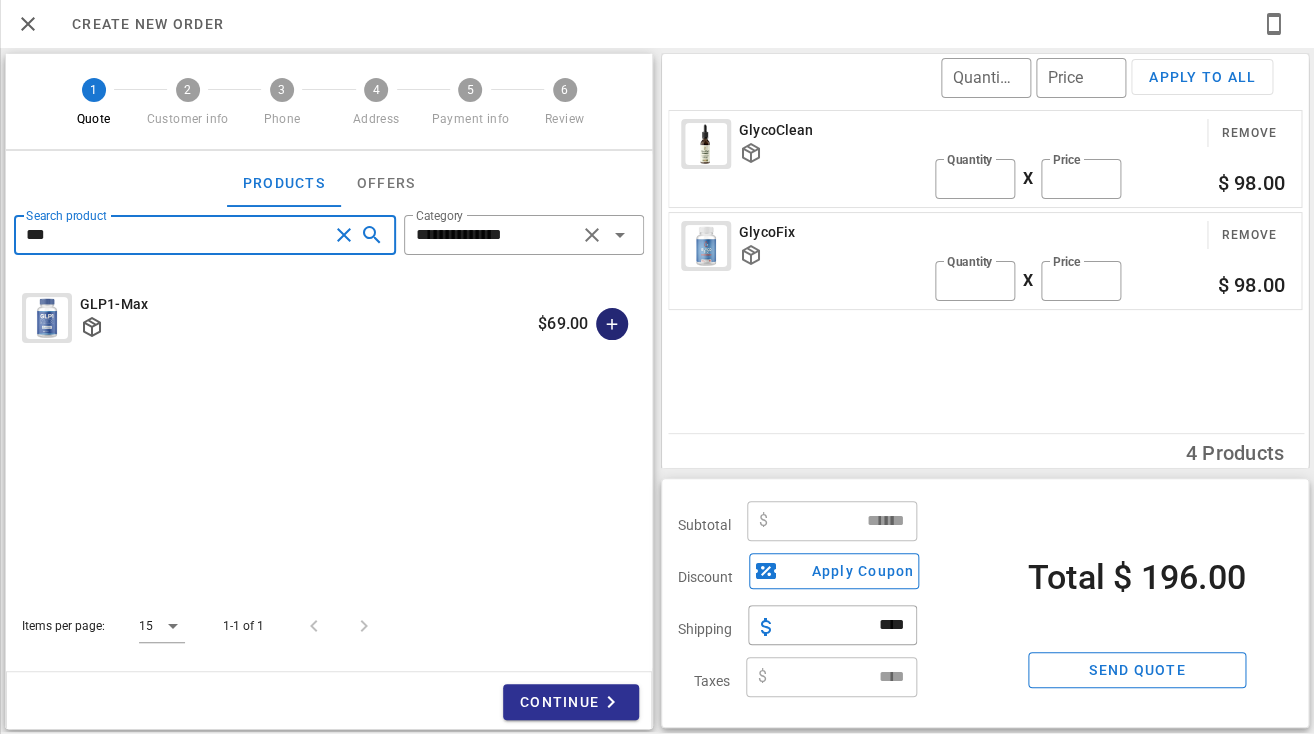 click at bounding box center [612, 324] 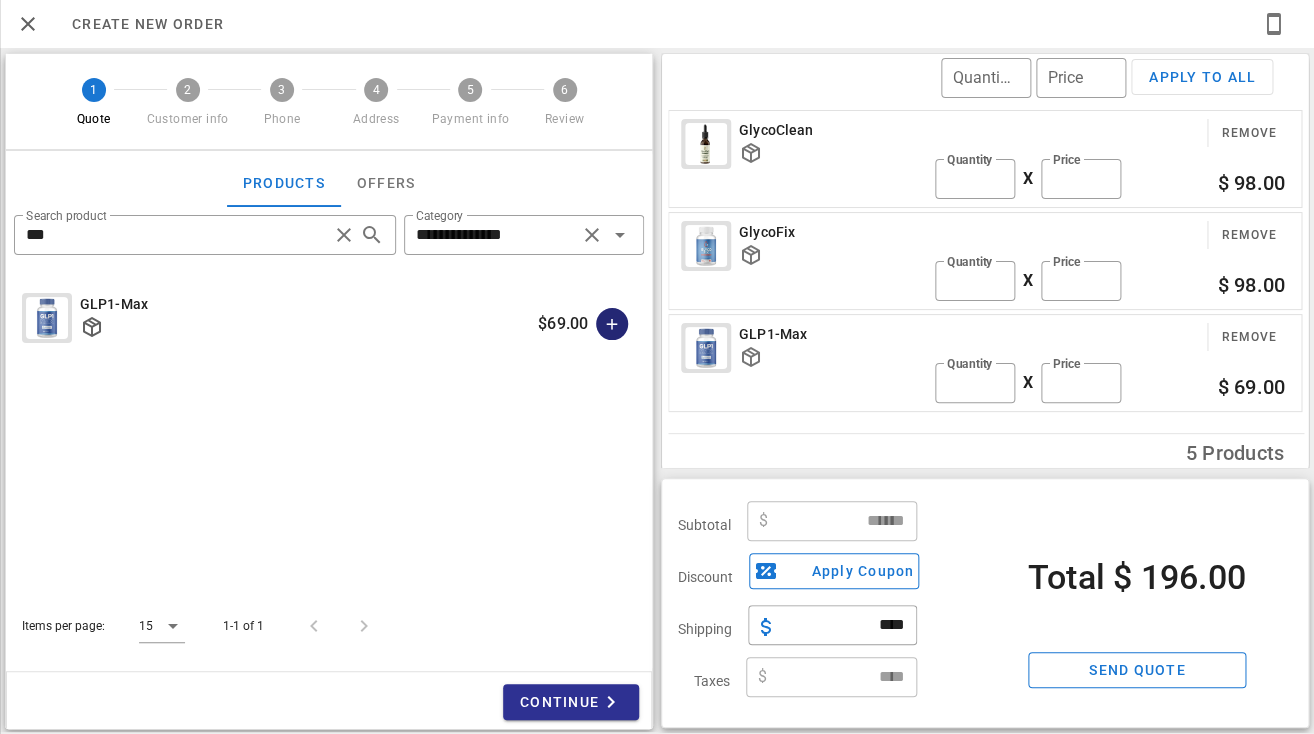 type on "******" 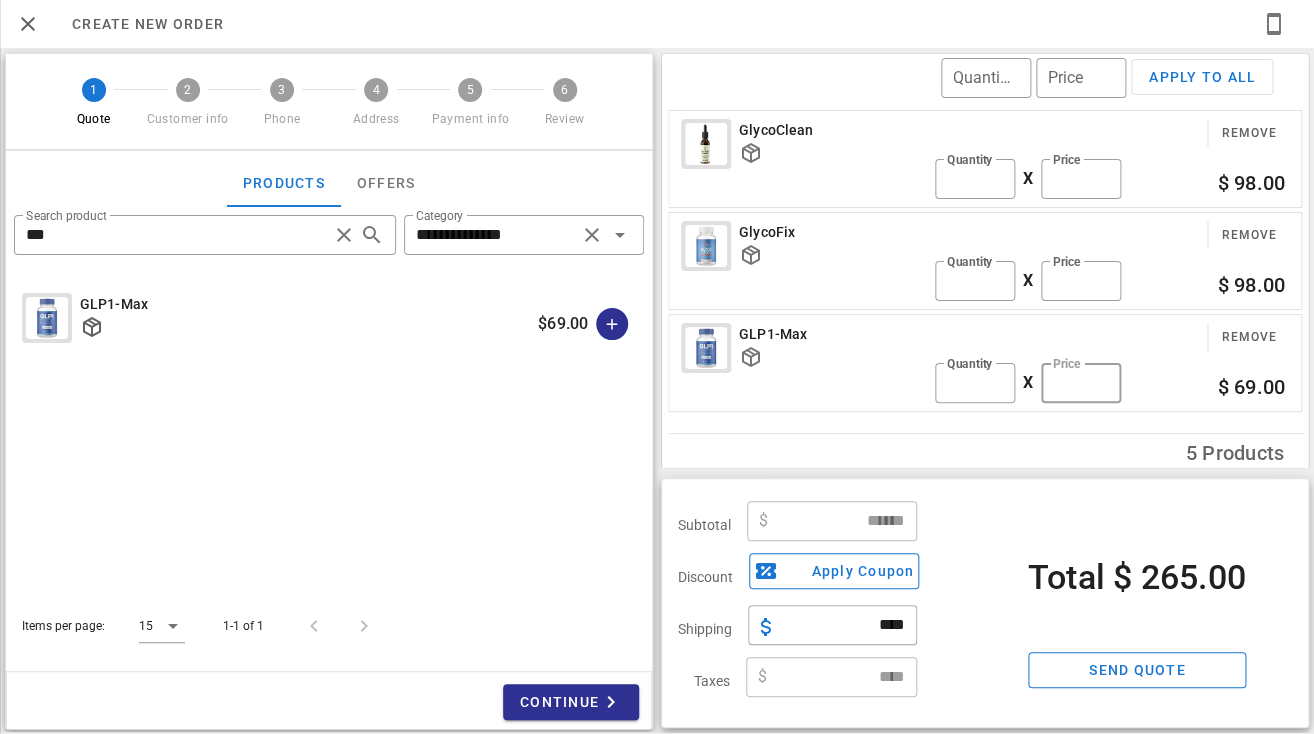 click on "**" at bounding box center [1081, 383] 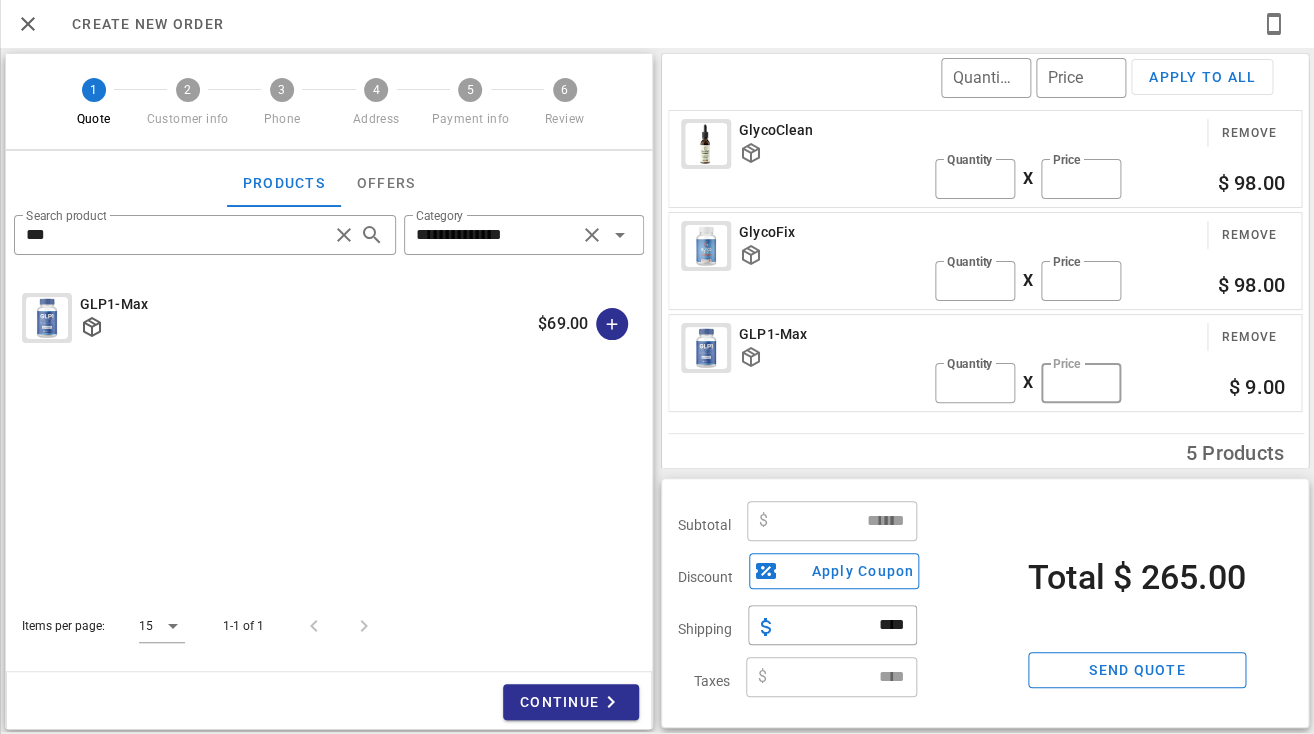 type on "**" 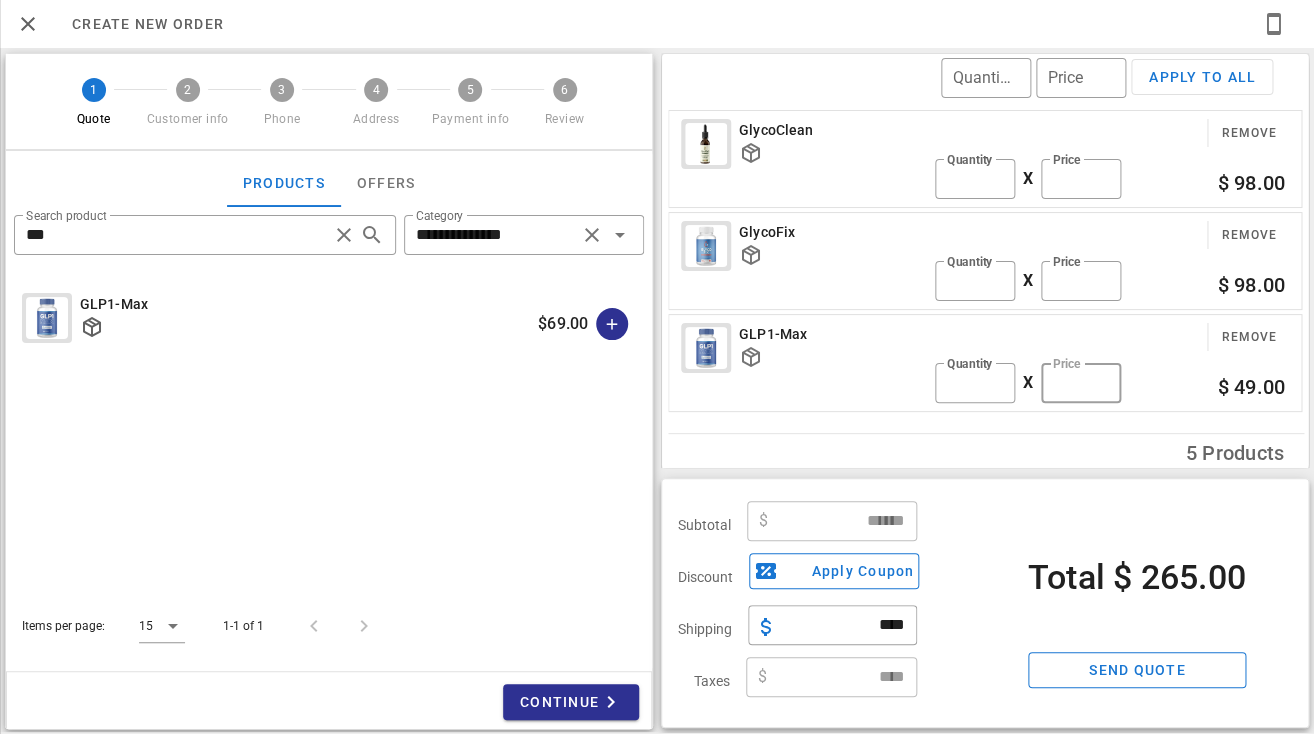 type on "******" 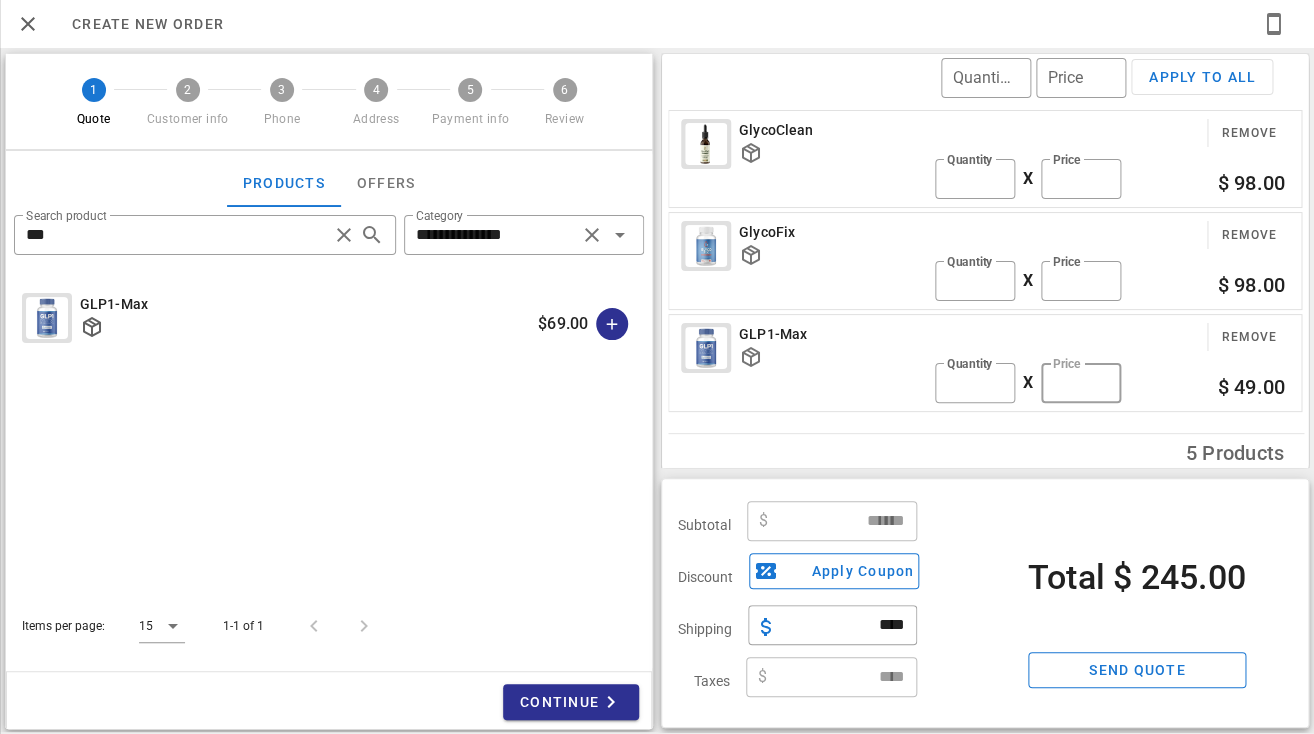 type on "**" 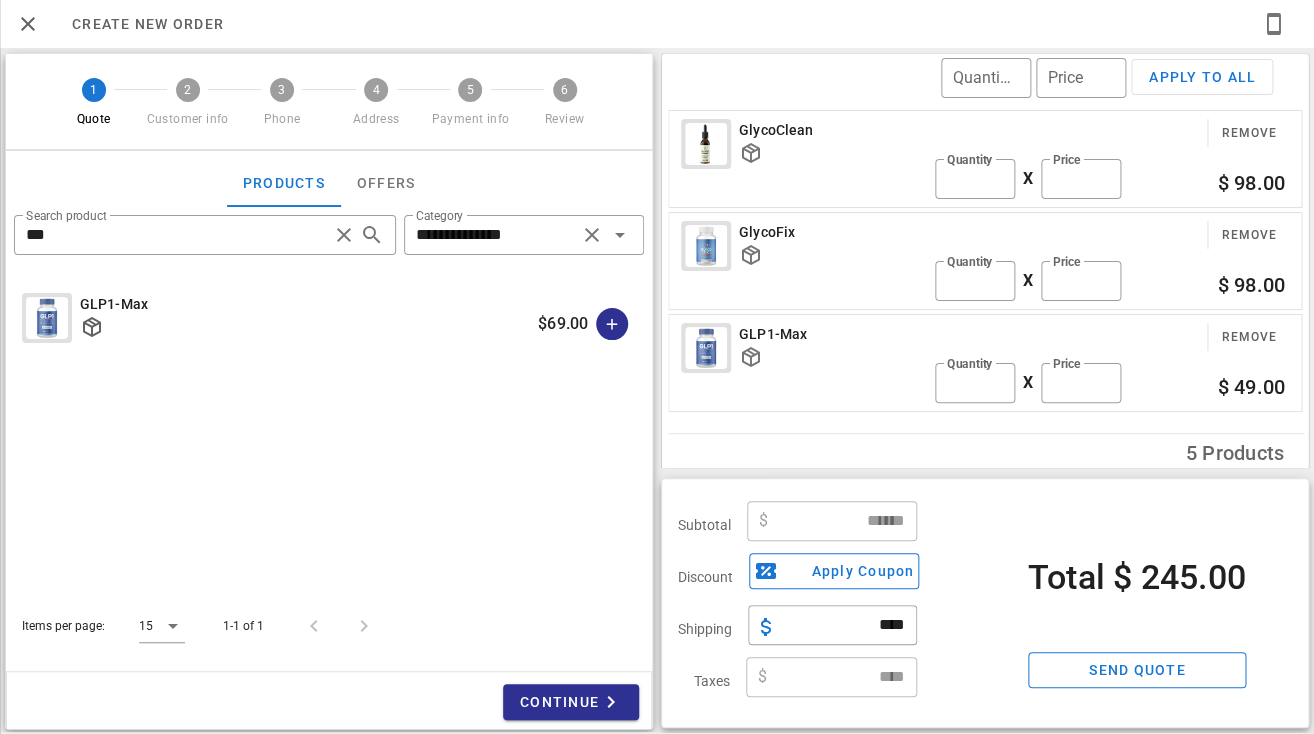 scroll, scrollTop: 999761, scrollLeft: 999667, axis: both 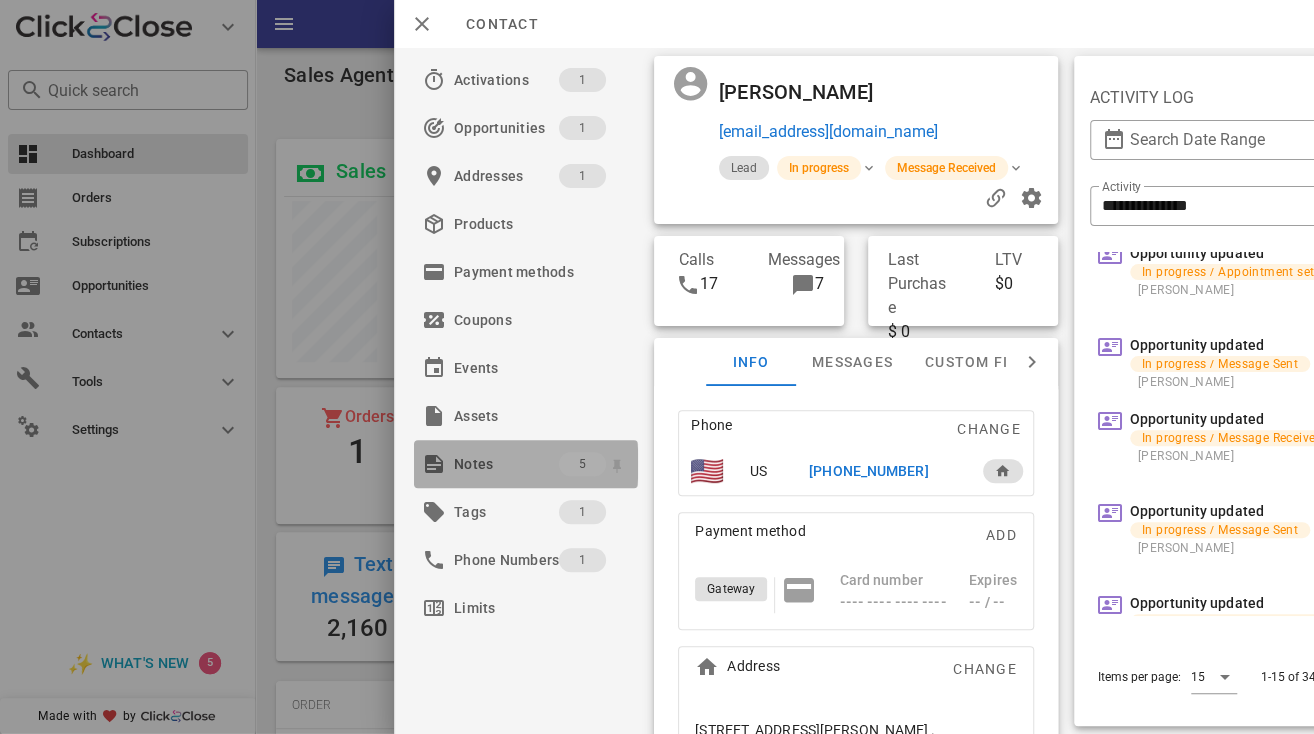 click on "Notes  5" at bounding box center (526, 464) 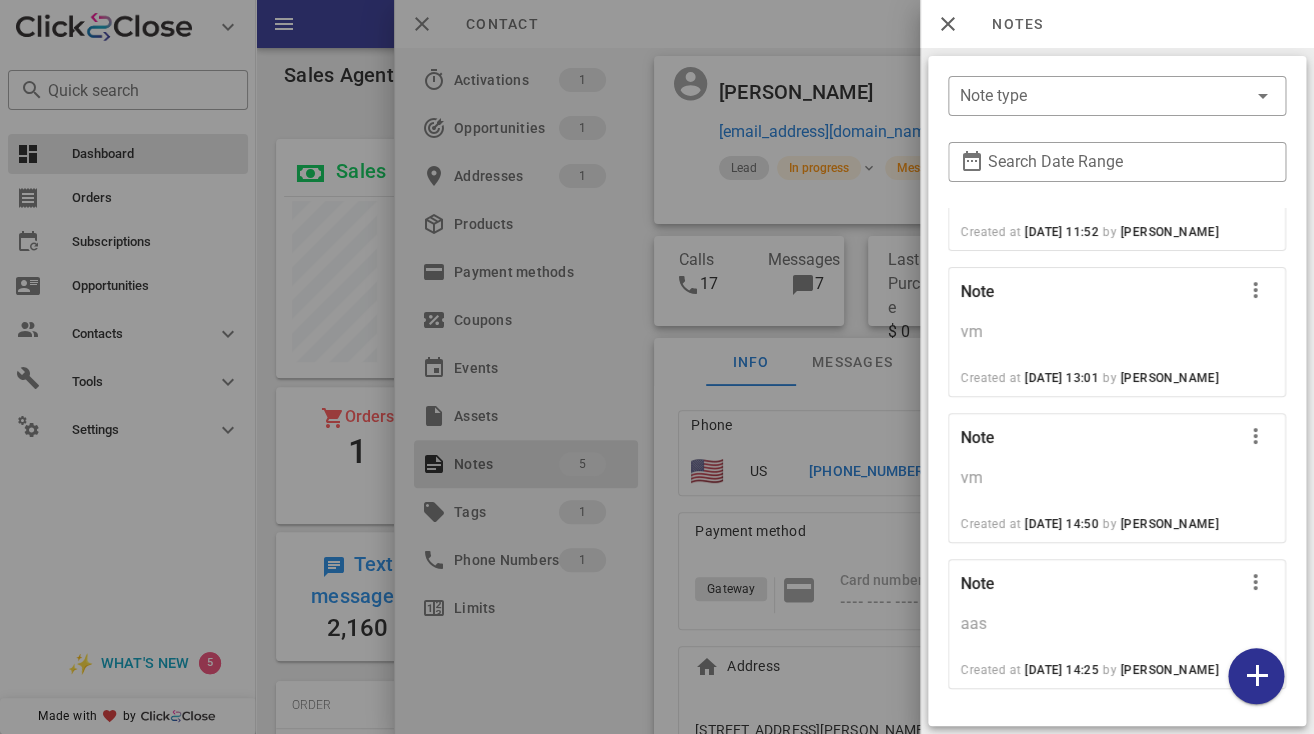 scroll, scrollTop: 297, scrollLeft: 0, axis: vertical 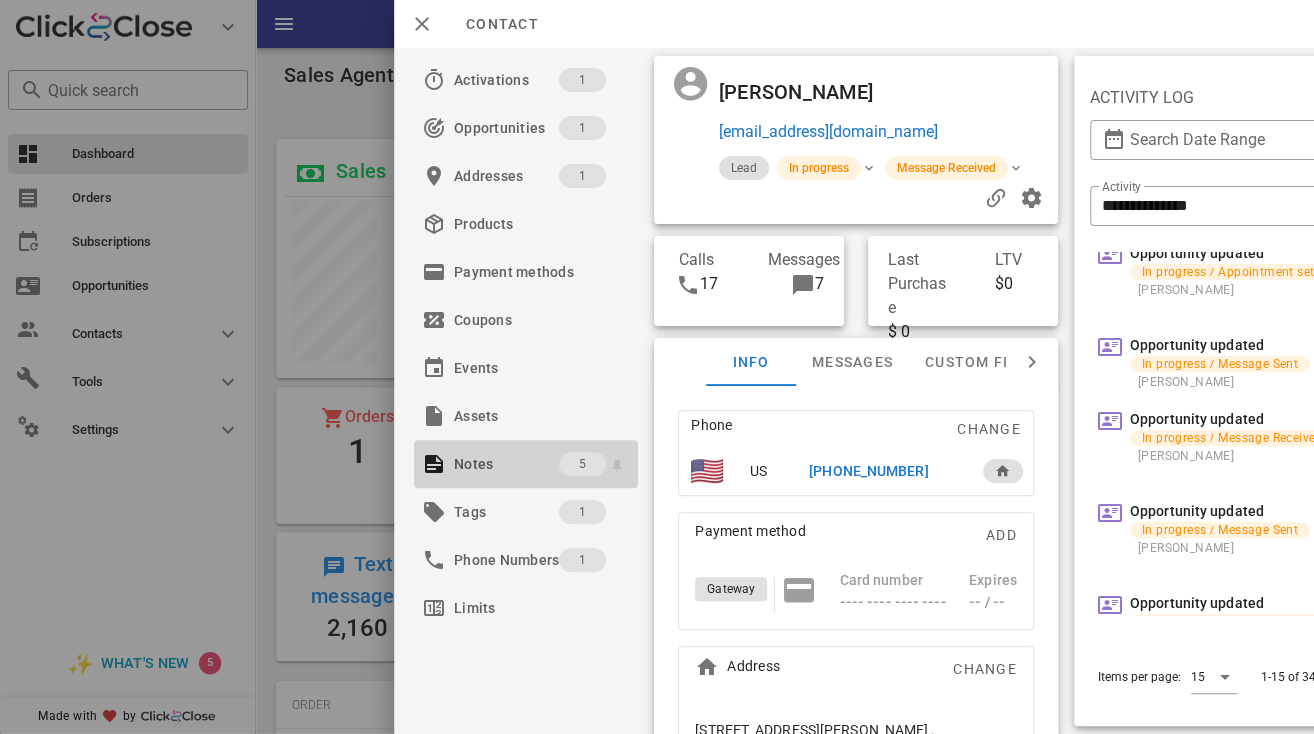 click on "Notes" at bounding box center (506, 464) 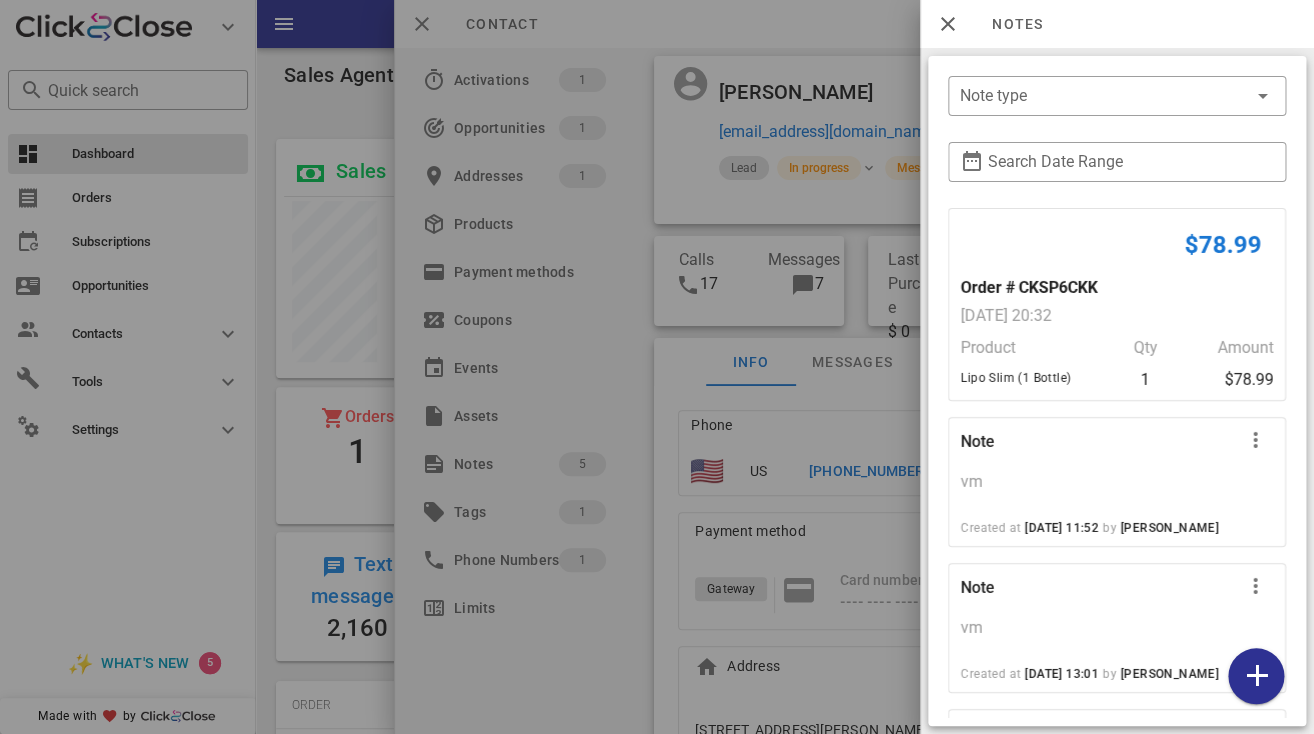 scroll, scrollTop: 0, scrollLeft: 0, axis: both 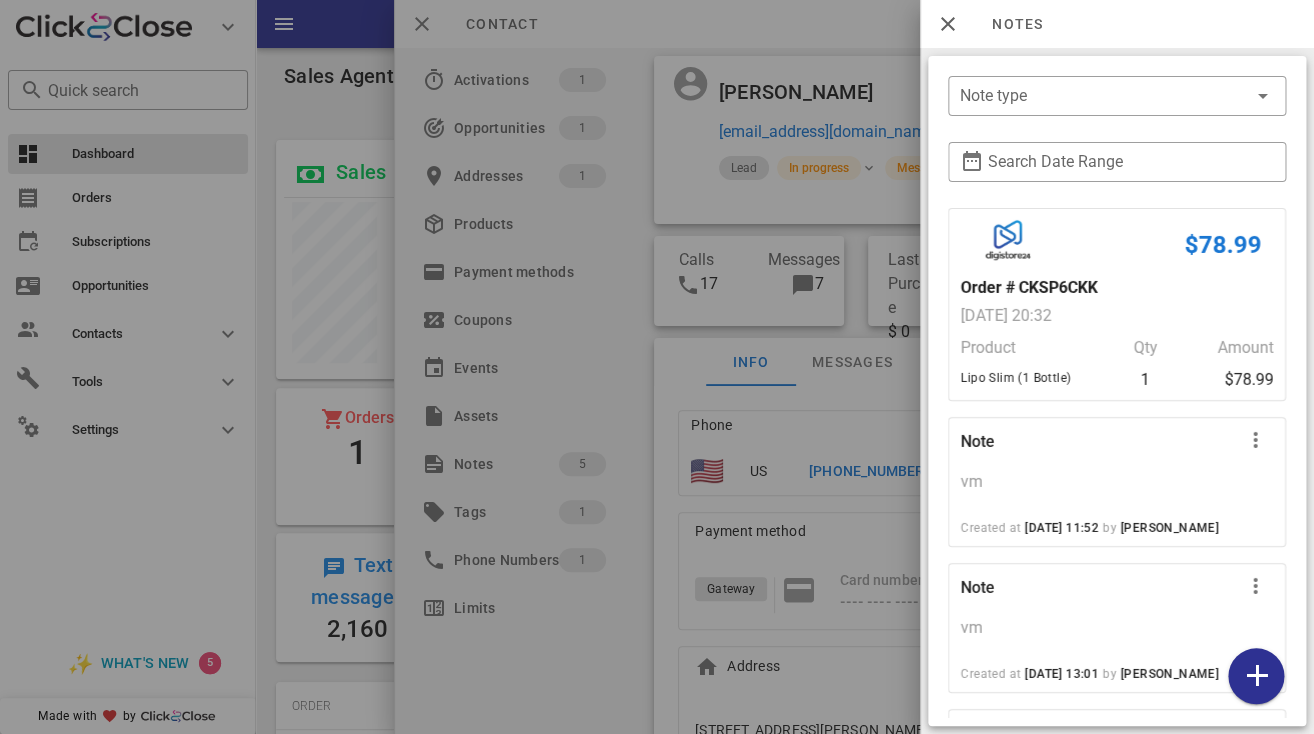click at bounding box center (657, 367) 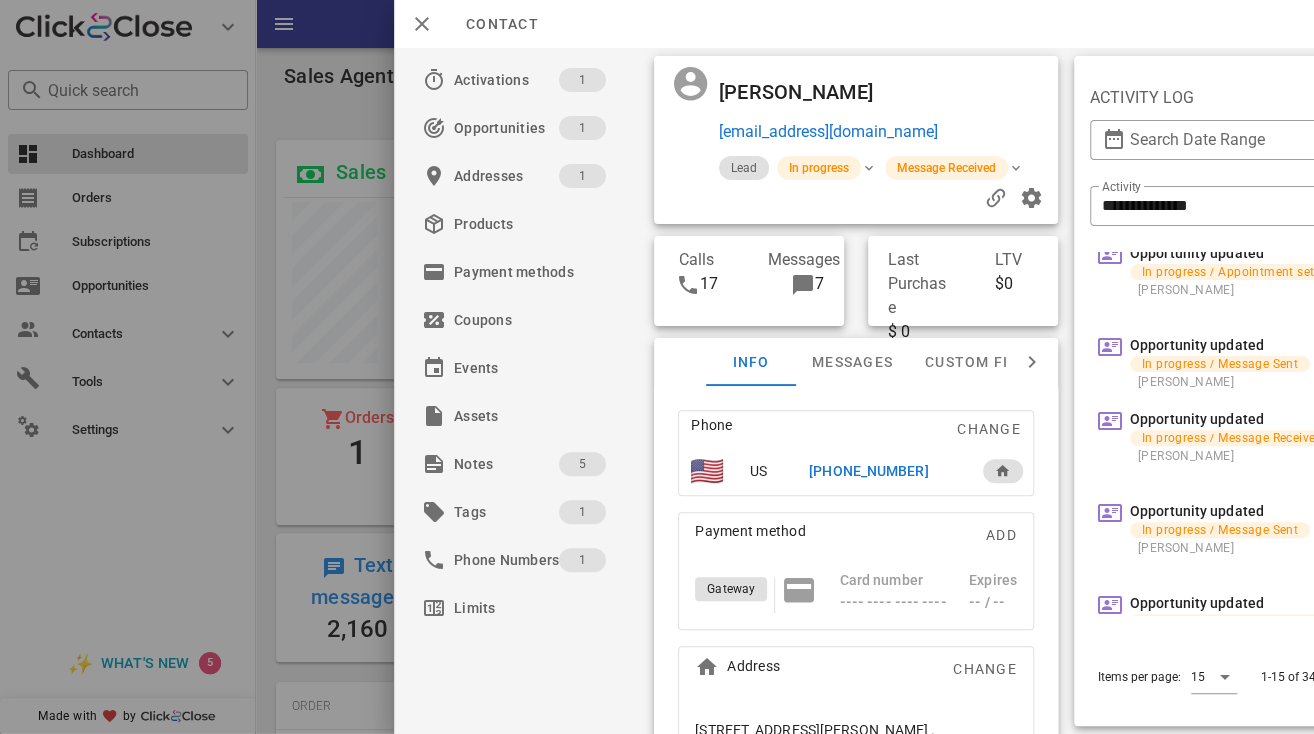 click on "Meredith Oislander" at bounding box center [801, 92] 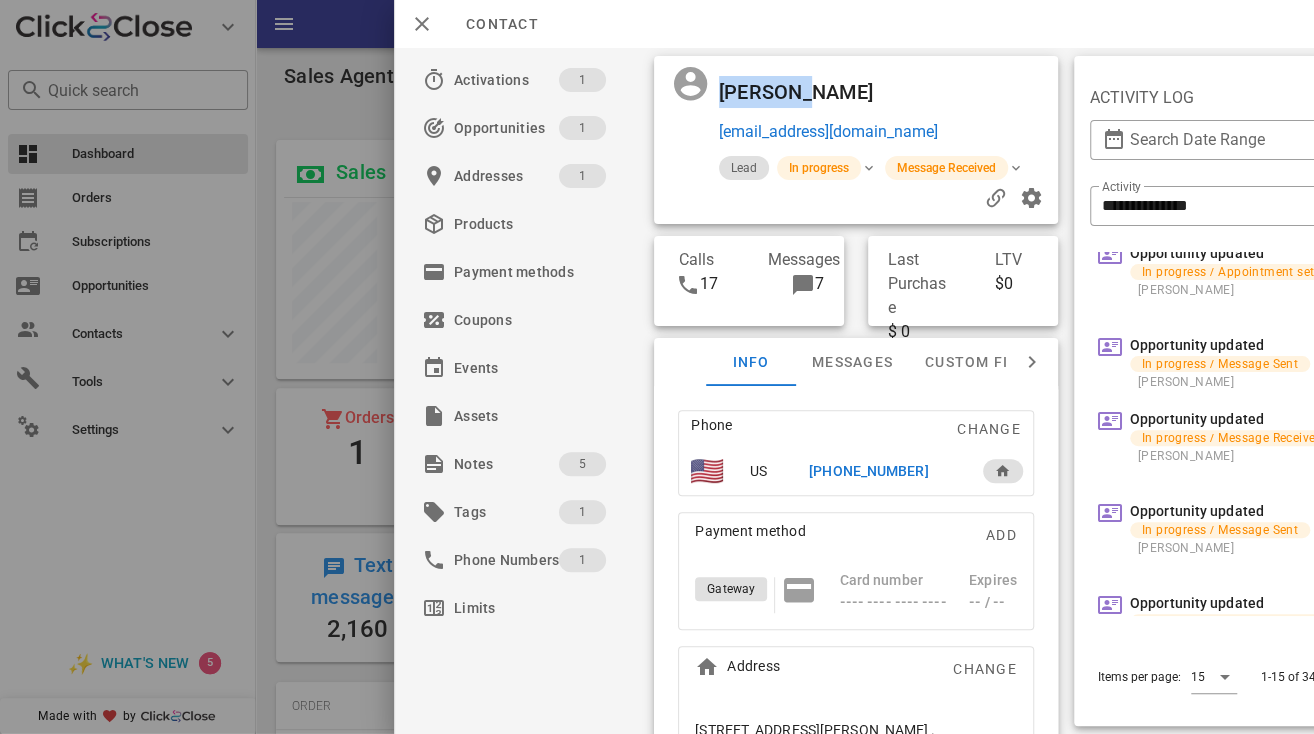 click on "Meredith Oislander" at bounding box center (801, 92) 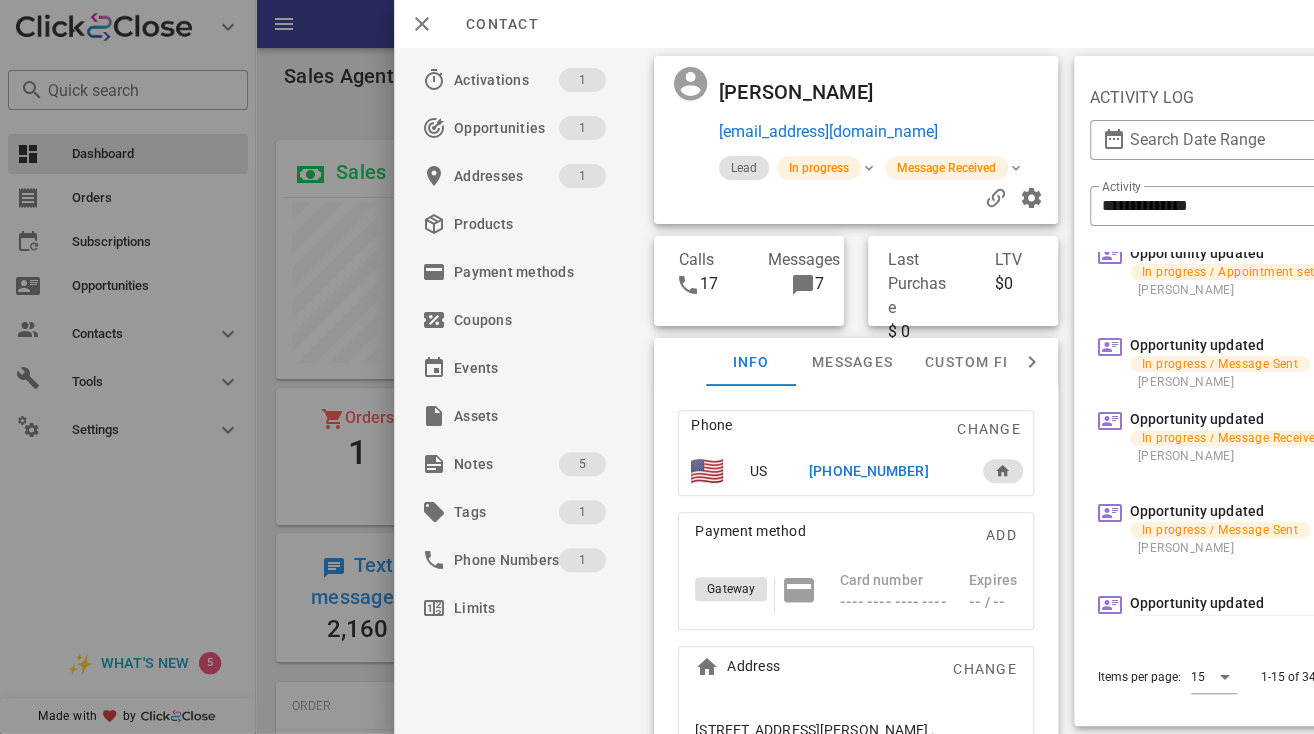 click on "Meredith Oislander" at bounding box center [801, 92] 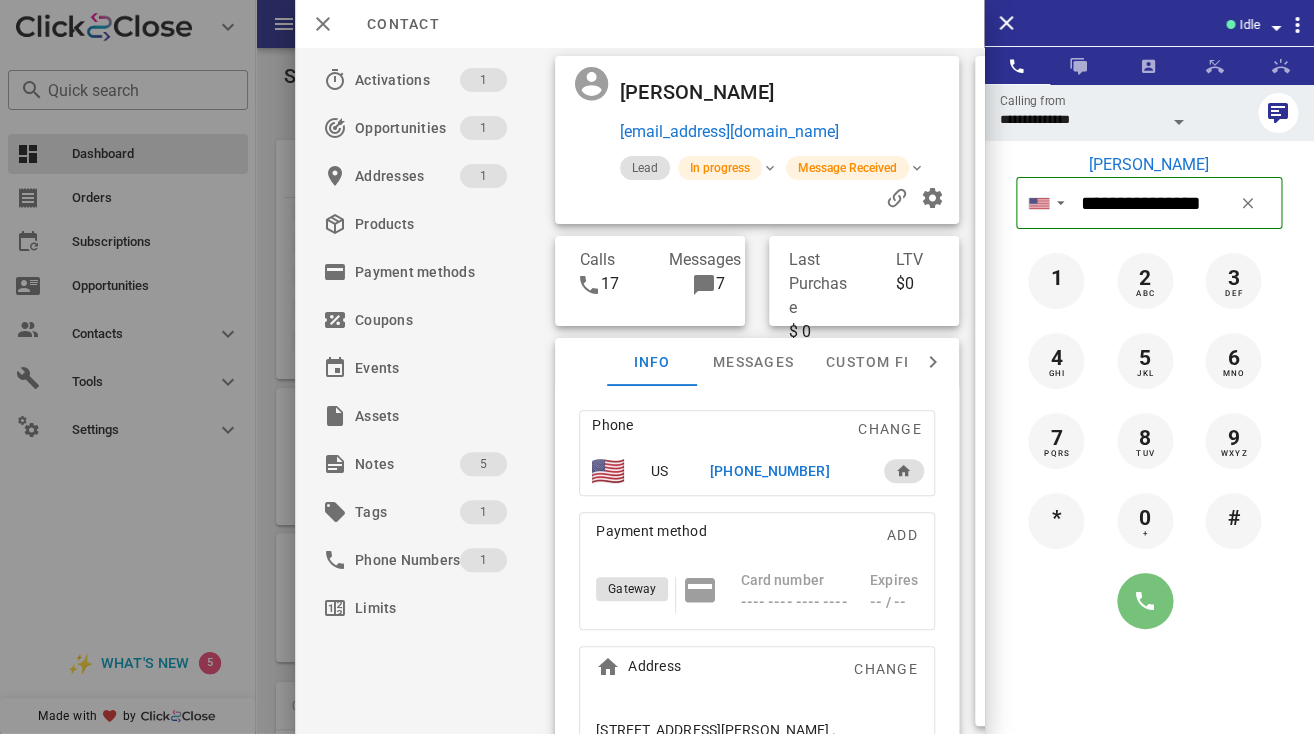 click at bounding box center (1145, 601) 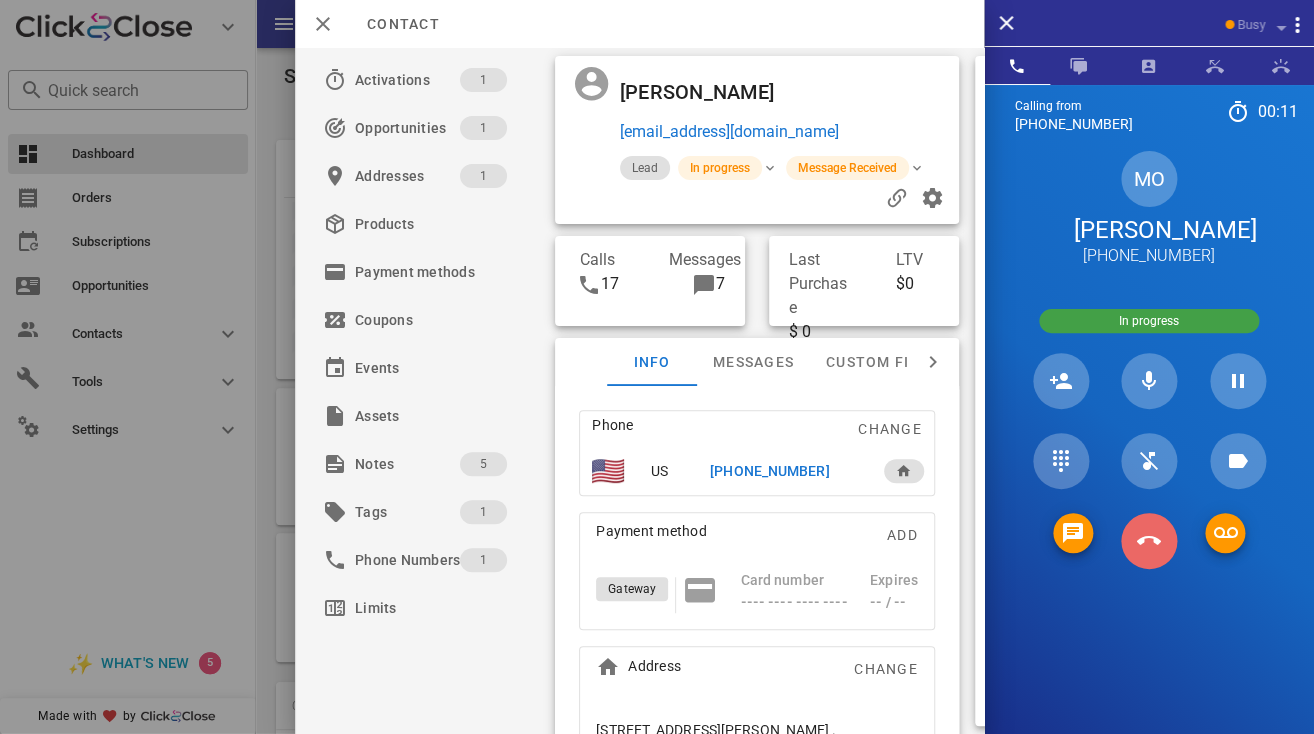 click at bounding box center (1149, 541) 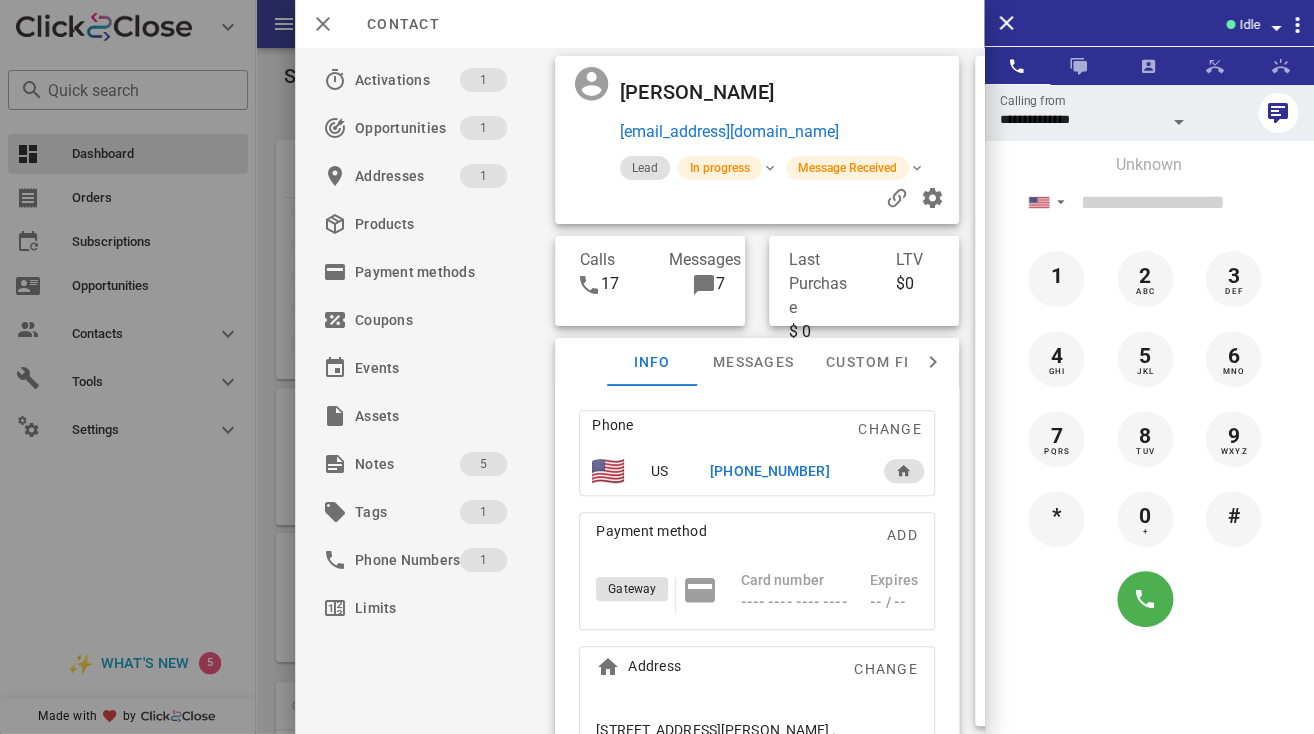 click on "+15165275371" at bounding box center (769, 471) 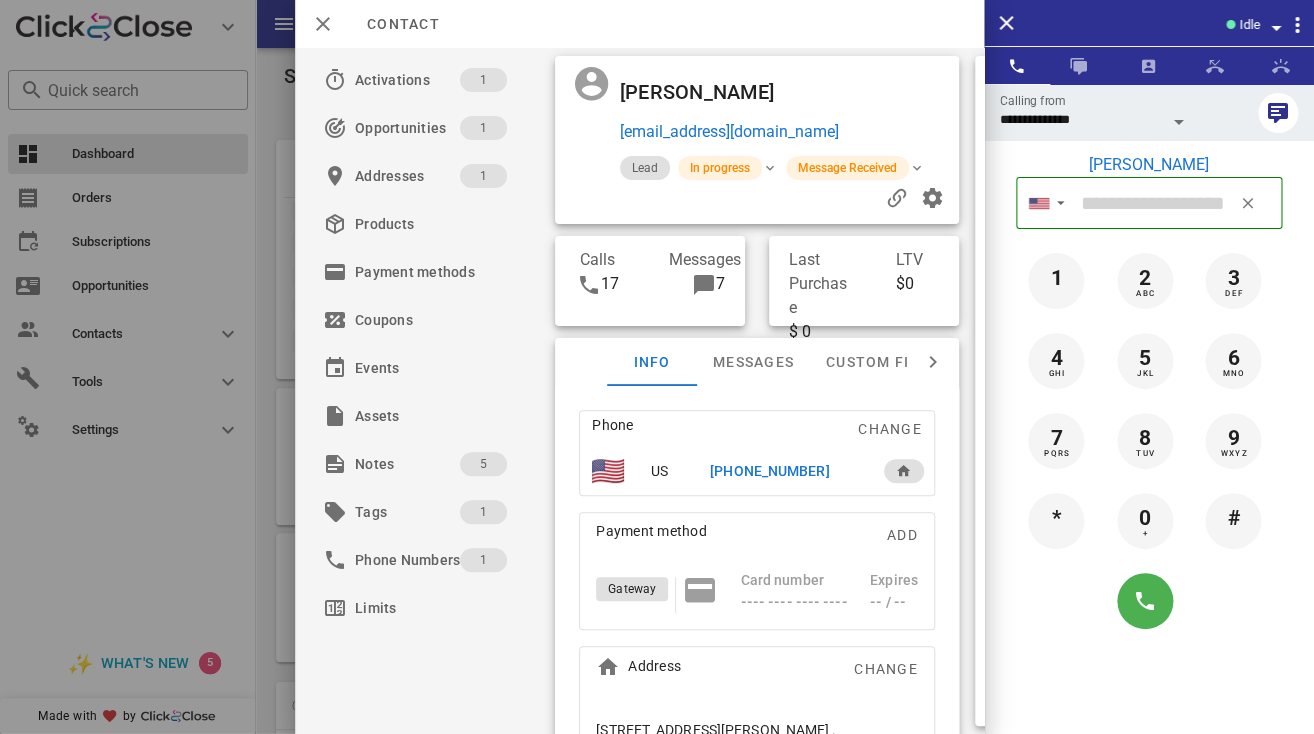 type on "**********" 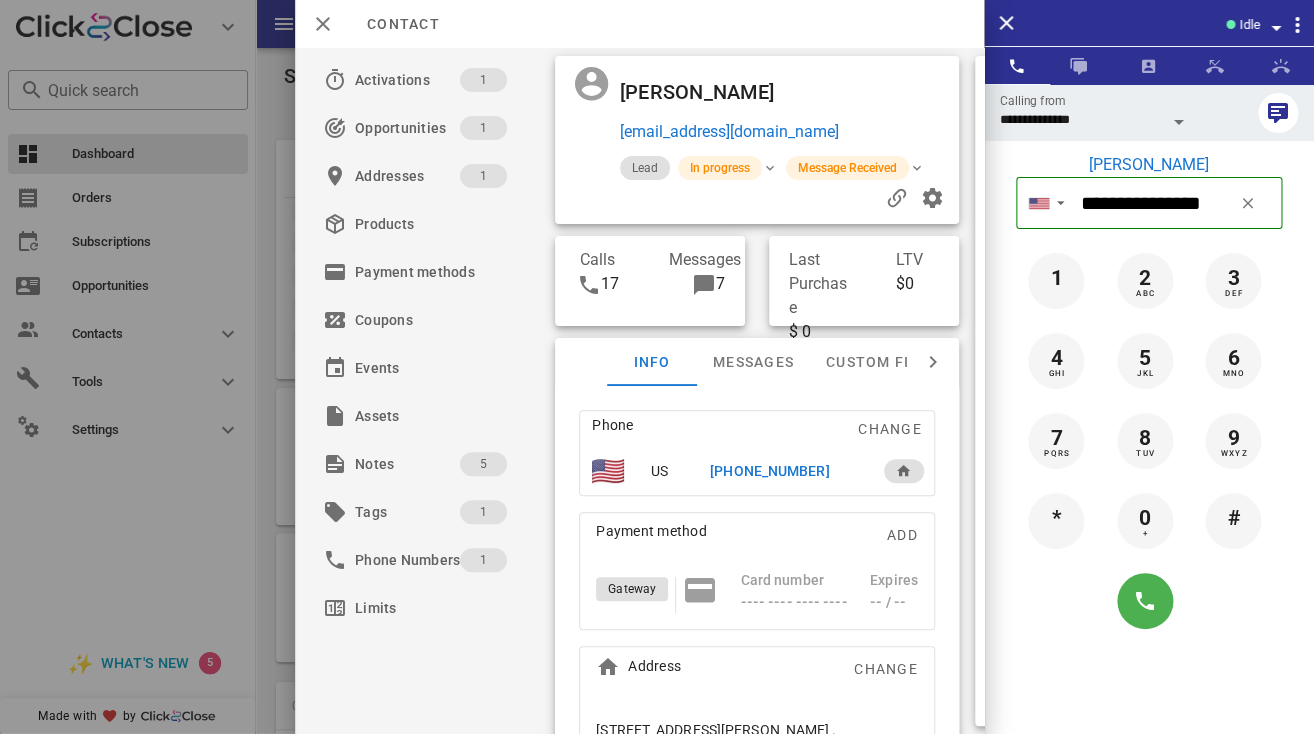 click at bounding box center [1179, 122] 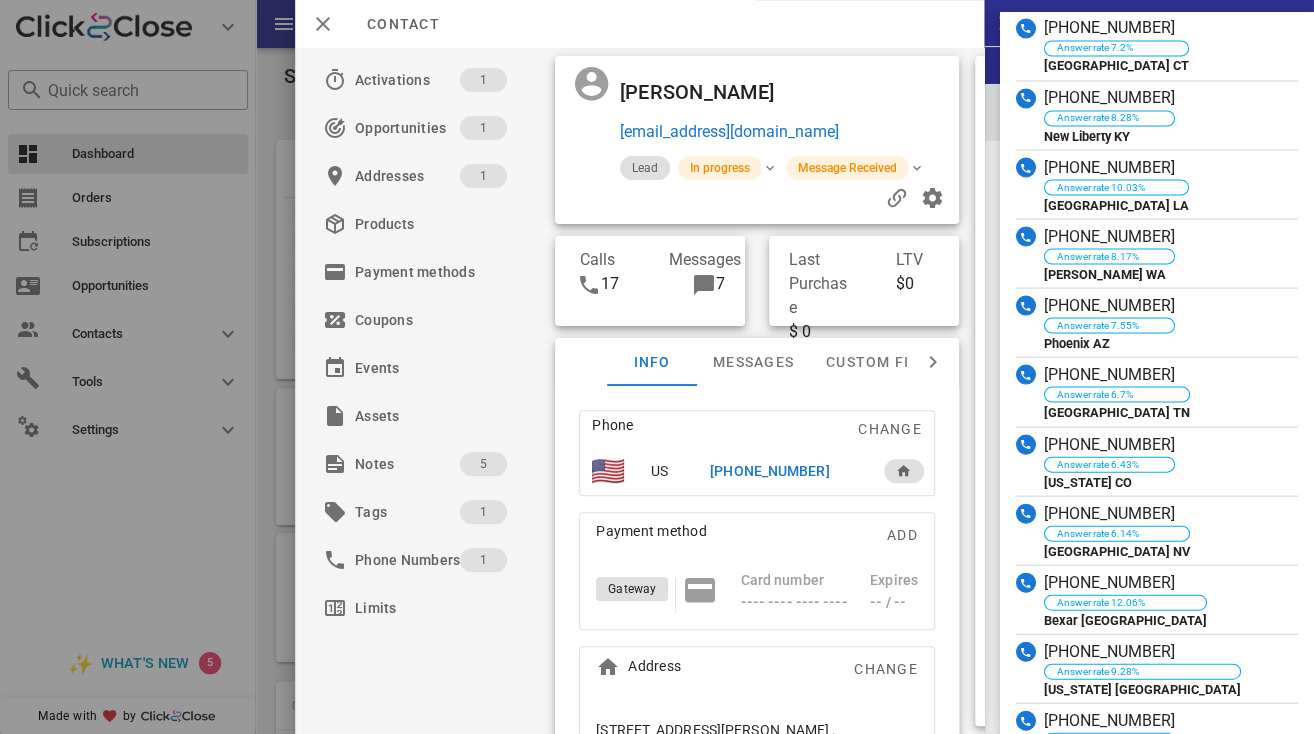 scroll, scrollTop: 1540, scrollLeft: 0, axis: vertical 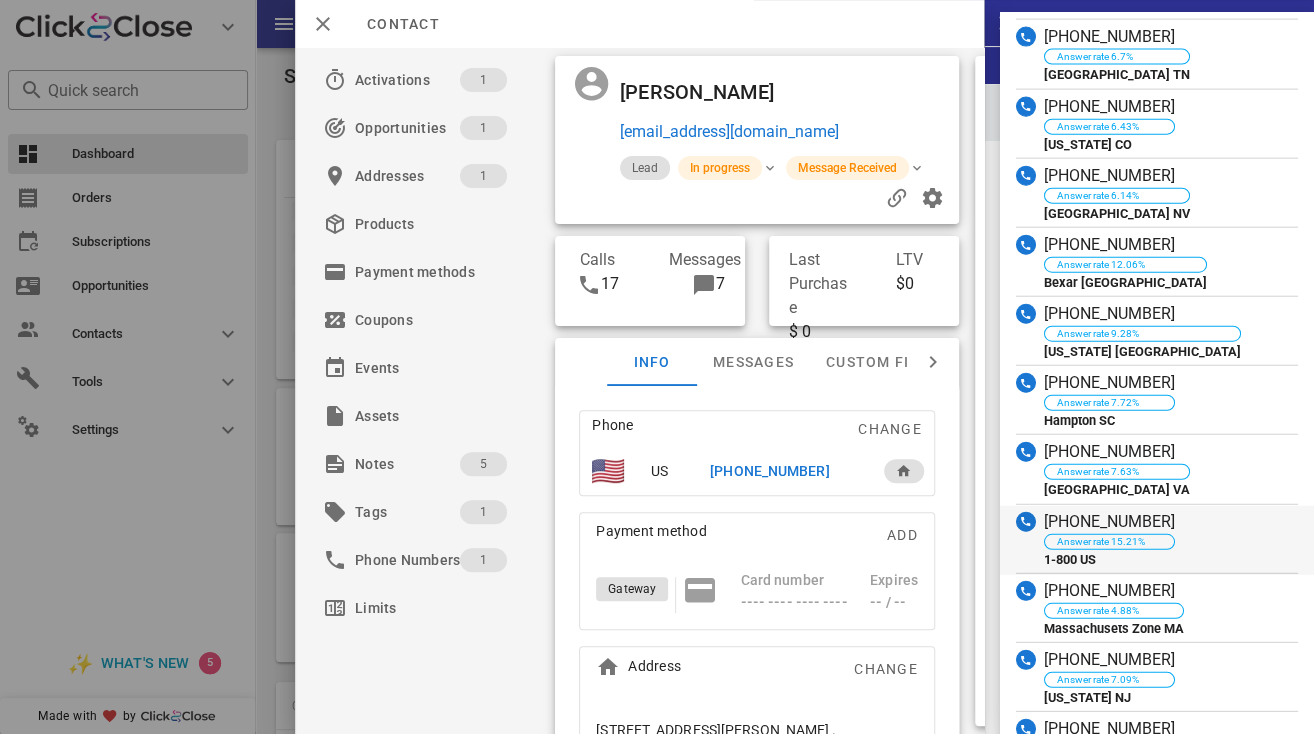 click on "(833) 851-5180" at bounding box center [1109, 522] 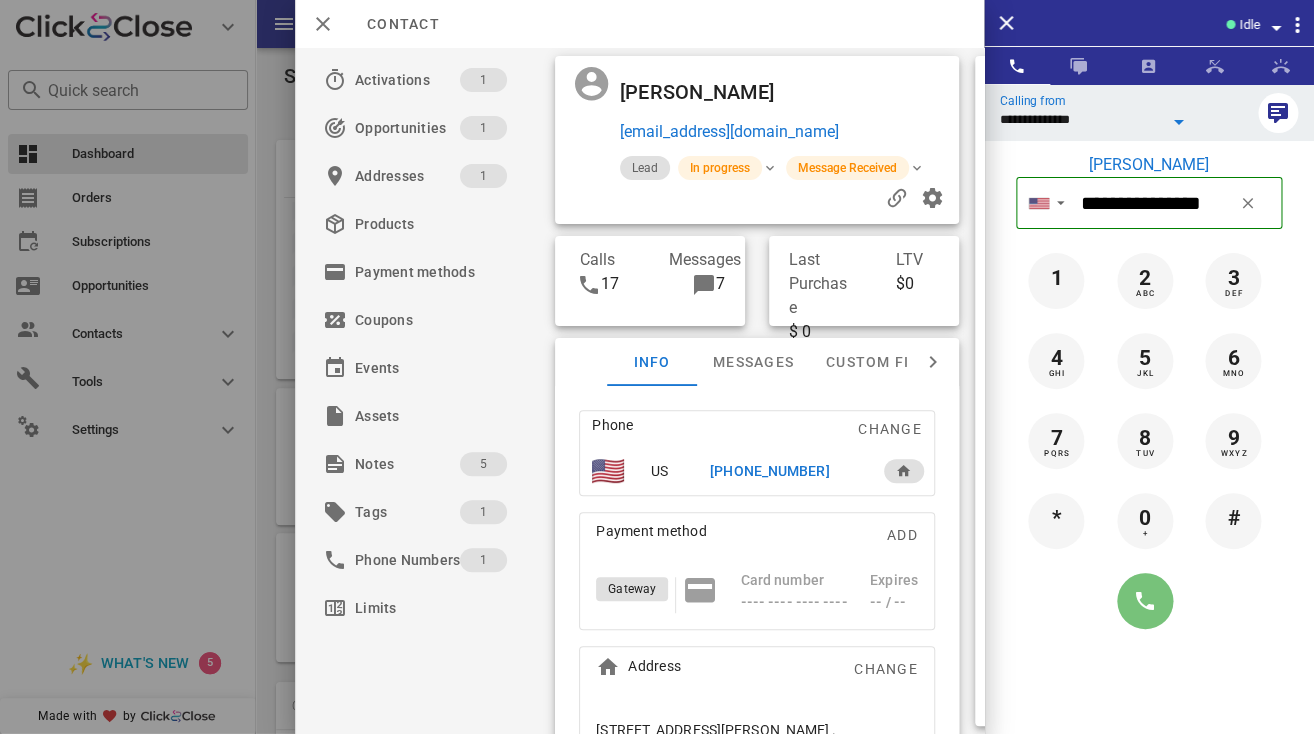 click at bounding box center [1145, 601] 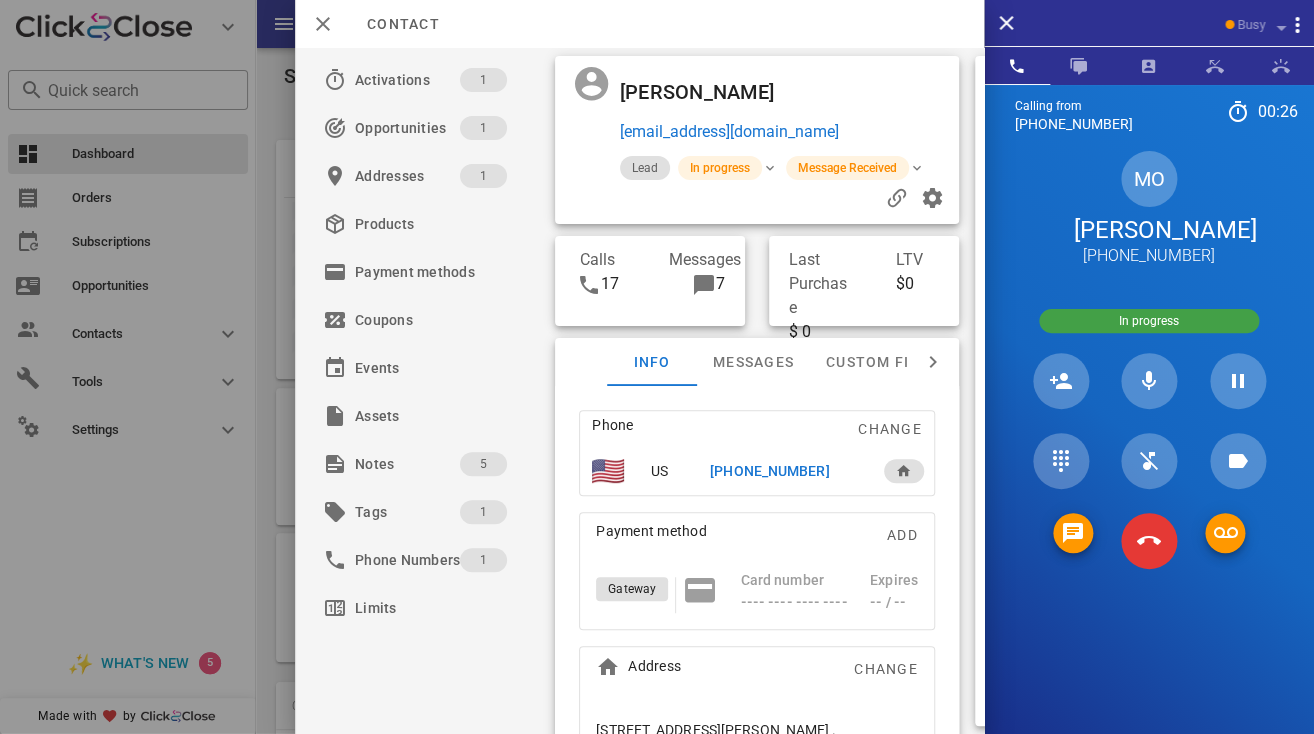 scroll, scrollTop: 97, scrollLeft: 0, axis: vertical 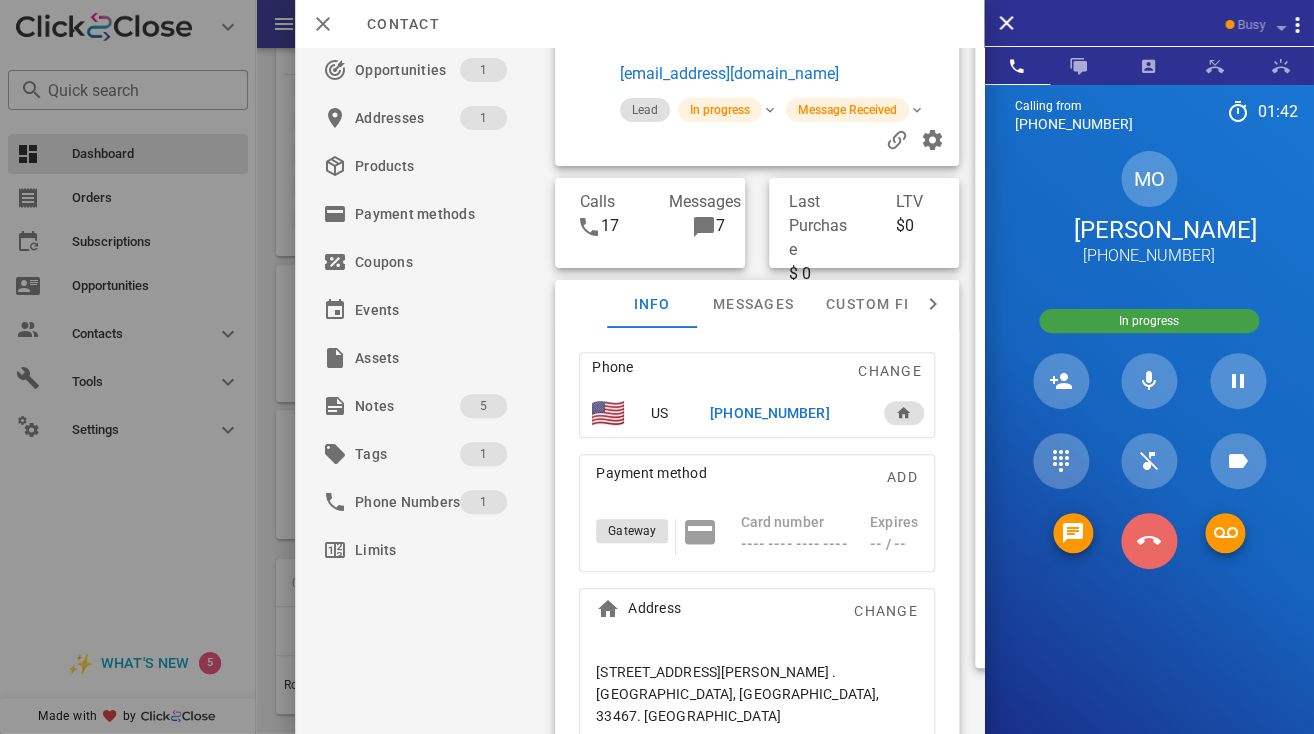 click on "Calling from (833) 851-5180 01: 42  Unknown      ▼     Australia
+61
Canada
+1
Guam
+1671
Mexico (México)
+52
New Zealand
+64
United Kingdom
+44
United States
+1
1 2 ABC 3 DEF 4 GHI 5 JKL 6 MNO 7 PQRS 8 TUV 9 WXYZ * 0 + #  MO   Meredith Oislander  +15165275371  In progress  Directory ​  AL  Alexander Lodi  Idle   BG  Berlange Gauthier  Idle   CS  Charles Shelton  Idle   CA  Chase Adams  Idle   DT  Daniela Tanevski  Idle   EL  Eduardo Lopez  Idle   EV  Everest Voelker  Idle   GI  Gloria Incorvia  Idle   HG  Heather Gerard  Idle   HA  Hibah Aoun  Idle   JH  Josh Henry  Idle   KM  Karina Mino  Idle   KW  Kenny Wade  Idle   LB  Larry Bolden  Idle   LJ  Leah Jones  Idle   LM  Lior Mizrahi  Idle   MT  Marc Tertulien  Idle   MA  Massimo Anelli  Busy   BC  Bo Chase  Busy   AH  Abel Hernandez  Offline   AD  Accounting Dept  Offline   A1  agent 110" at bounding box center (1149, 451) 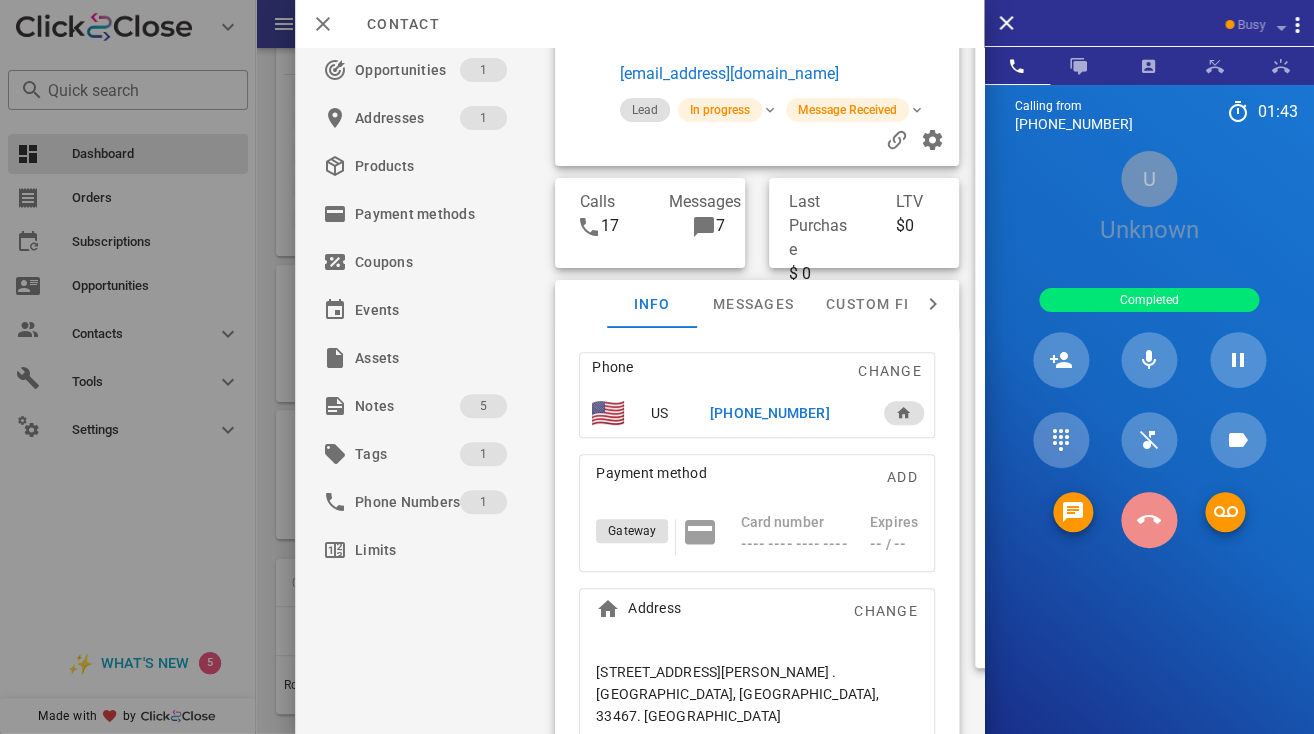 click at bounding box center (1149, 520) 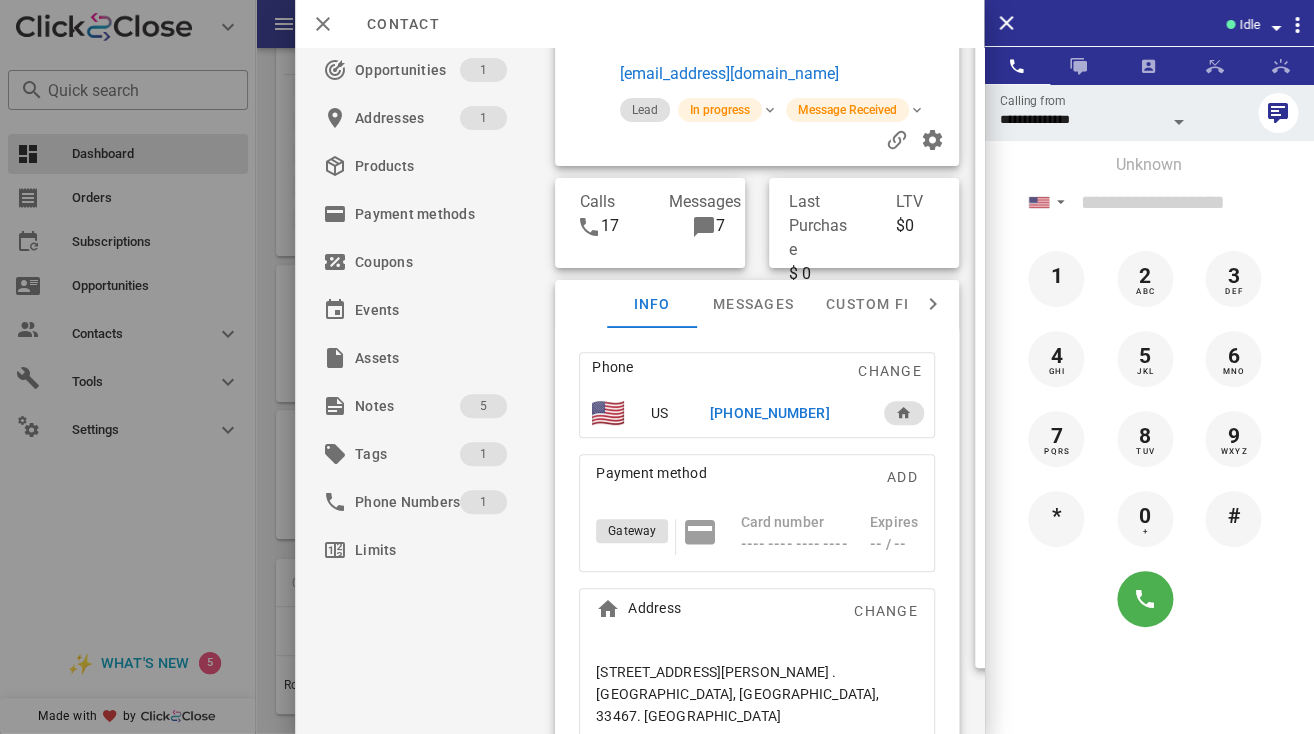 scroll, scrollTop: 0, scrollLeft: 0, axis: both 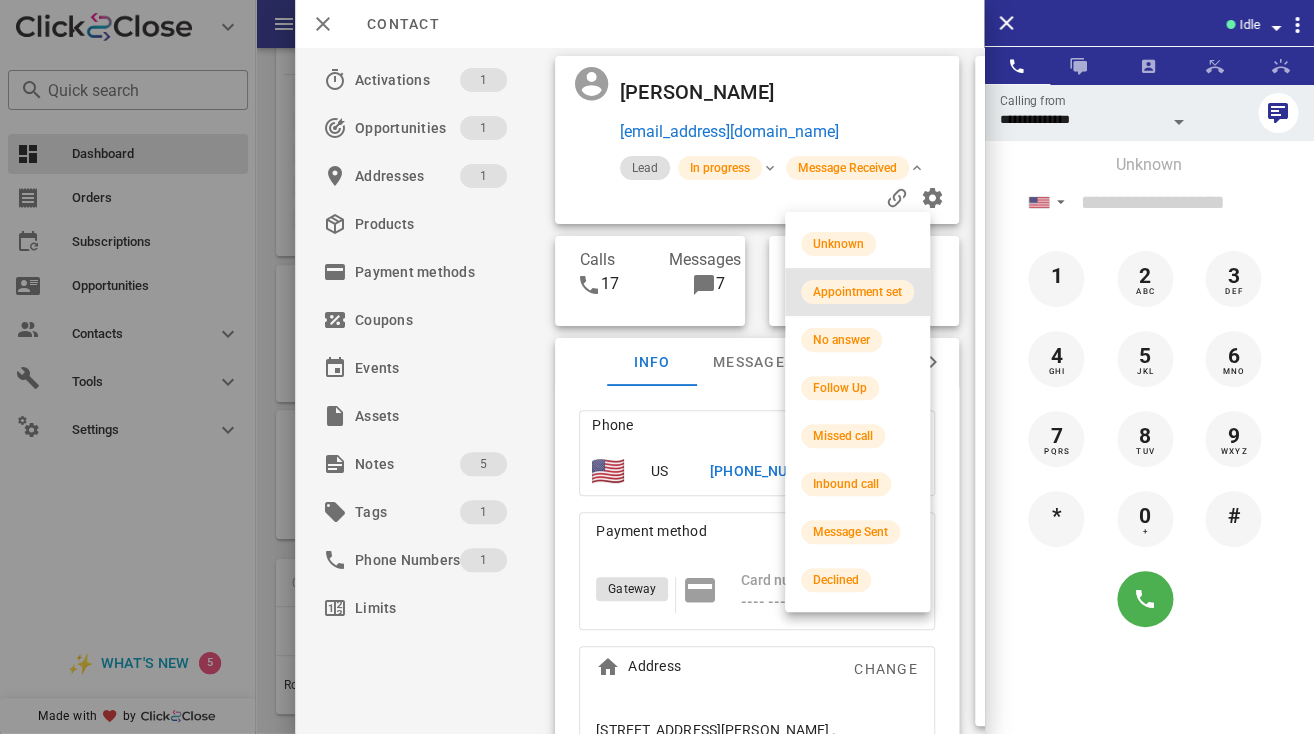 click on "Appointment set" at bounding box center (857, 292) 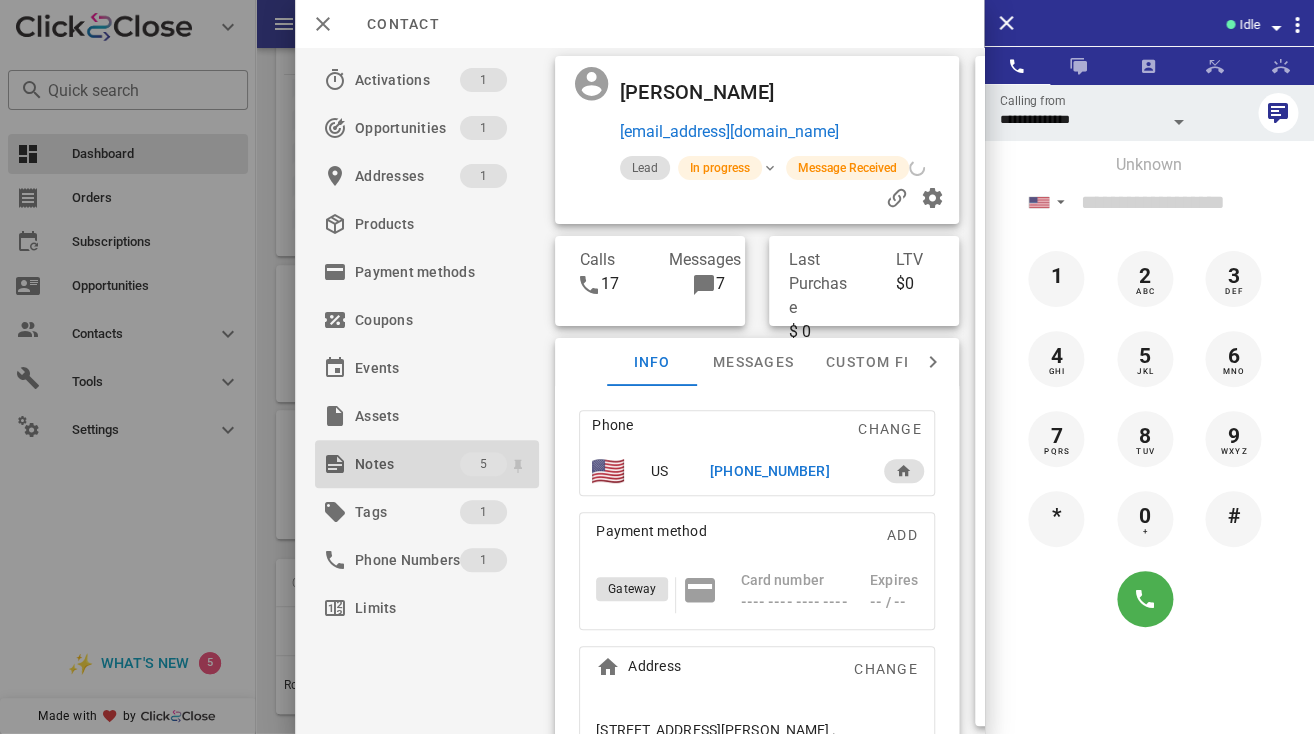 click on "Notes" at bounding box center [407, 464] 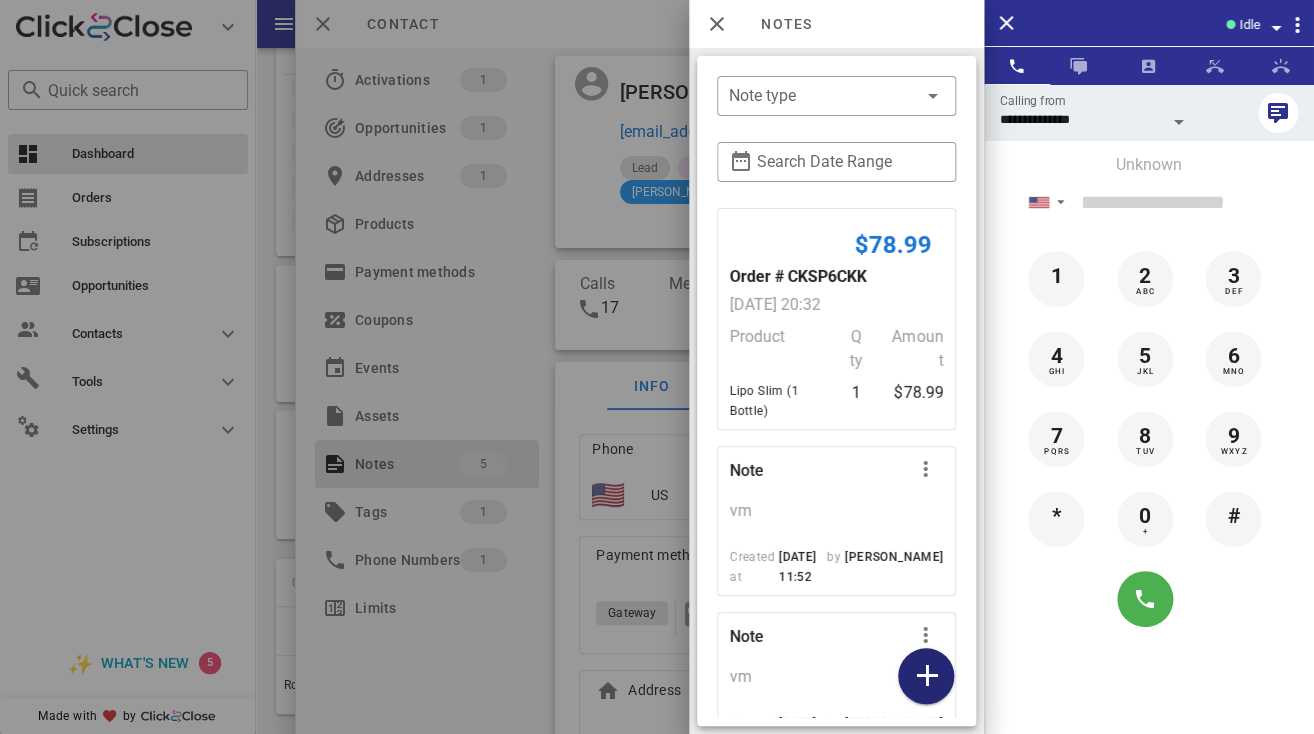 click at bounding box center (926, 676) 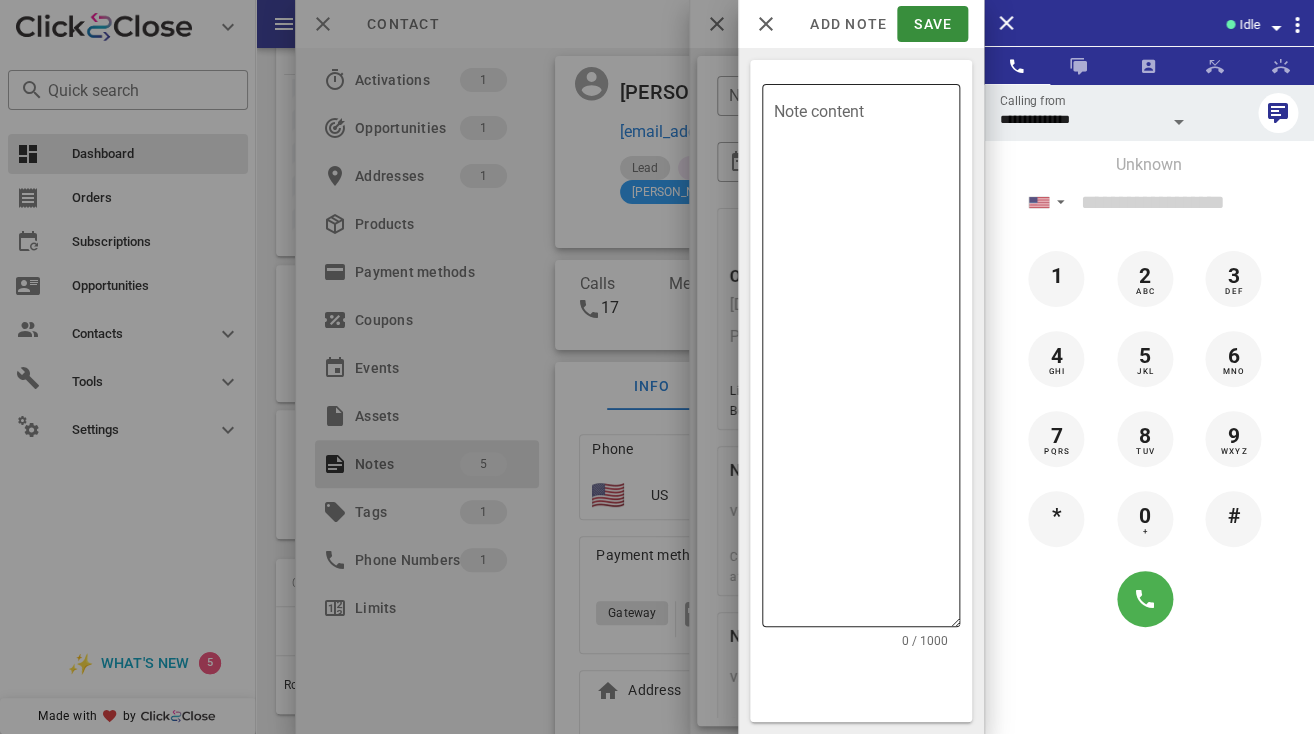 click on "Note content" at bounding box center [867, 360] 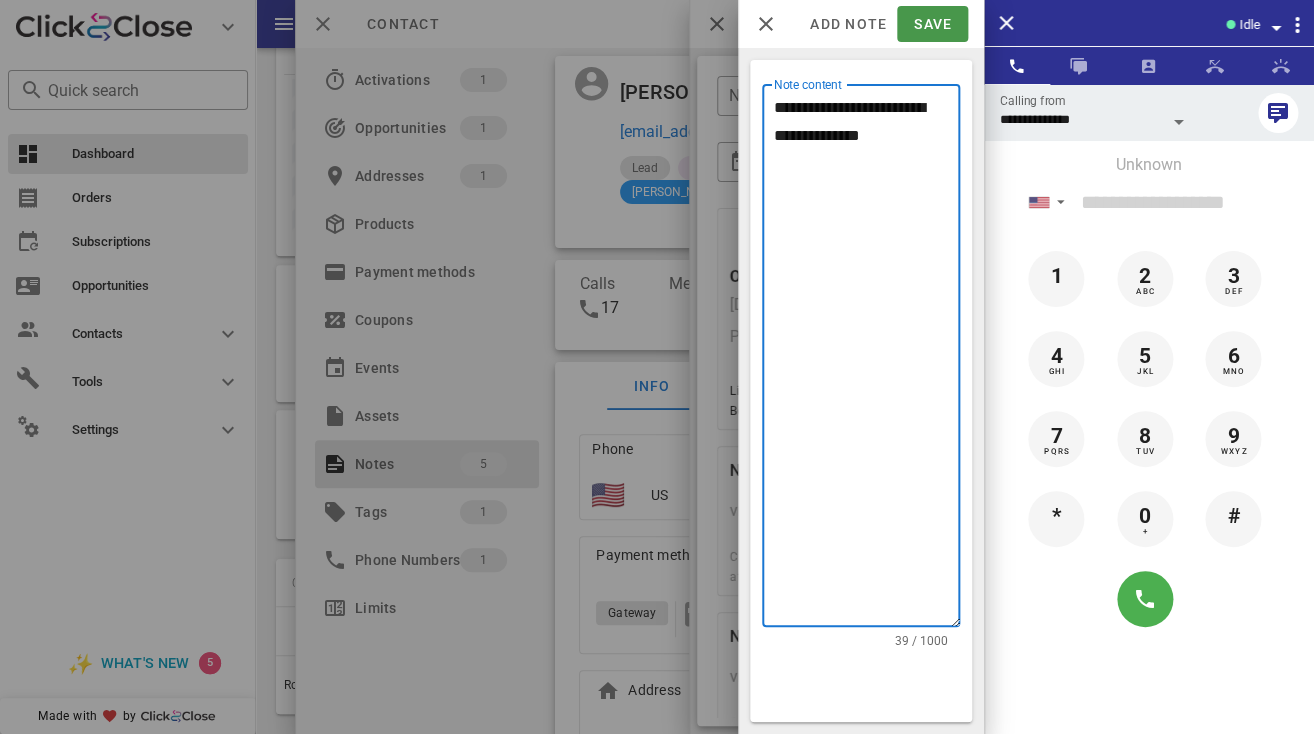 type on "**********" 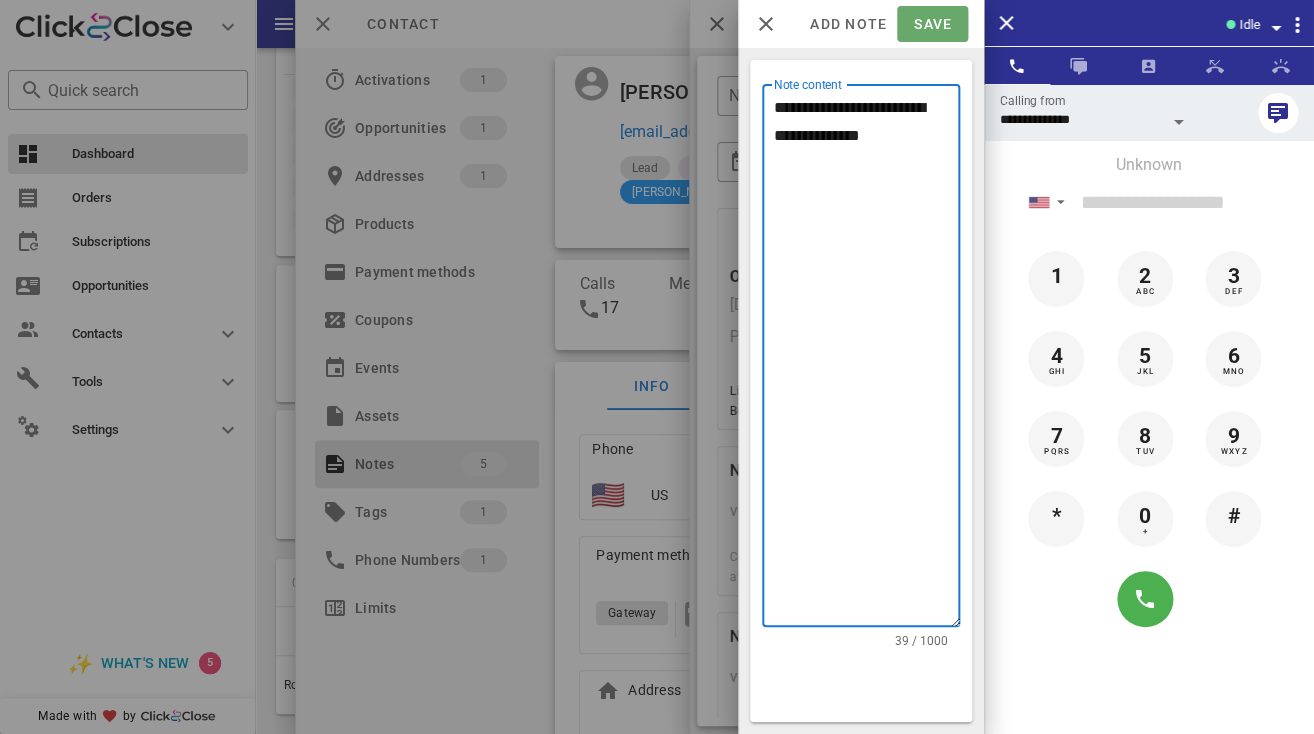 click on "Save" at bounding box center (932, 24) 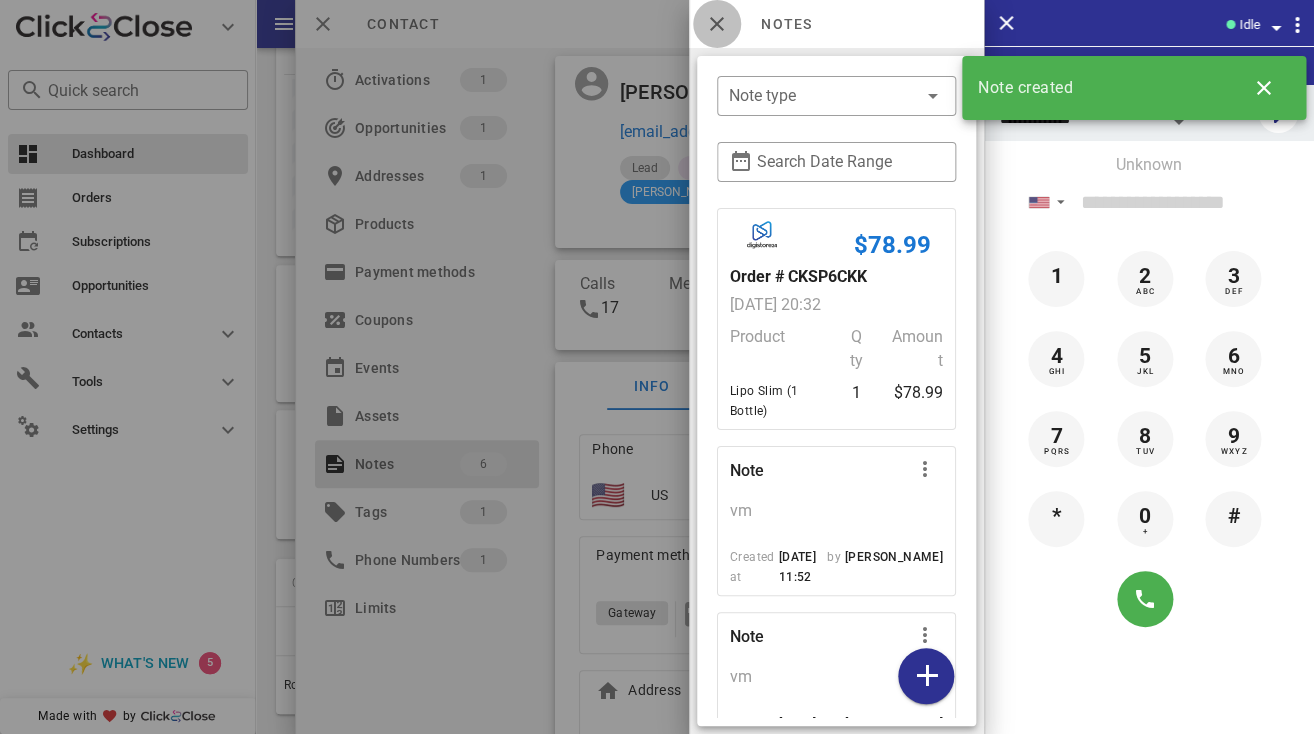 click at bounding box center [717, 24] 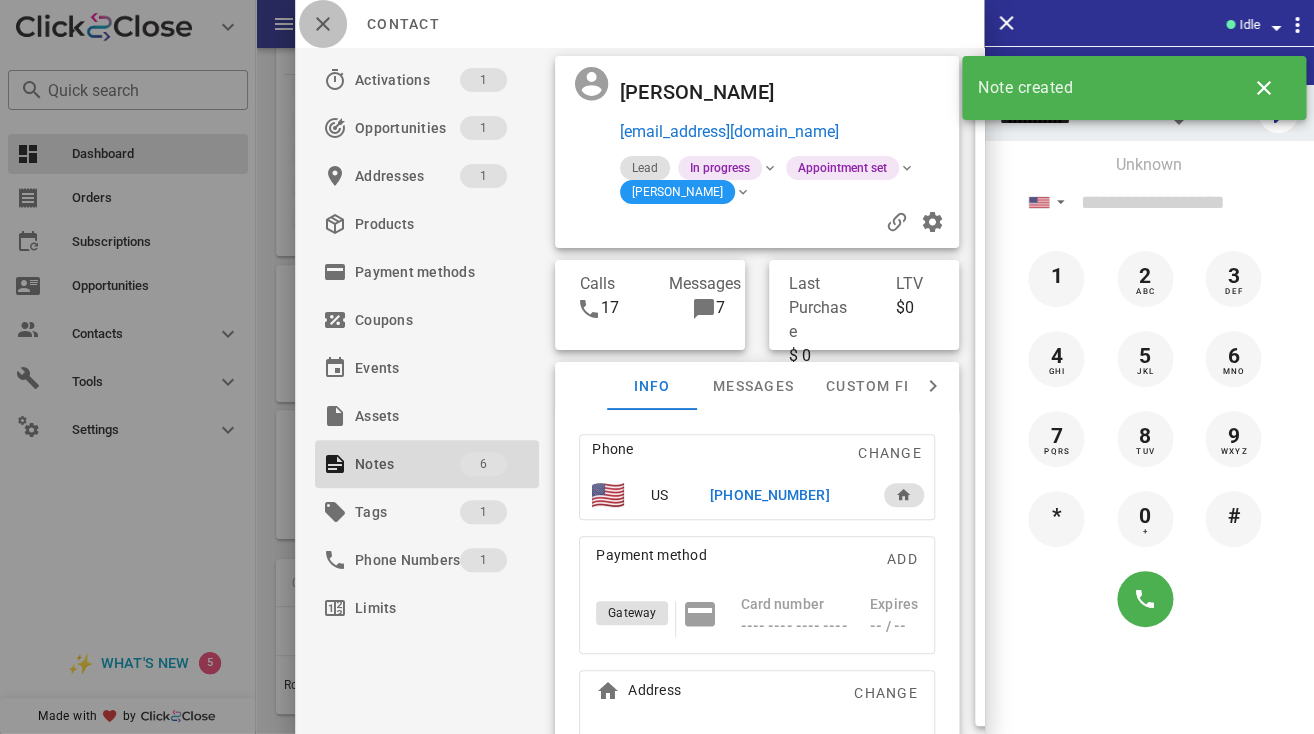 click at bounding box center [323, 24] 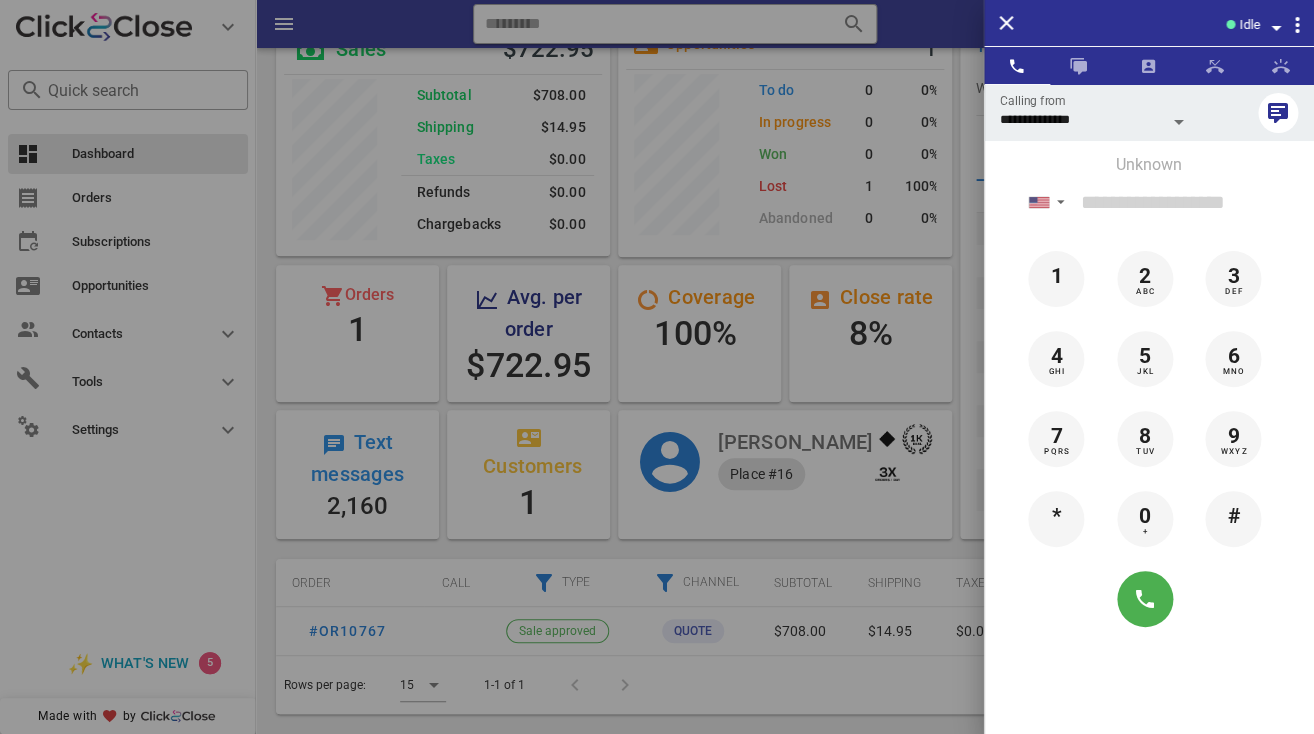 click at bounding box center (657, 367) 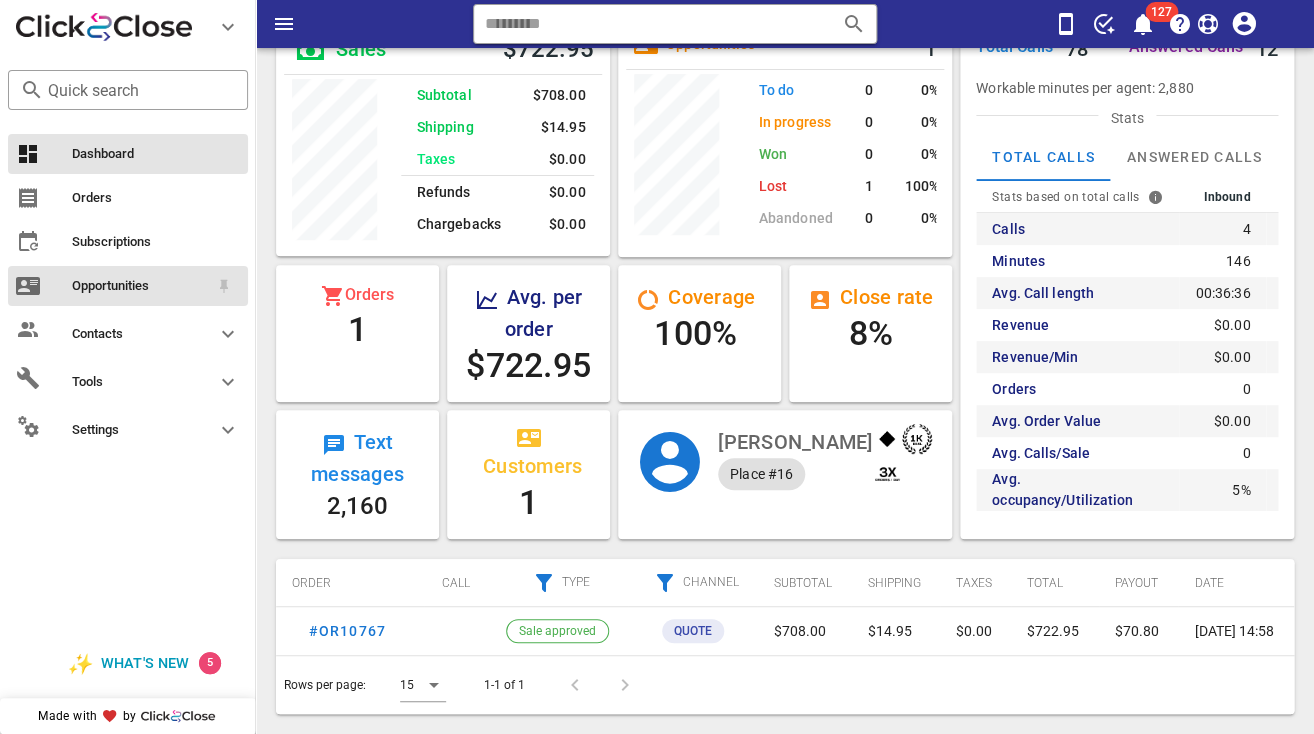click on "Opportunities" at bounding box center (140, 286) 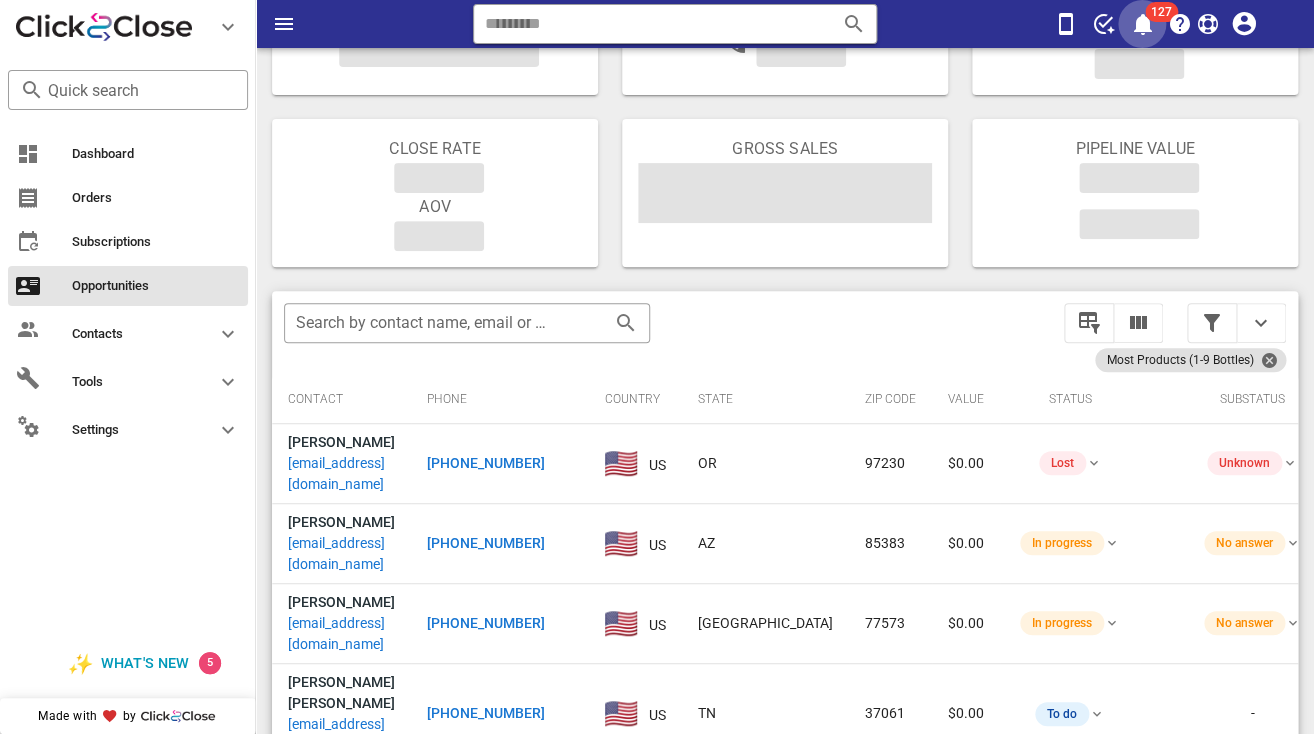 click at bounding box center [1143, 24] 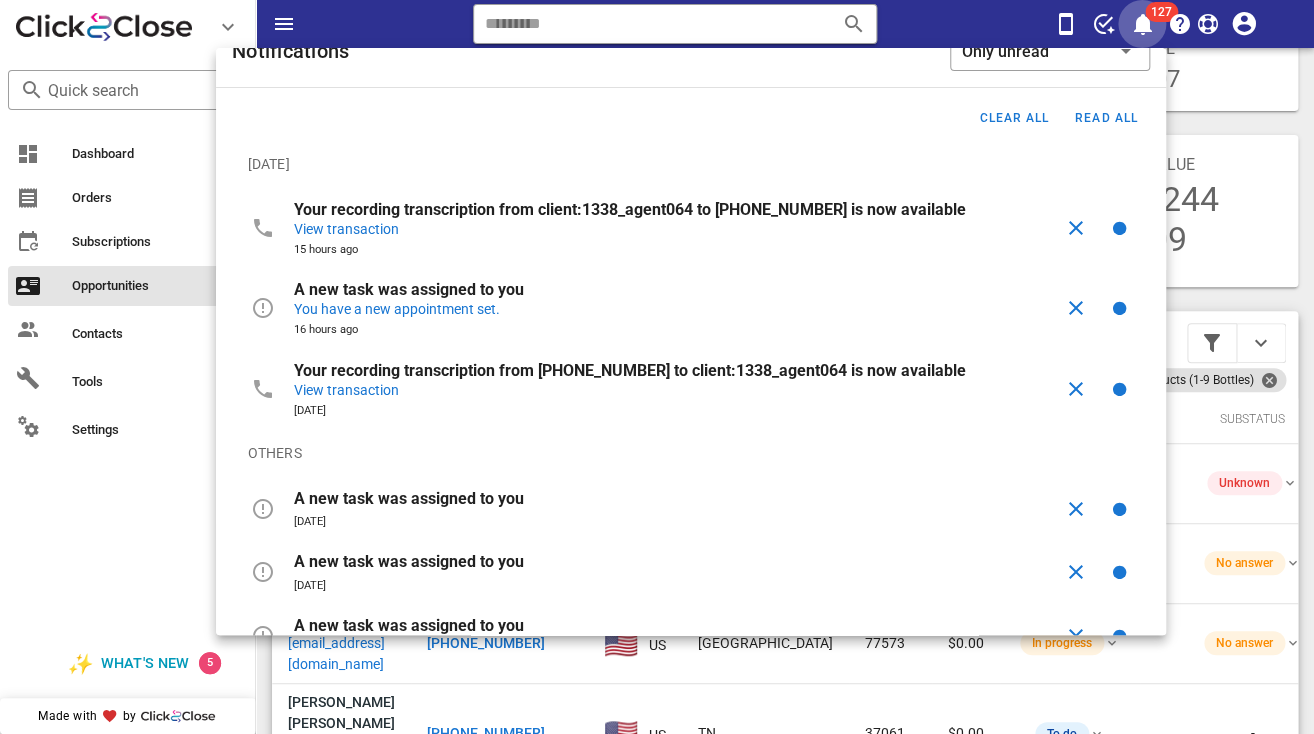 scroll, scrollTop: 36, scrollLeft: 0, axis: vertical 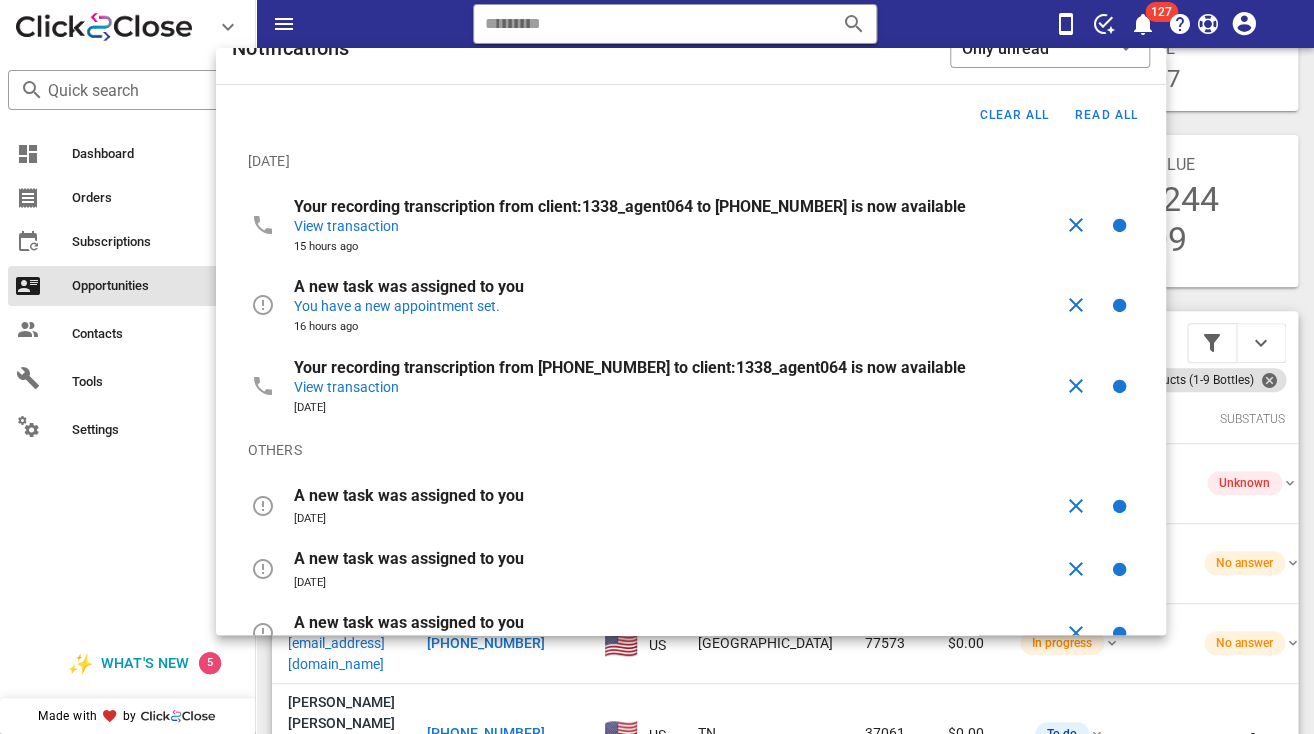 click on "You have a new appointment set." at bounding box center (678, 306) 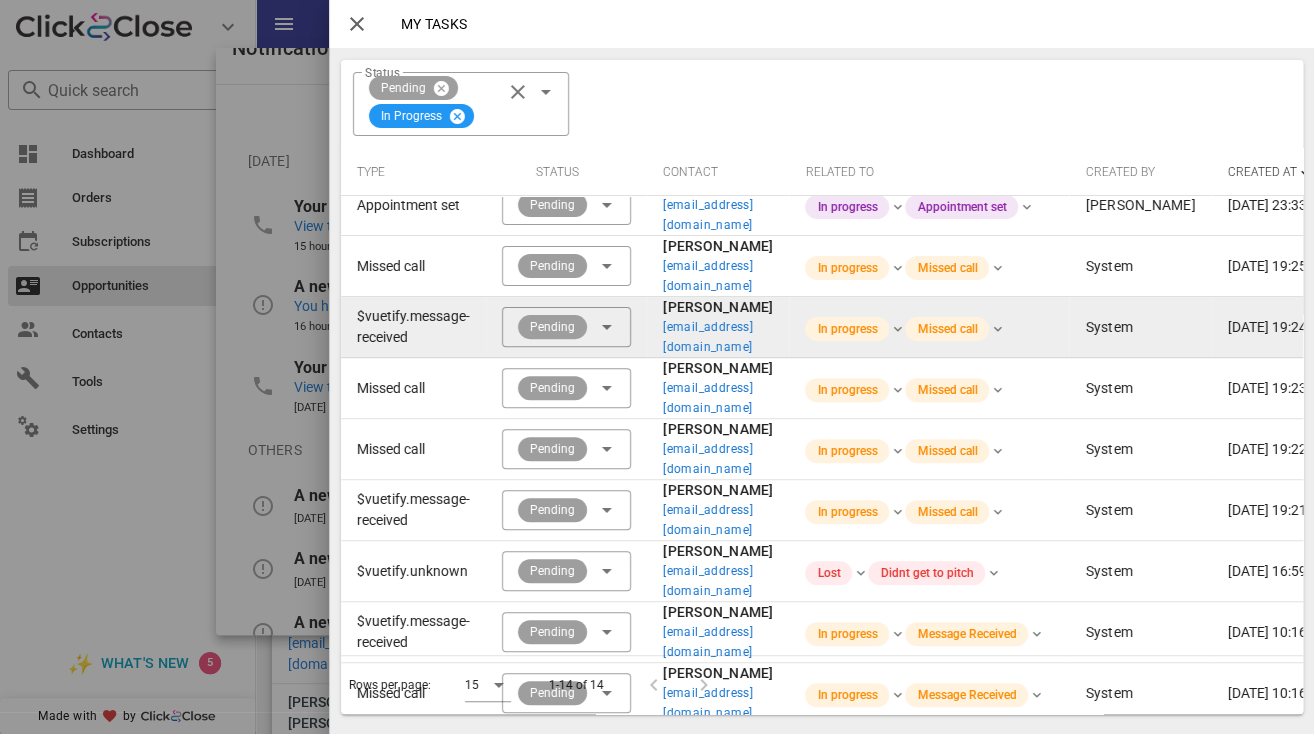 scroll, scrollTop: 97, scrollLeft: 0, axis: vertical 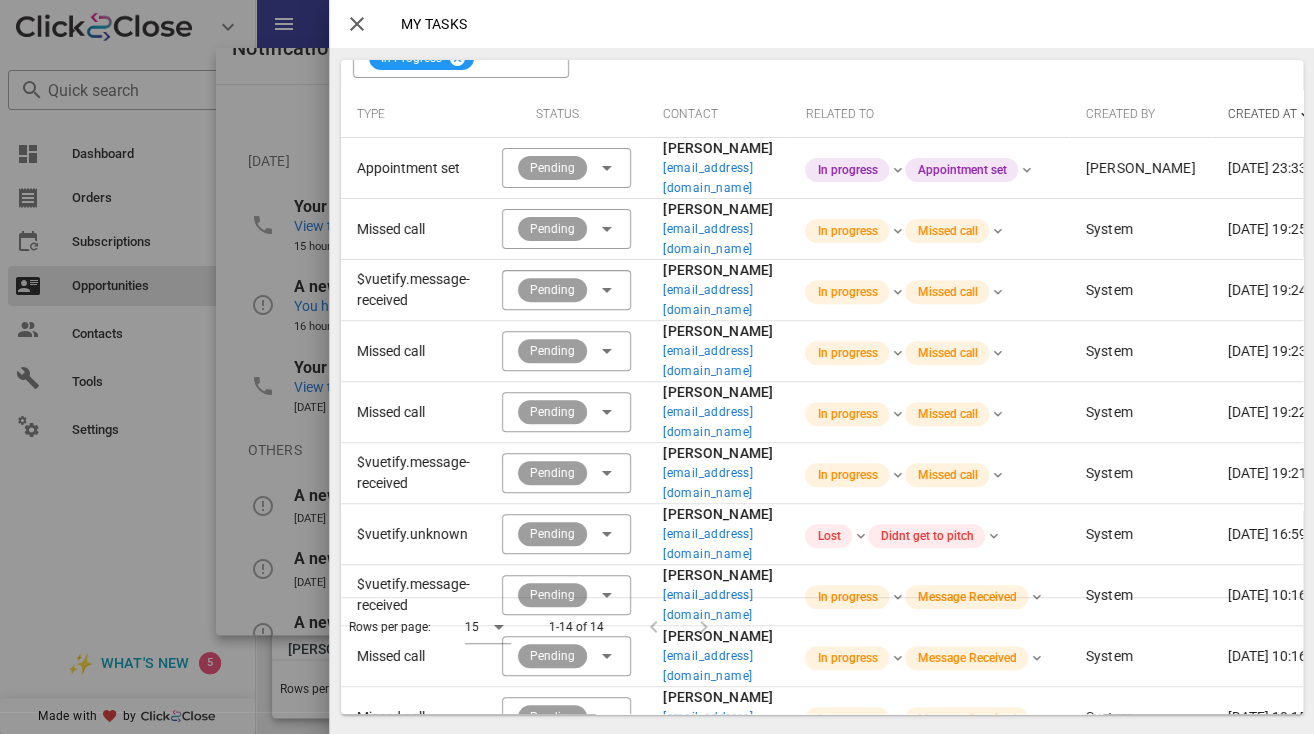 click at bounding box center [657, 367] 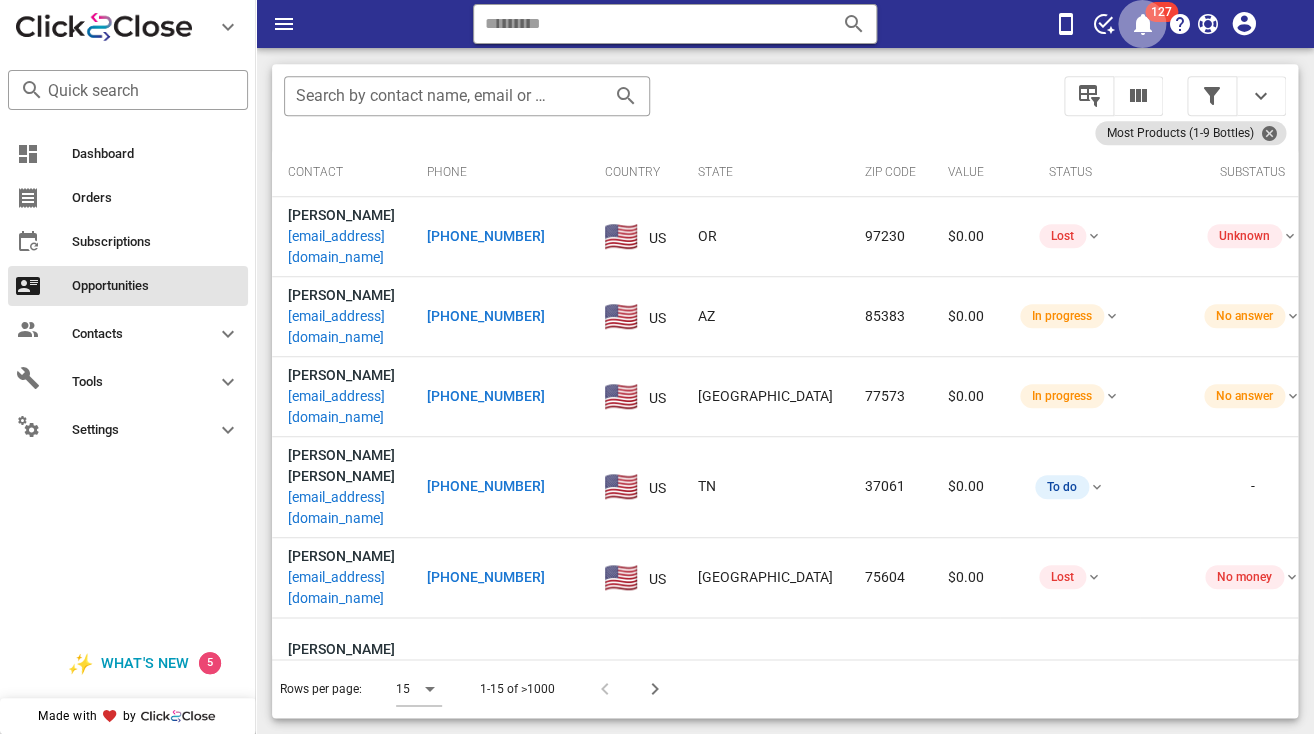 click at bounding box center (1143, 24) 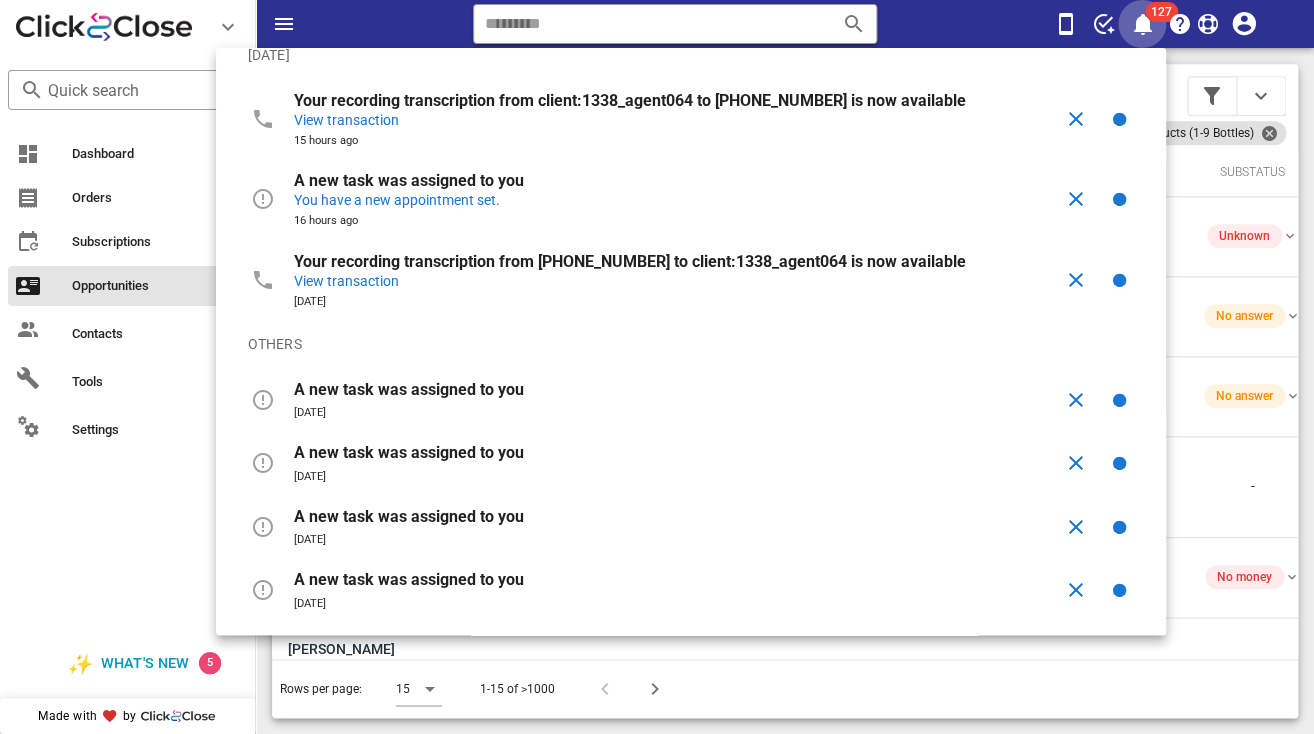 scroll, scrollTop: 163, scrollLeft: 0, axis: vertical 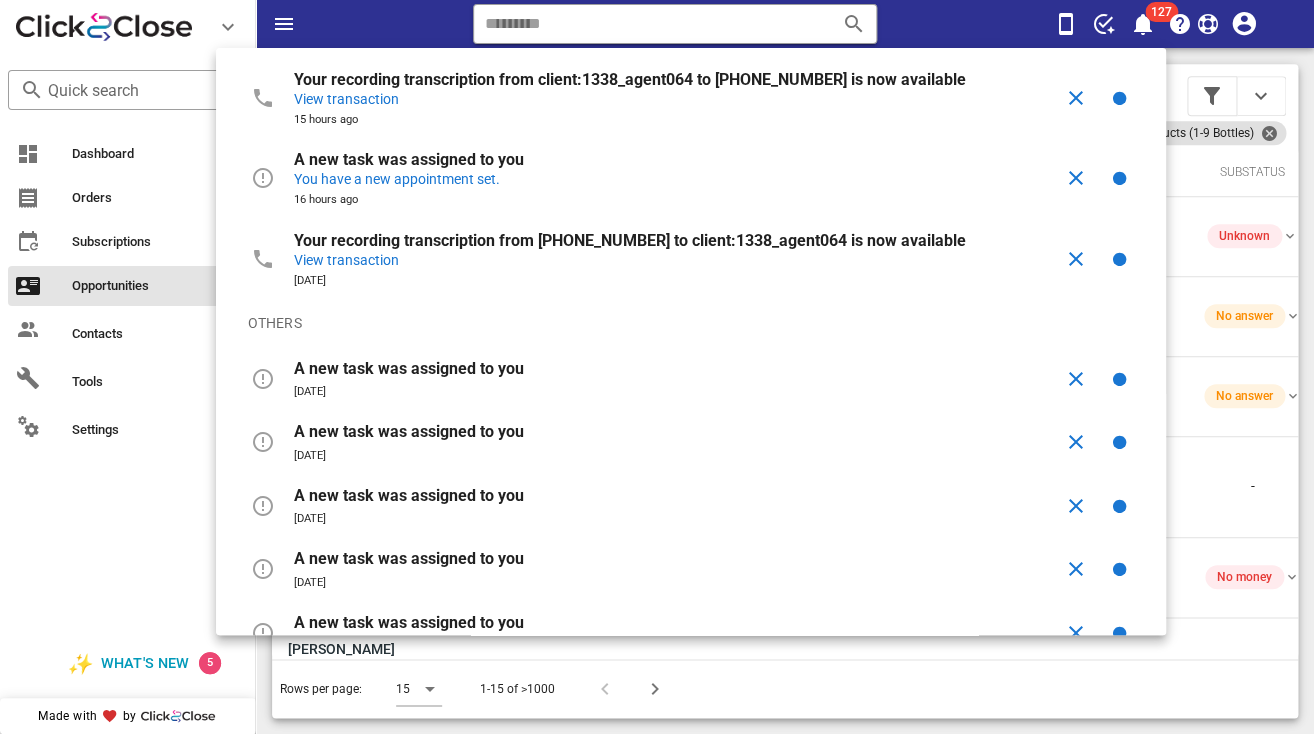 click on "A new task was assigned to you 1 day ago" at bounding box center [678, 379] 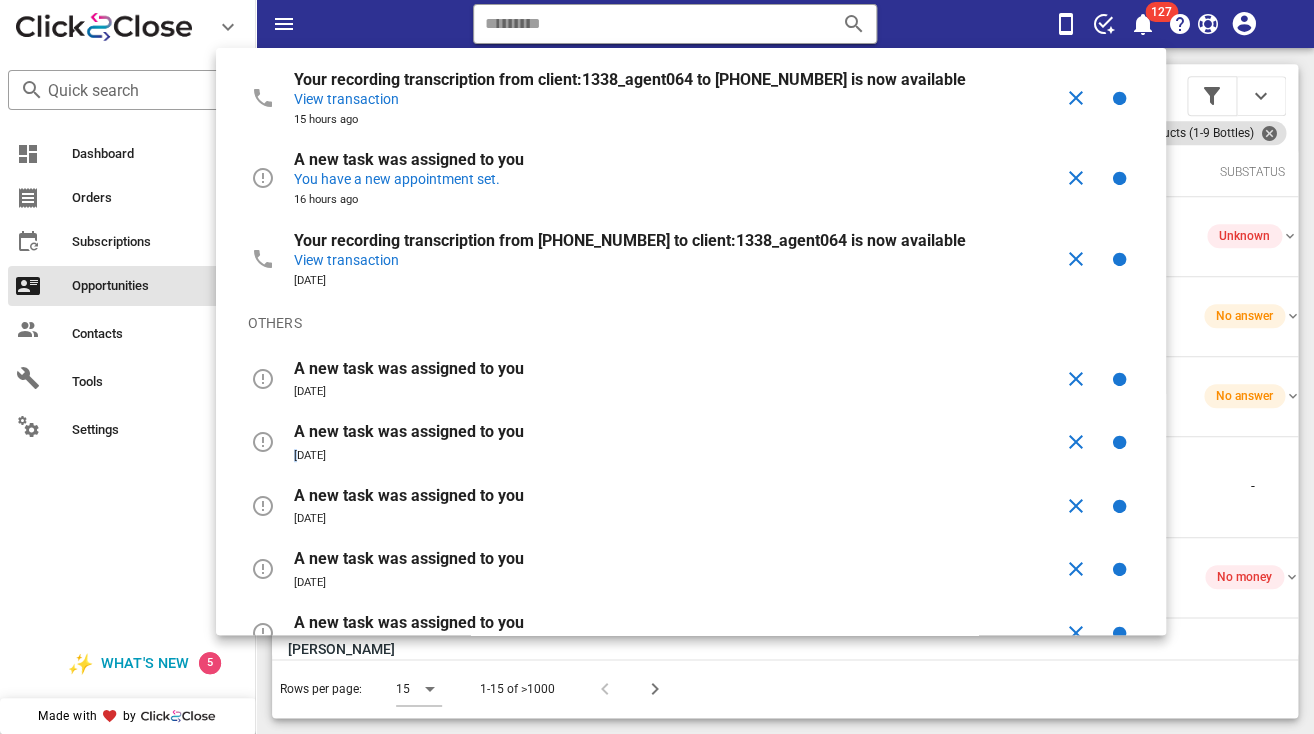click on "A new task was assigned to you 1 day ago" at bounding box center [678, 442] 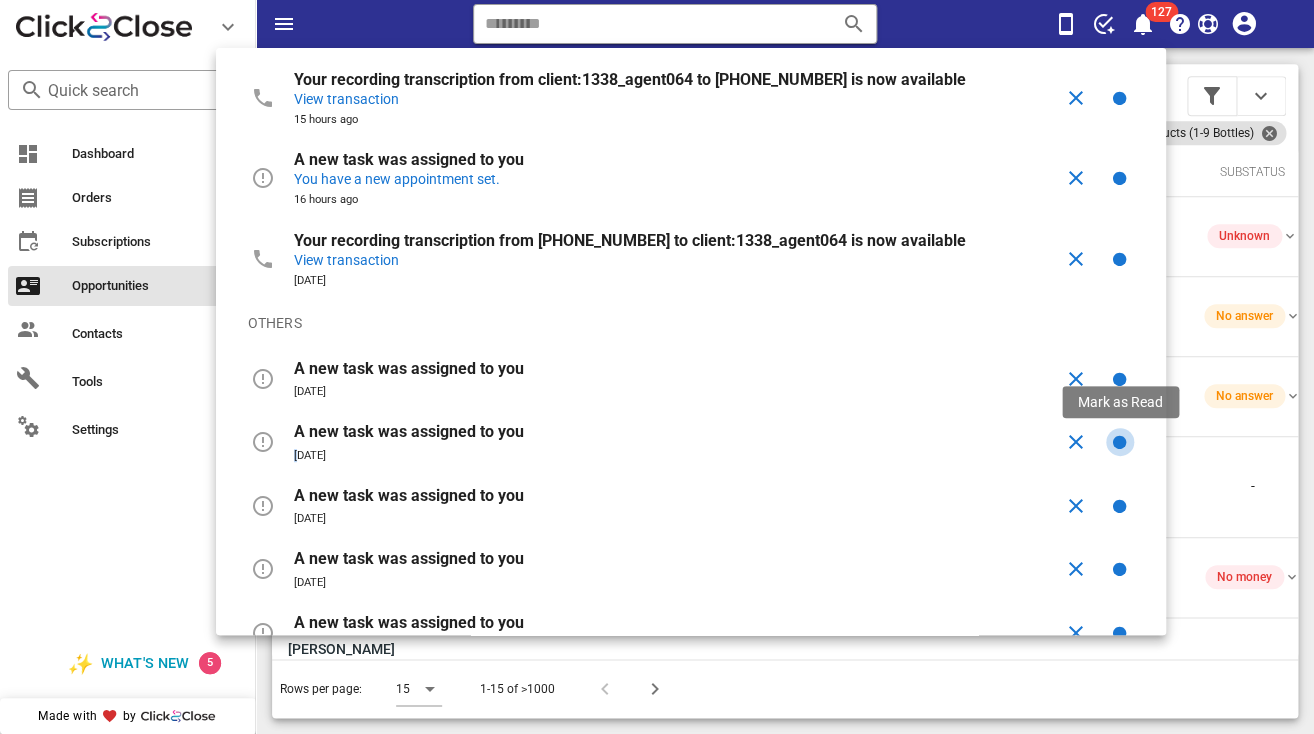 click at bounding box center [1120, 442] 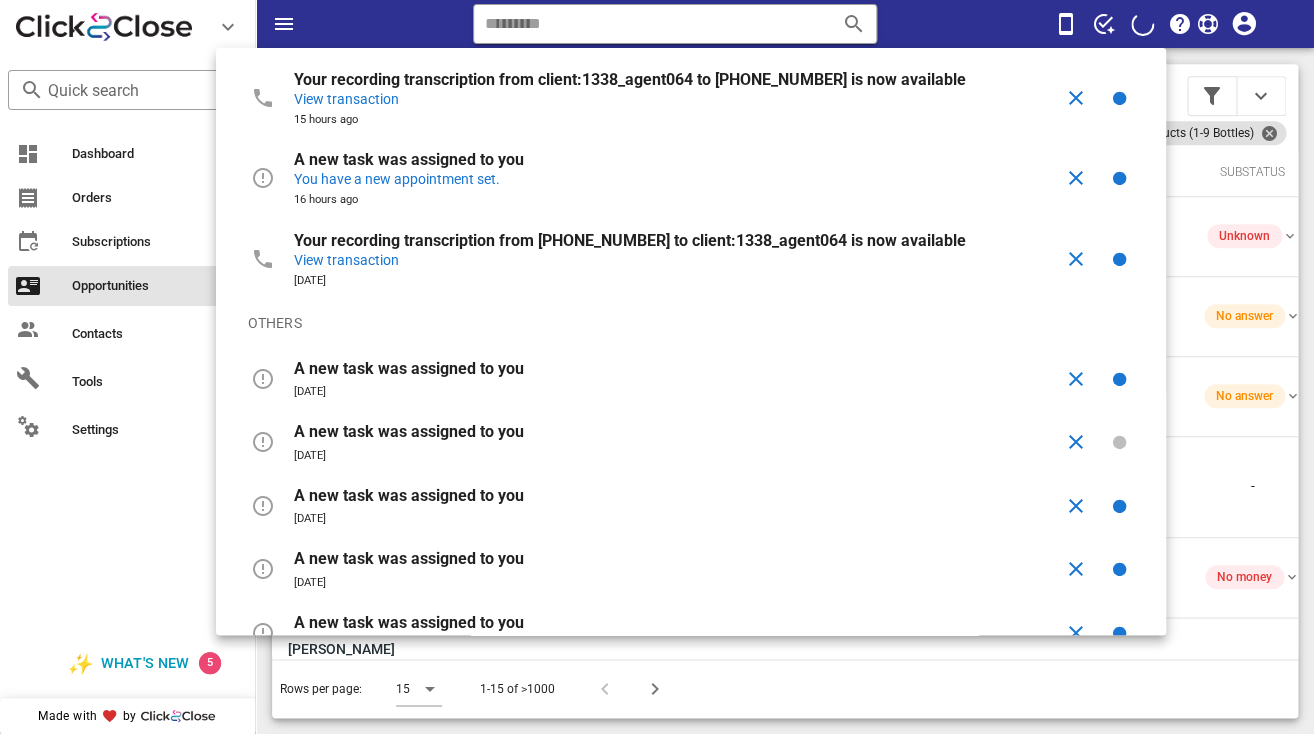 click on "1 day ago" at bounding box center (678, 456) 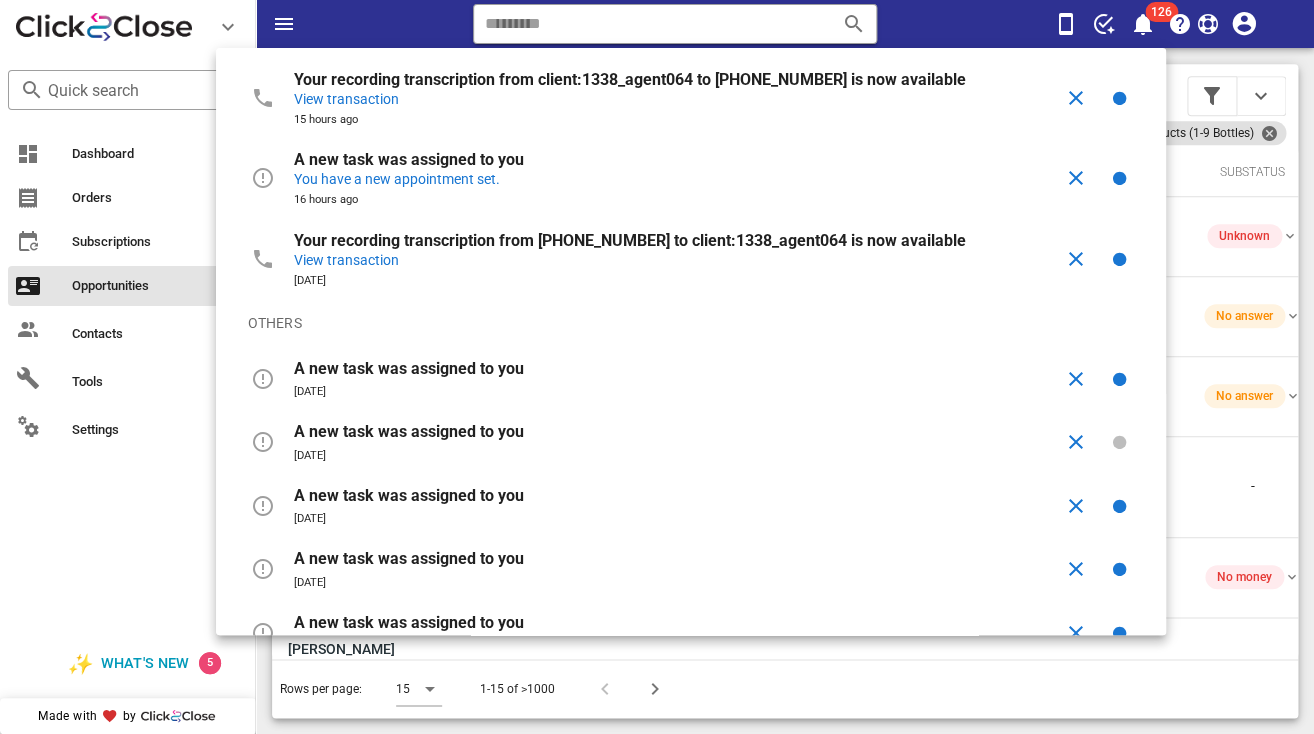 click on "A new task was assigned to you 1 day ago" at bounding box center (678, 442) 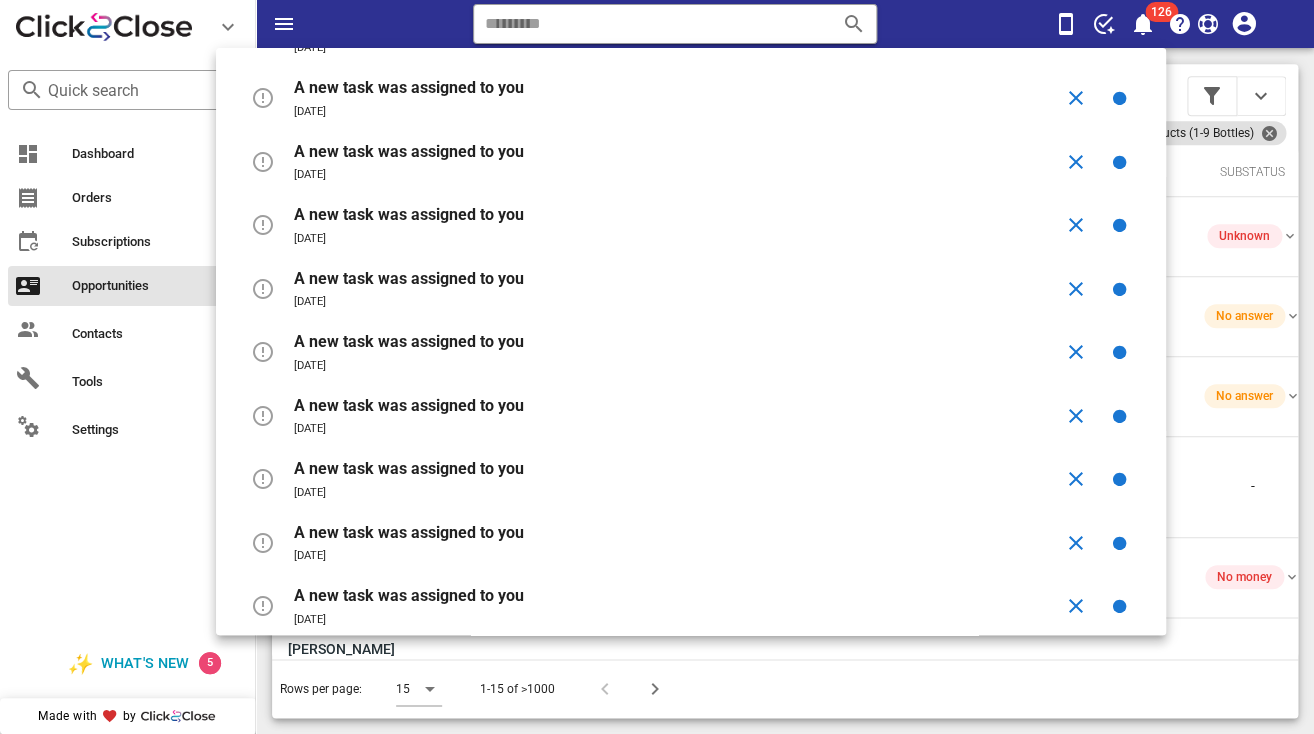scroll, scrollTop: 941, scrollLeft: 0, axis: vertical 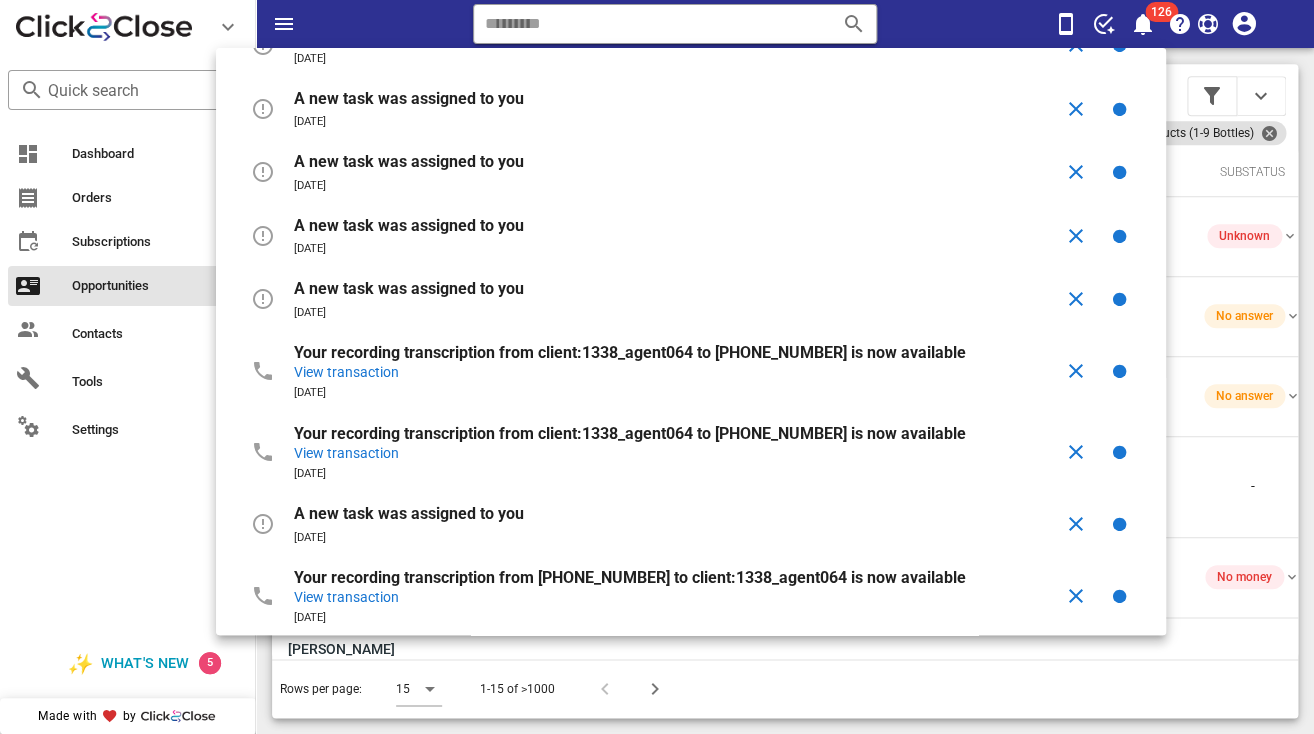 click on "2 days ago" at bounding box center [678, 249] 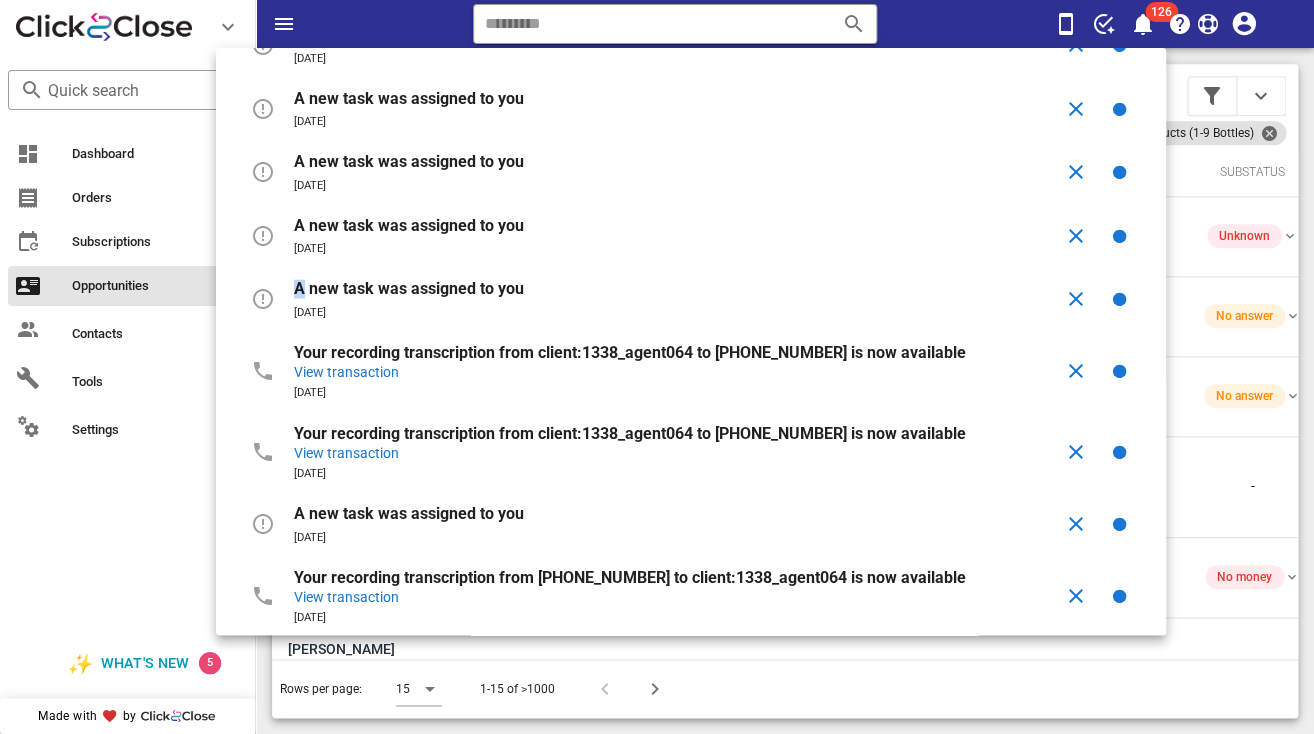 click on "A new task was assigned to you 2 days ago" at bounding box center (678, 299) 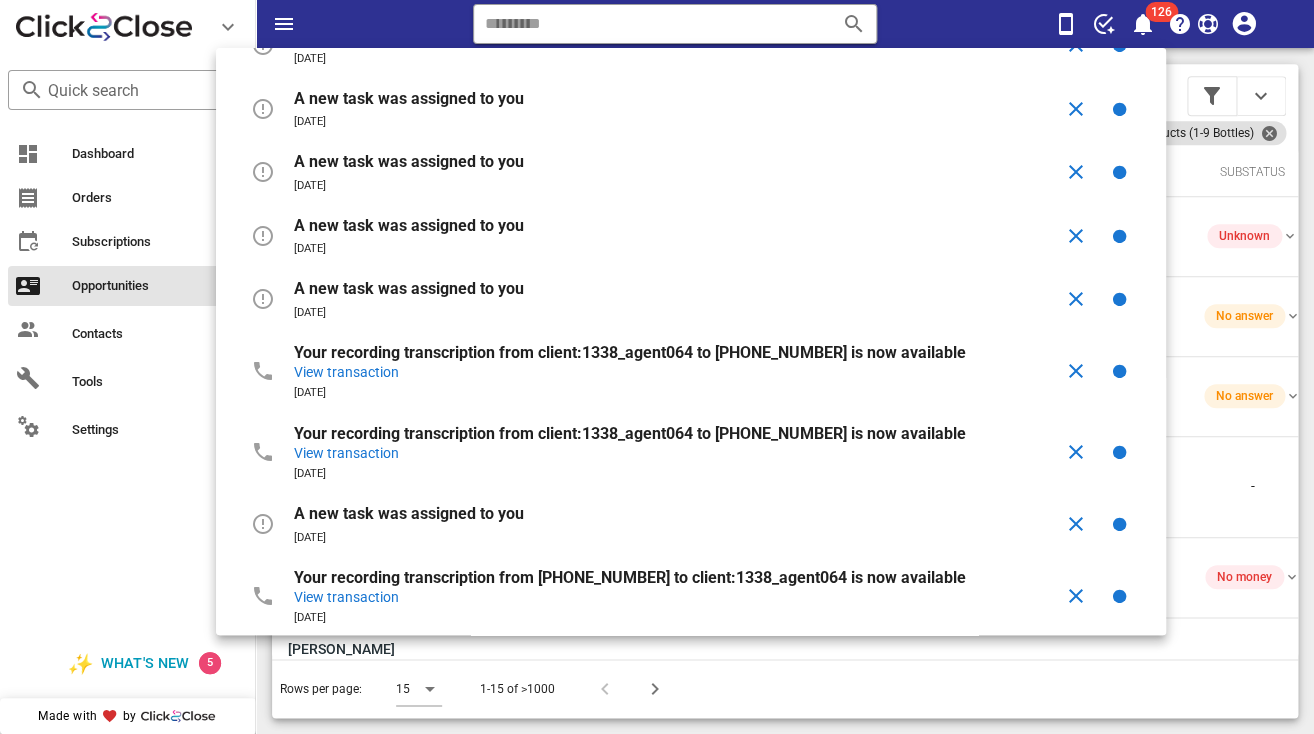 click on "A new task was assigned to you" at bounding box center [409, 288] 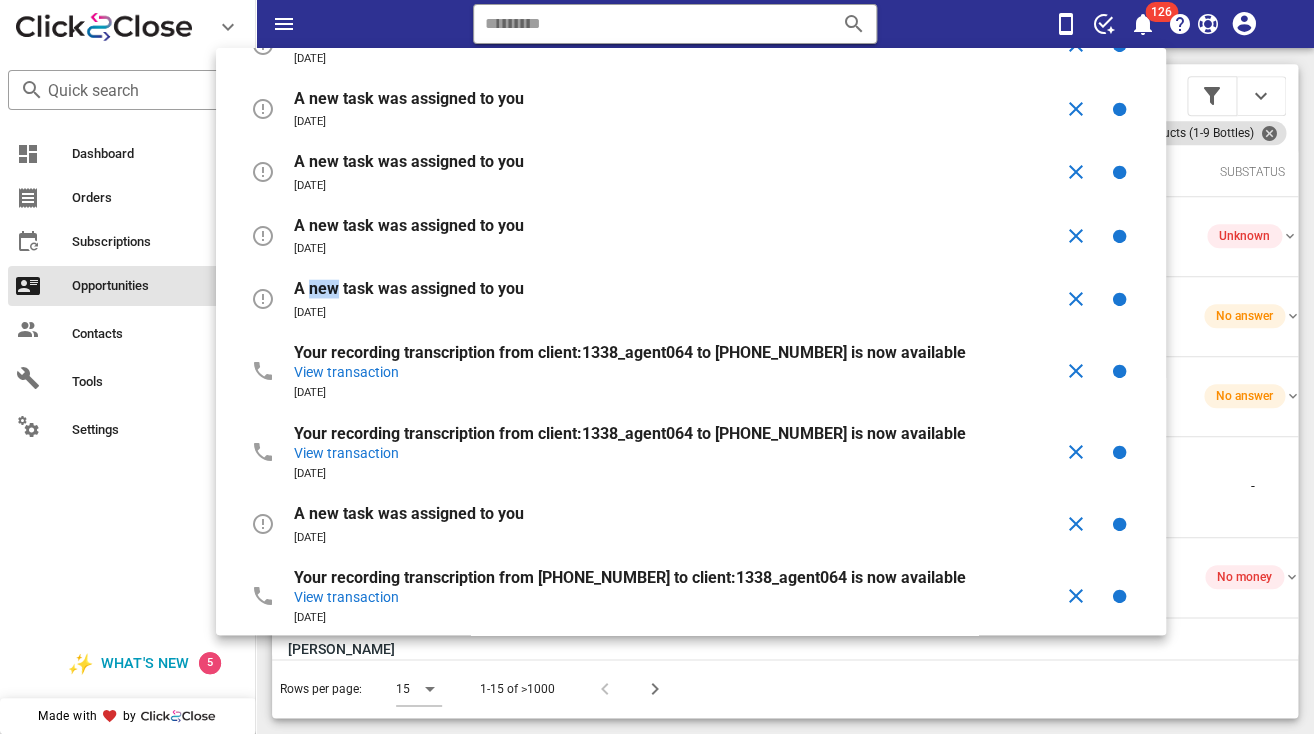 click on "A new task was assigned to you" at bounding box center (409, 288) 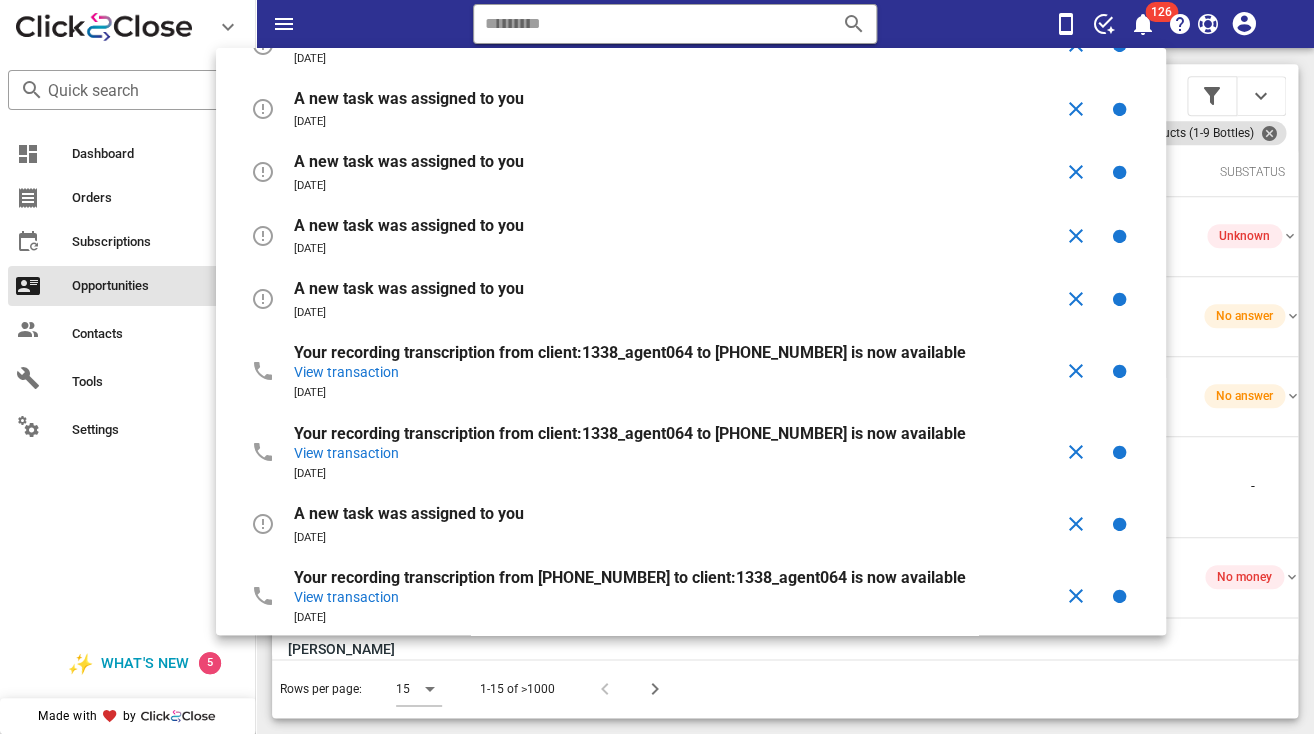 click on "A new task was assigned to you" at bounding box center [409, 288] 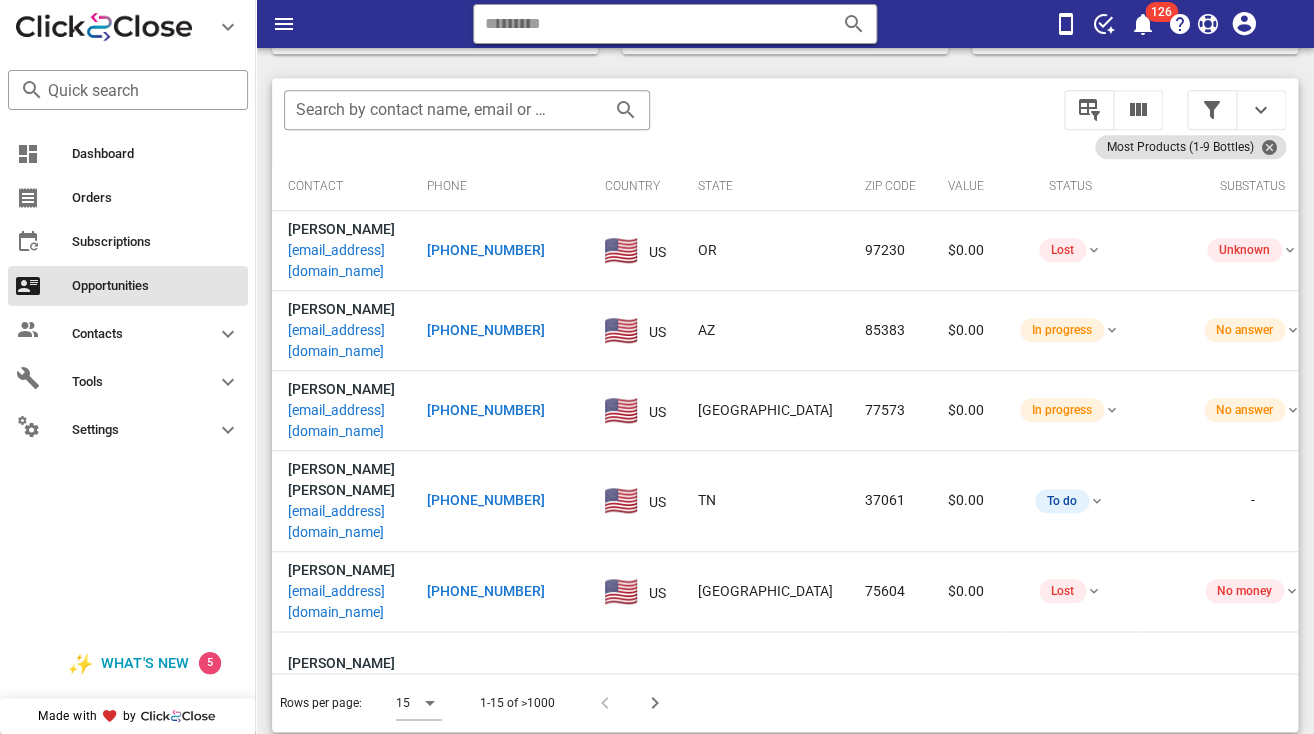 scroll, scrollTop: 376, scrollLeft: 0, axis: vertical 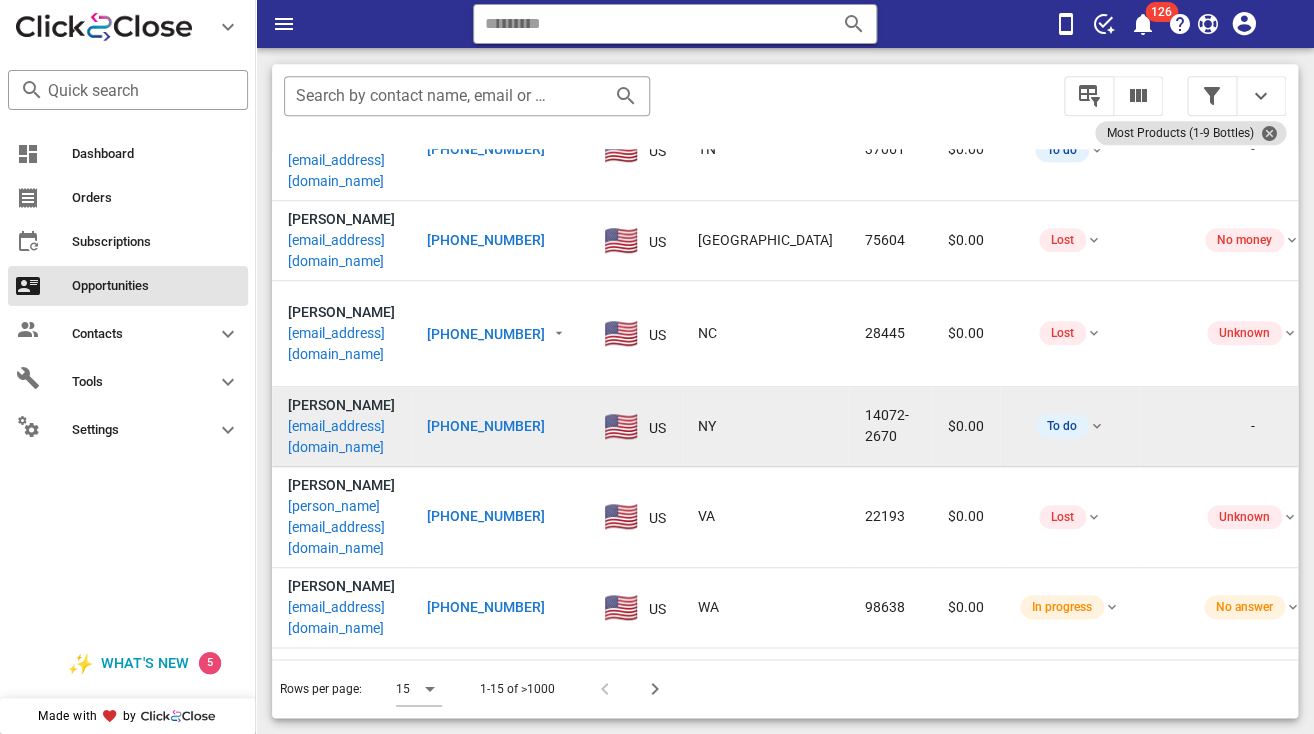 click on "nancy watts  wattsknew@roadrunner.com" at bounding box center (341, 426) 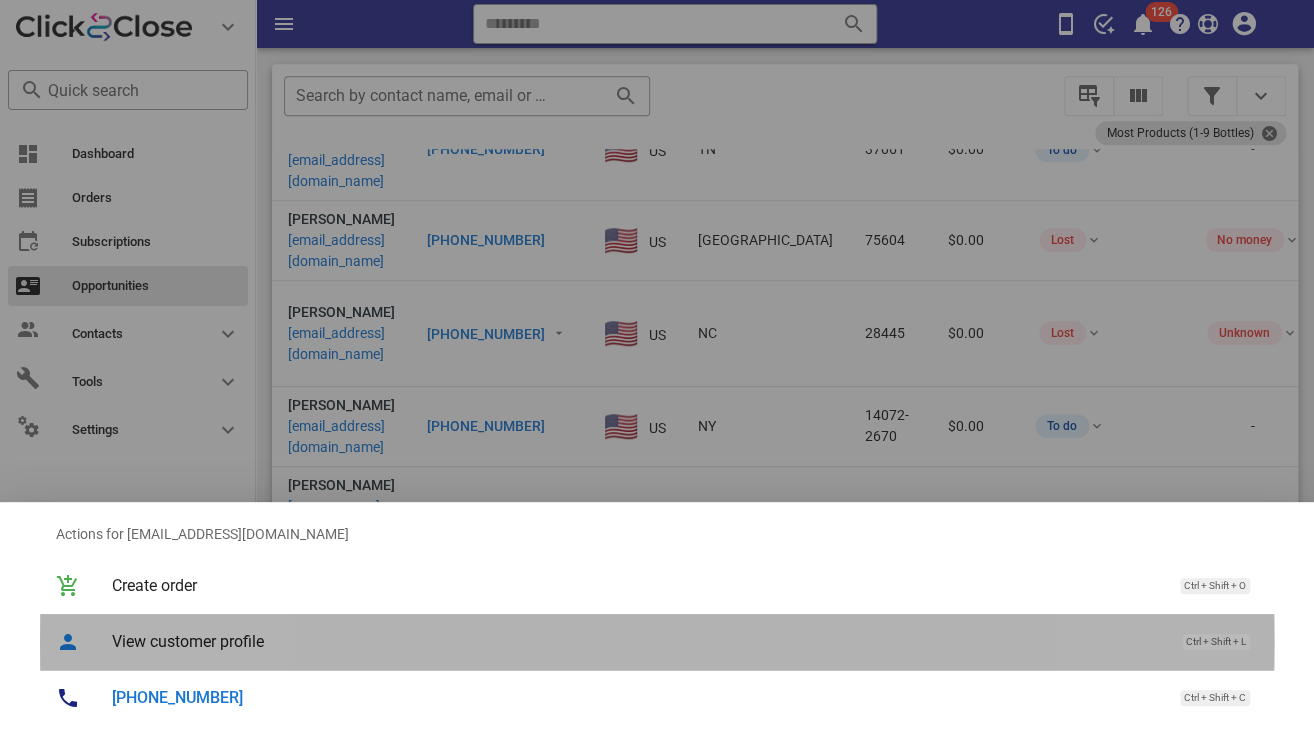 click on "View customer profile" at bounding box center [637, 641] 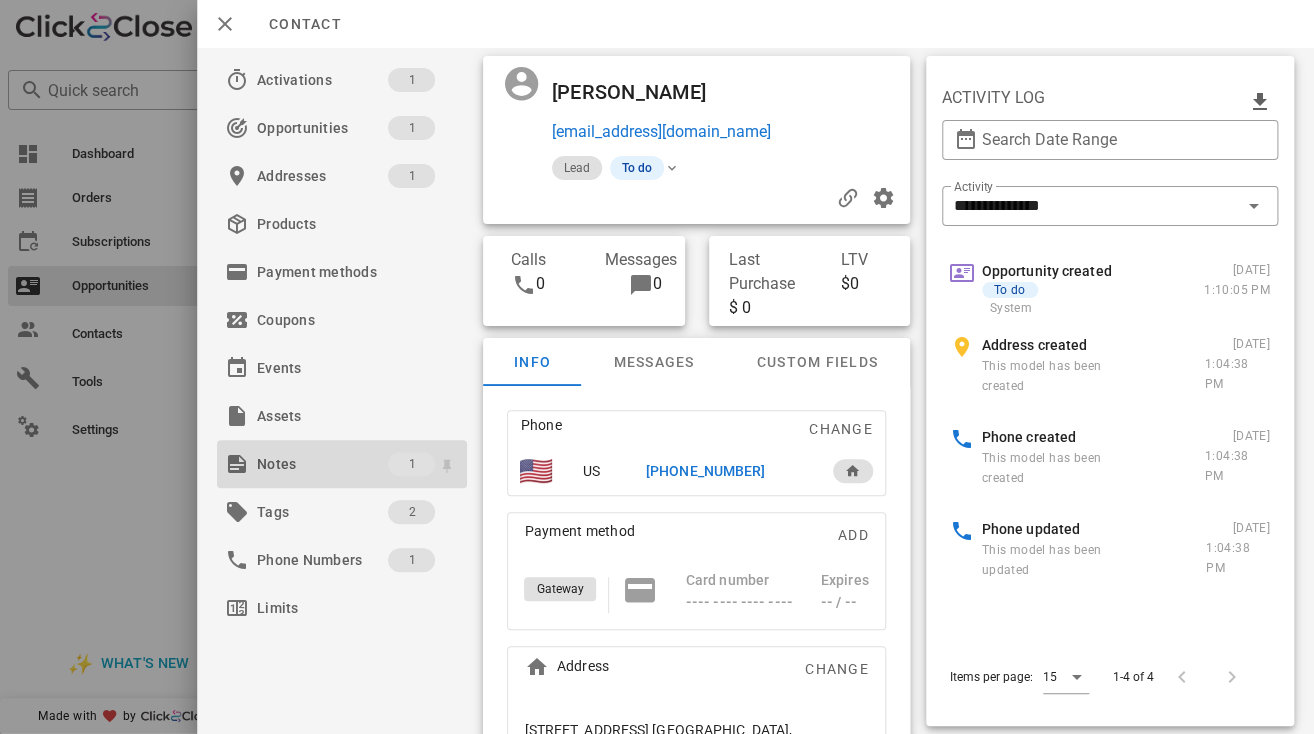 click on "Notes" at bounding box center (322, 464) 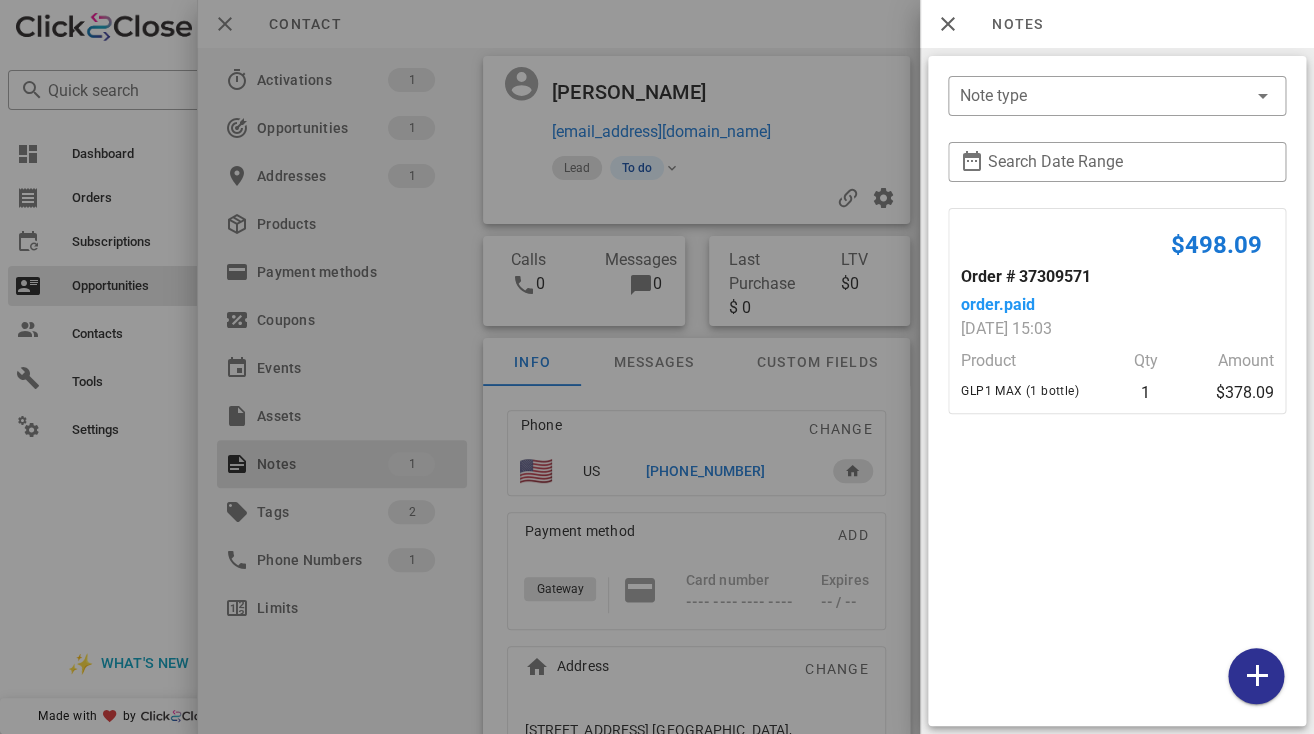 click at bounding box center [657, 367] 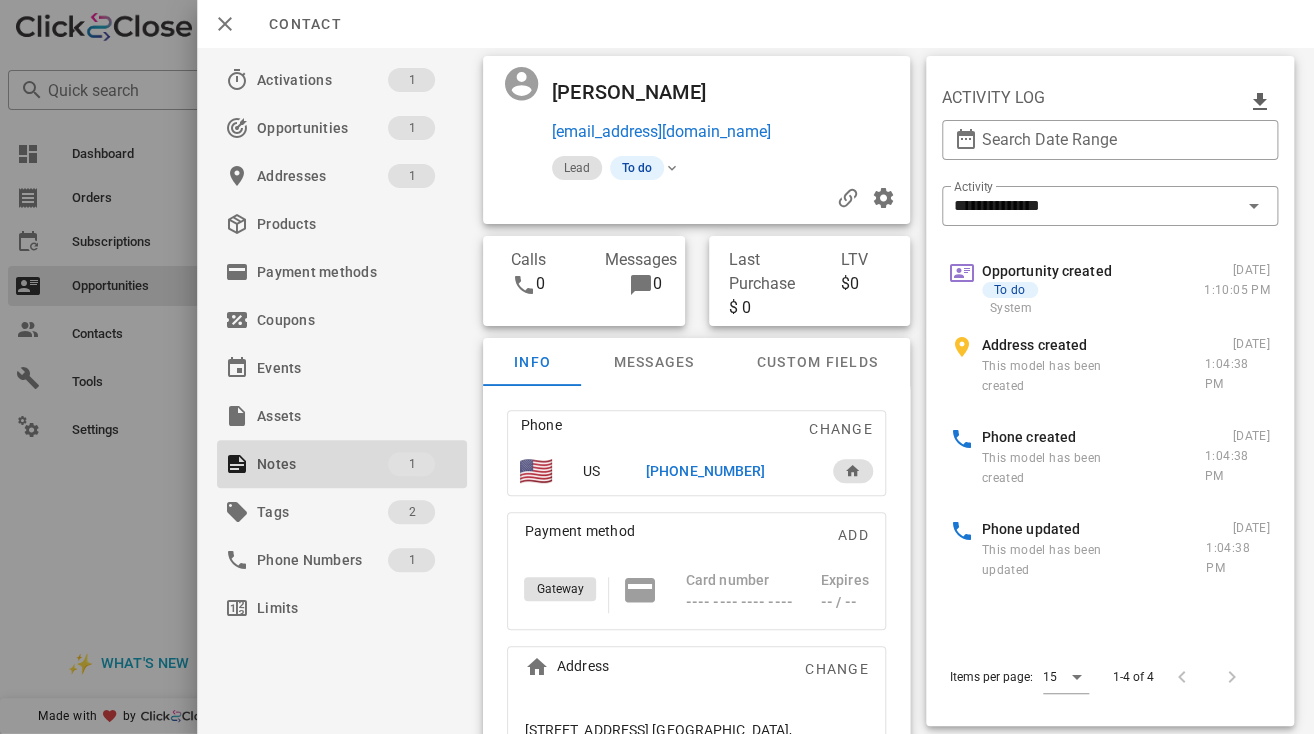 click at bounding box center (657, 367) 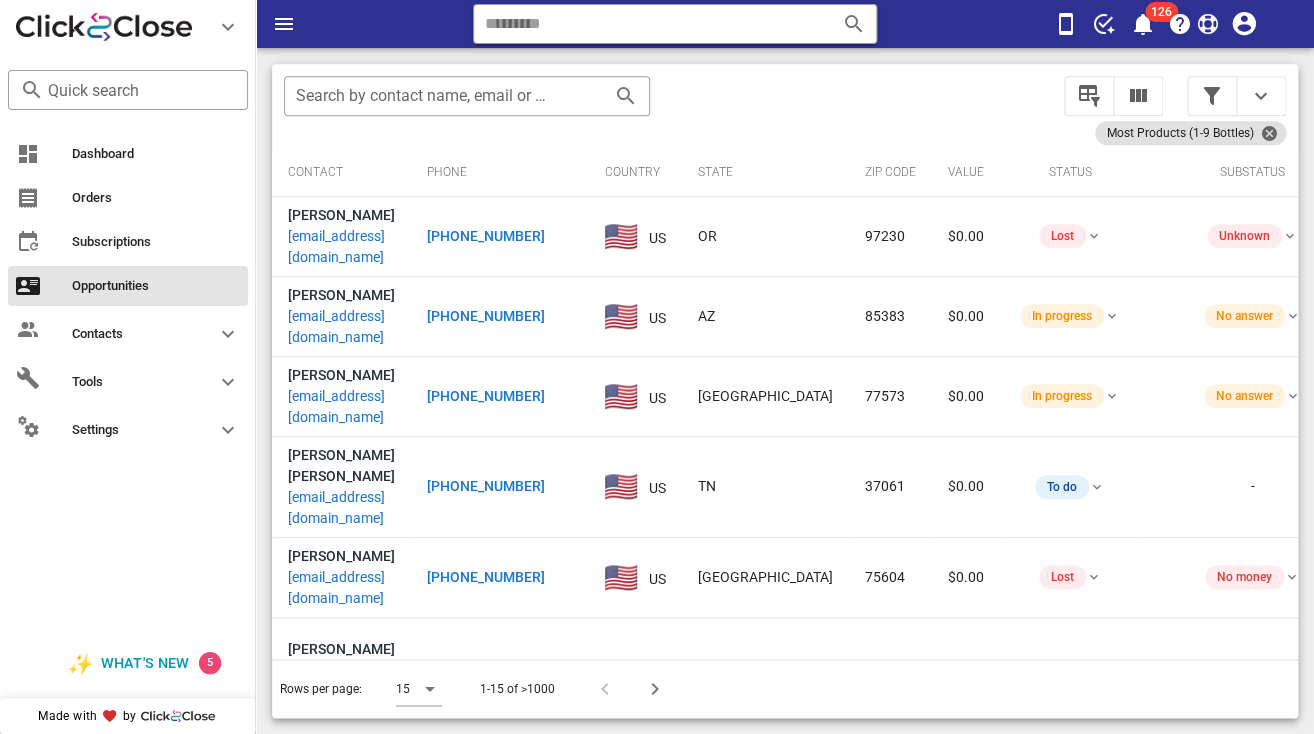 scroll, scrollTop: 542, scrollLeft: 0, axis: vertical 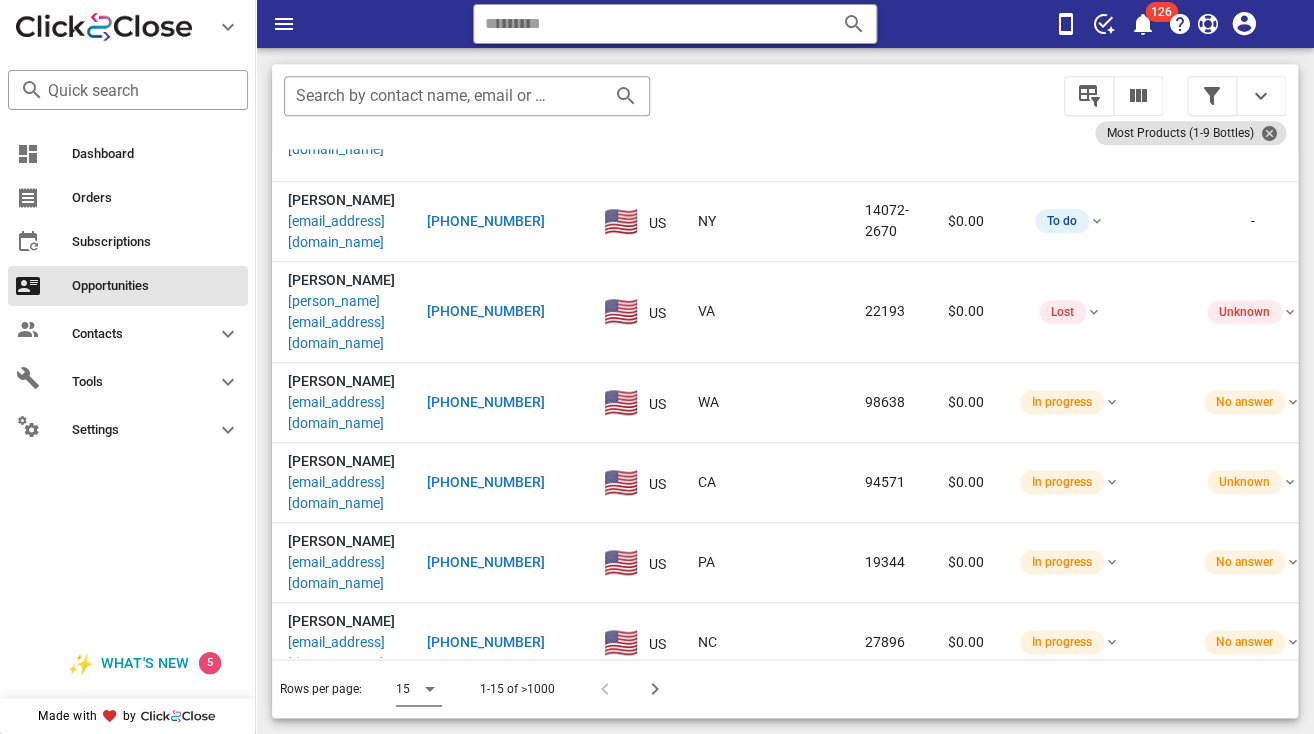 click at bounding box center [428, 689] 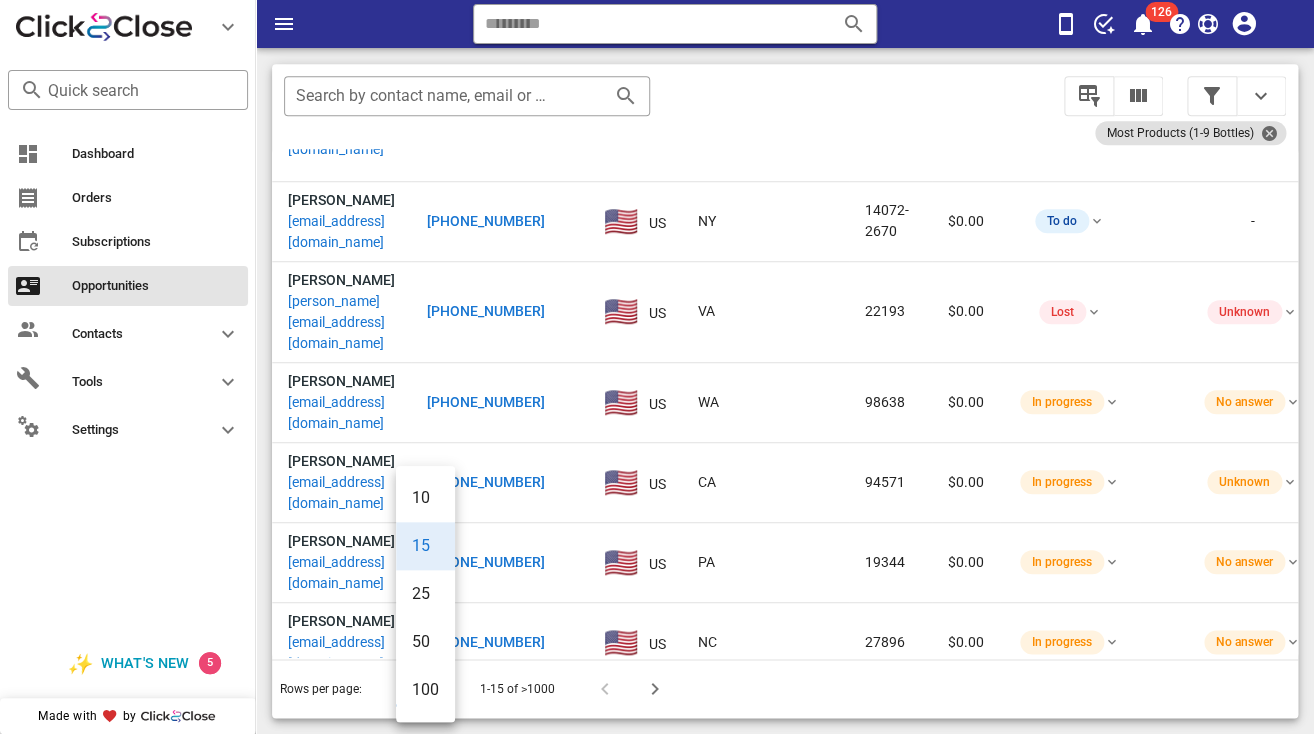 click on "100" at bounding box center [425, 689] 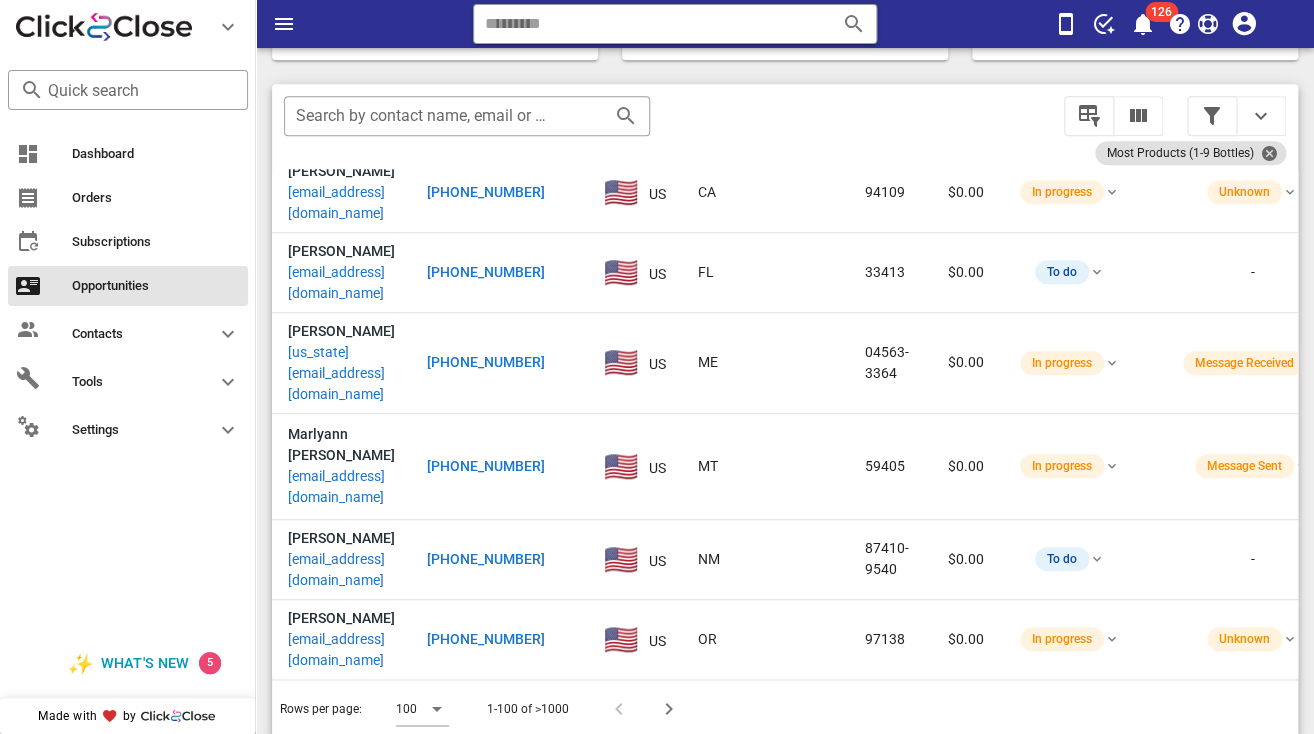 scroll, scrollTop: 3694, scrollLeft: 0, axis: vertical 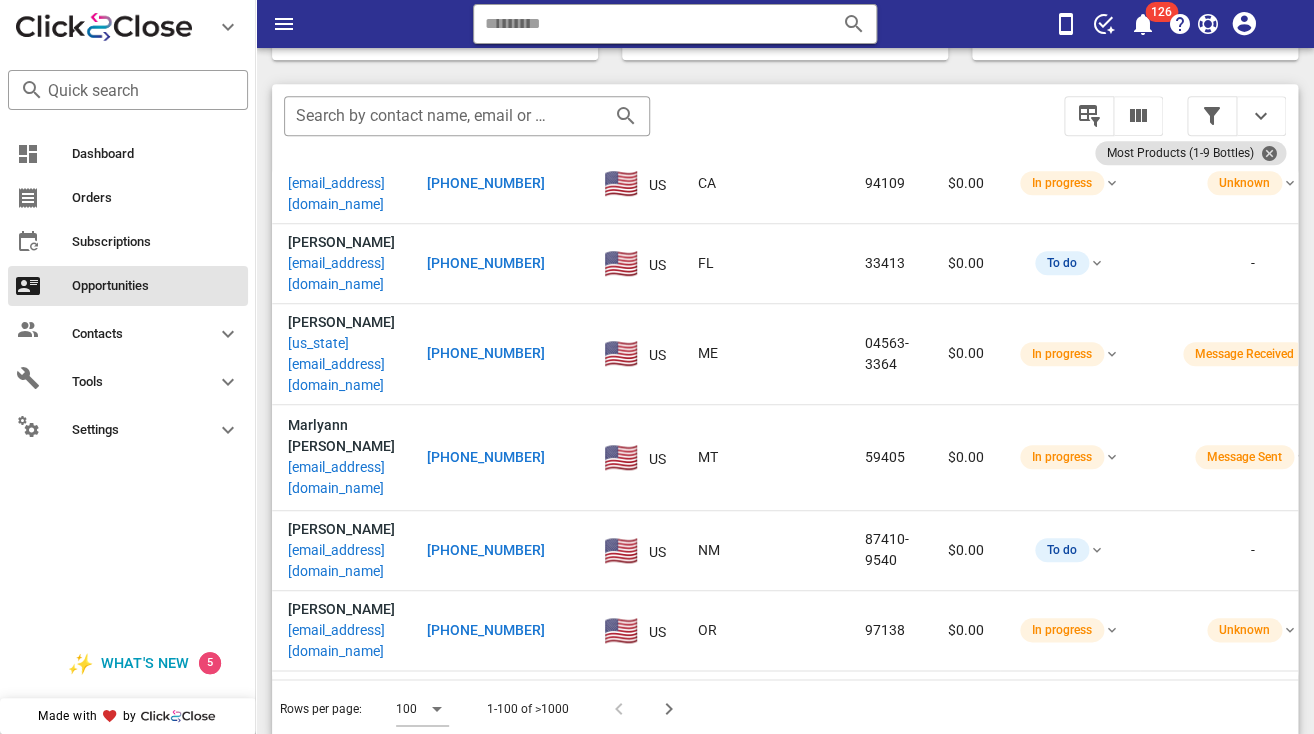 click on "James Blaine" at bounding box center (341, 1510) 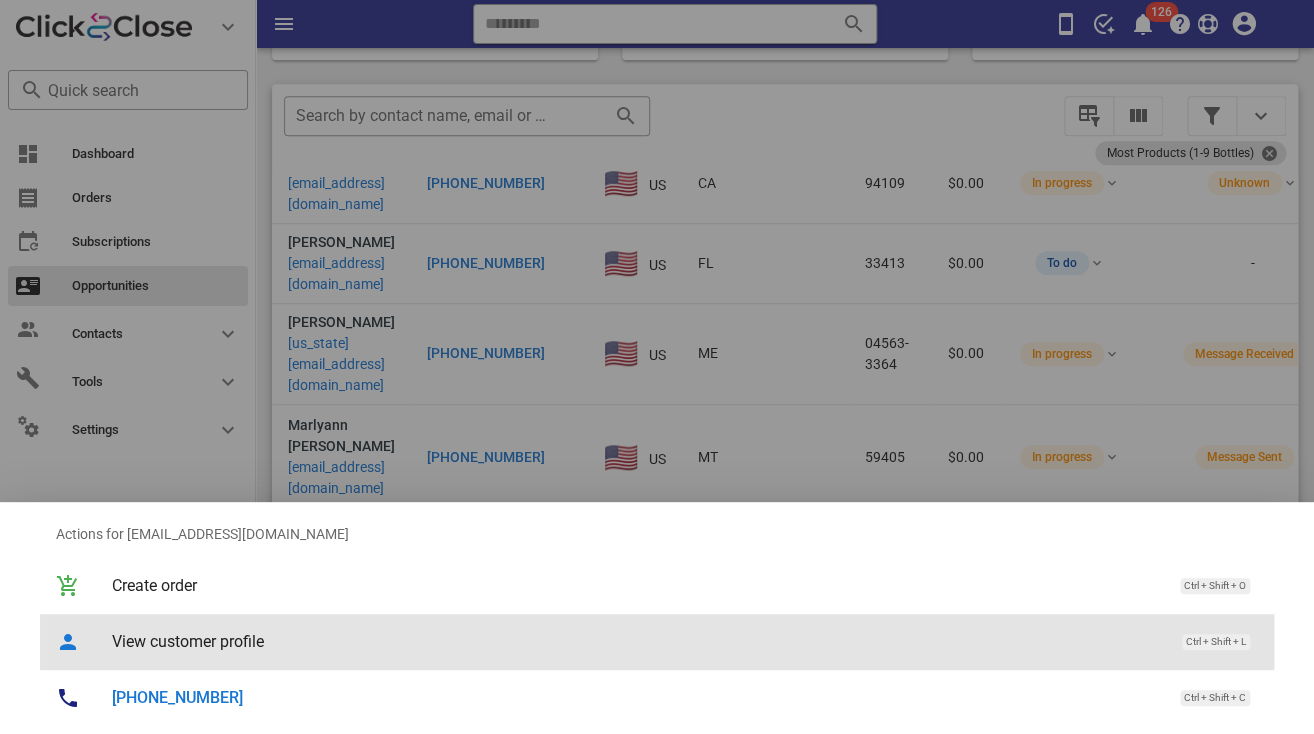 click on "View customer profile" at bounding box center [637, 641] 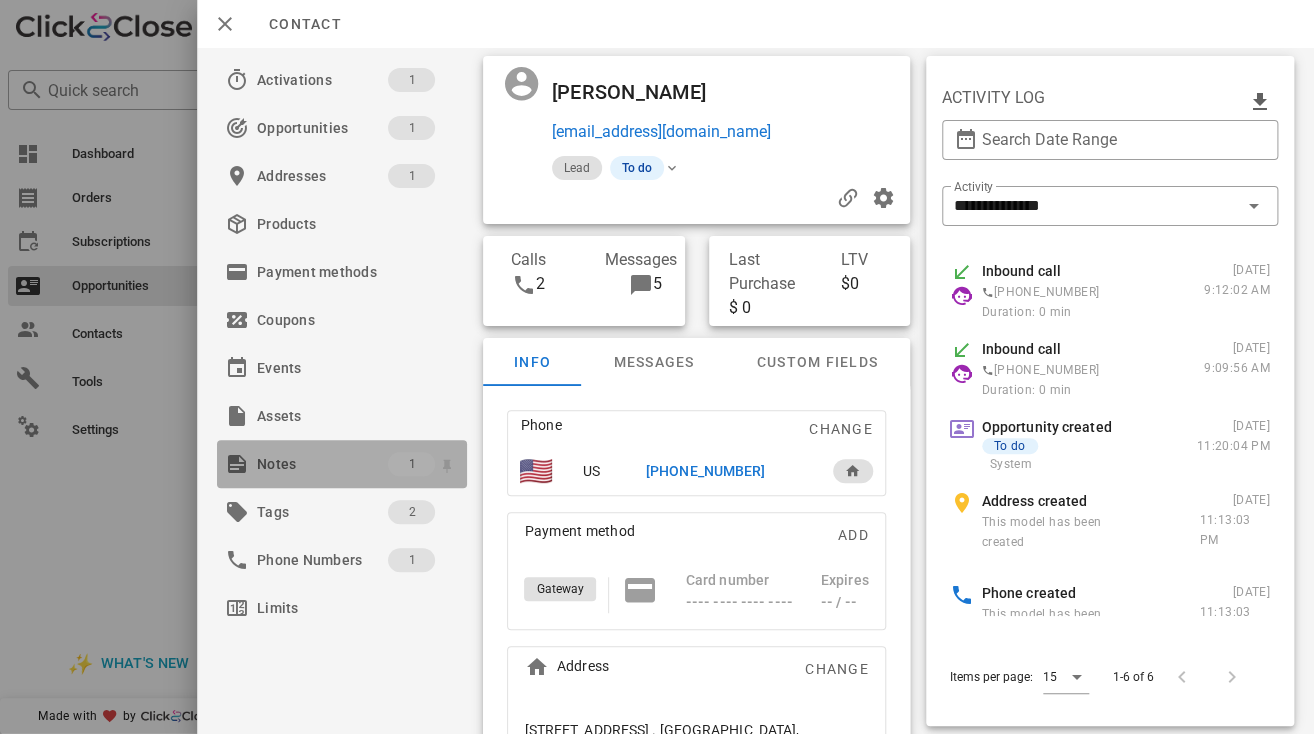 click on "Notes" at bounding box center [322, 464] 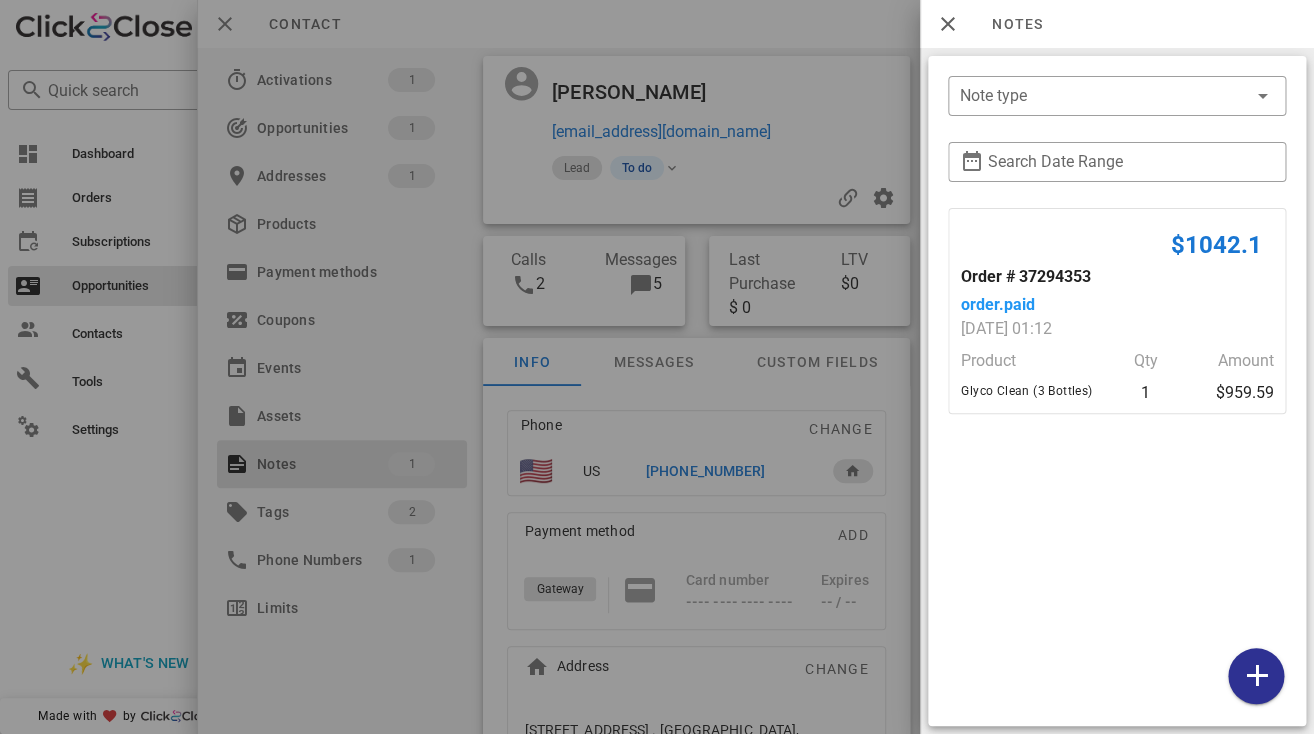 drag, startPoint x: 820, startPoint y: 82, endPoint x: 807, endPoint y: 80, distance: 13.152946 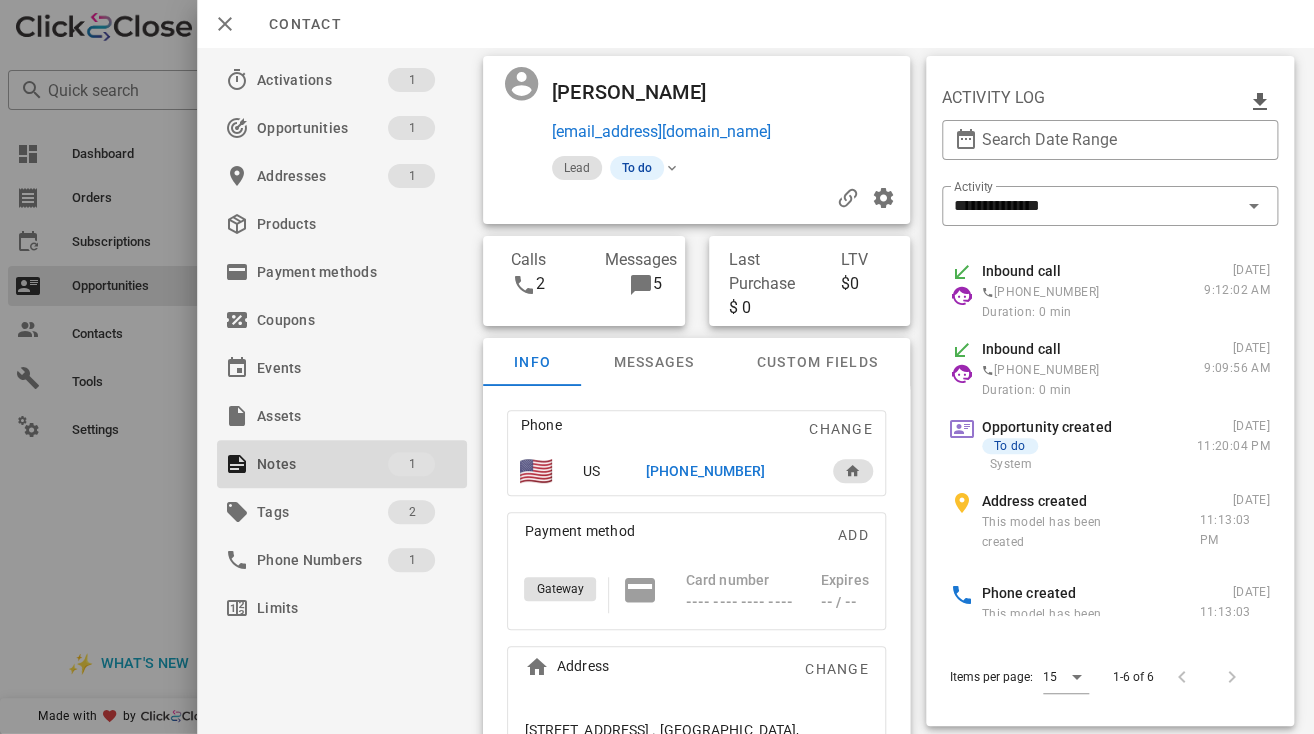 click on "James Blaine" at bounding box center (639, 92) 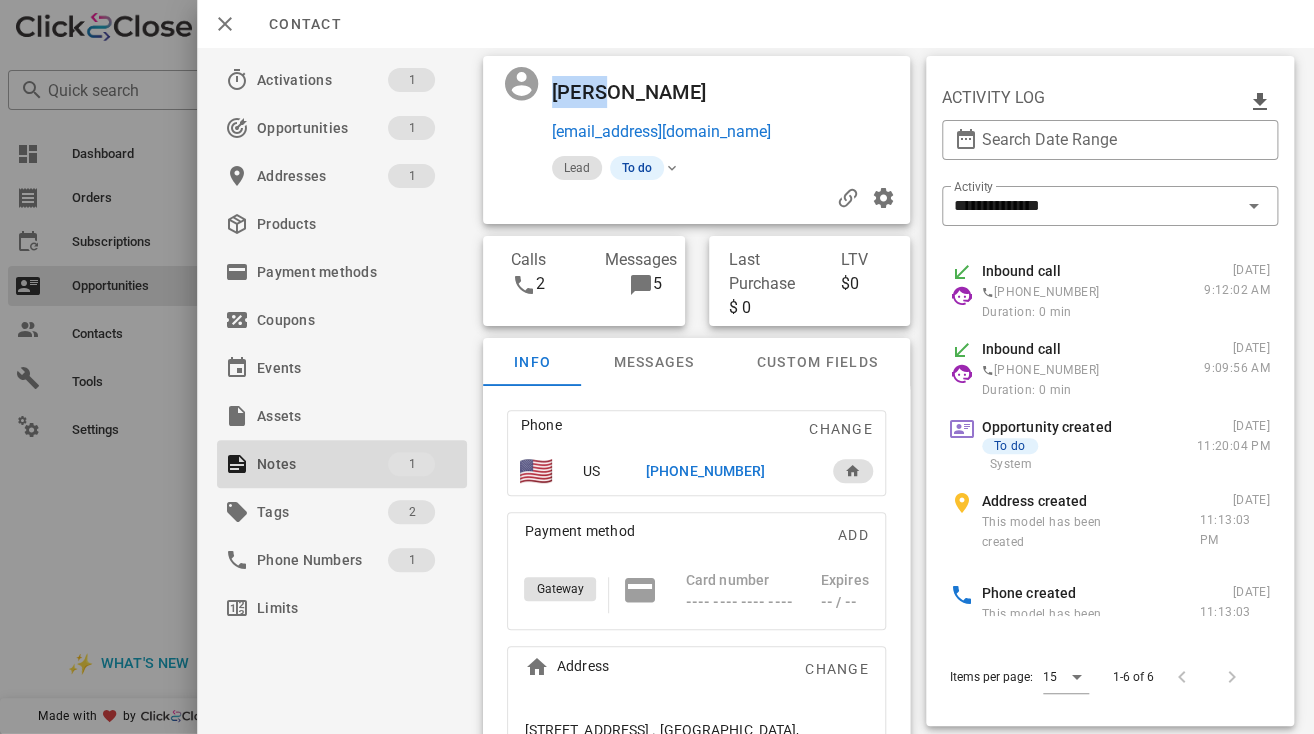 click on "James Blaine" at bounding box center [639, 92] 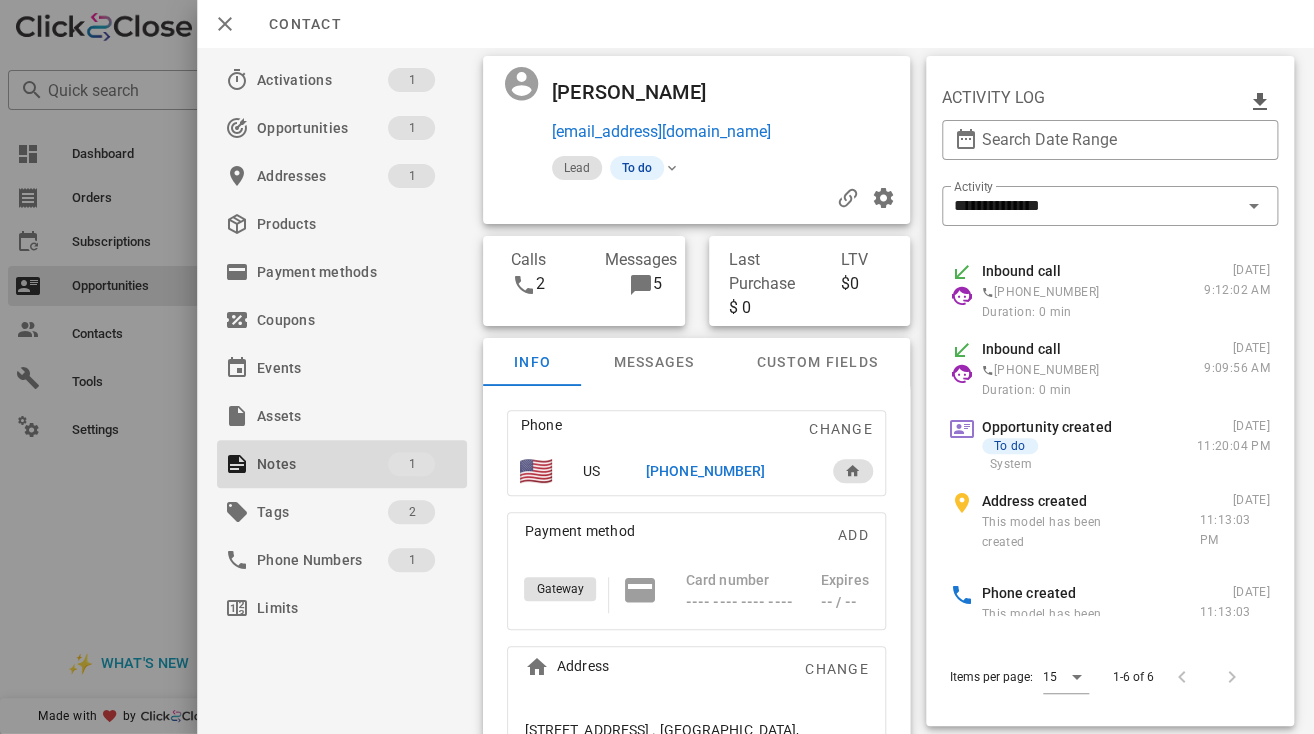 click on "James Blaine" at bounding box center [639, 92] 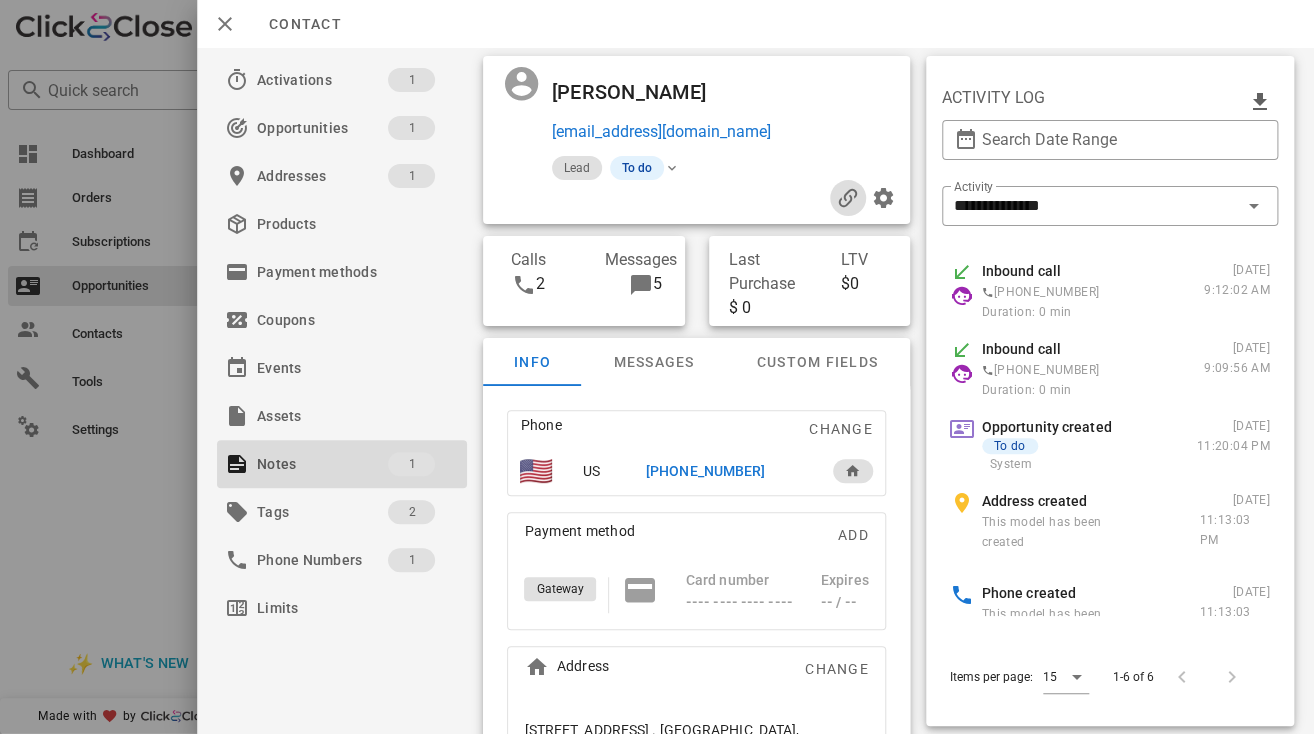click at bounding box center (848, 198) 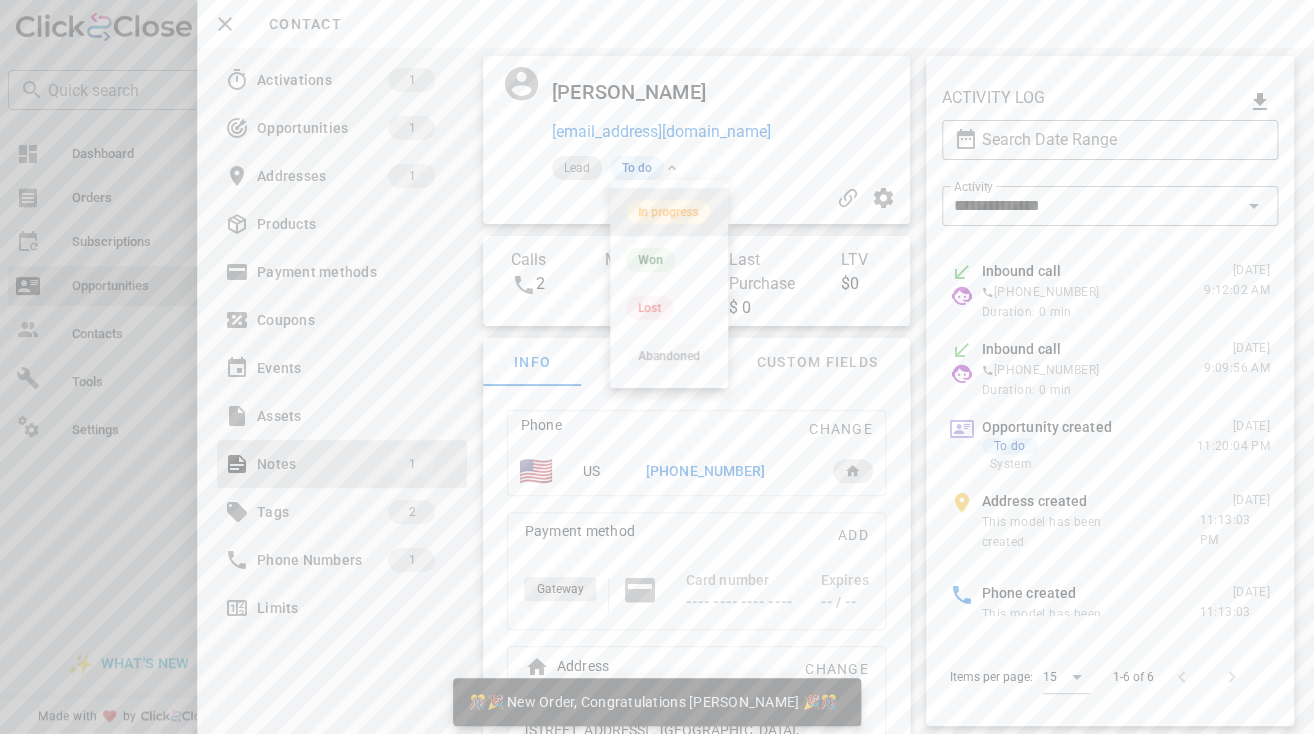 click on "In progress" at bounding box center [668, 212] 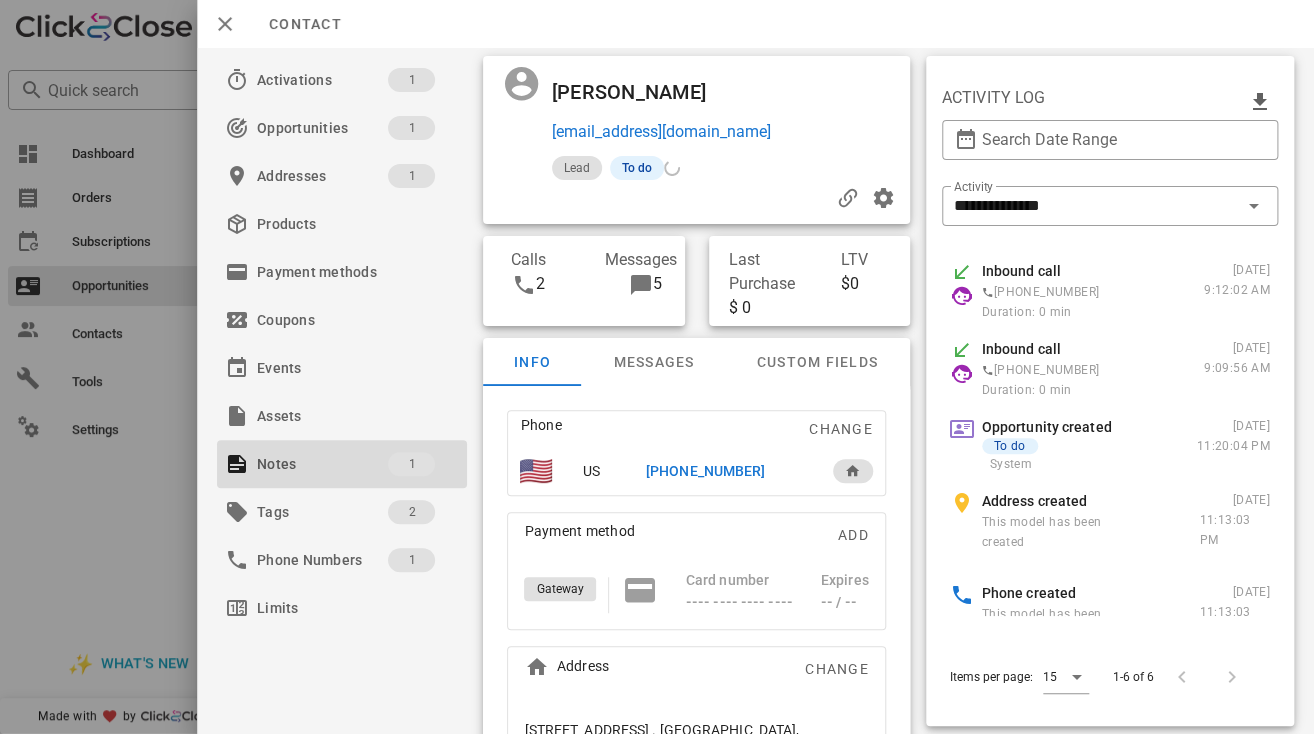 click on "+14808436604" at bounding box center (705, 471) 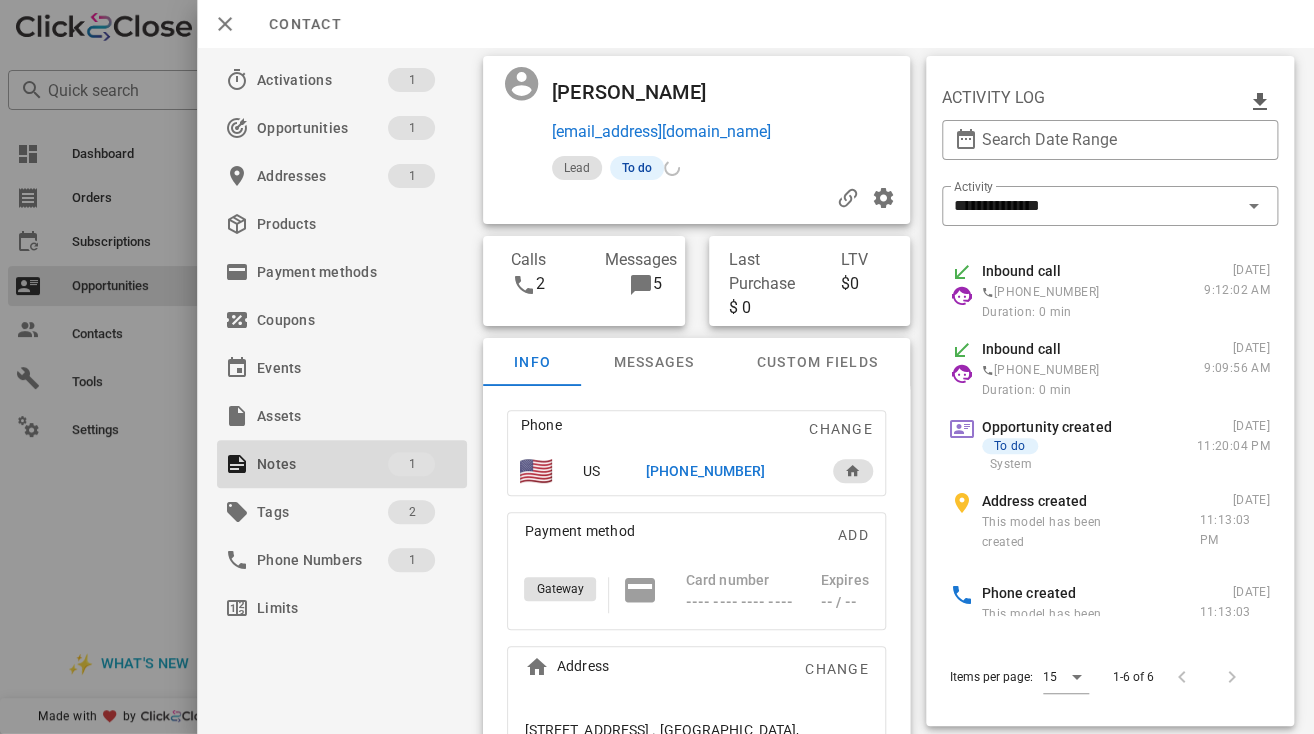 type on "**********" 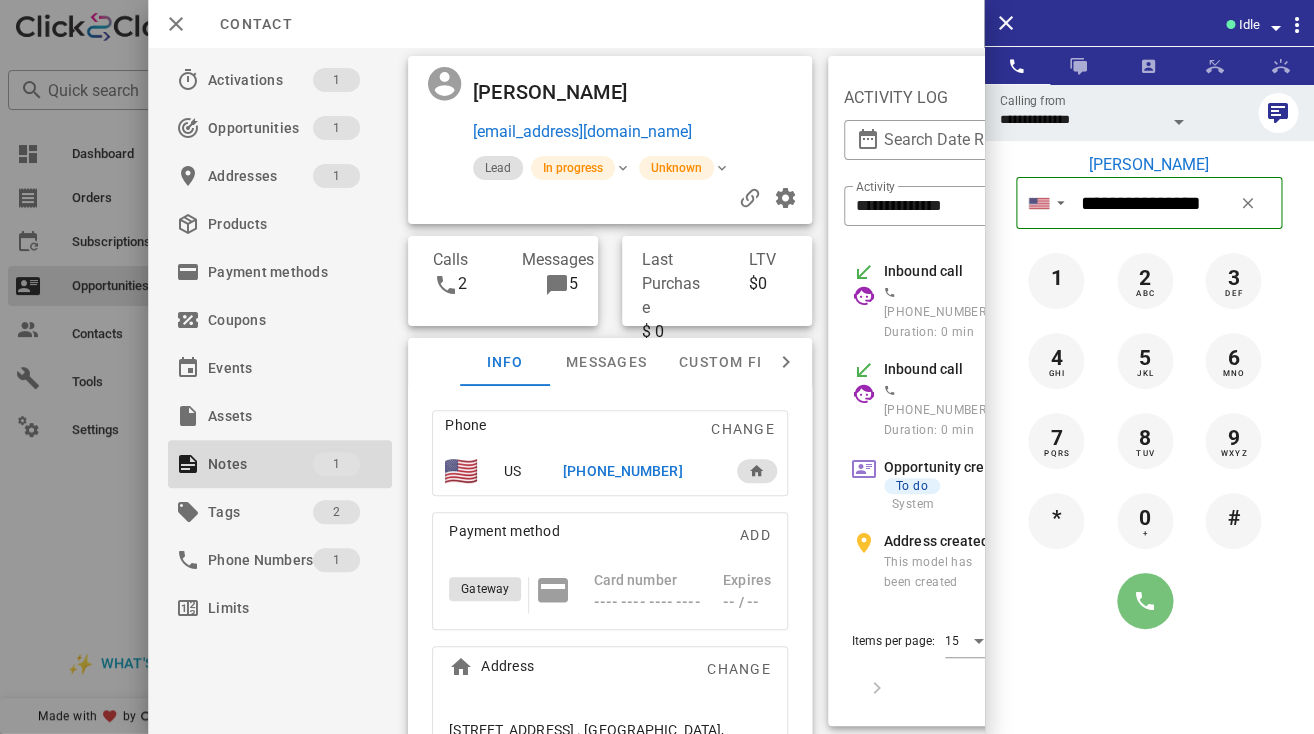 click at bounding box center [1145, 601] 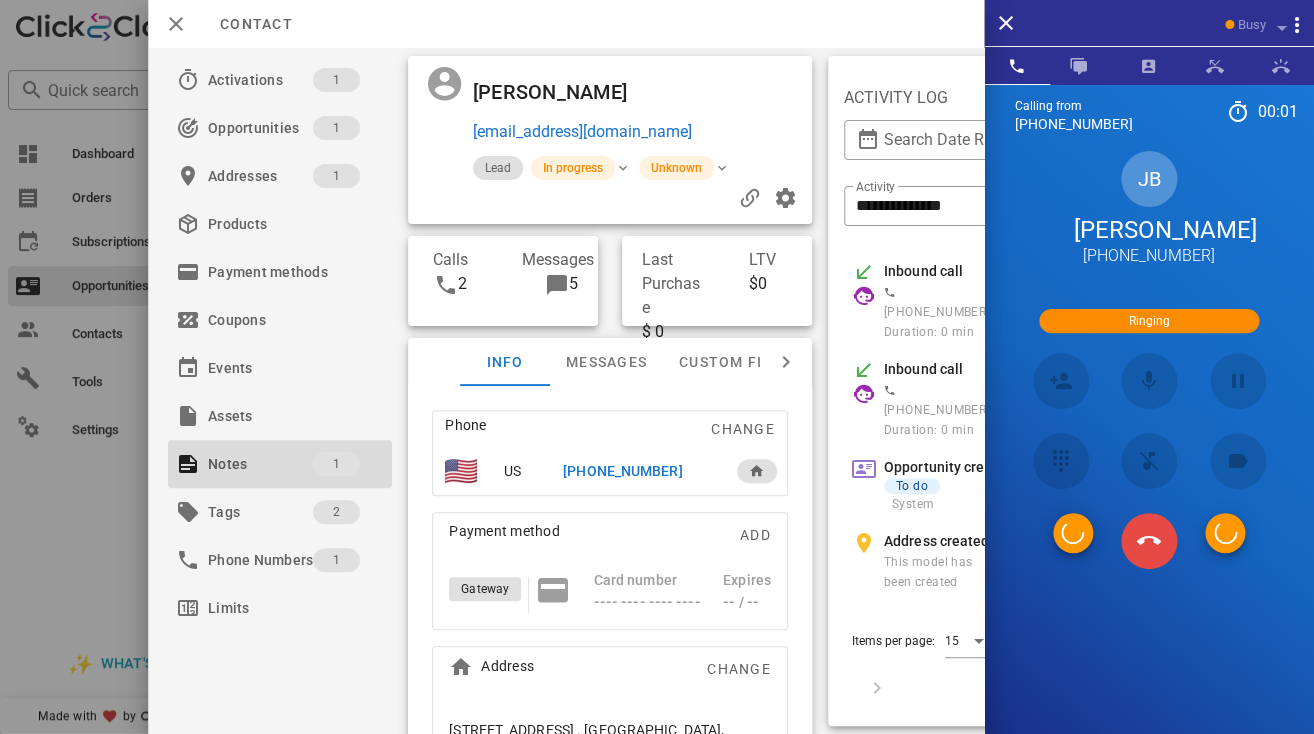 click at bounding box center [1149, 541] 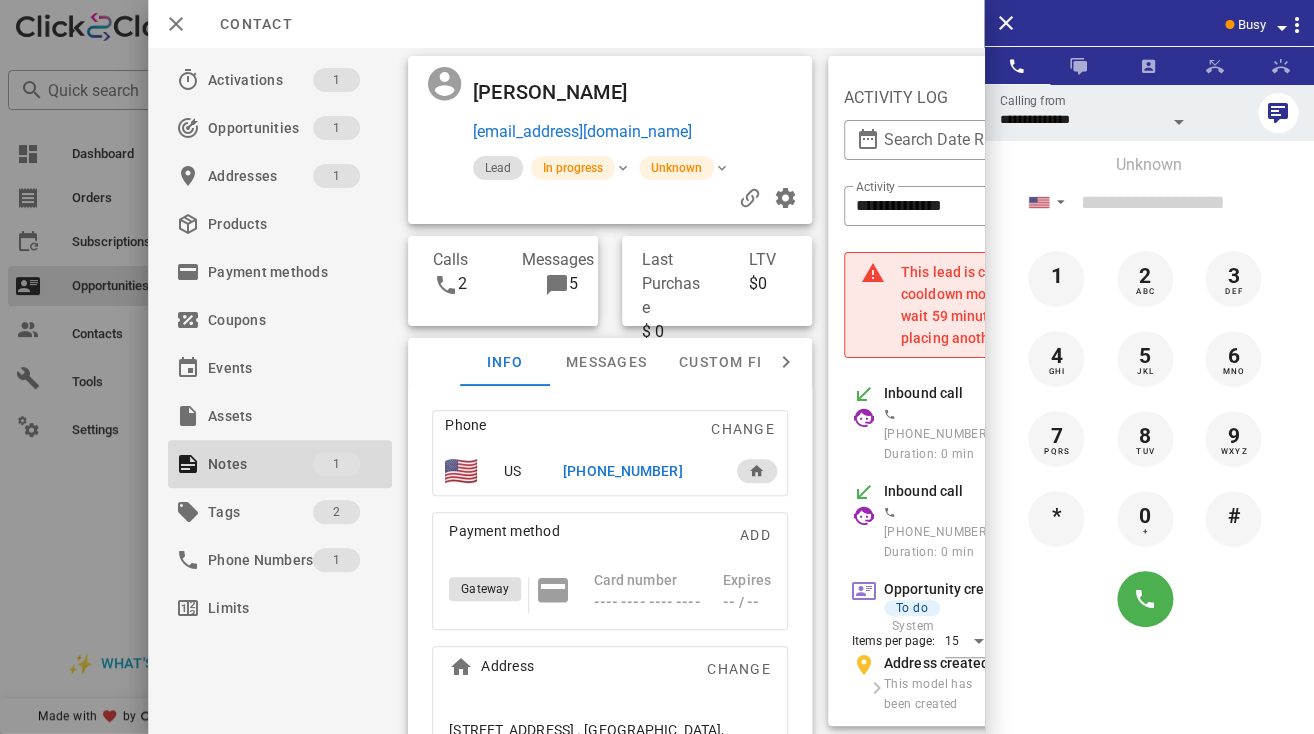click on "James Blaine" at bounding box center (554, 92) 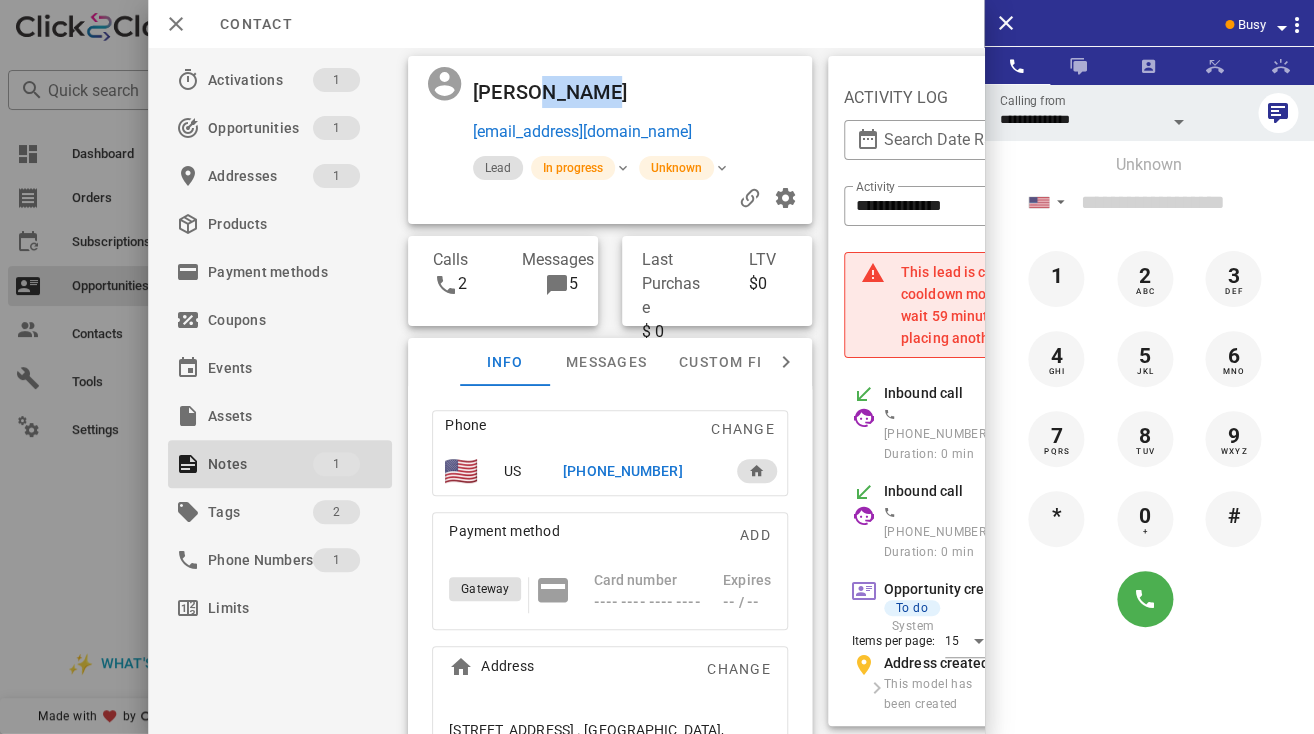 click on "James Blaine" at bounding box center (554, 92) 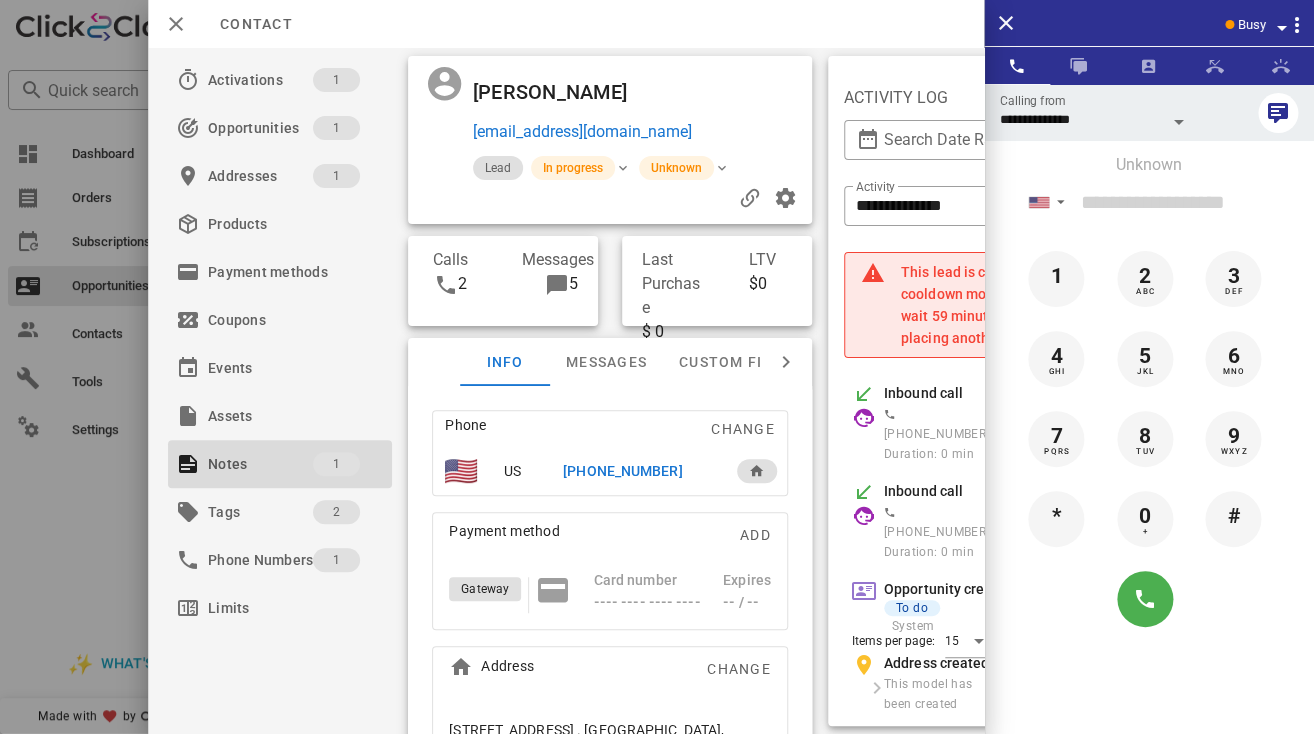 click on "James Blaine" at bounding box center [554, 92] 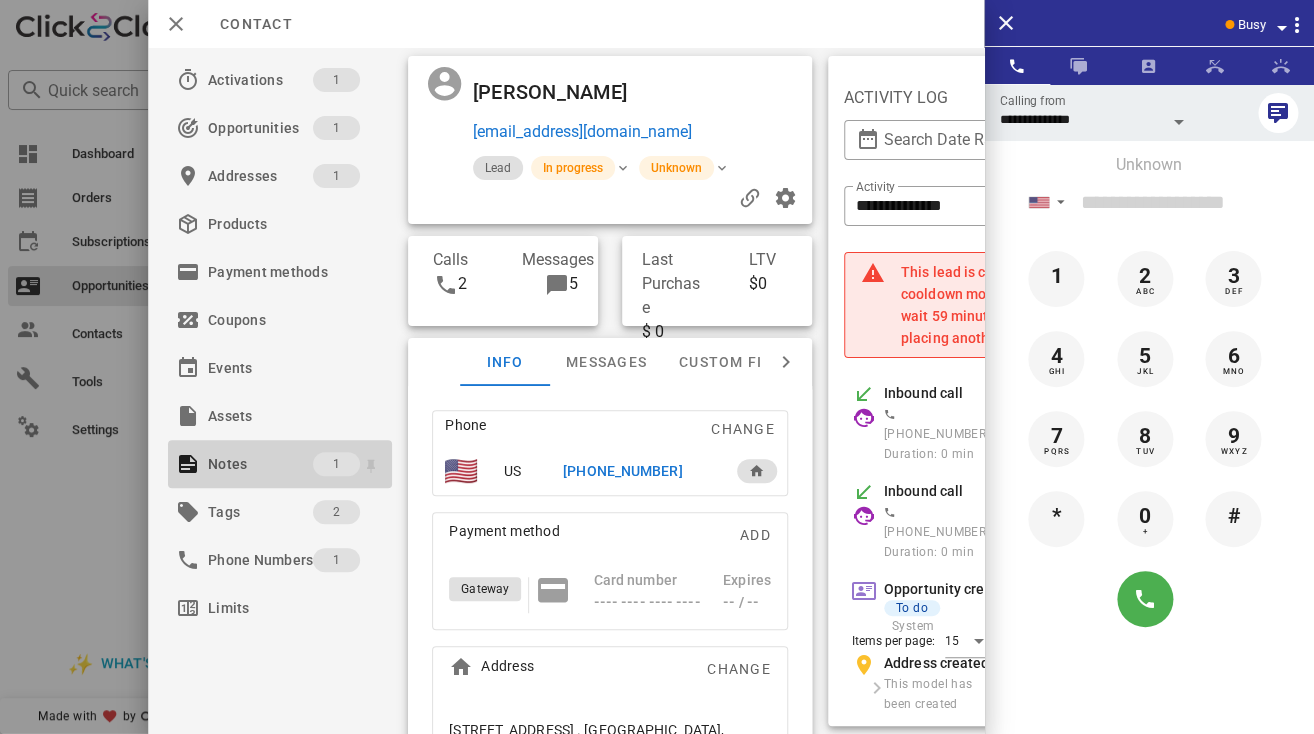 click on "Notes" at bounding box center (260, 464) 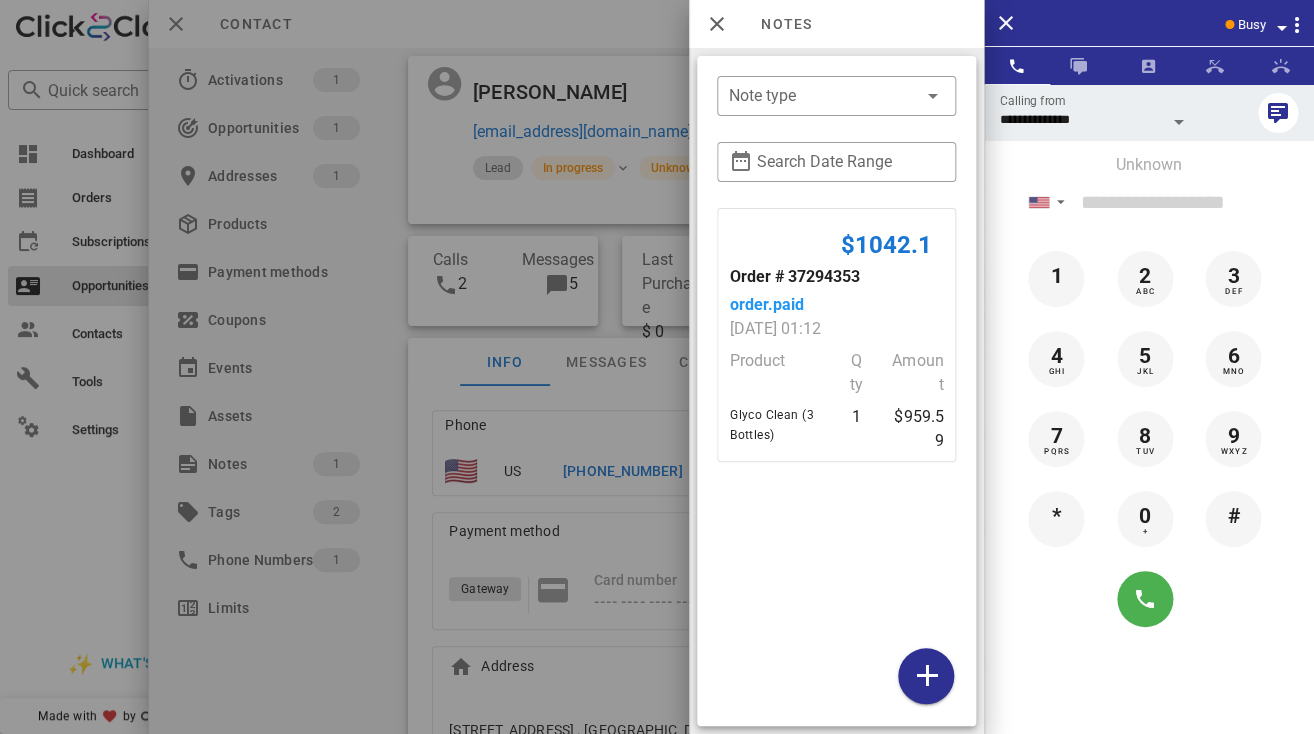 drag, startPoint x: 661, startPoint y: 51, endPoint x: 658, endPoint y: 135, distance: 84.05355 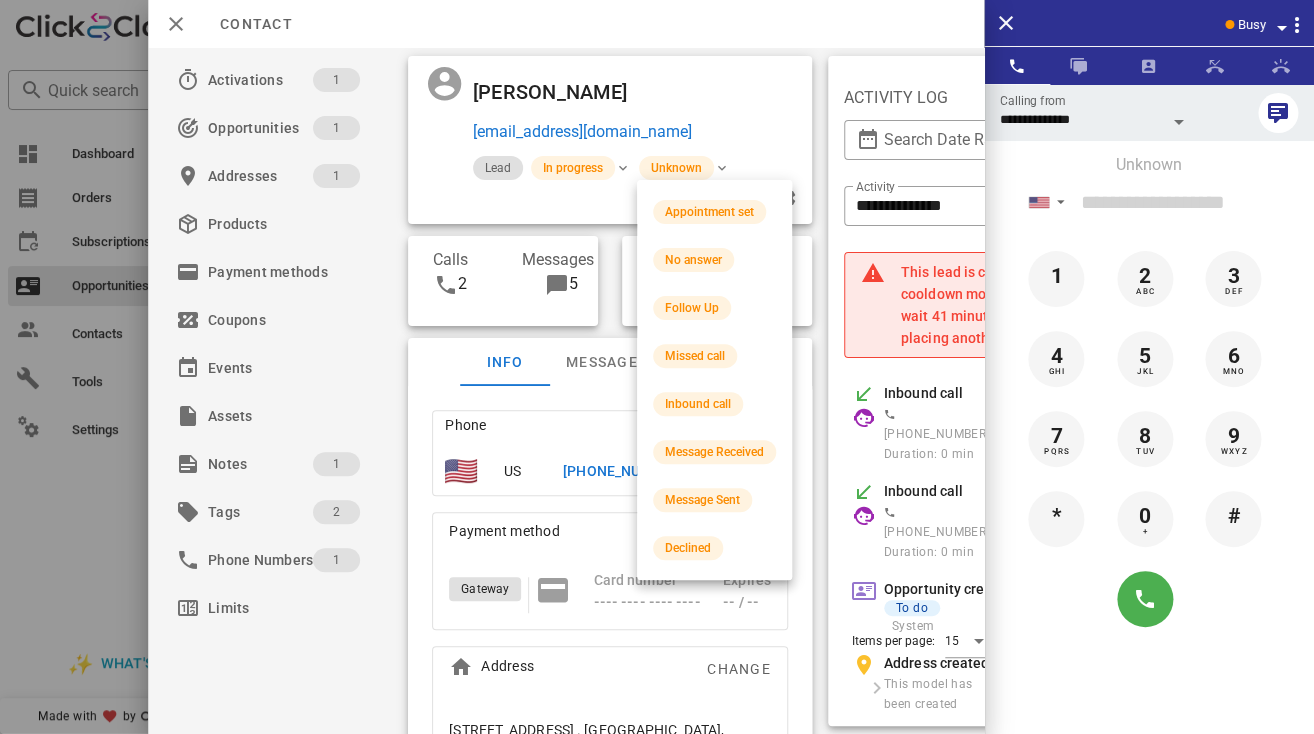 click on "James Blaine  jblaine4475@gmail.com" at bounding box center [643, 110] 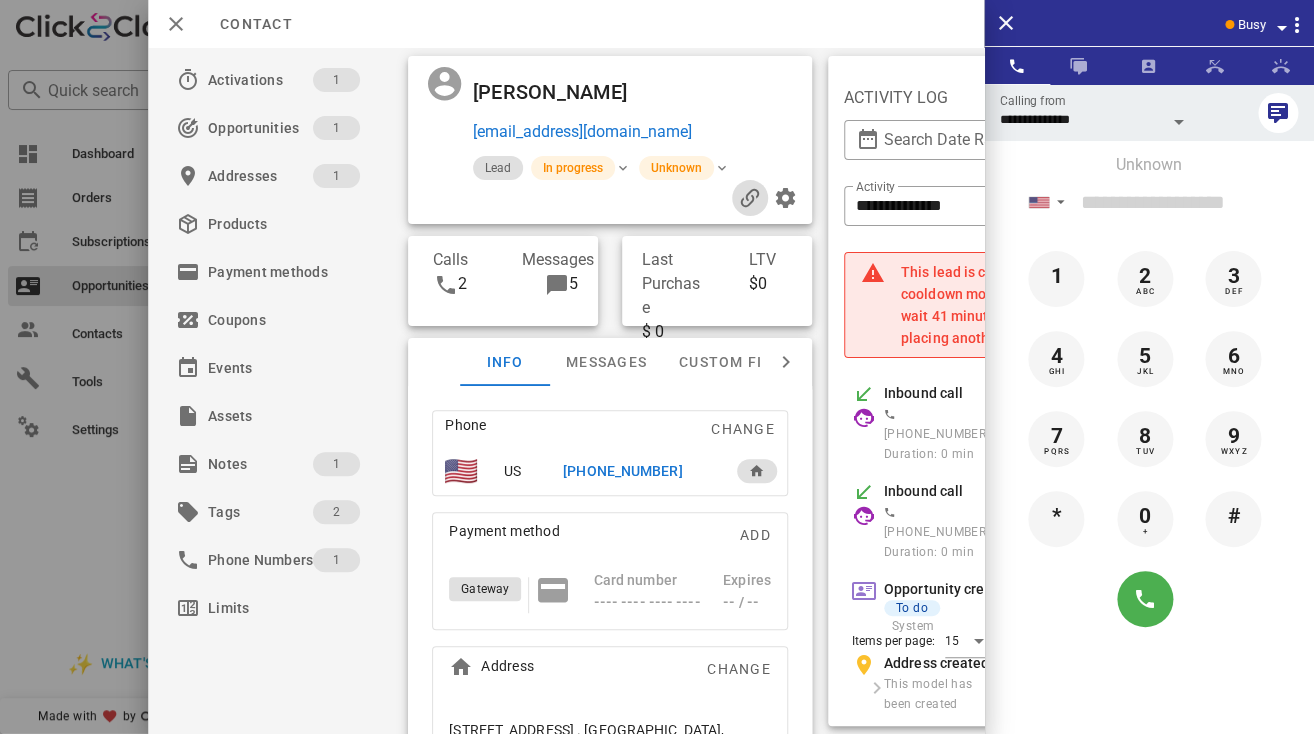 click at bounding box center [749, 198] 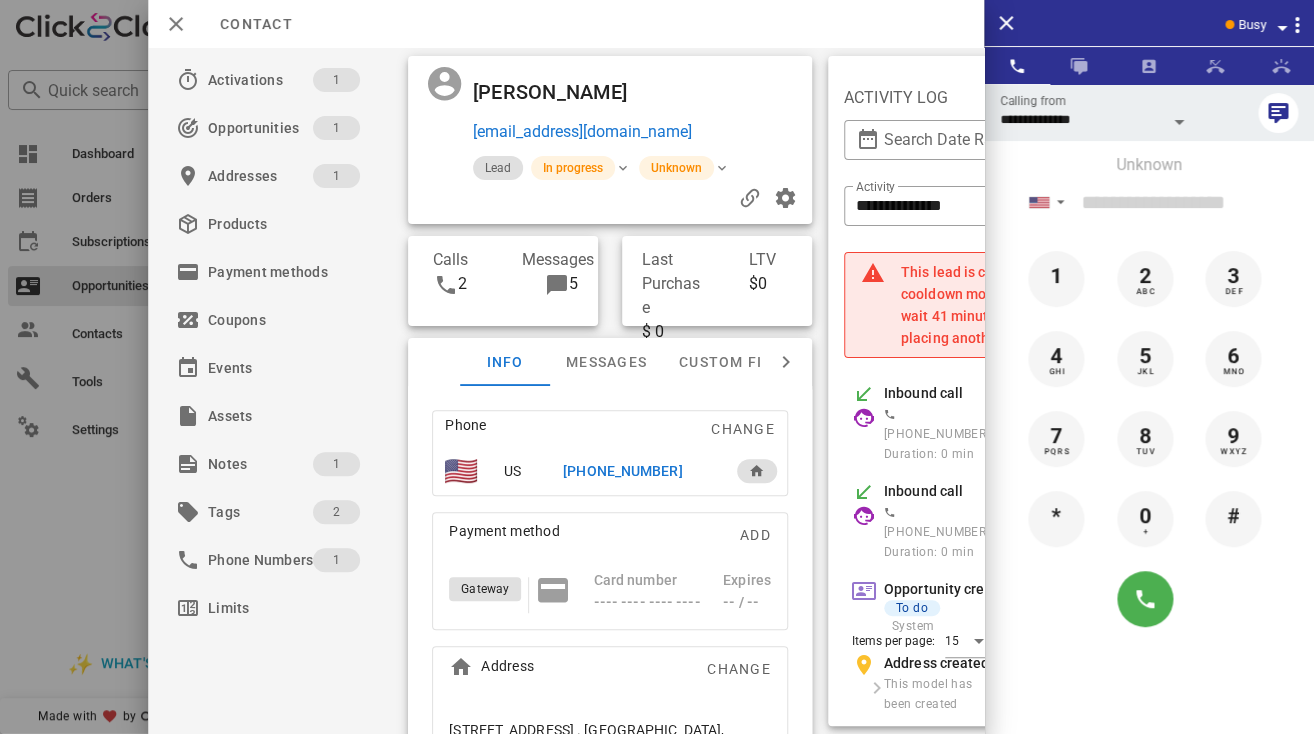 click on "+14808436604" at bounding box center (622, 471) 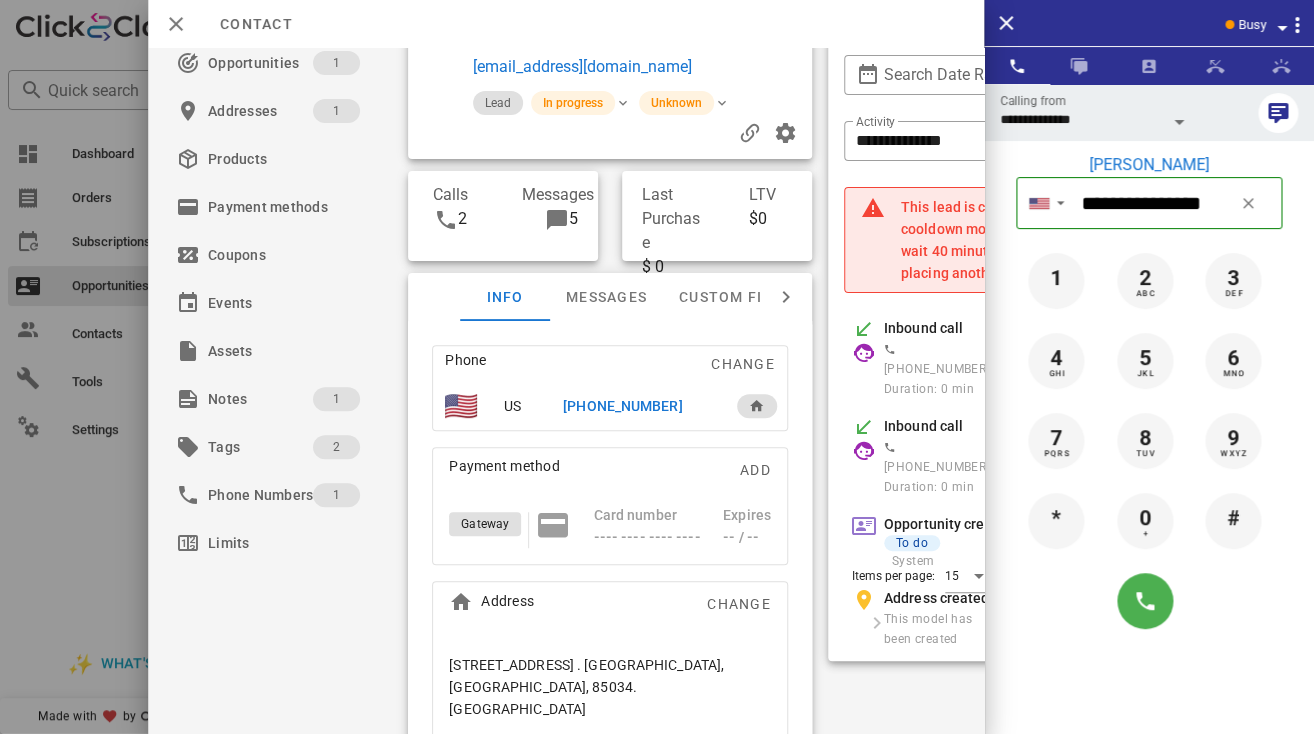 scroll, scrollTop: 0, scrollLeft: 0, axis: both 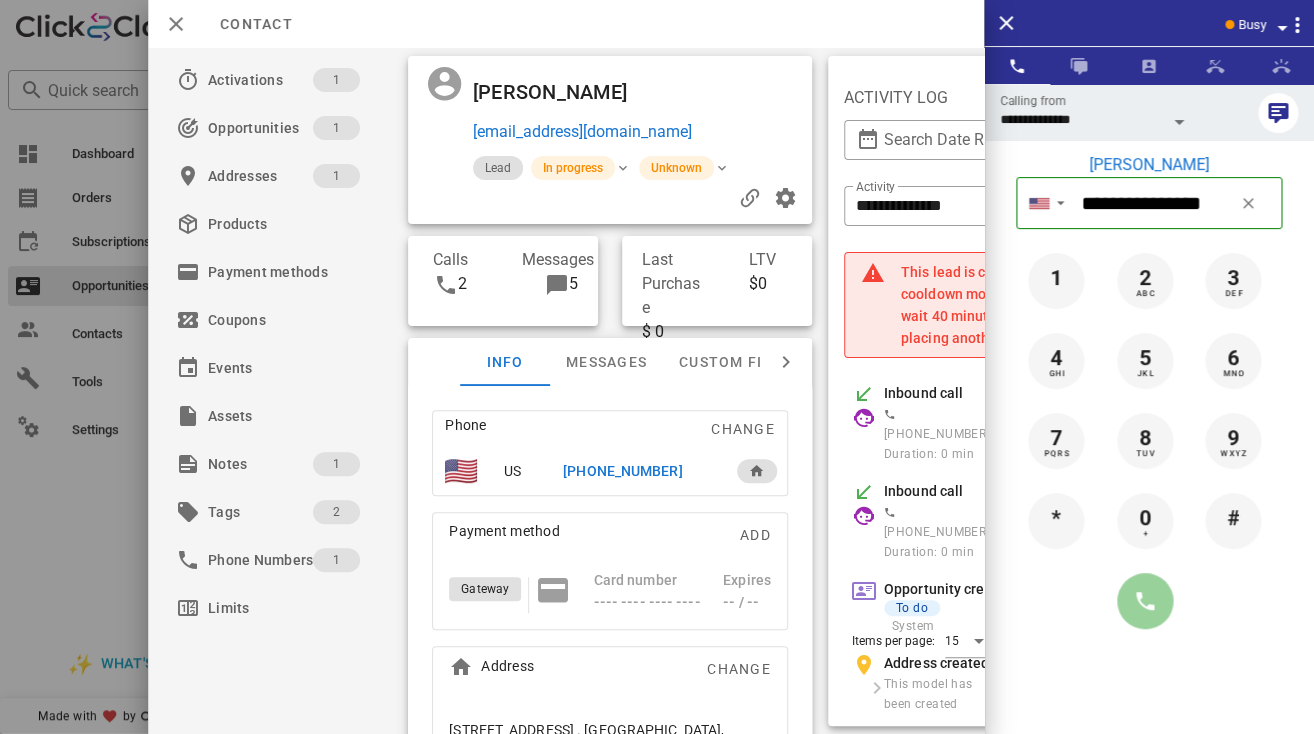 click at bounding box center (1145, 601) 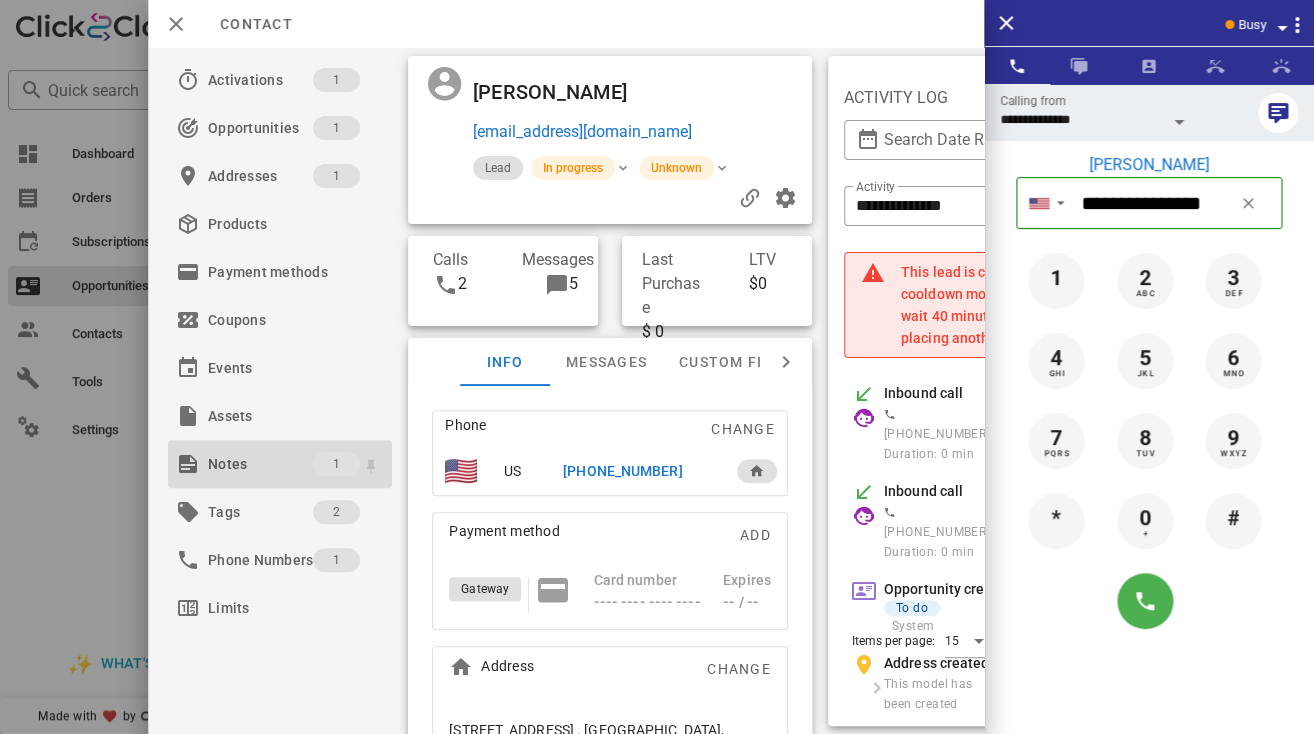 click on "Notes" at bounding box center (260, 464) 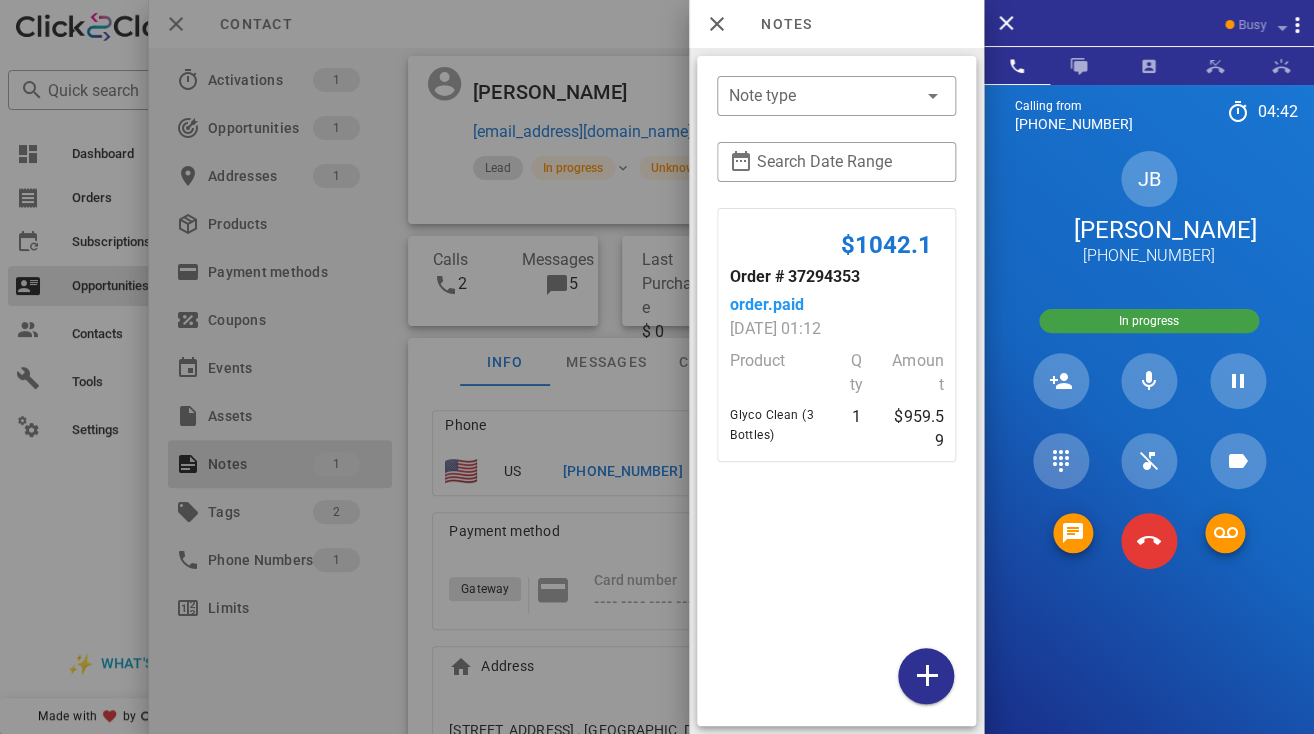 scroll, scrollTop: 3394, scrollLeft: 0, axis: vertical 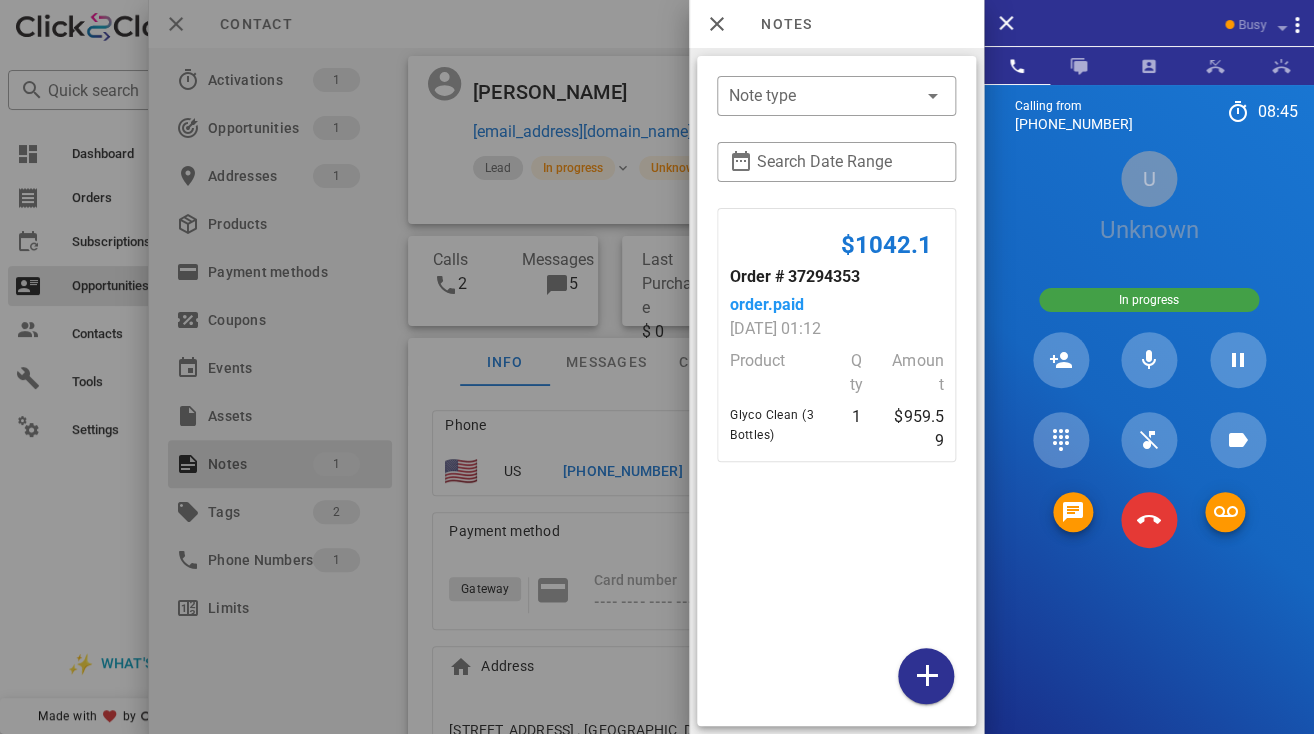 click at bounding box center [1149, 520] 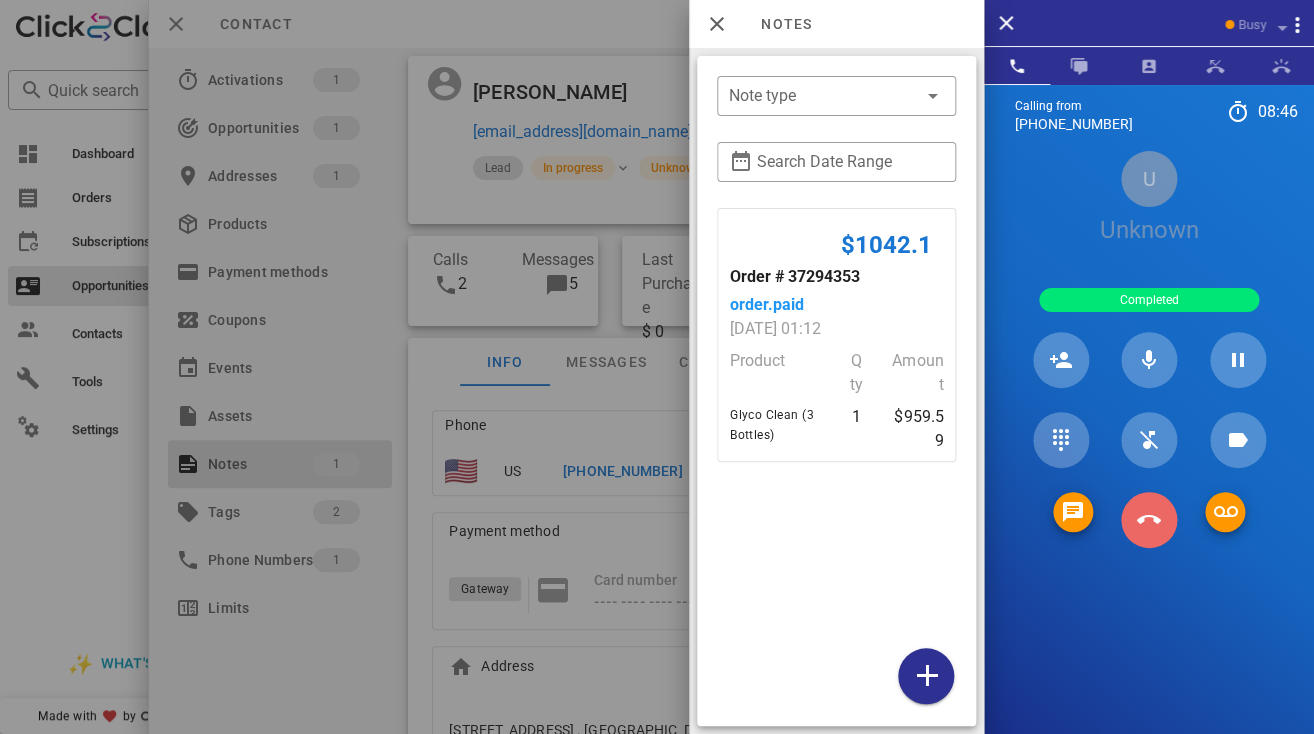 click at bounding box center [1149, 520] 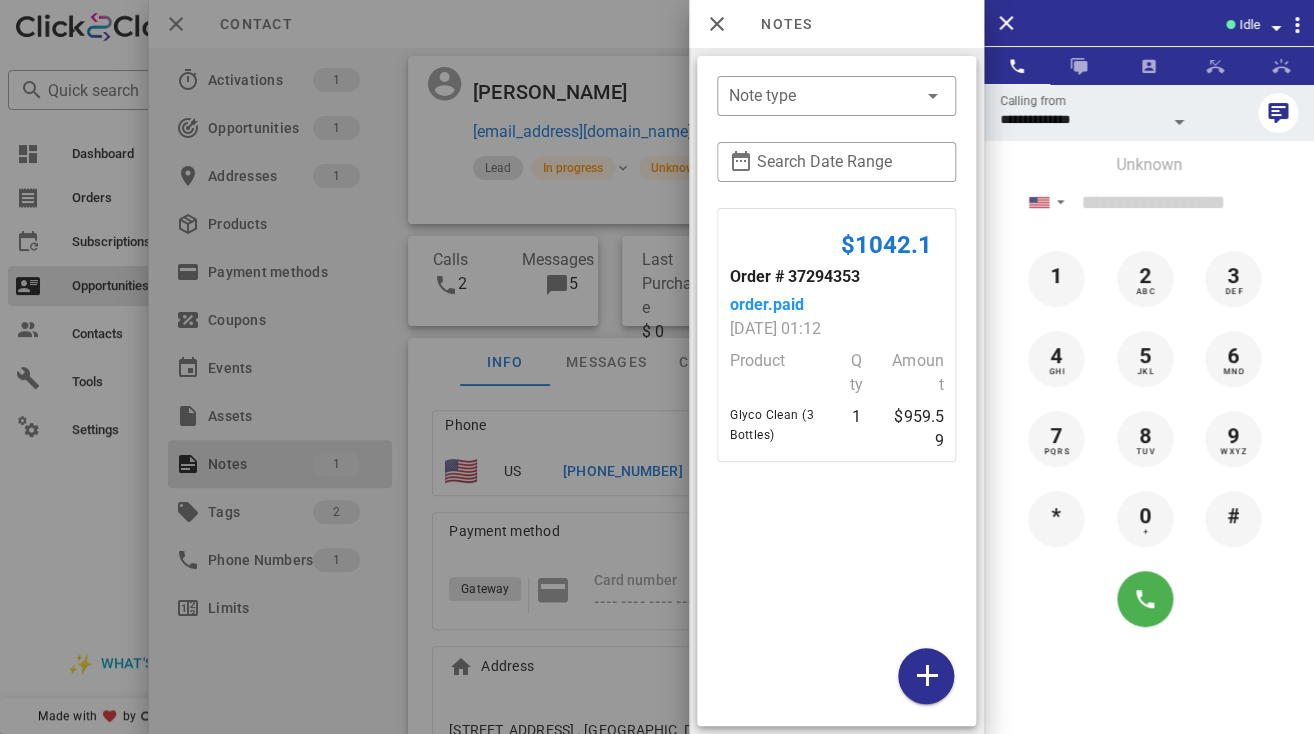 click at bounding box center (657, 367) 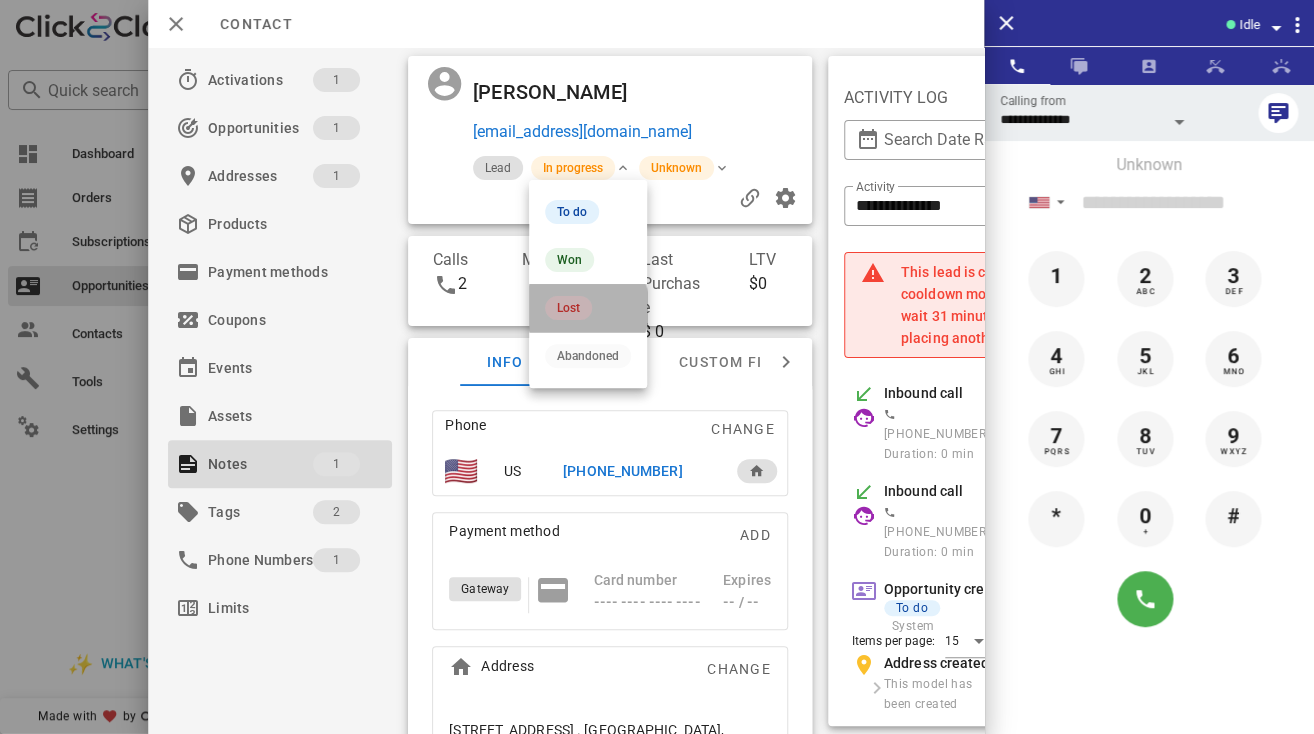 click on "Lost" at bounding box center (568, 308) 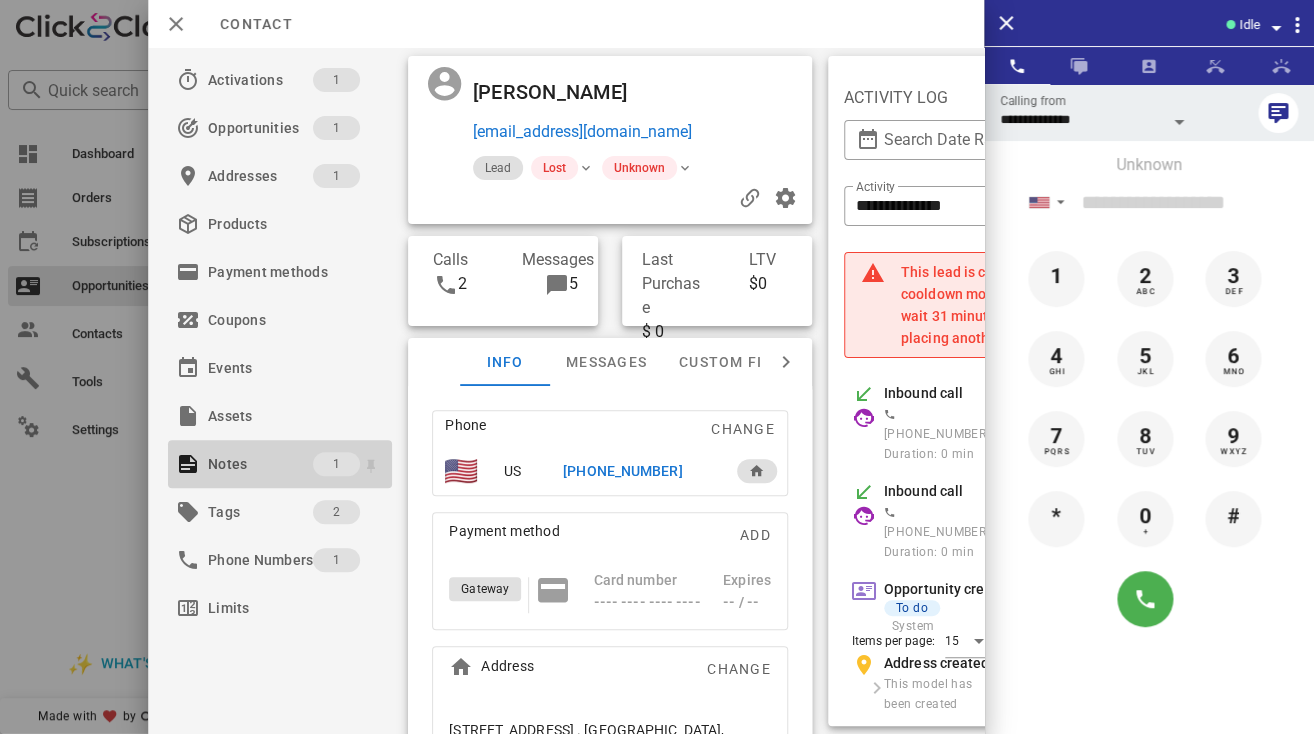 click on "Notes" at bounding box center [260, 464] 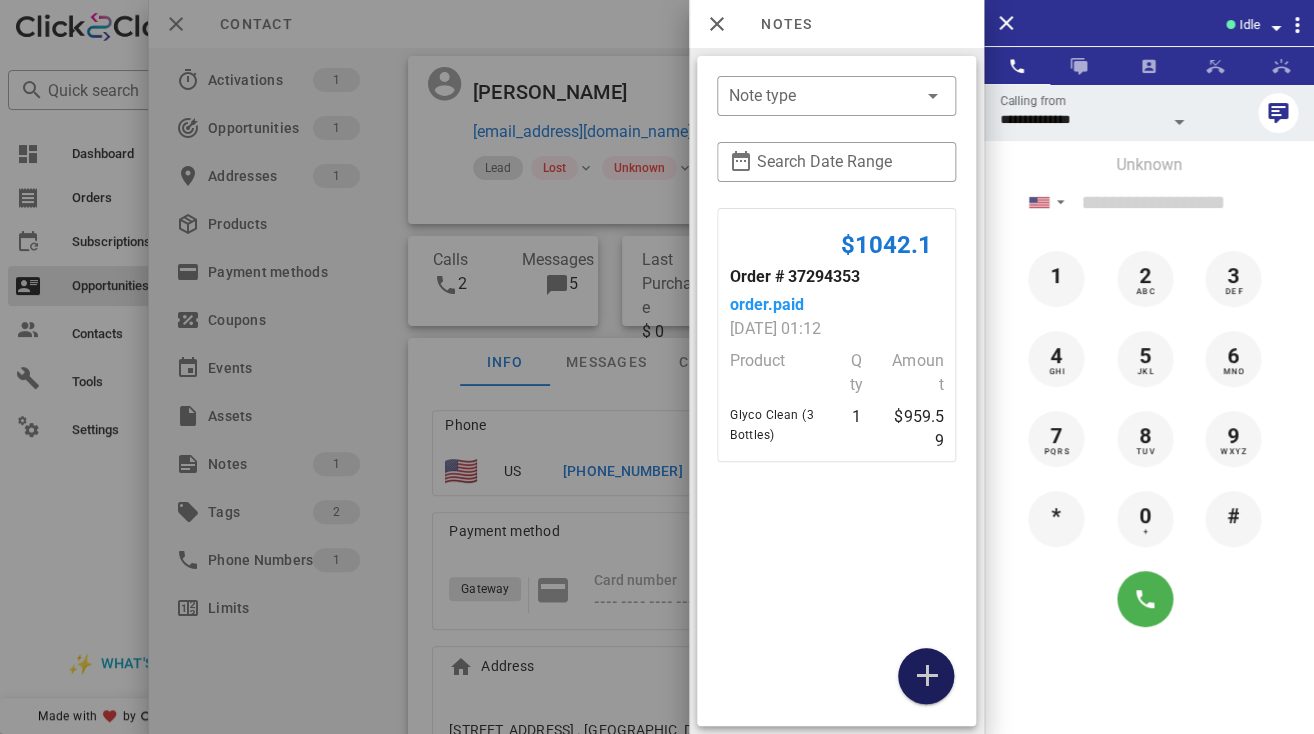 click at bounding box center [926, 676] 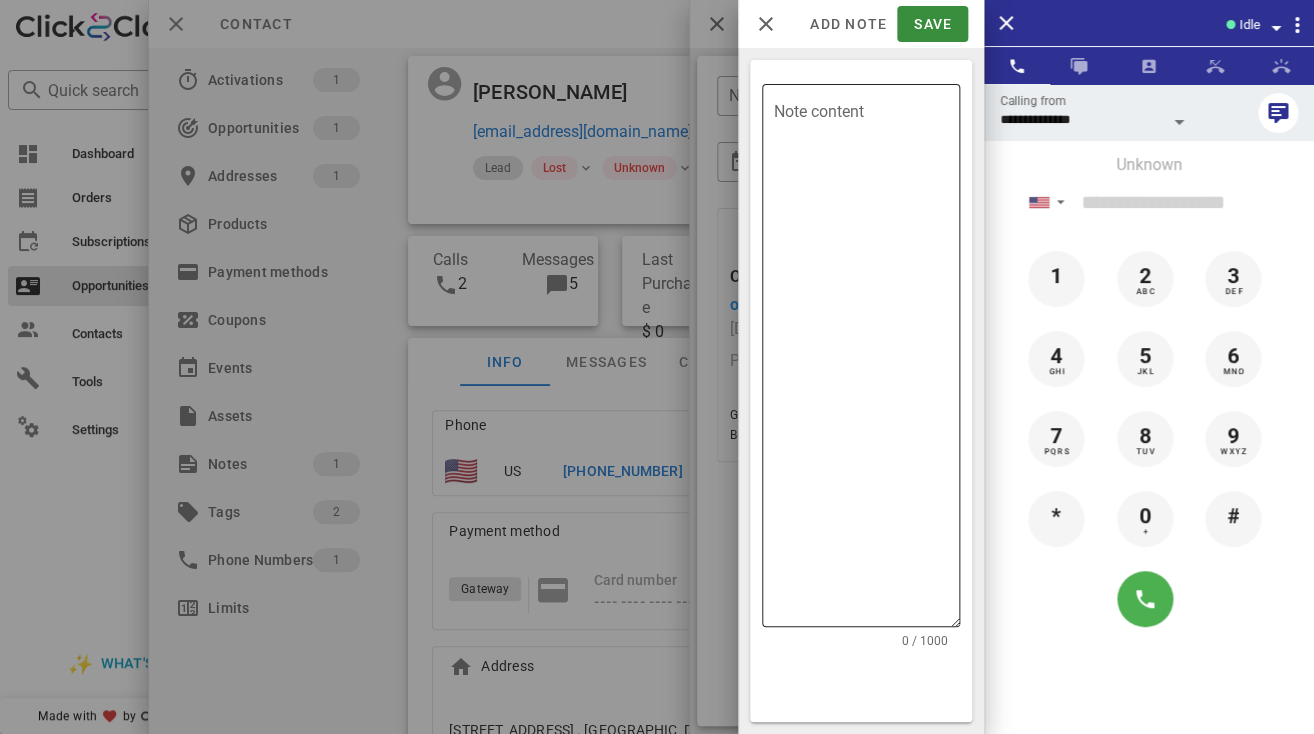 click on "Note content" at bounding box center [867, 360] 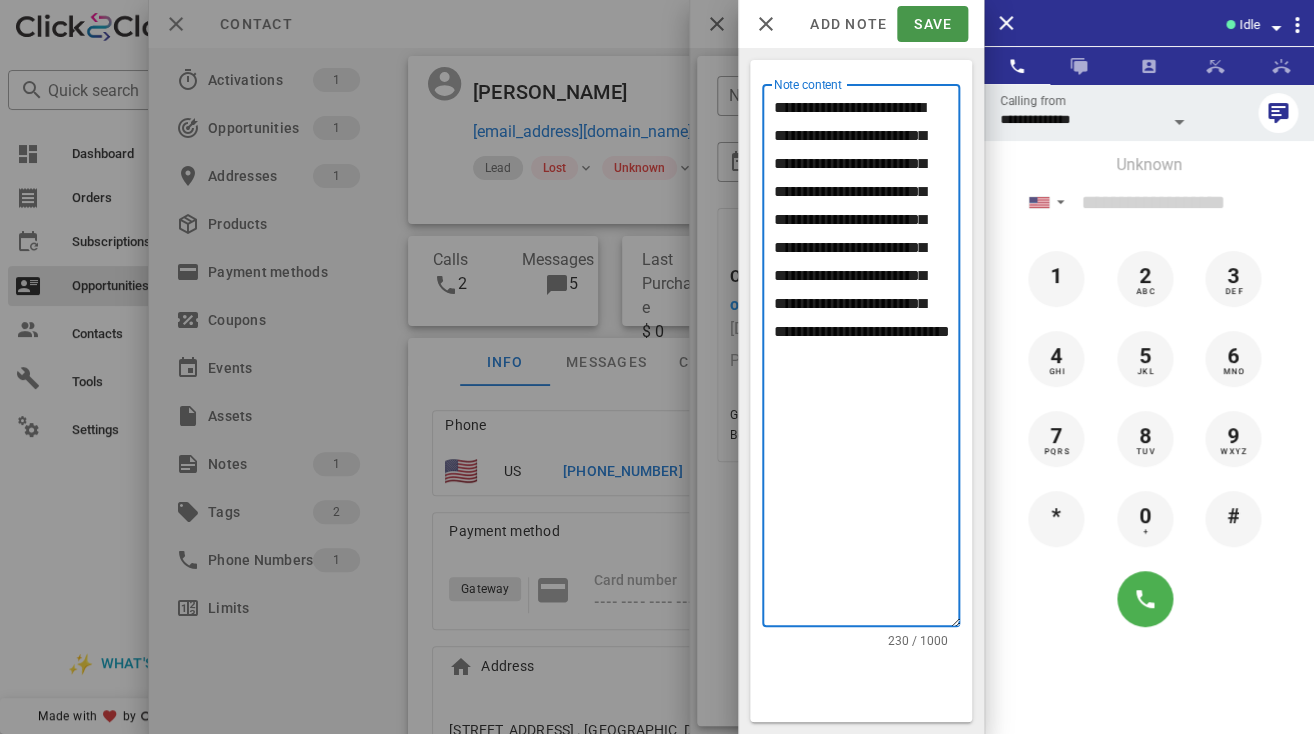 type on "**********" 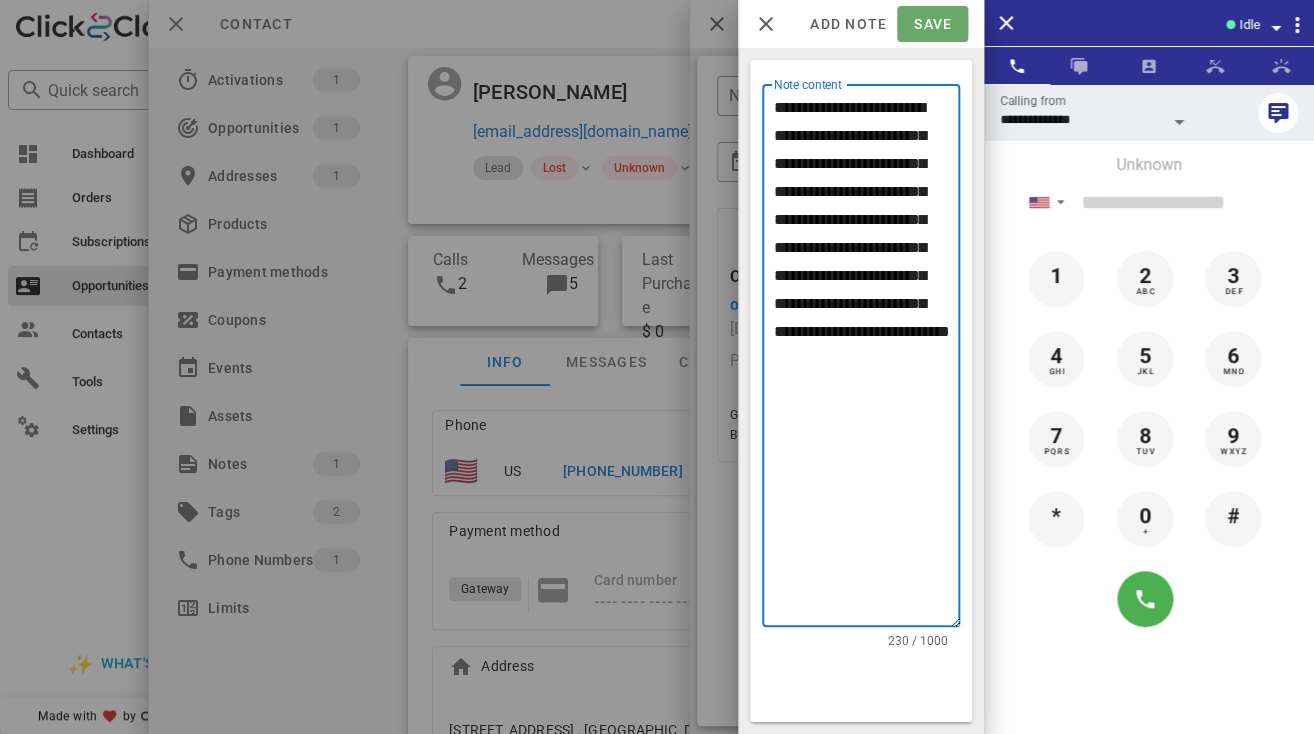 click on "Save" at bounding box center [932, 24] 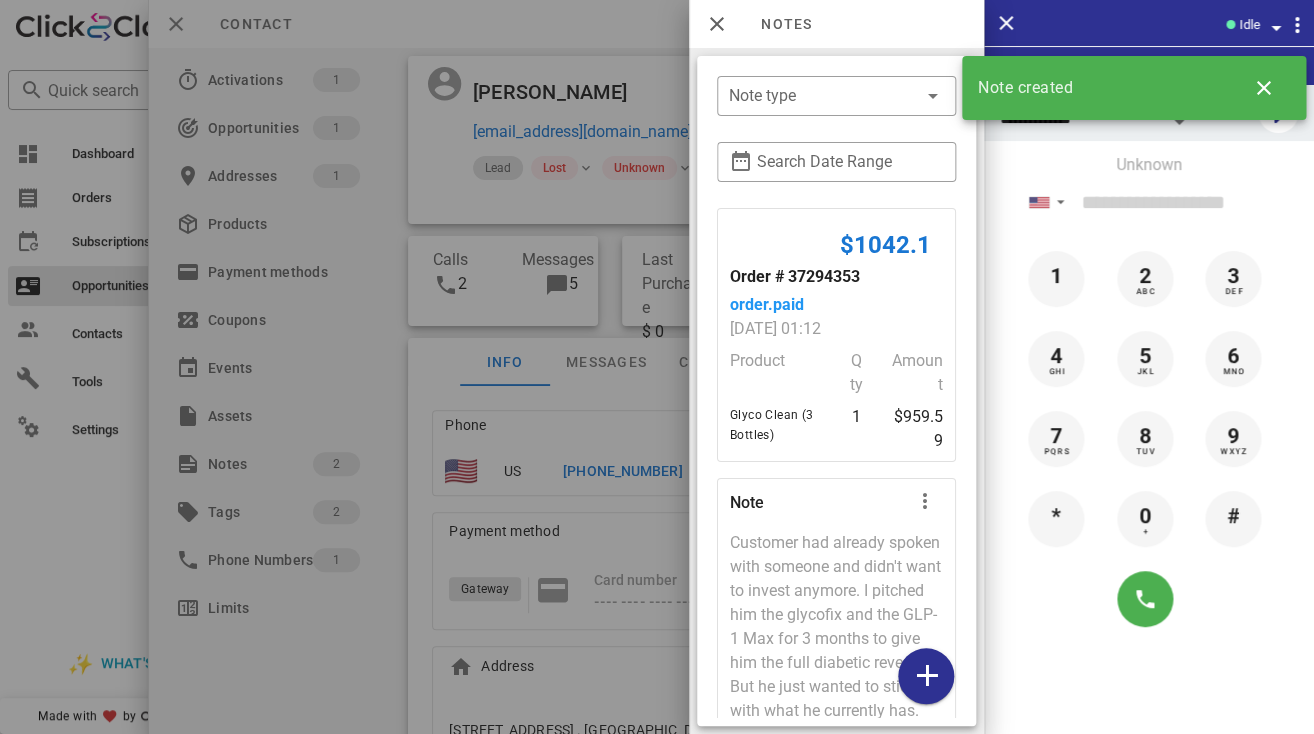 click at bounding box center (657, 367) 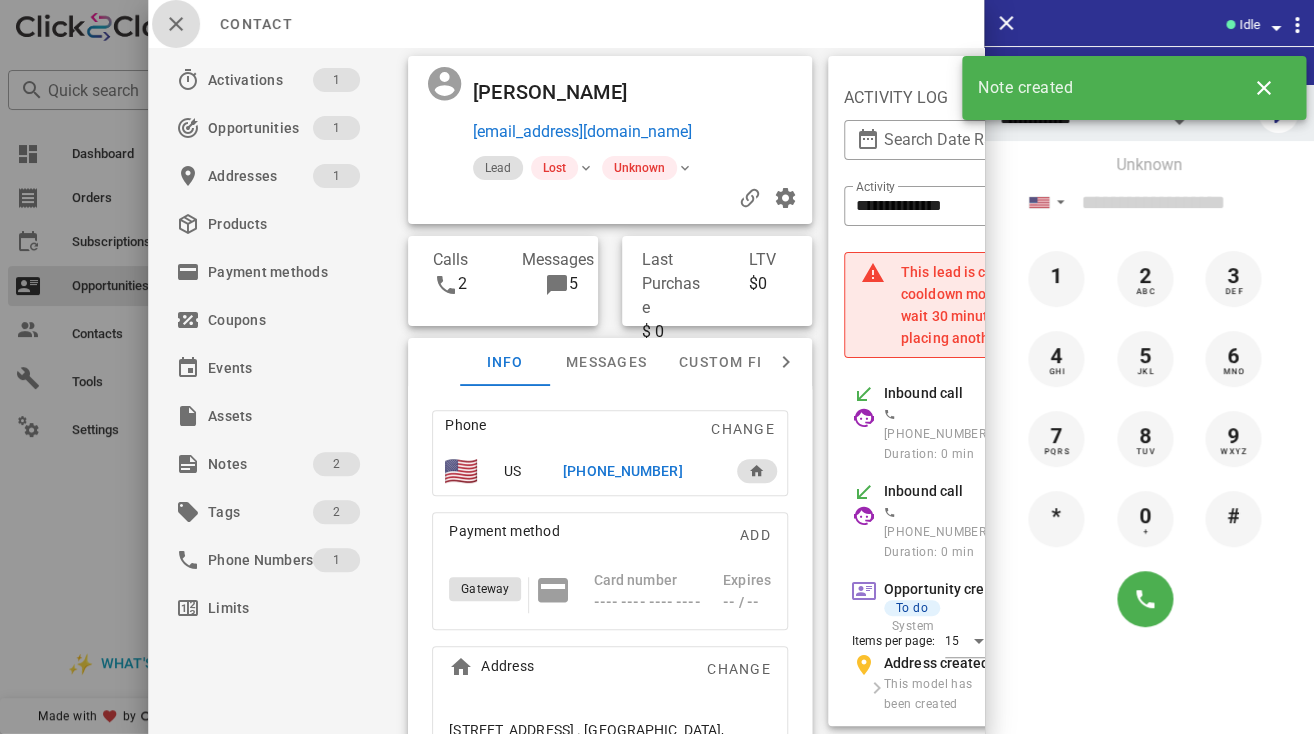 click at bounding box center [176, 24] 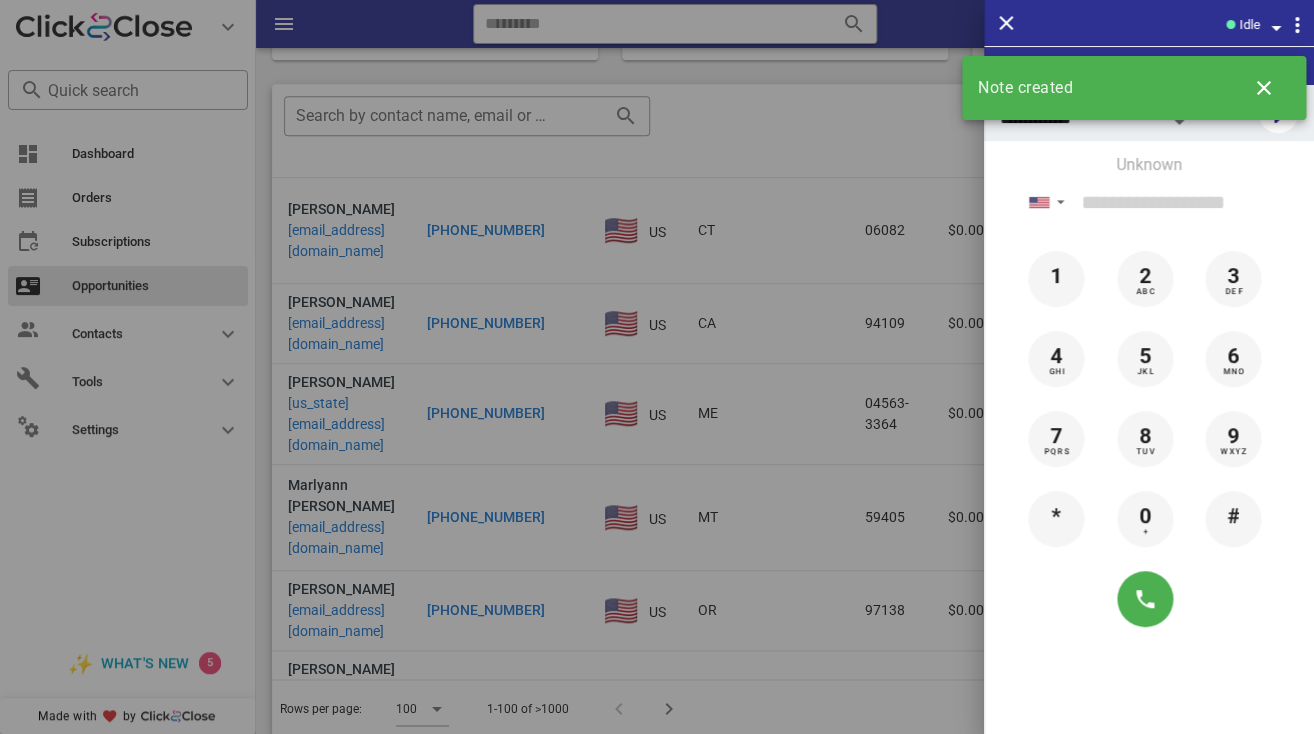 click at bounding box center (657, 367) 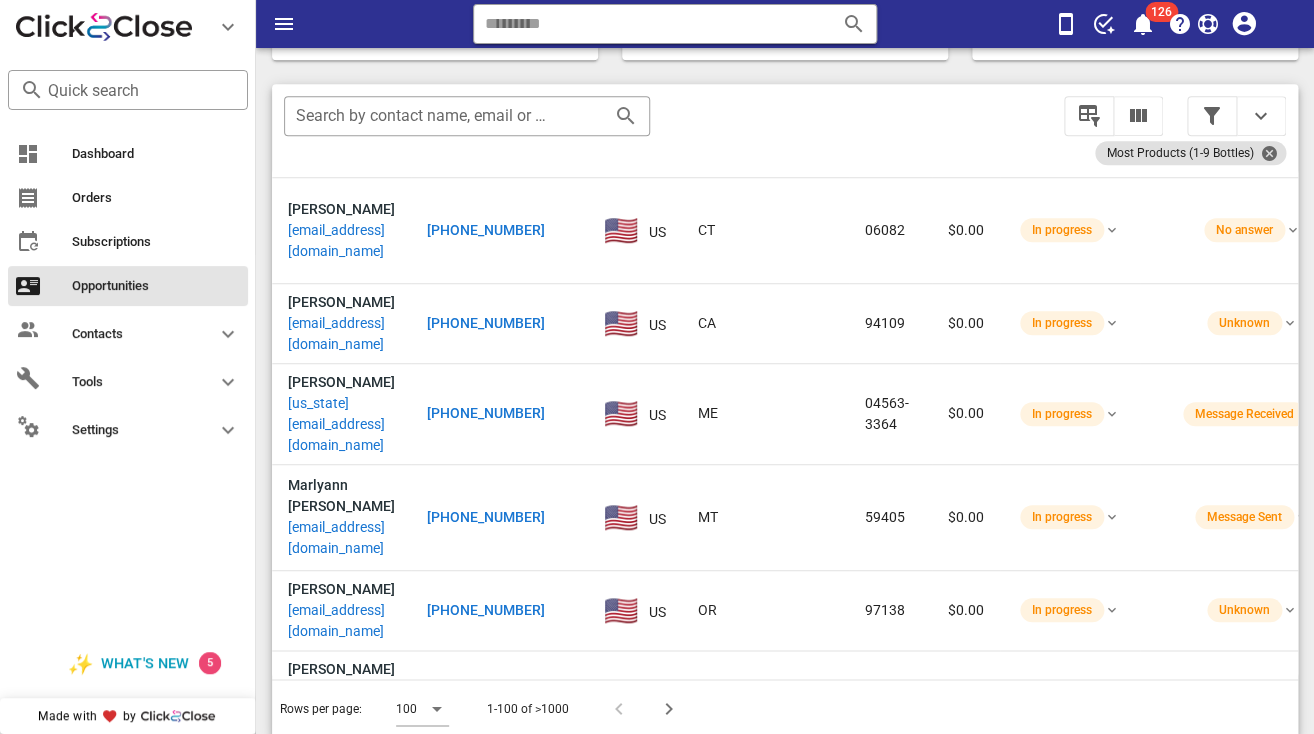 click on "lavonriley@icloud.com" at bounding box center (341, 1341) 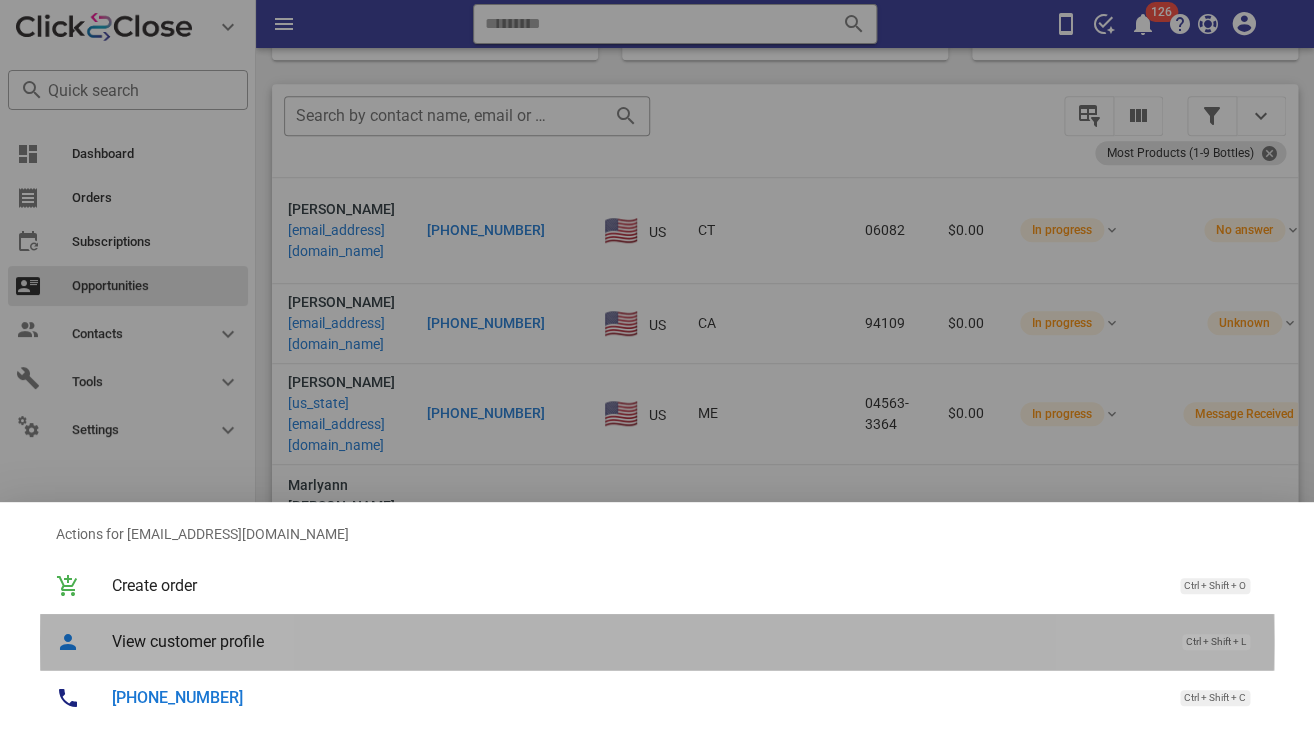 click on "View customer profile" at bounding box center (637, 641) 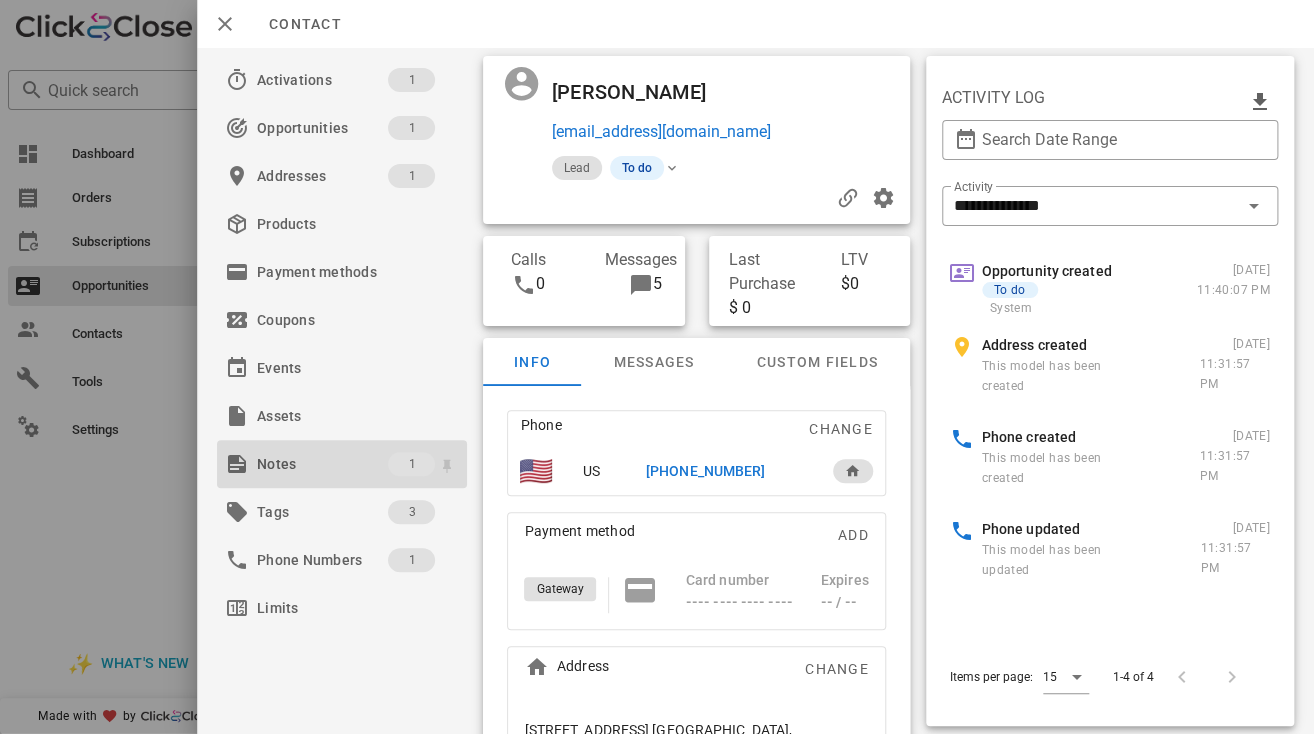 click on "Notes" at bounding box center (322, 464) 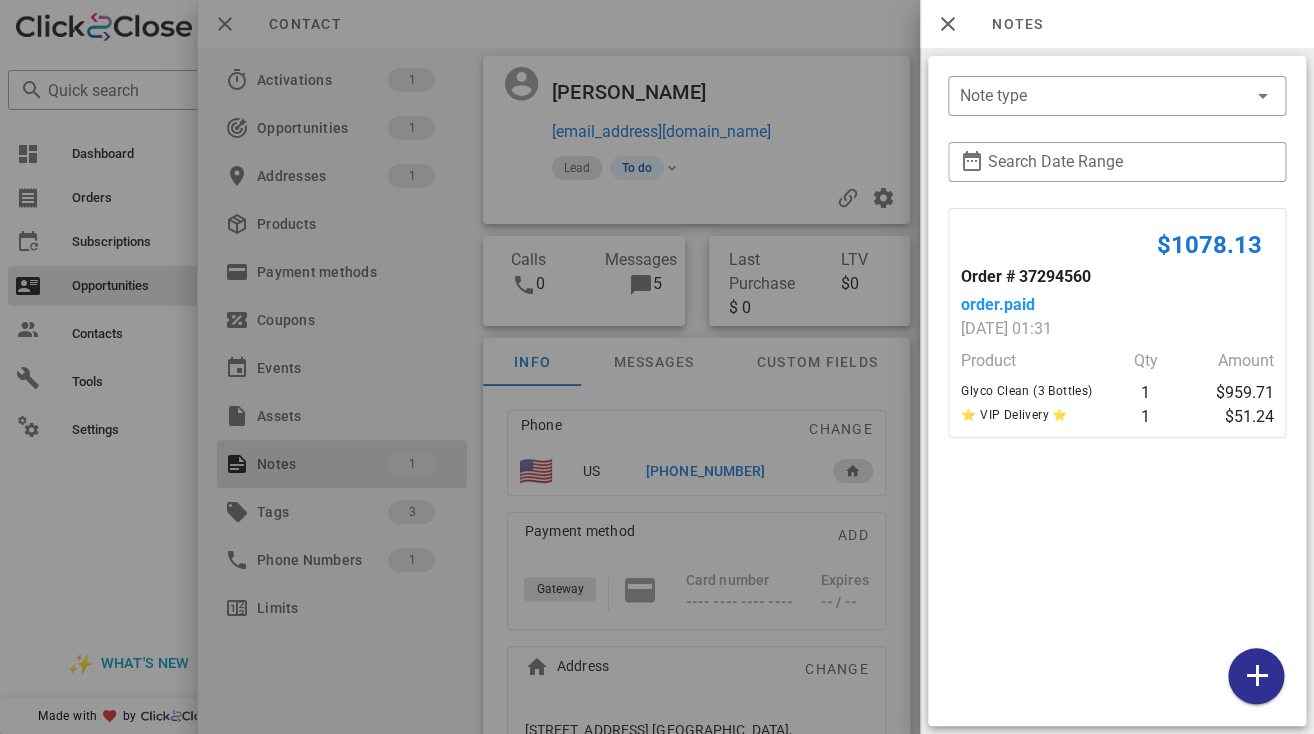 click at bounding box center (657, 367) 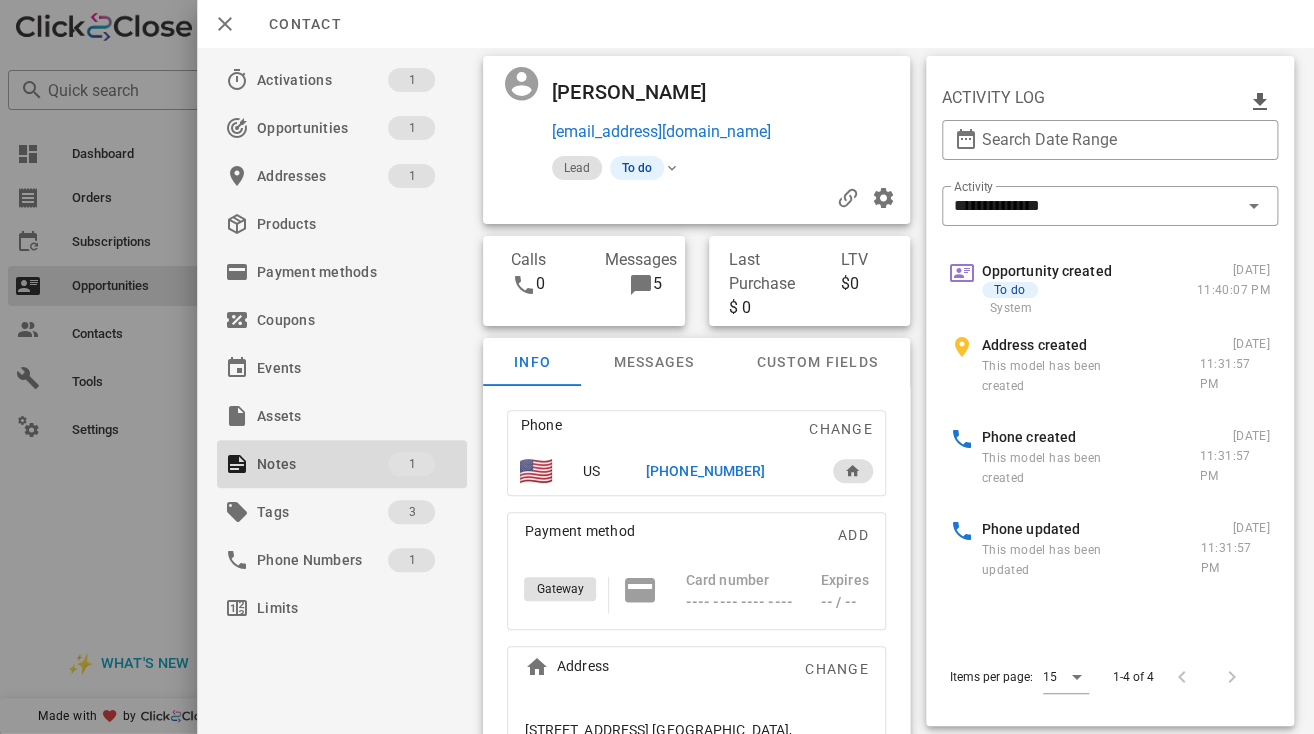 click on "Kizzy Riley" at bounding box center (639, 92) 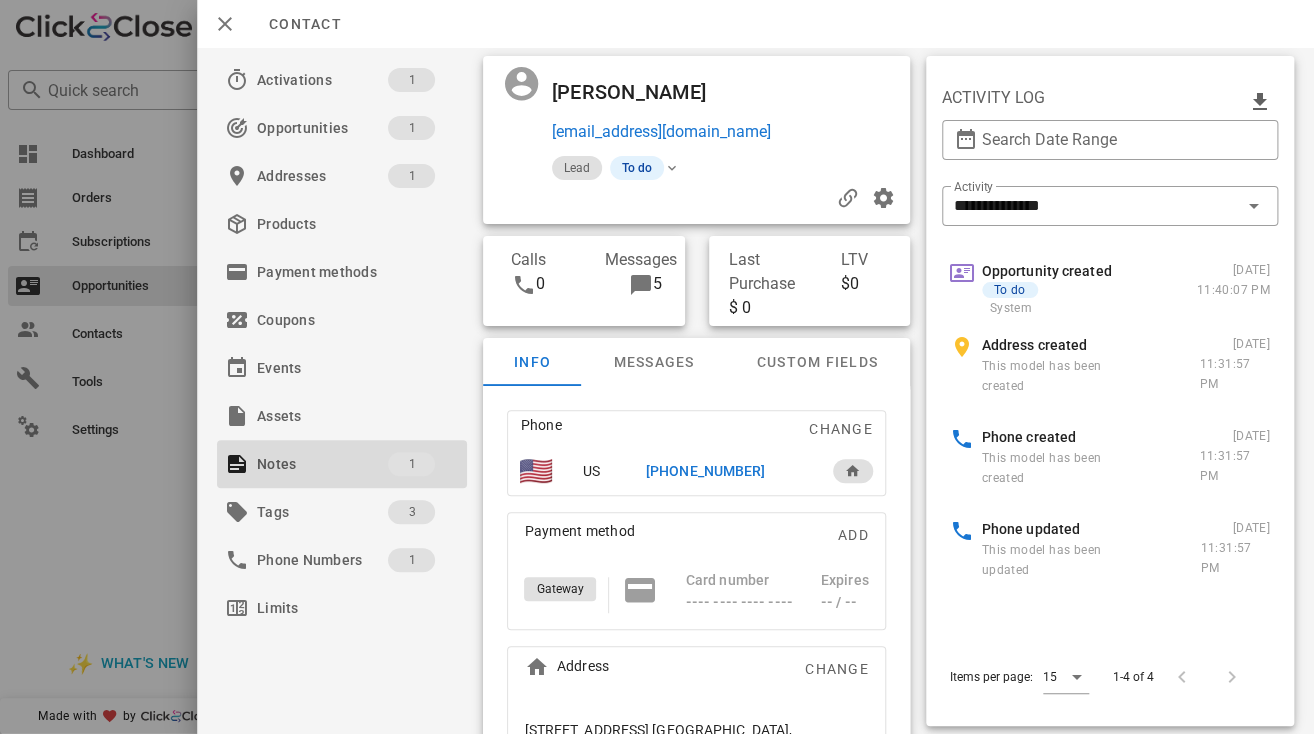 click on "+16629347351" at bounding box center [705, 471] 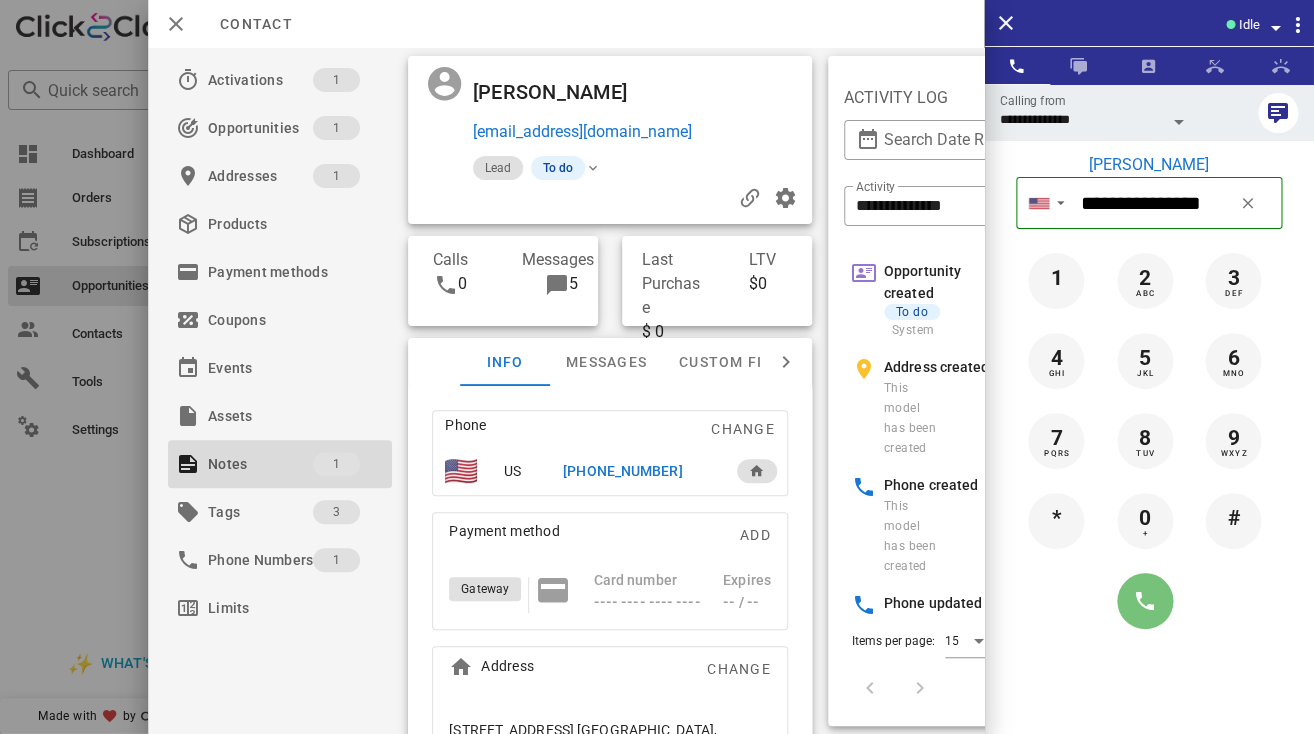 click at bounding box center [1145, 601] 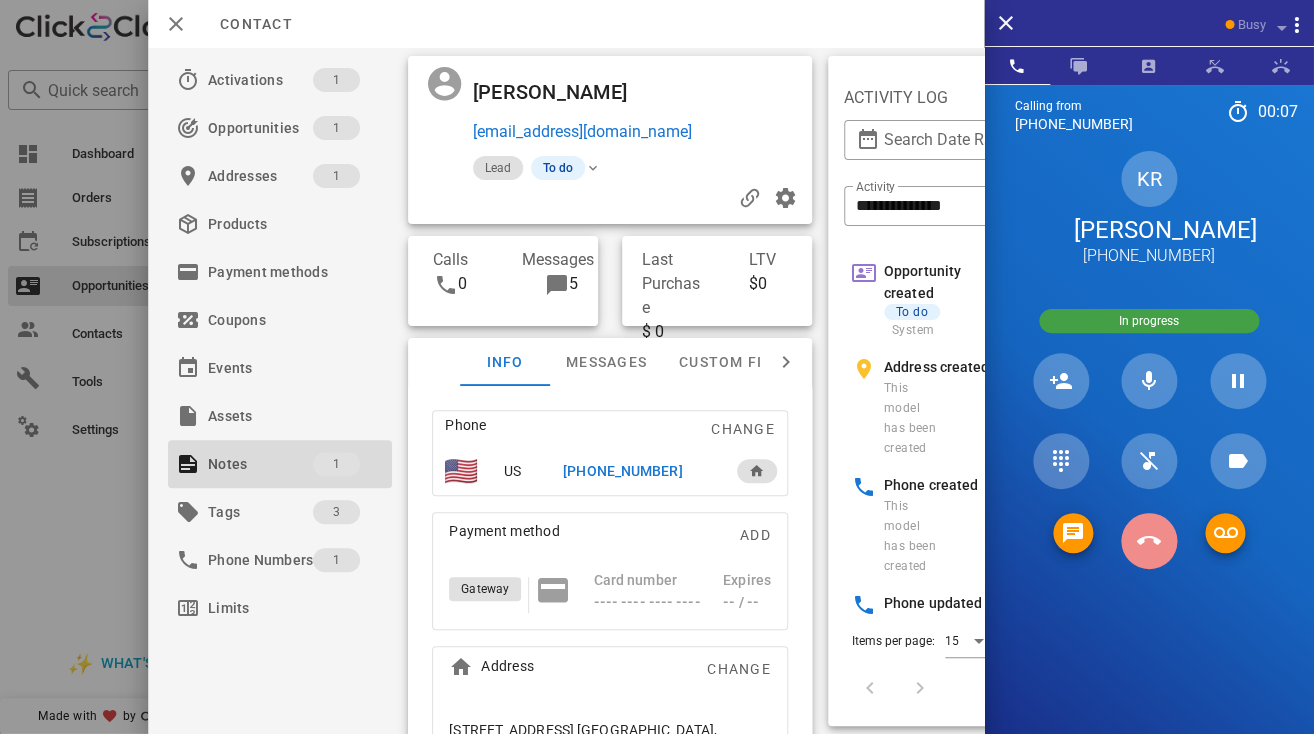click at bounding box center (1149, 541) 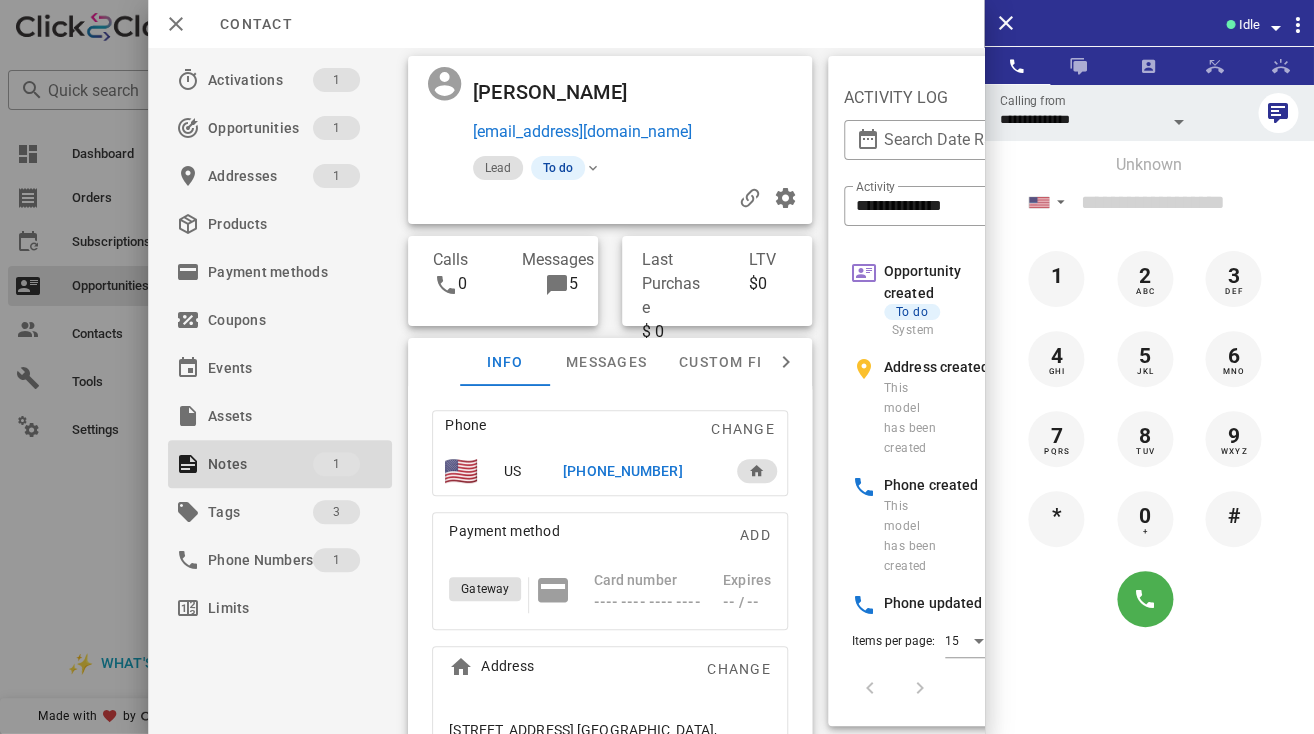 click on "+16629347351" at bounding box center [622, 471] 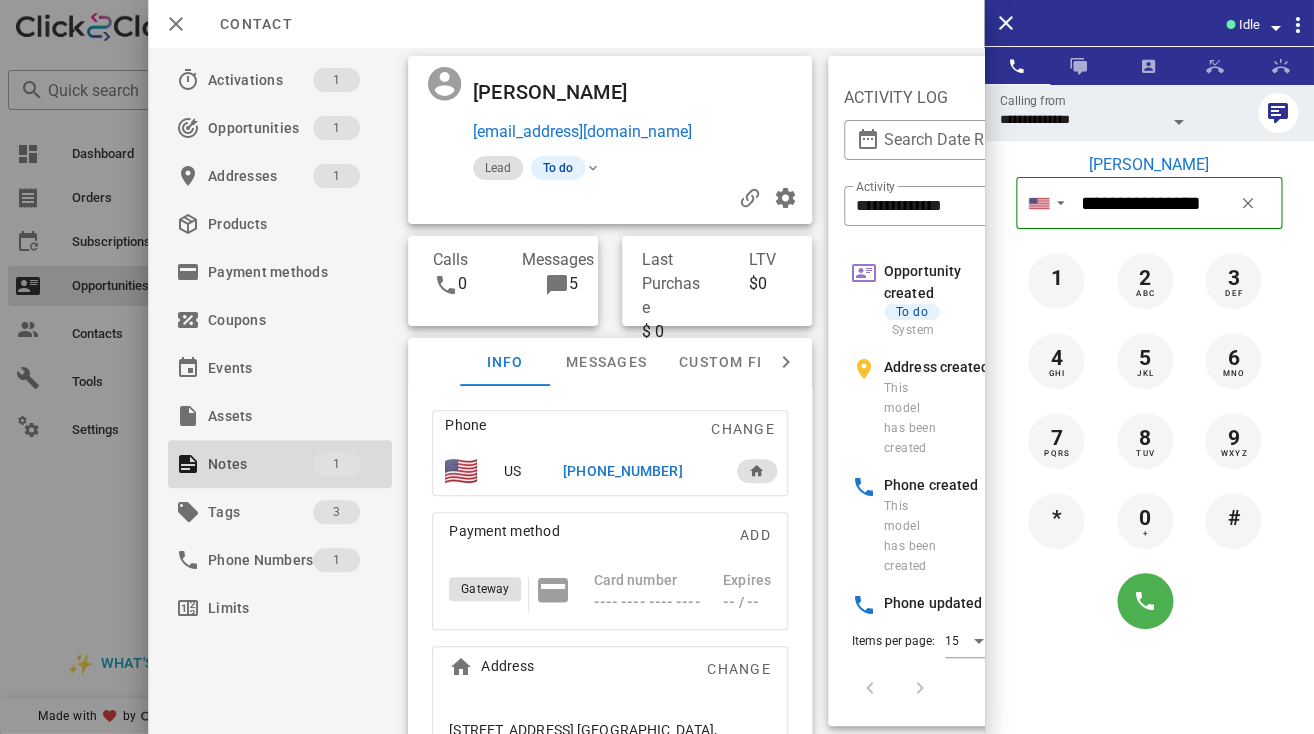 click at bounding box center [1179, 122] 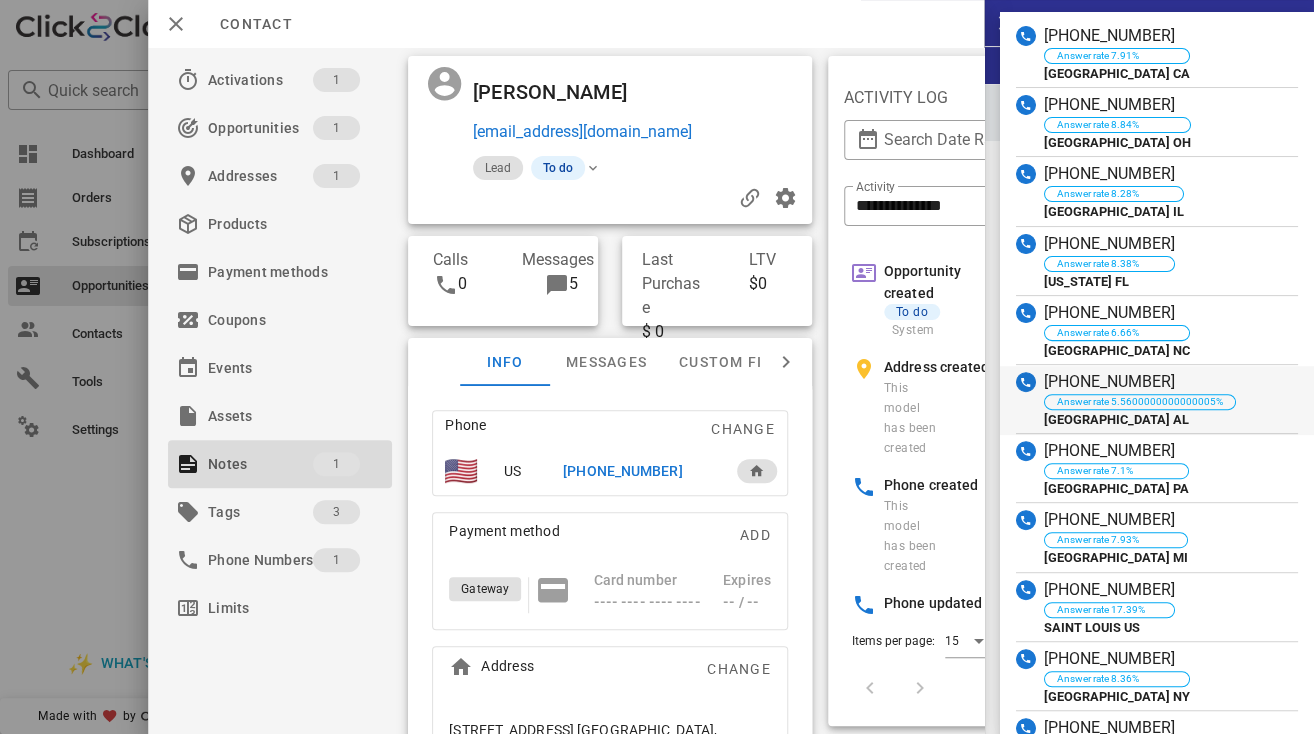 scroll, scrollTop: 704, scrollLeft: 0, axis: vertical 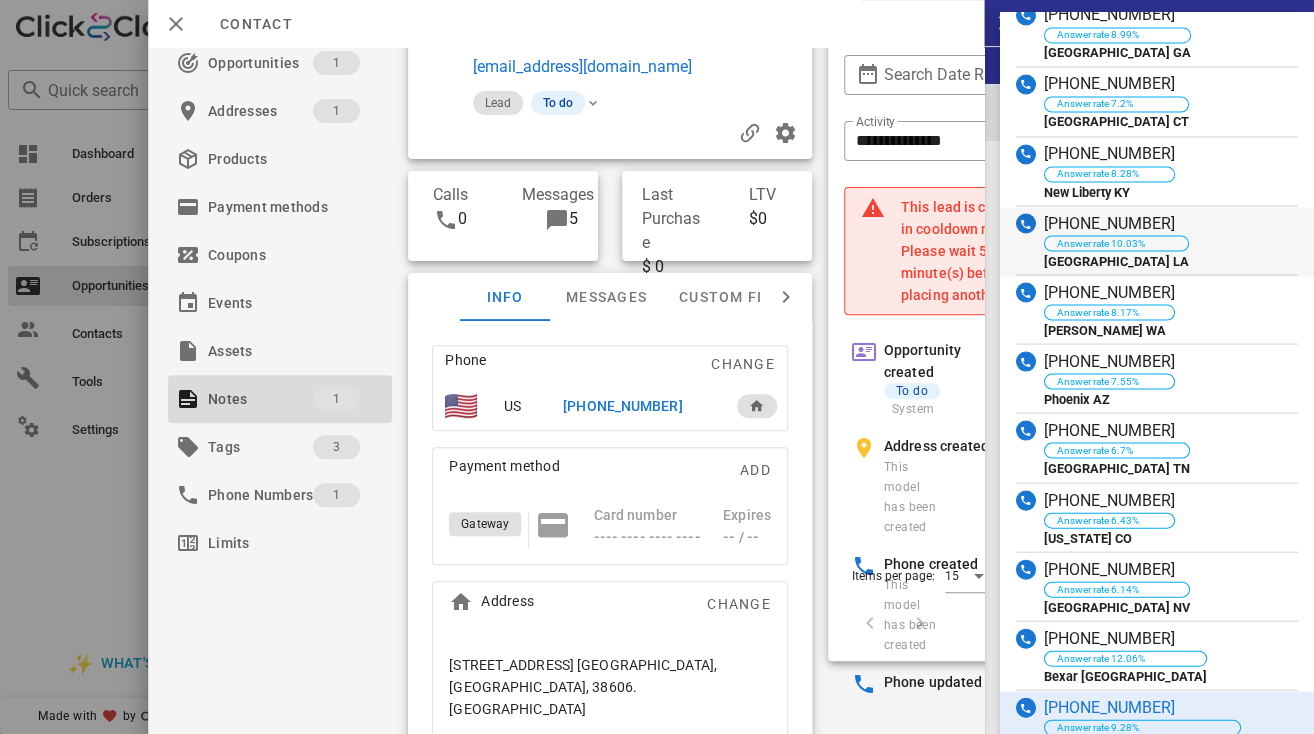 click on "(504) 224-5405" at bounding box center (1116, 223) 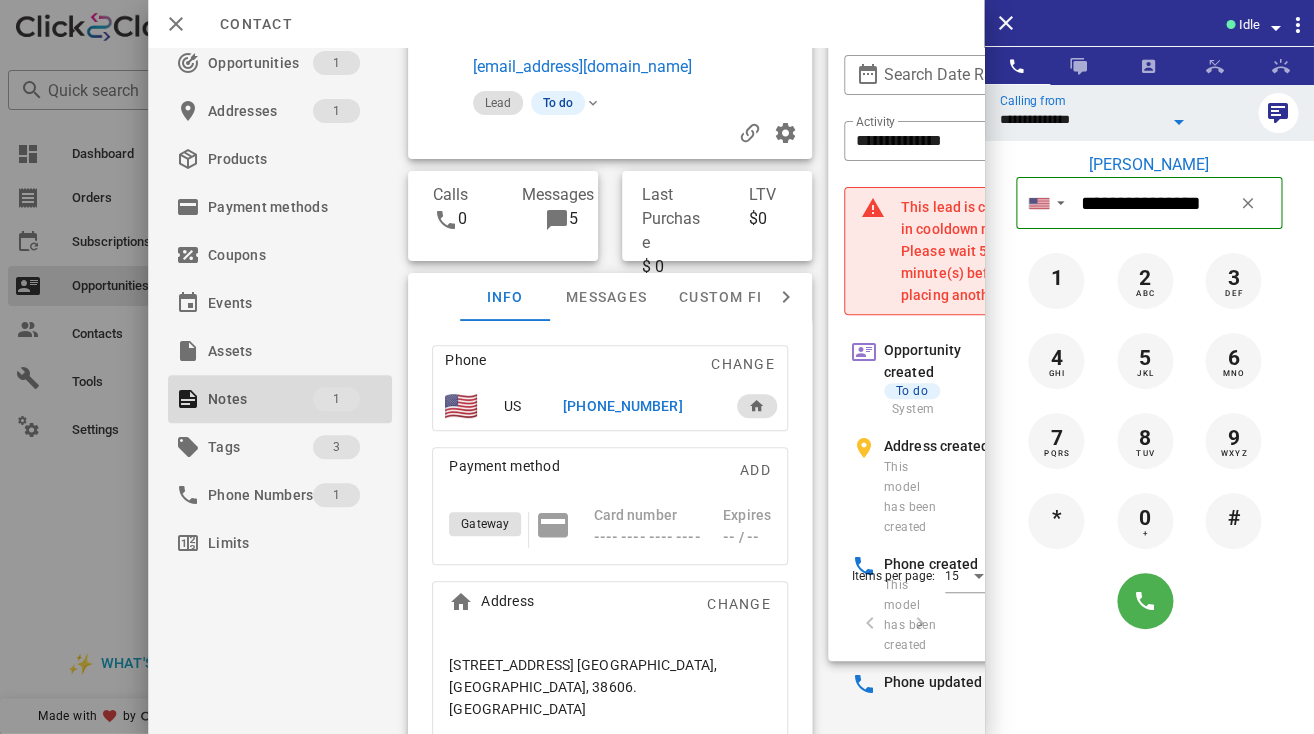 type on "**********" 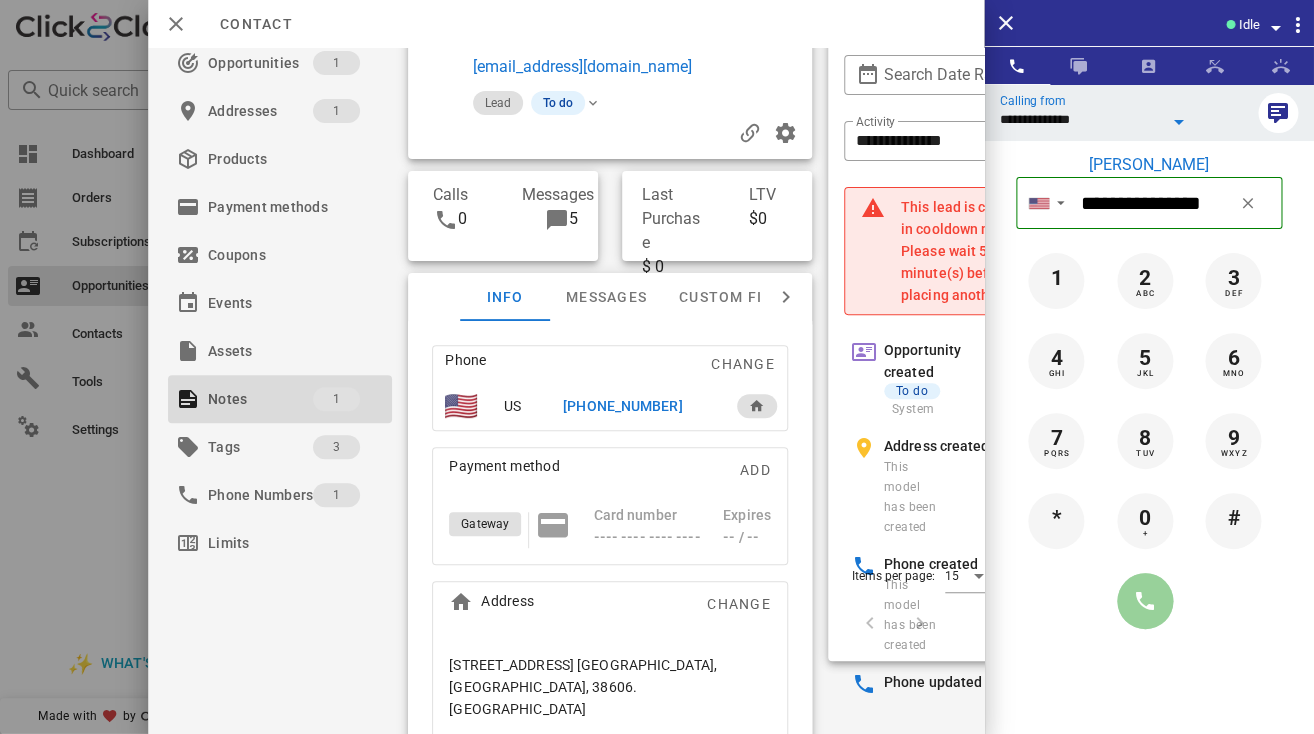 click at bounding box center [1145, 601] 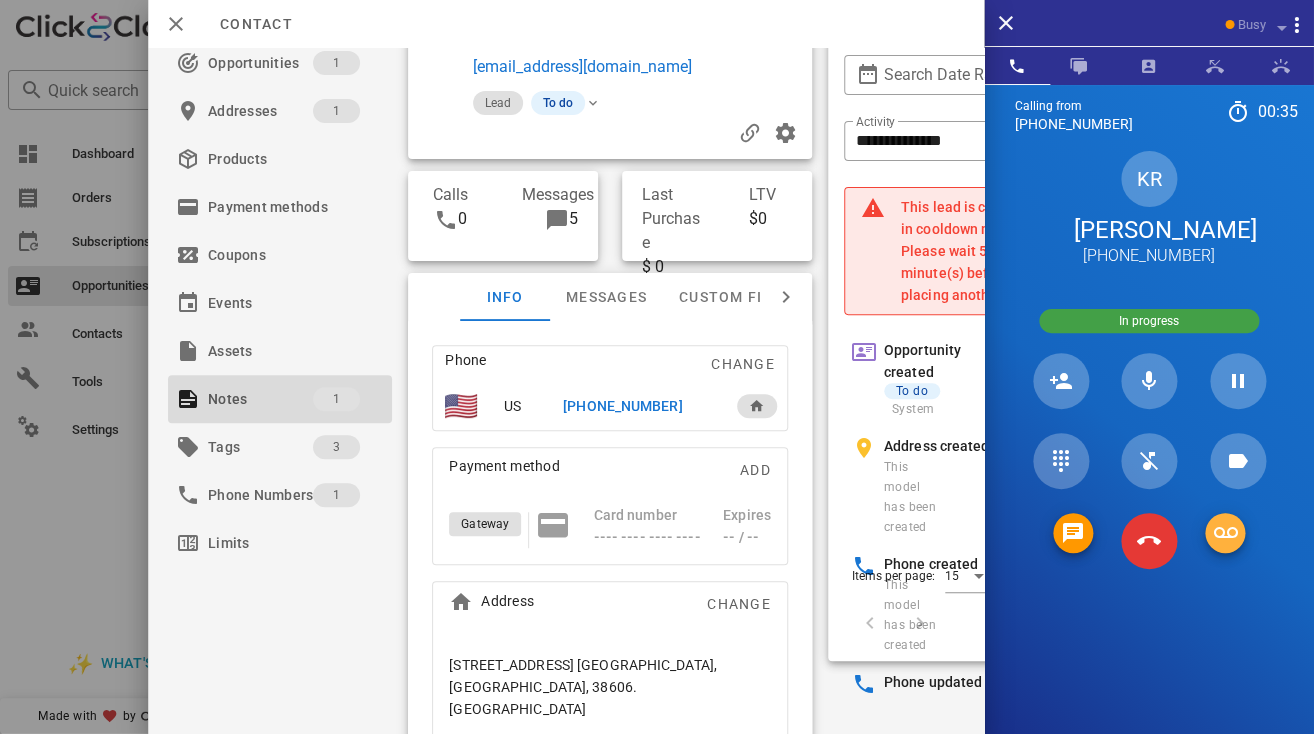 click at bounding box center (1225, 533) 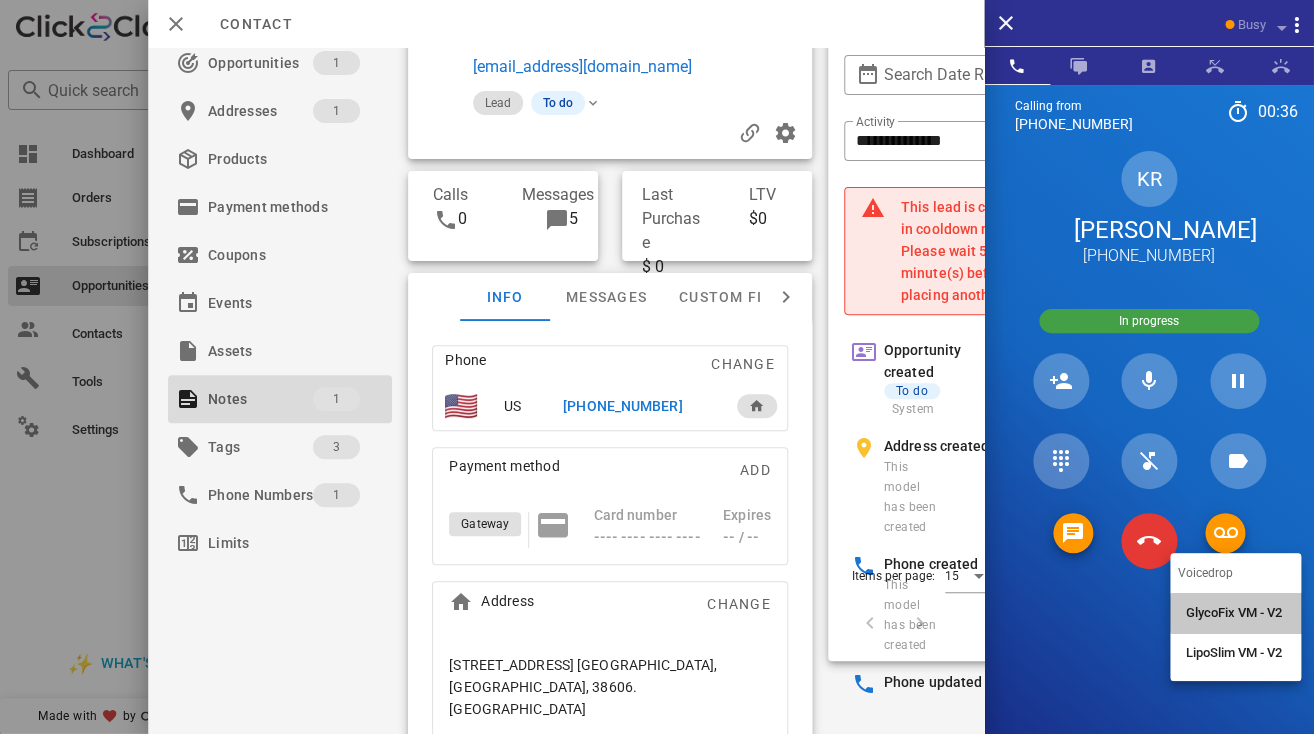 click on "GlycoFix VM - V2" at bounding box center (1235, 613) 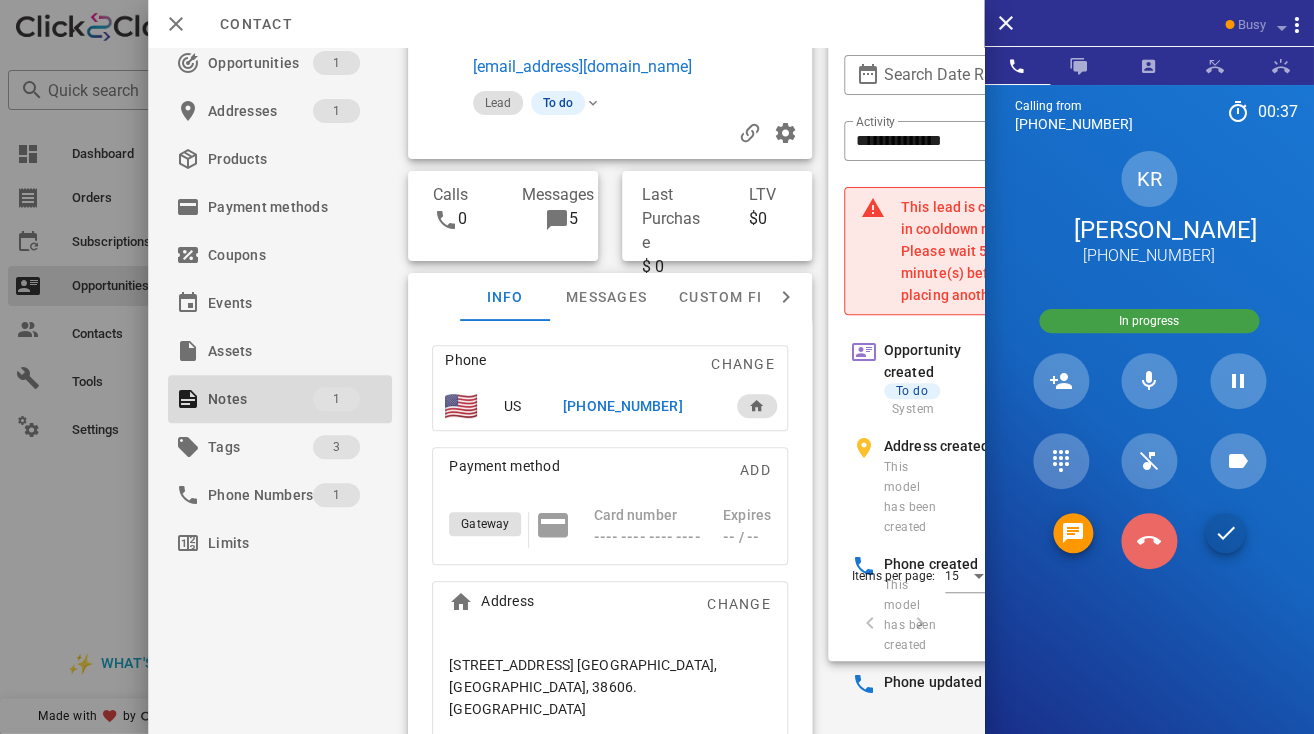 click at bounding box center [1149, 541] 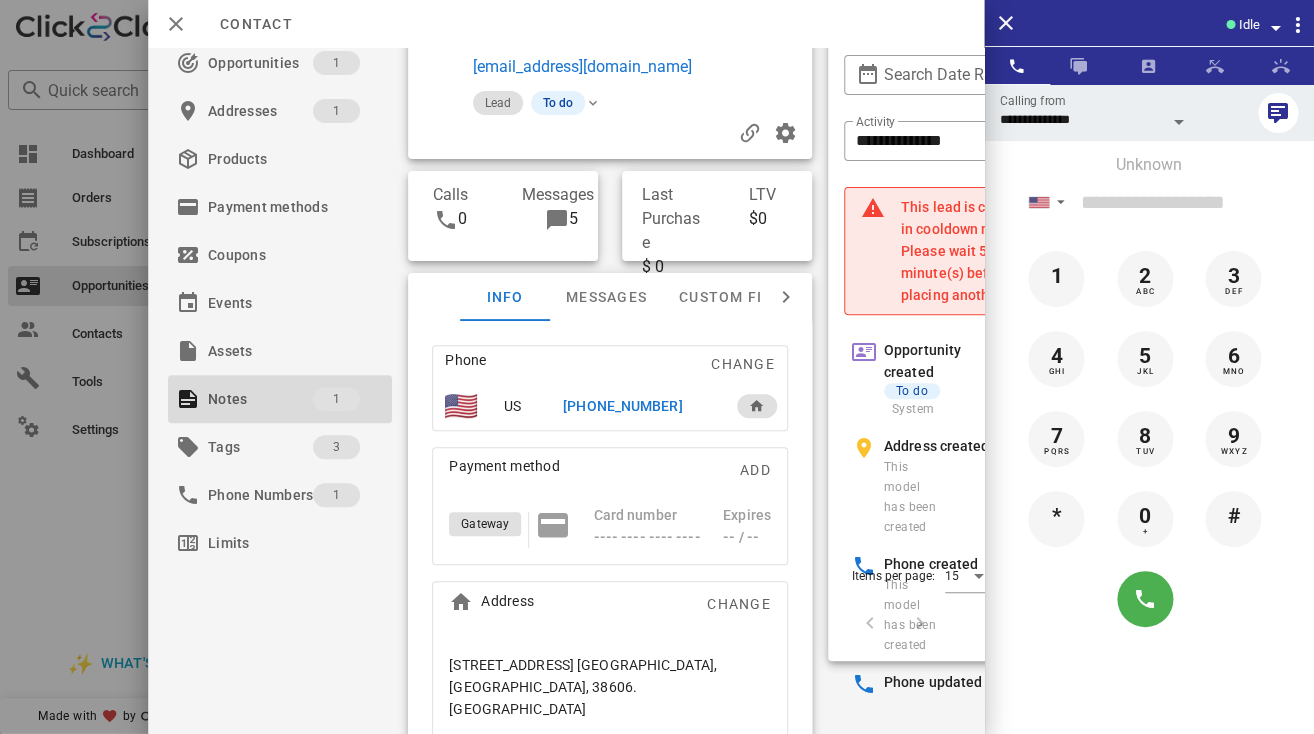 scroll, scrollTop: 3330, scrollLeft: 0, axis: vertical 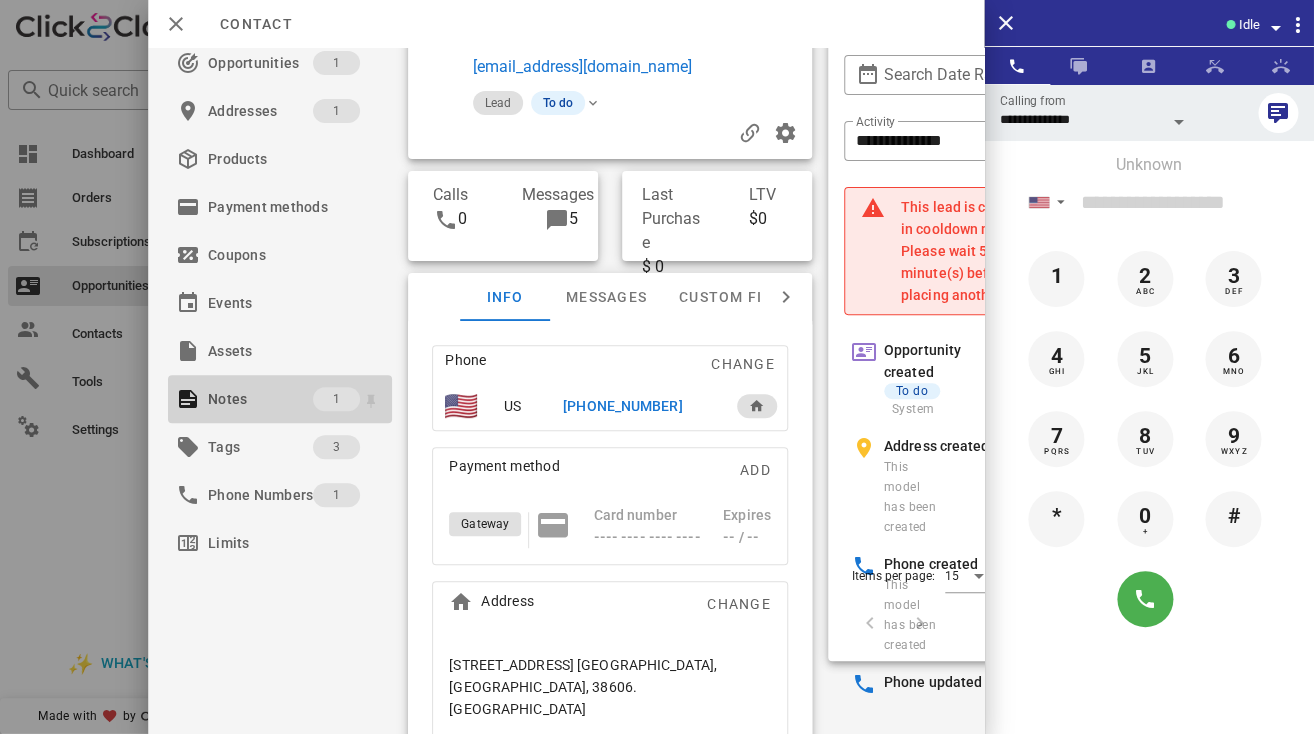 click on "Notes" at bounding box center (260, 399) 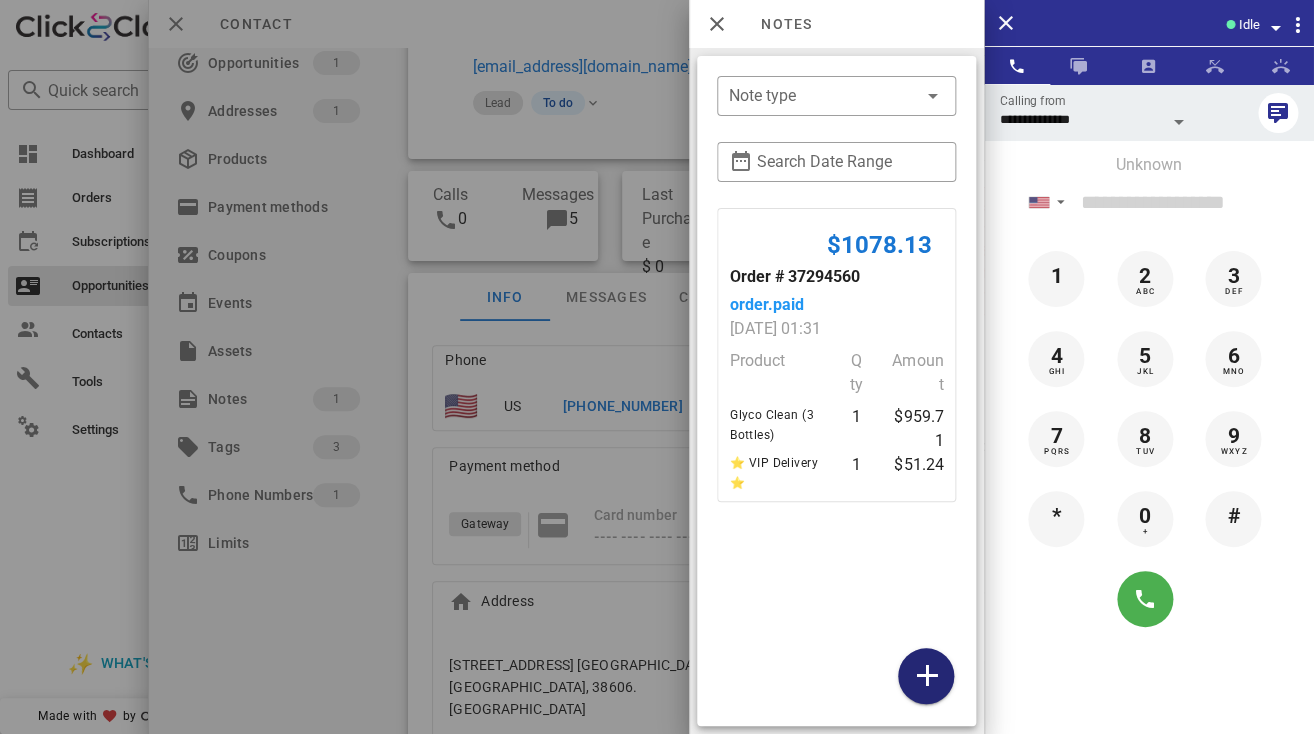 click at bounding box center (926, 676) 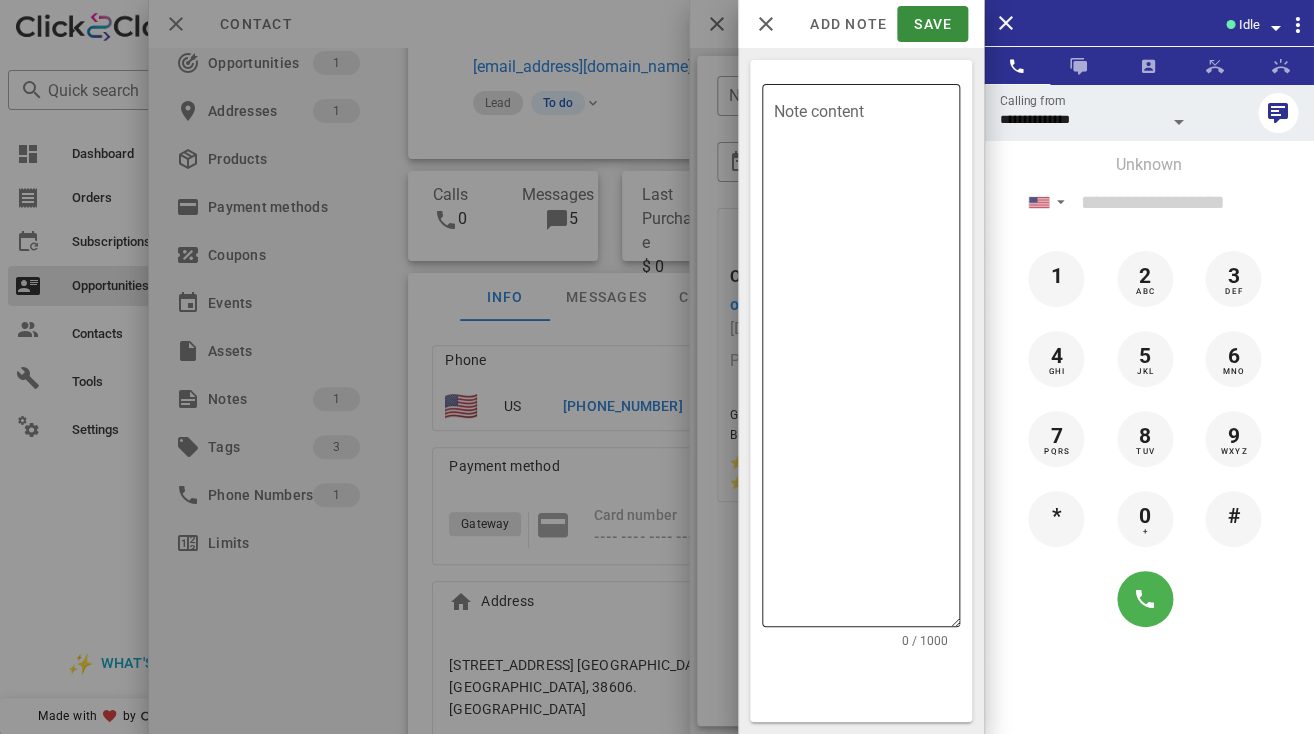 click on "Note content" at bounding box center (867, 360) 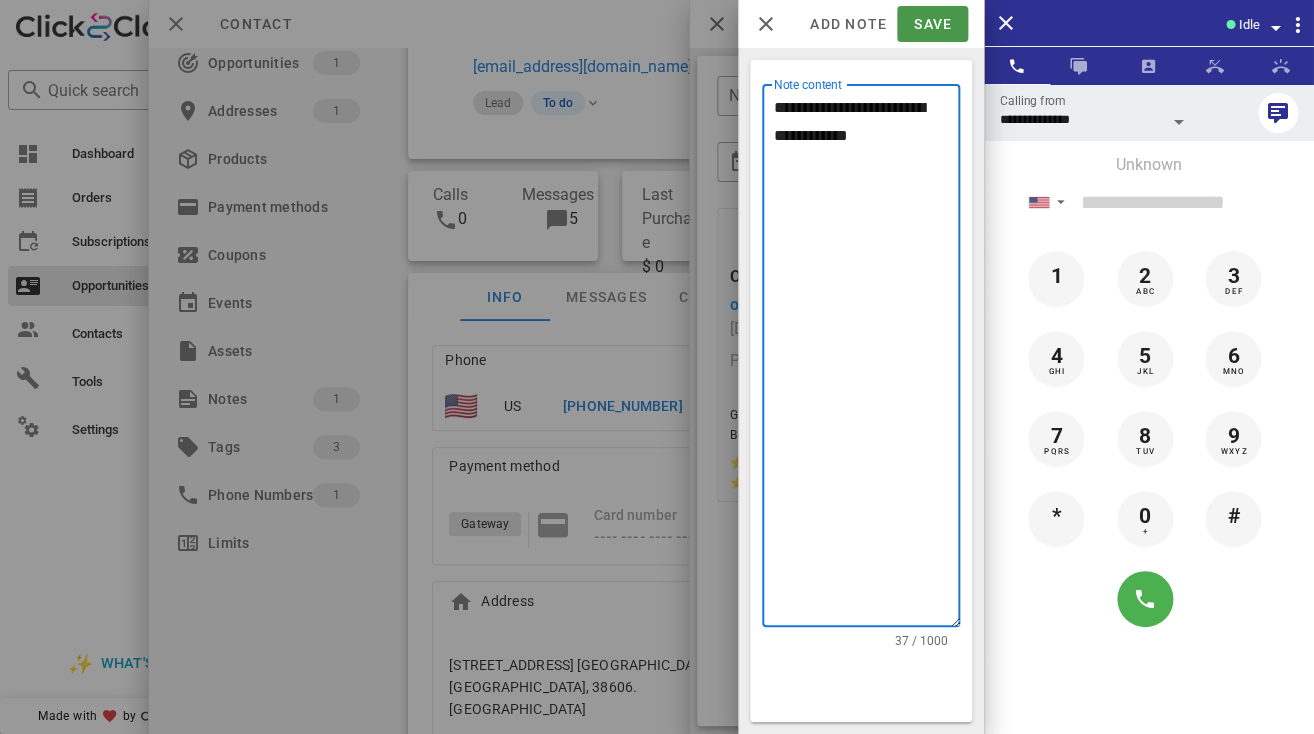 type on "**********" 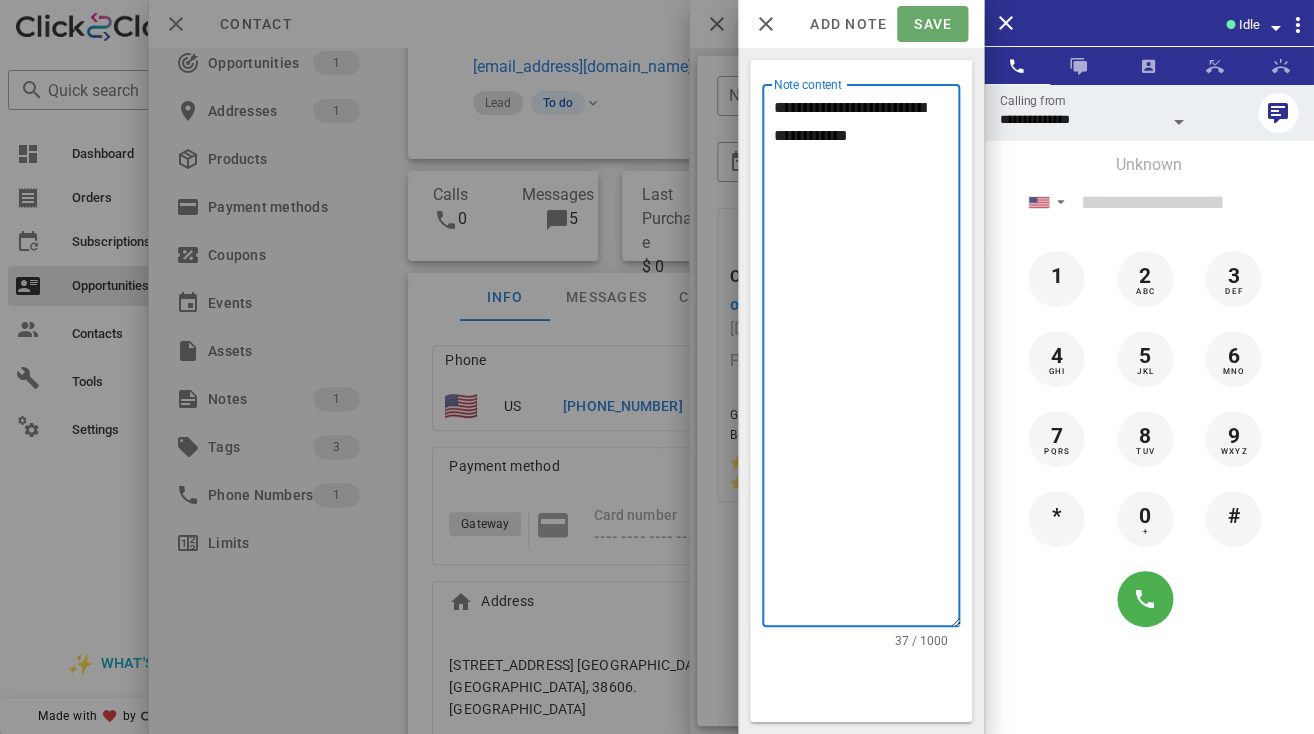 click on "Save" at bounding box center [932, 24] 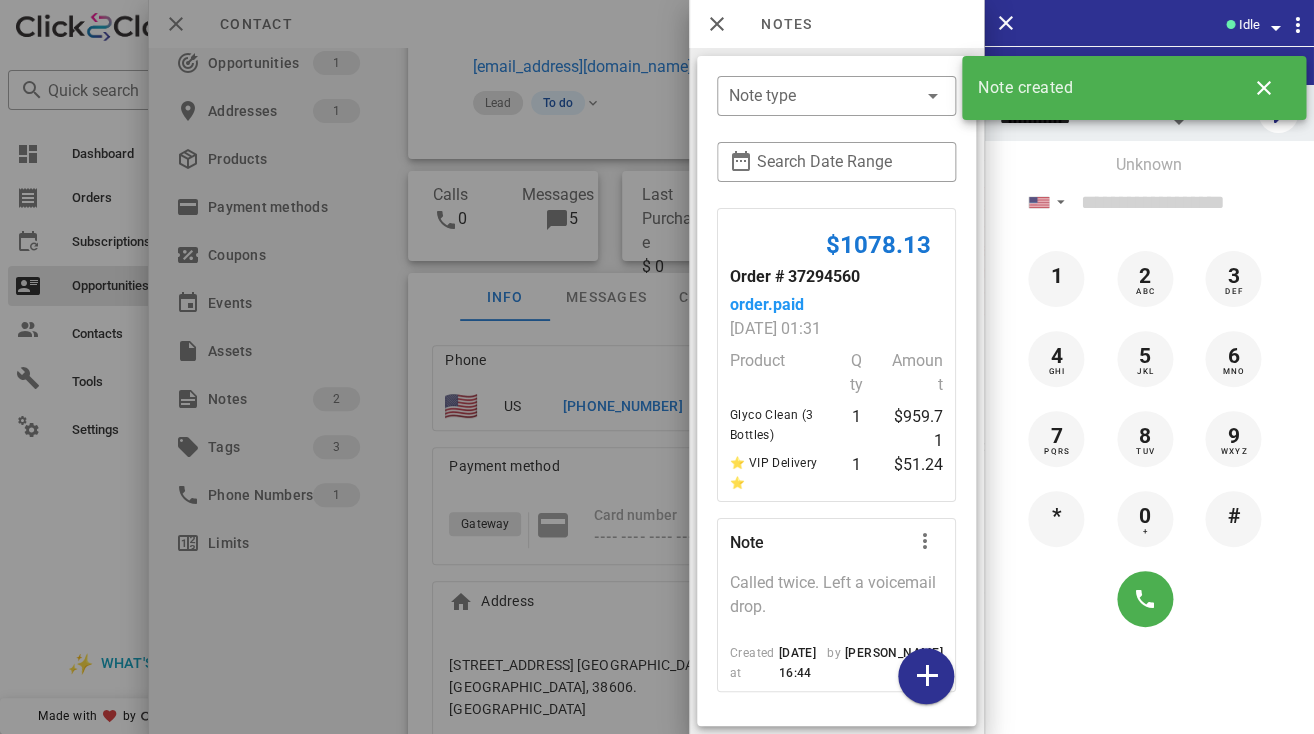 click at bounding box center (657, 367) 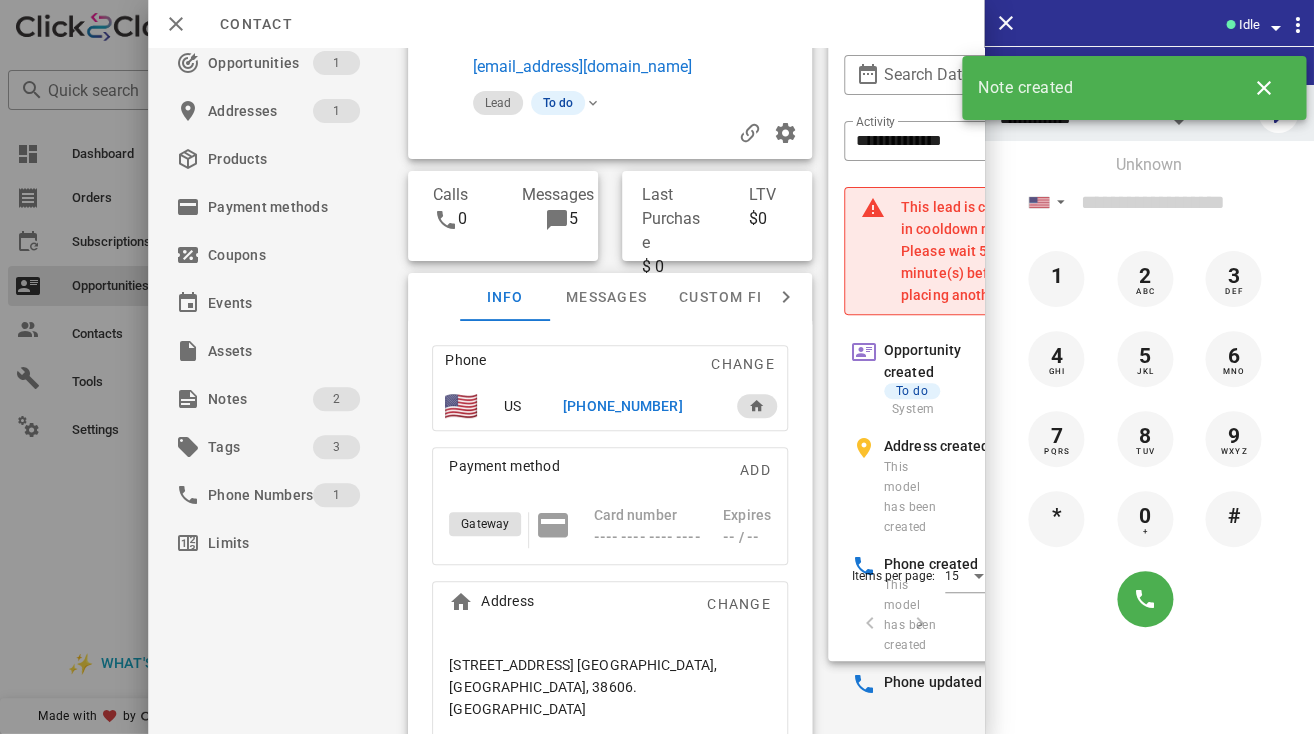 scroll, scrollTop: 0, scrollLeft: 0, axis: both 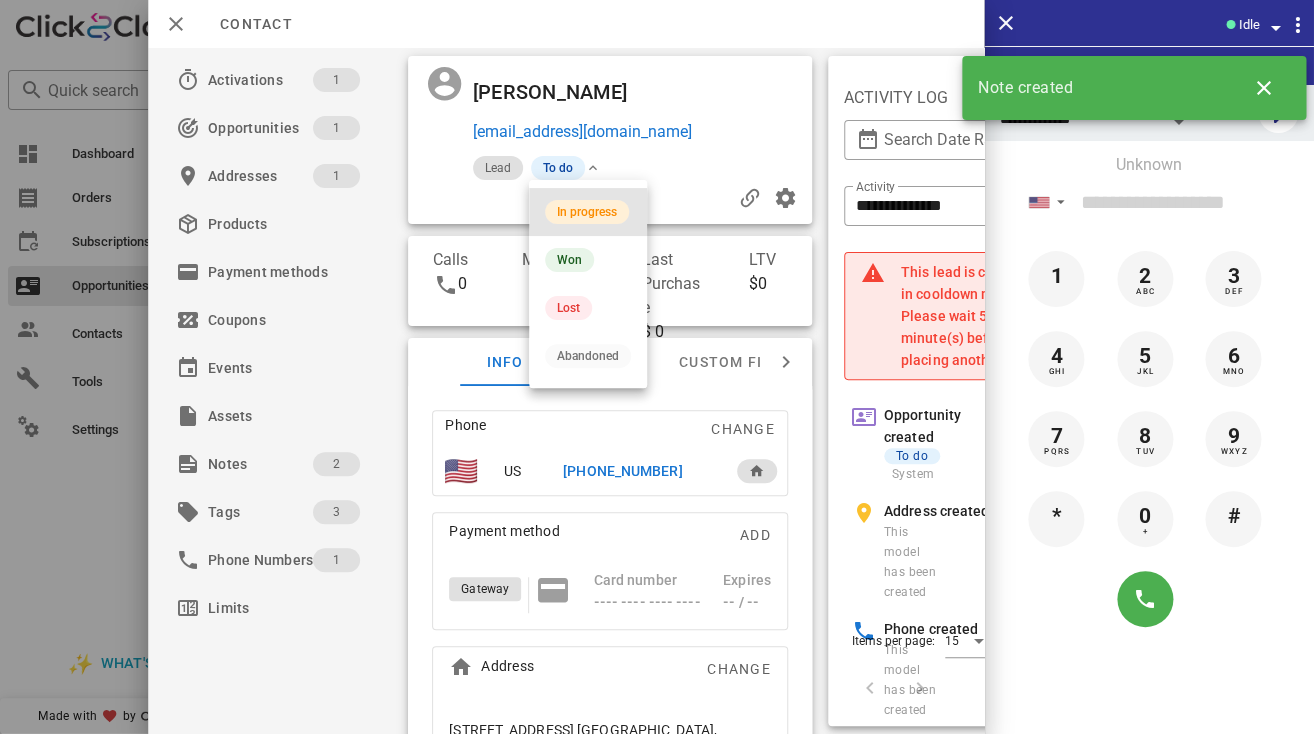 click on "In progress" at bounding box center (587, 212) 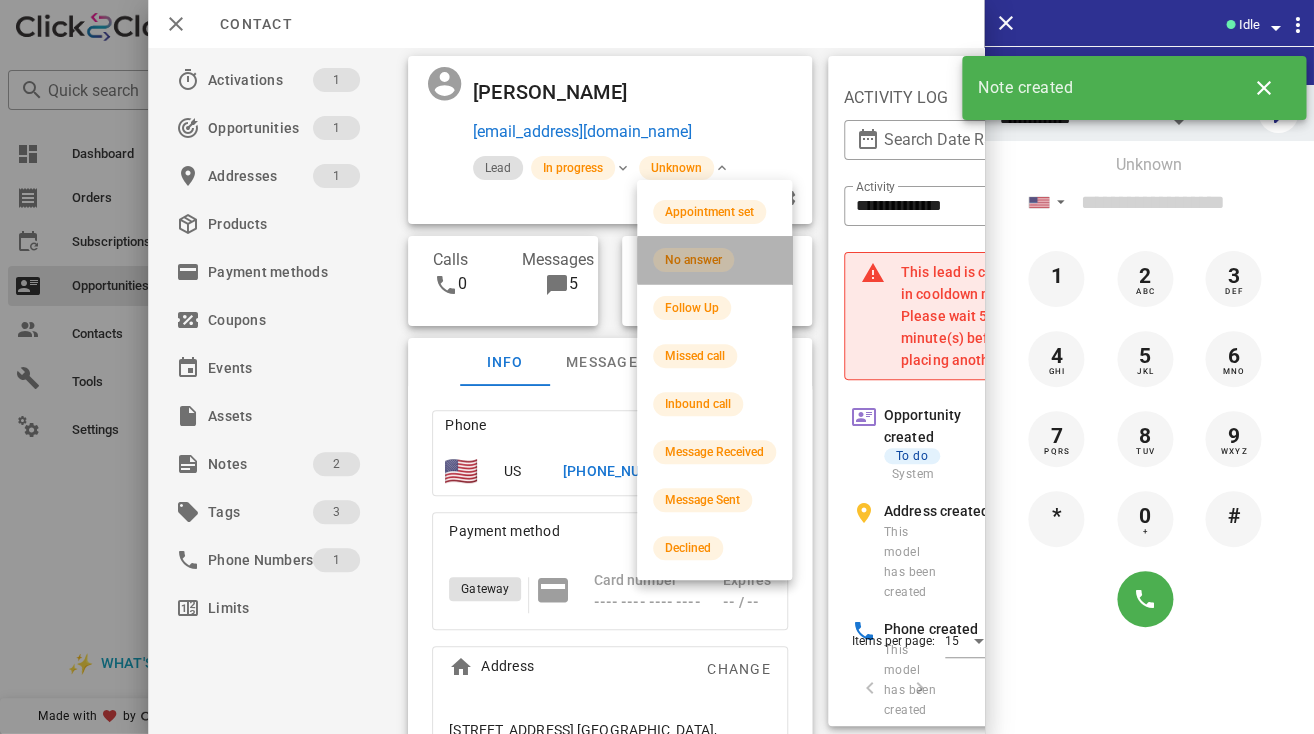 click on "No answer" at bounding box center [693, 260] 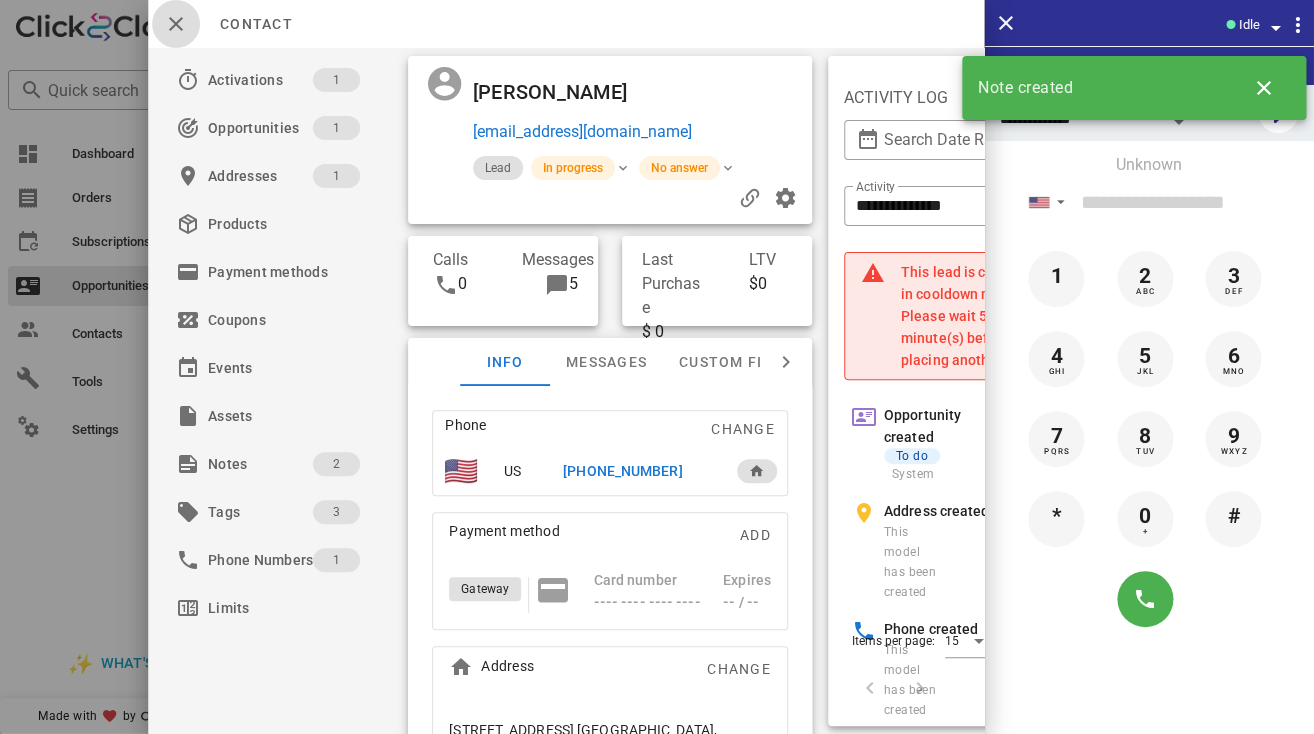 click at bounding box center (176, 24) 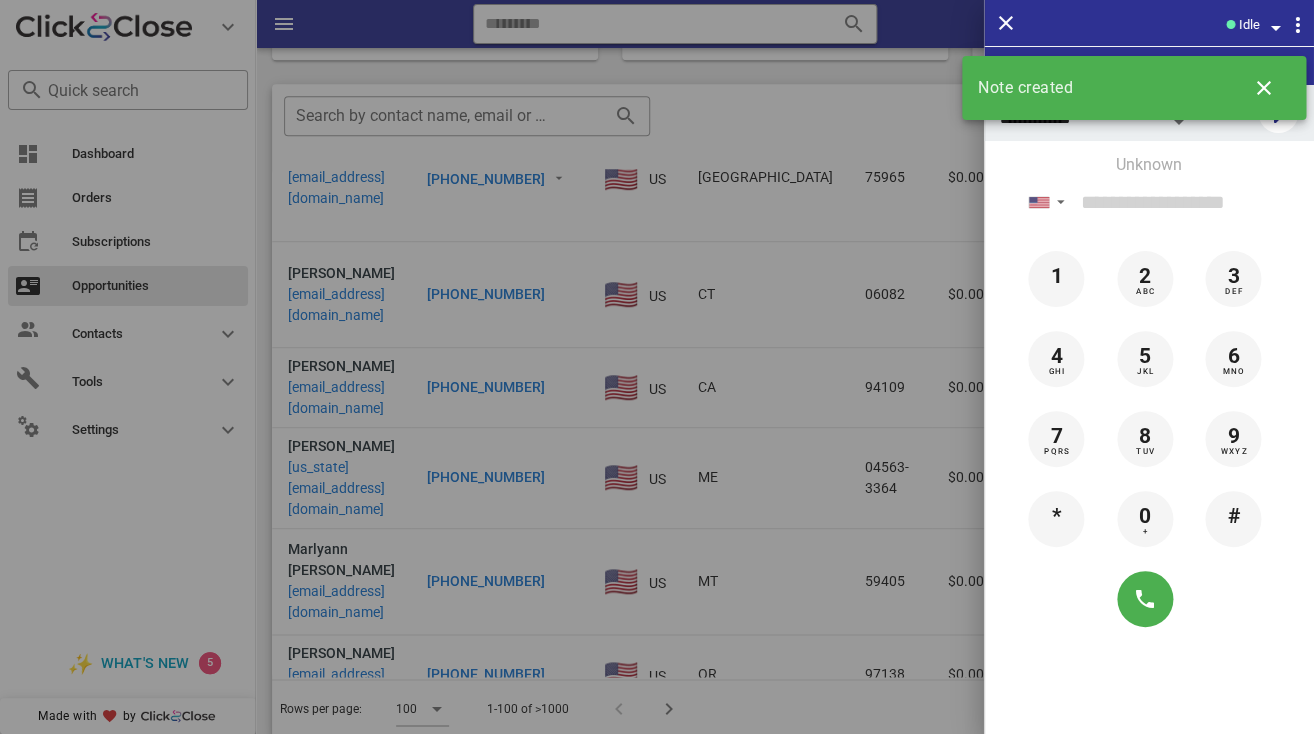 click at bounding box center (657, 367) 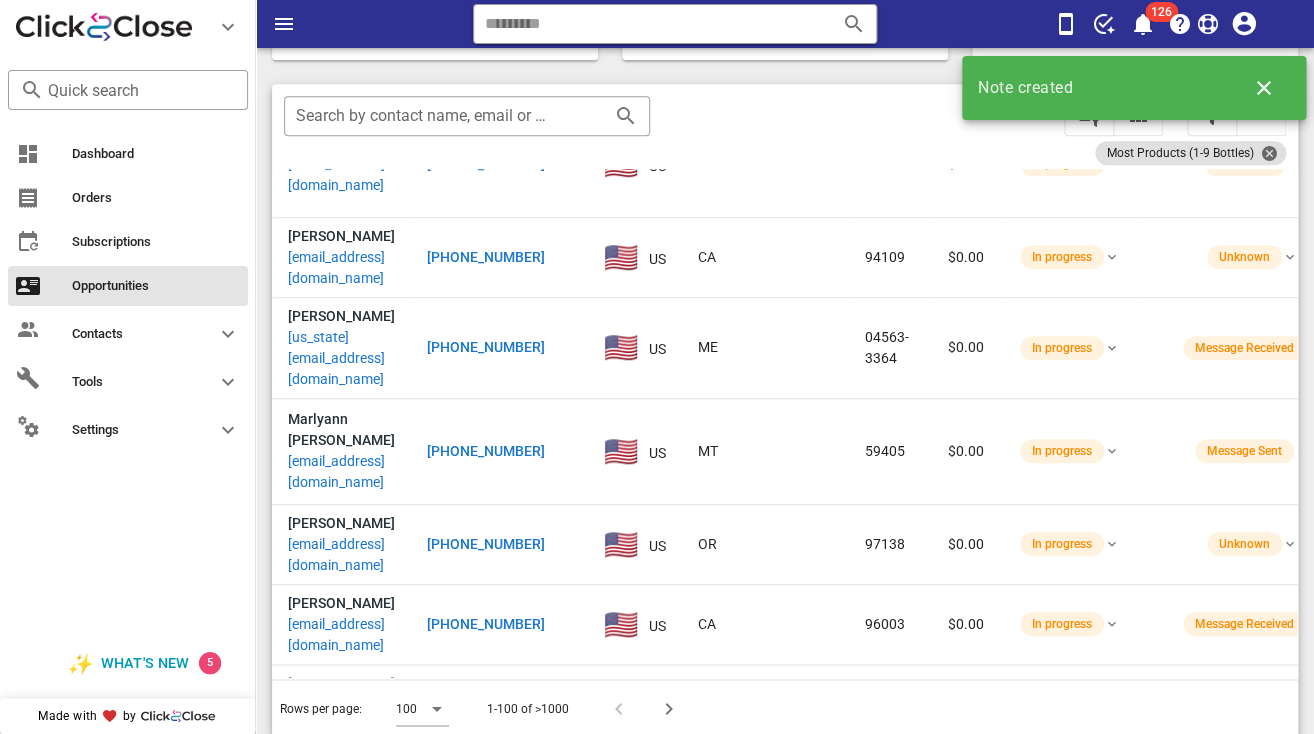 scroll, scrollTop: 3462, scrollLeft: 0, axis: vertical 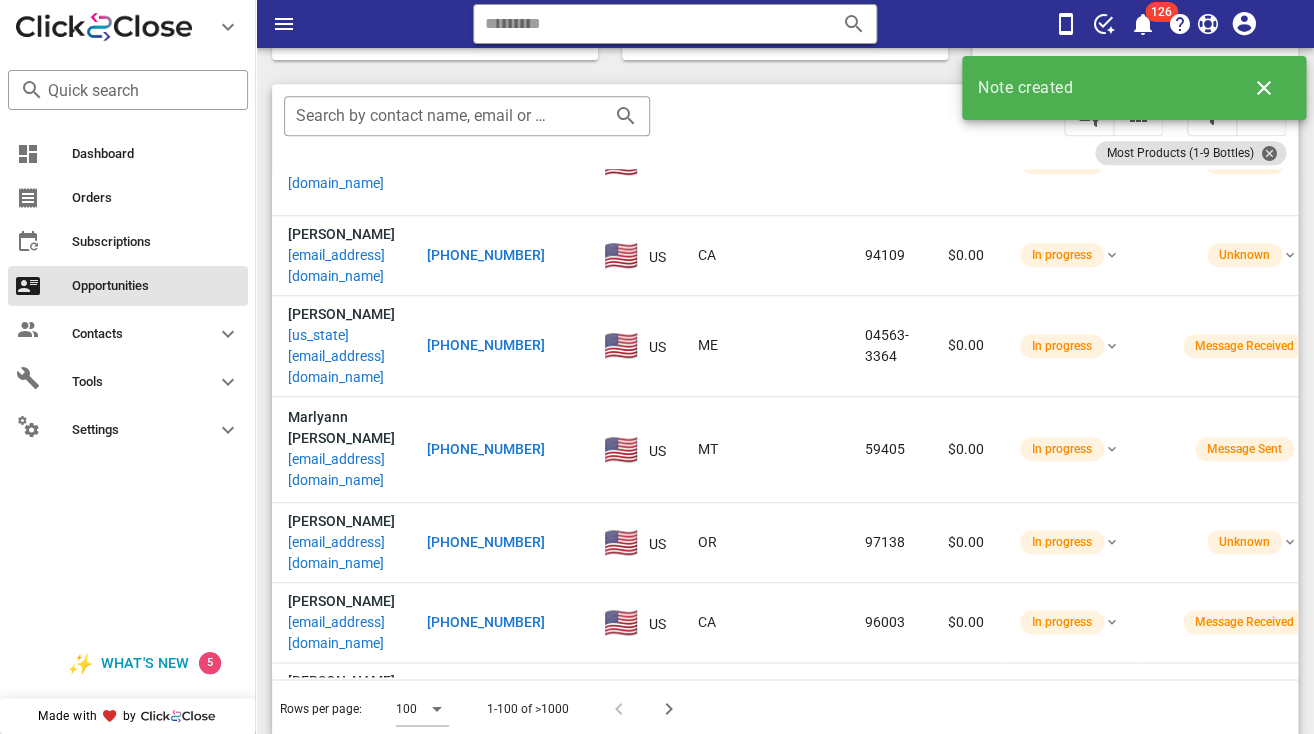 click on "nanaskids5@icloud.com" at bounding box center (341, 1438) 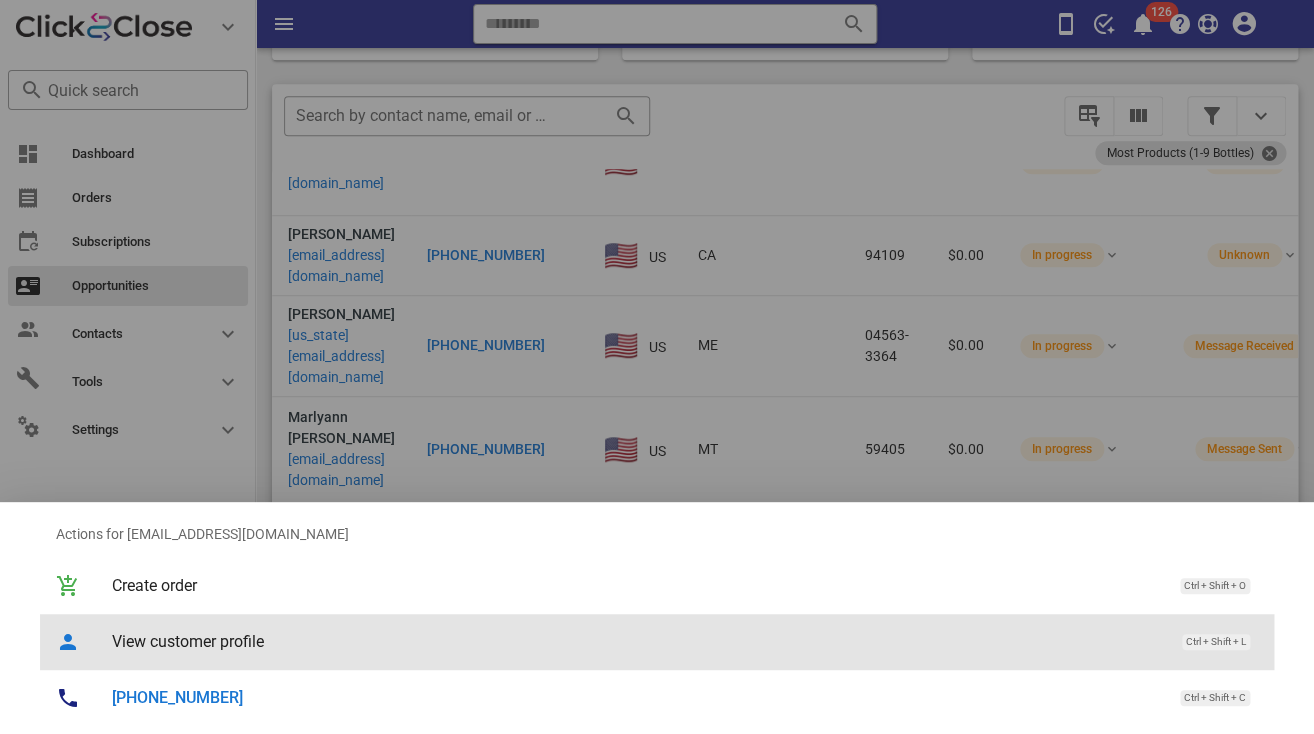 click on "View customer profile" at bounding box center (637, 641) 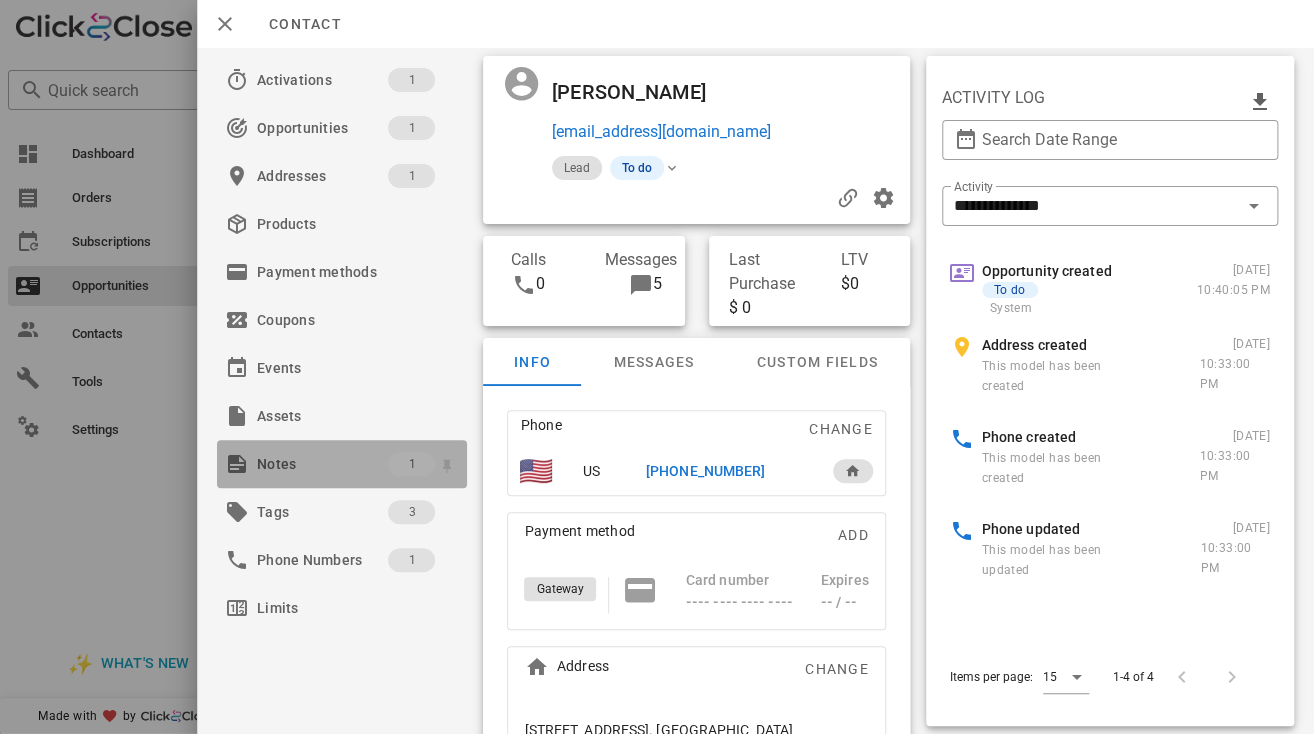 click on "Notes" at bounding box center [322, 464] 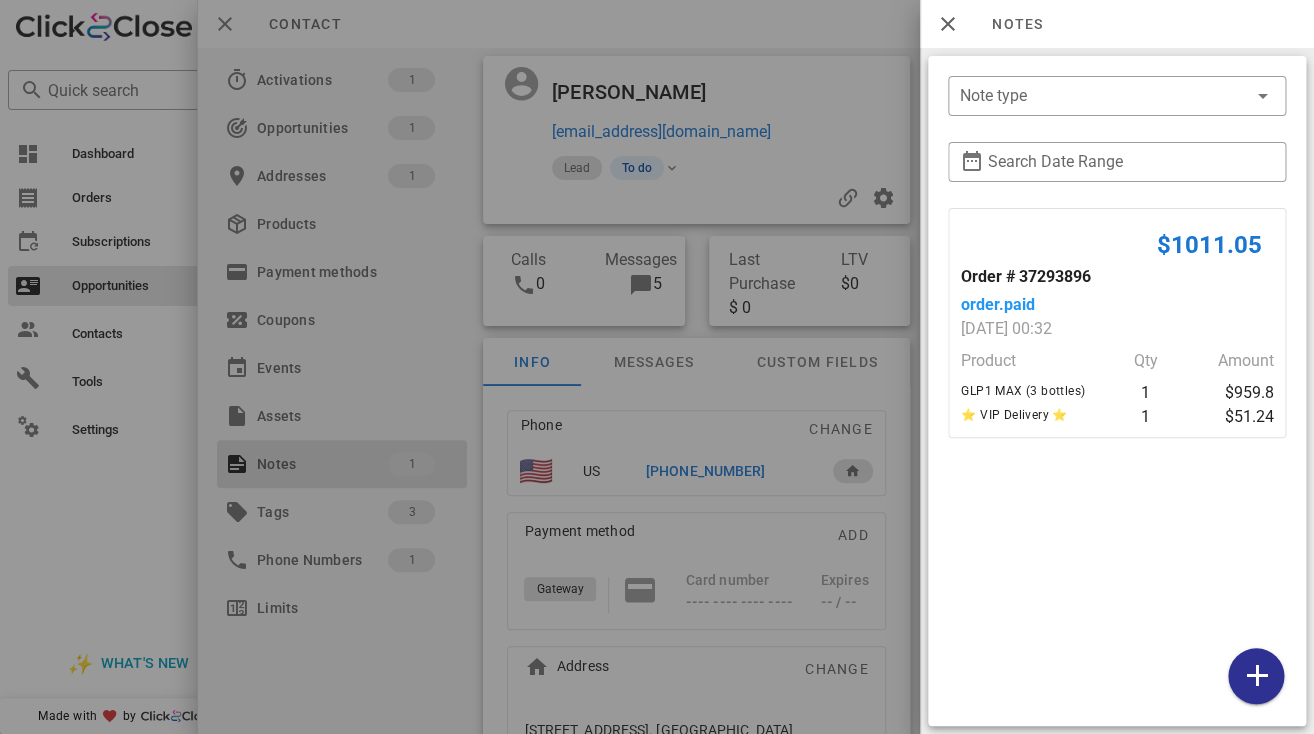 drag, startPoint x: 809, startPoint y: 96, endPoint x: 768, endPoint y: 98, distance: 41.04875 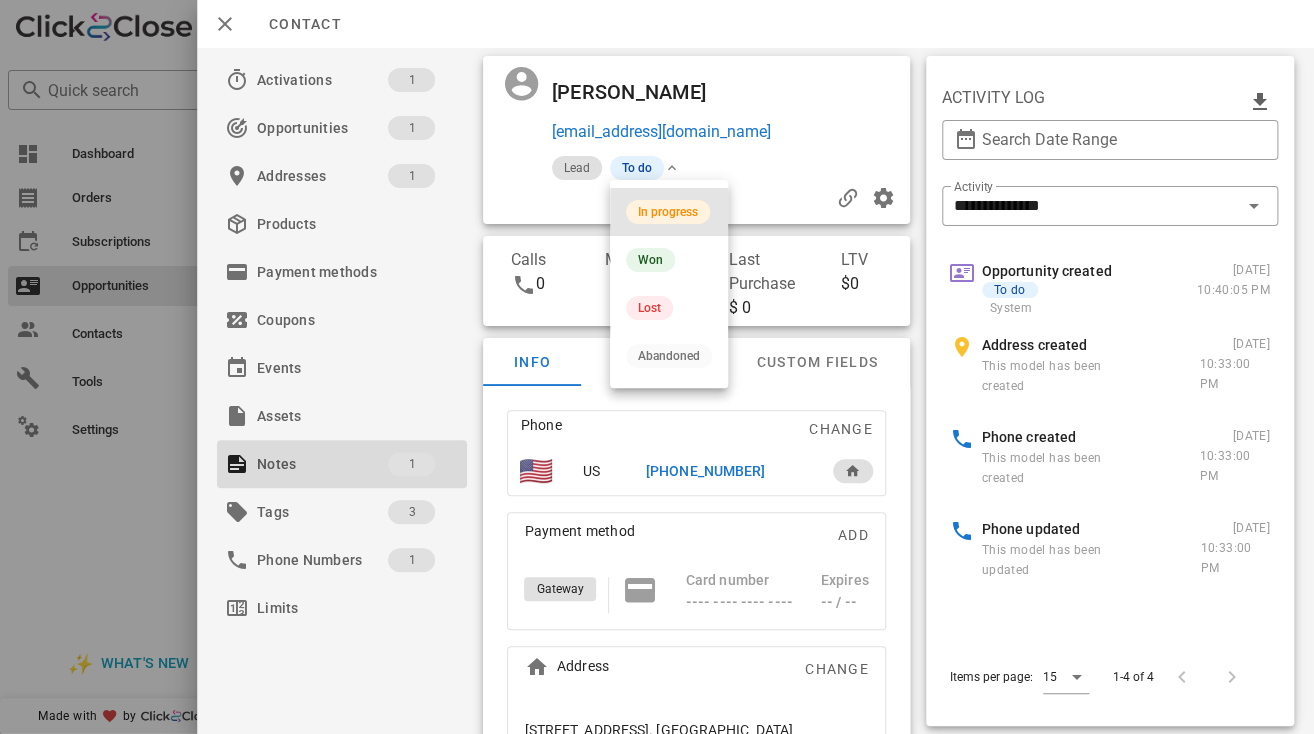 click on "In progress" at bounding box center [668, 212] 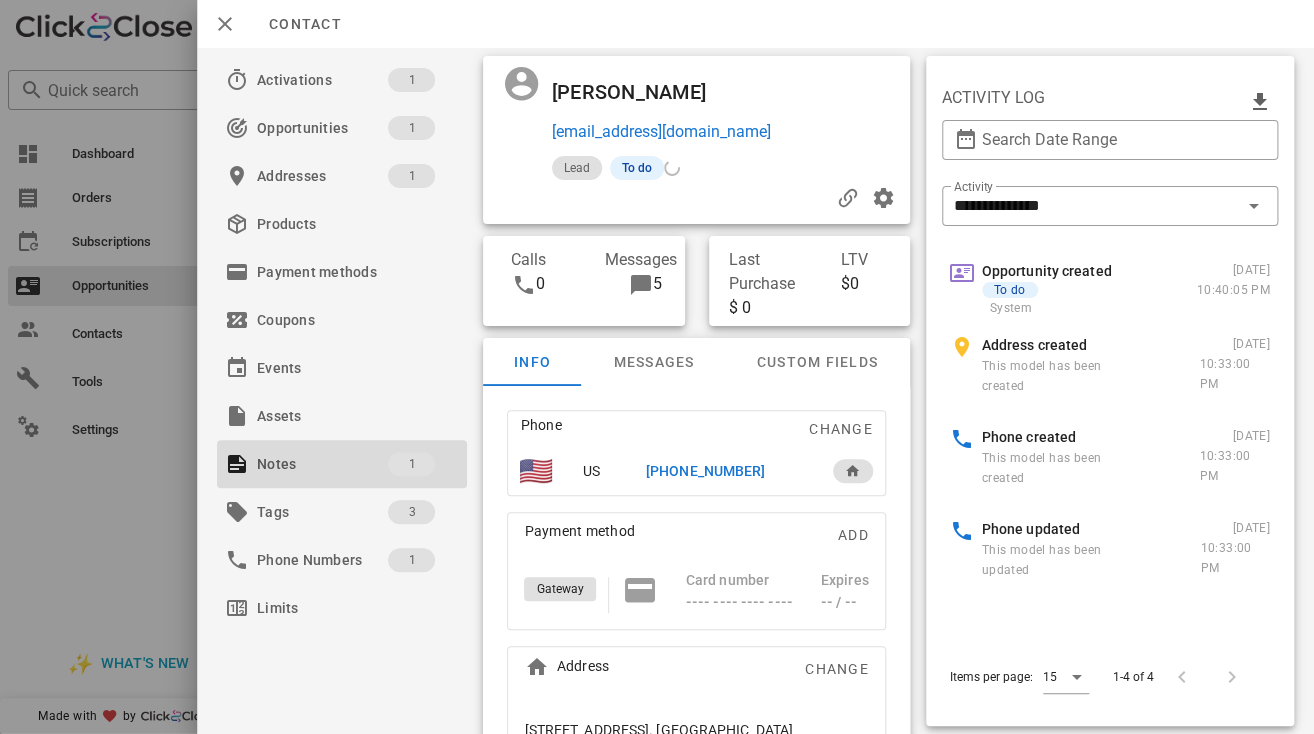 click on "Anita Greufe" at bounding box center [639, 92] 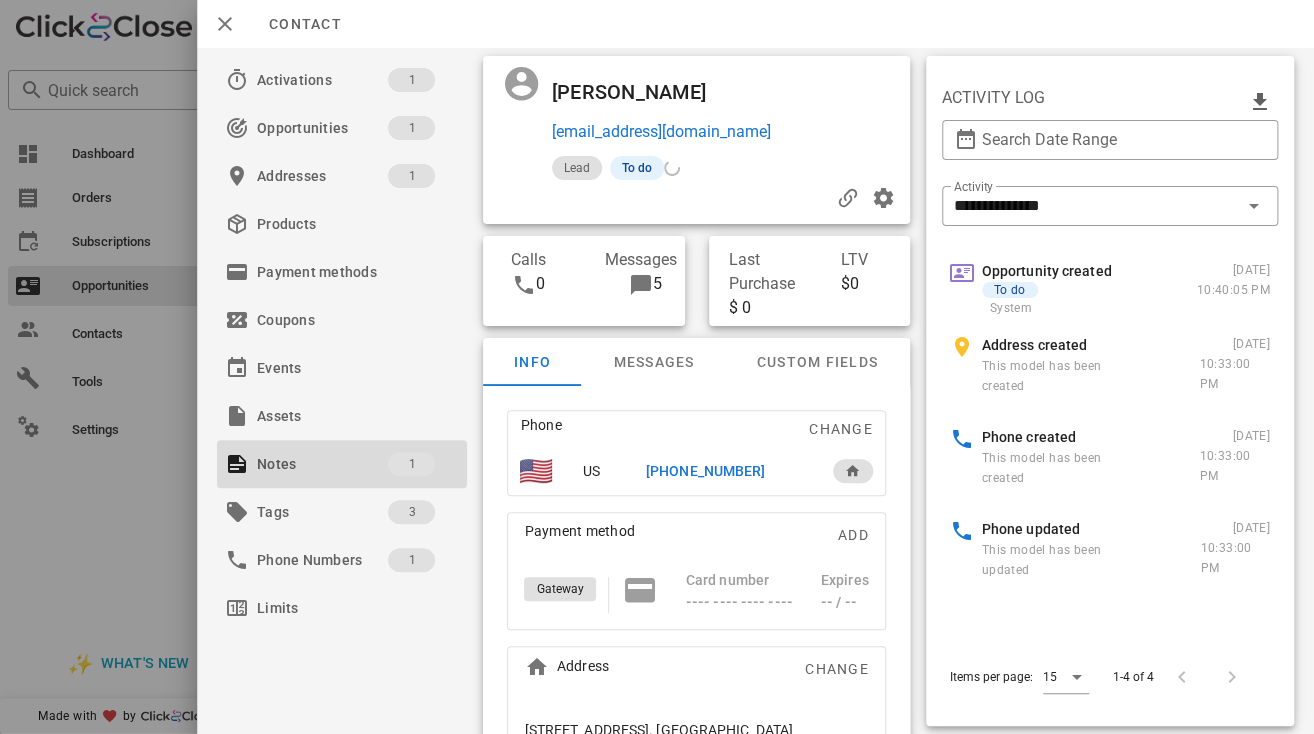 click on "Anita Greufe" at bounding box center (639, 92) 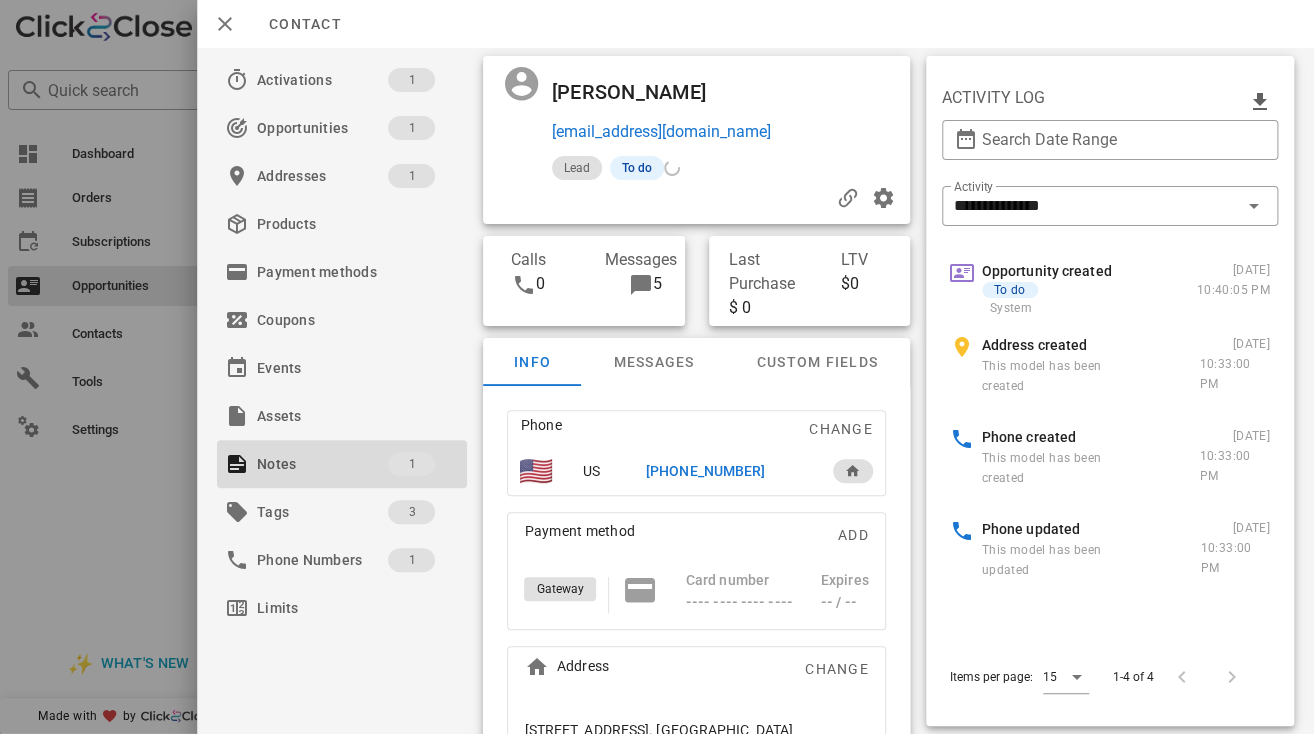 click on "Anita Greufe" at bounding box center [639, 92] 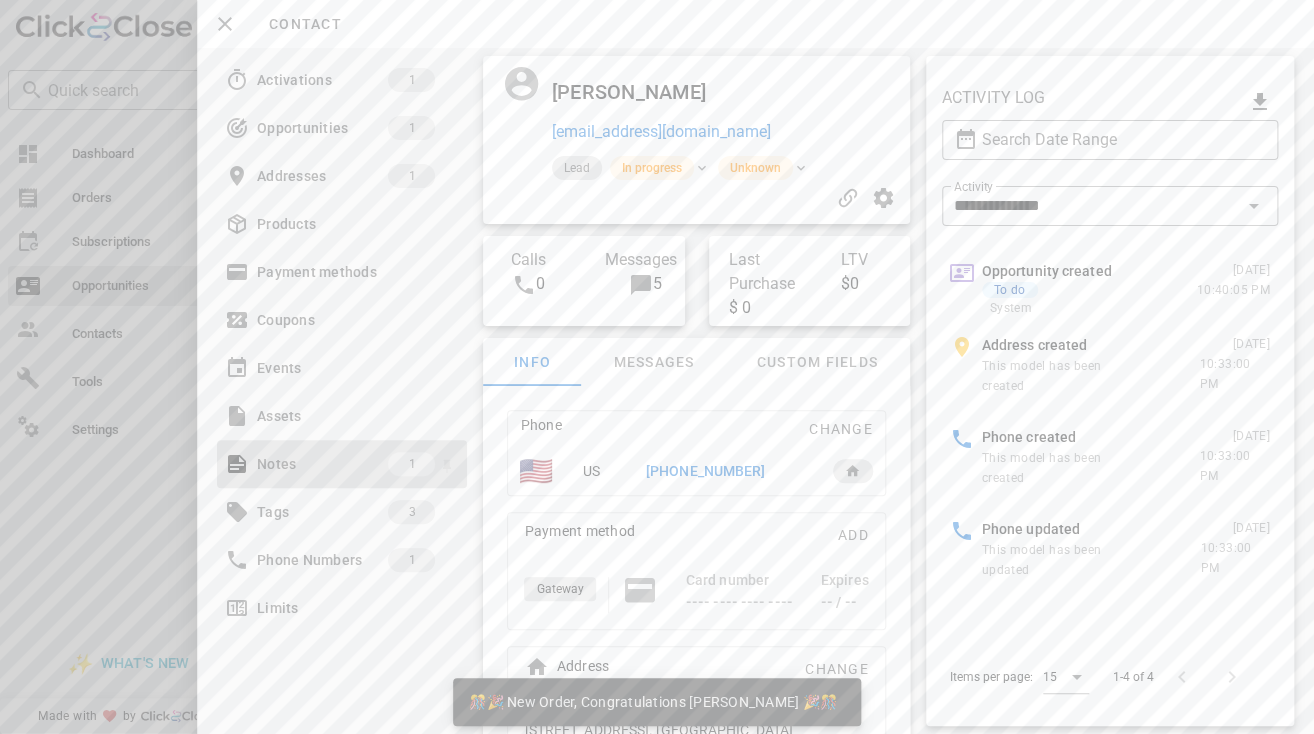 click on "Notes" at bounding box center [322, 464] 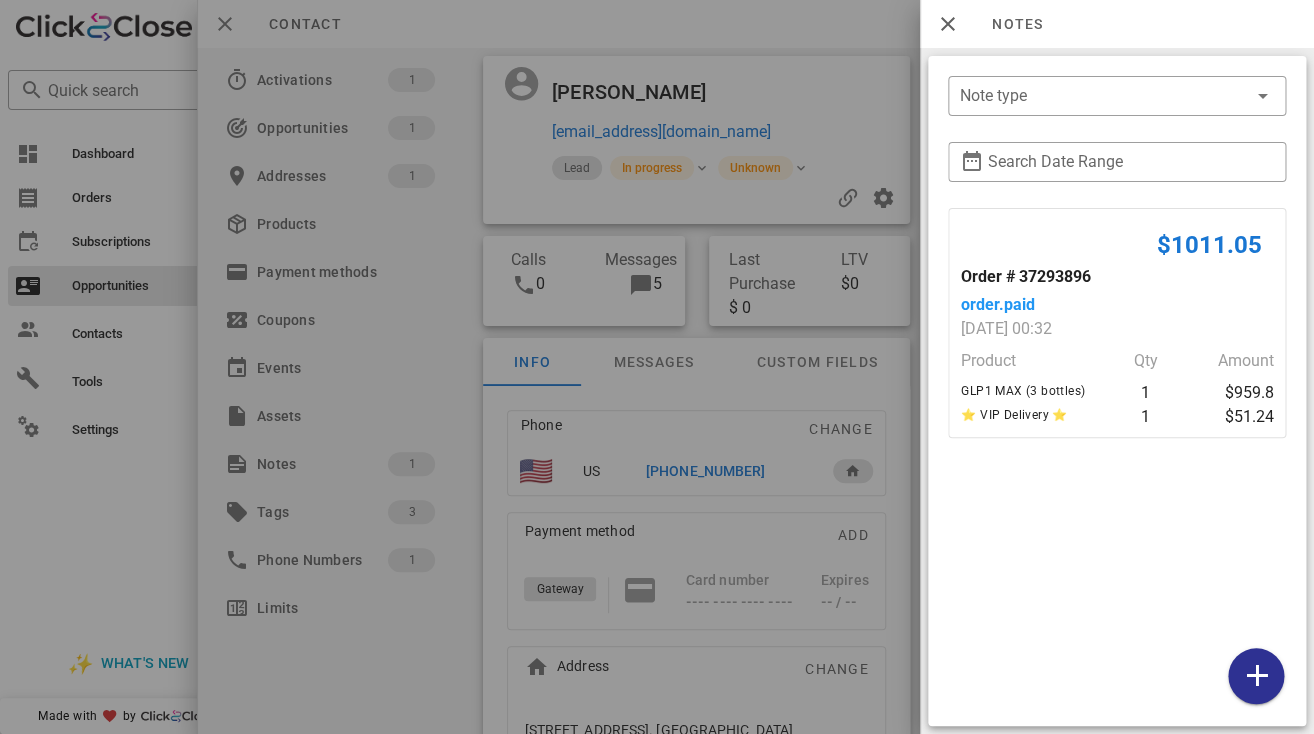click at bounding box center (657, 367) 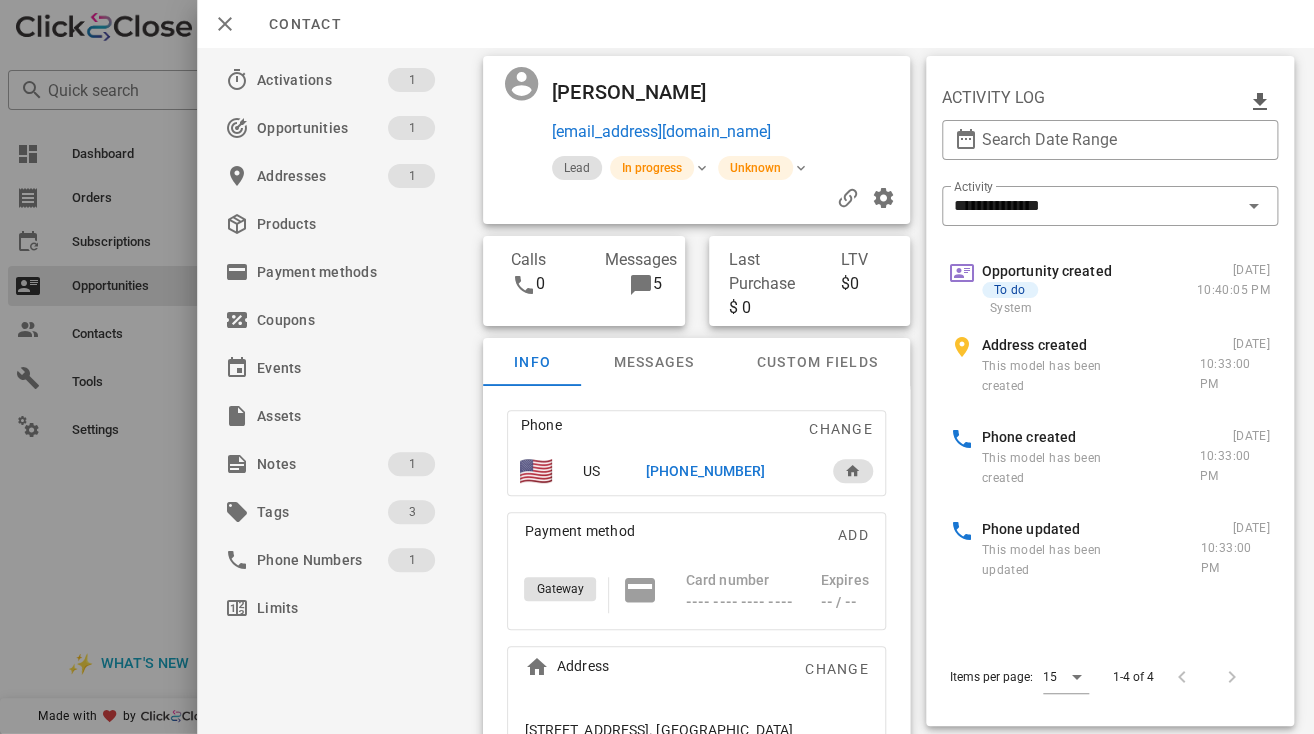 click on "+14582059645" at bounding box center [705, 471] 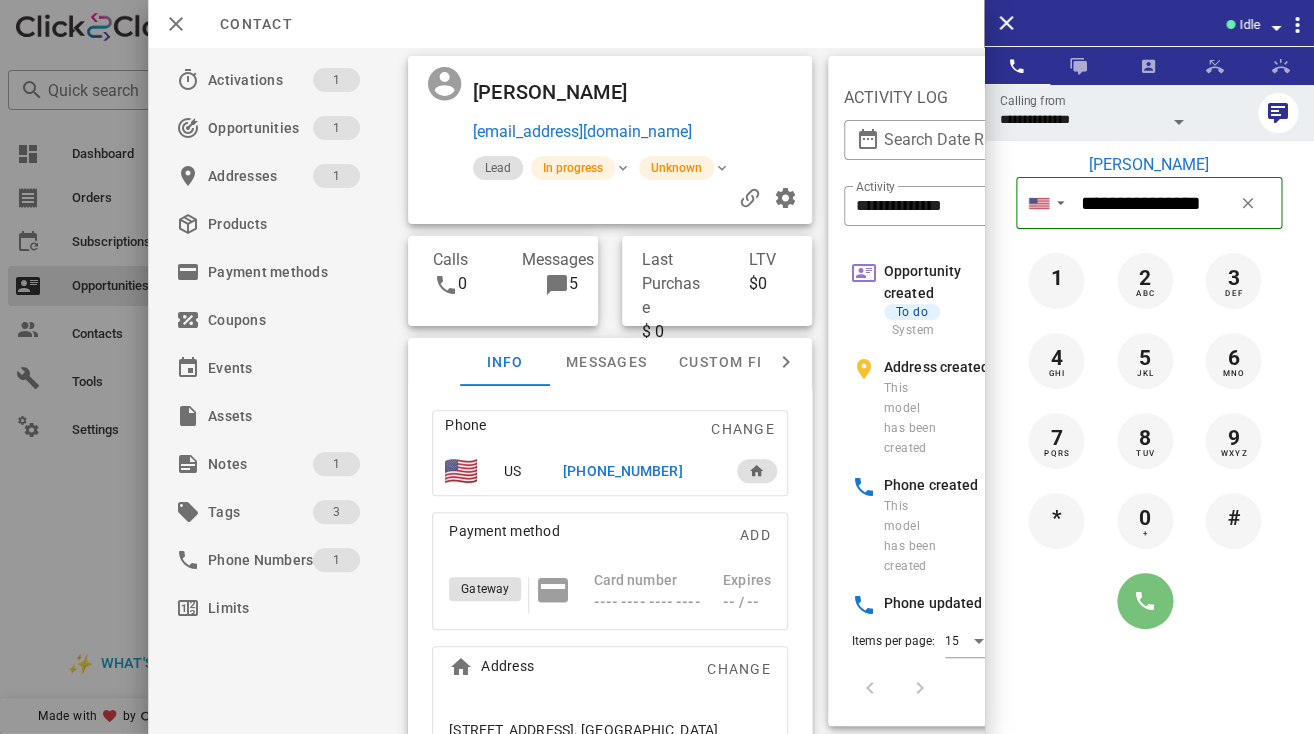 click at bounding box center (1145, 601) 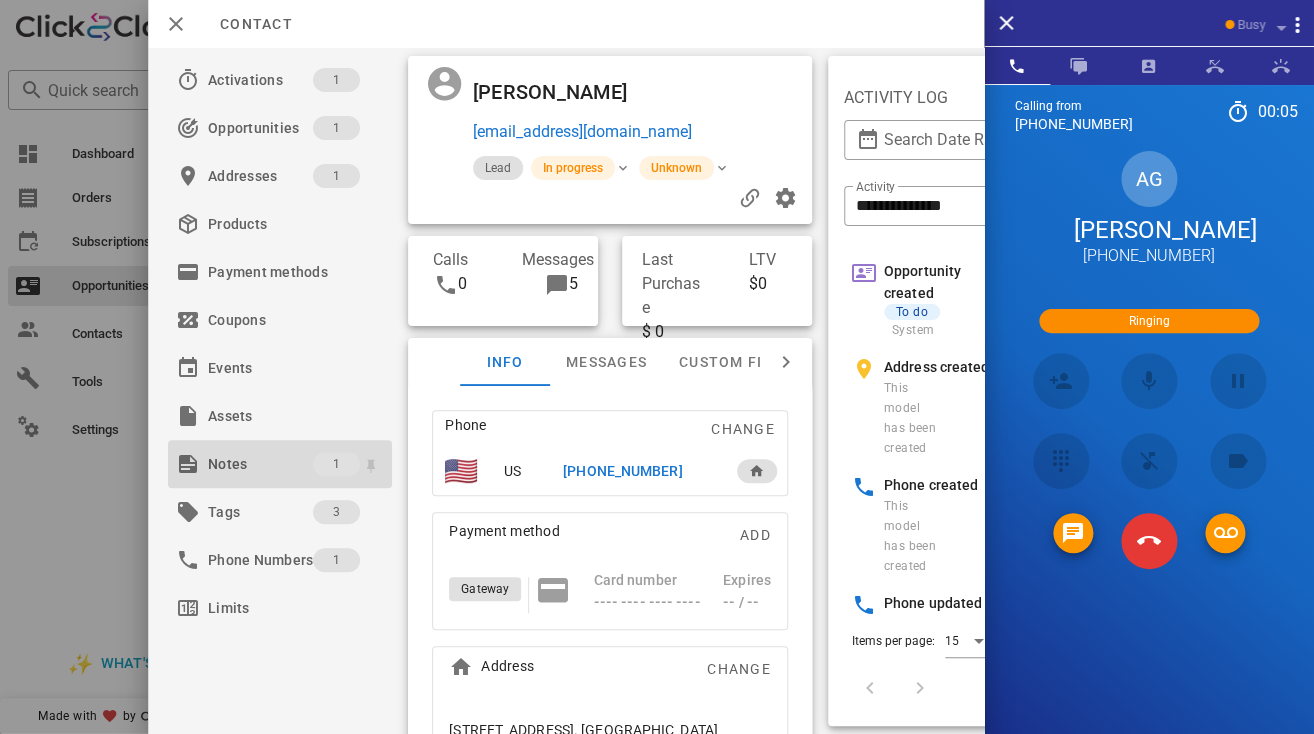 click on "Notes" at bounding box center [260, 464] 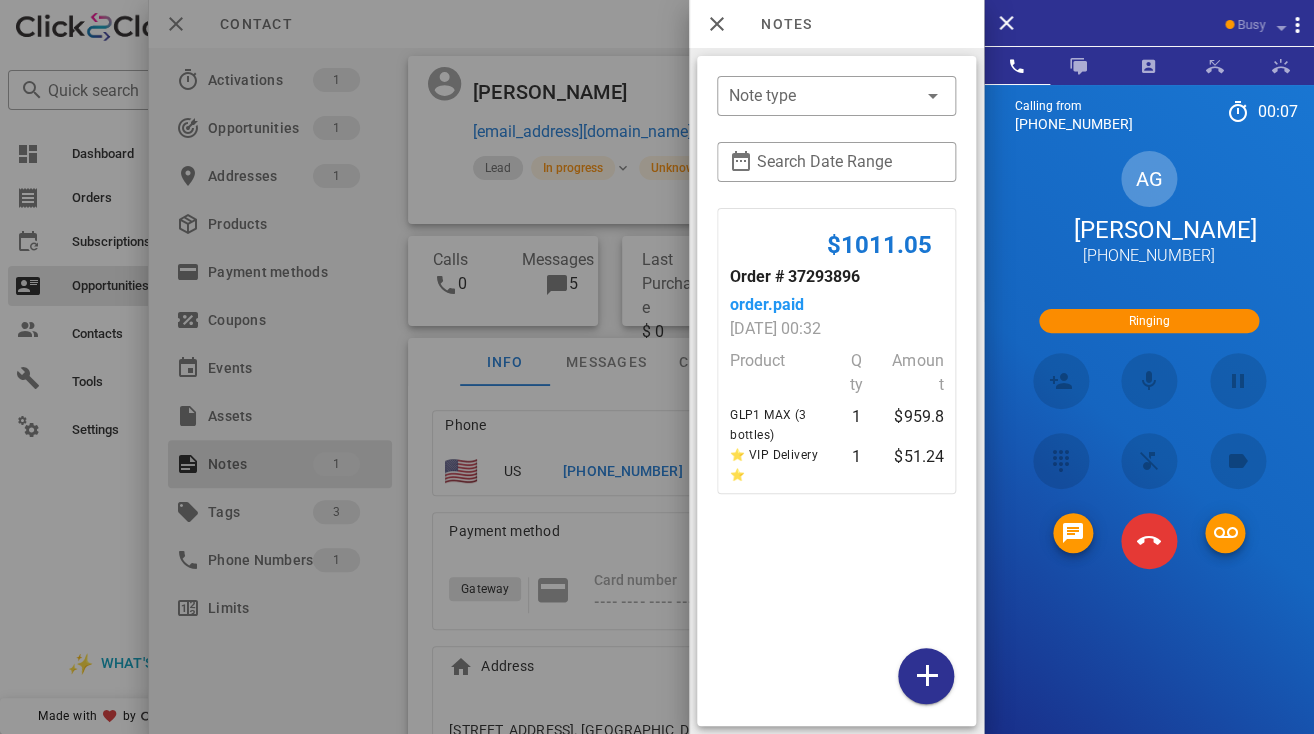 click at bounding box center (657, 367) 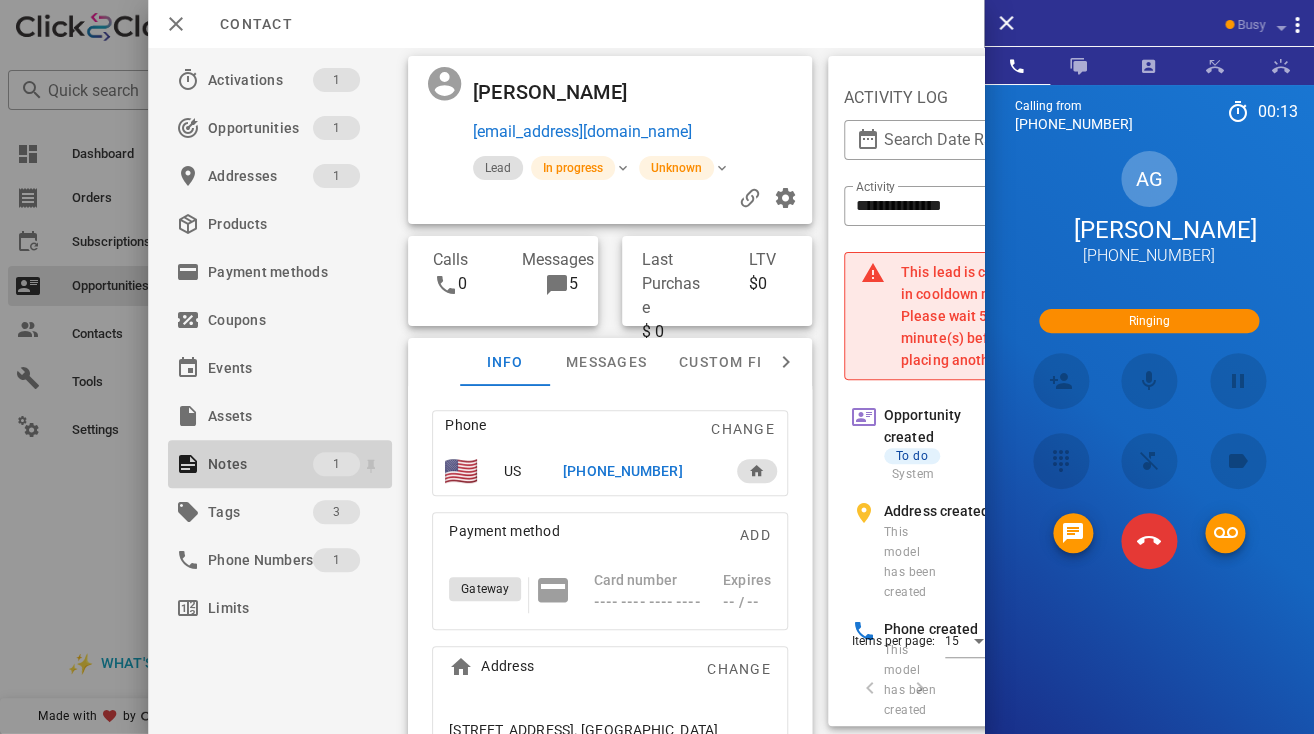 click on "Notes" at bounding box center [260, 464] 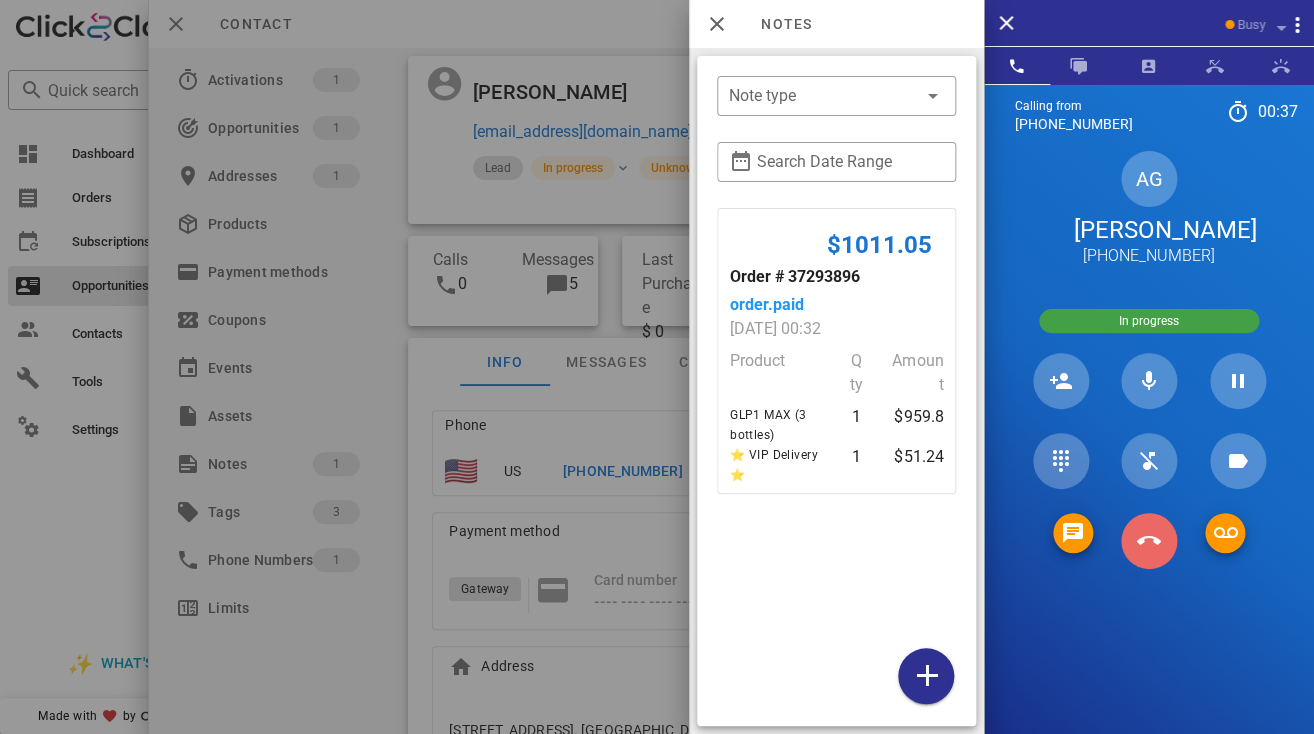 click at bounding box center (1149, 541) 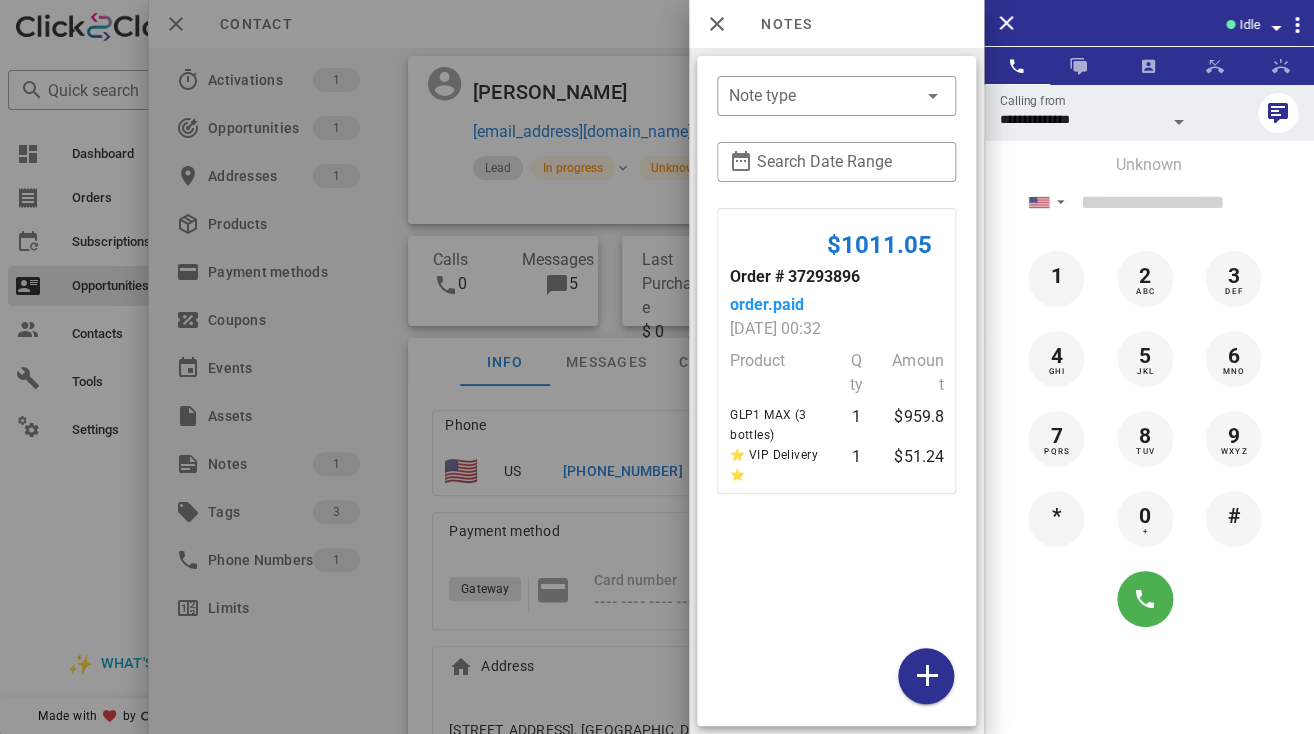 click at bounding box center [657, 367] 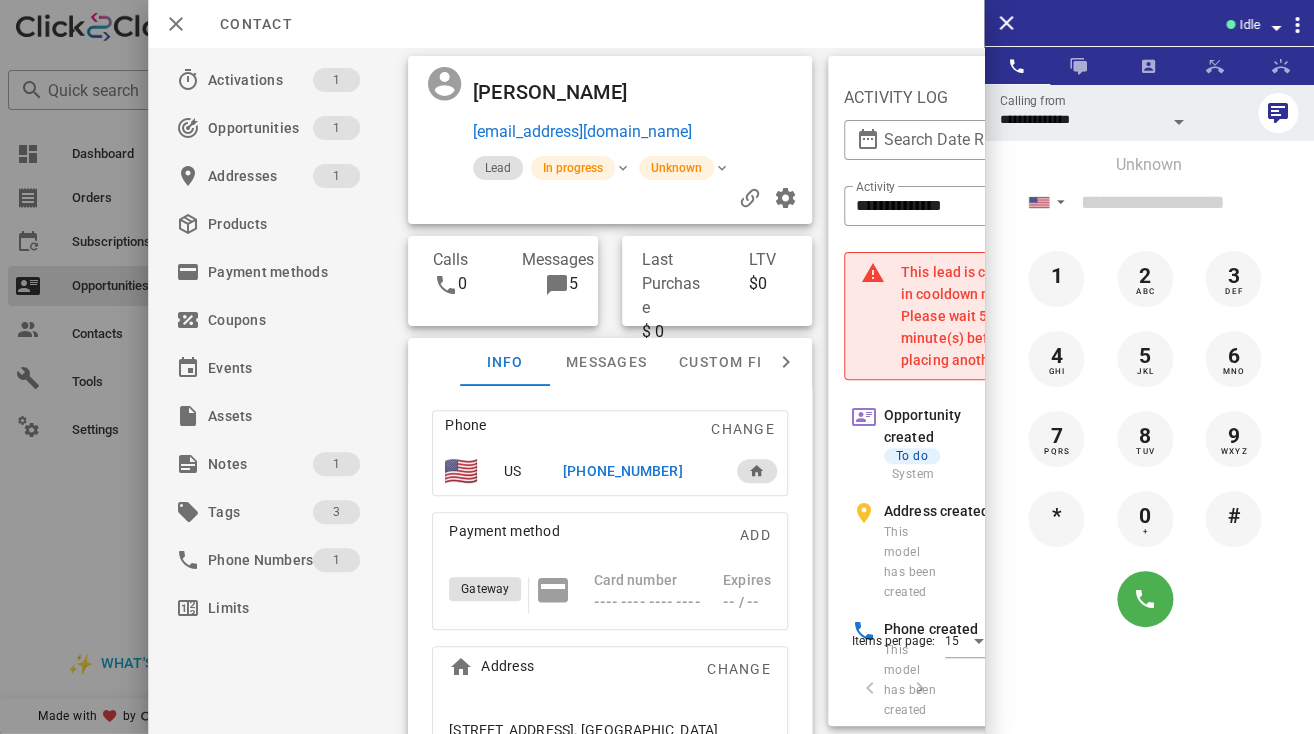 click on "+14582059645" at bounding box center [622, 471] 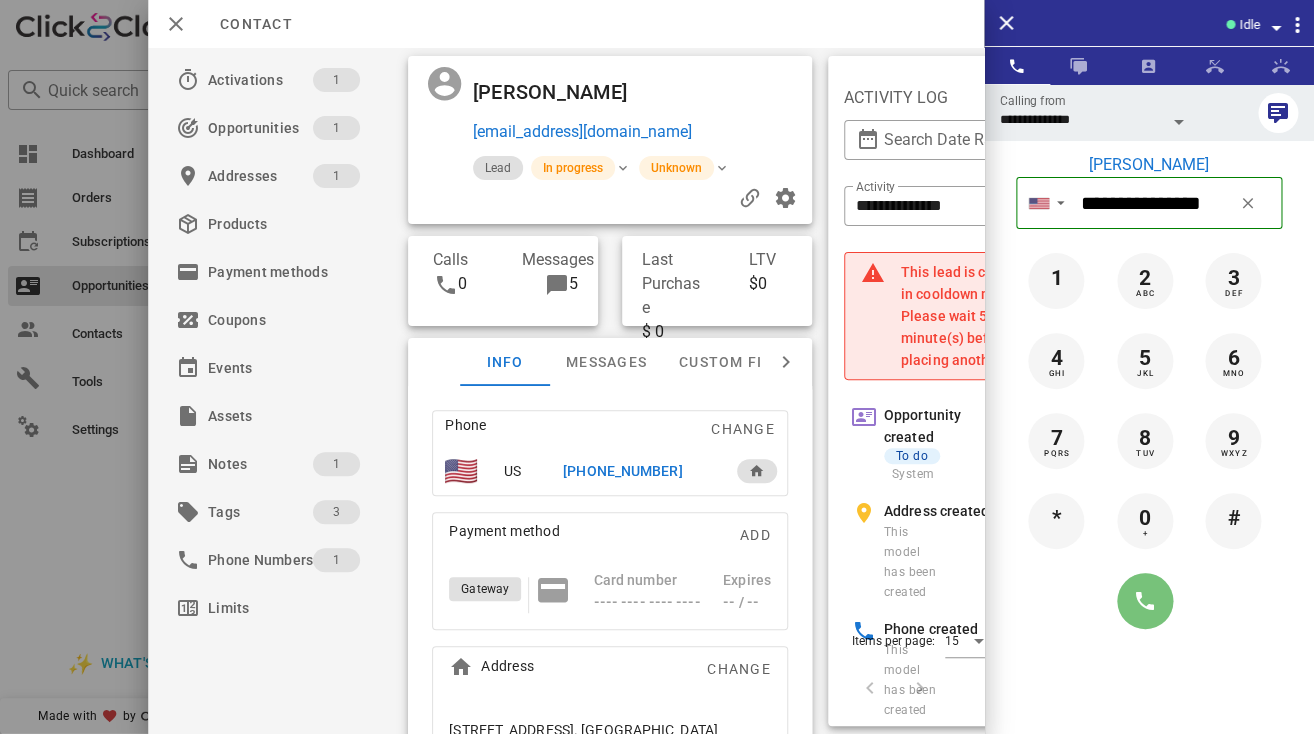 click at bounding box center [1145, 601] 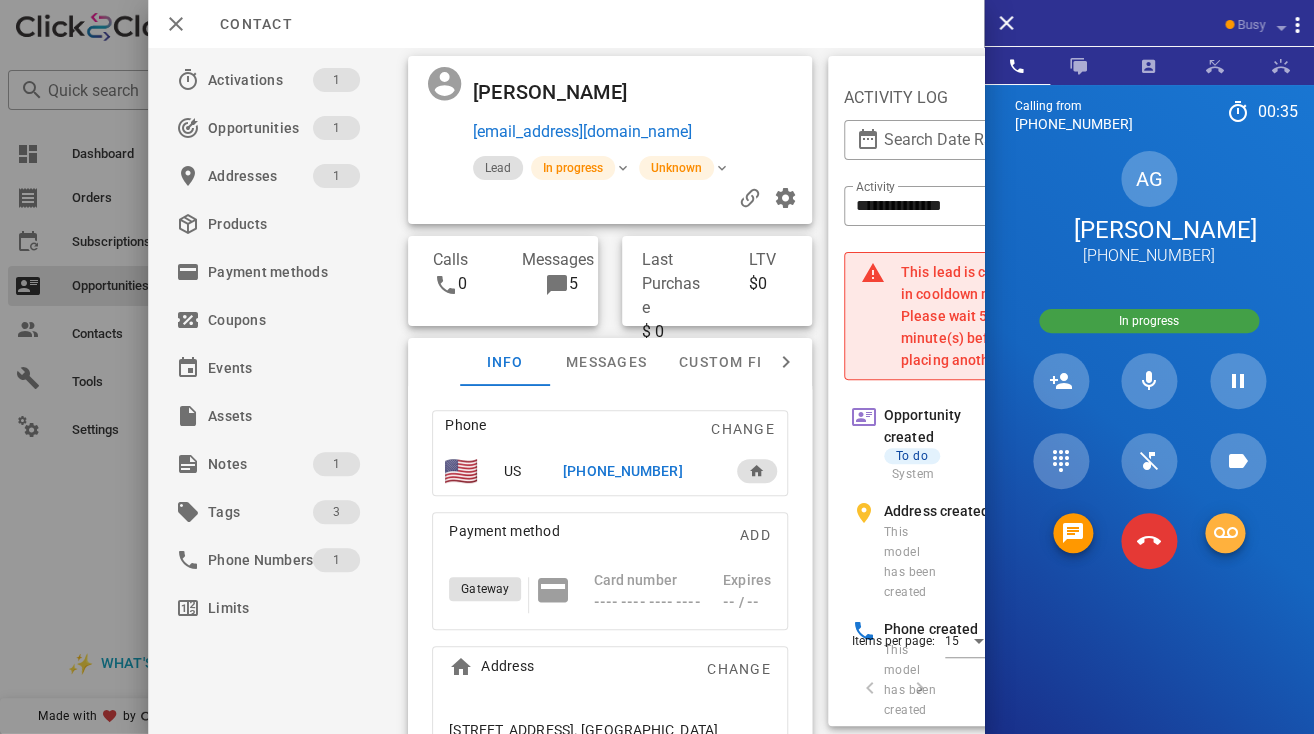 click at bounding box center [1225, 533] 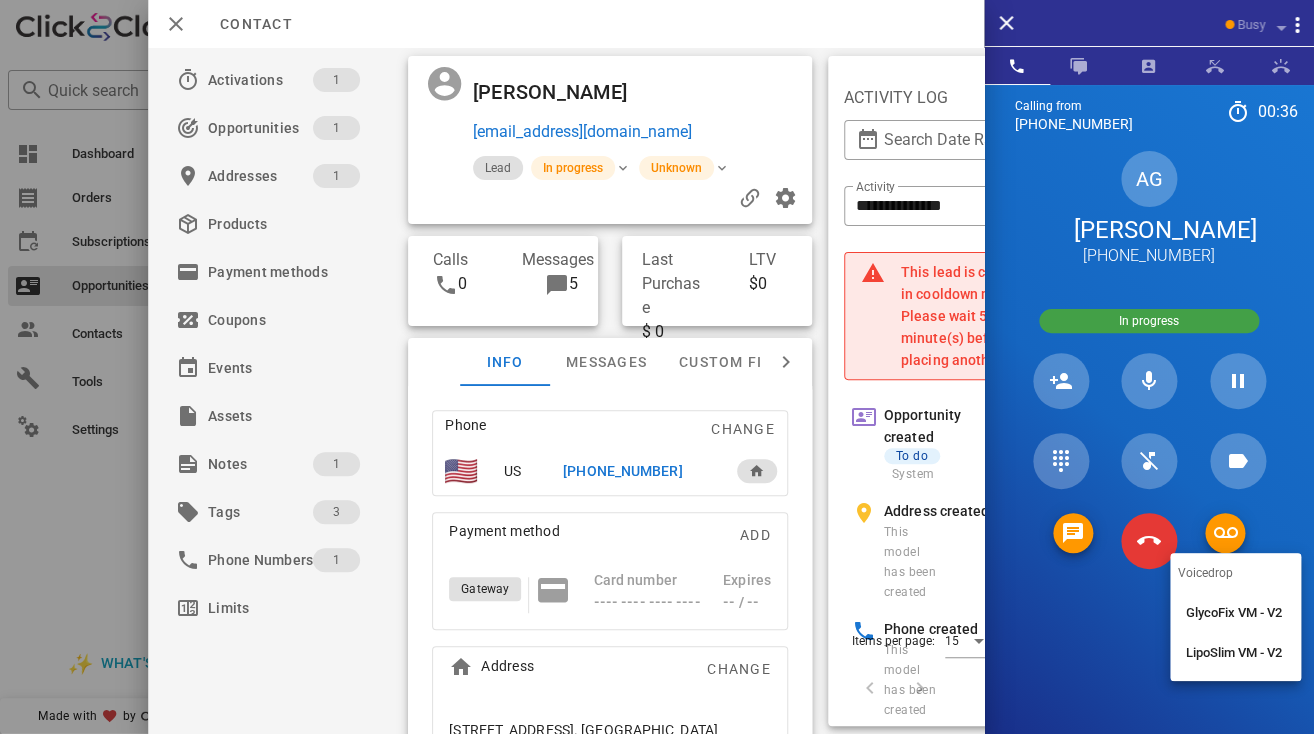 click on "GlycoFix VM - V2" at bounding box center (1235, 613) 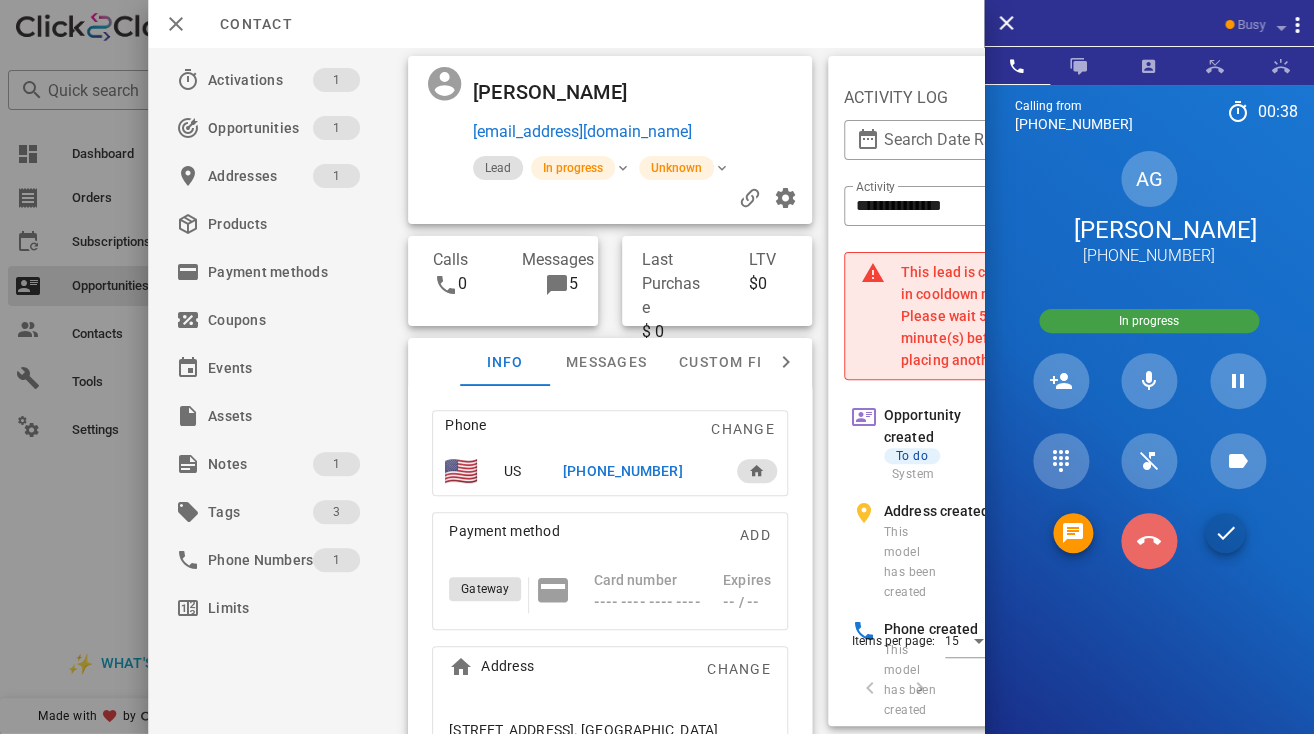 click at bounding box center (1149, 541) 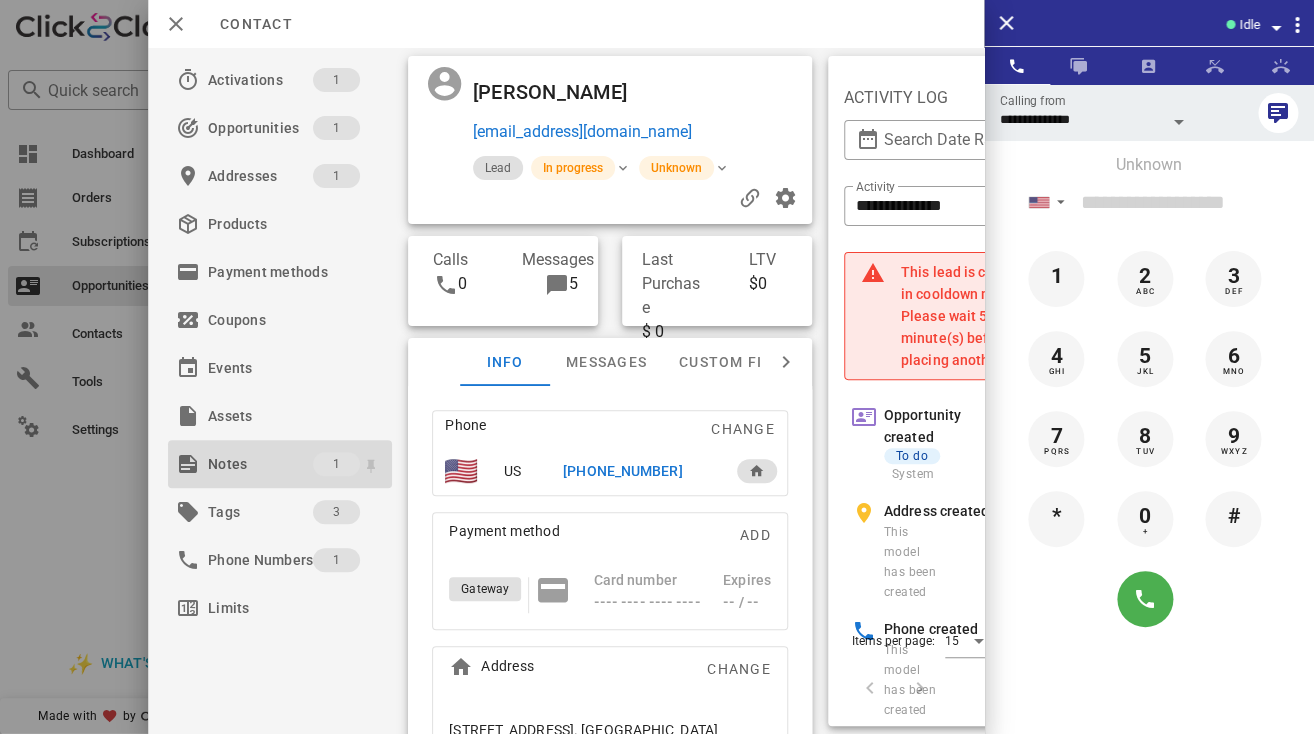 click on "Notes" at bounding box center [260, 464] 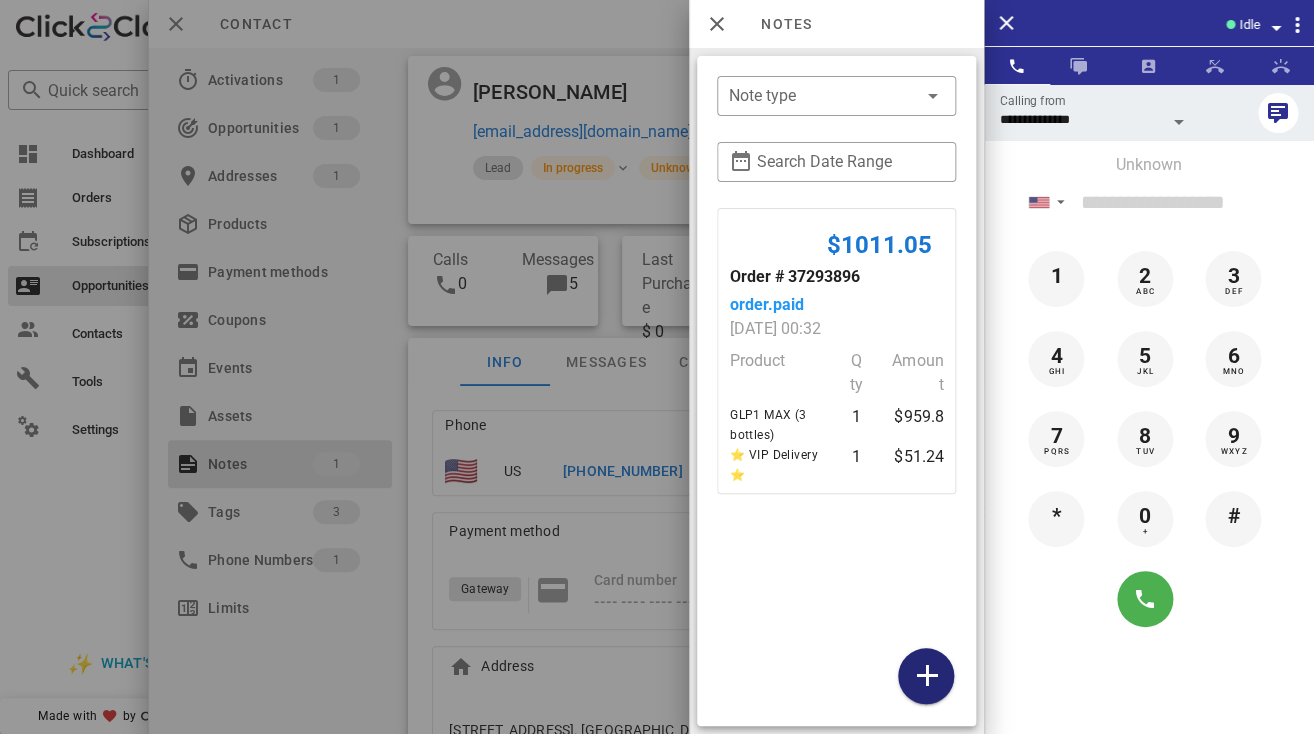 click at bounding box center [926, 676] 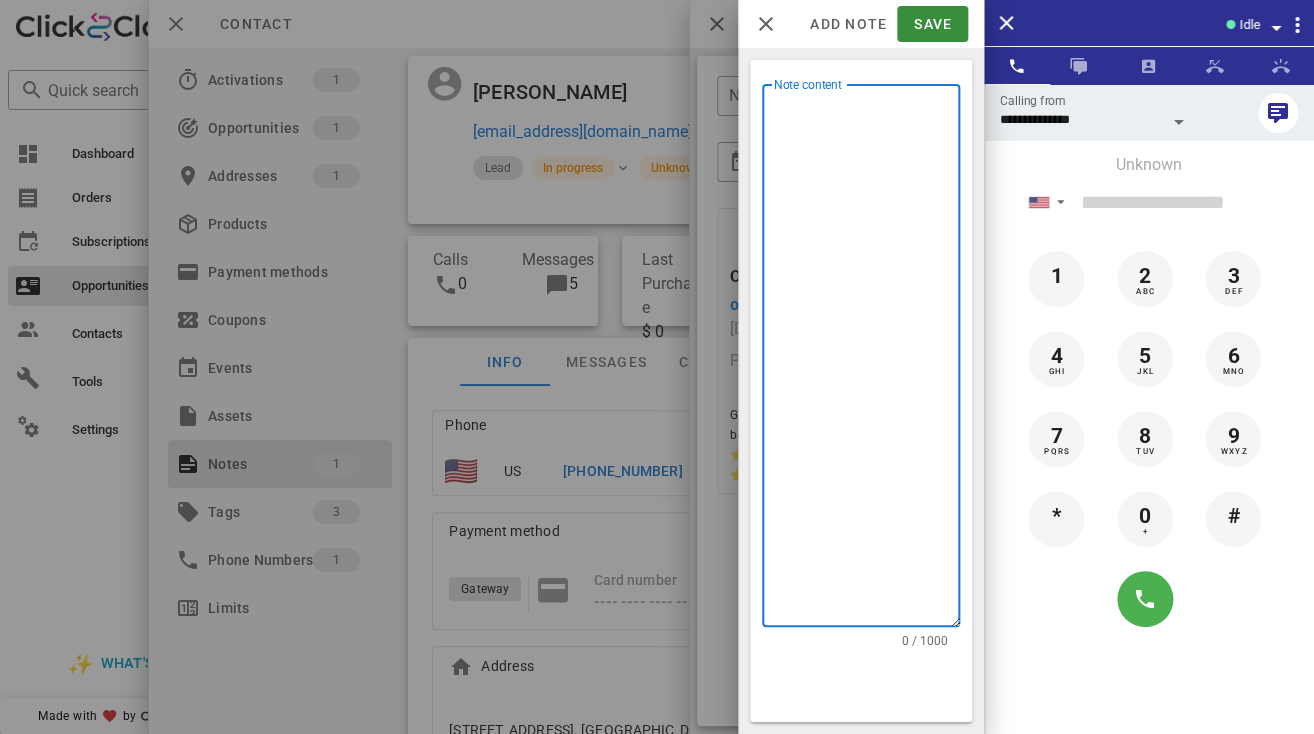 click on "Note content" at bounding box center (867, 360) 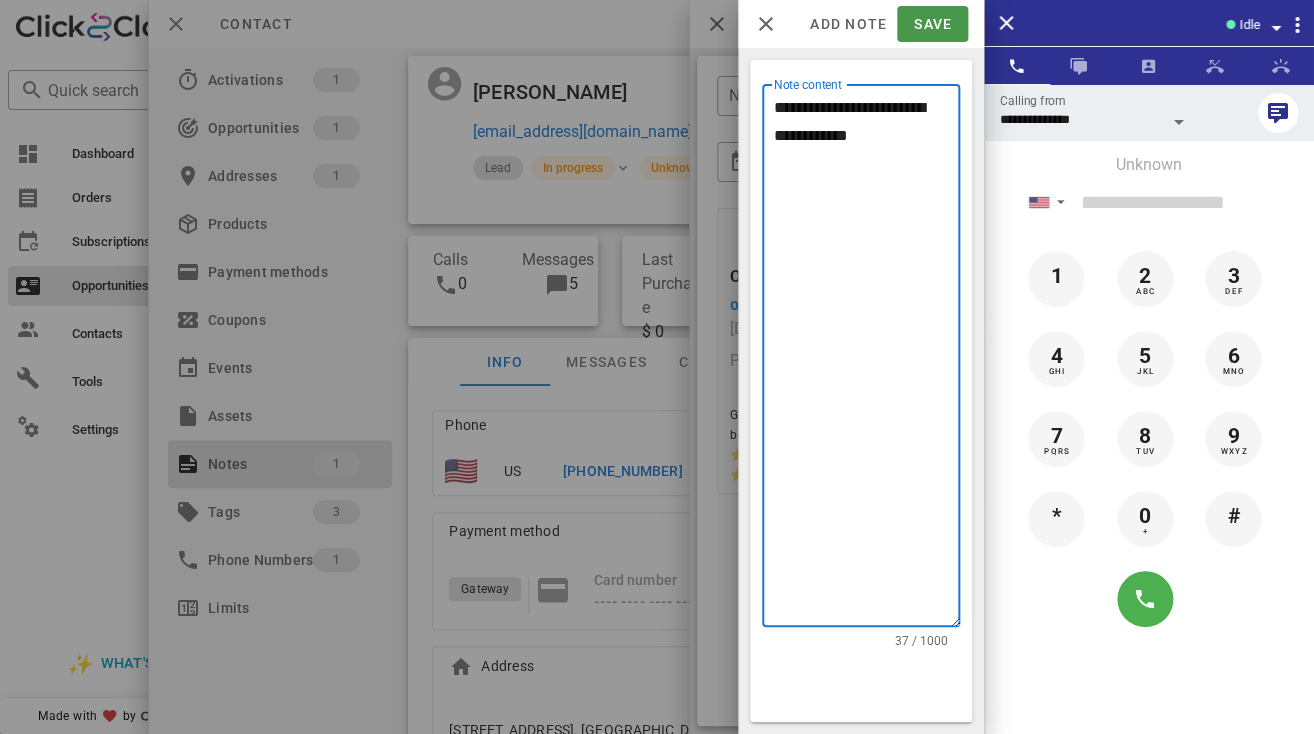 type on "**********" 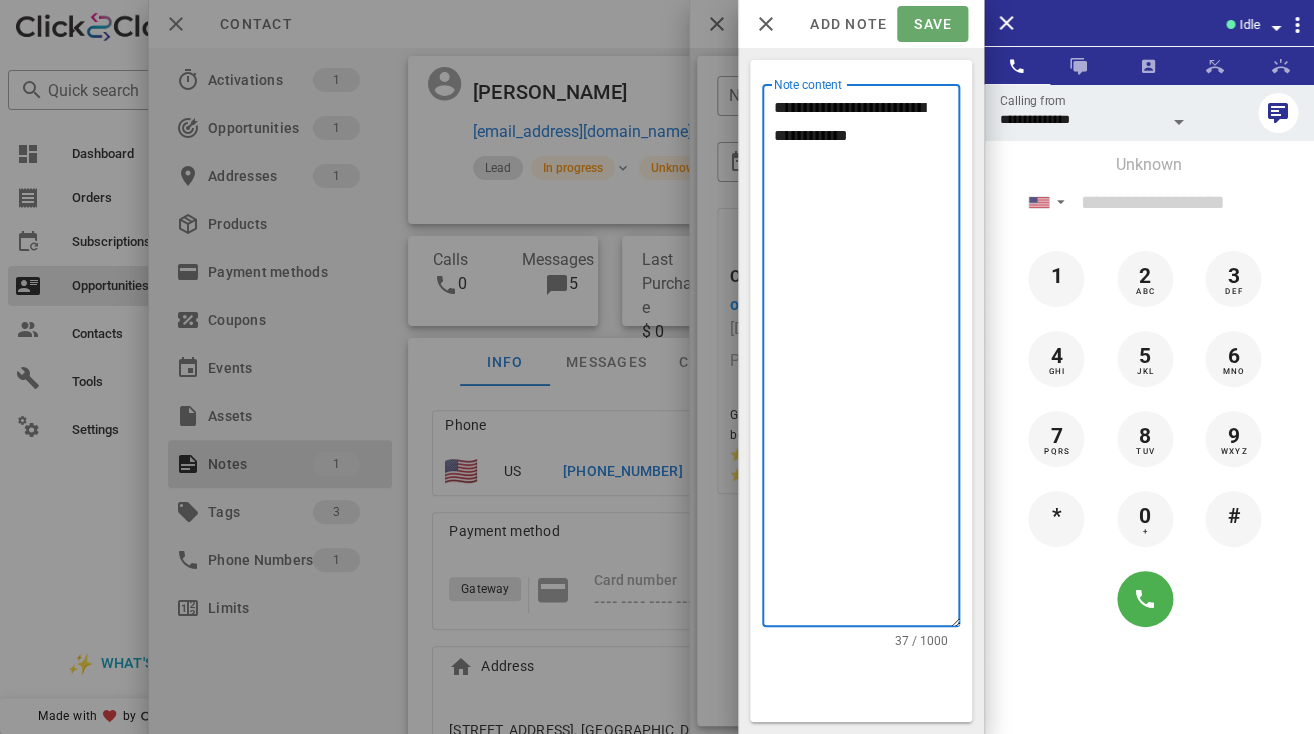 click on "Save" at bounding box center [932, 24] 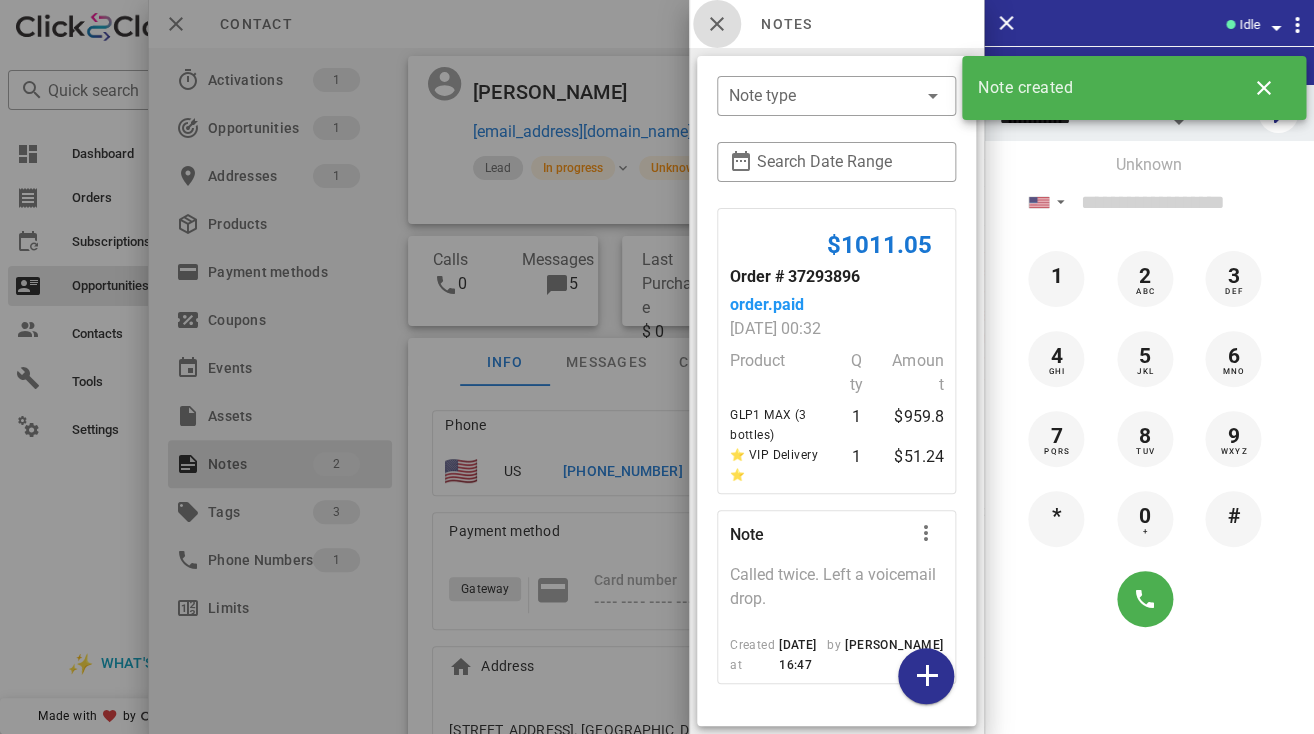 click at bounding box center [717, 24] 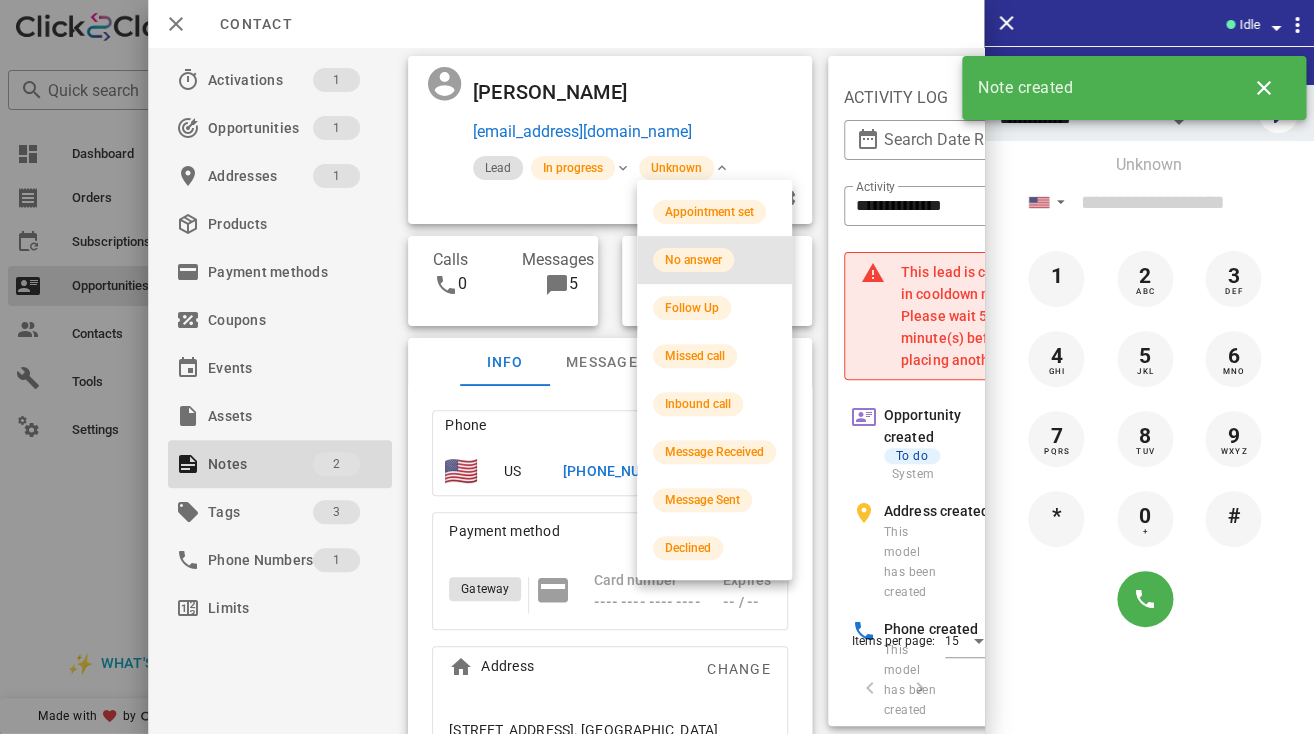 click on "No answer" at bounding box center [714, 260] 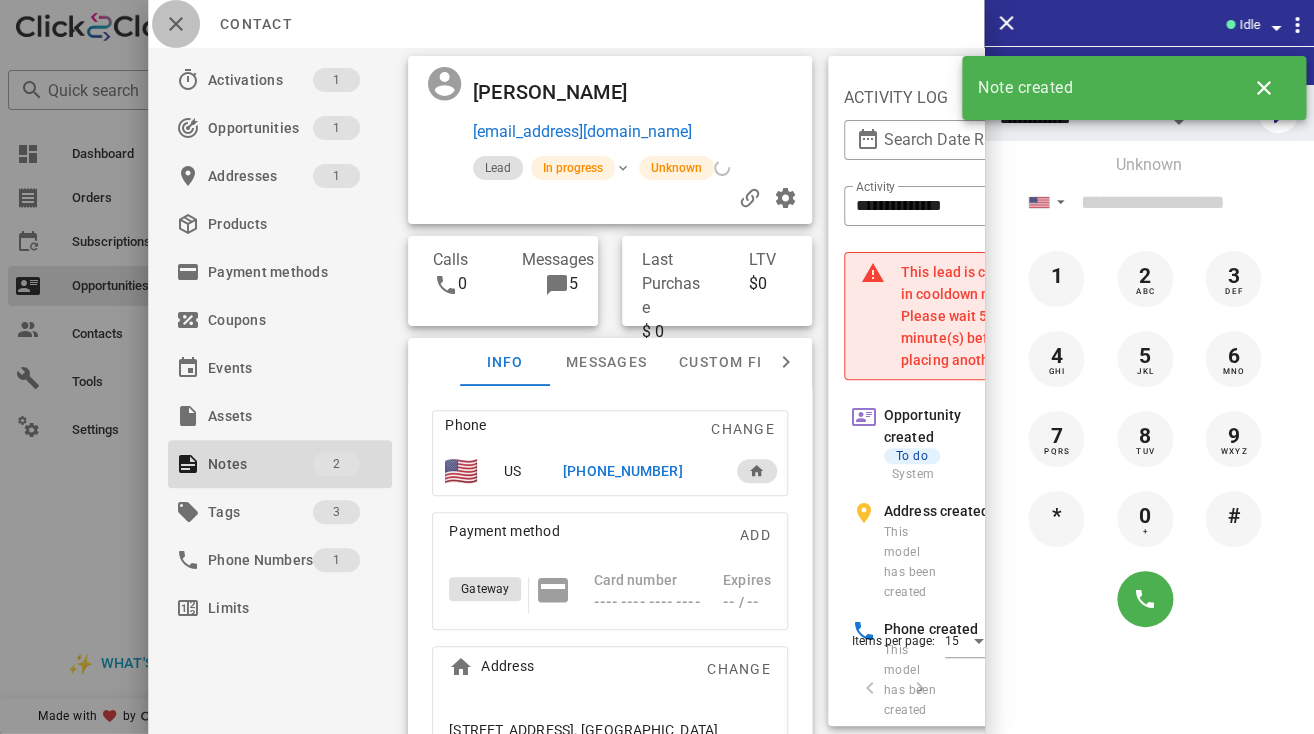 click at bounding box center (176, 24) 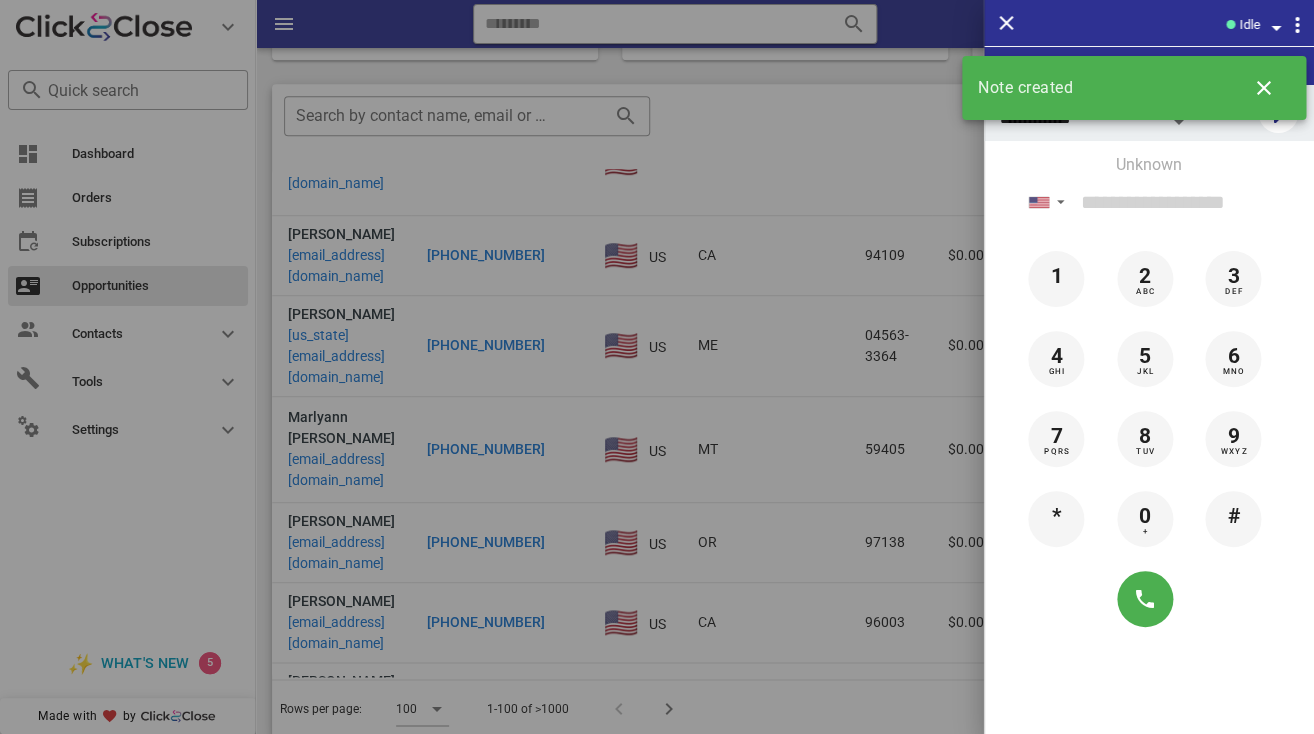 click at bounding box center (657, 367) 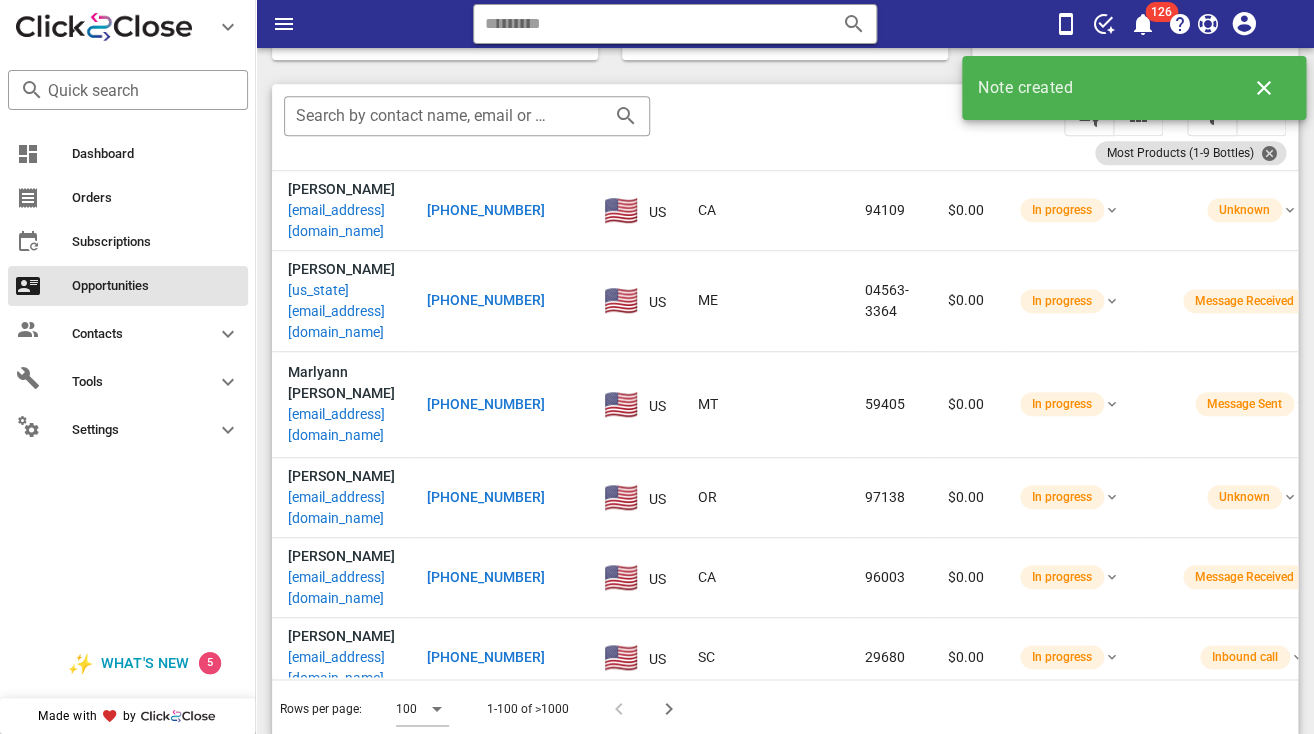 scroll, scrollTop: 3511, scrollLeft: 0, axis: vertical 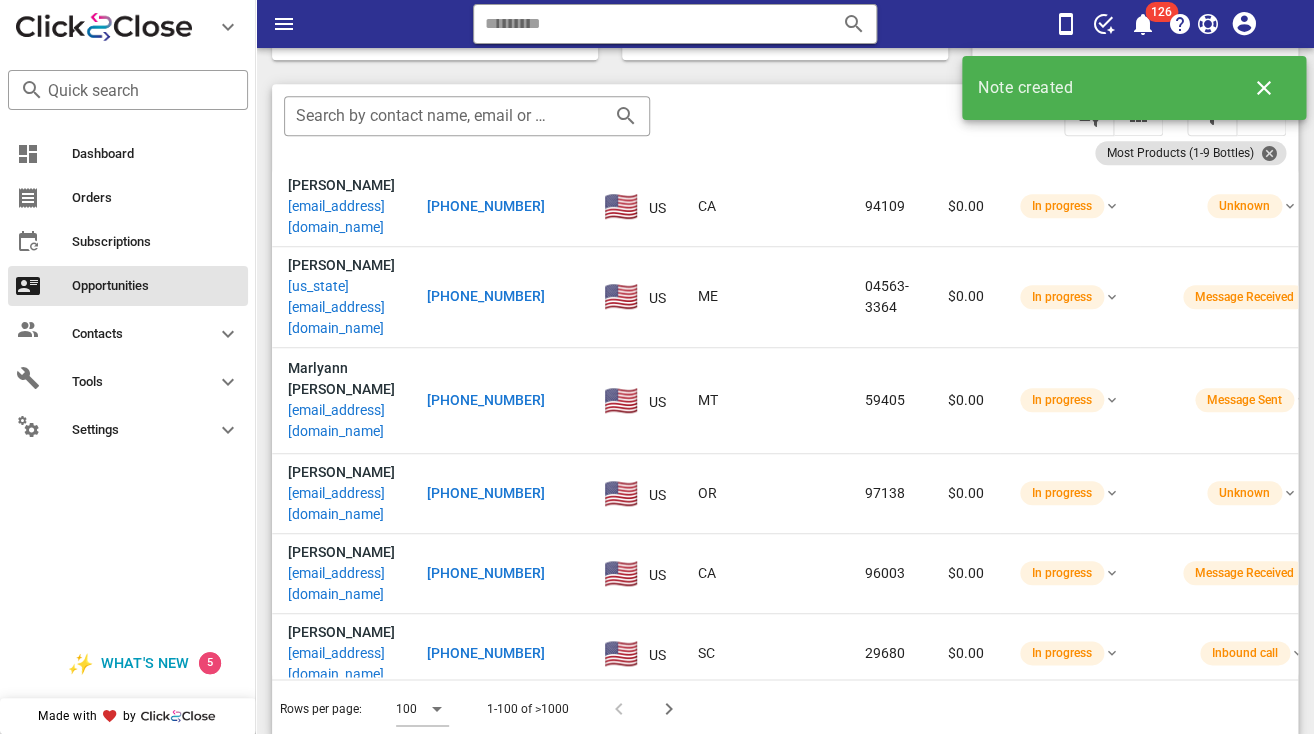 click on "lchriczak@comcast.net" at bounding box center [341, 1389] 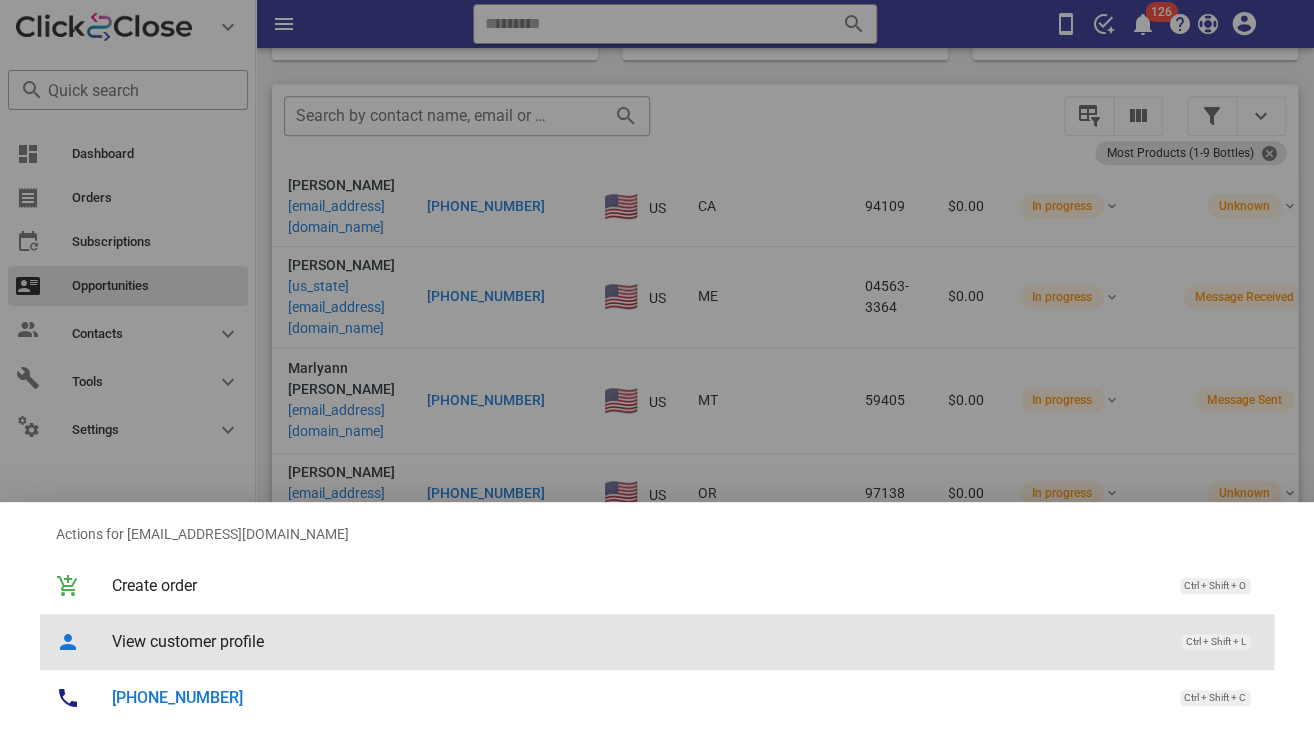 click on "View customer profile Ctrl + Shift + L" at bounding box center (685, 641) 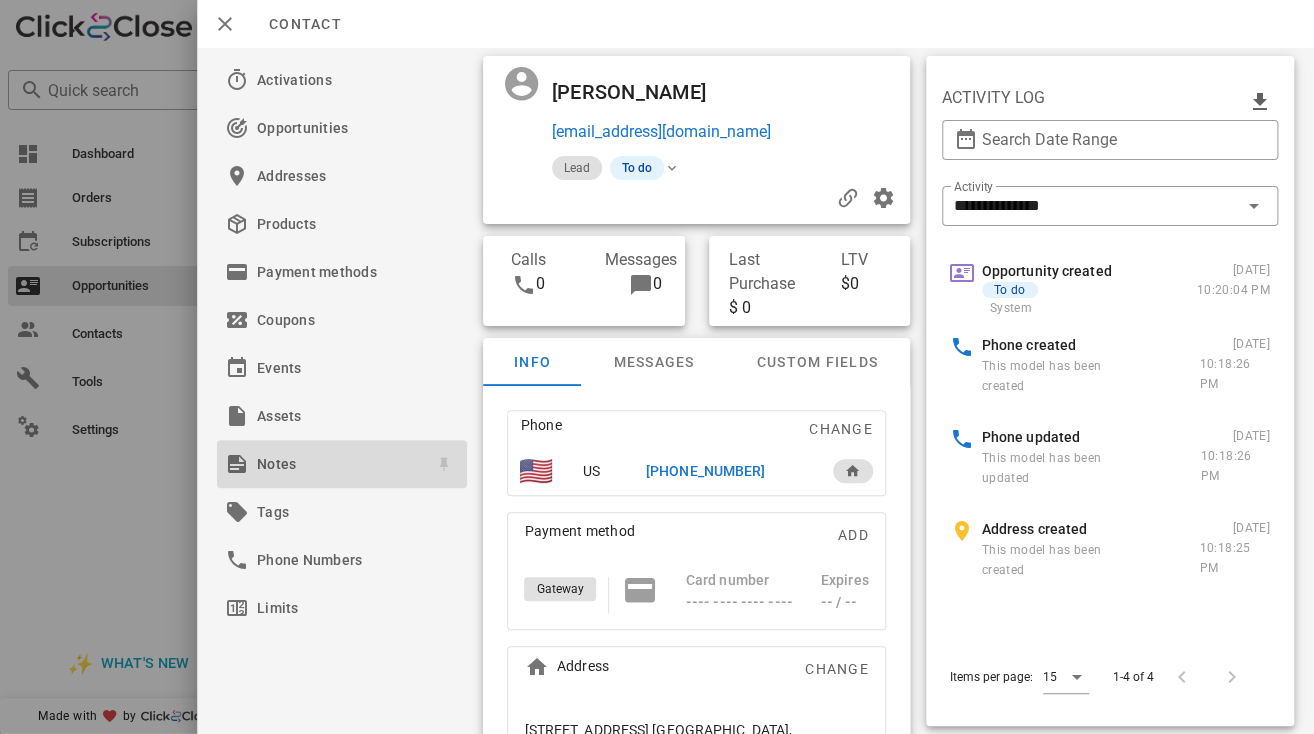 click on "Notes" at bounding box center (338, 464) 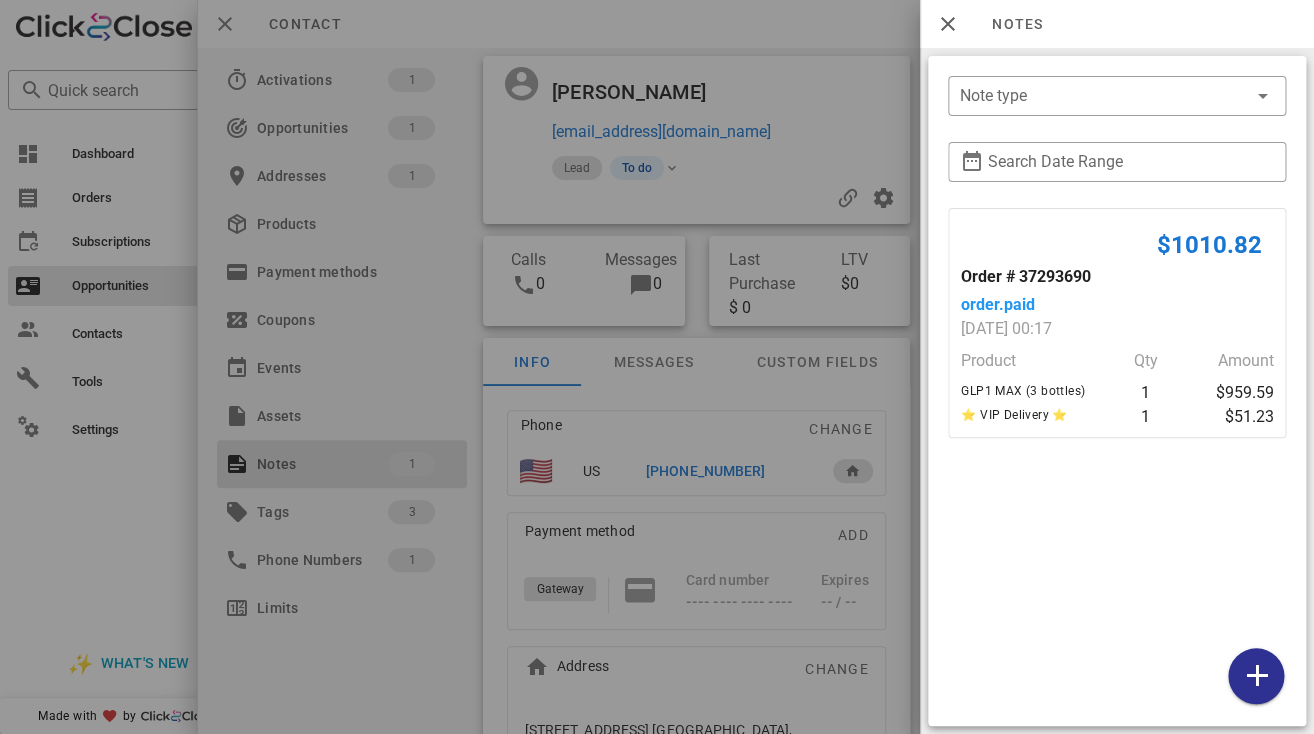 click at bounding box center [657, 367] 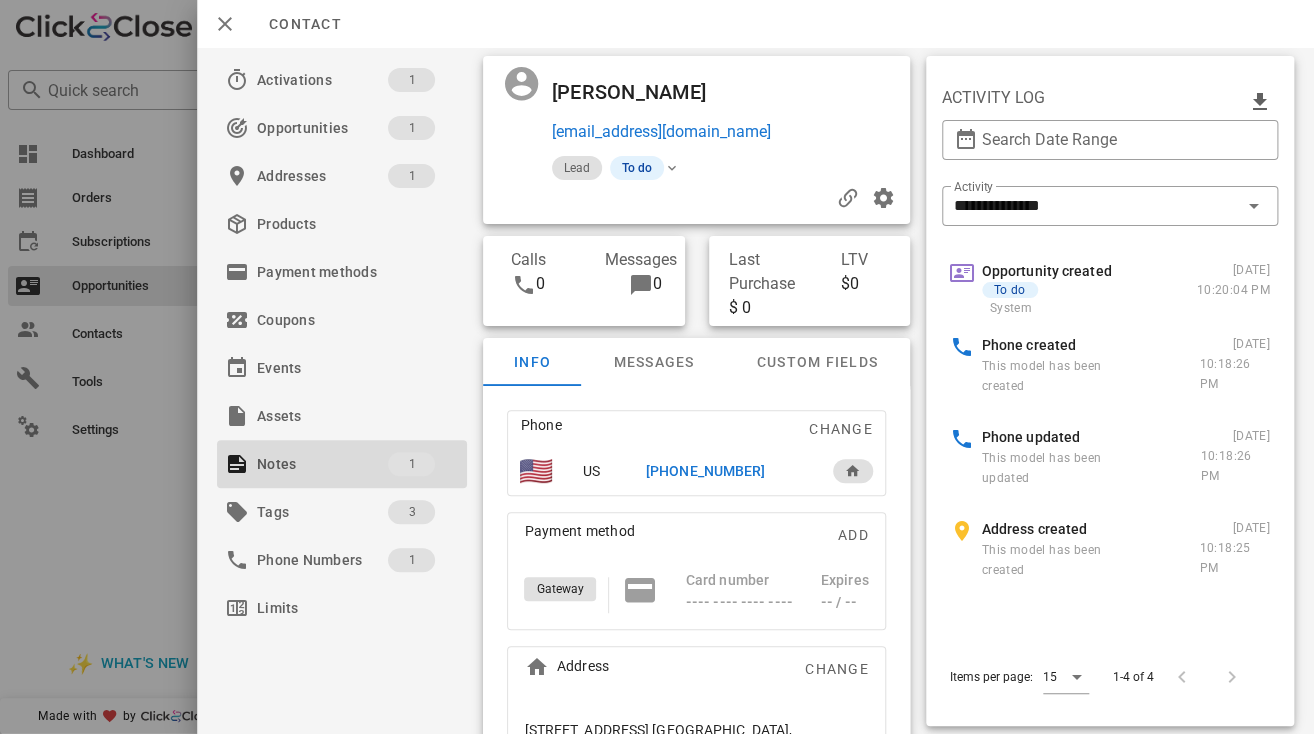 click on "Larry Hriczak" at bounding box center [639, 92] 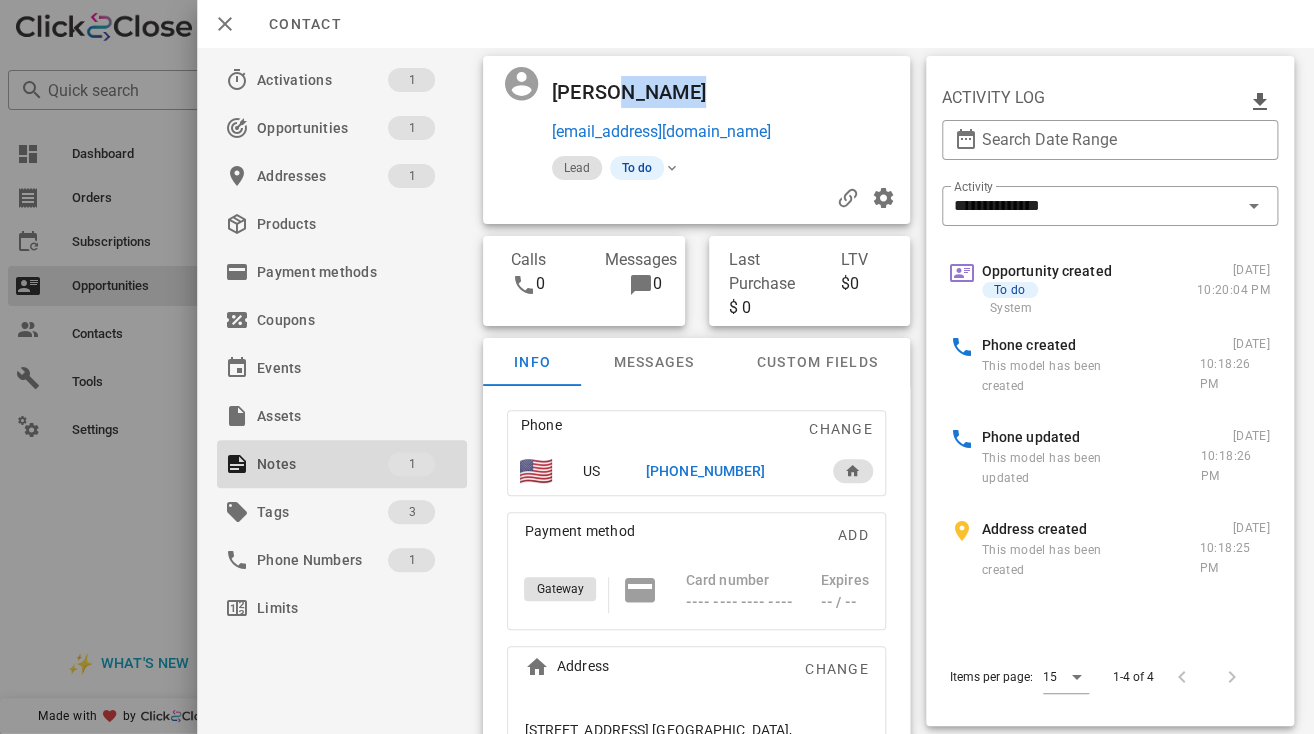 click on "Larry Hriczak" at bounding box center [639, 92] 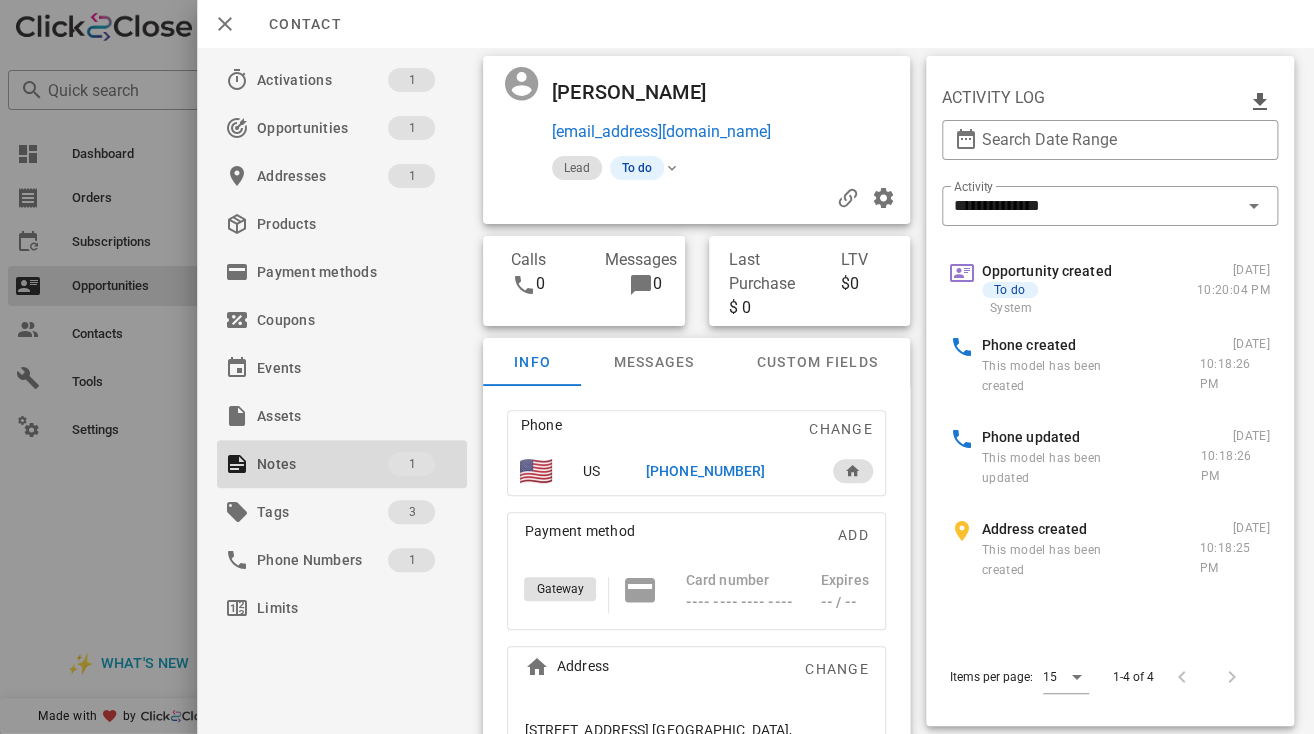 click on "Larry Hriczak" at bounding box center [639, 92] 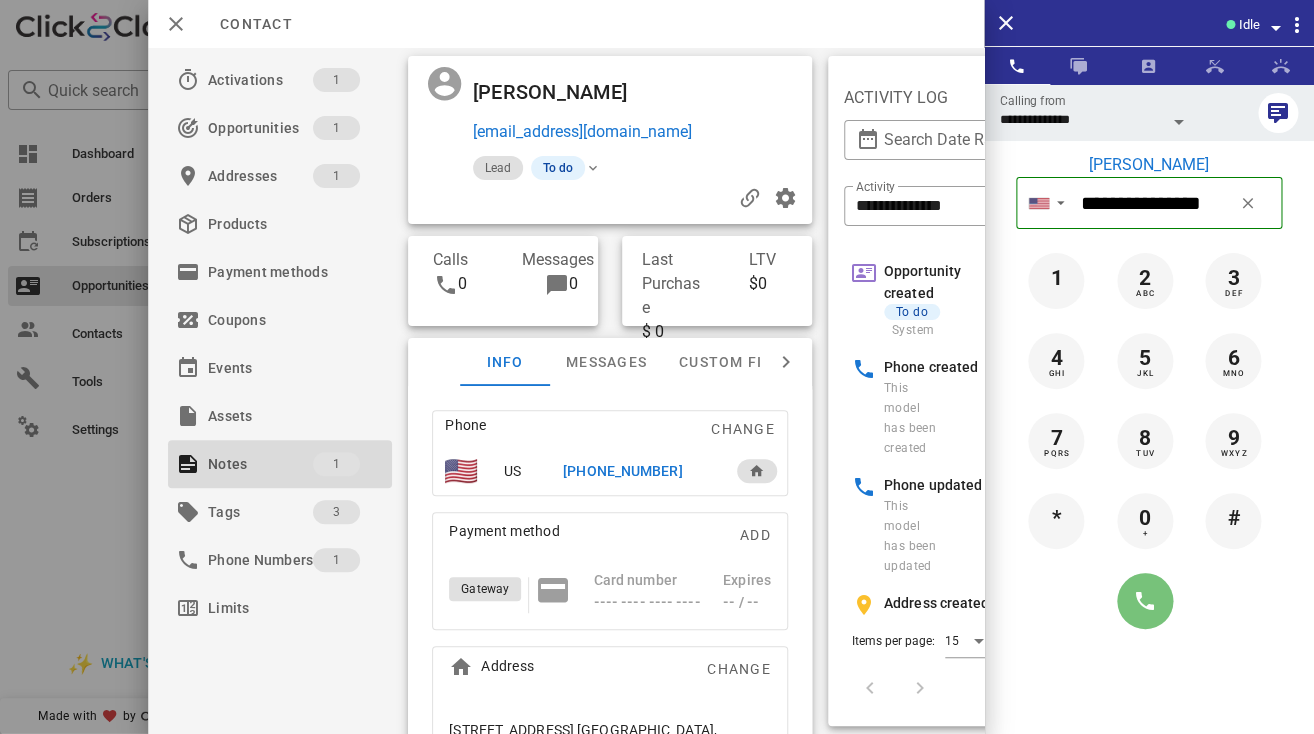click at bounding box center [1145, 601] 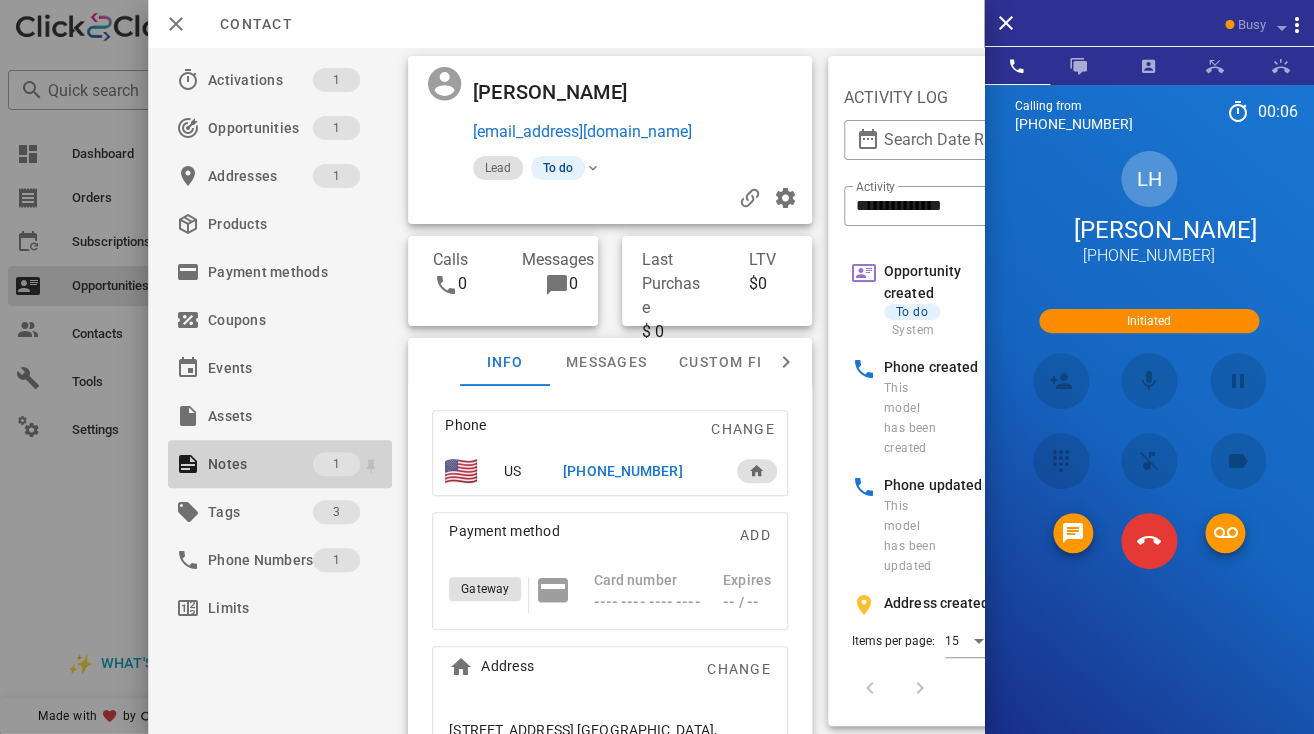 click on "Notes" at bounding box center (260, 464) 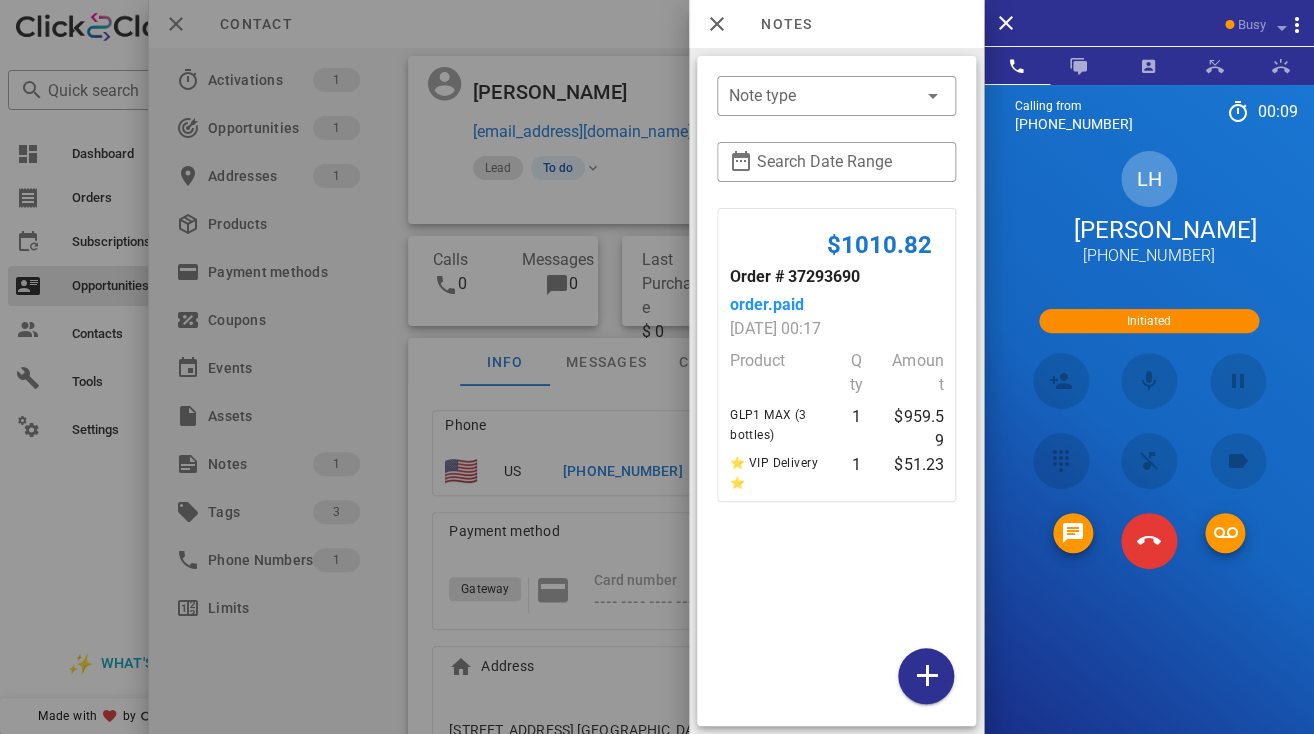 click at bounding box center [657, 367] 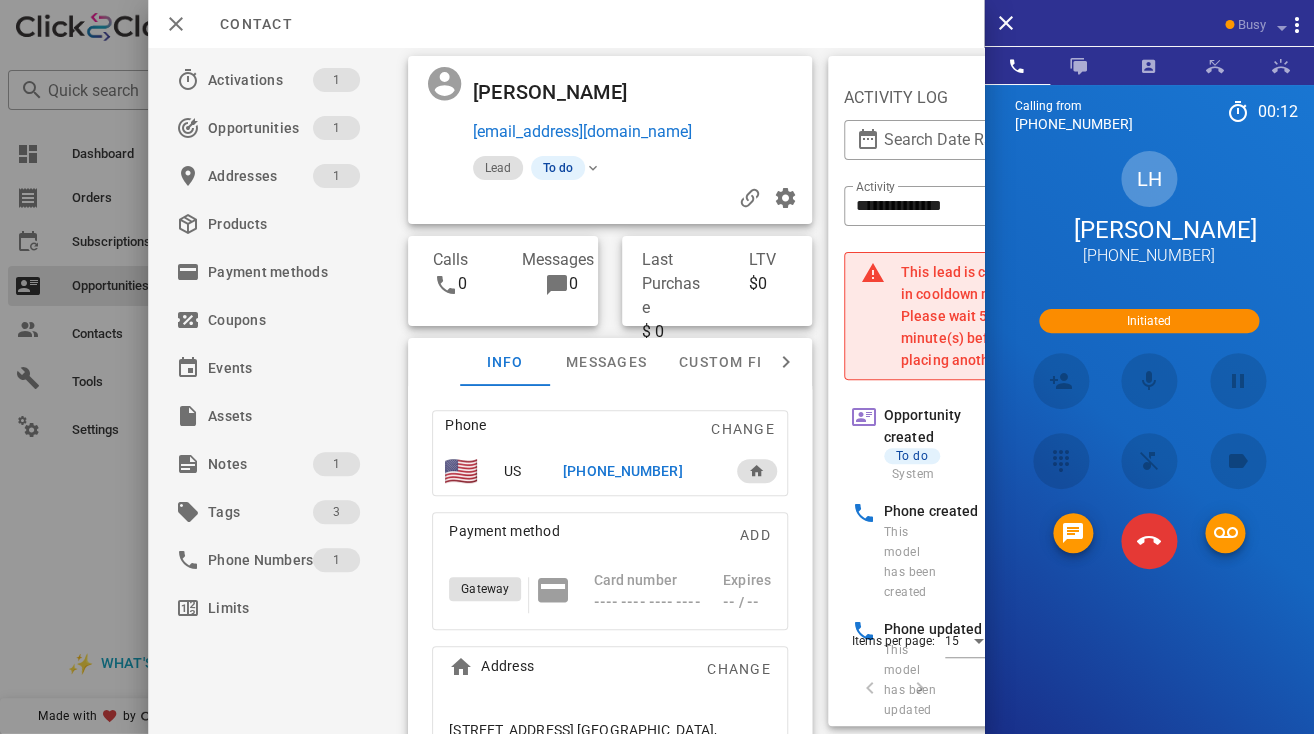 click at bounding box center (1149, 541) 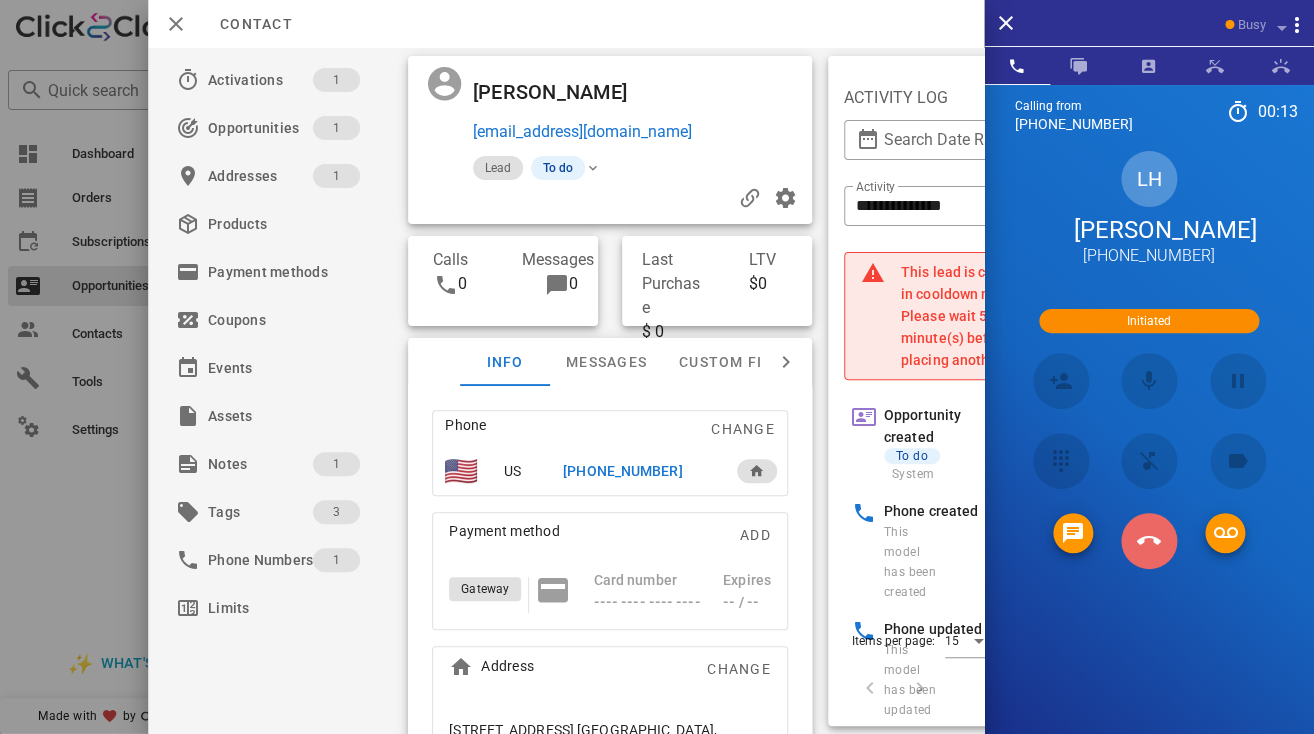 click at bounding box center [1149, 541] 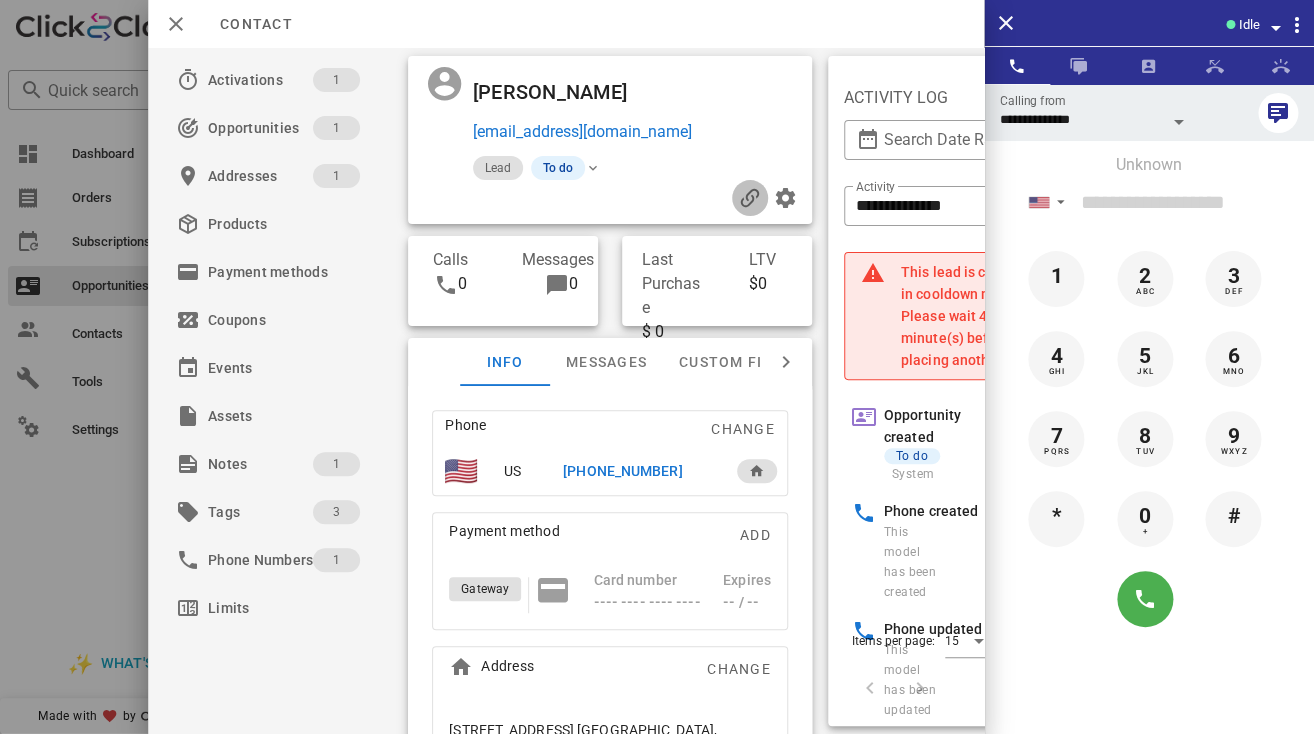 click at bounding box center (749, 198) 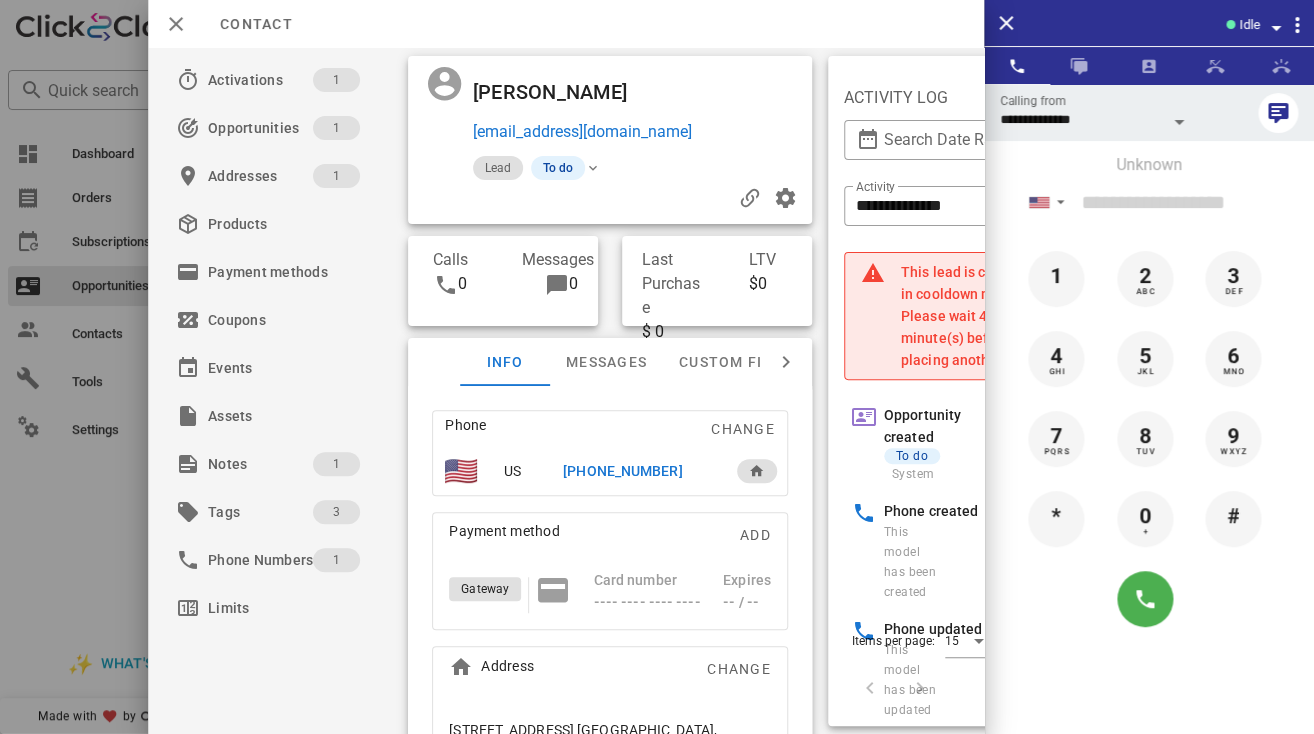 click on "+17325210810" at bounding box center [622, 471] 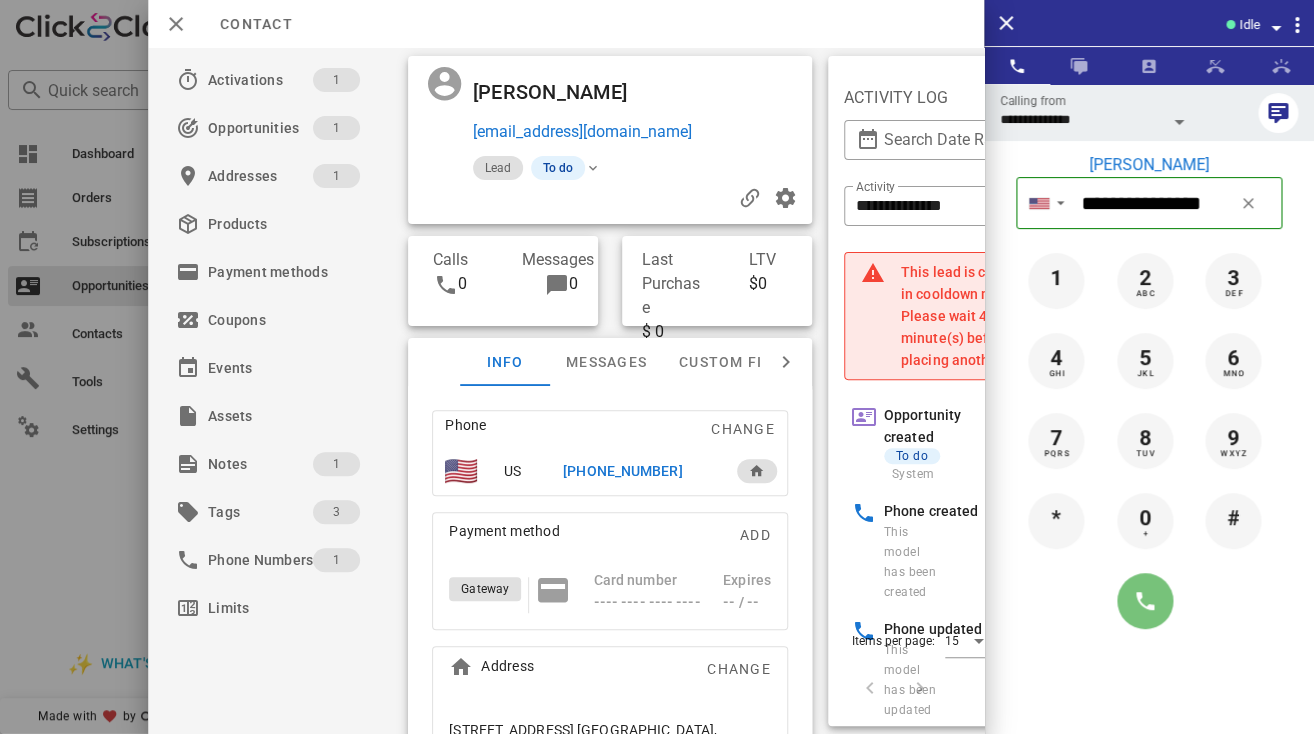 click at bounding box center [1145, 601] 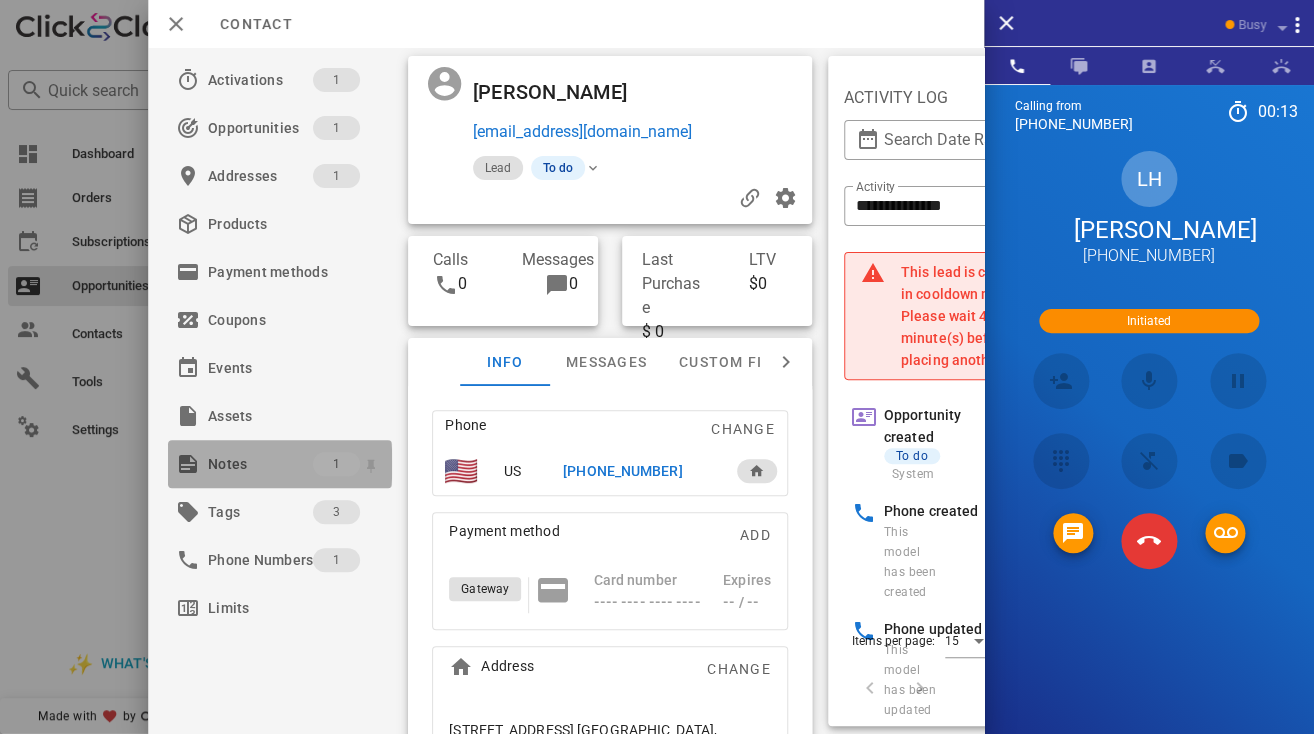 click on "Notes" at bounding box center (260, 464) 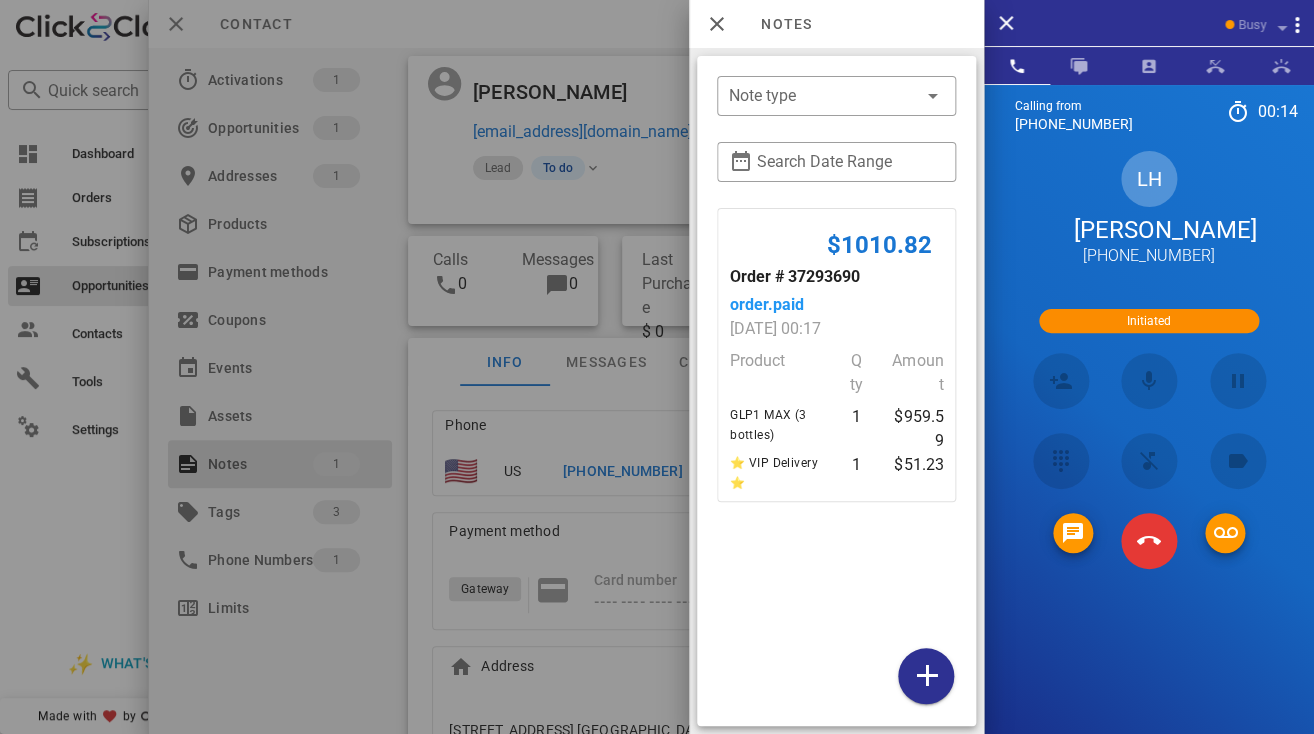 click at bounding box center (657, 367) 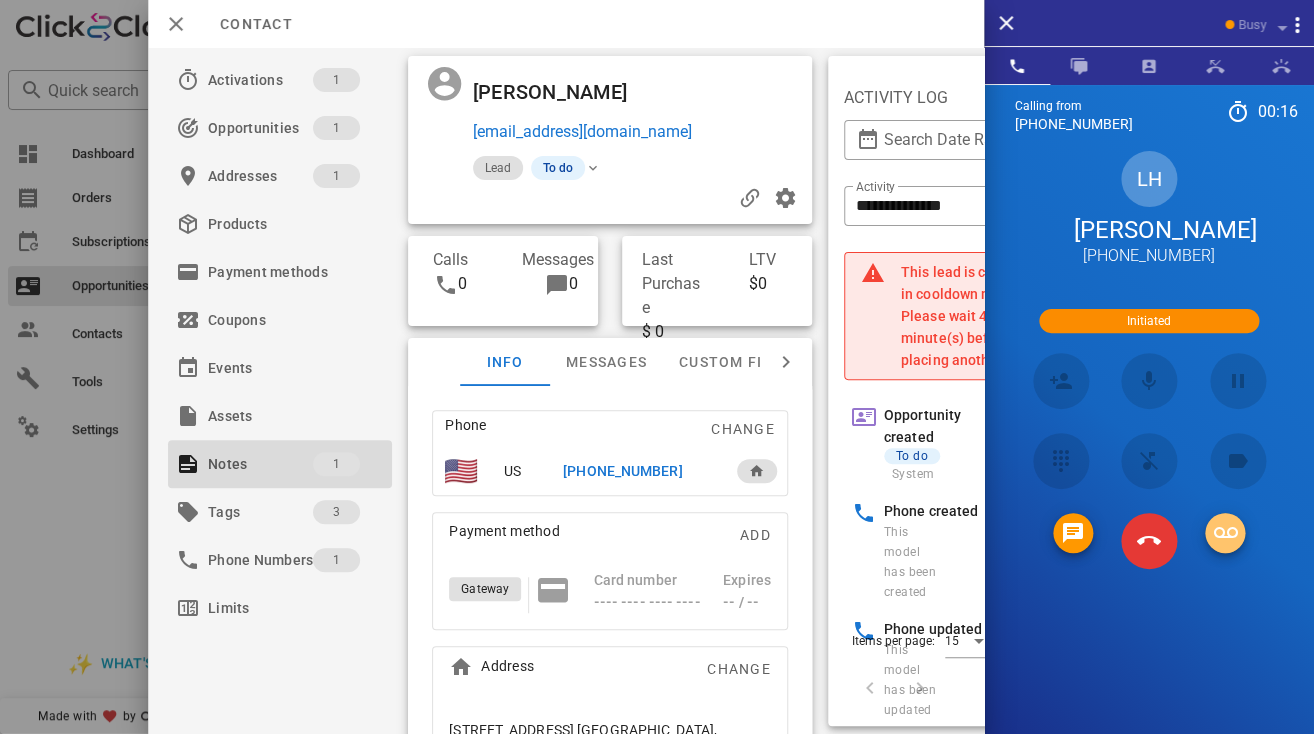 click at bounding box center (1225, 533) 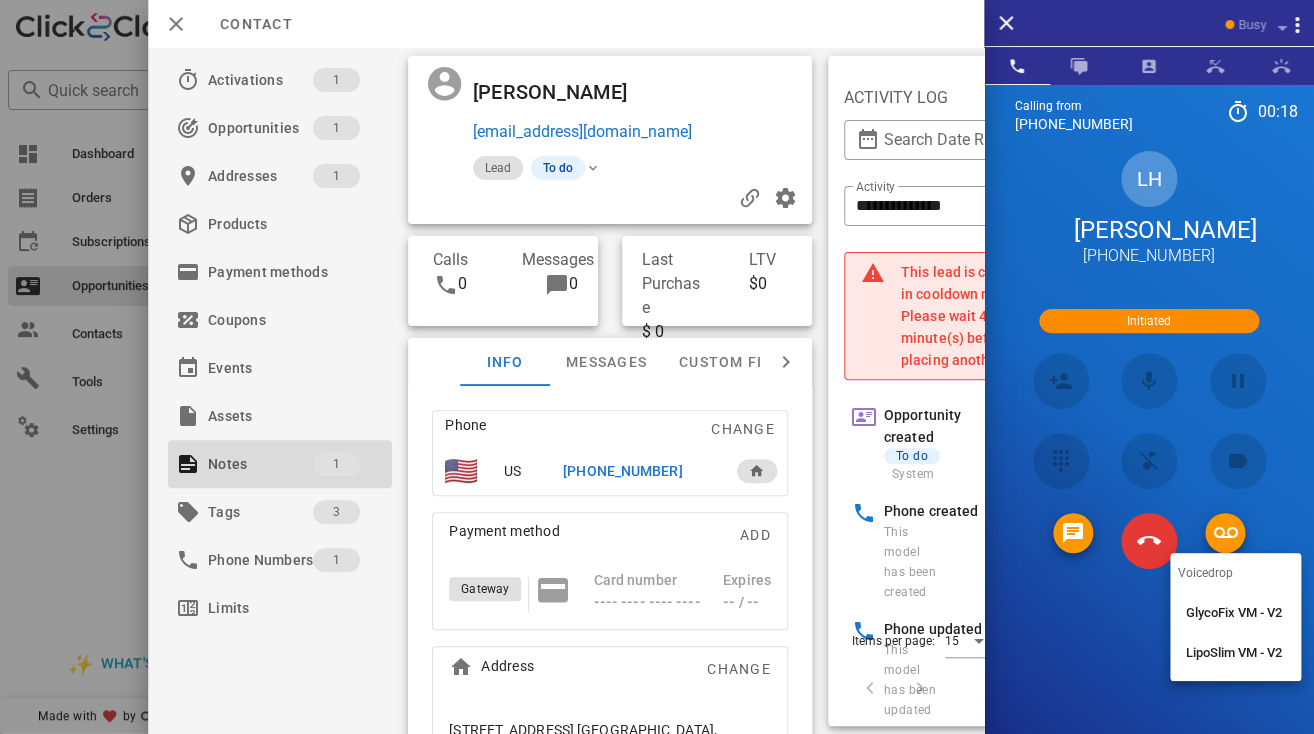 click on "GlycoFix VM - V2" at bounding box center (1235, 613) 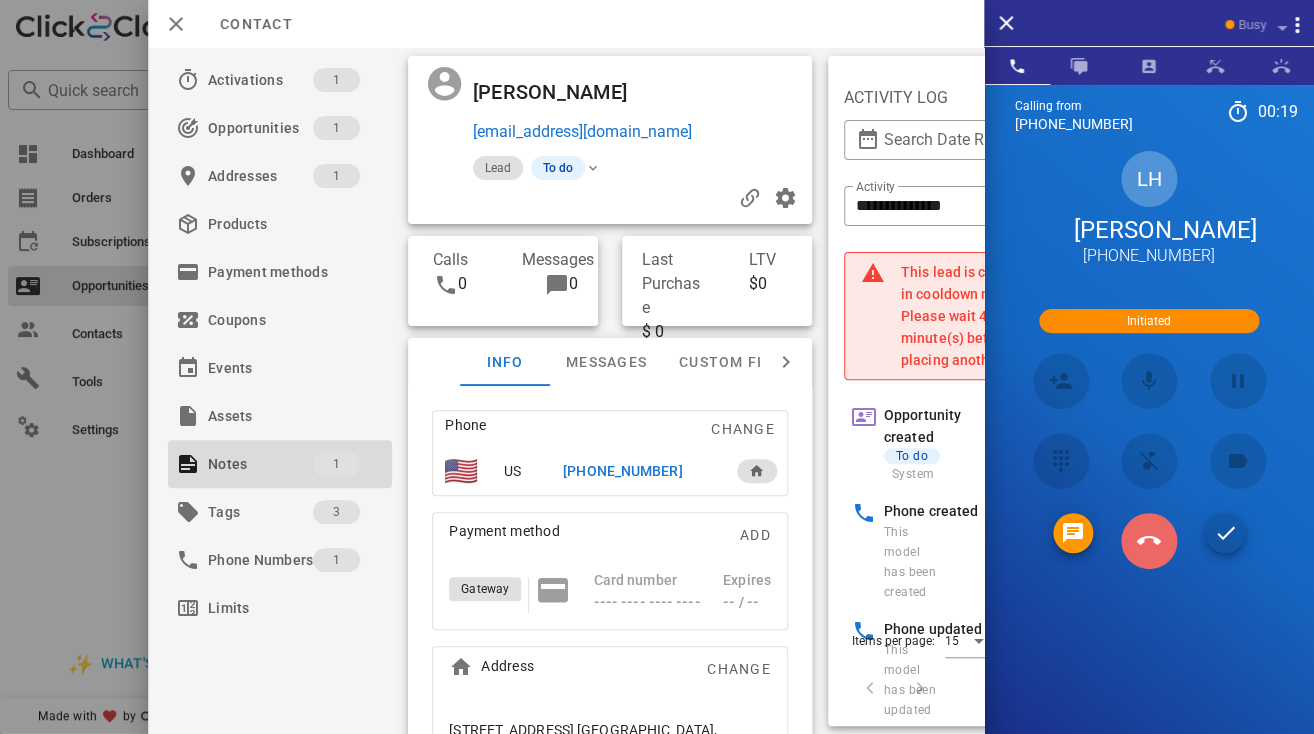 click at bounding box center [1149, 541] 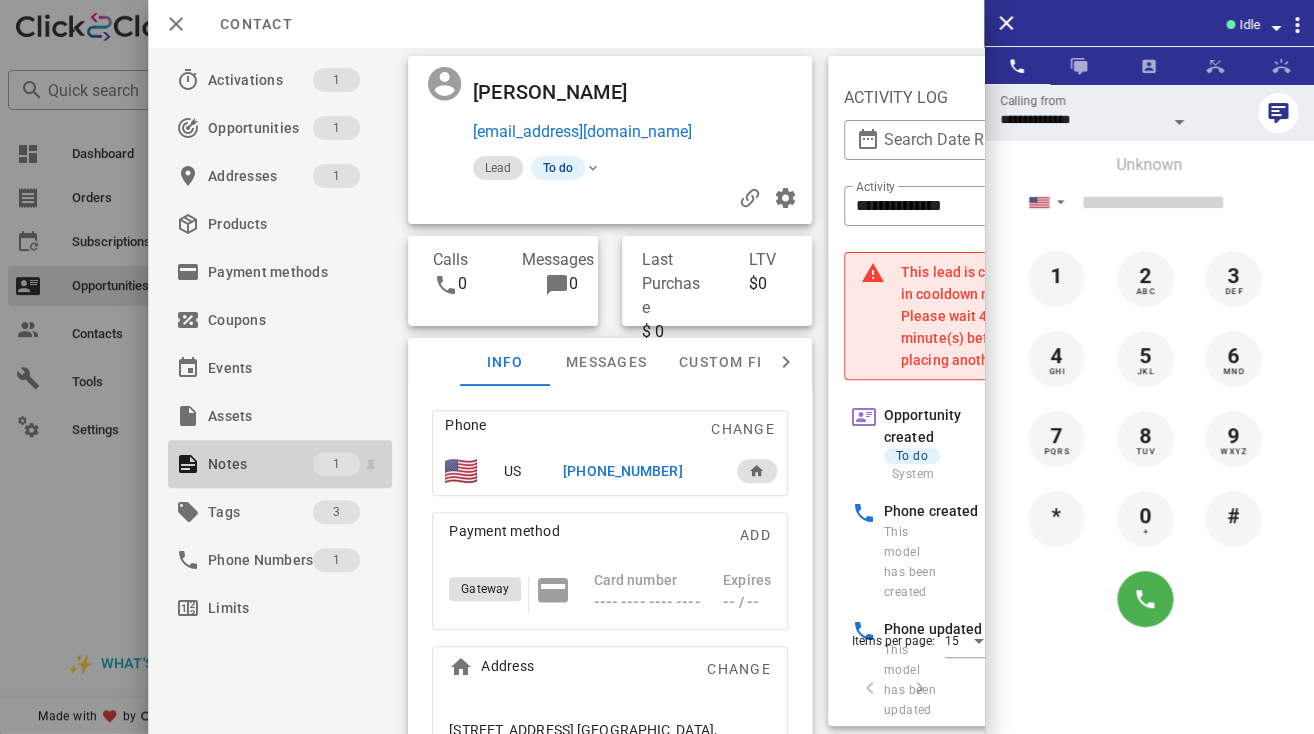click on "Notes" at bounding box center [260, 464] 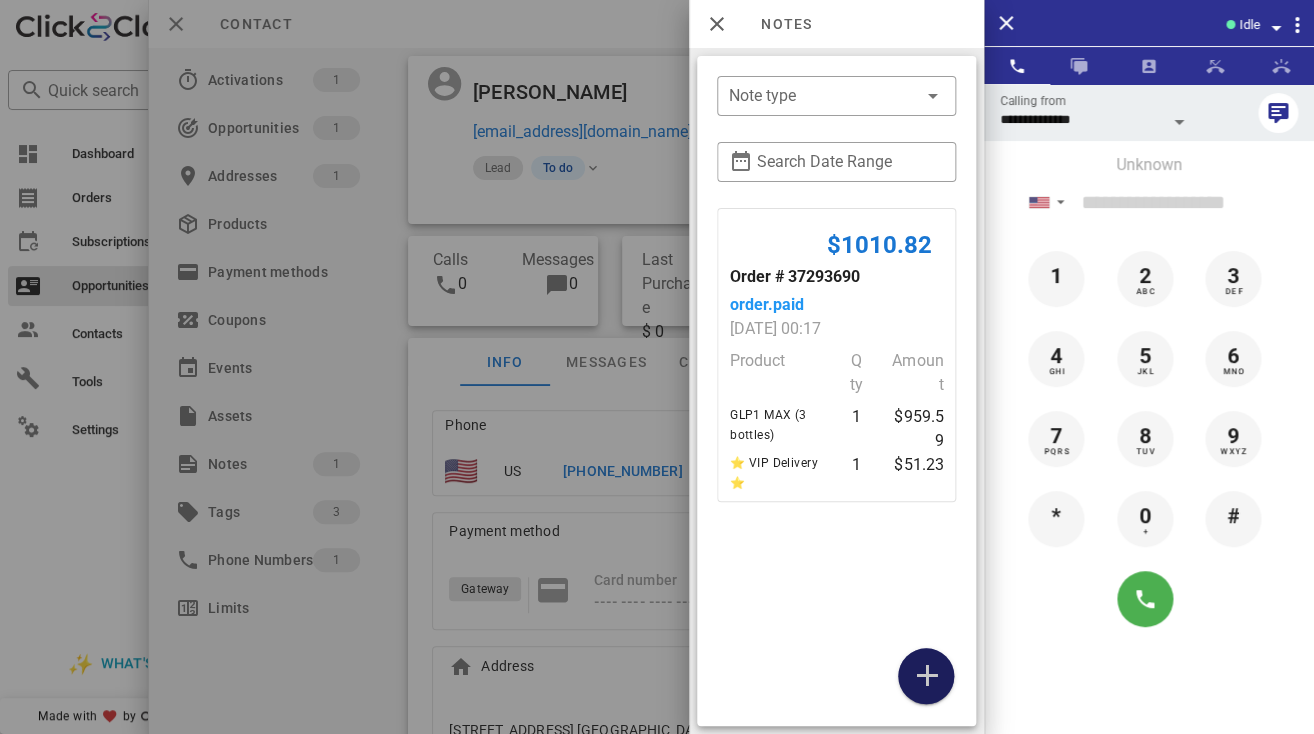 click at bounding box center (926, 676) 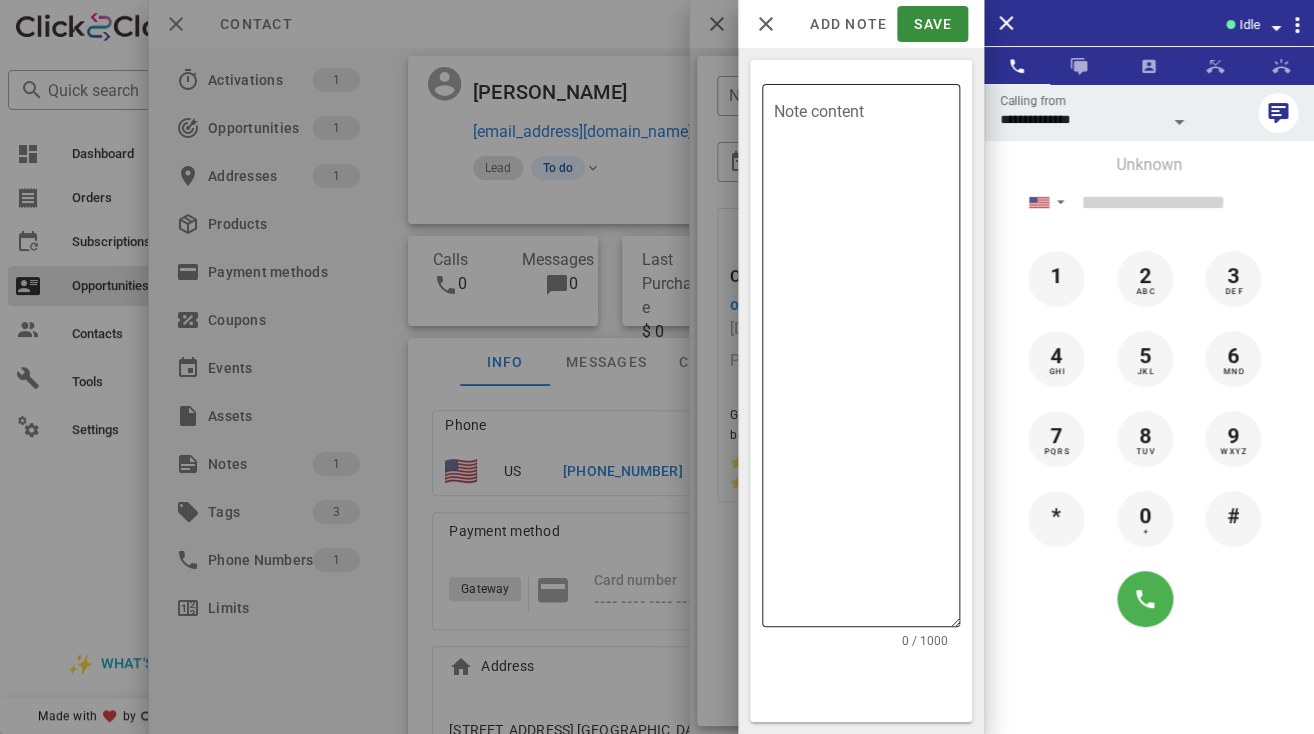 click on "Note content" at bounding box center (867, 360) 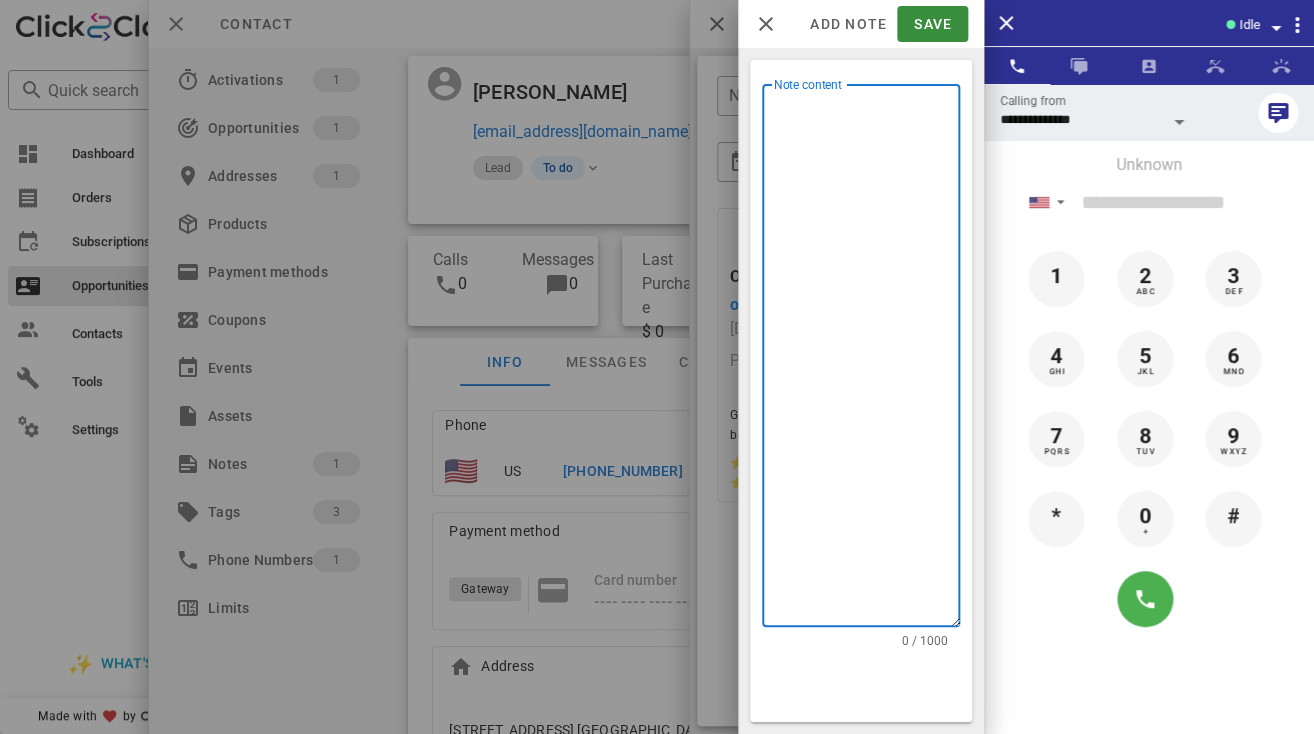 type on "*" 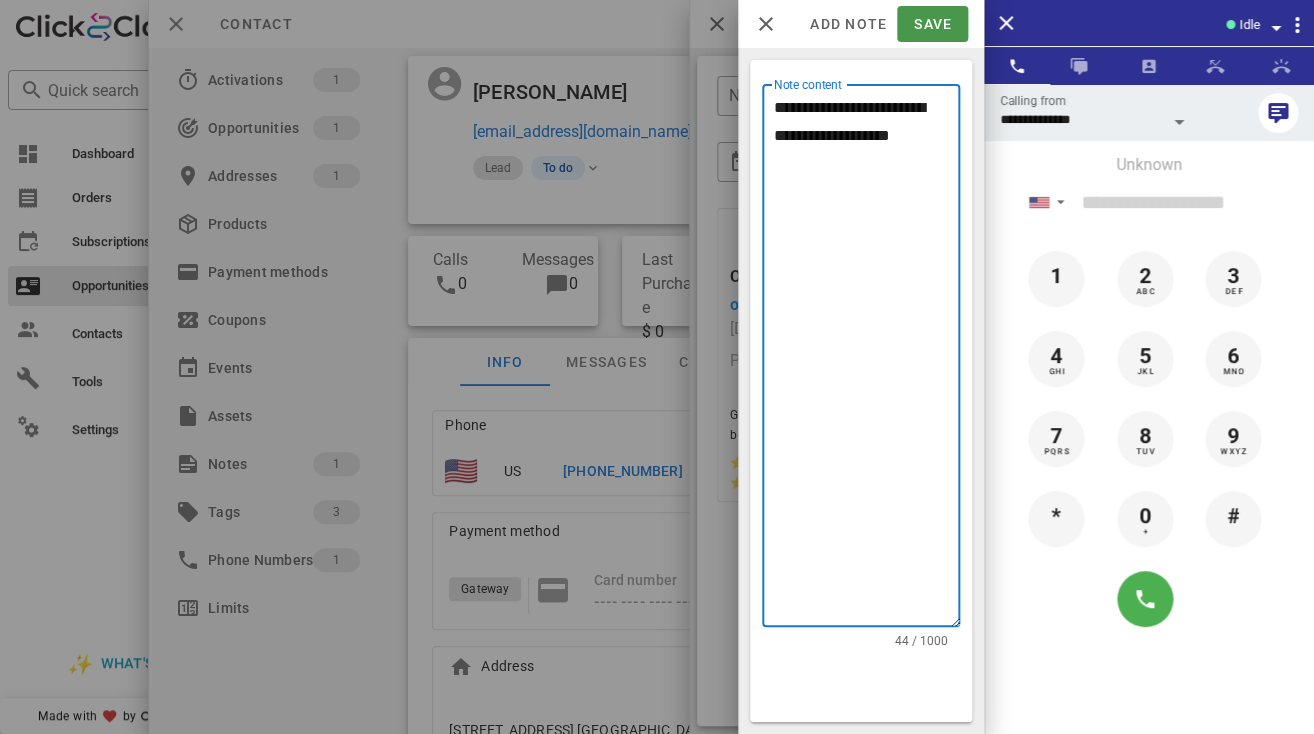 type on "**********" 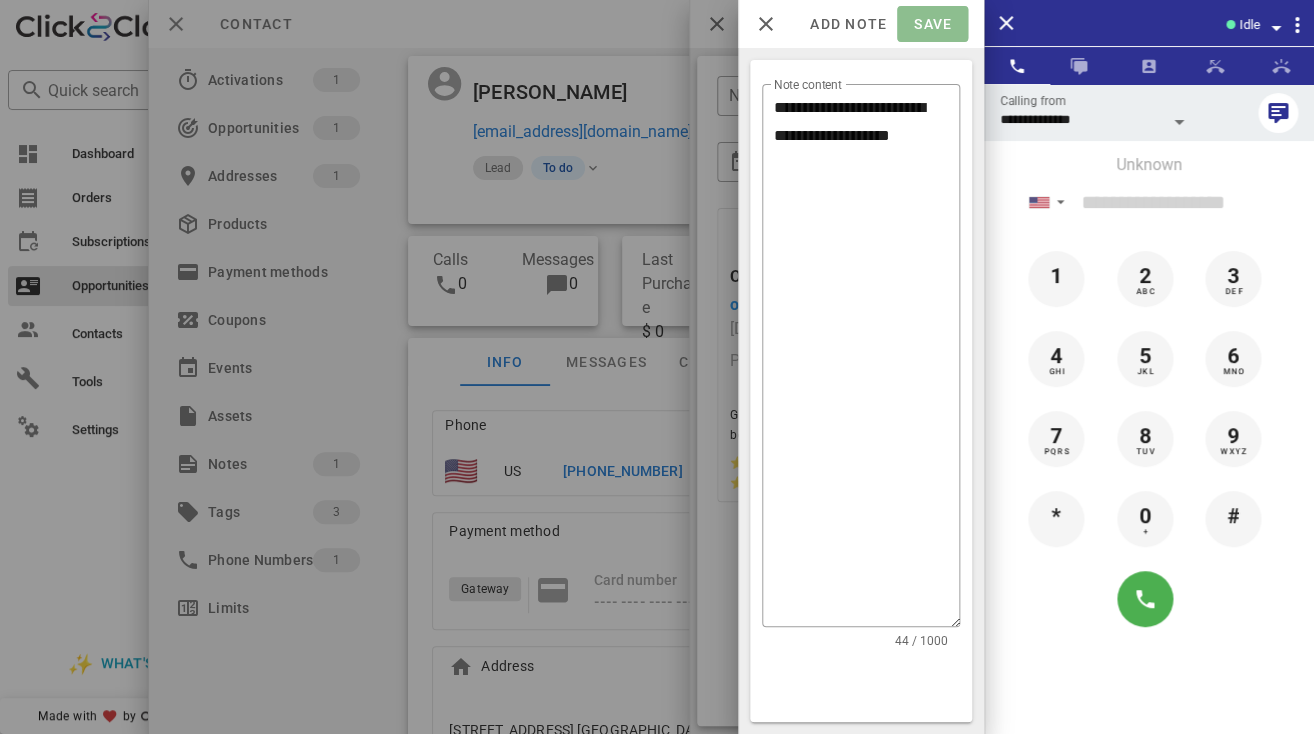 click on "Save" at bounding box center [932, 24] 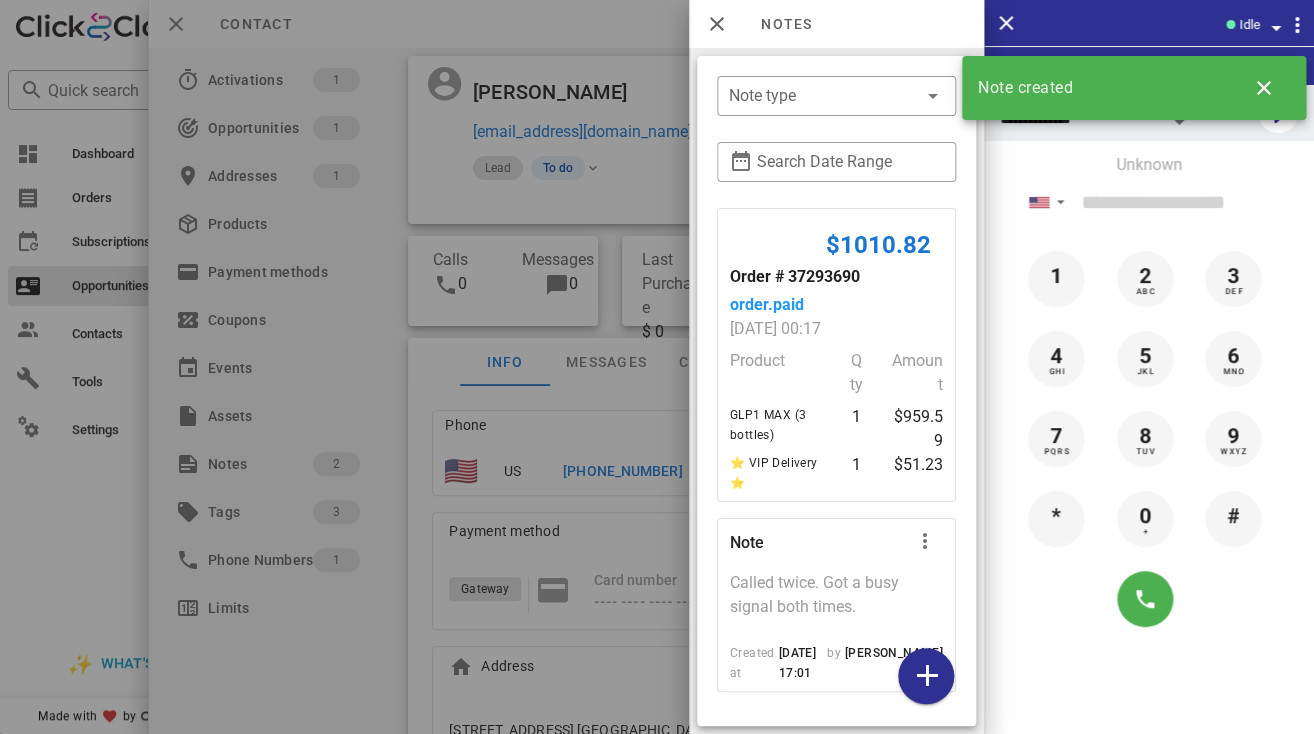 click at bounding box center [657, 367] 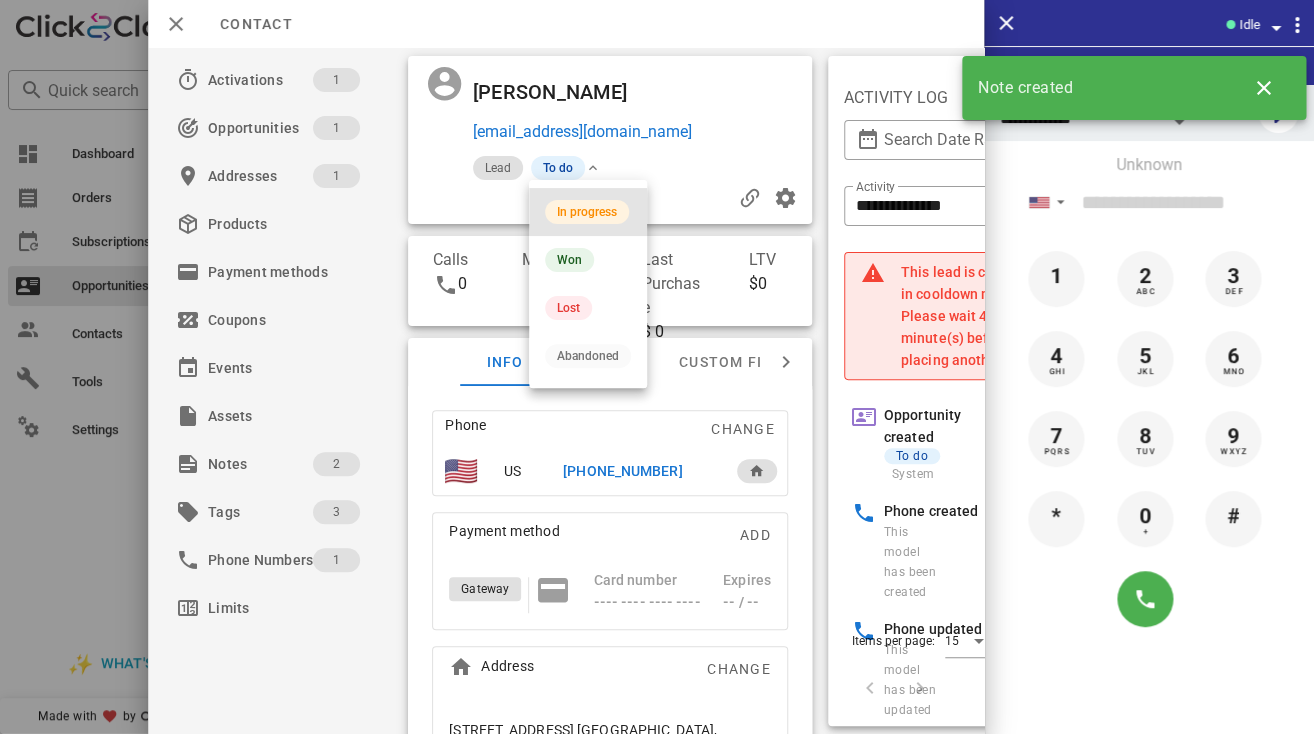 click on "In progress" at bounding box center [587, 212] 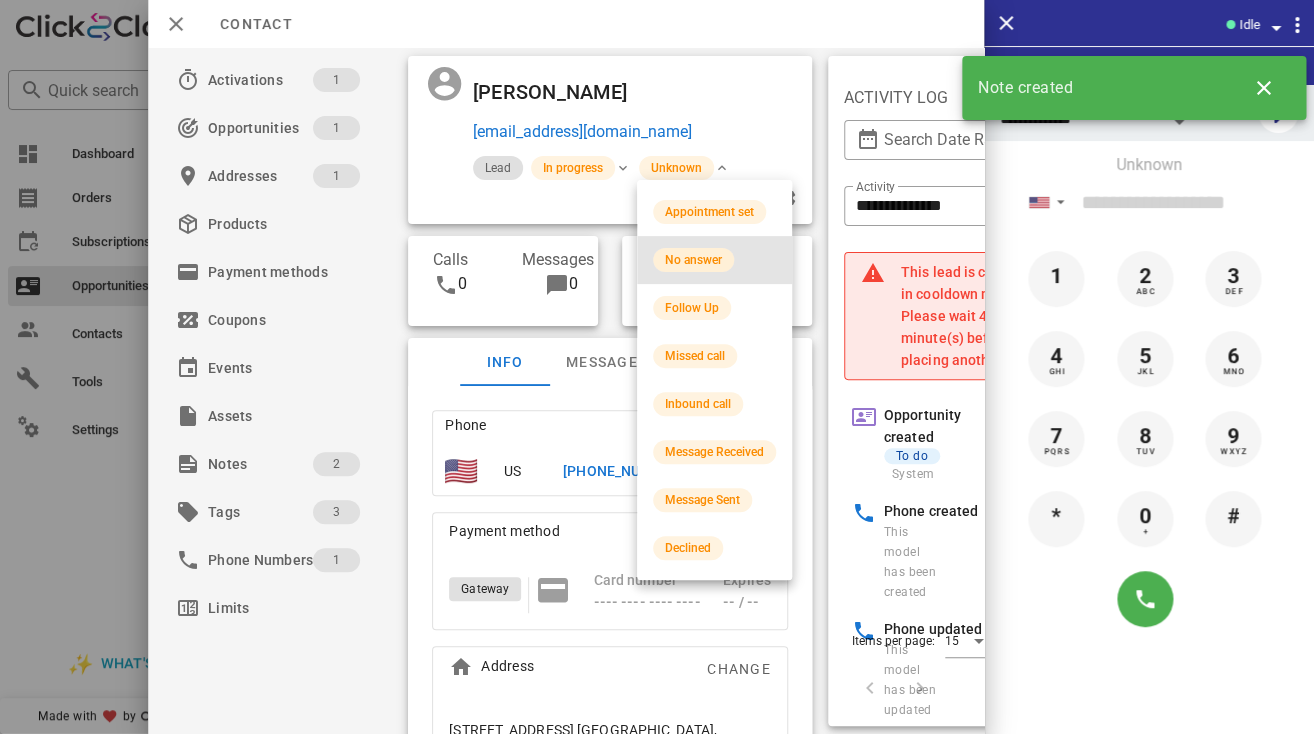 click on "No answer" at bounding box center [693, 260] 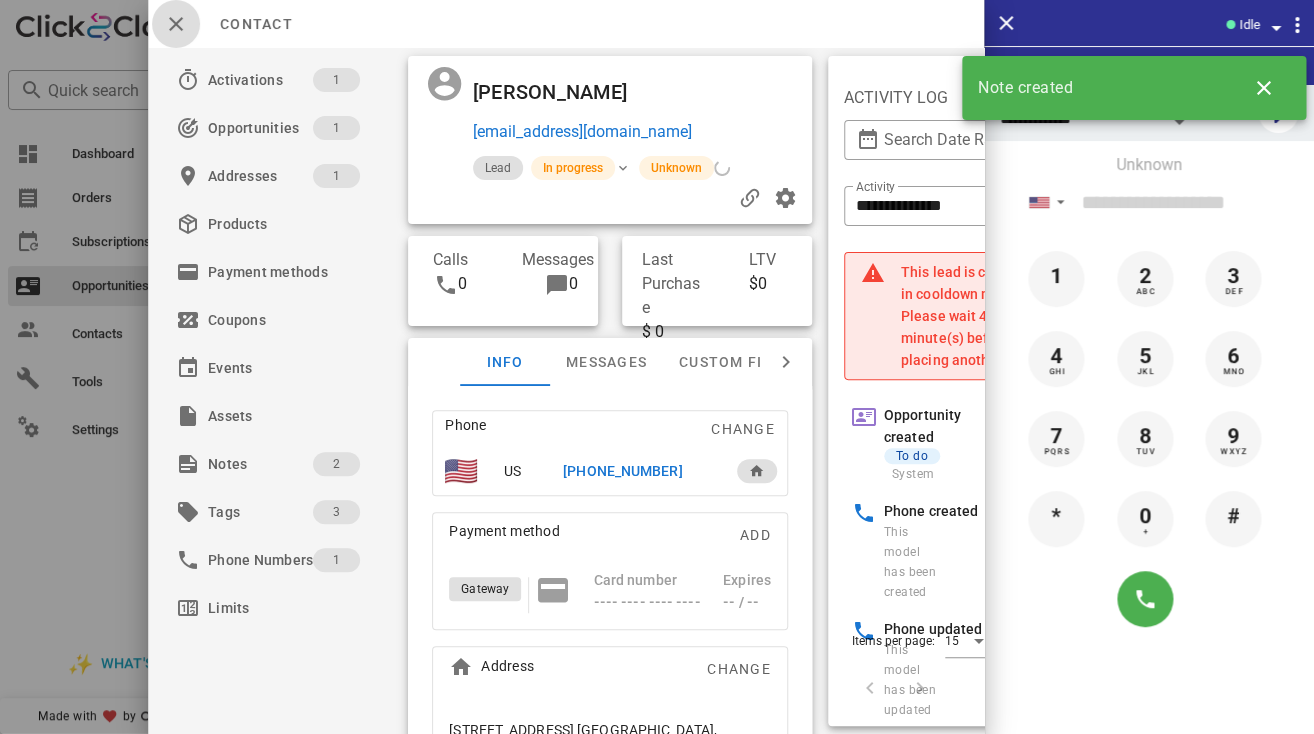 click at bounding box center (176, 24) 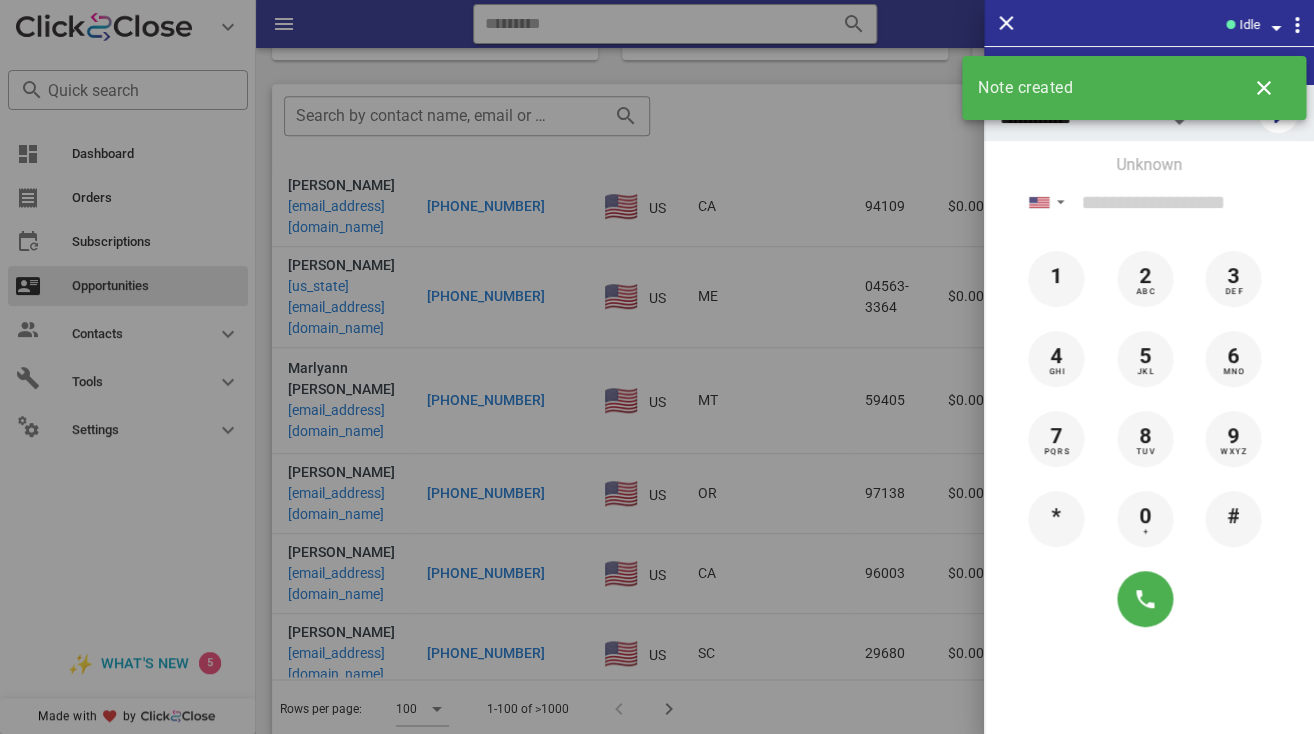 click at bounding box center (657, 367) 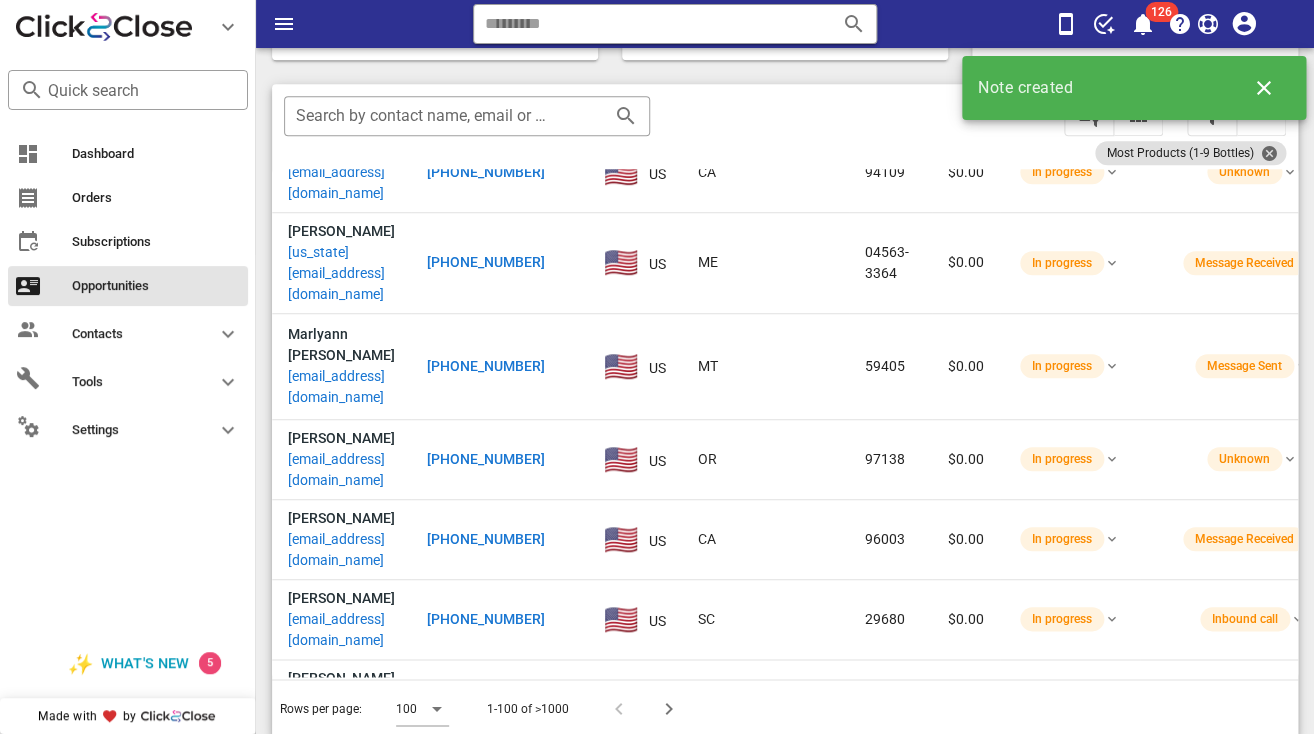 scroll, scrollTop: 3546, scrollLeft: 0, axis: vertical 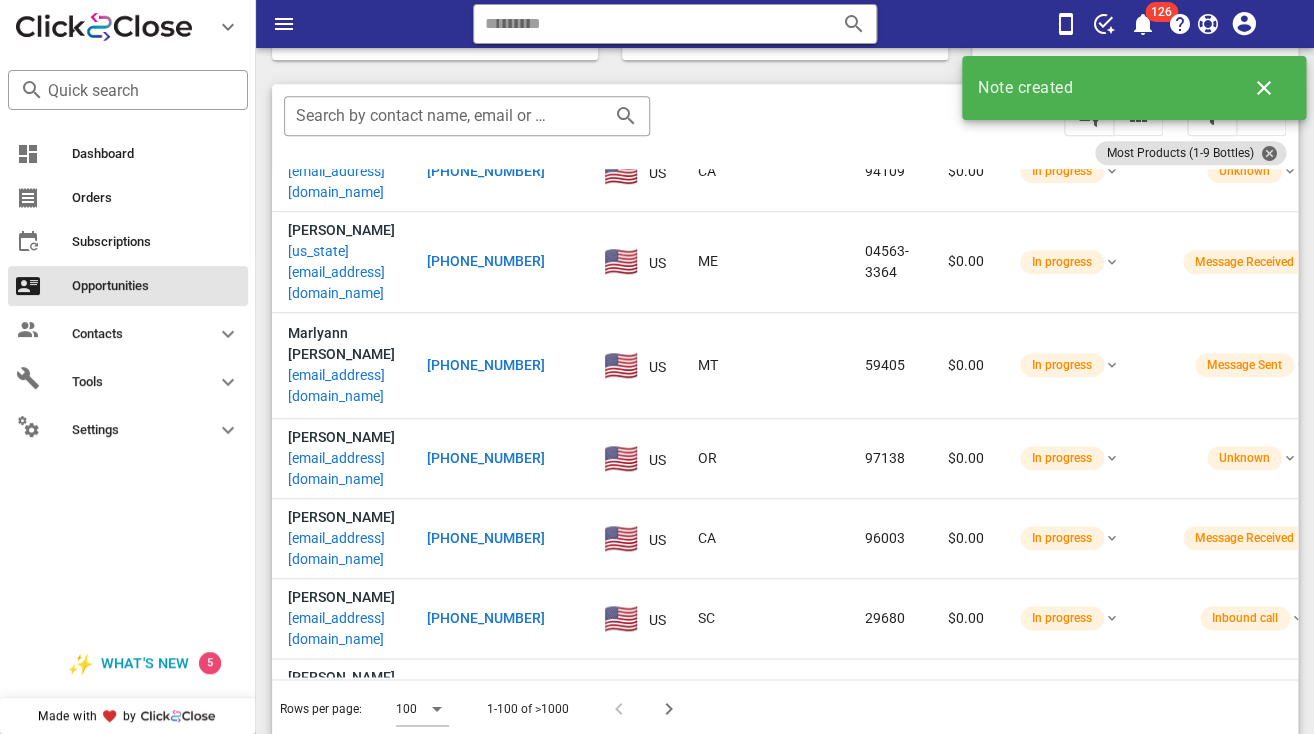 click on "mchugh15@astound.net" at bounding box center [341, 1455] 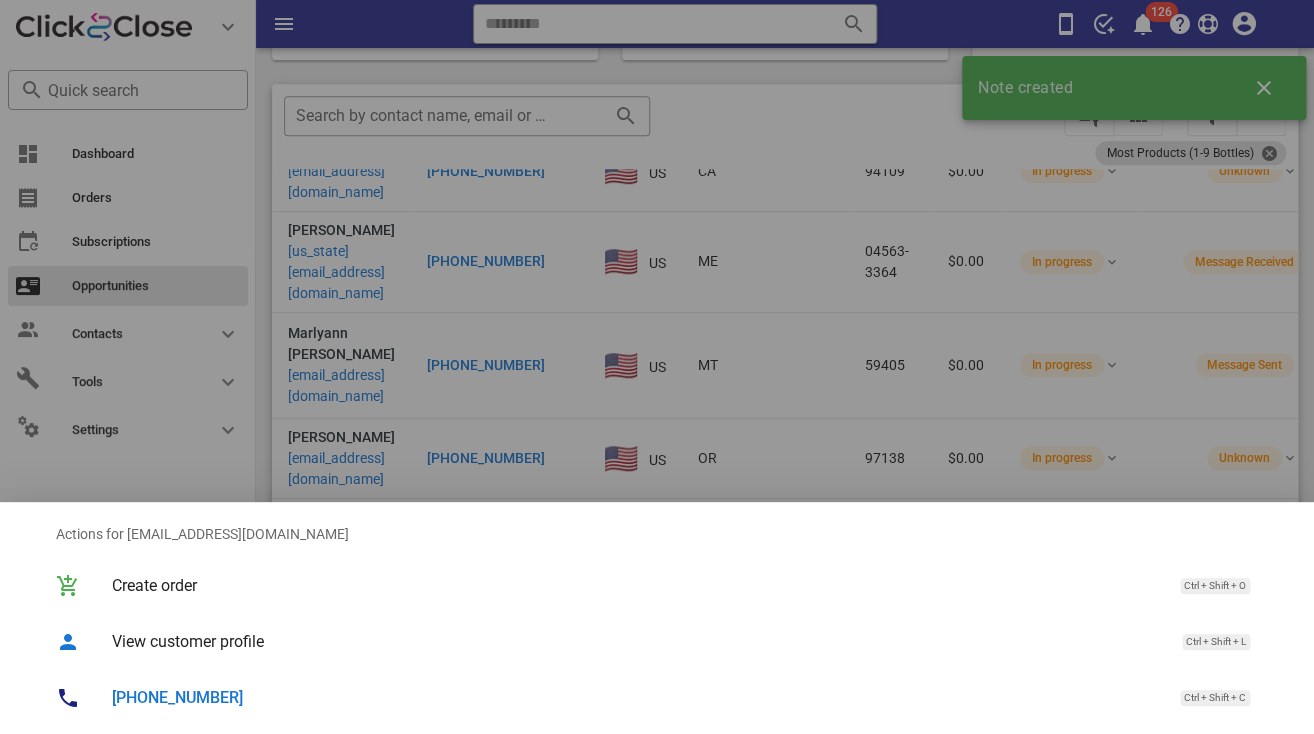 click at bounding box center (657, 367) 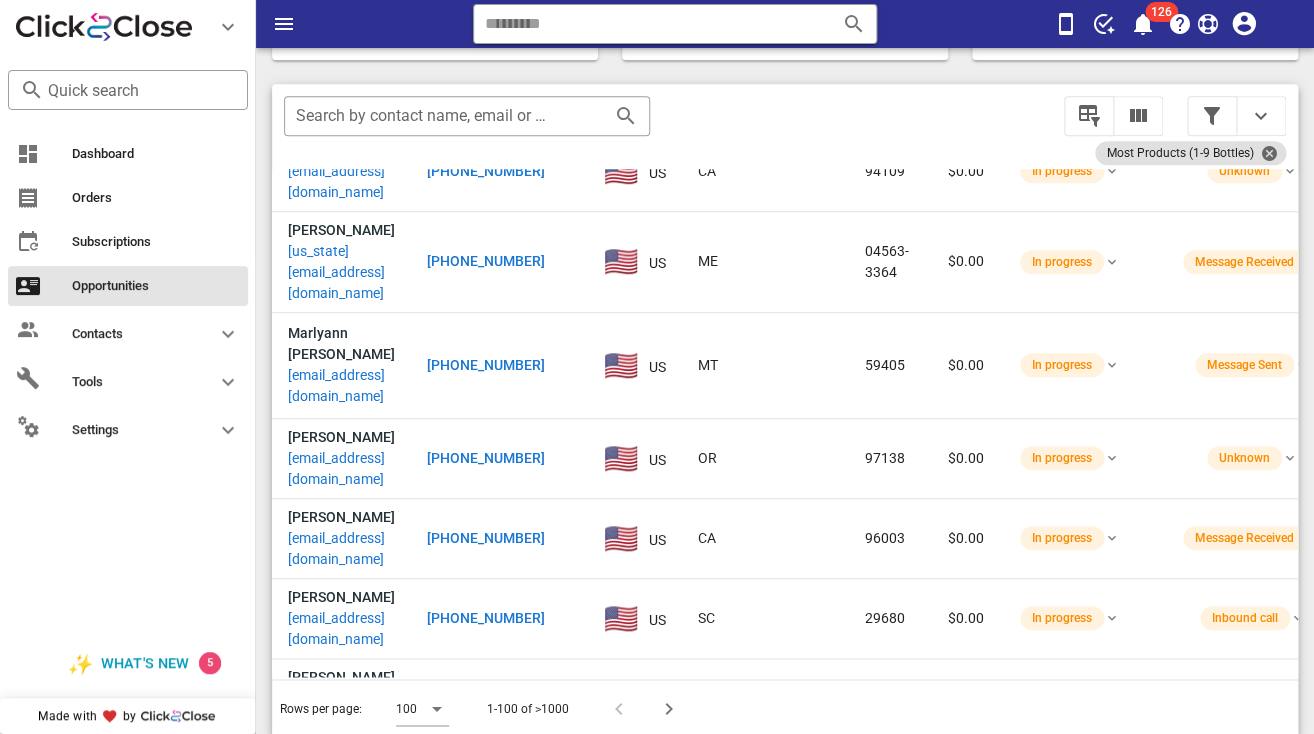 click on "mchugh15@astound.net" at bounding box center (341, 1455) 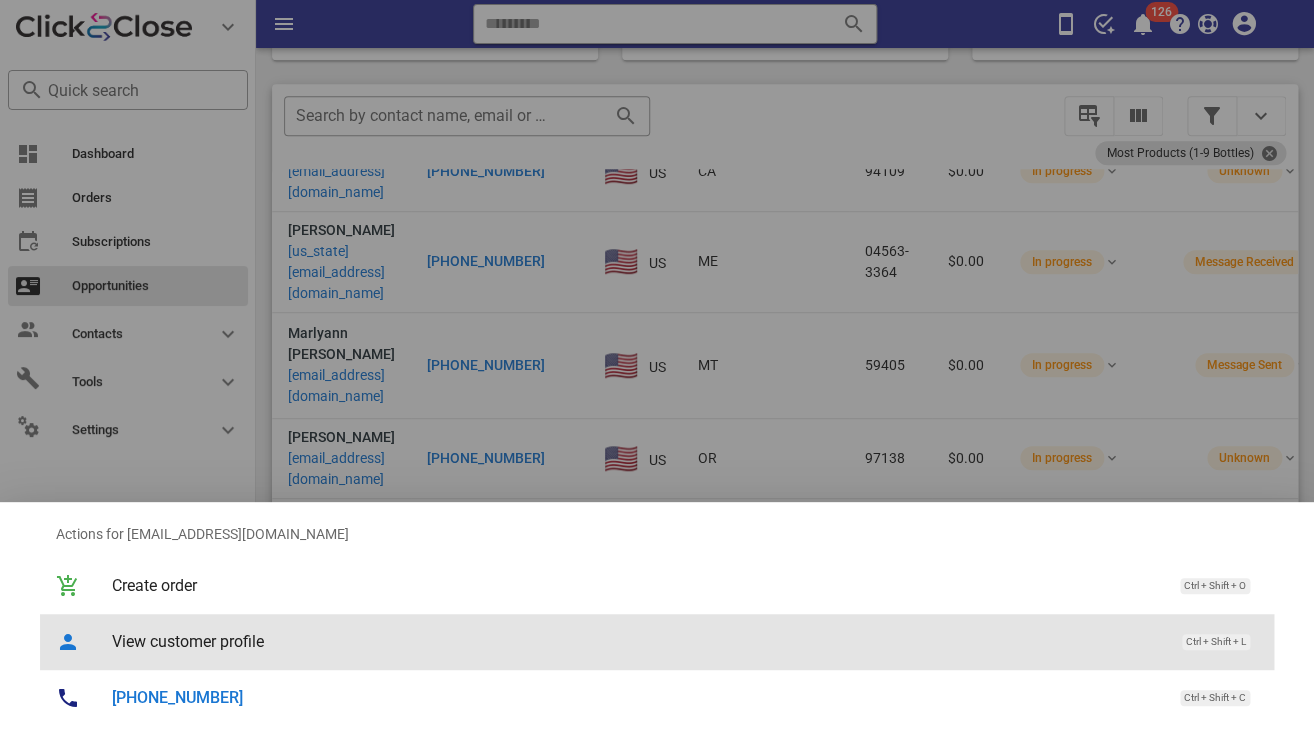 click on "View customer profile" at bounding box center [637, 641] 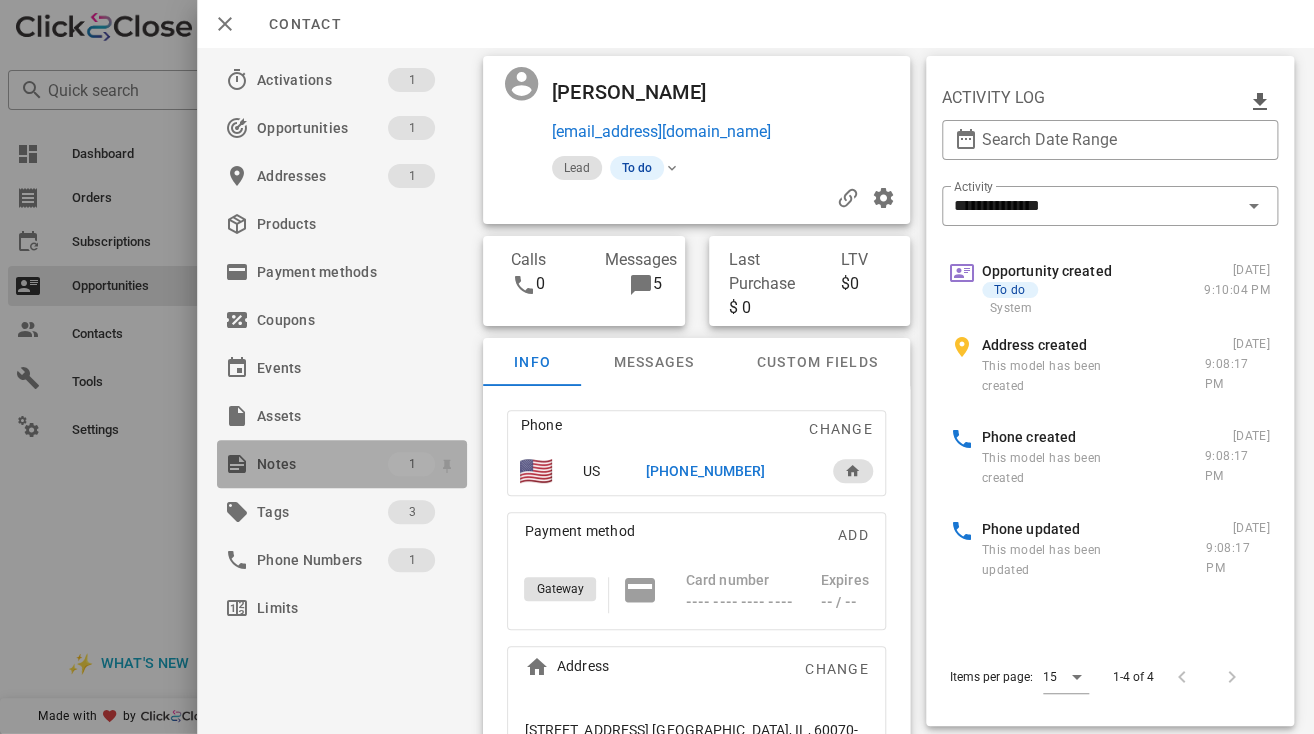 click on "Notes" at bounding box center [322, 464] 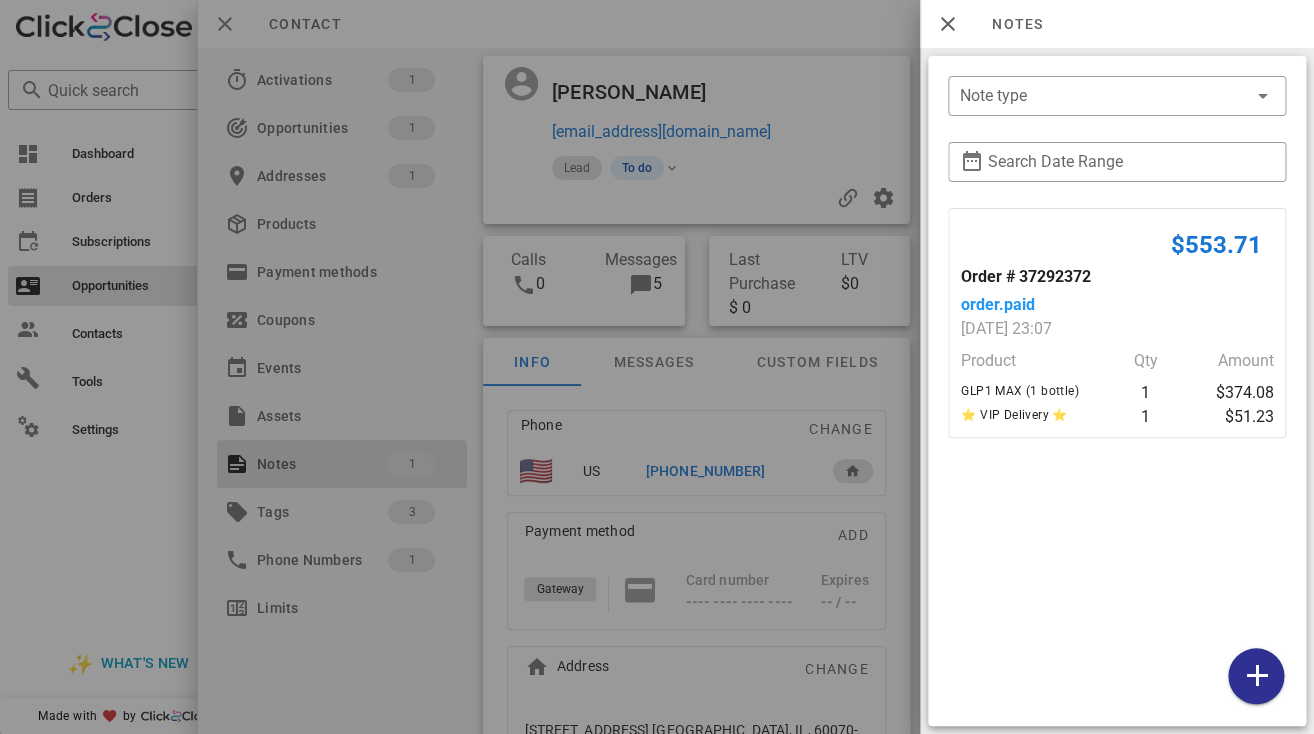 click at bounding box center [657, 367] 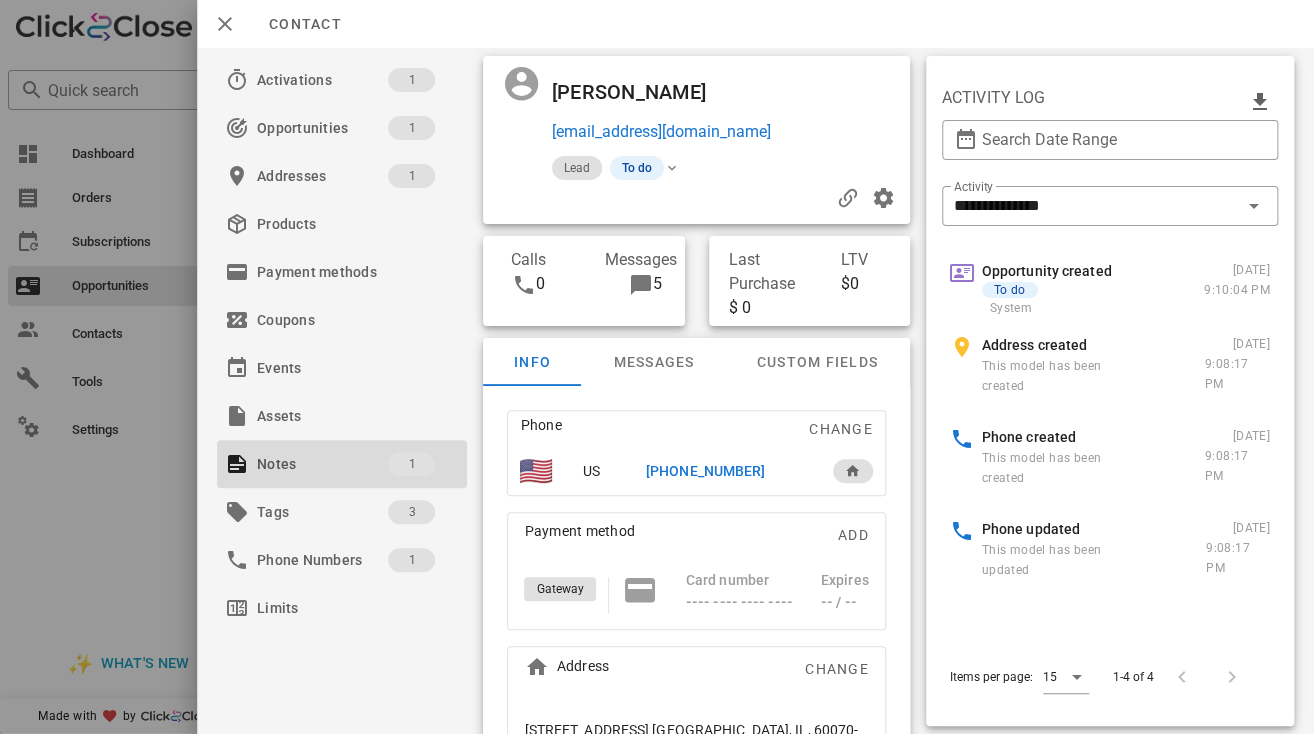 click at bounding box center [657, 367] 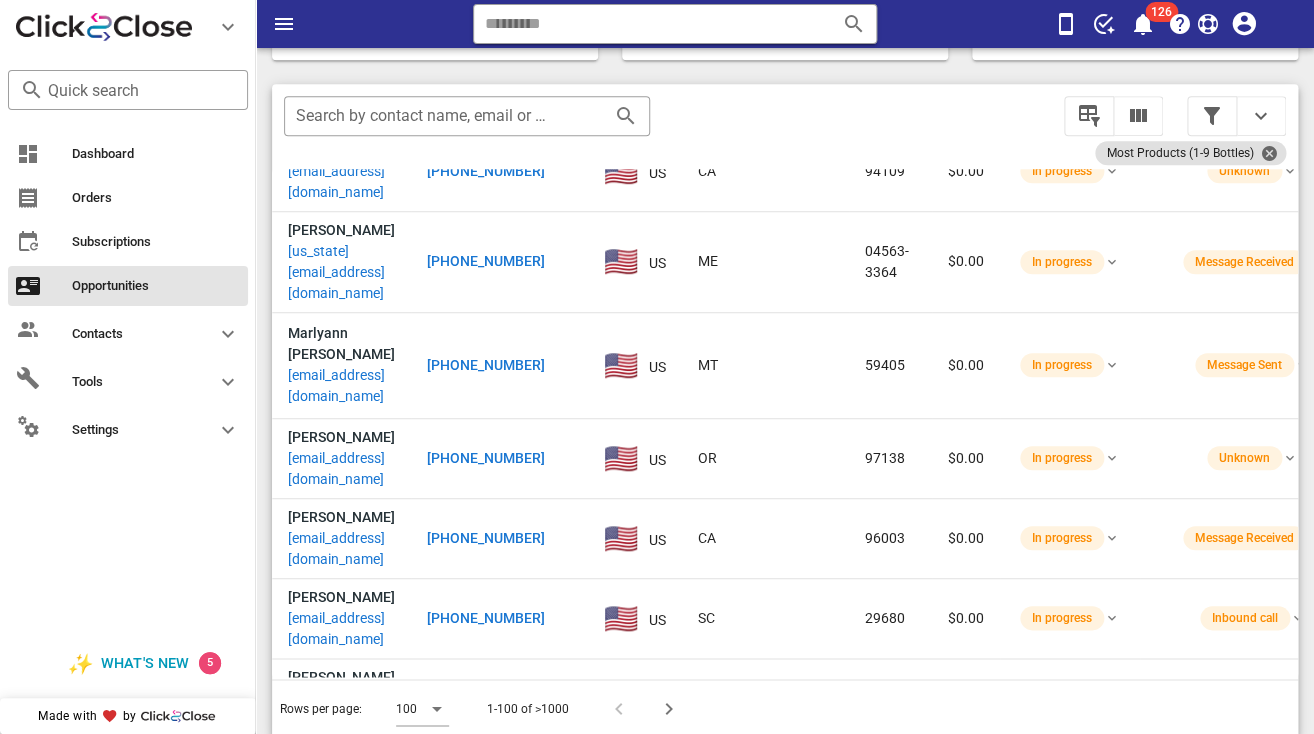click on "vrgcos@gmail.com" at bounding box center (341, 1375) 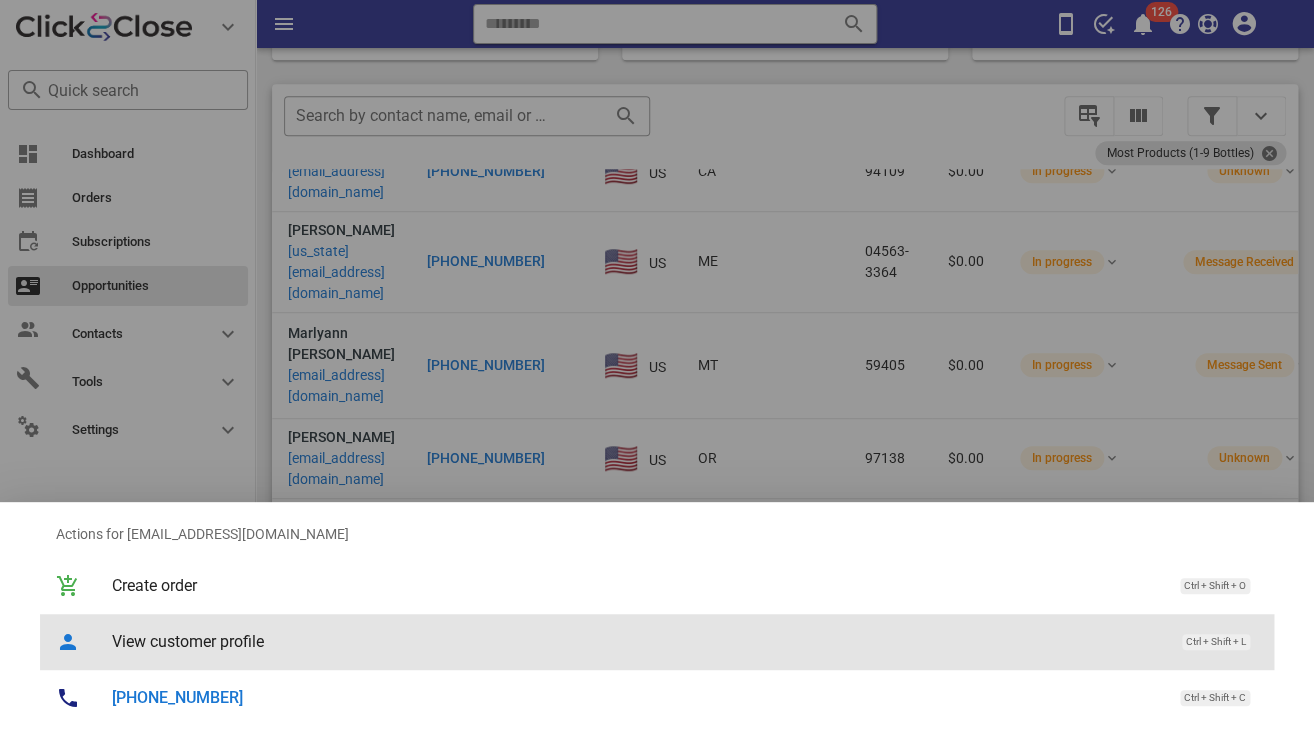 click on "View customer profile Ctrl + Shift + L" at bounding box center [685, 641] 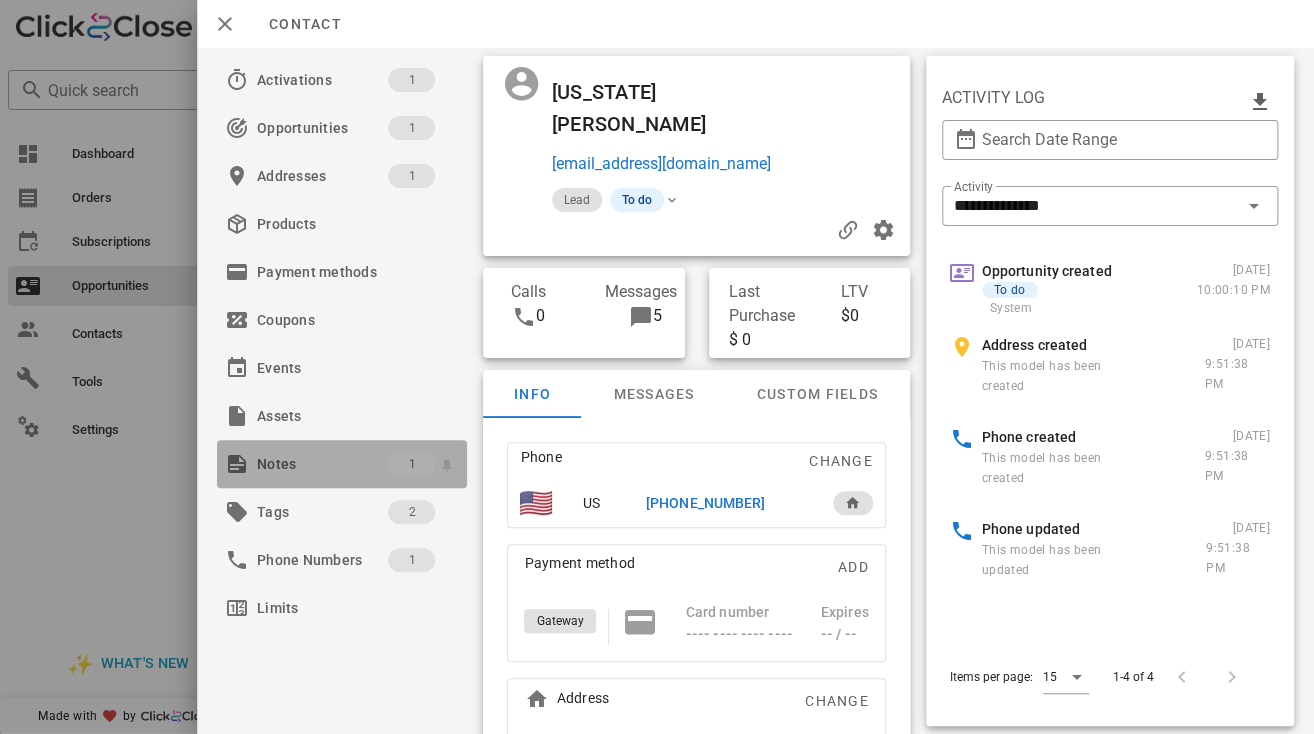 click on "Notes" at bounding box center [322, 464] 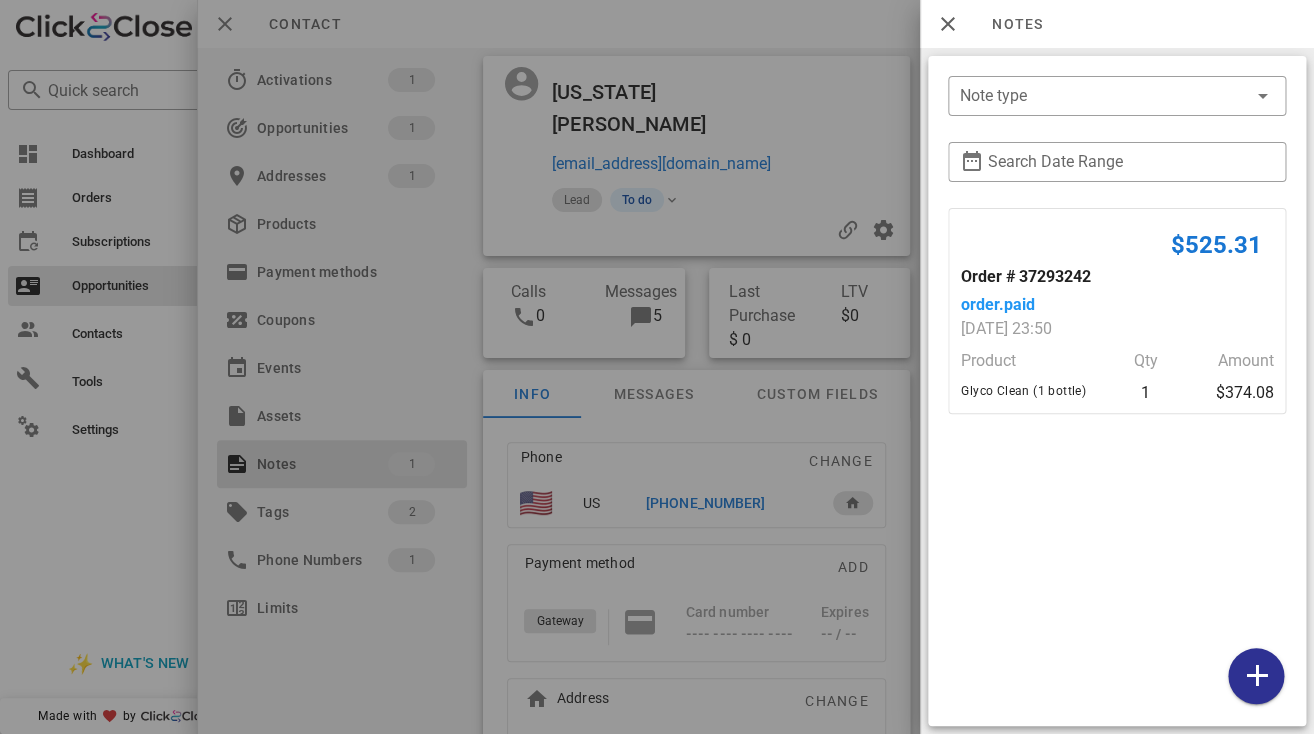 click at bounding box center [657, 367] 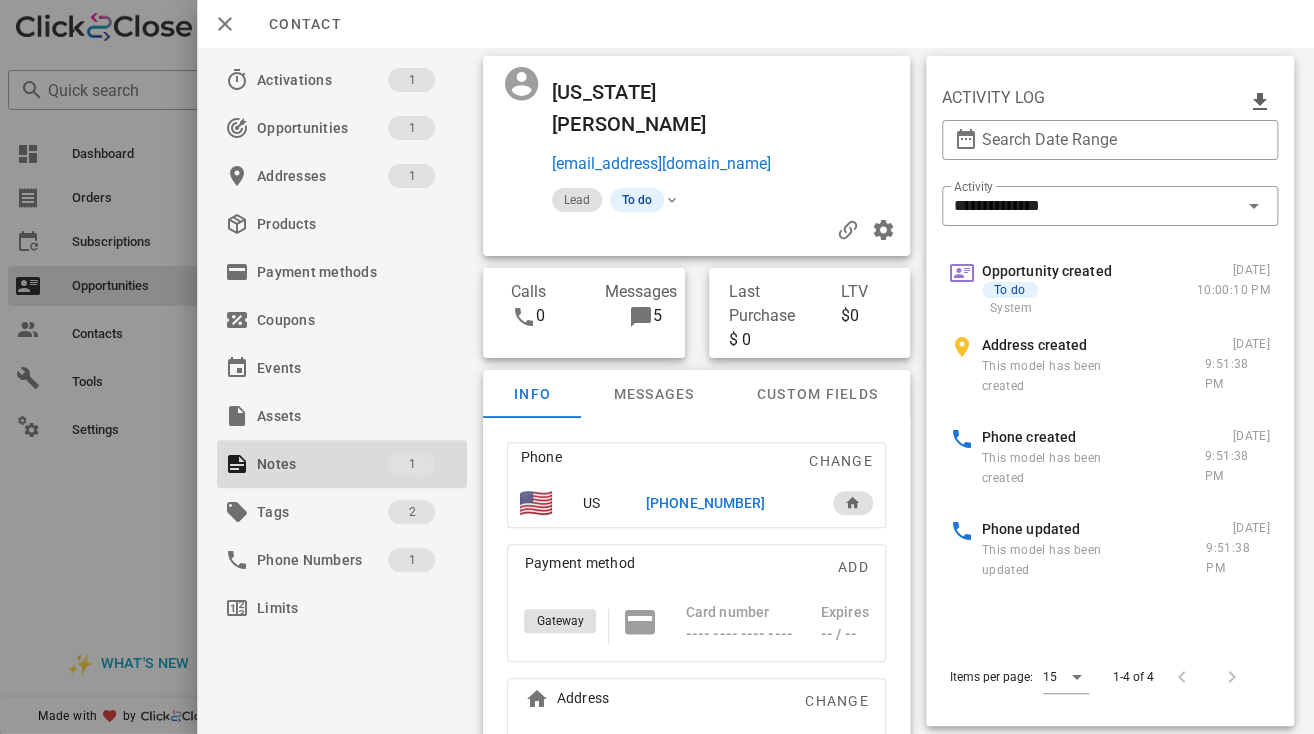 click at bounding box center [657, 367] 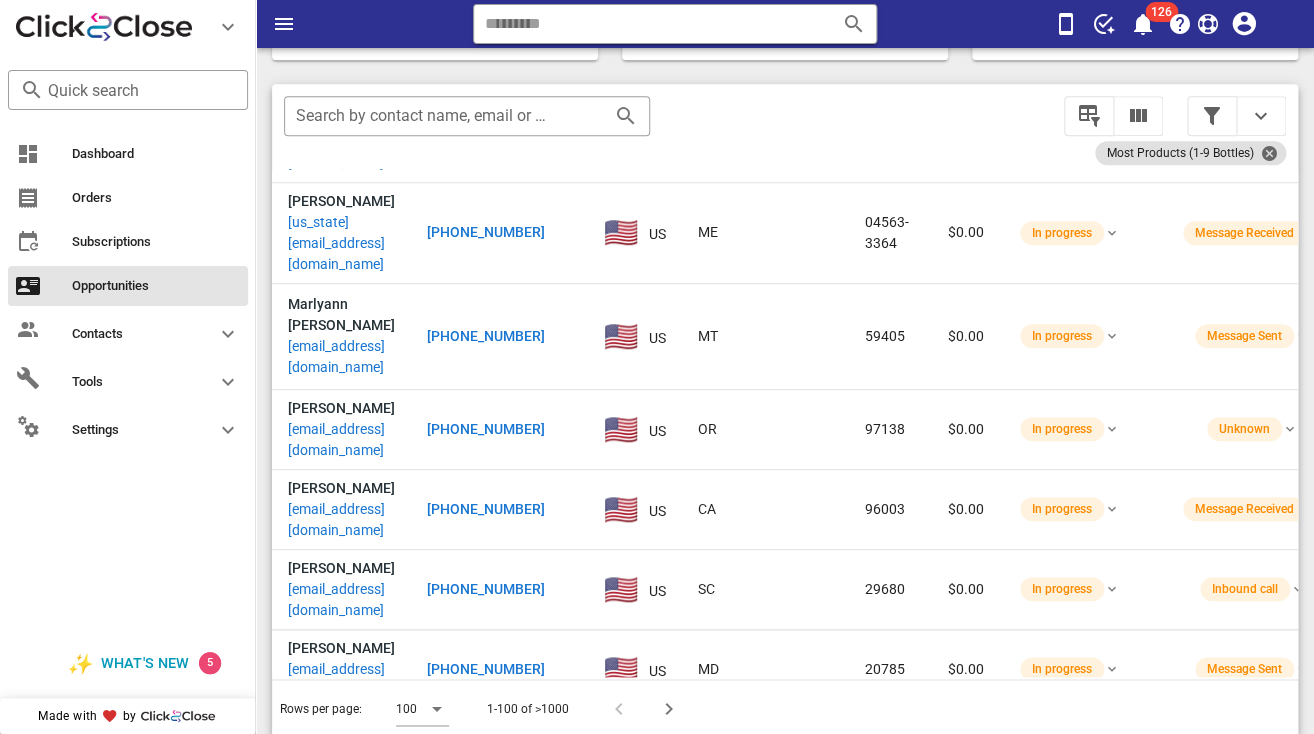 scroll, scrollTop: 3576, scrollLeft: 0, axis: vertical 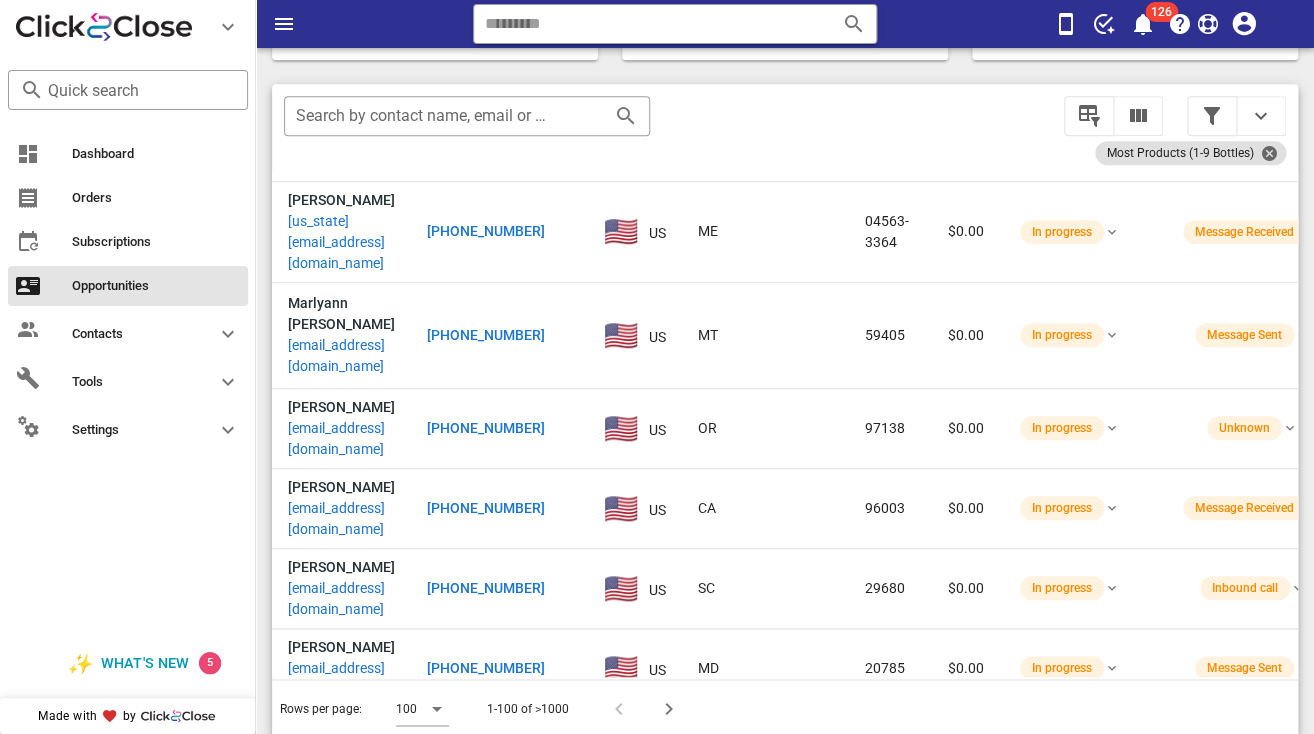 click on "washington0123@yahoo.com" at bounding box center [341, 1606] 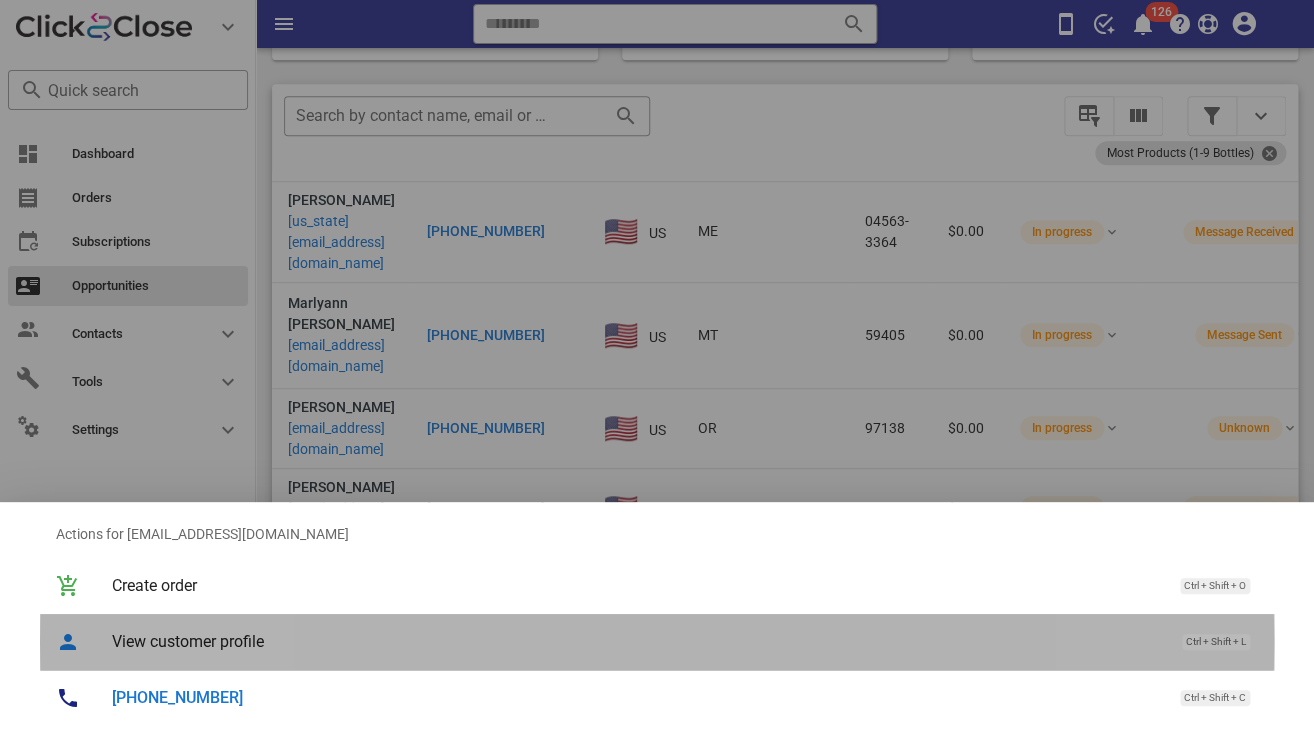 click on "View customer profile Ctrl + Shift + L" at bounding box center (685, 641) 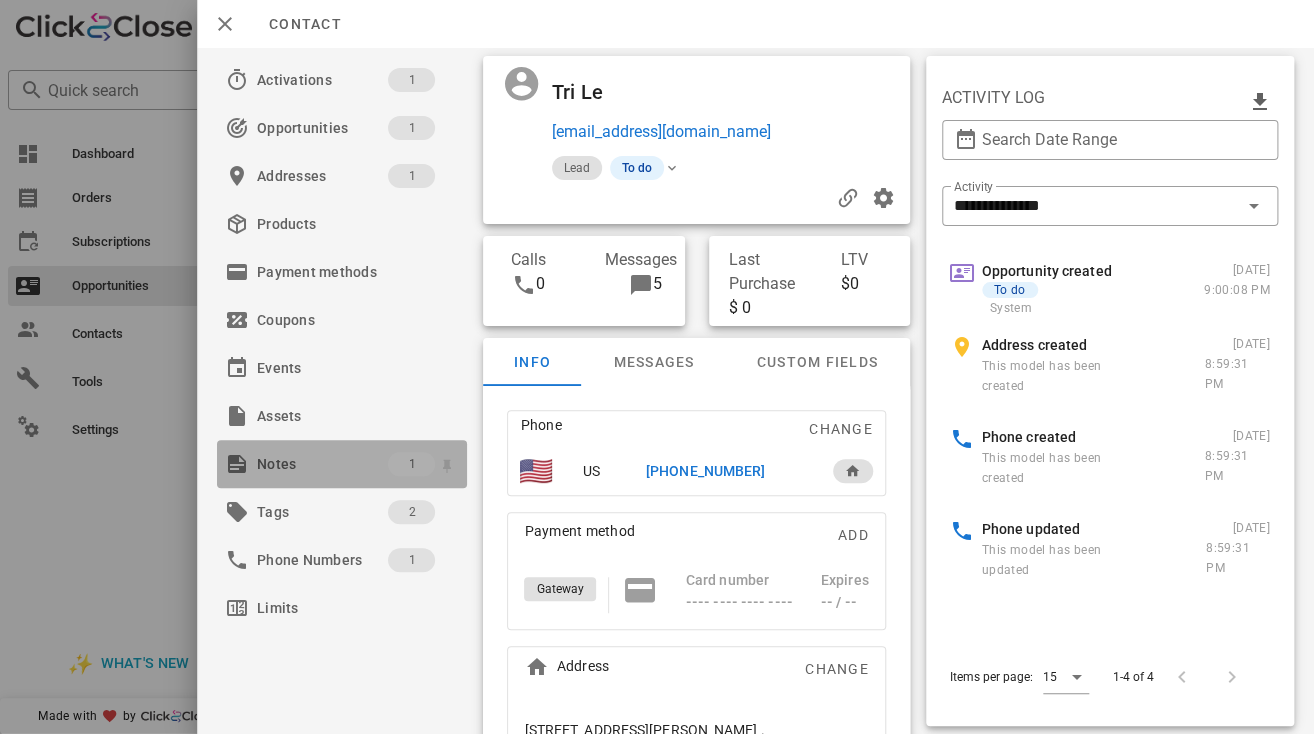 click on "Notes" at bounding box center (322, 464) 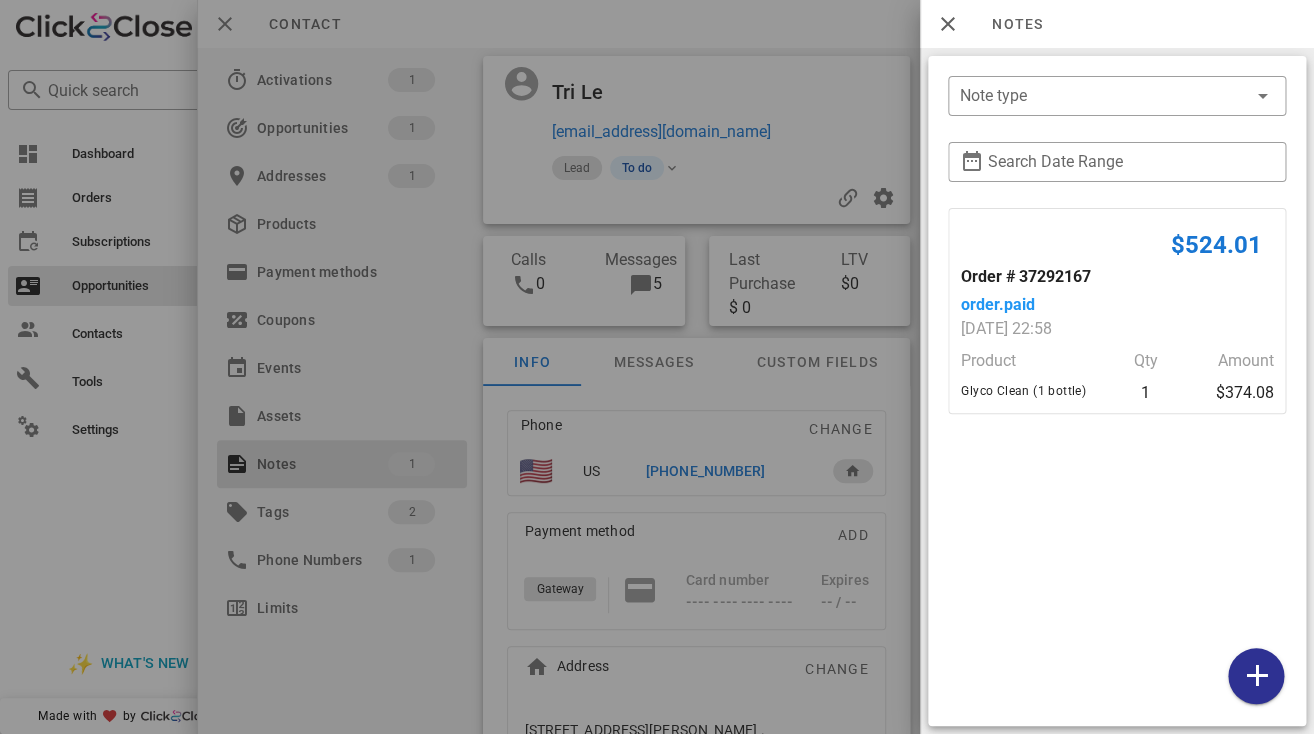 click at bounding box center (657, 367) 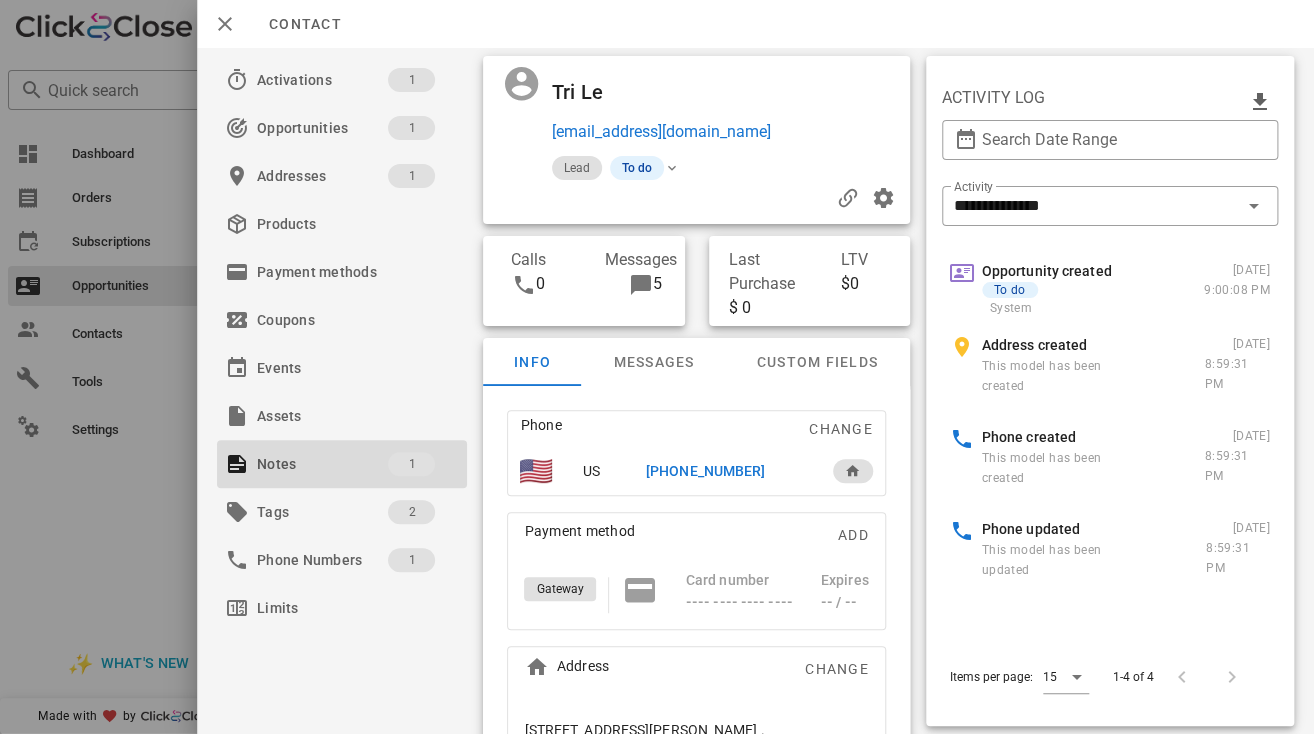 click at bounding box center [657, 367] 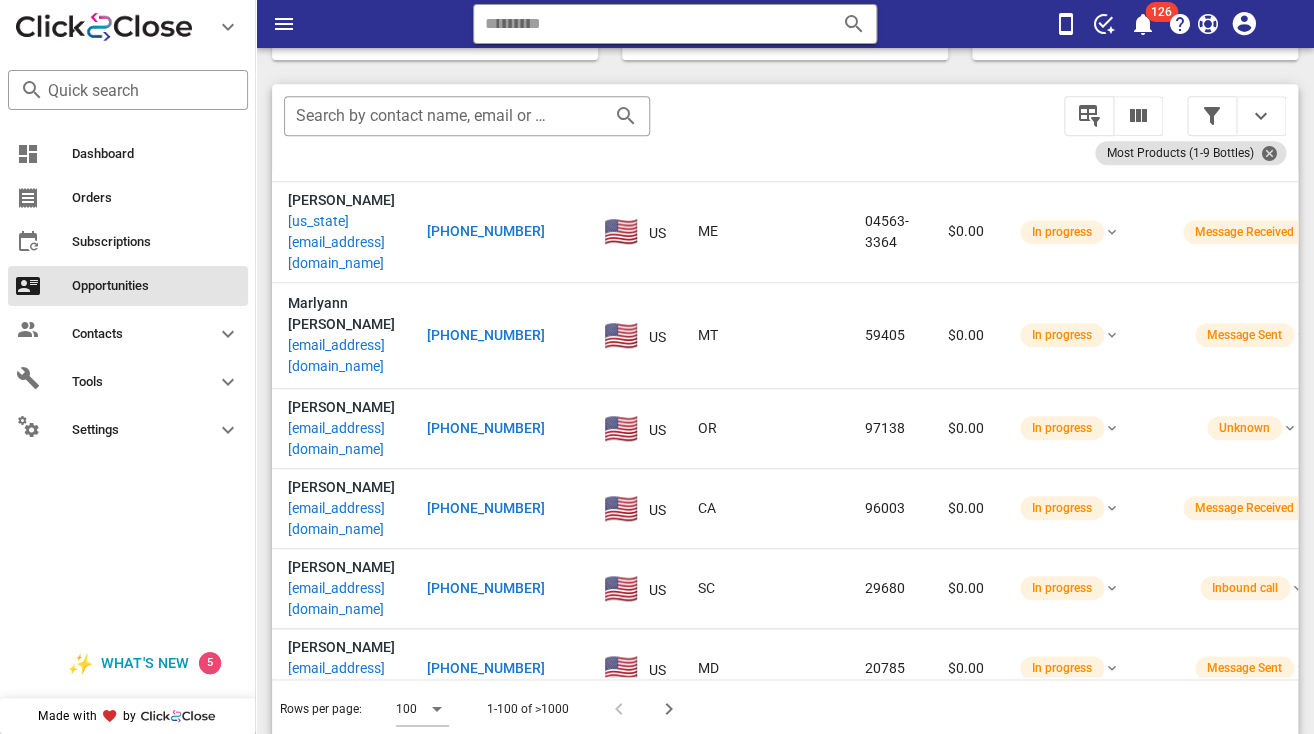 click on "arthurmesrobian@aol.com" at bounding box center [341, 1846] 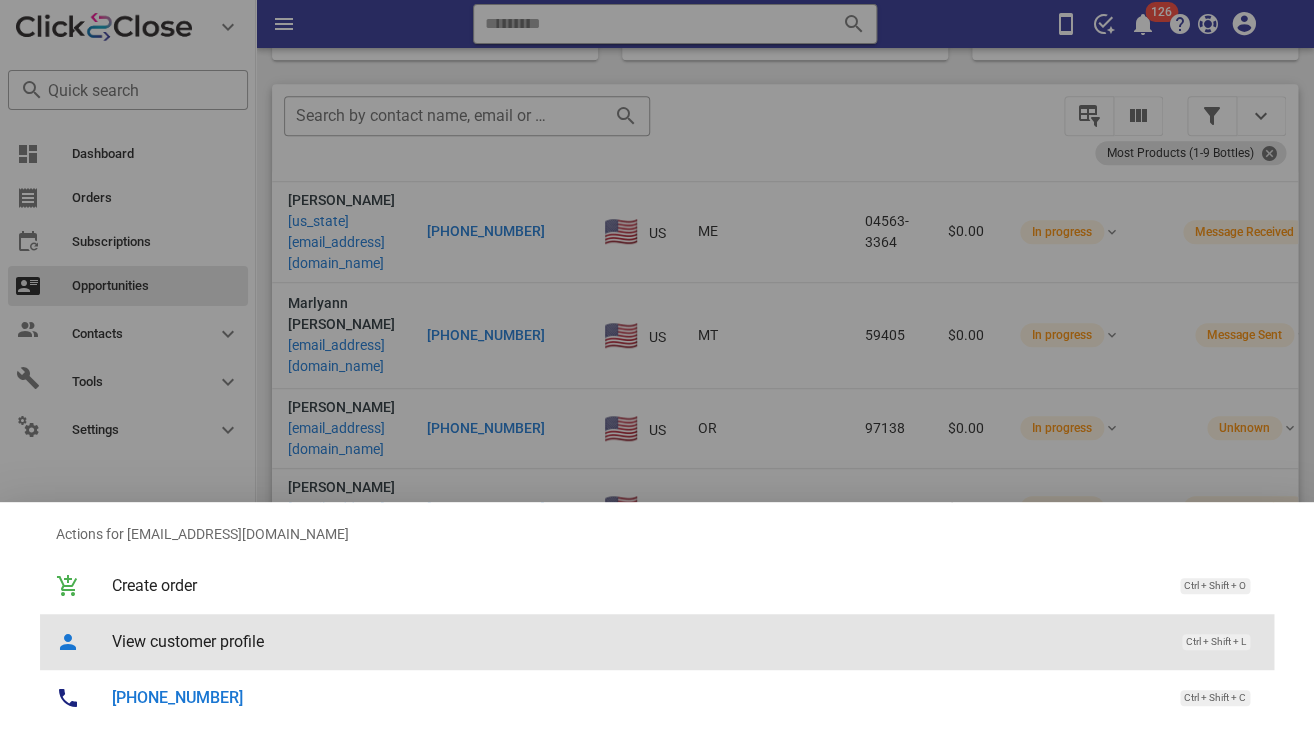 click on "View customer profile" at bounding box center [637, 641] 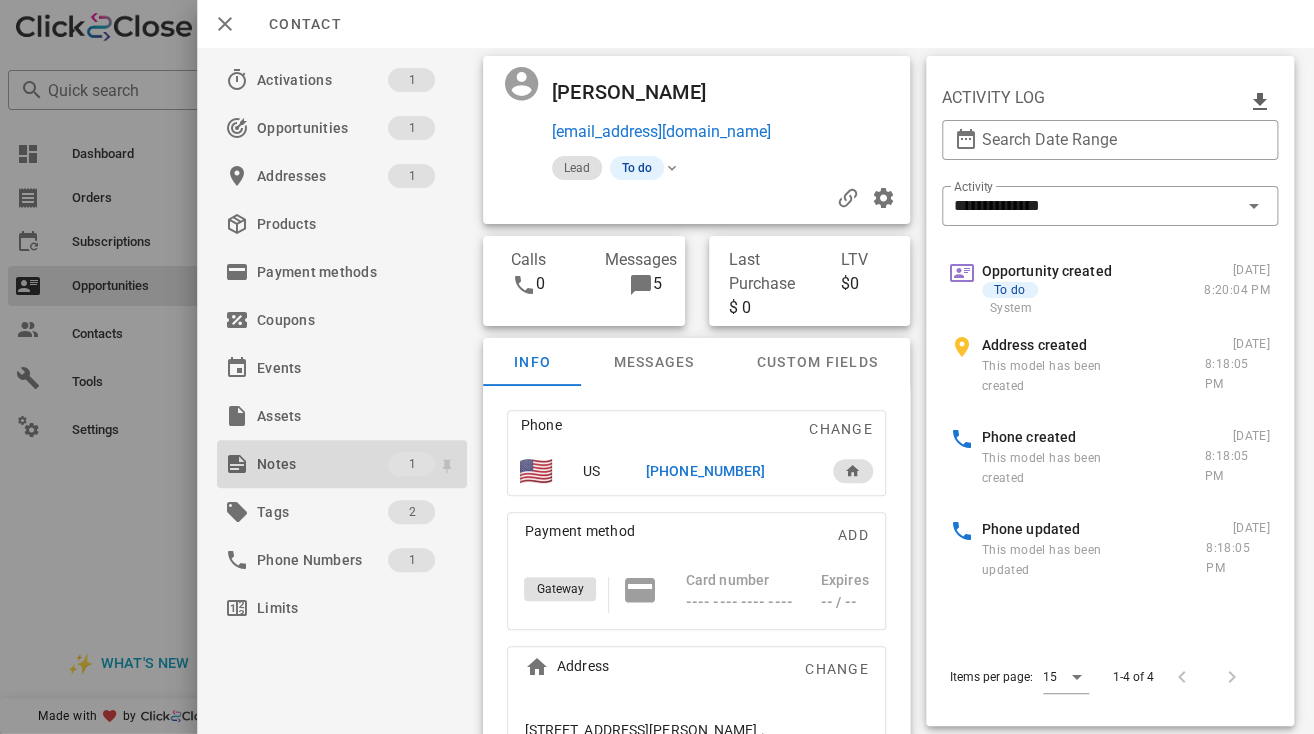 click on "Notes" at bounding box center (322, 464) 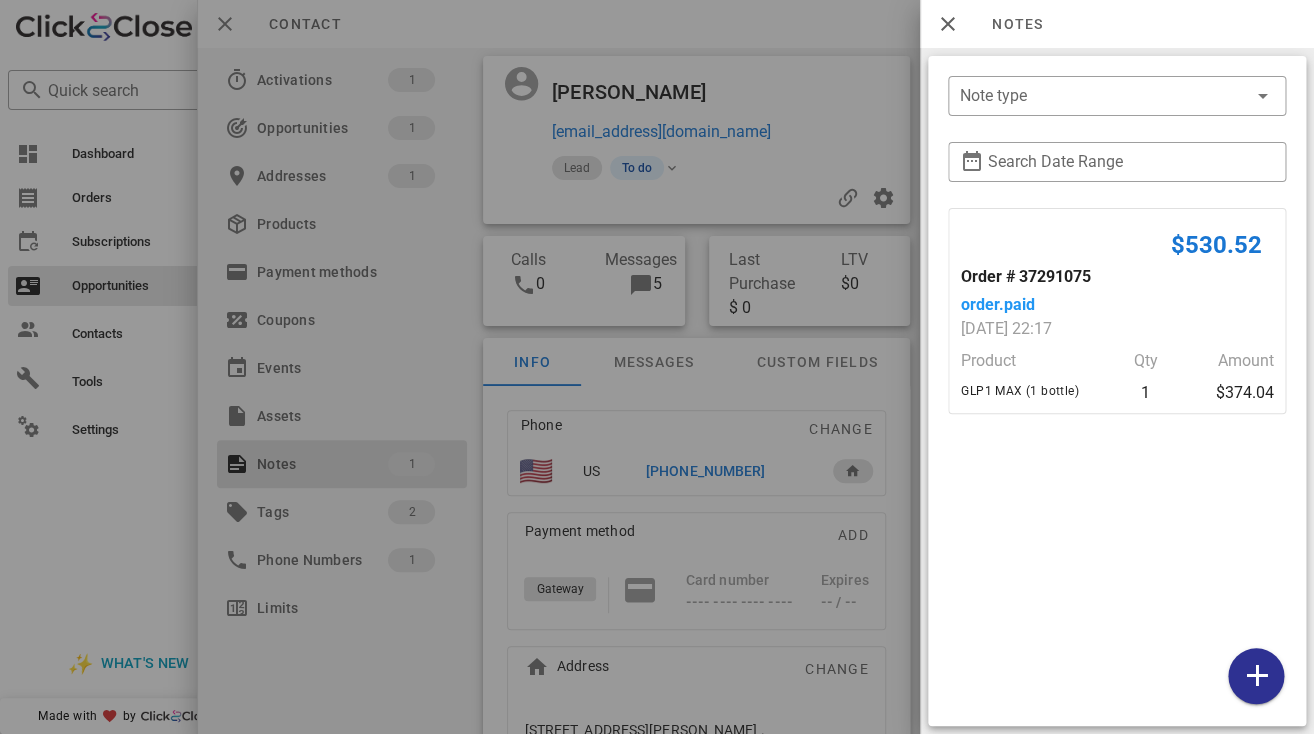 click at bounding box center (657, 367) 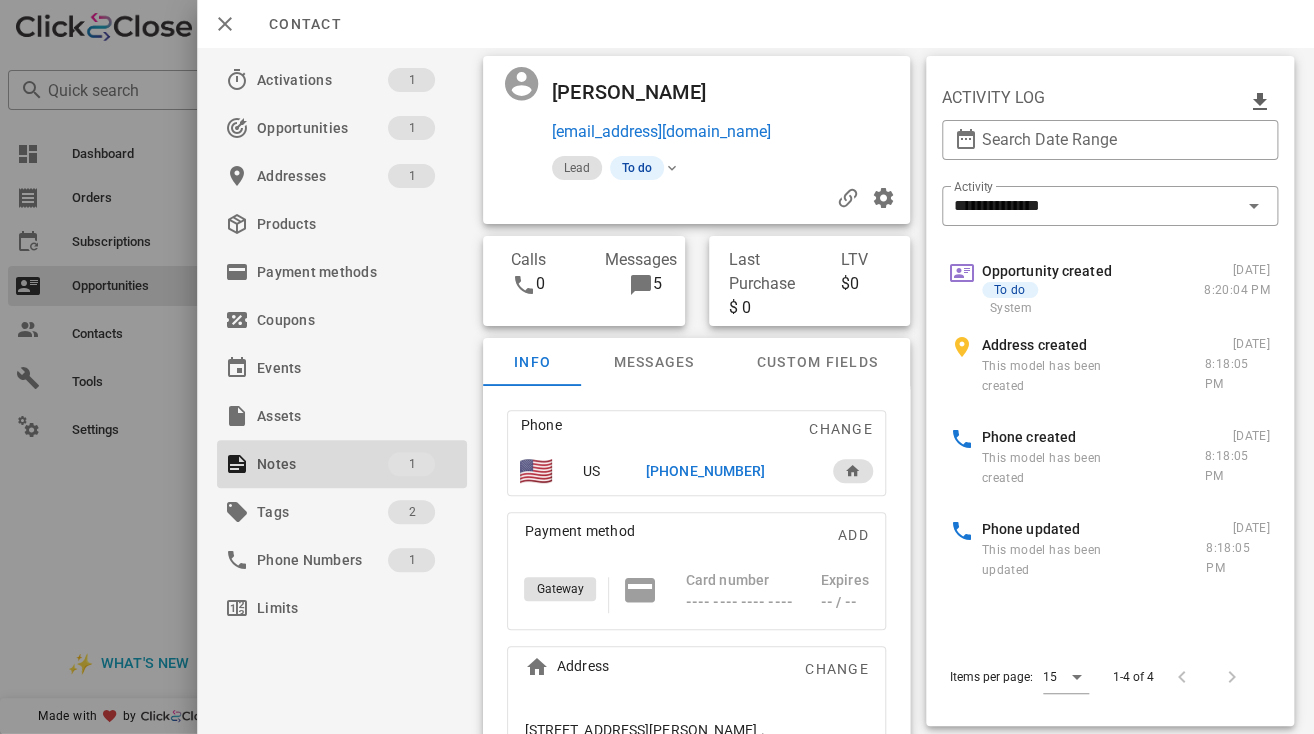 click at bounding box center [657, 367] 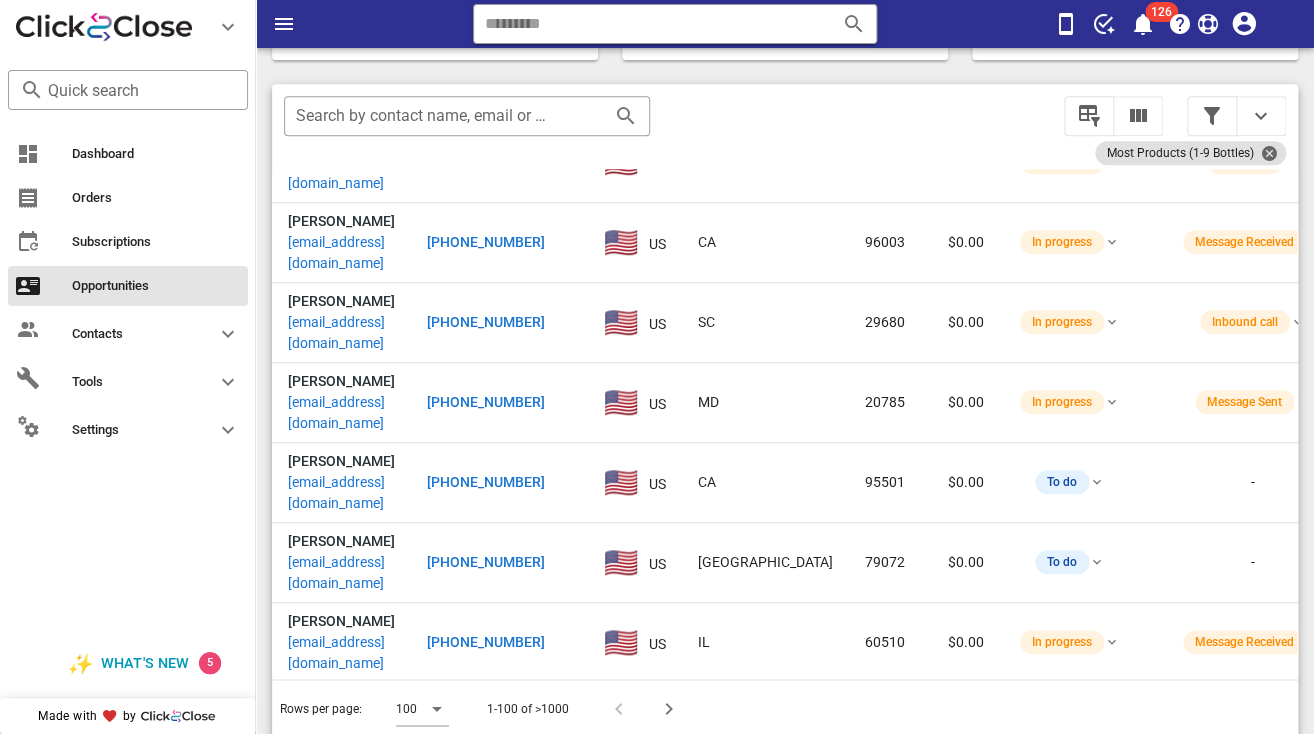 scroll, scrollTop: 3843, scrollLeft: 0, axis: vertical 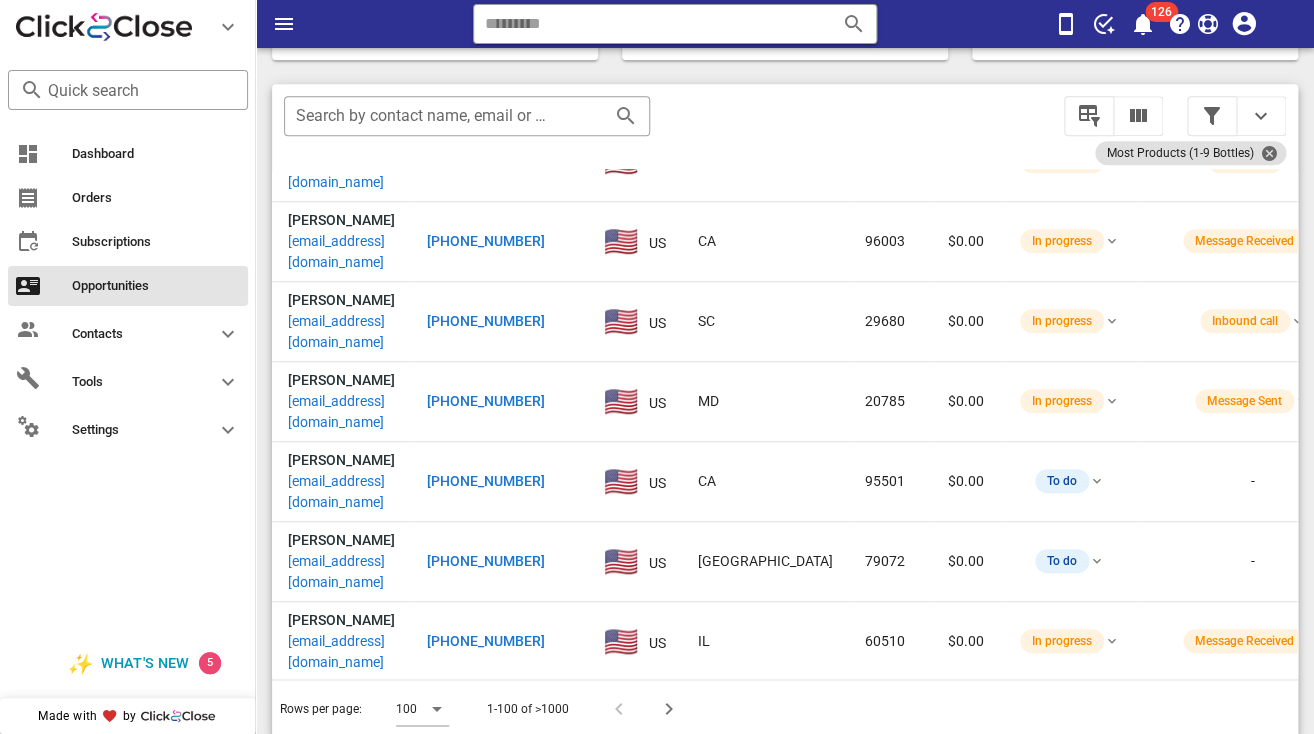 click on "miladykay@hotmail.com" 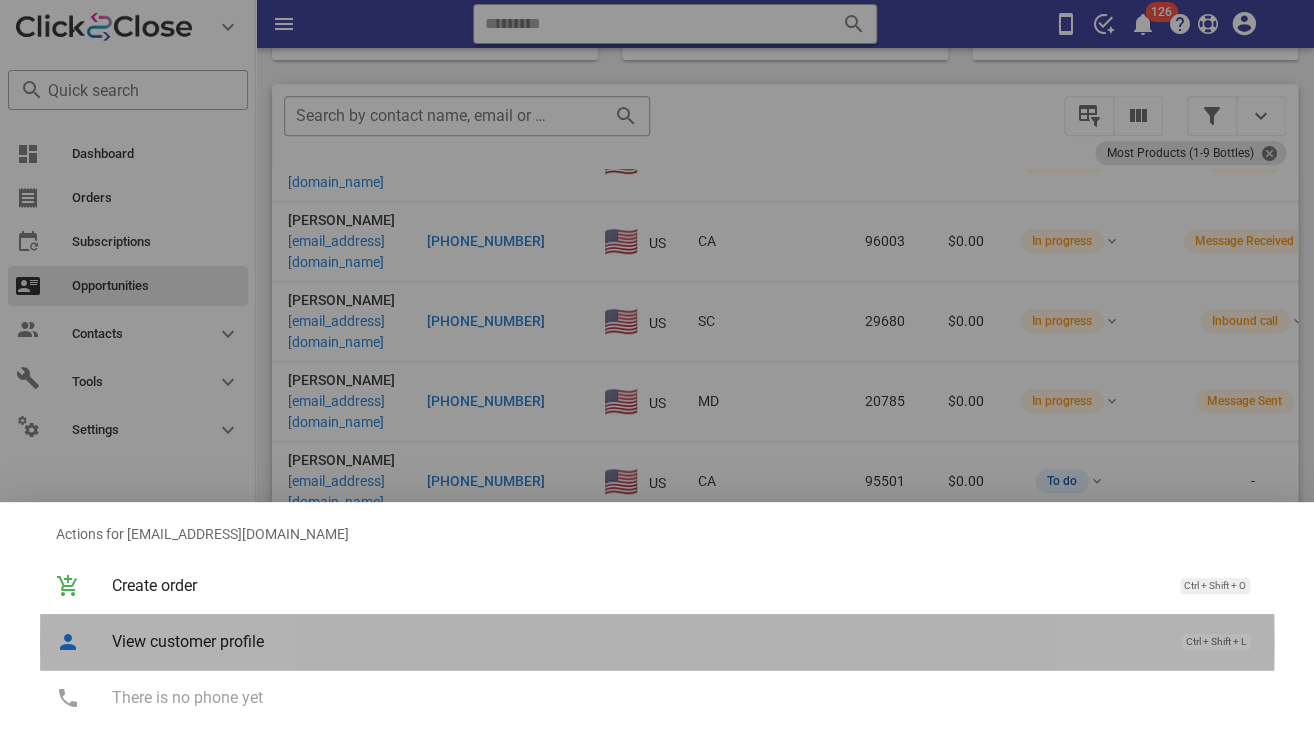 click on "View customer profile Ctrl + Shift + L" 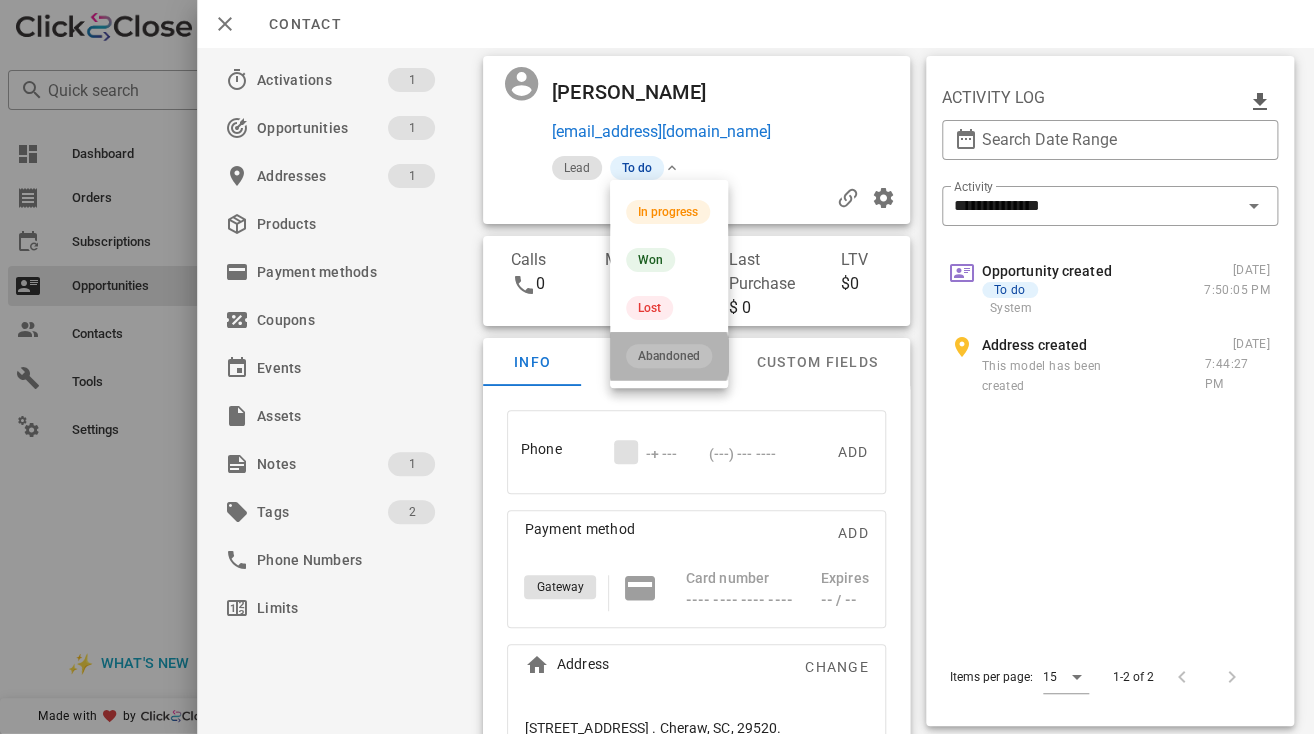 click on "Abandoned" 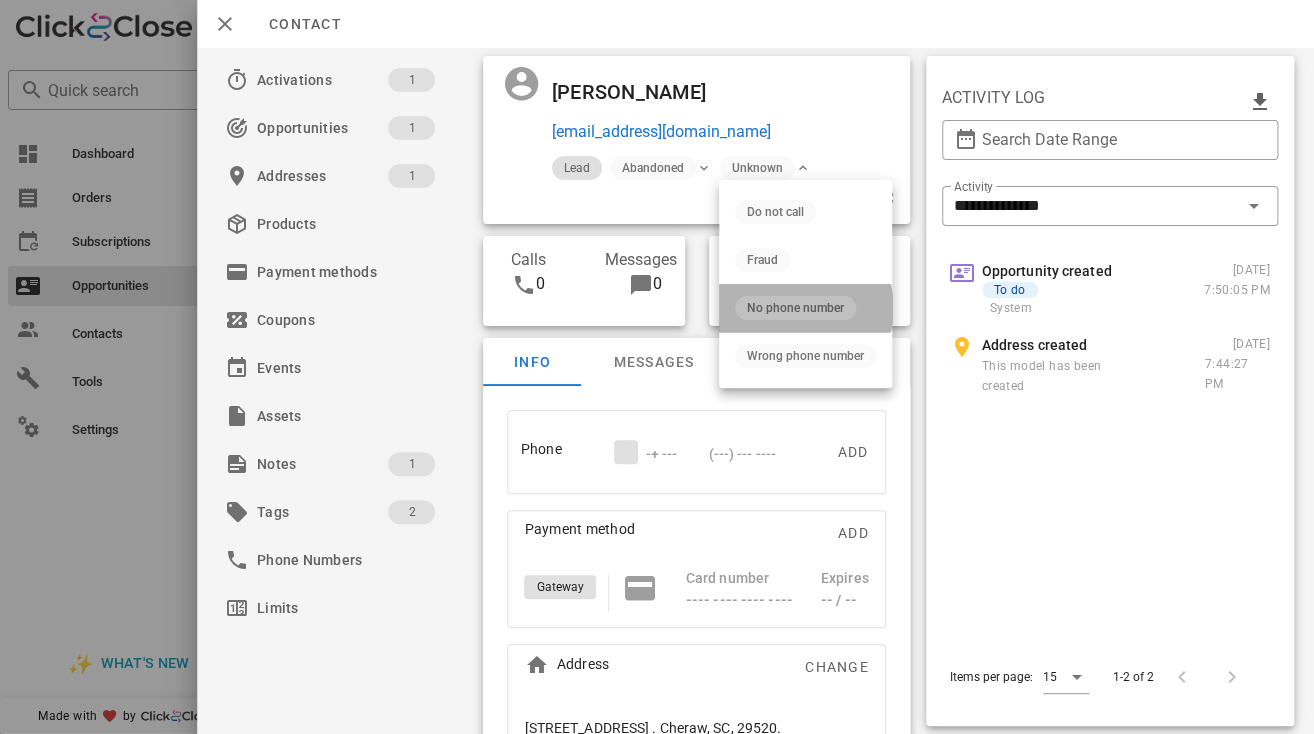 click on "No phone number" 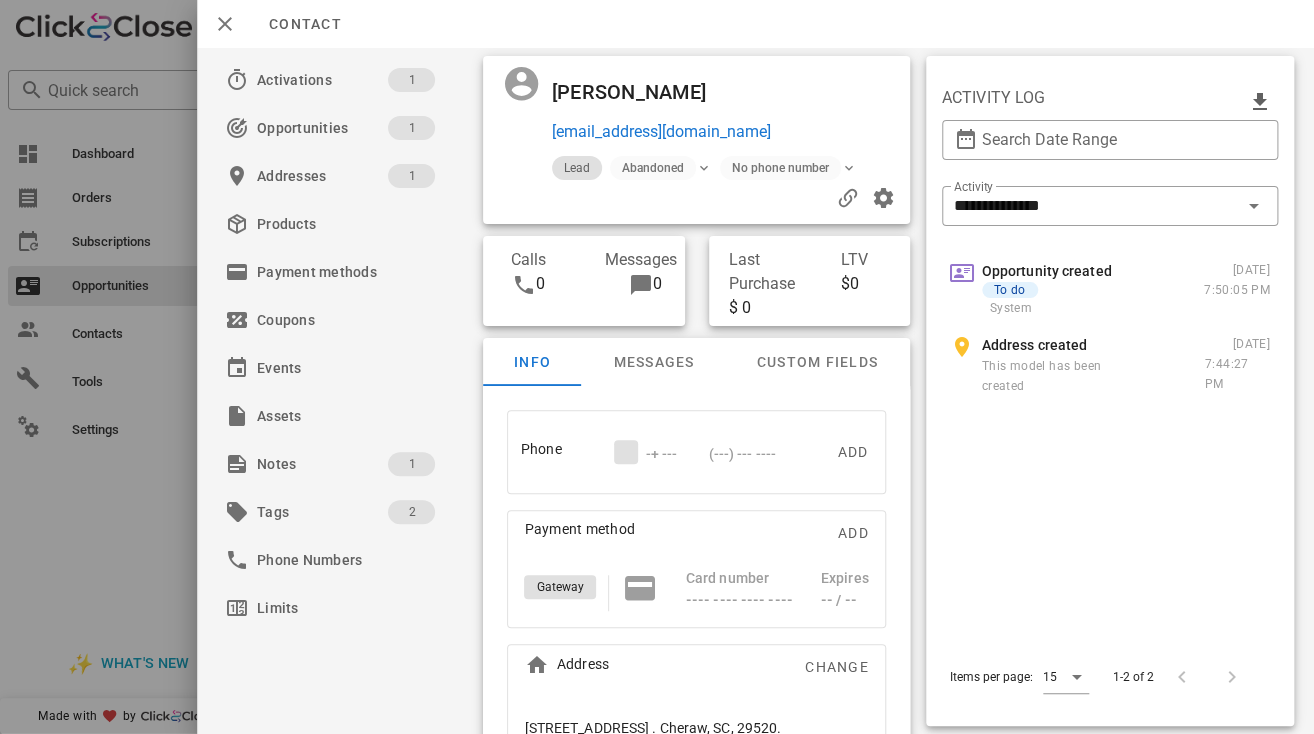 click 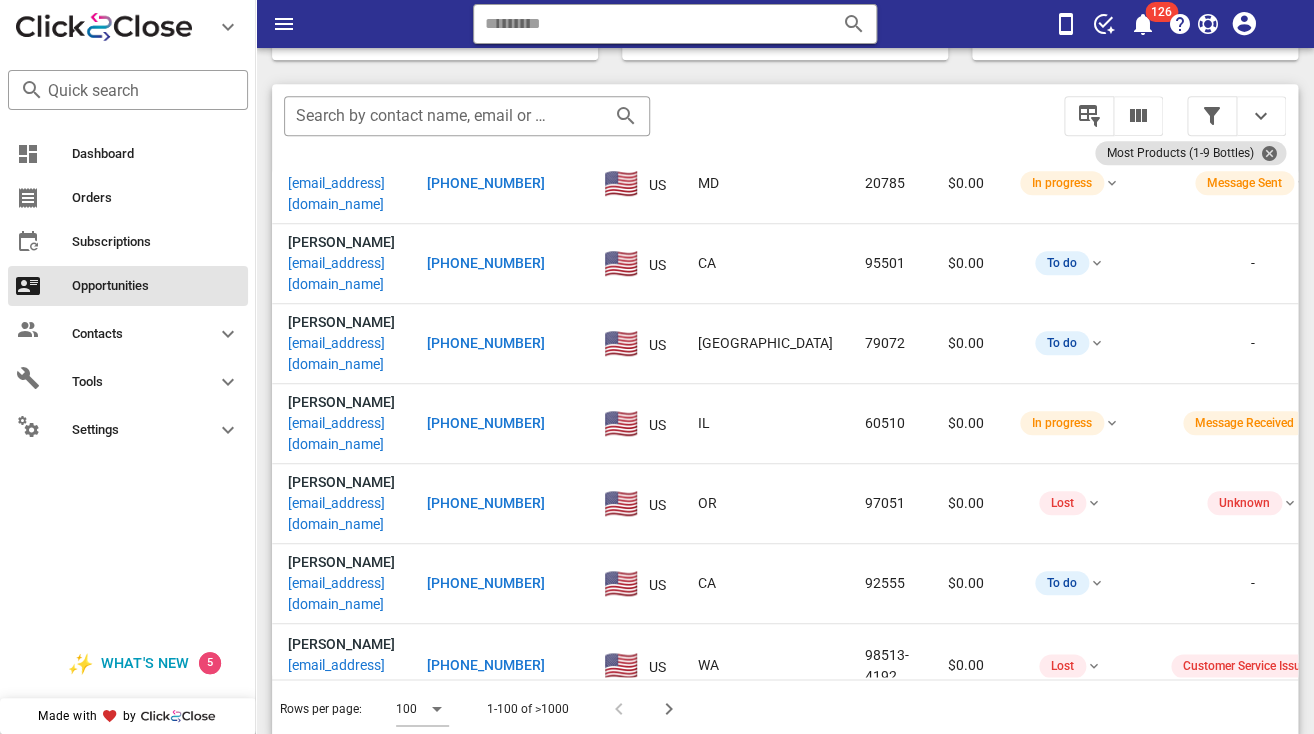scroll, scrollTop: 4109, scrollLeft: 0, axis: vertical 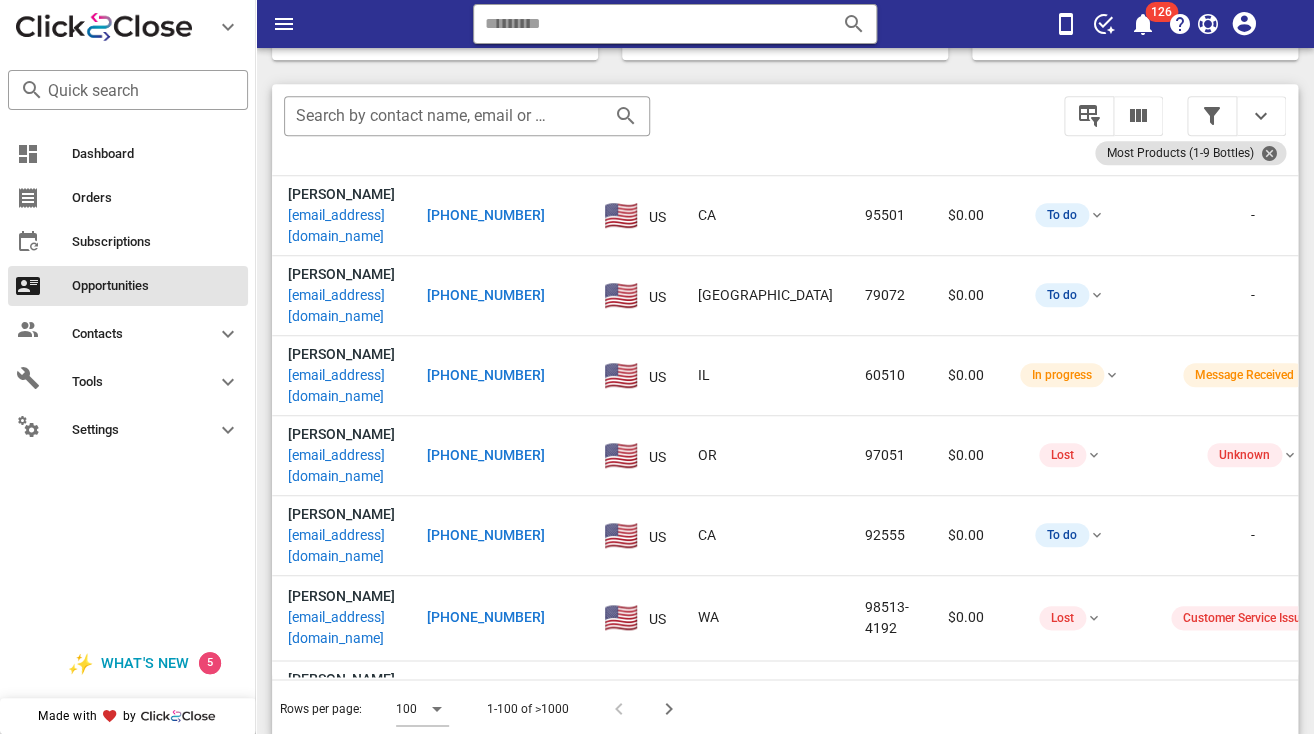 click on "maricelasand@gmail.com" 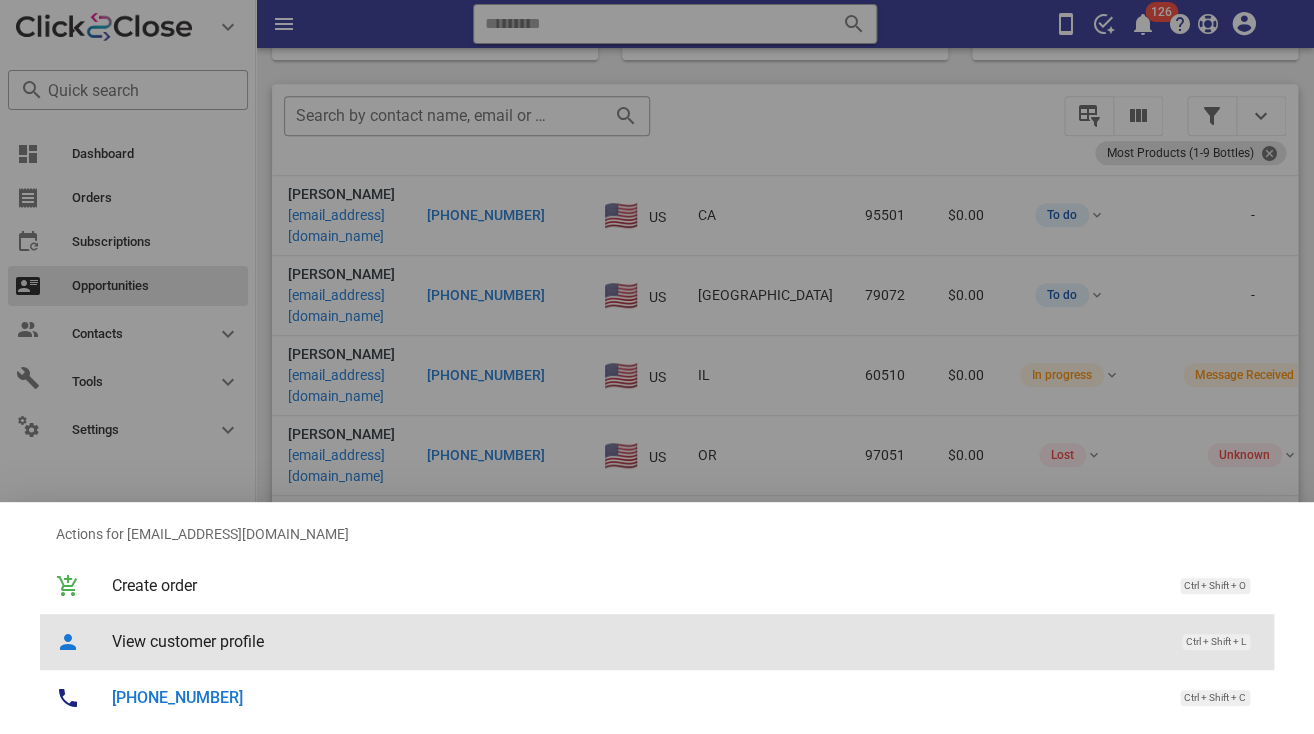 click on "View customer profile Ctrl + Shift + L" 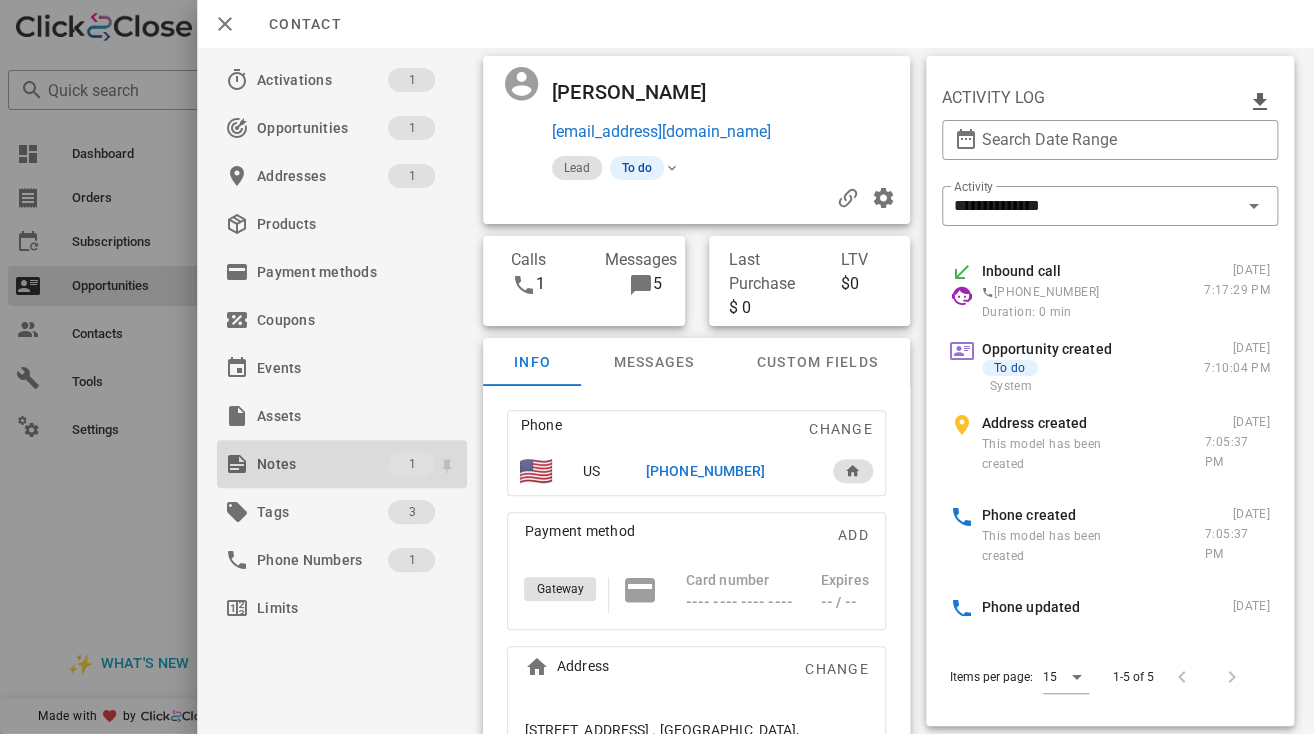 click on "Notes" 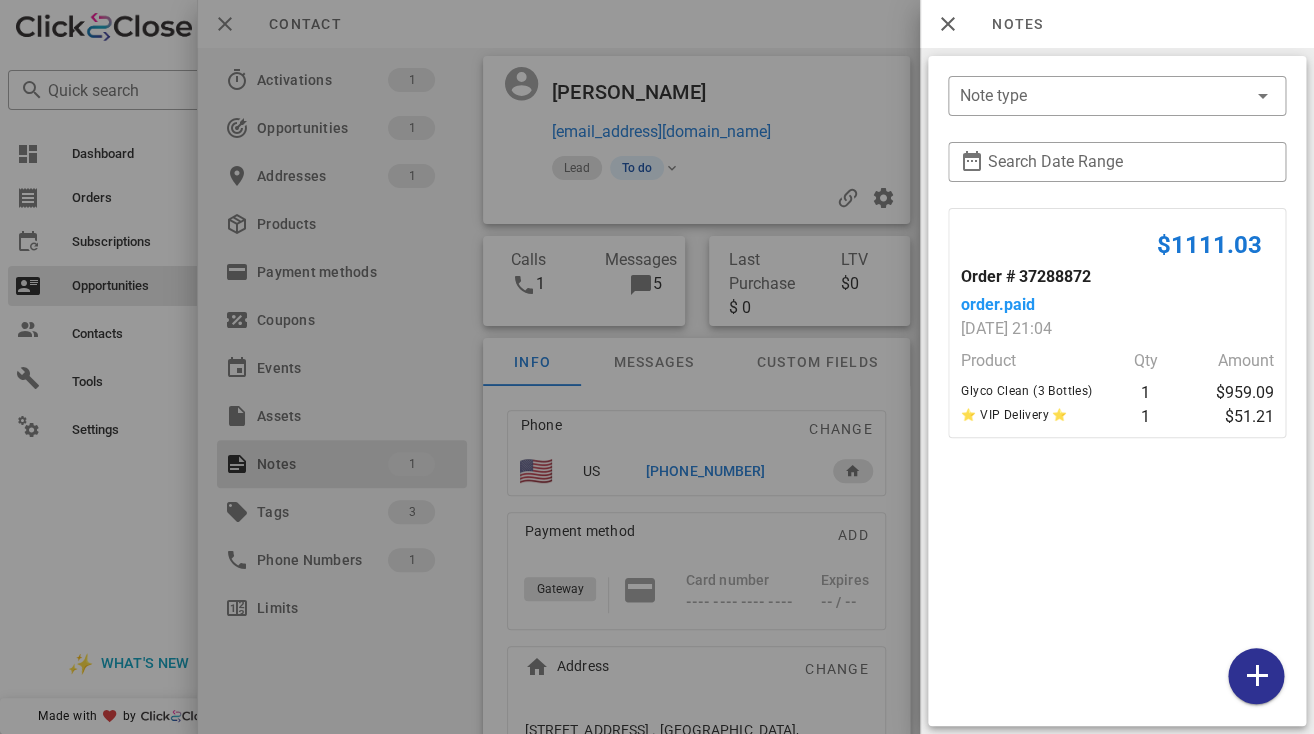 click 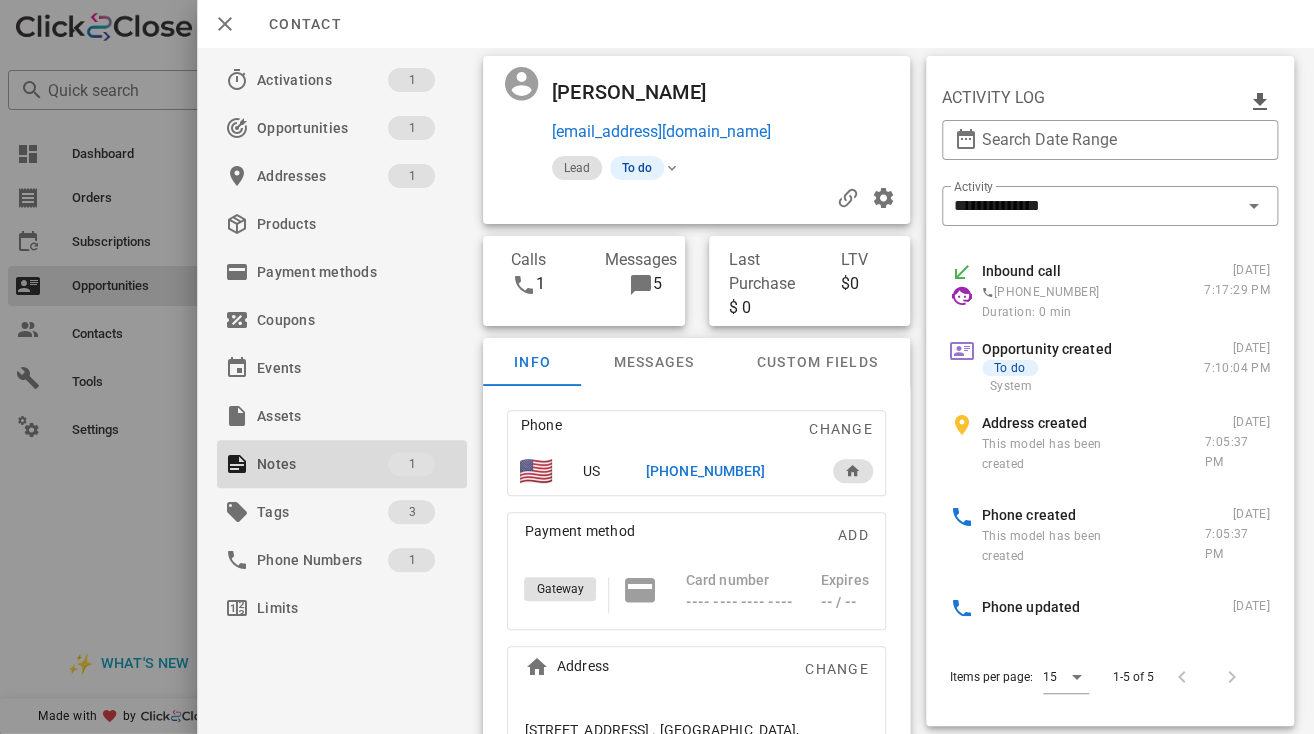 click on "Maricela Sandoval" 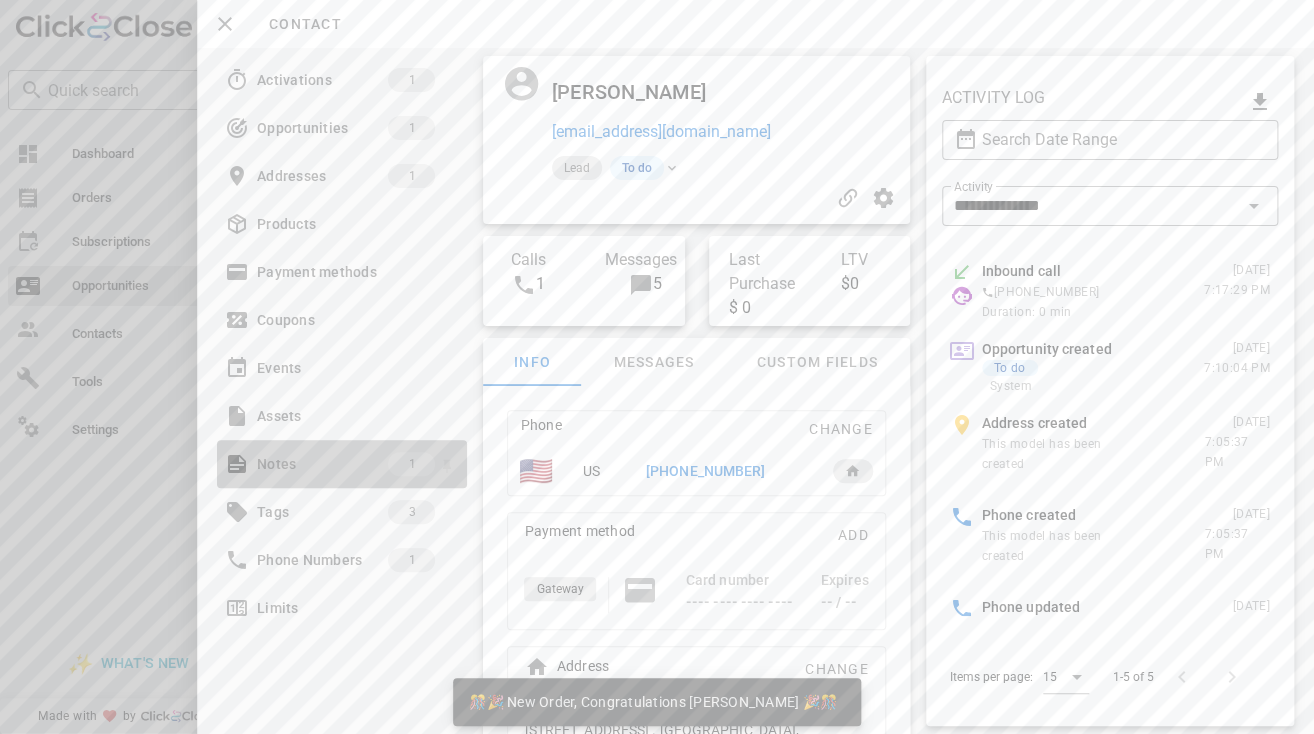 click on "Notes" 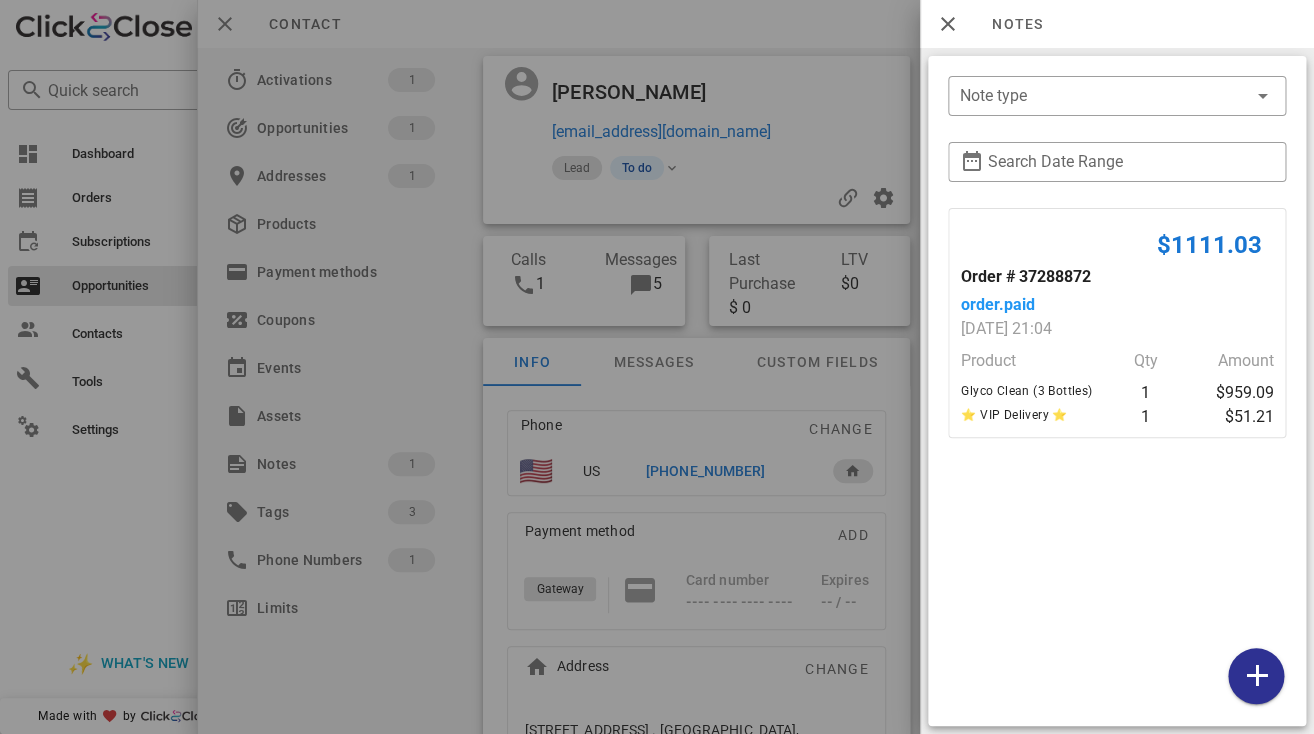 click 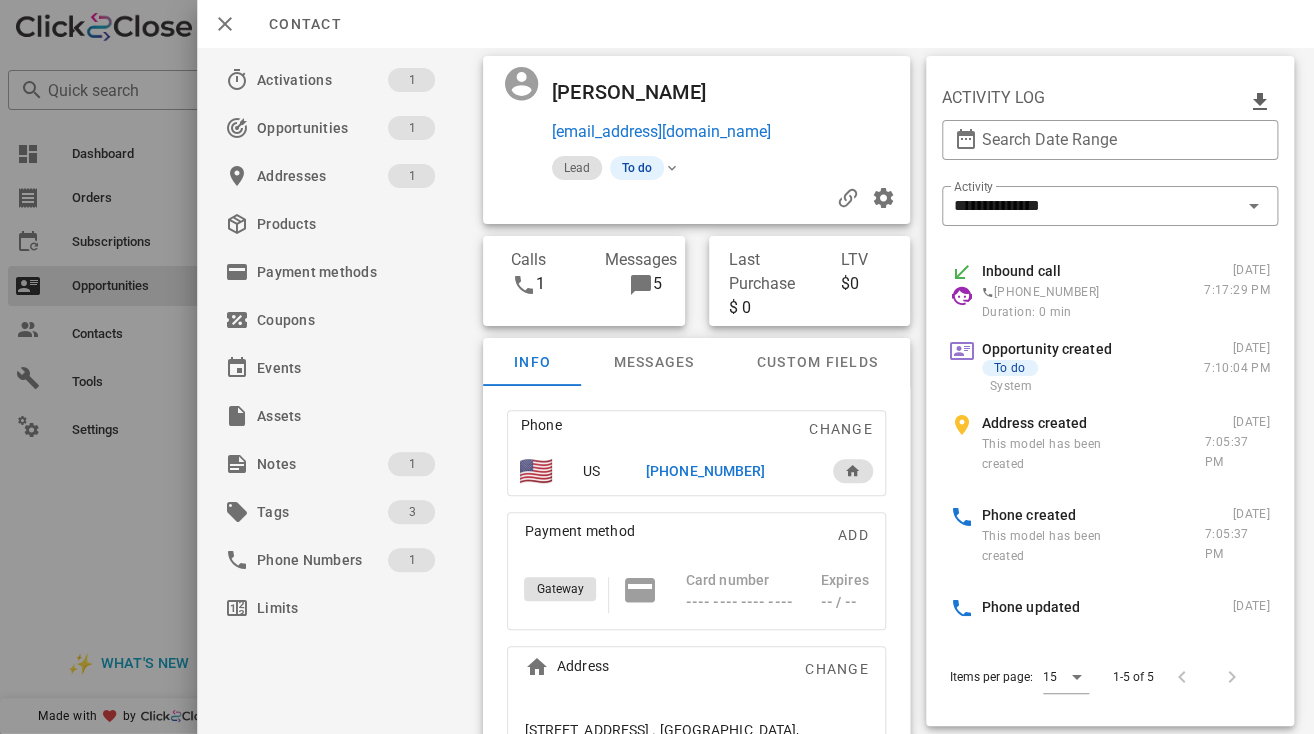 click on "+15626501332" 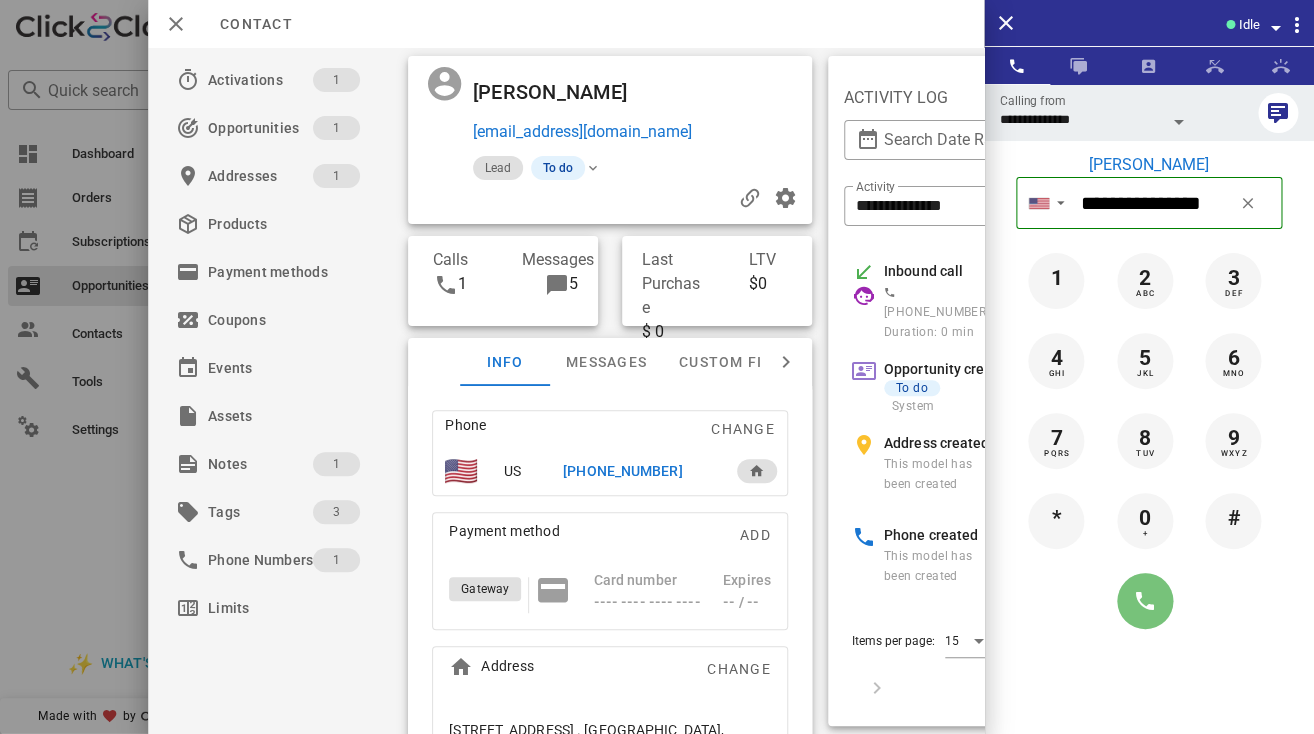 click 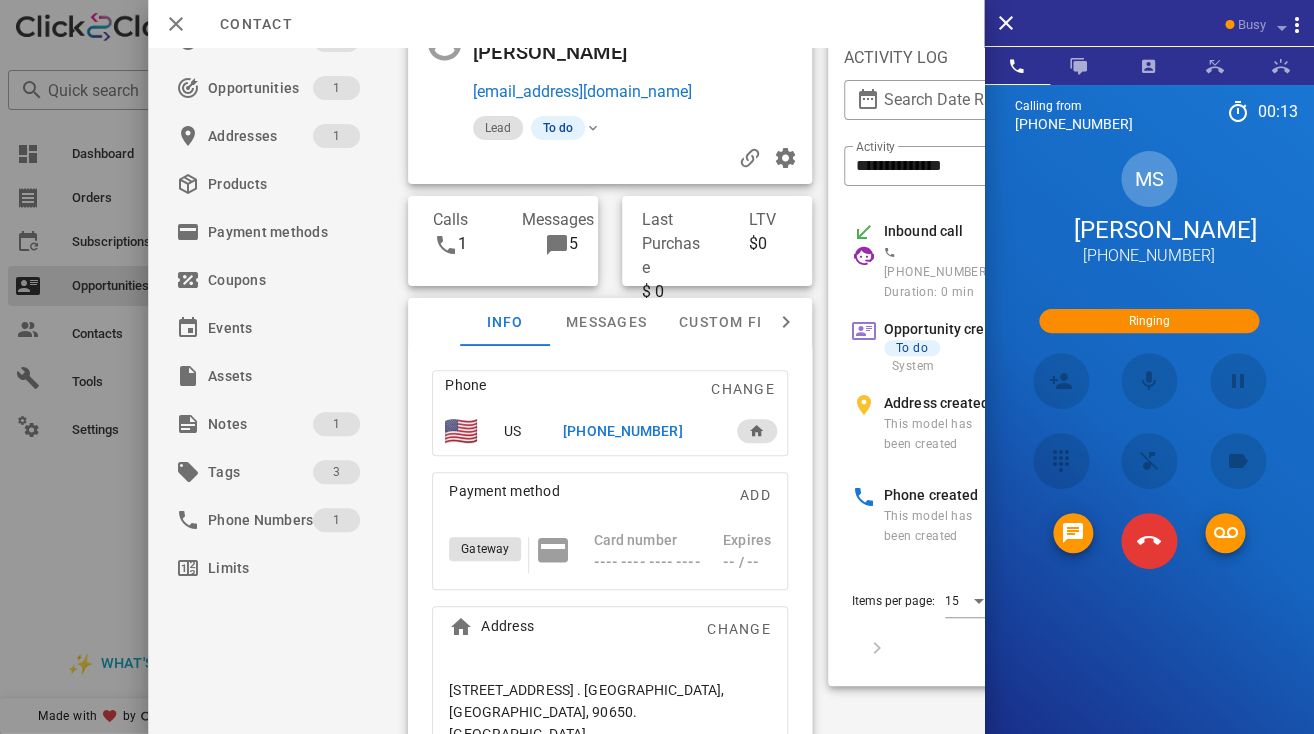 scroll, scrollTop: 97, scrollLeft: 0, axis: vertical 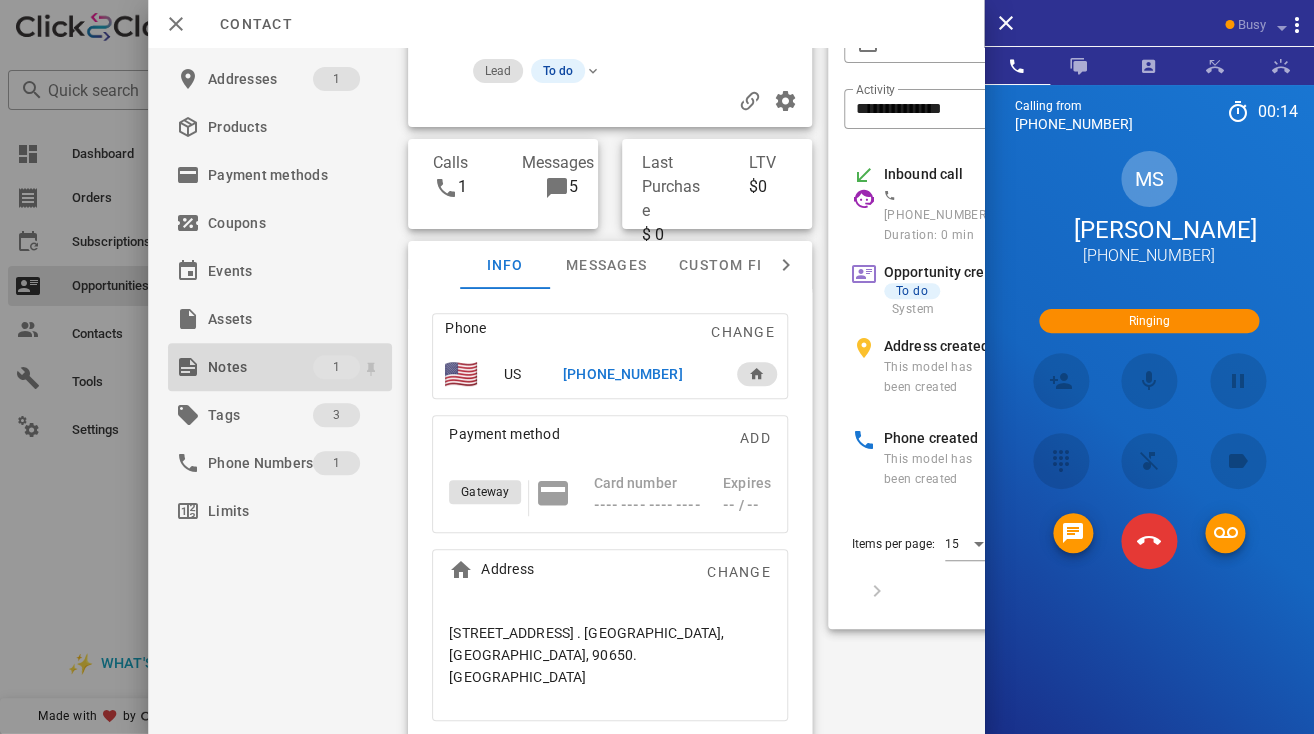 click on "Notes" 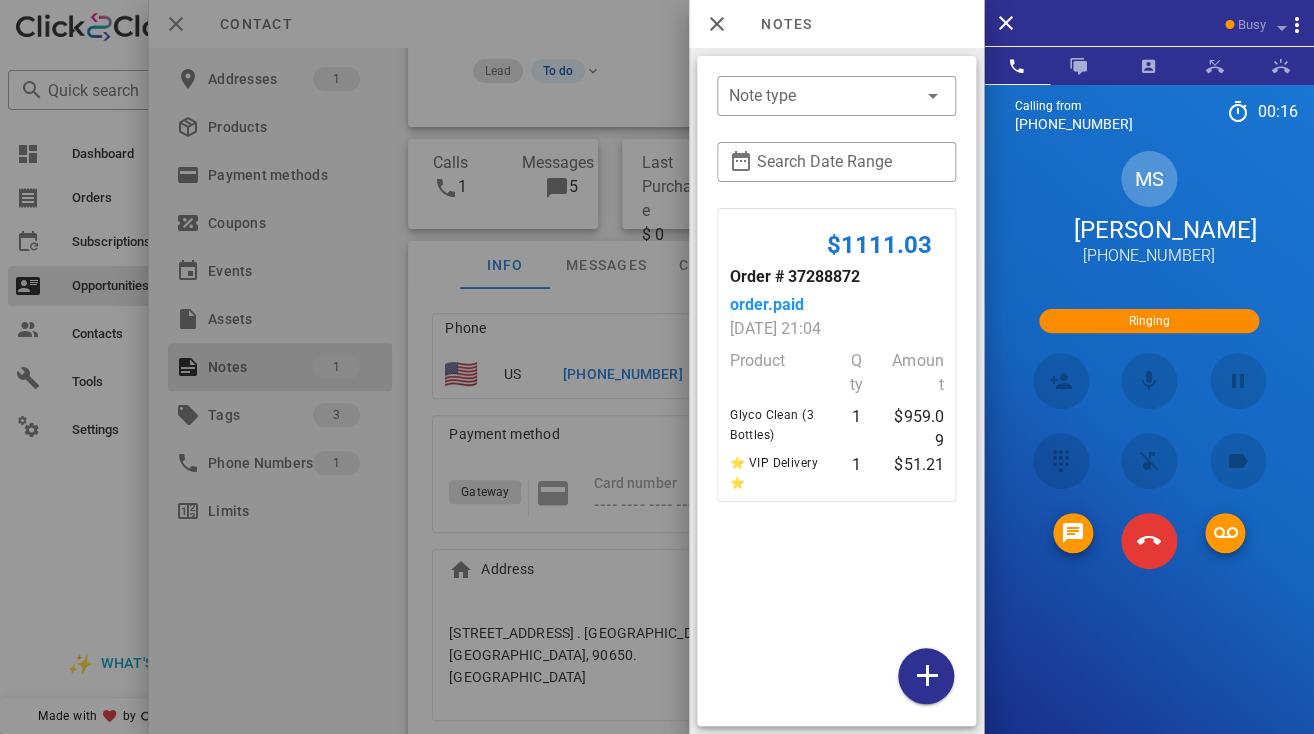click 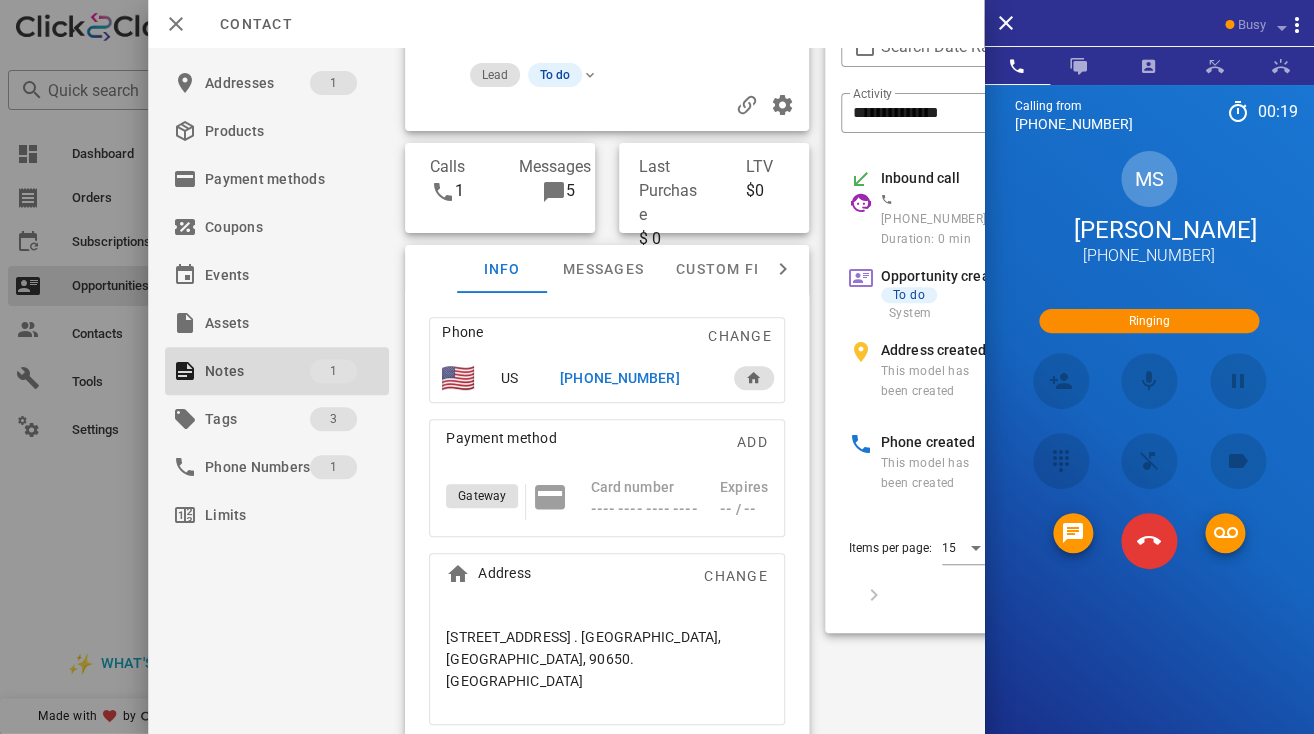 scroll, scrollTop: 97, scrollLeft: 3, axis: both 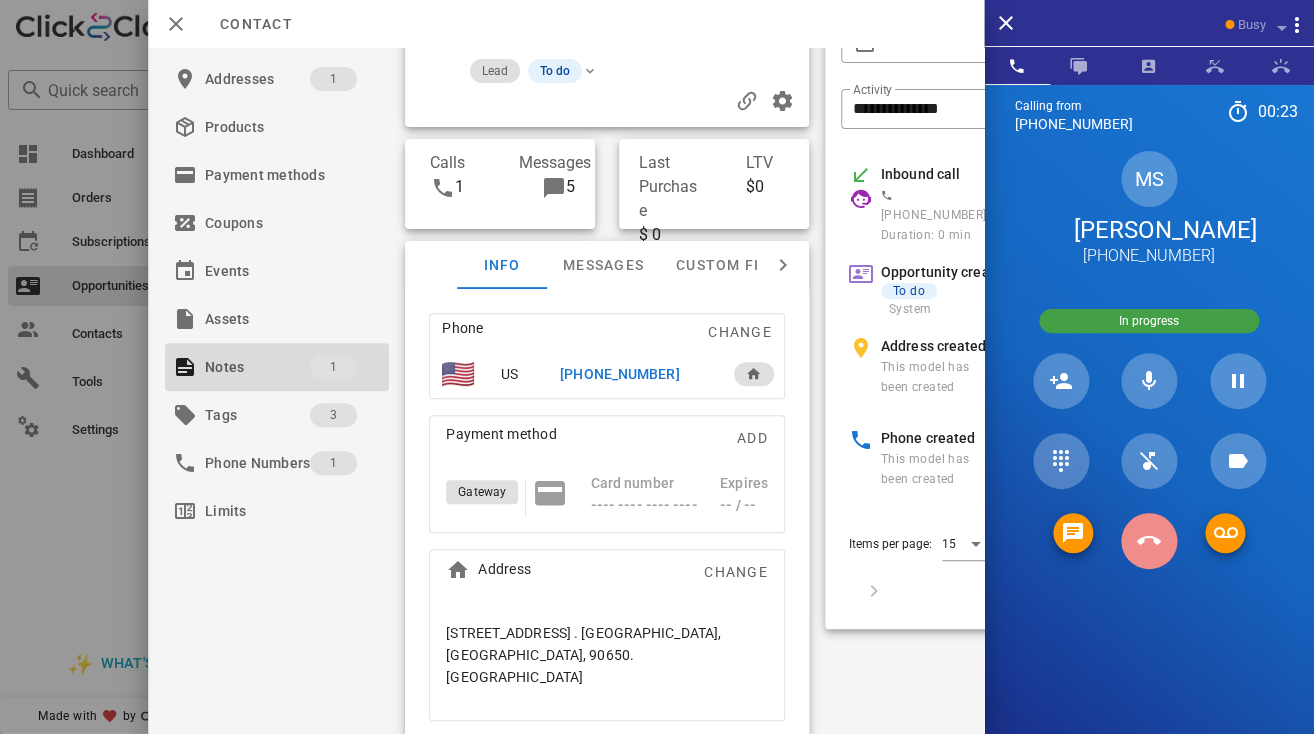 click 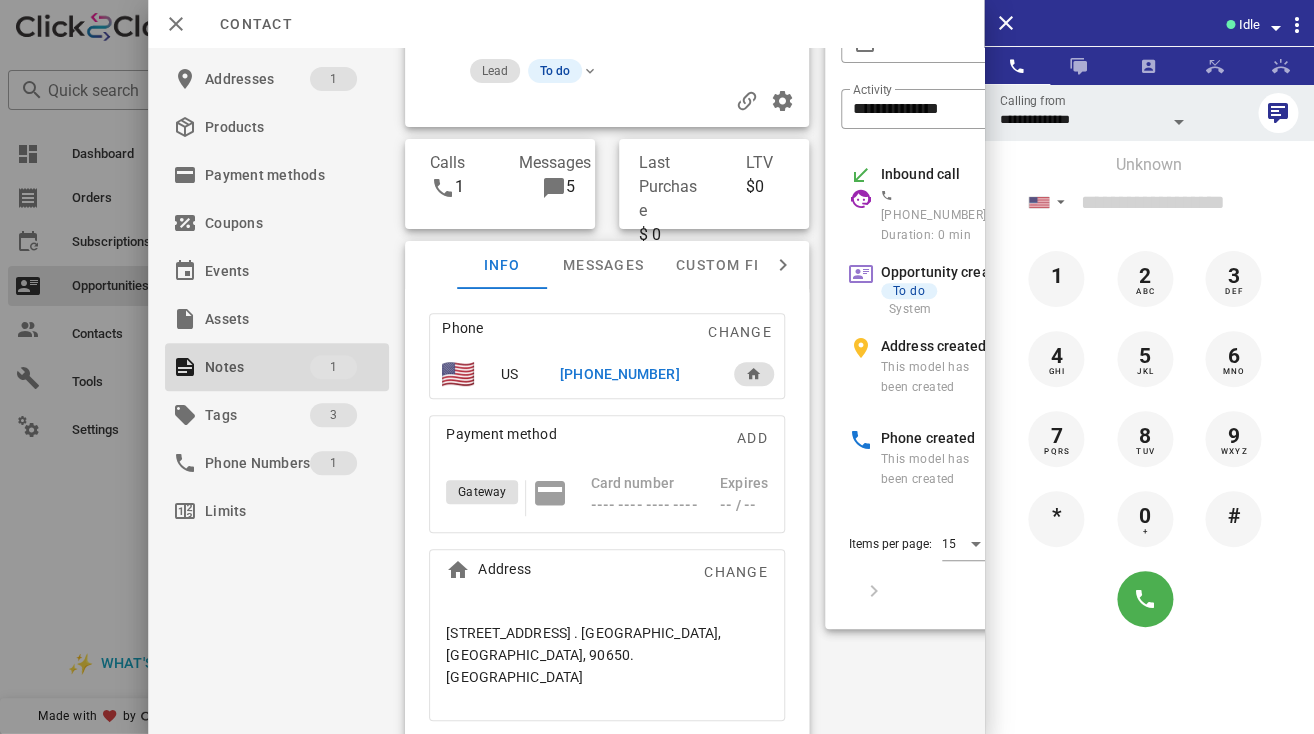 click on "12104 Rosecrans Avenue .
Norwalk, CA, 90650.
US" 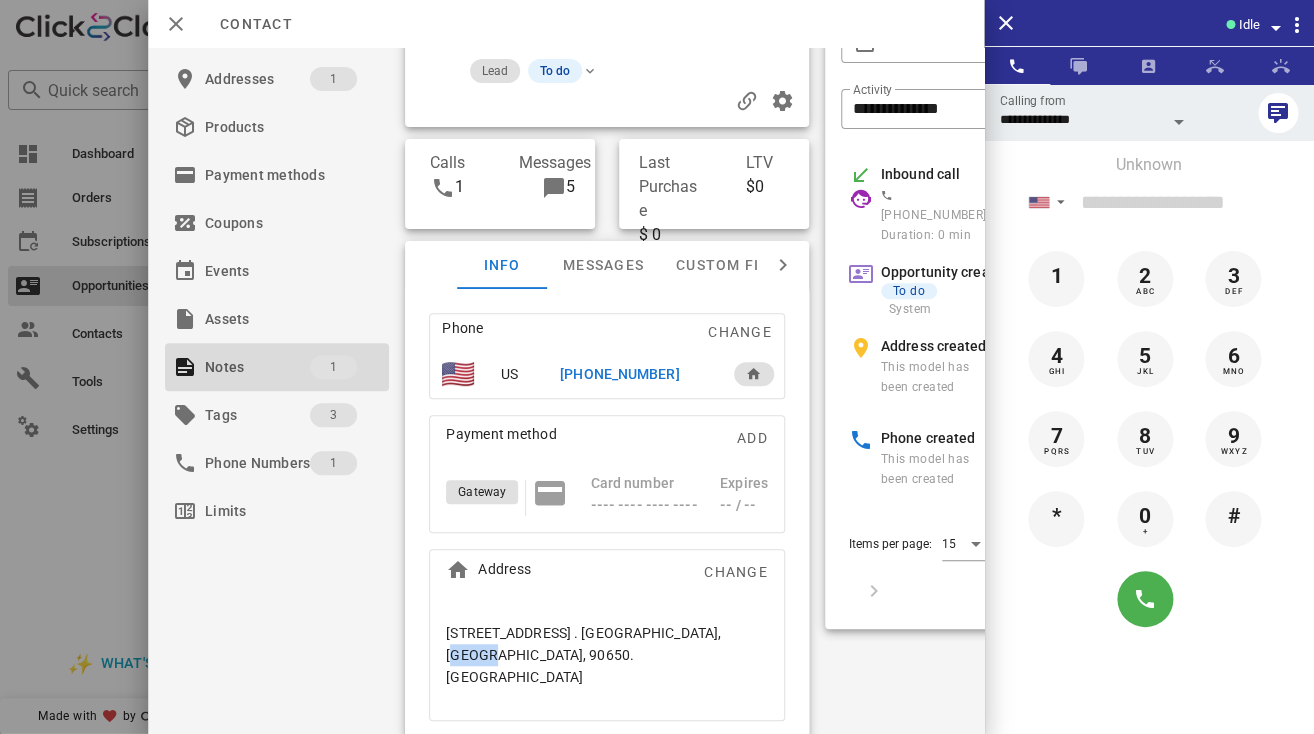 click on "12104 Rosecrans Avenue .
Norwalk, CA, 90650.
US" 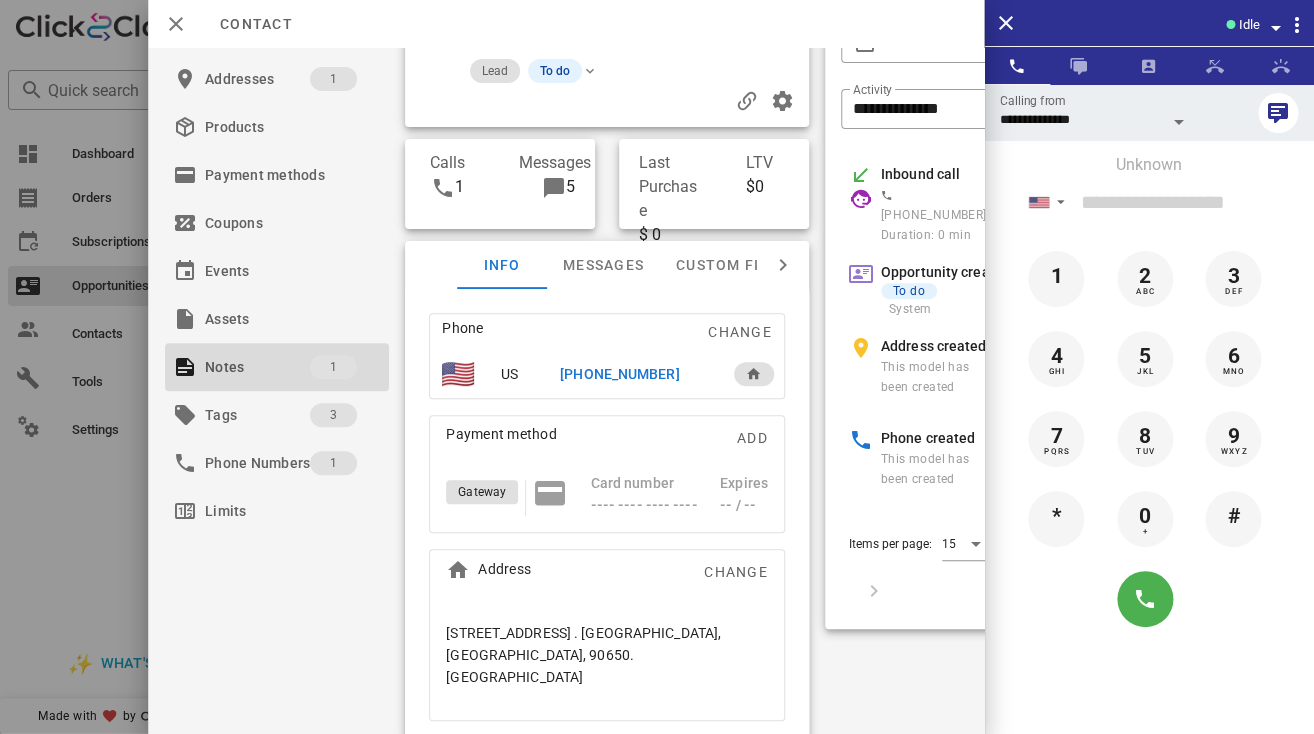 click on "12104 Rosecrans Avenue .
Norwalk, CA, 90650.
US" 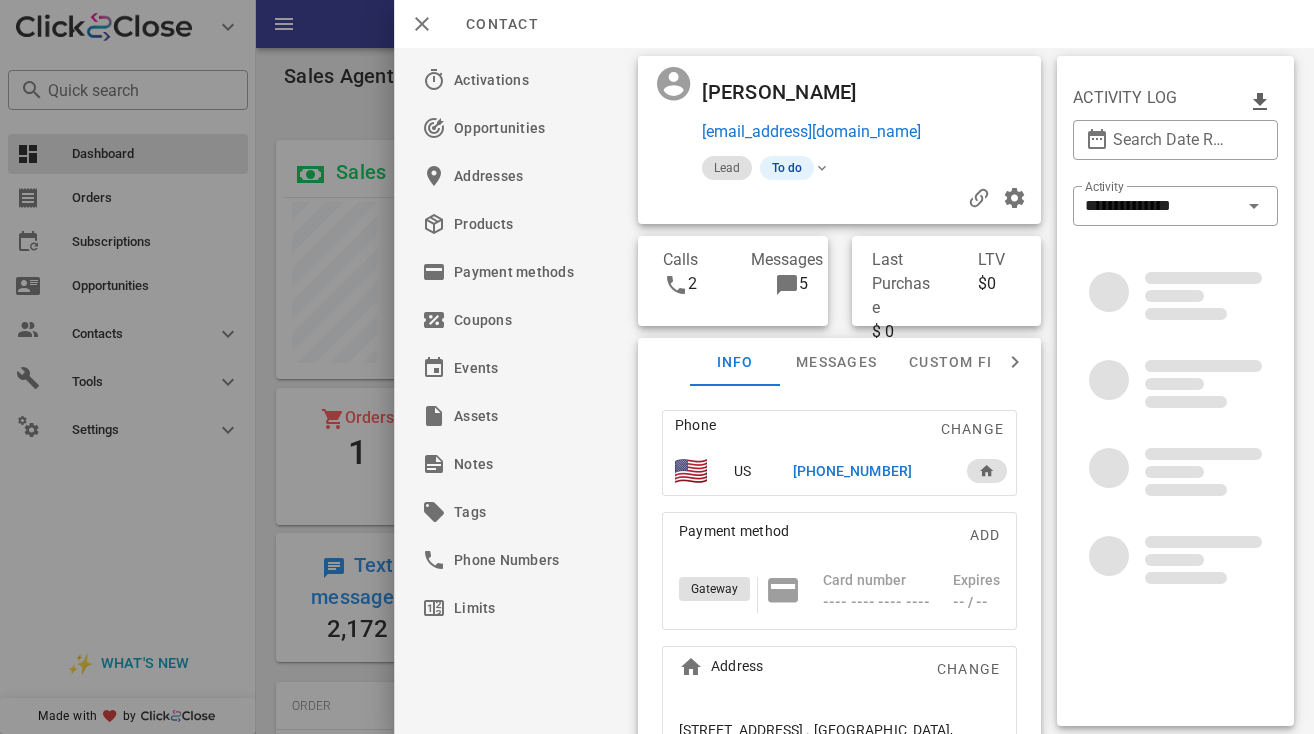 scroll, scrollTop: 0, scrollLeft: 0, axis: both 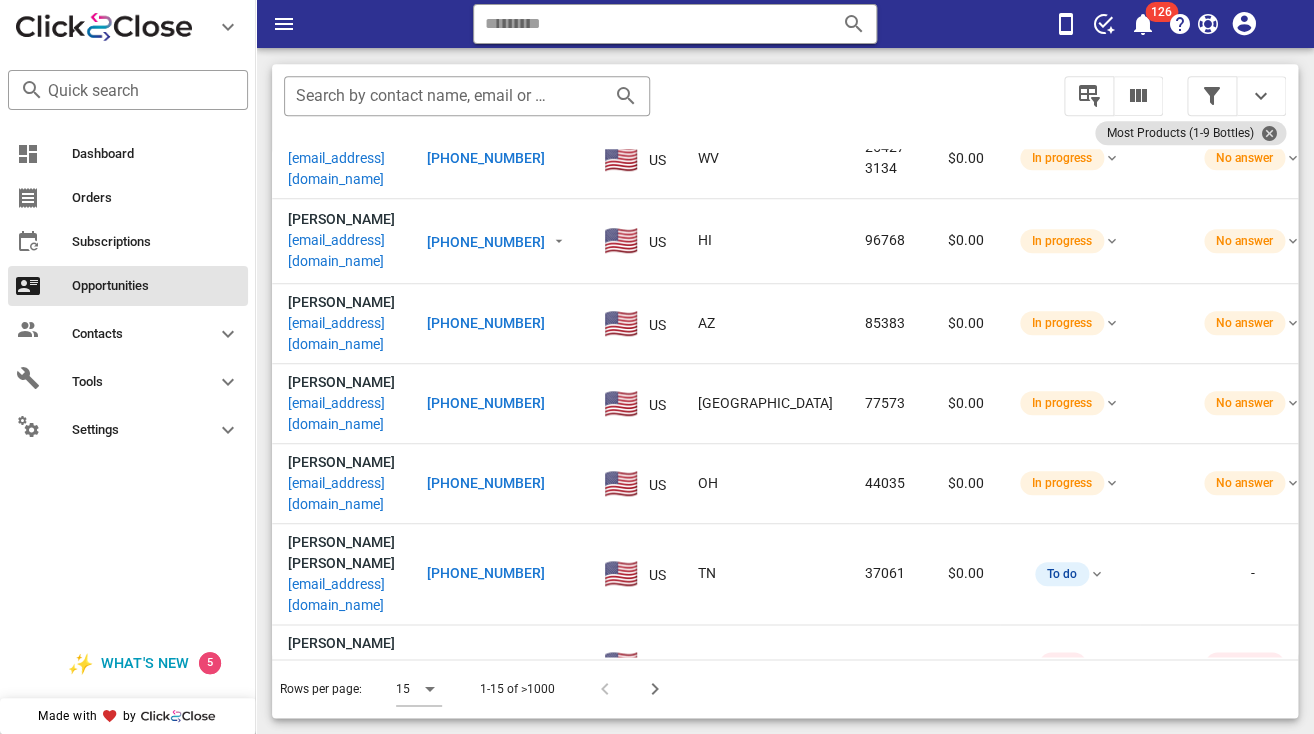 click on "[EMAIL_ADDRESS][DOMAIN_NAME]" at bounding box center [341, 861] 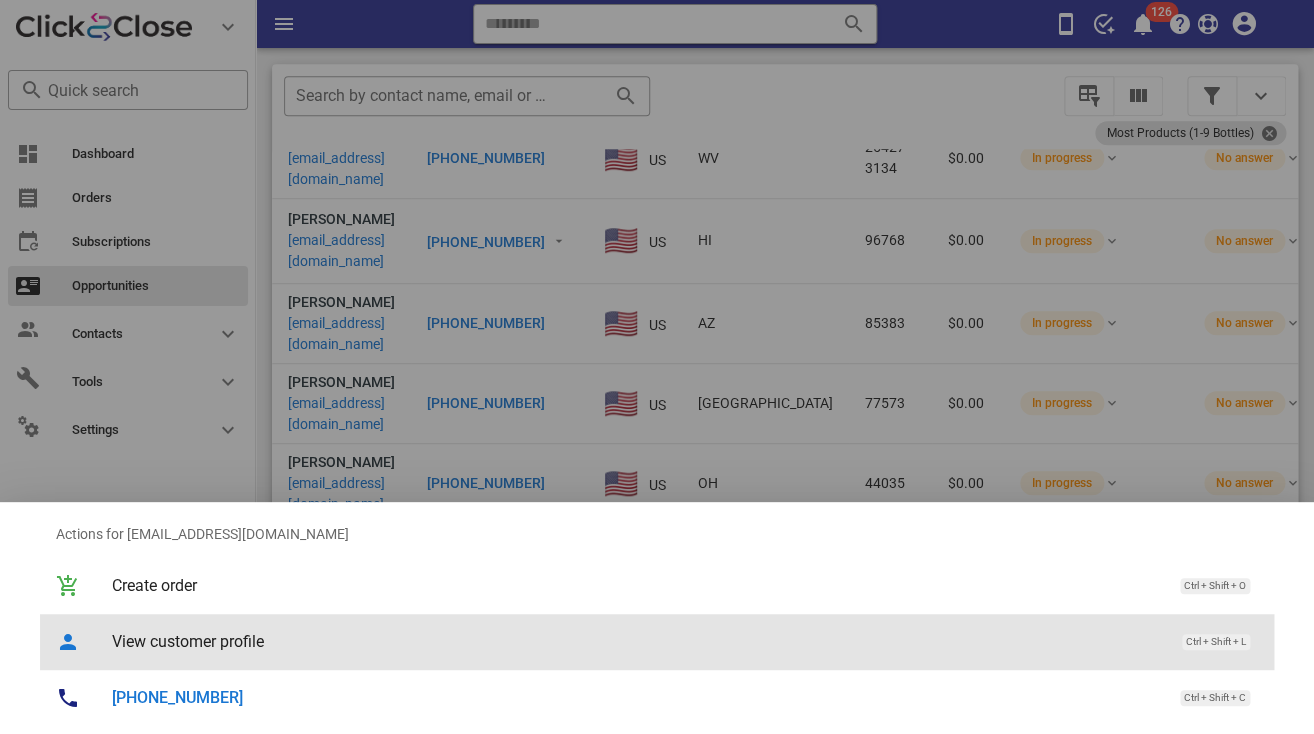 click on "View customer profile Ctrl + Shift + L" at bounding box center [685, 641] 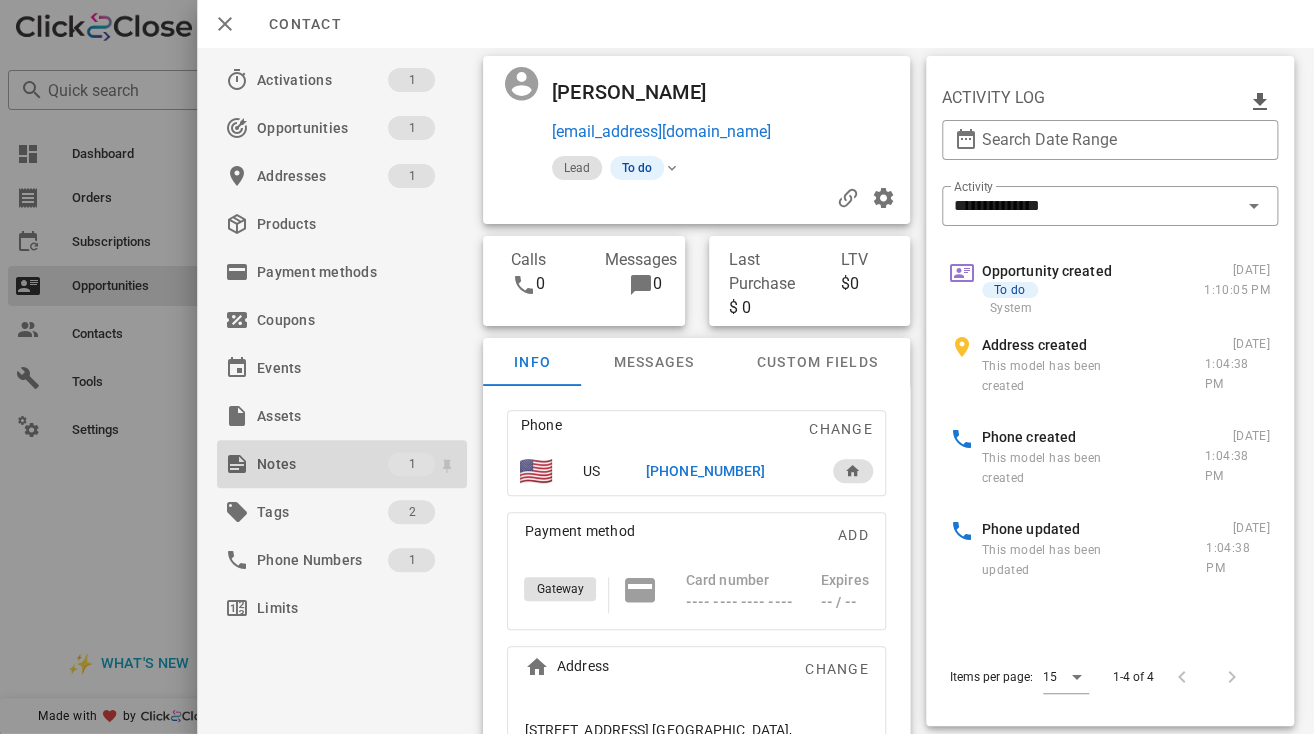 click on "Notes" at bounding box center (322, 464) 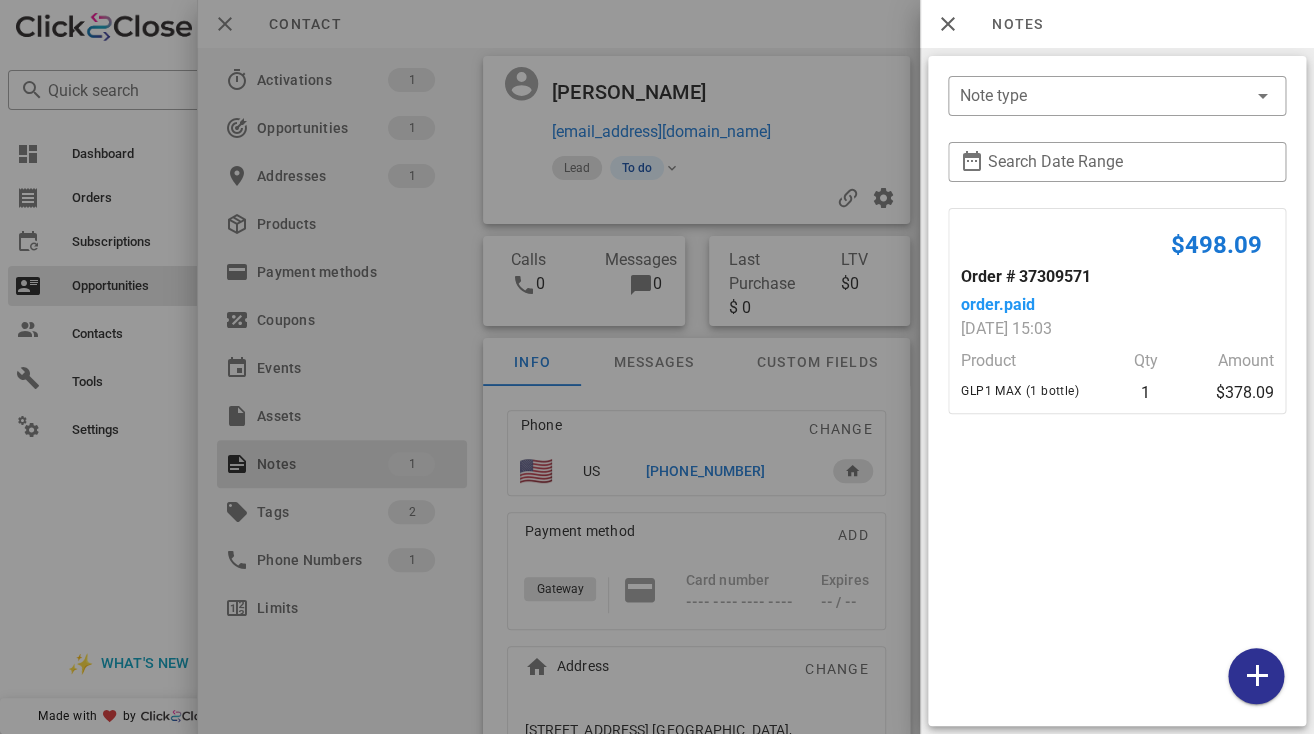click at bounding box center [657, 367] 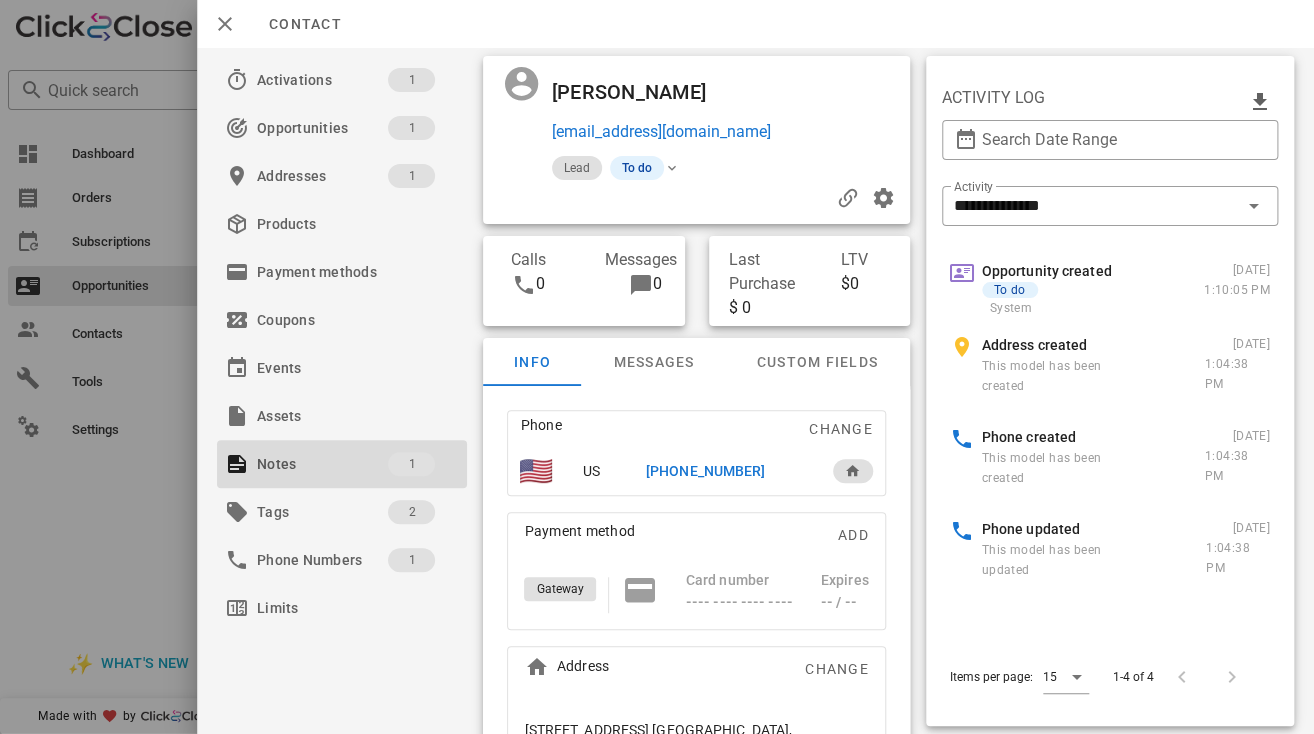 click at bounding box center (657, 367) 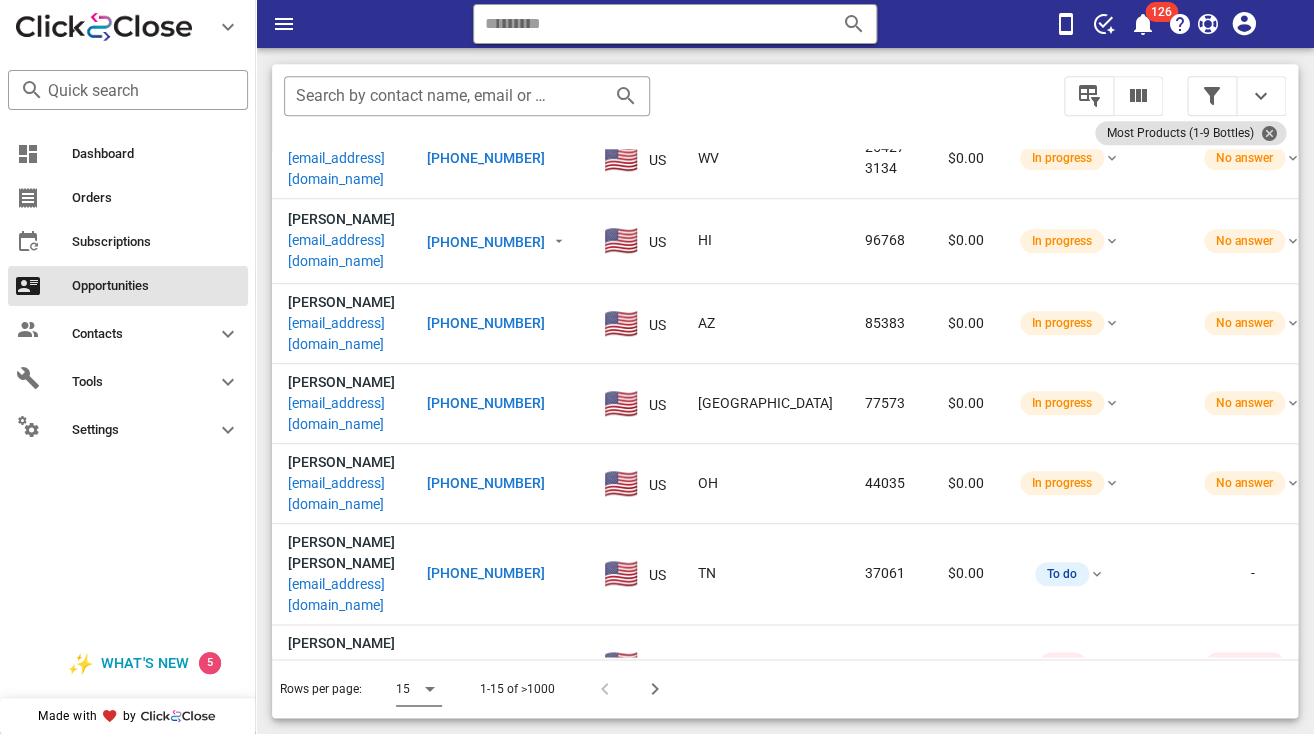 click at bounding box center [428, 689] 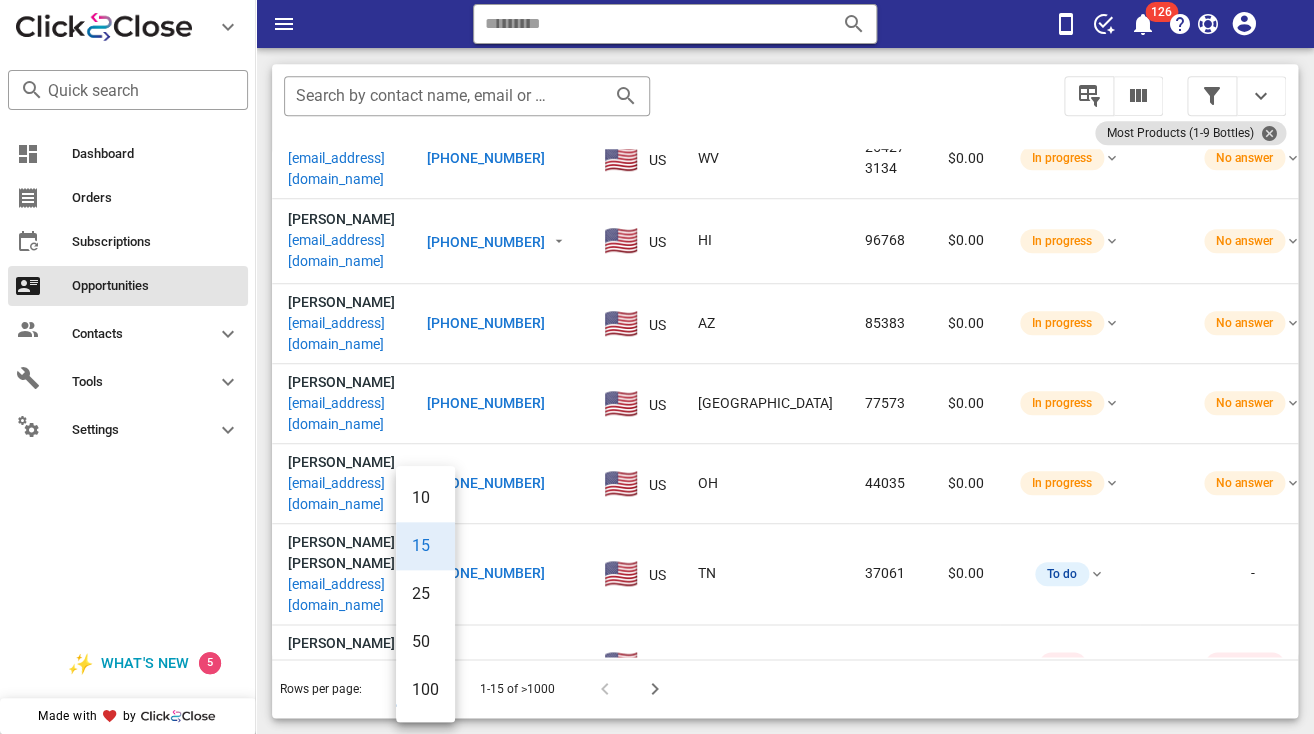 click on "100" at bounding box center [425, 689] 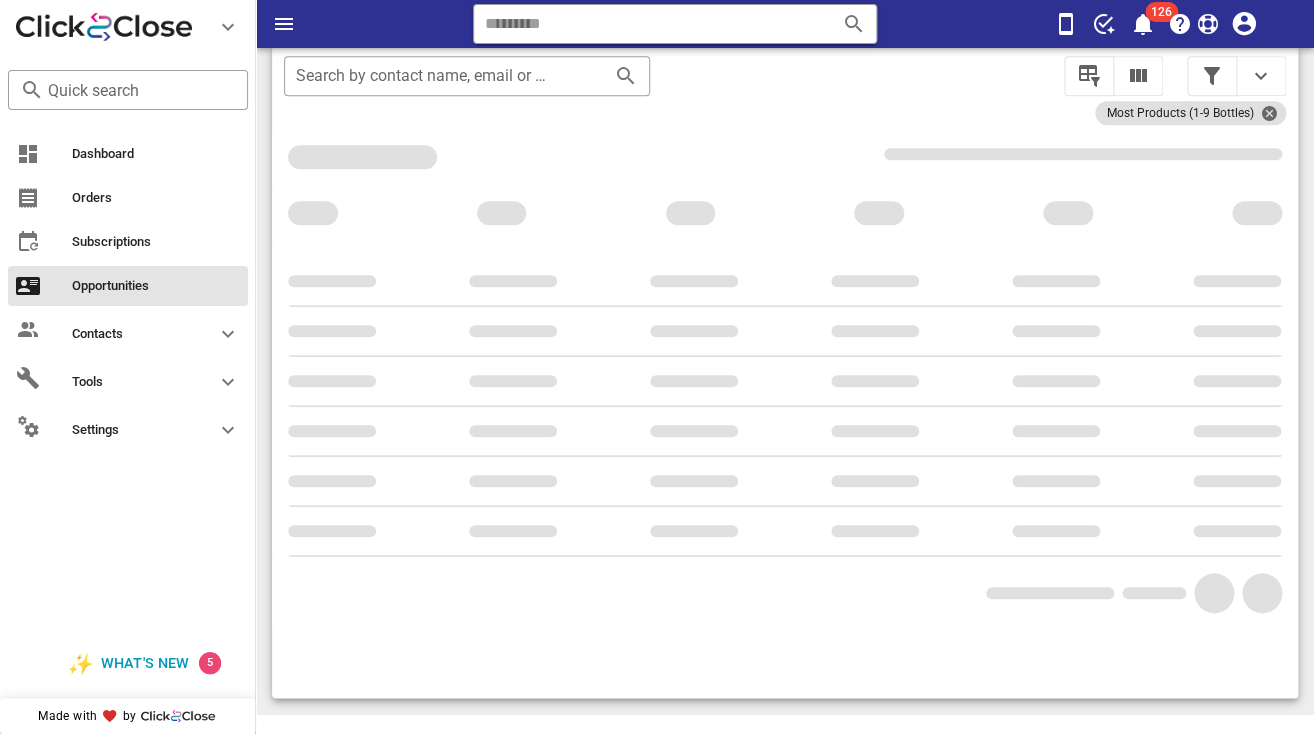 scroll, scrollTop: 356, scrollLeft: 0, axis: vertical 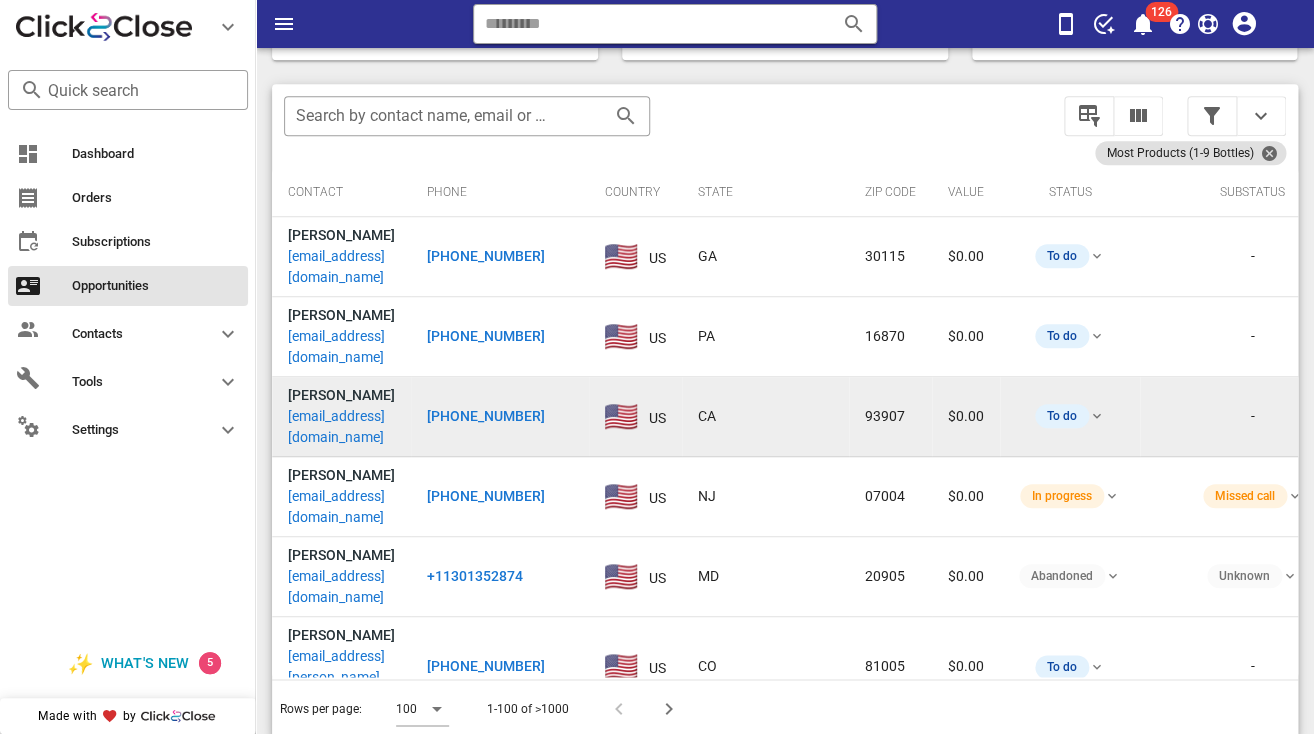 click on "[EMAIL_ADDRESS][DOMAIN_NAME]" at bounding box center [341, 427] 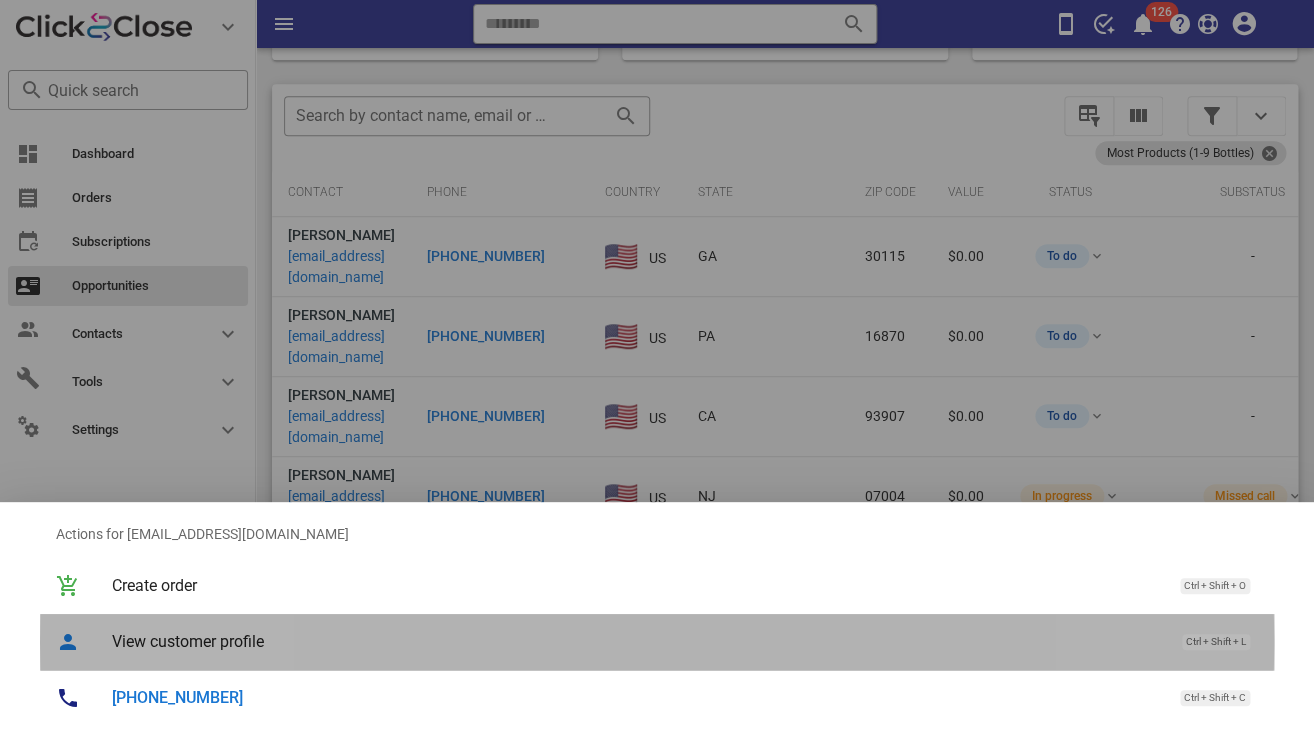 click on "View customer profile" at bounding box center (637, 641) 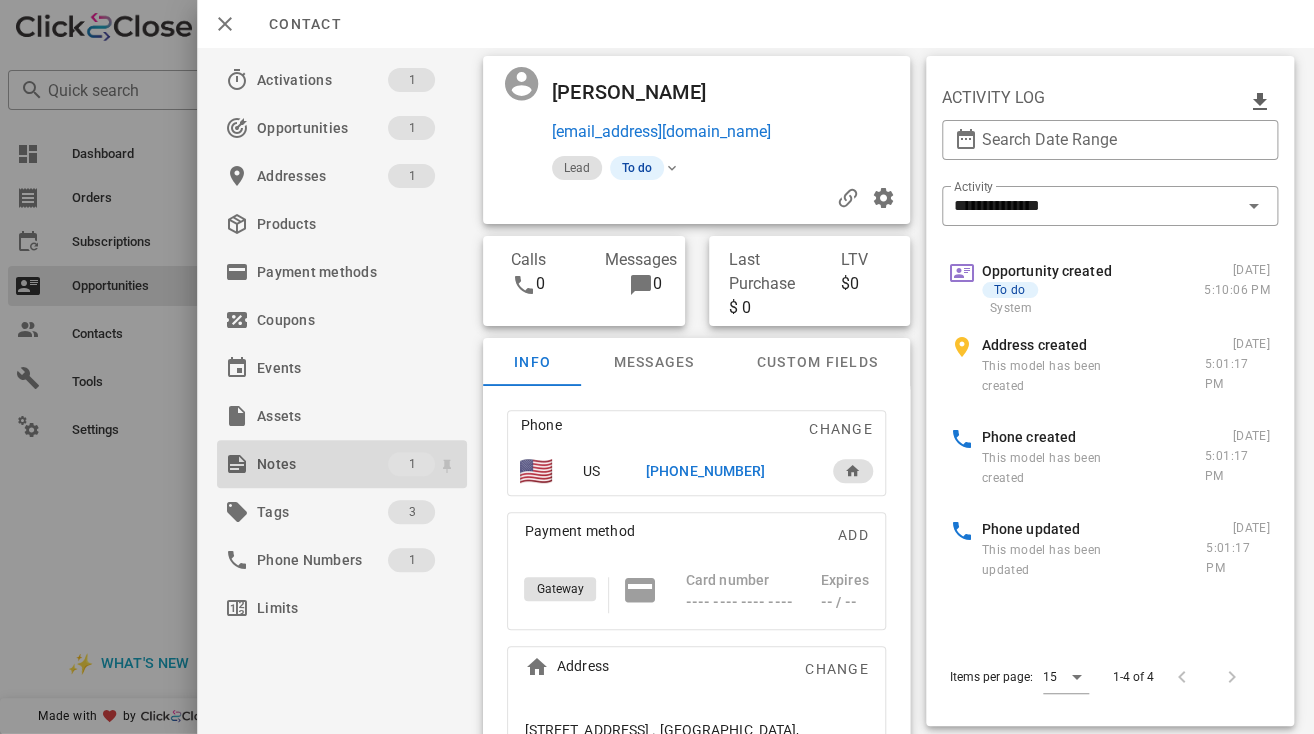 click on "Notes" at bounding box center (322, 464) 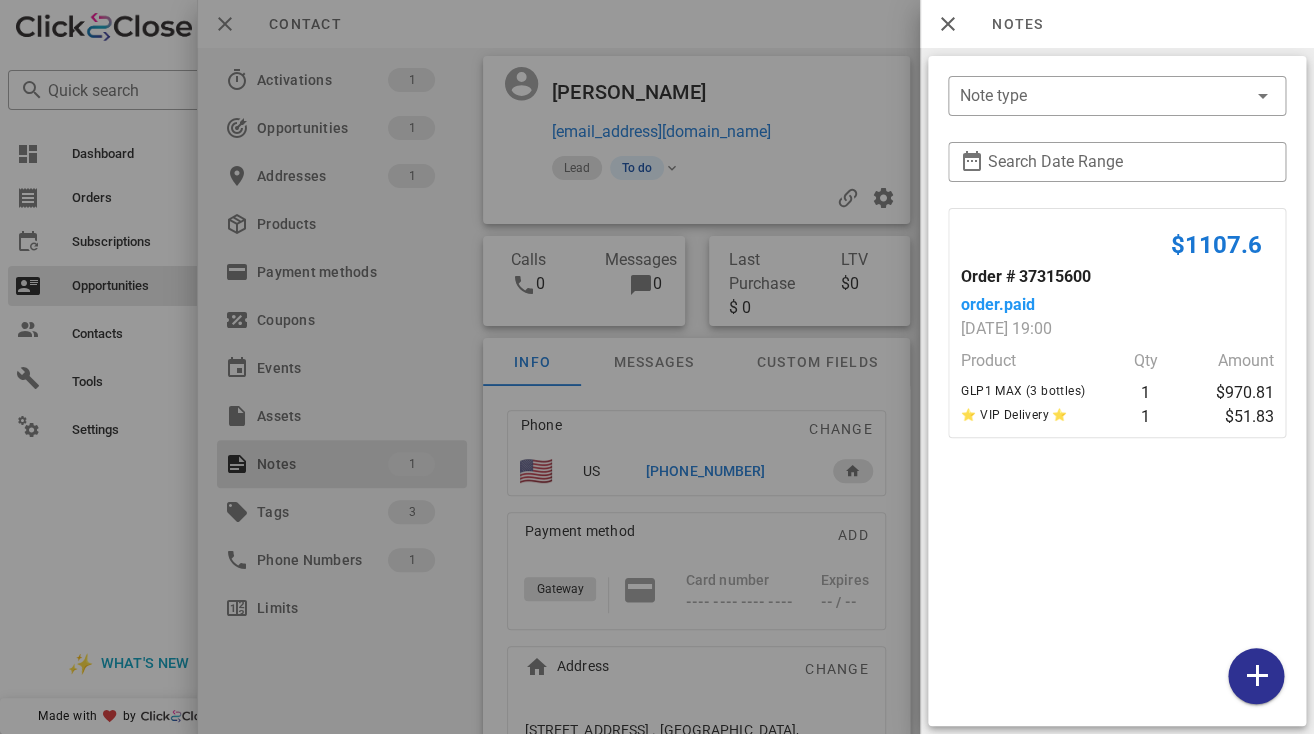 click at bounding box center (657, 367) 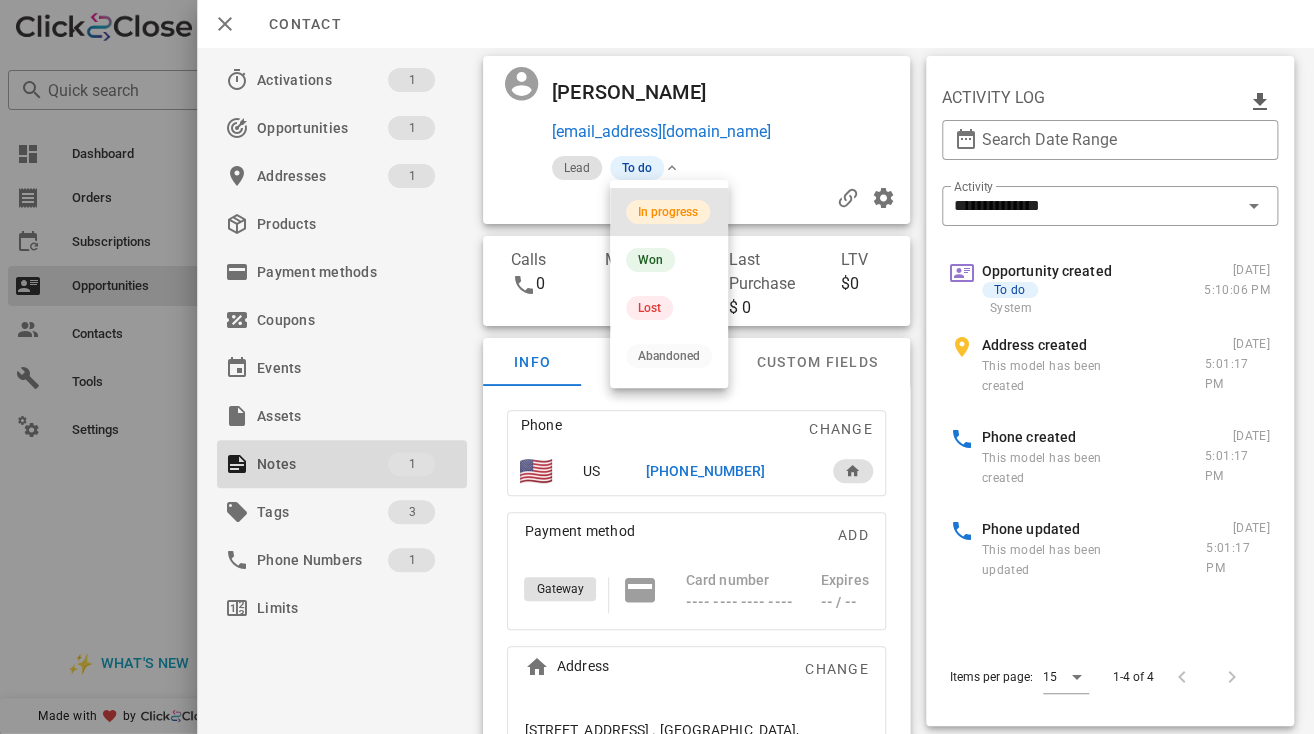 click on "In progress" at bounding box center [668, 212] 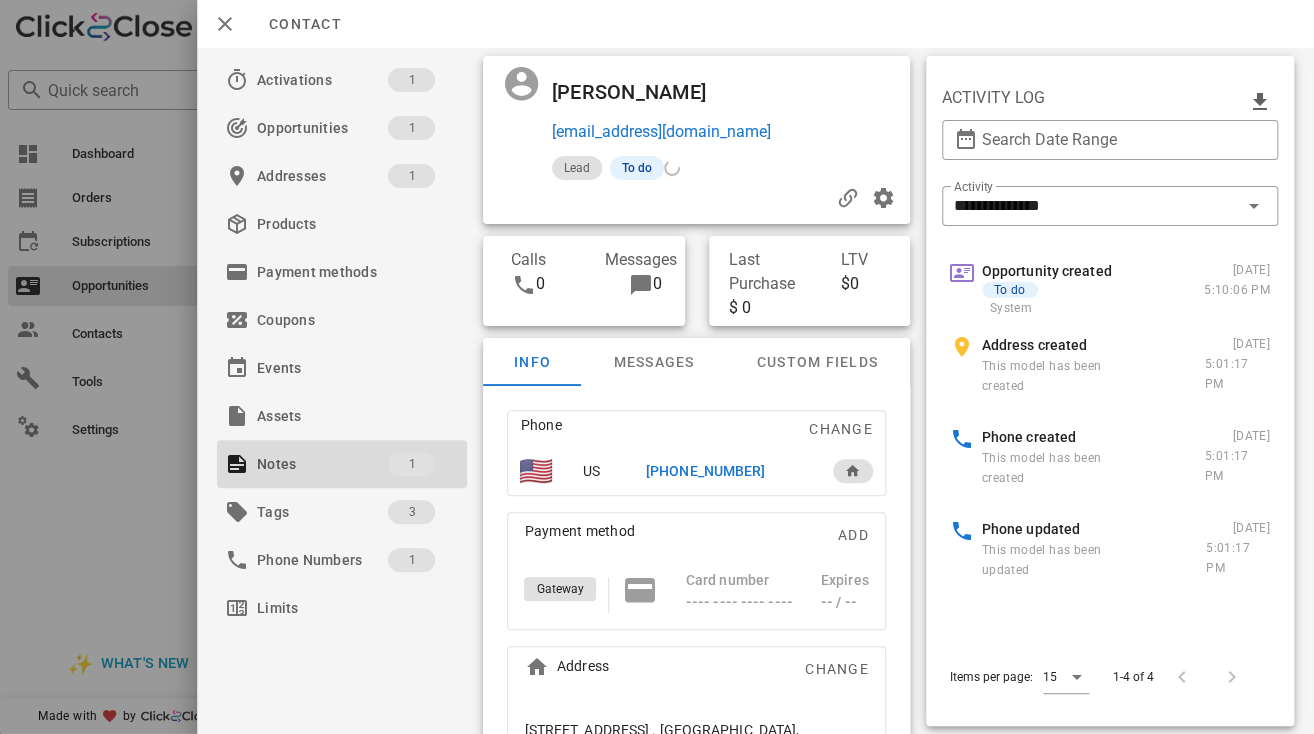 click on "Steven Gardner" at bounding box center (639, 92) 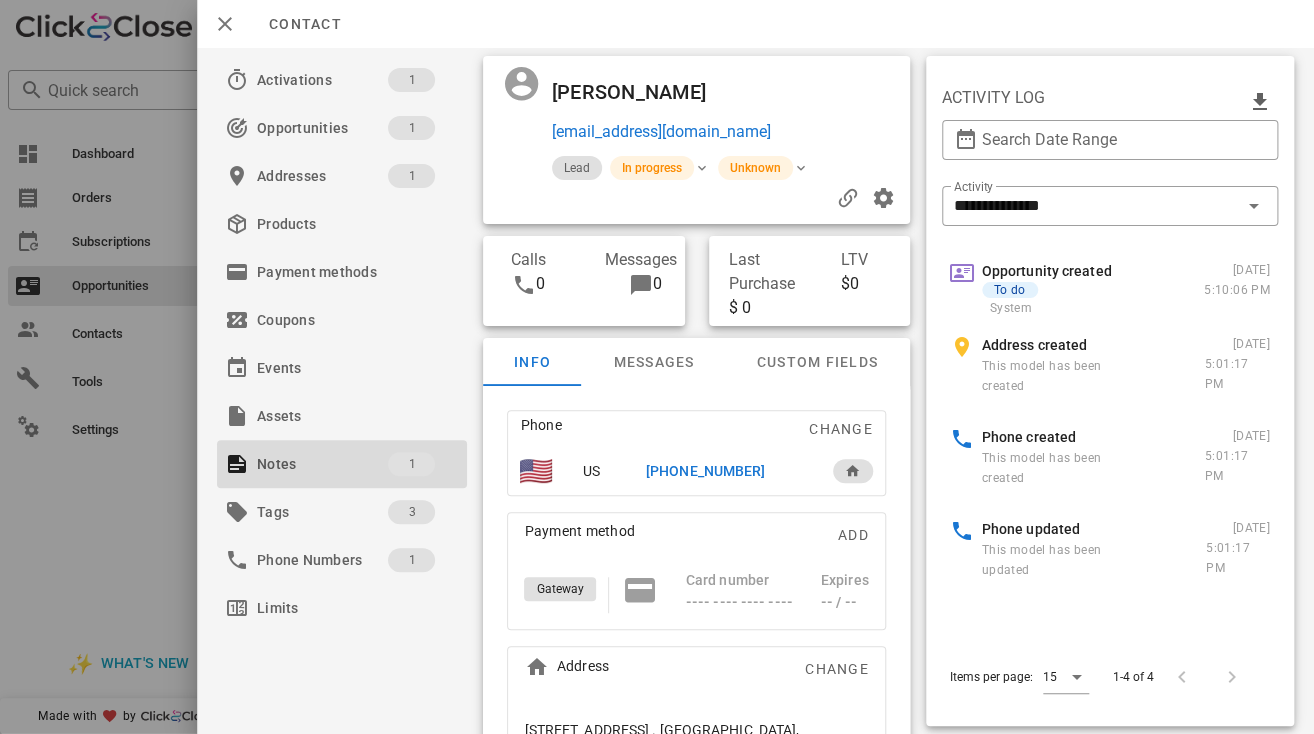 click on "+18316333028" at bounding box center [705, 471] 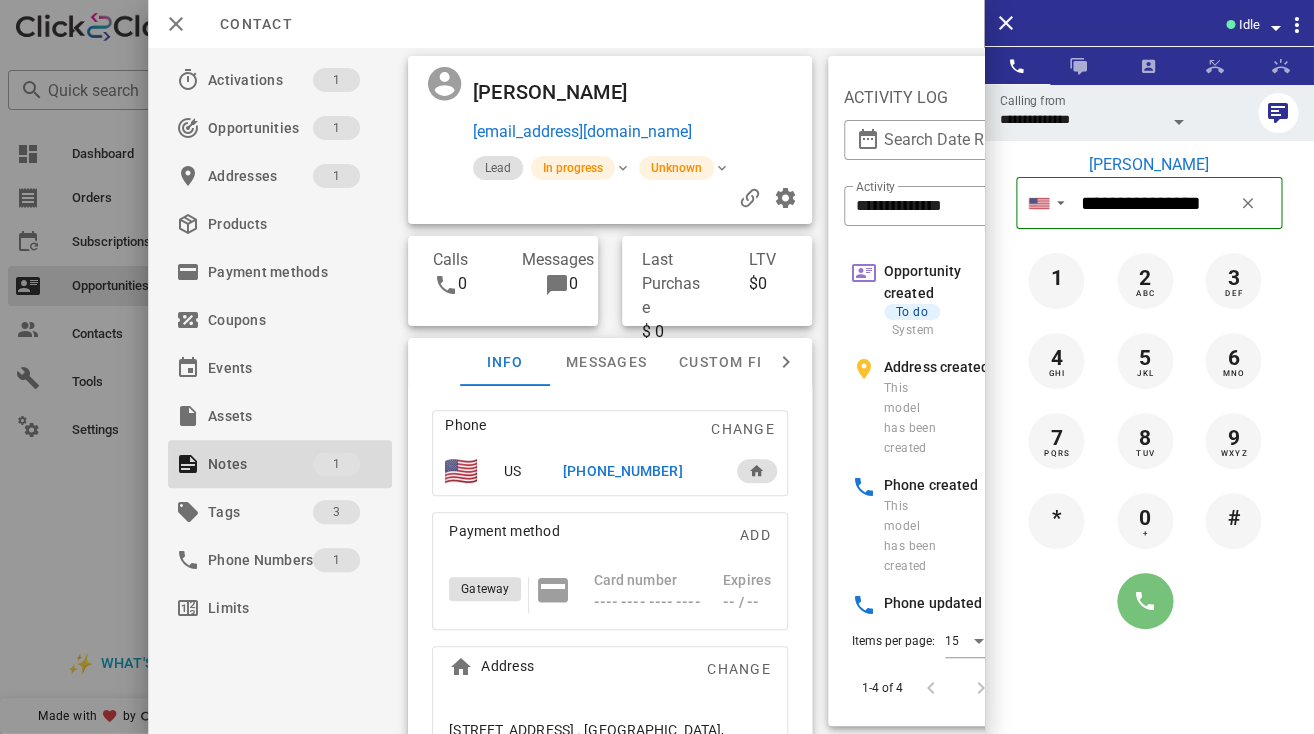 click at bounding box center [1145, 601] 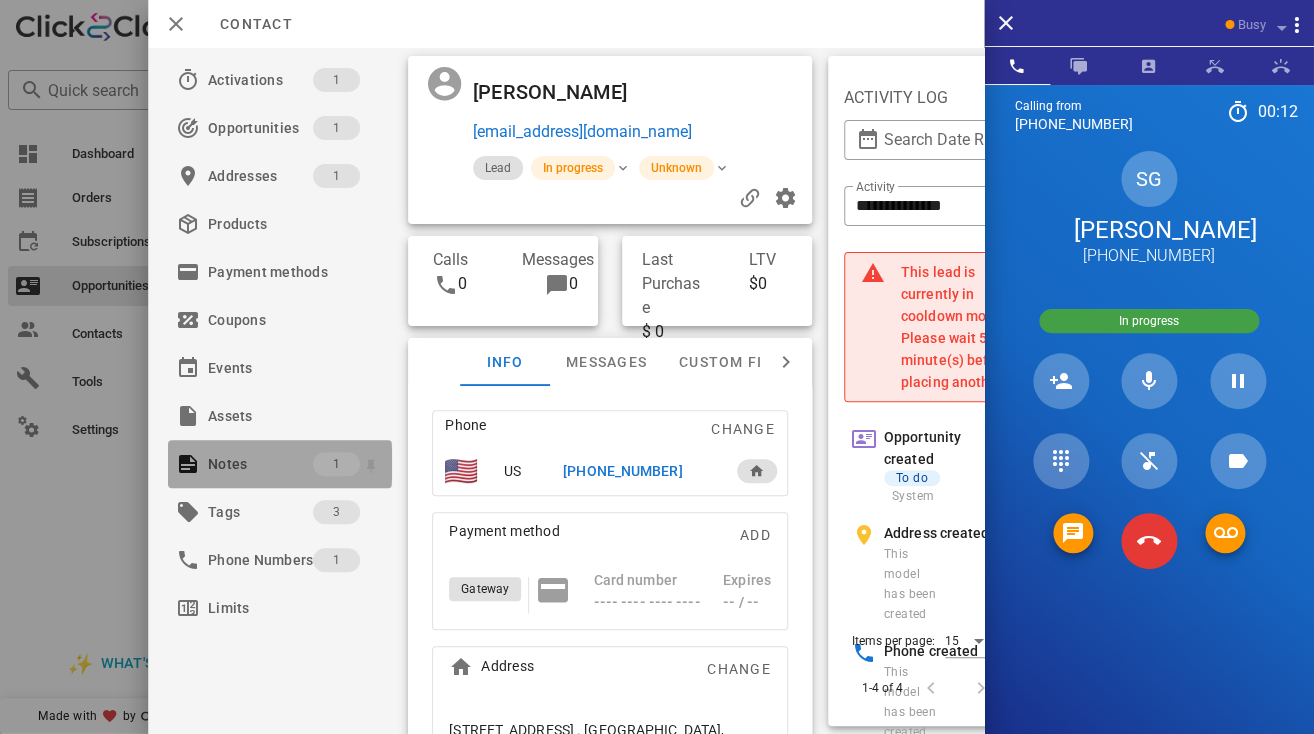 click on "Notes" at bounding box center (260, 464) 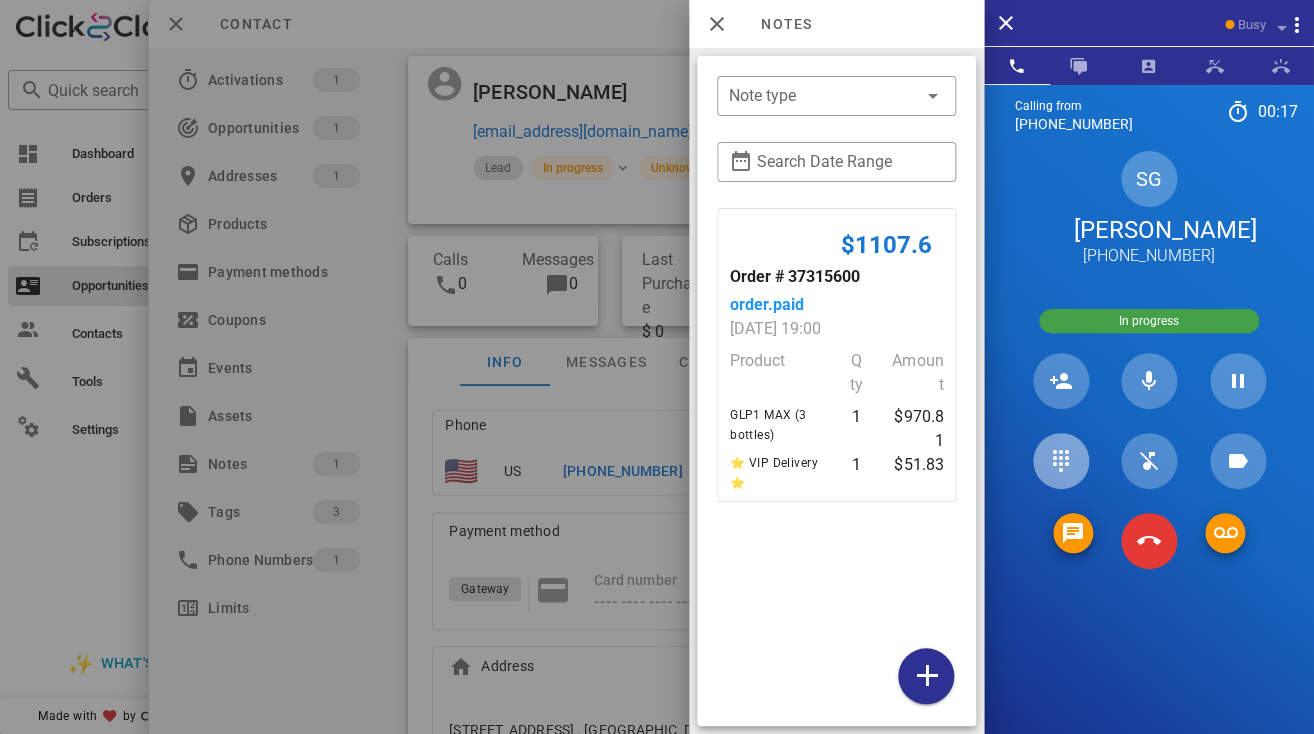 click at bounding box center (1061, 461) 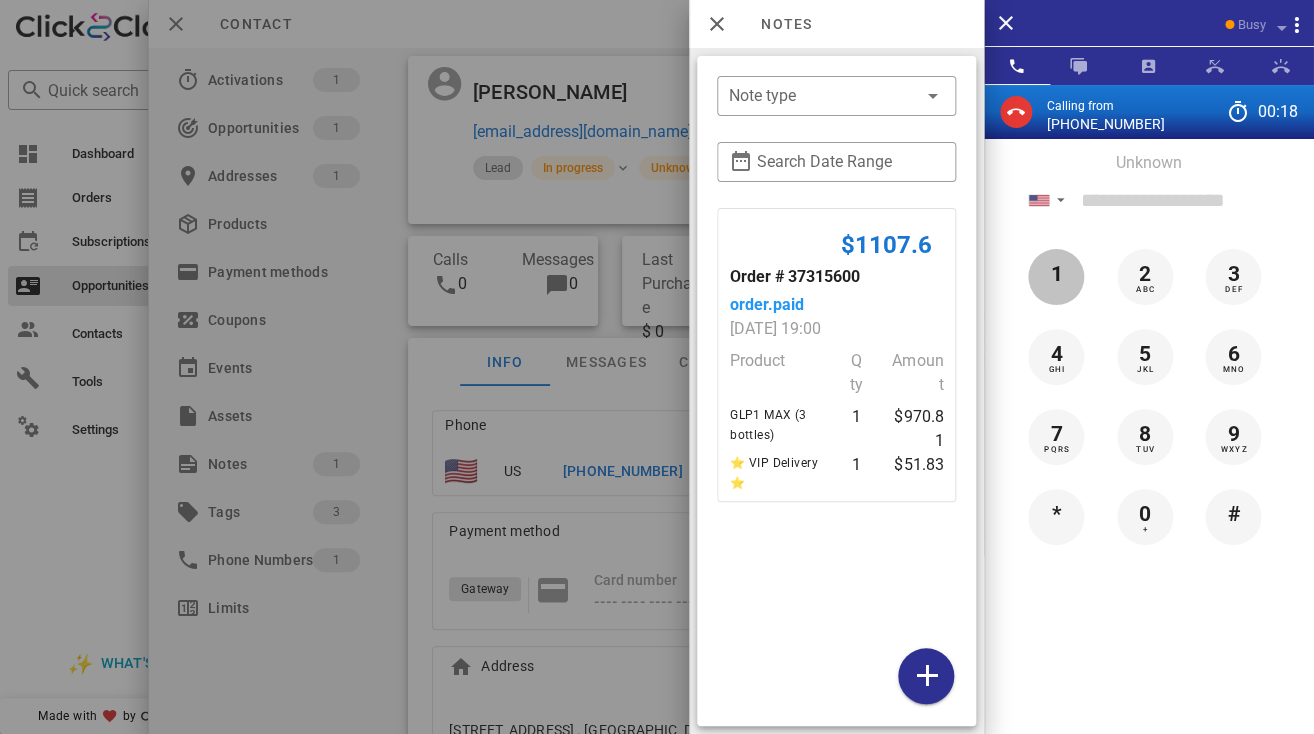 click on "1" at bounding box center [1056, 277] 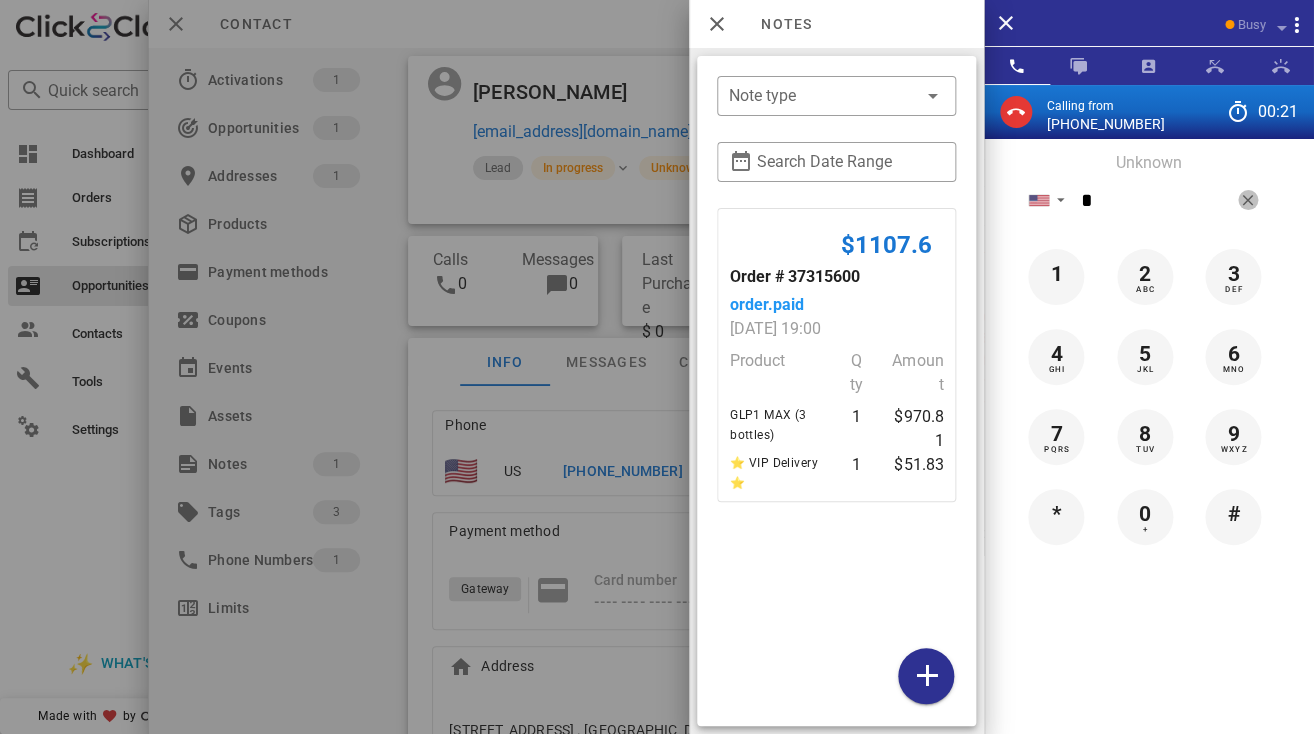 click at bounding box center [1248, 200] 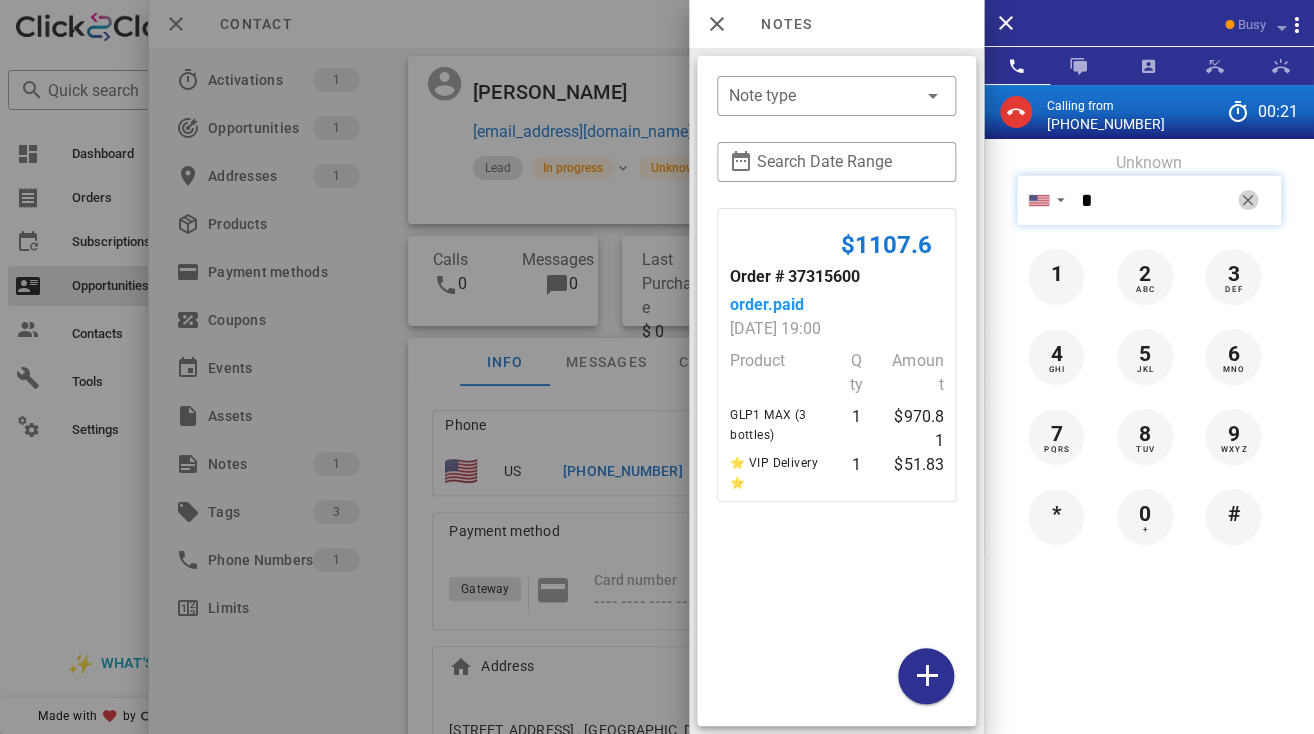 type 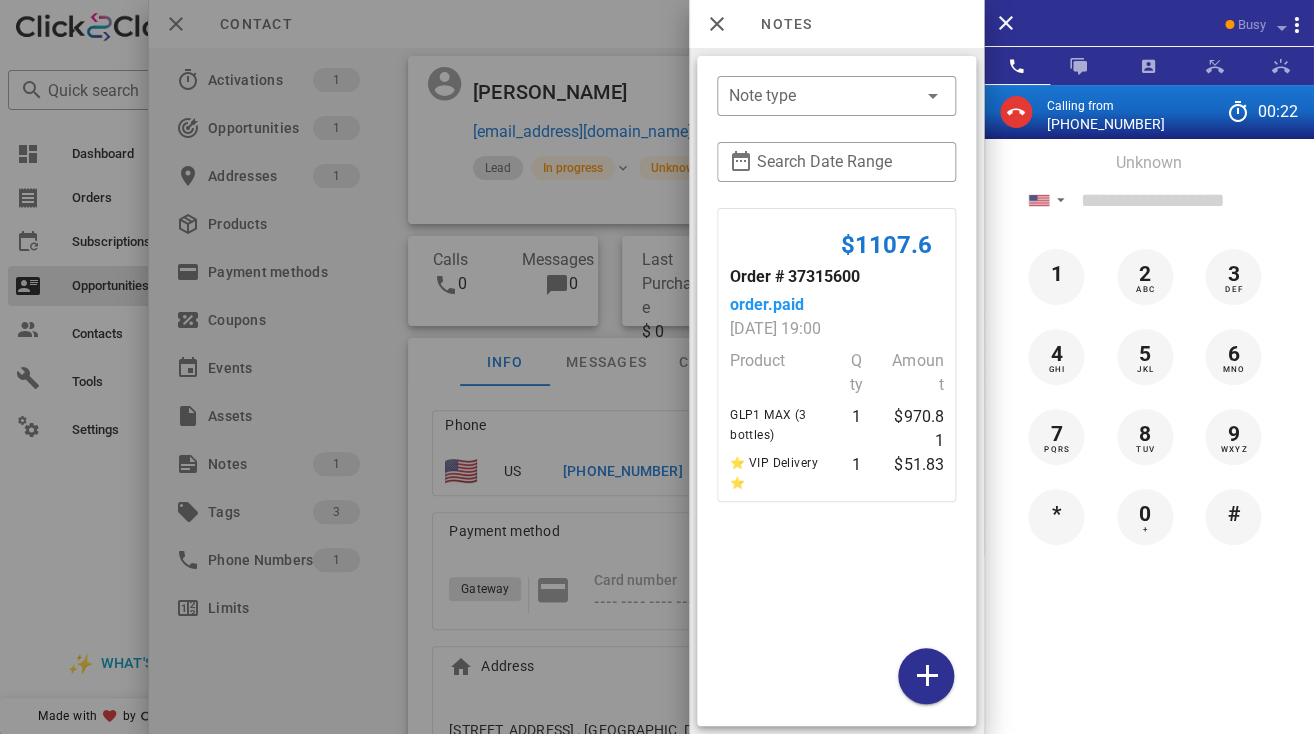 click on "(213) 816-5267" at bounding box center (1106, 124) 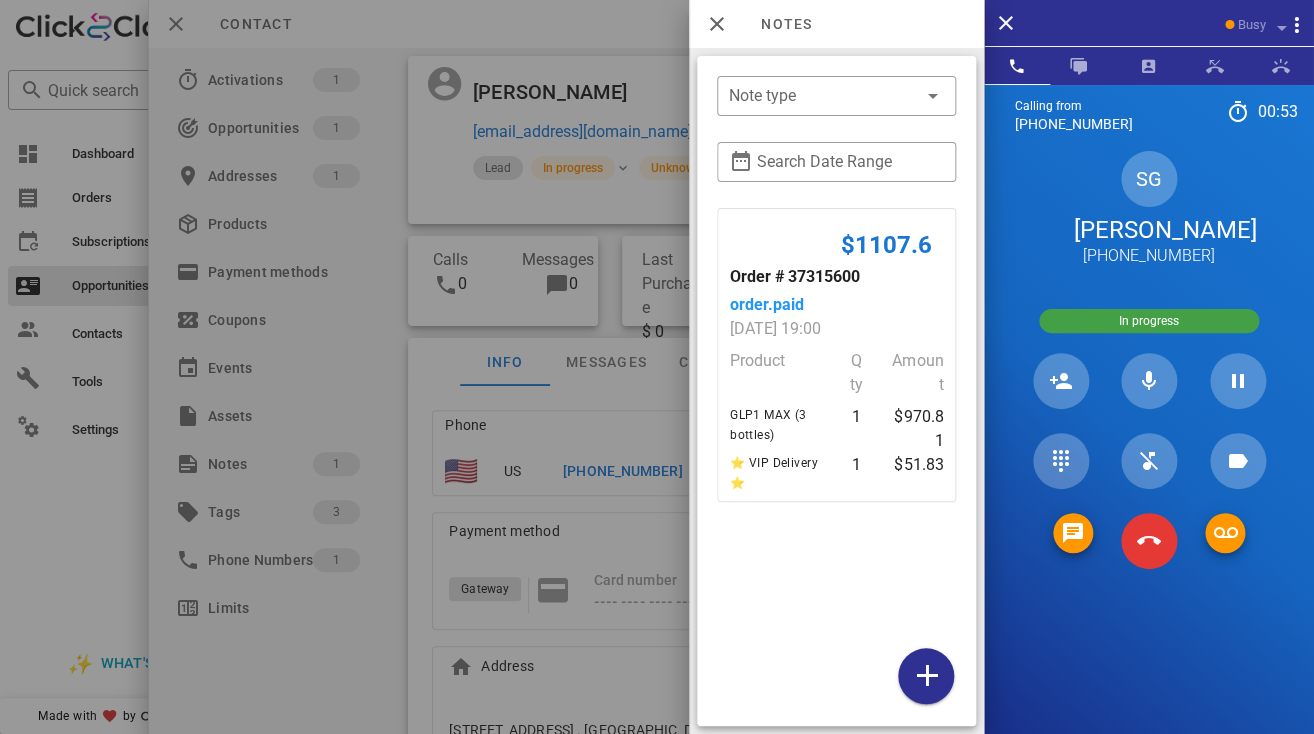 click at bounding box center (657, 367) 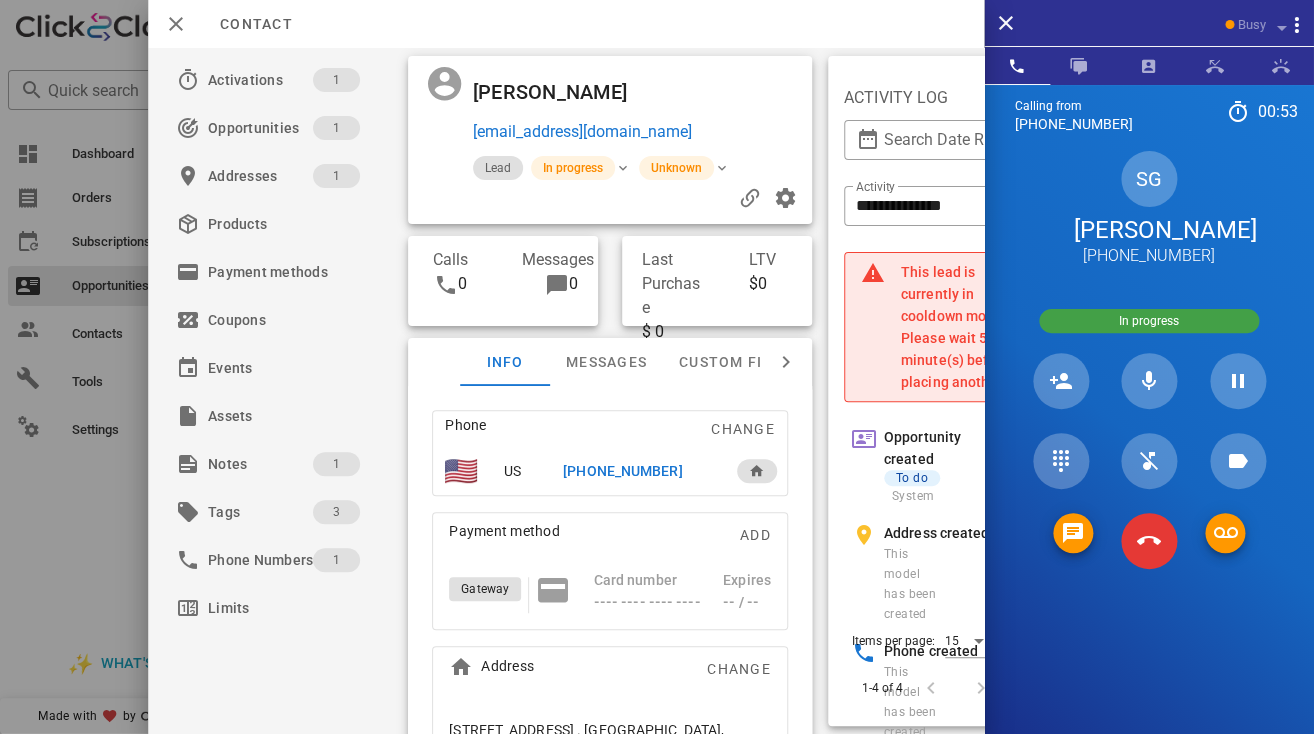 scroll, scrollTop: 376, scrollLeft: 0, axis: vertical 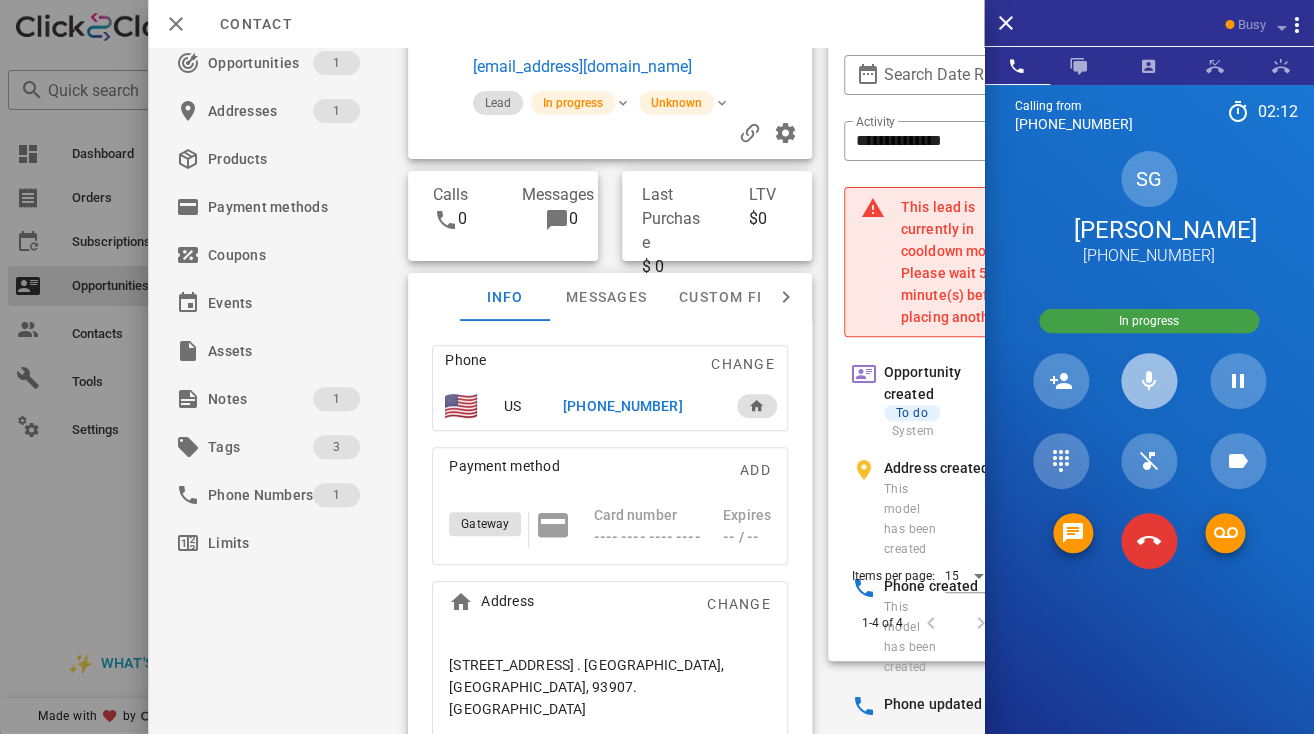 click at bounding box center (1149, 381) 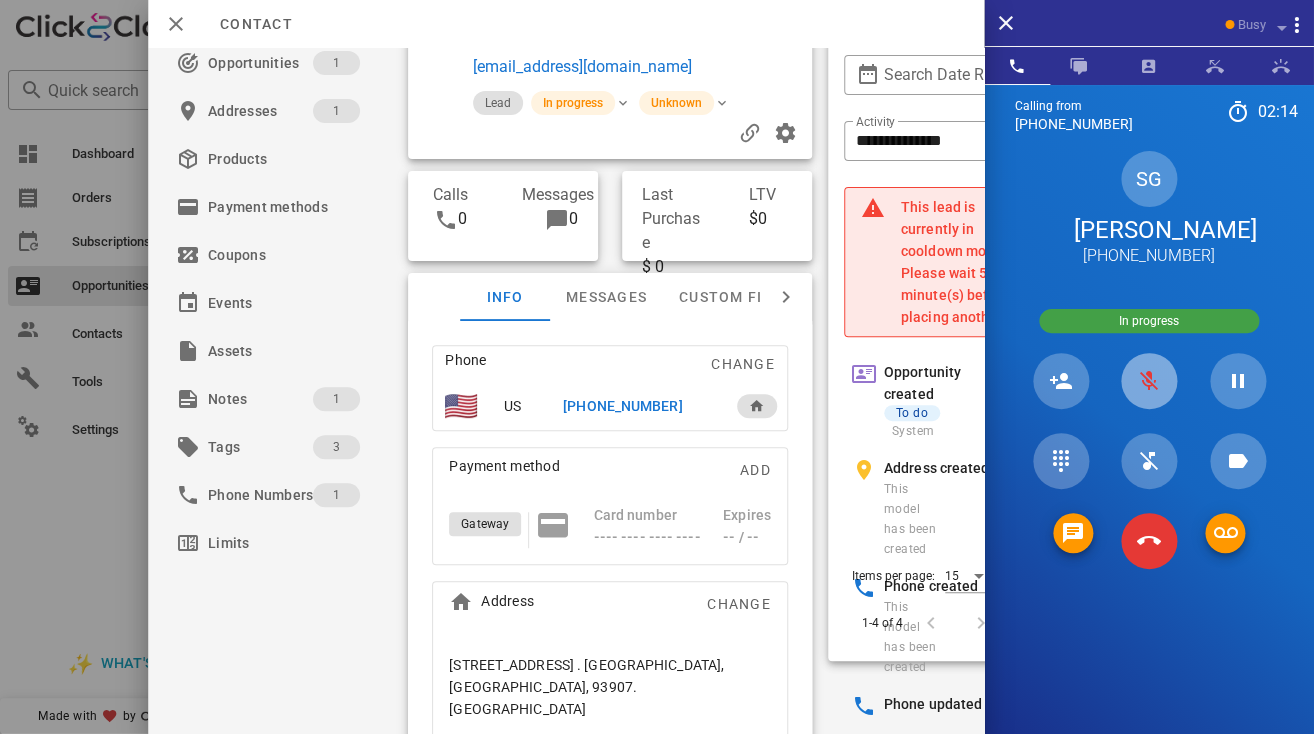 click at bounding box center (1149, 381) 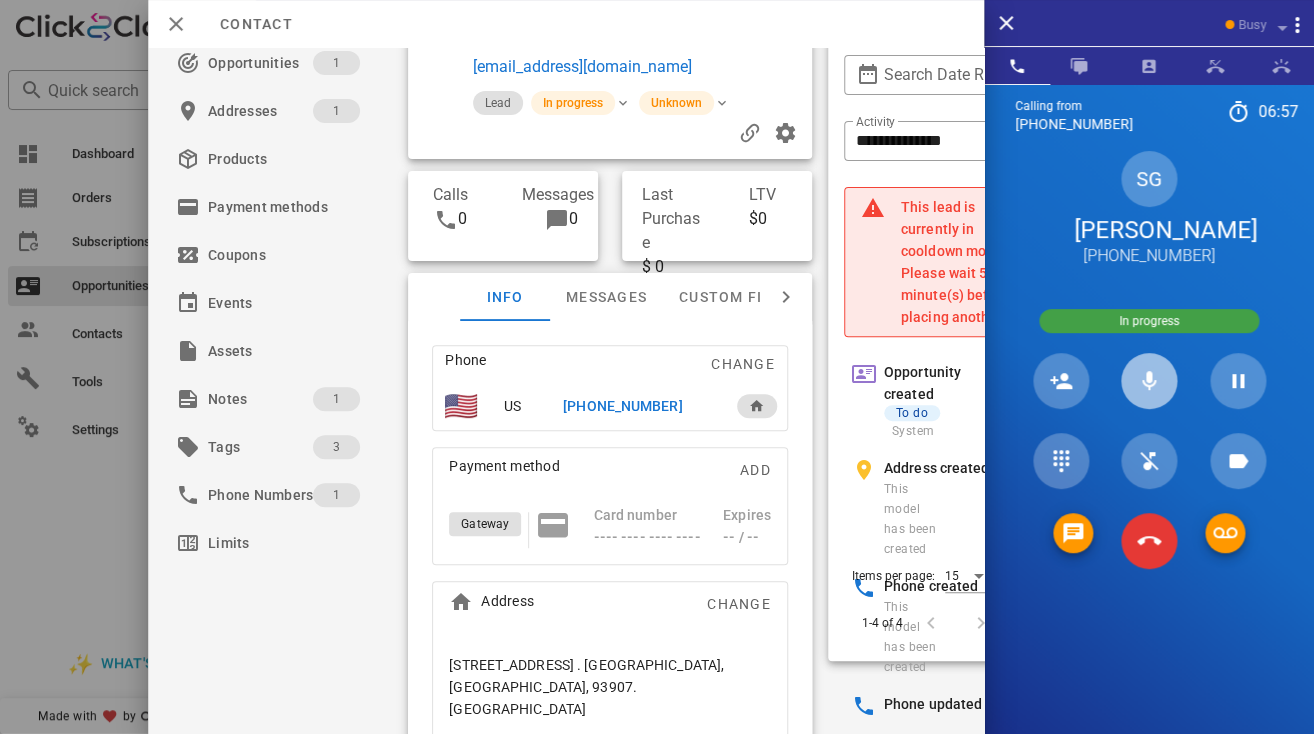 click at bounding box center [1149, 381] 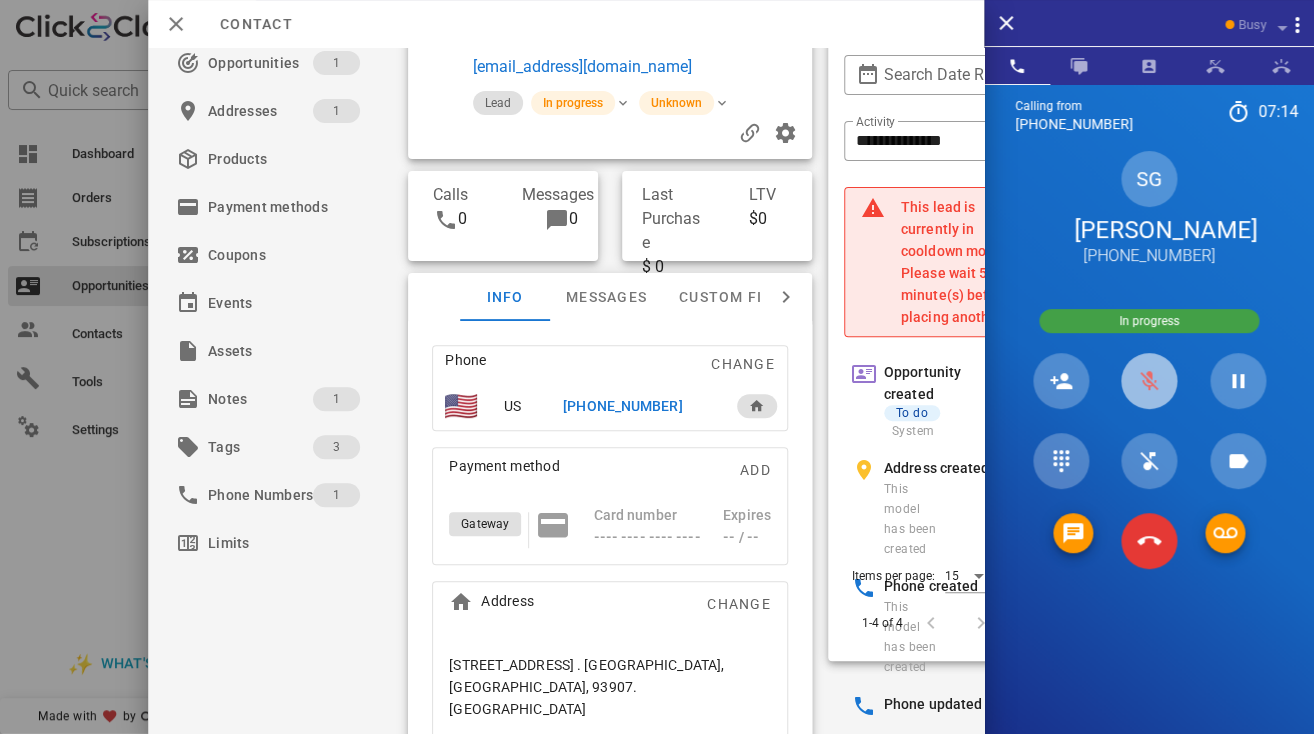 click at bounding box center [1149, 381] 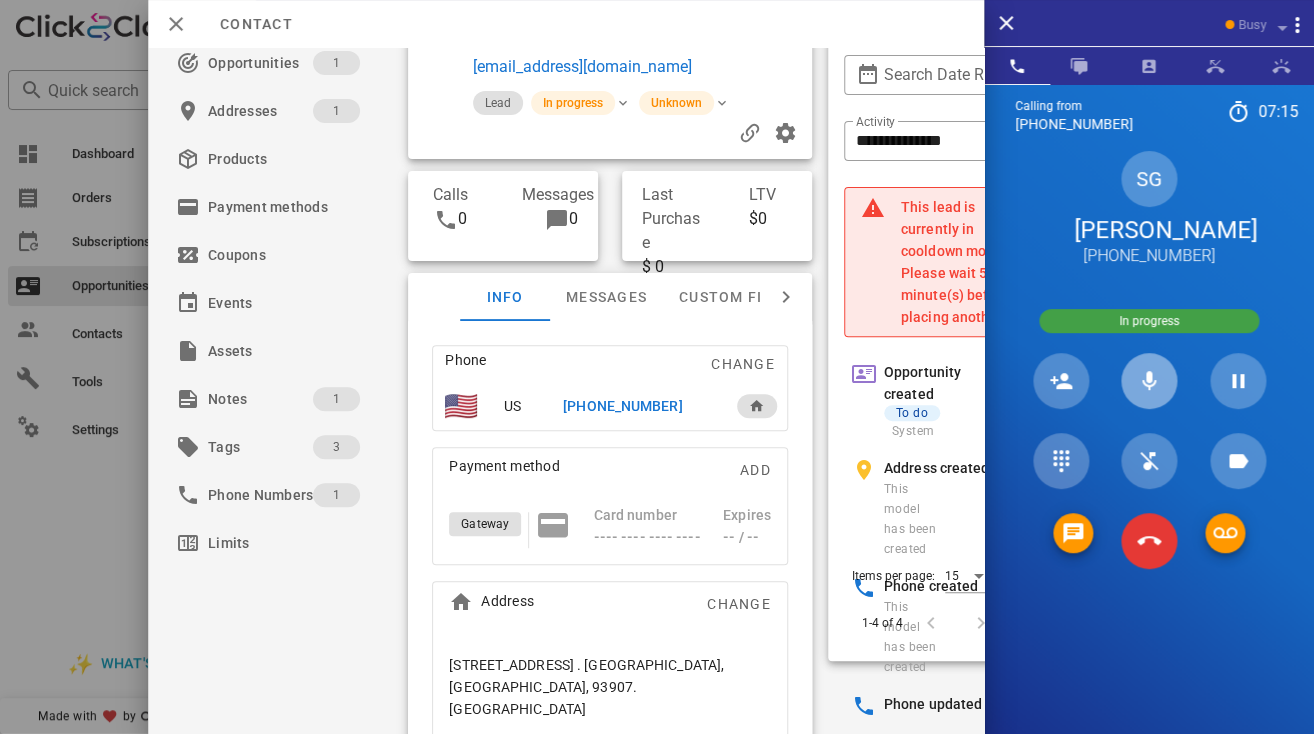 click at bounding box center [1149, 381] 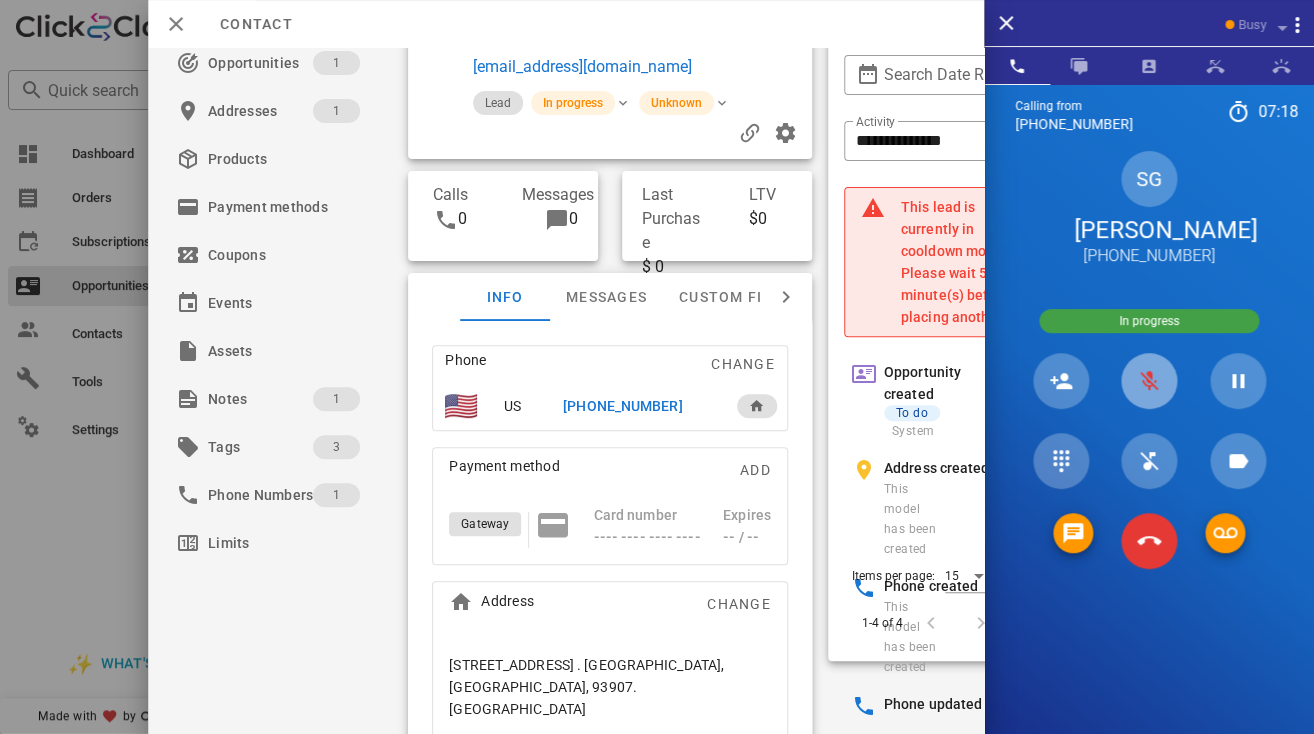 click at bounding box center (1149, 381) 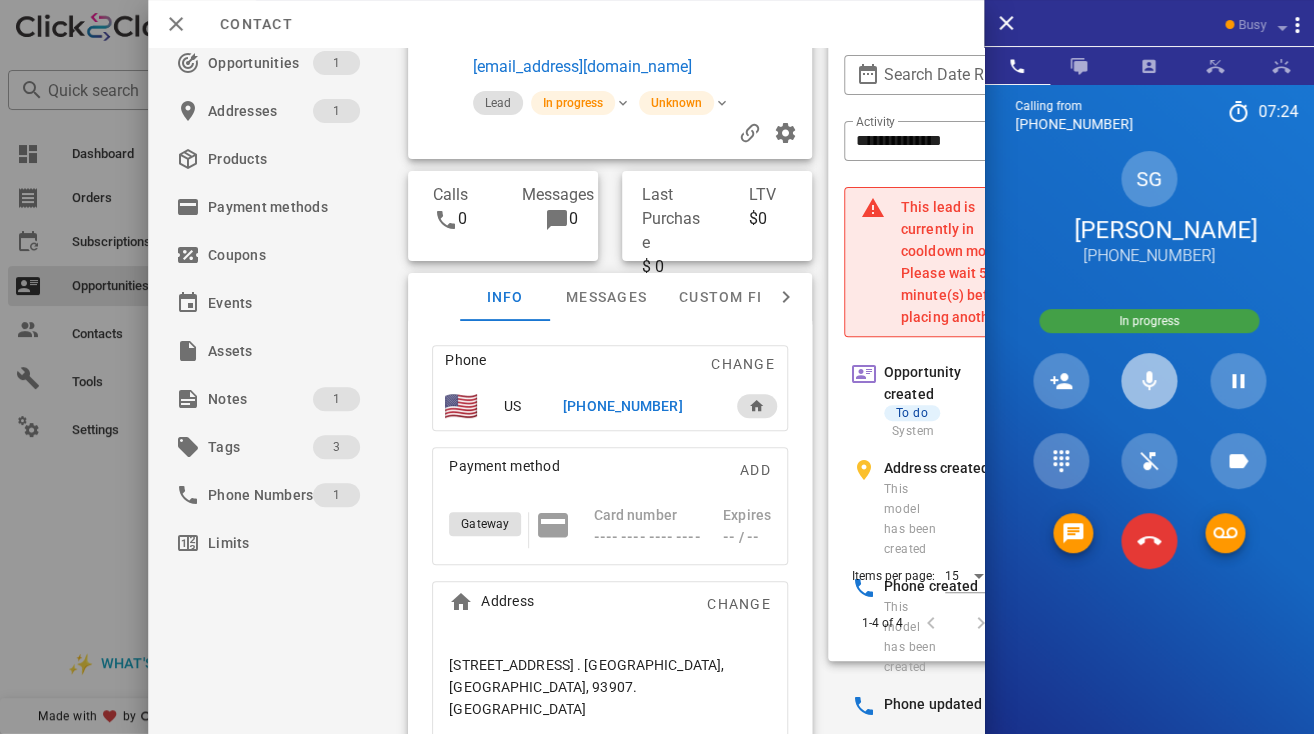 click at bounding box center (1149, 381) 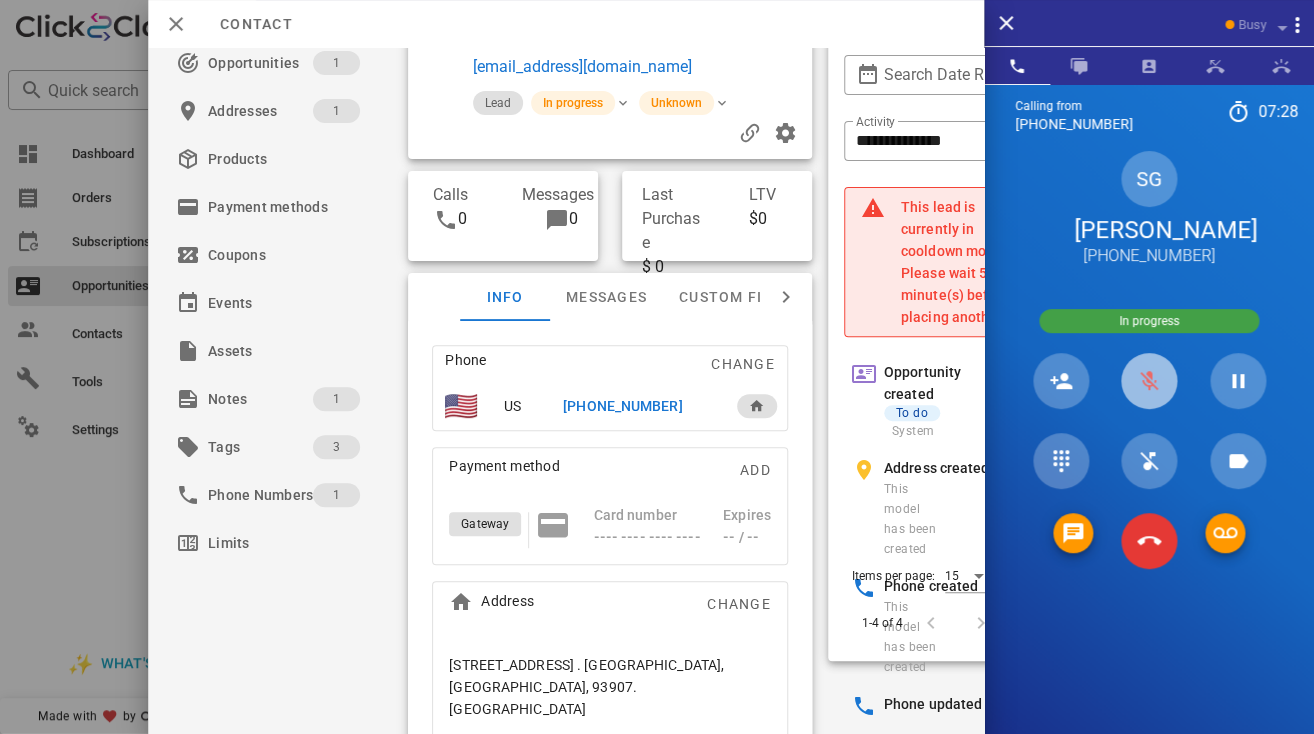 click at bounding box center [1149, 381] 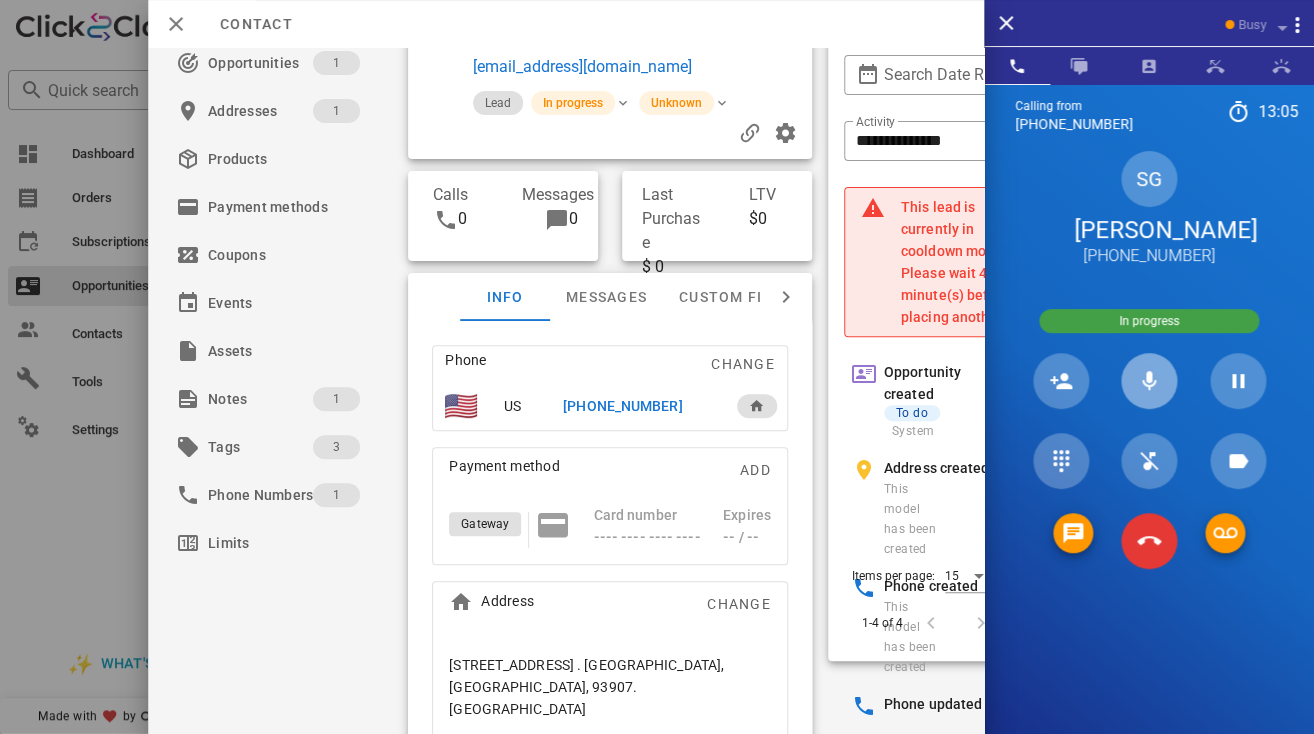 click at bounding box center (1149, 381) 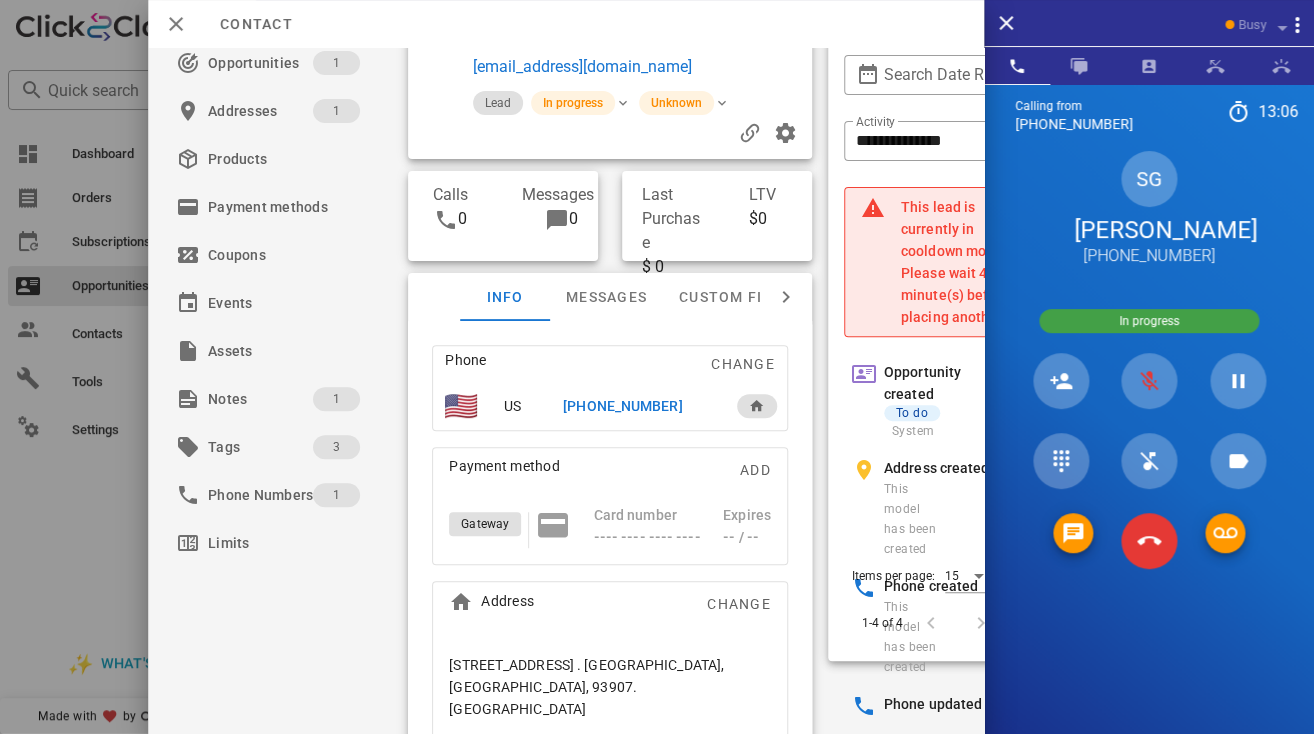 click on "[STREET_ADDRESS] .
[GEOGRAPHIC_DATA], [GEOGRAPHIC_DATA], 93907.
[GEOGRAPHIC_DATA]" at bounding box center (610, 687) 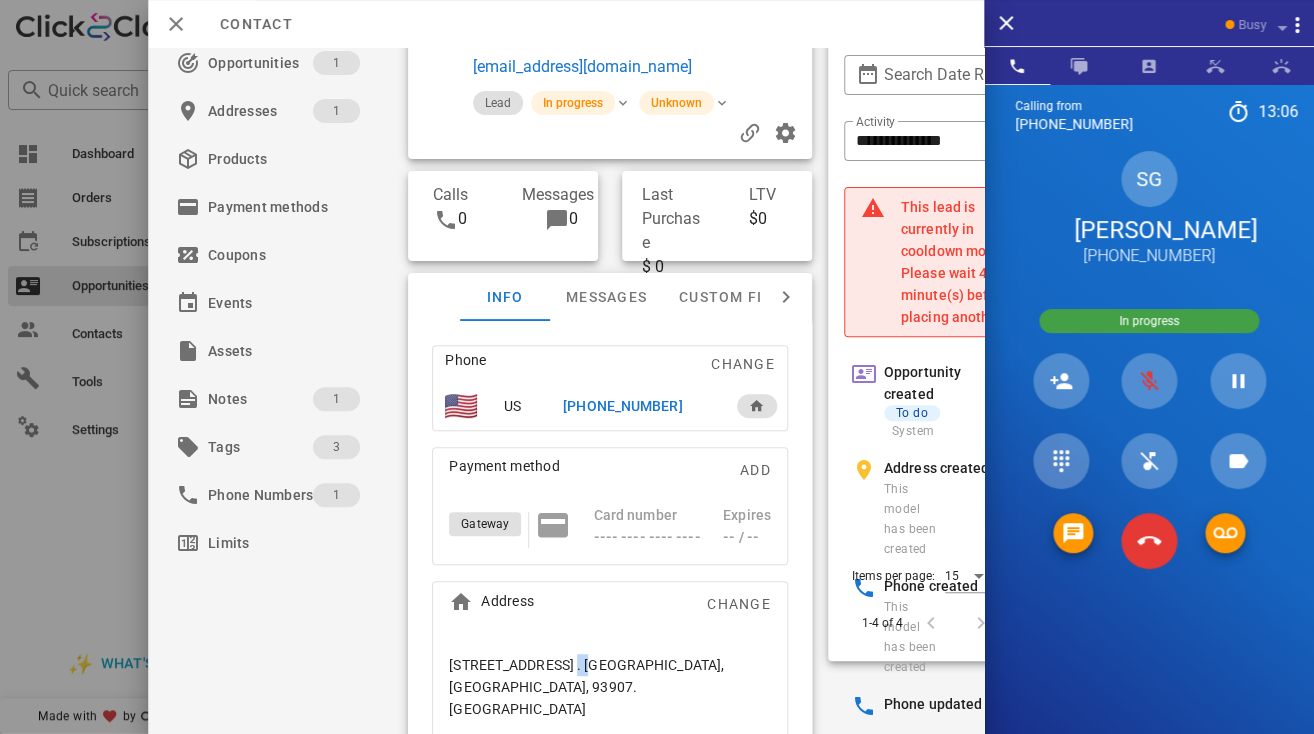 click on "[STREET_ADDRESS] .
[GEOGRAPHIC_DATA], [GEOGRAPHIC_DATA], 93907.
[GEOGRAPHIC_DATA]" at bounding box center (610, 687) 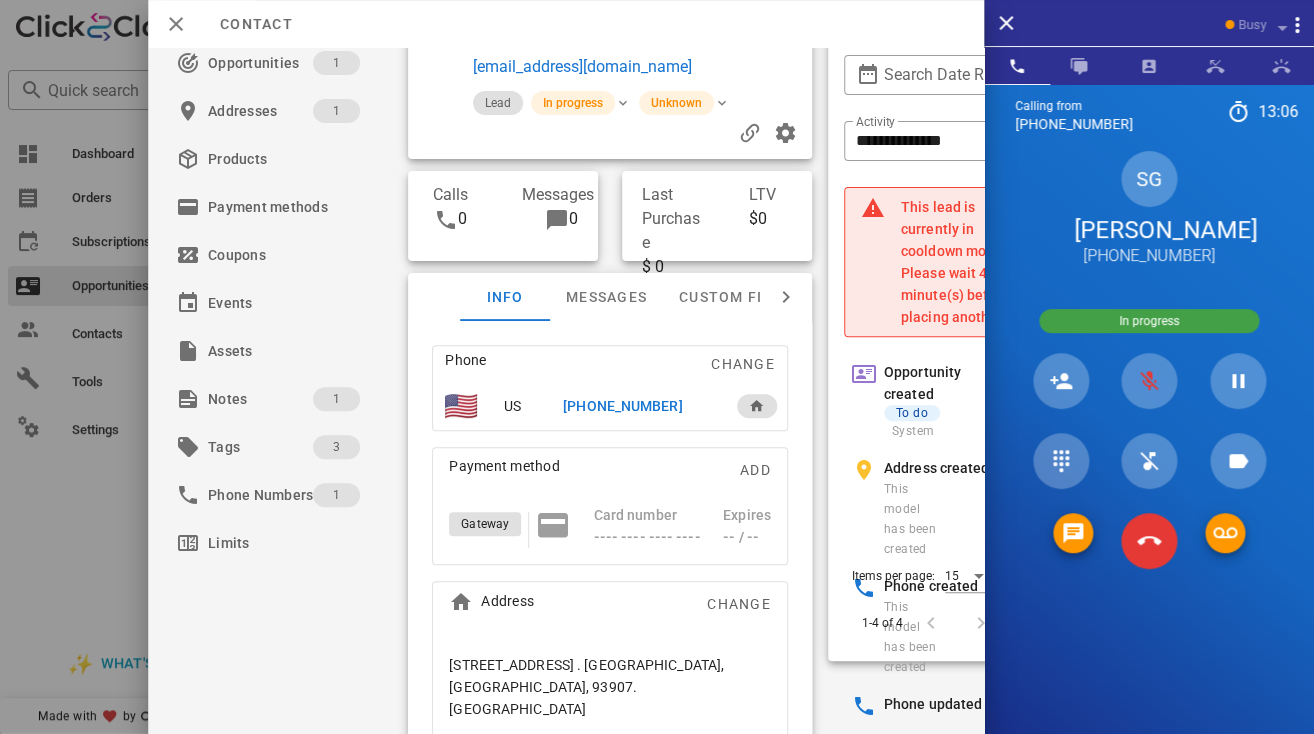click on "[STREET_ADDRESS] .
[GEOGRAPHIC_DATA], [GEOGRAPHIC_DATA], 93907.
[GEOGRAPHIC_DATA]" at bounding box center [610, 687] 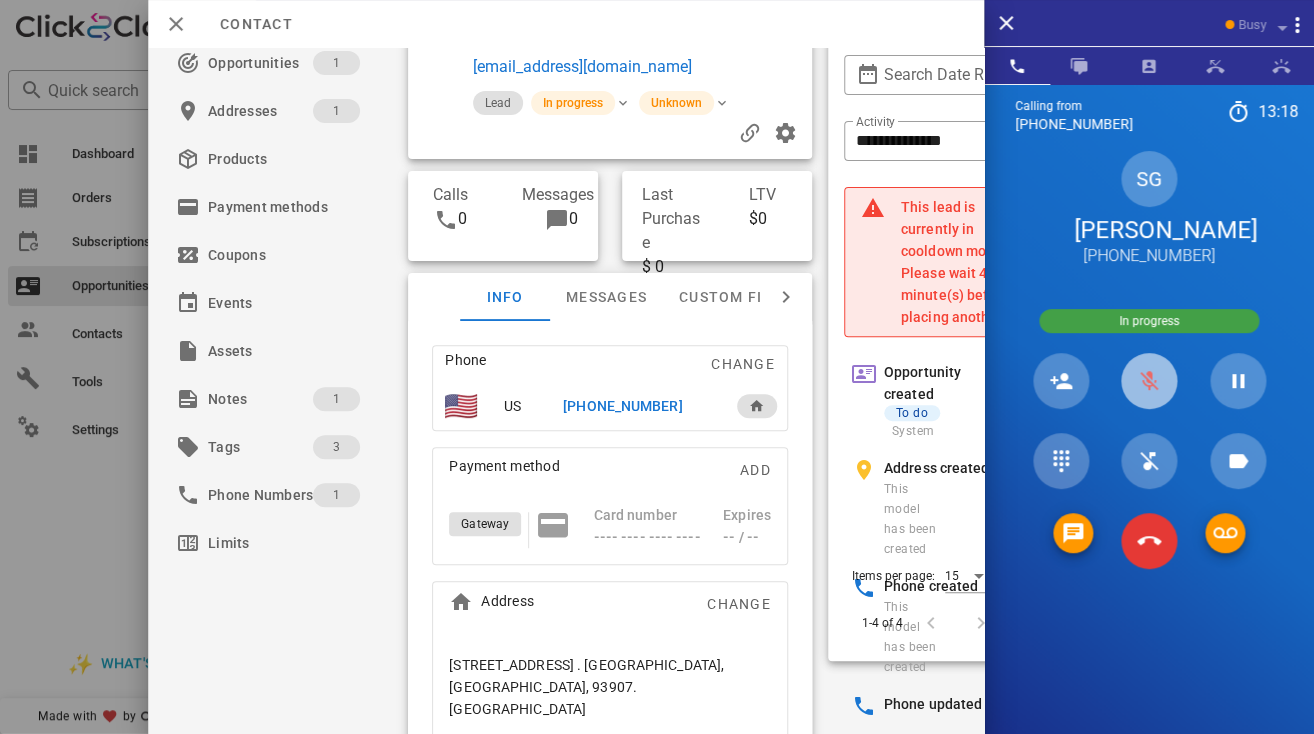 click at bounding box center [1149, 381] 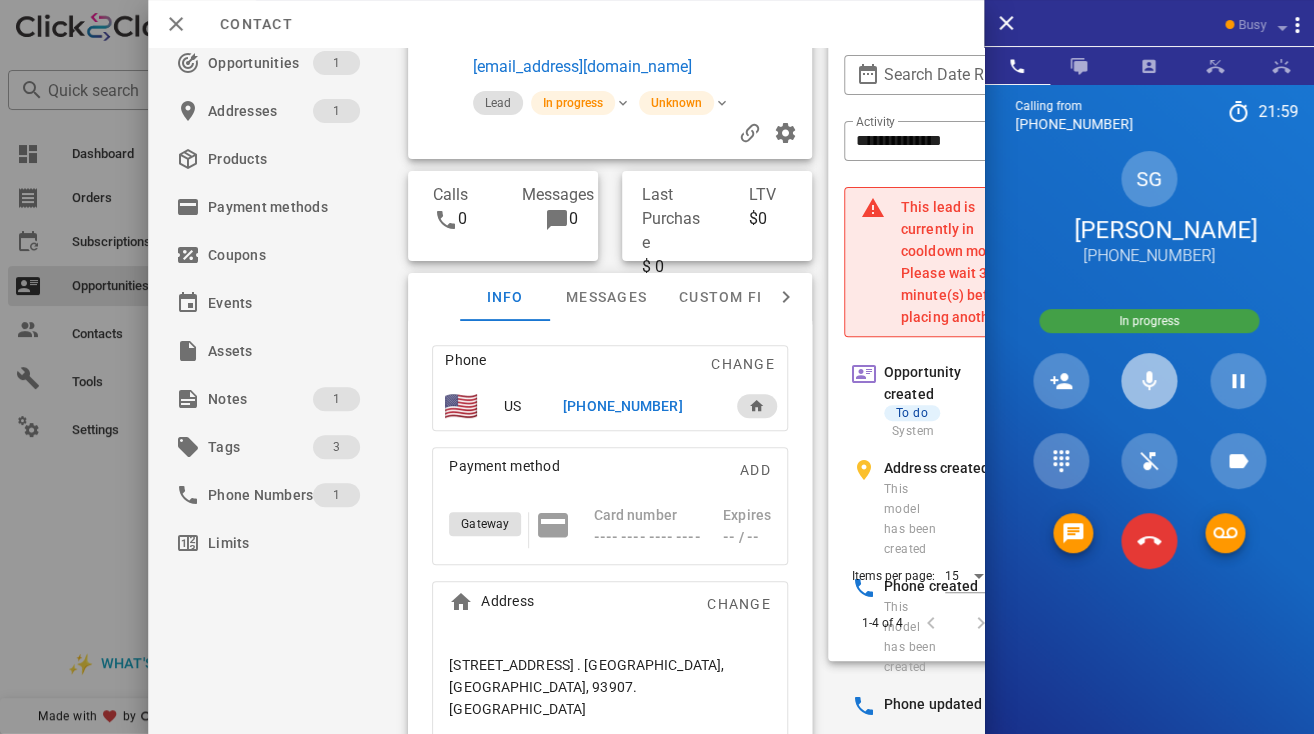 click at bounding box center [1149, 381] 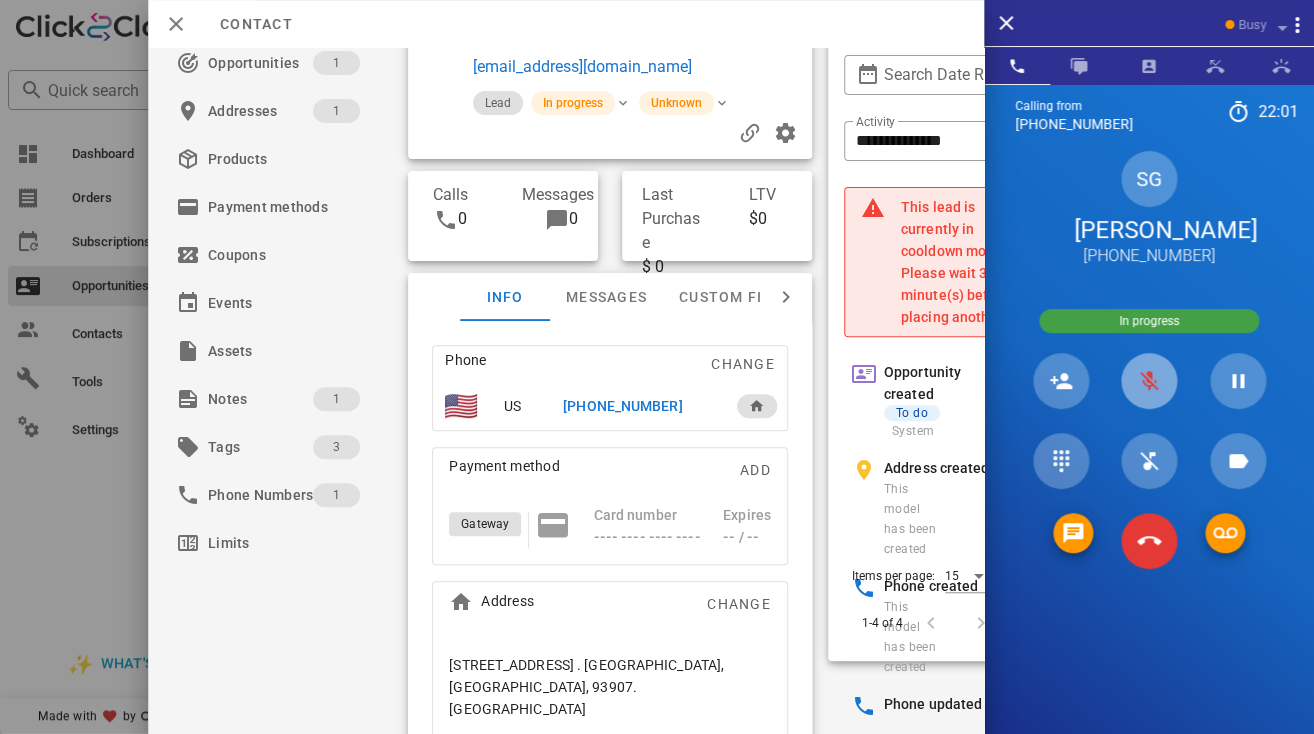 click at bounding box center [1149, 381] 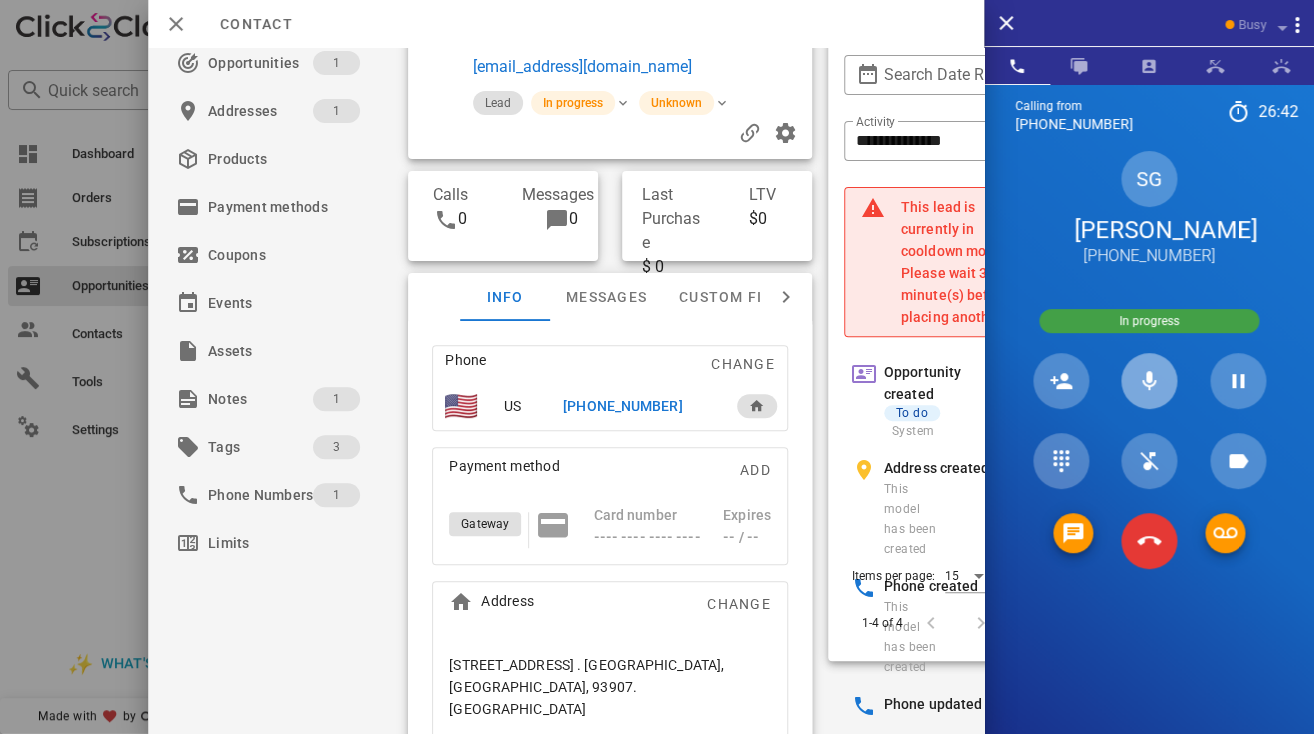 click at bounding box center (1149, 381) 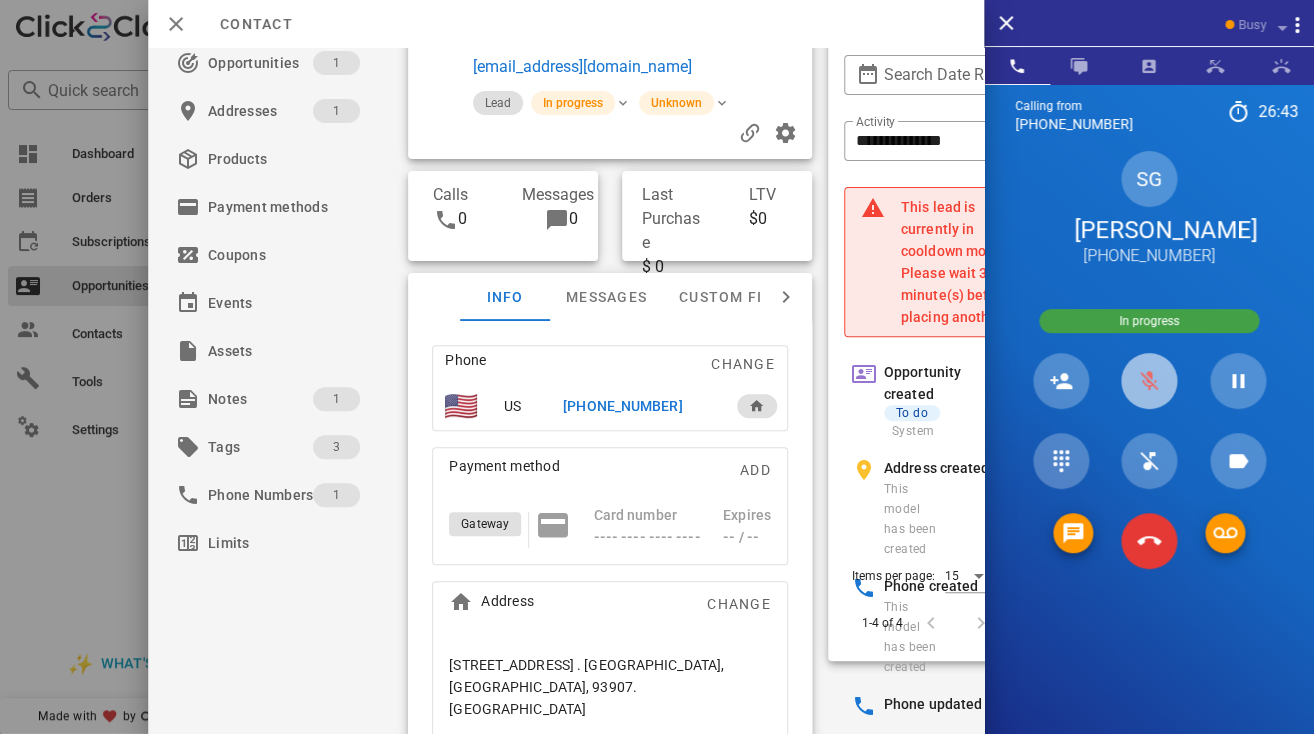 click at bounding box center (1149, 381) 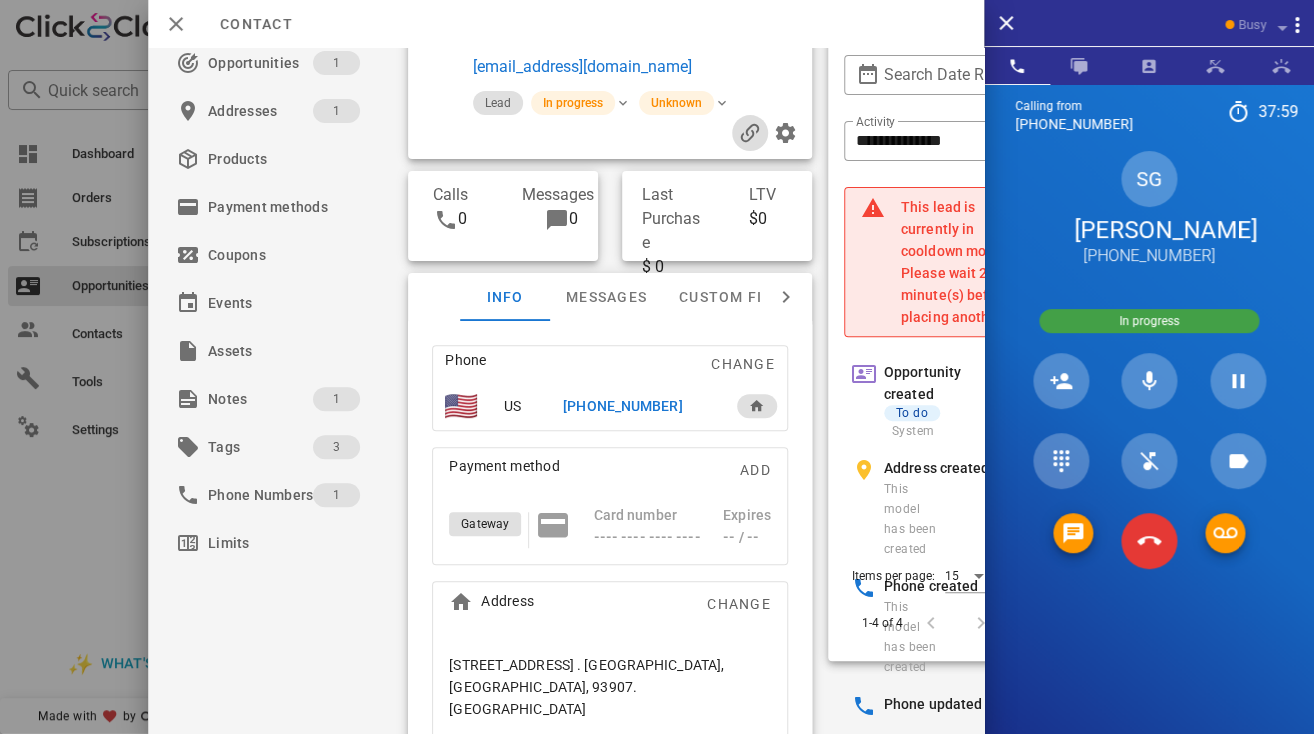 click at bounding box center [749, 133] 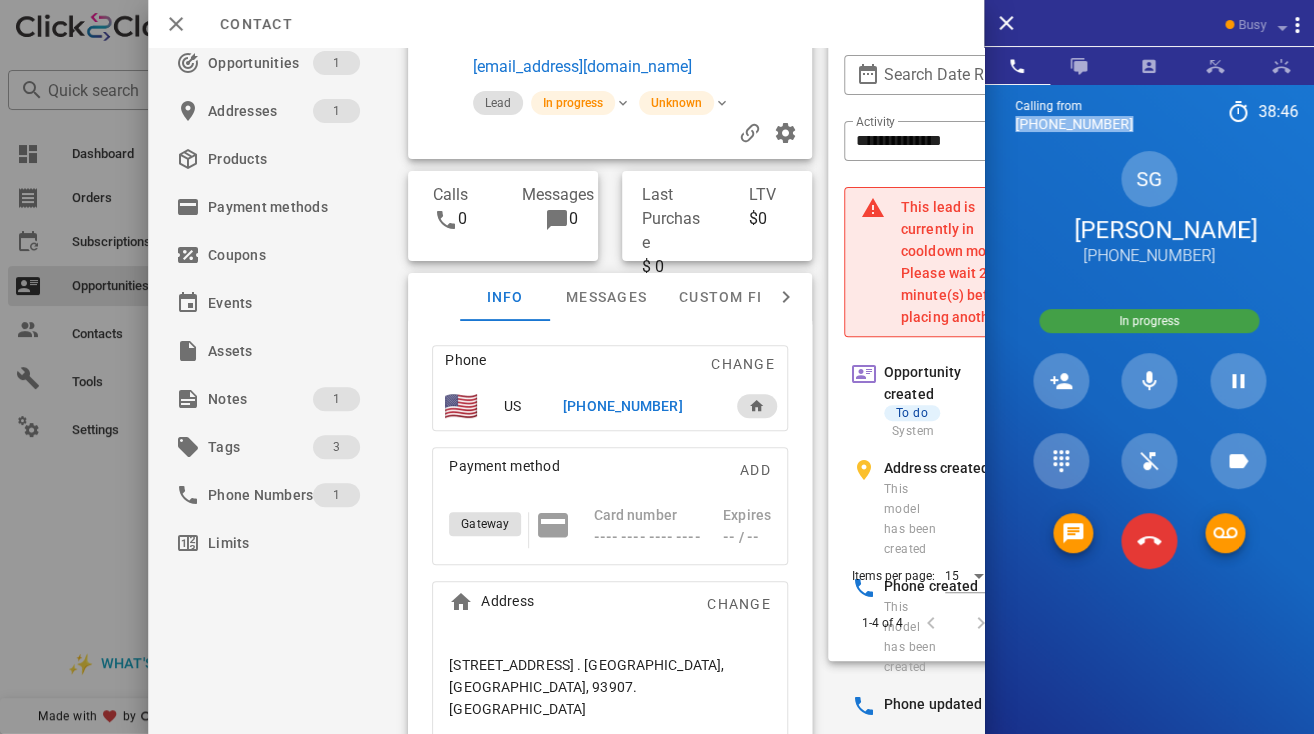 copy on "[PHONE_NUMBER]" 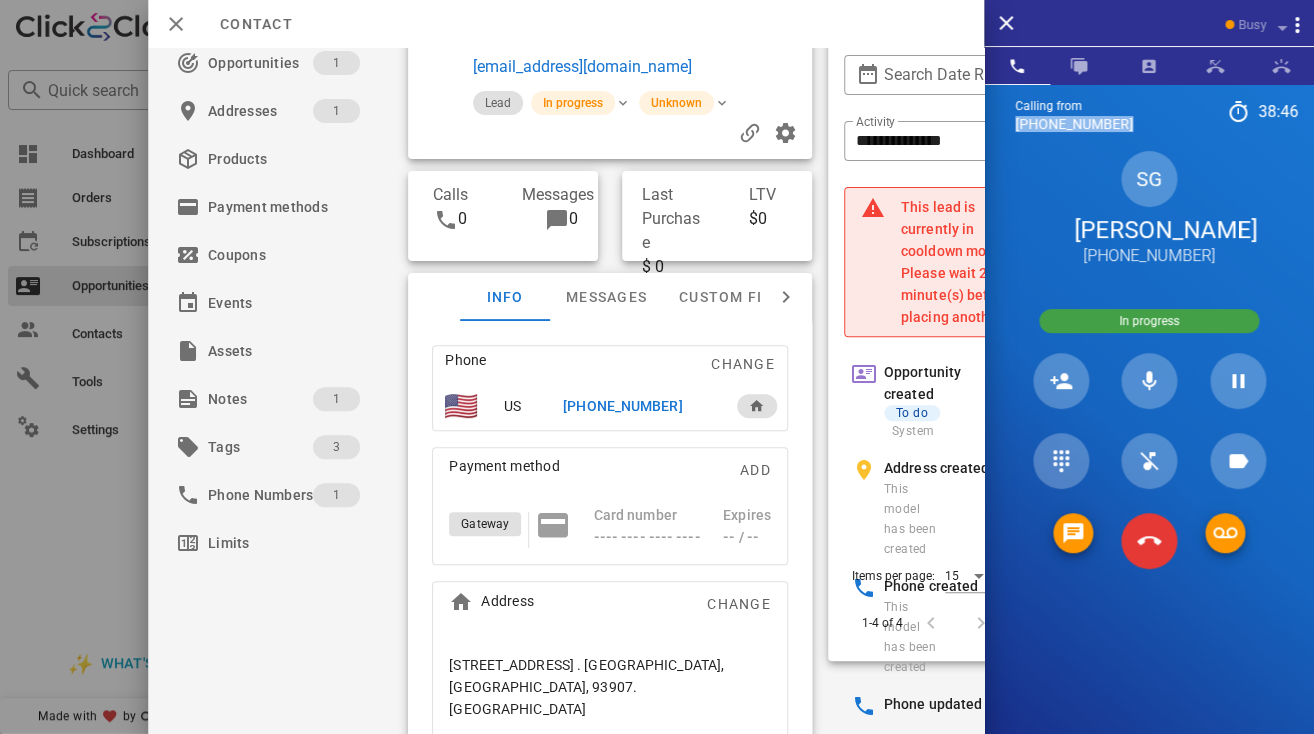 drag, startPoint x: 1118, startPoint y: 128, endPoint x: 1012, endPoint y: 121, distance: 106.23088 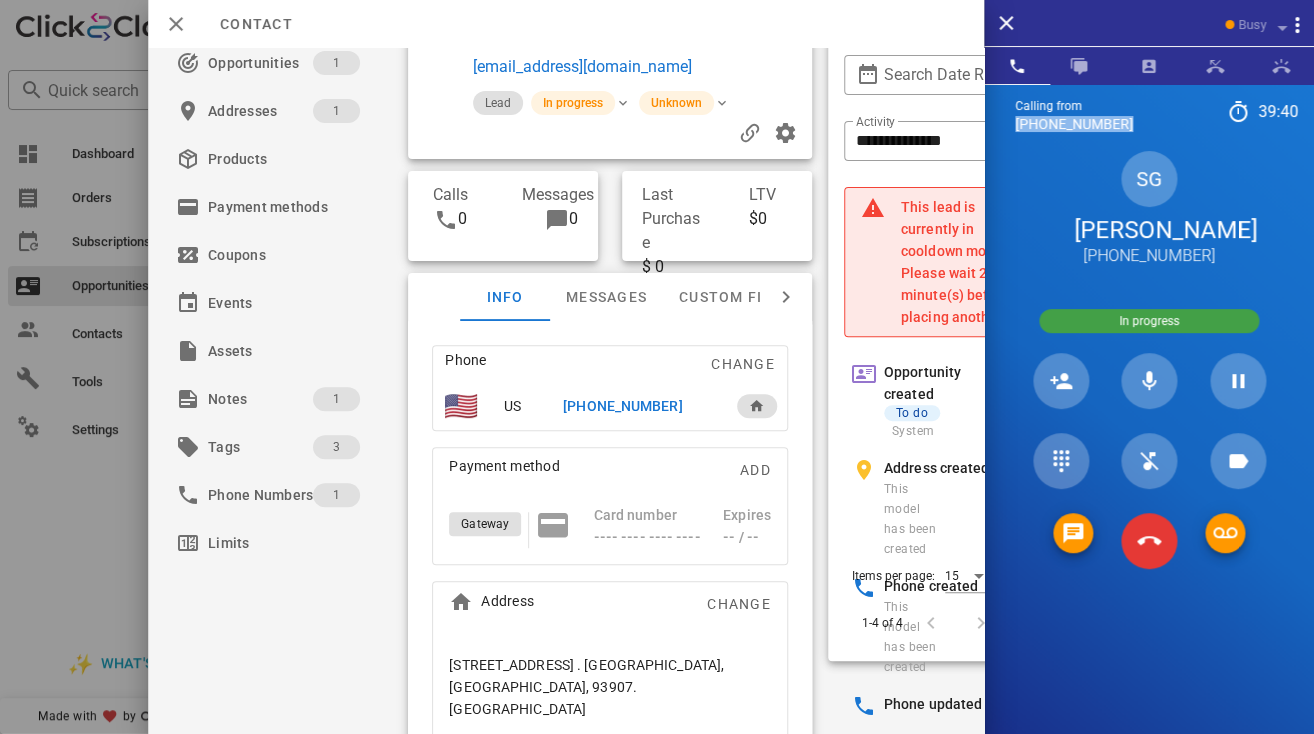 scroll, scrollTop: 0, scrollLeft: 0, axis: both 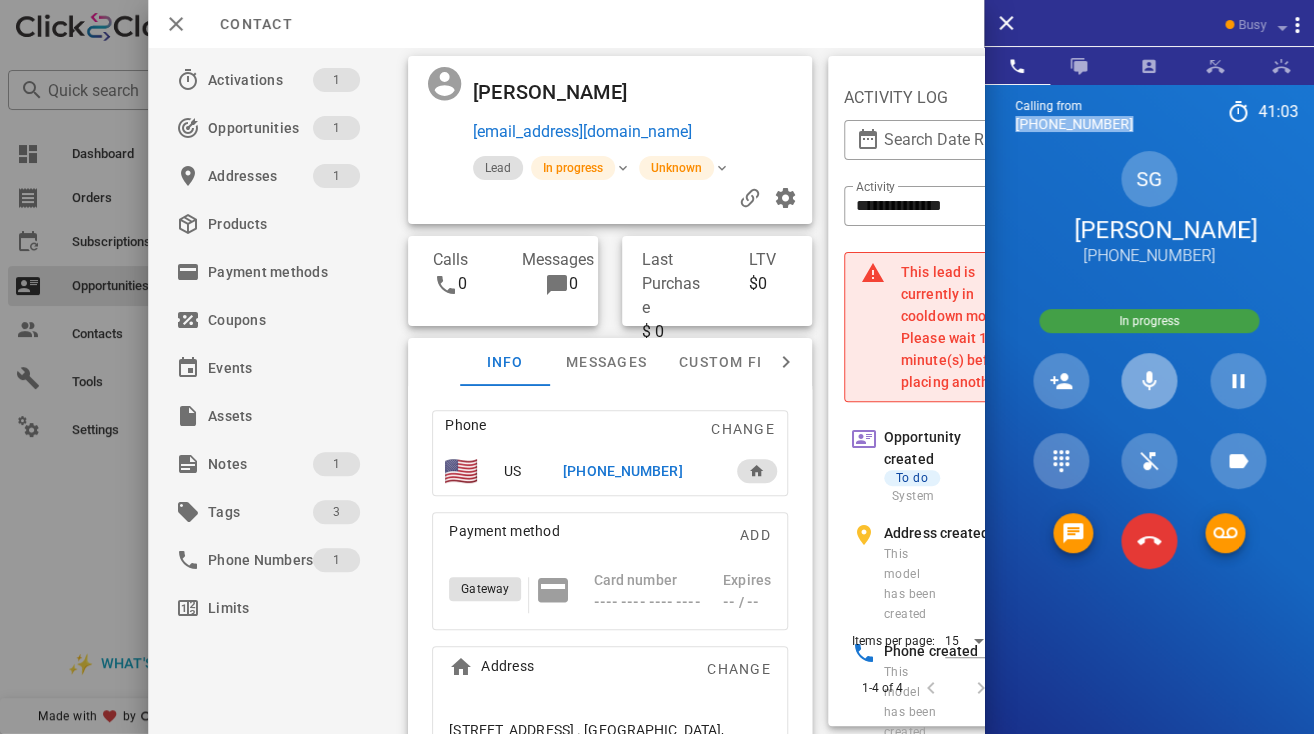 click at bounding box center [1149, 381] 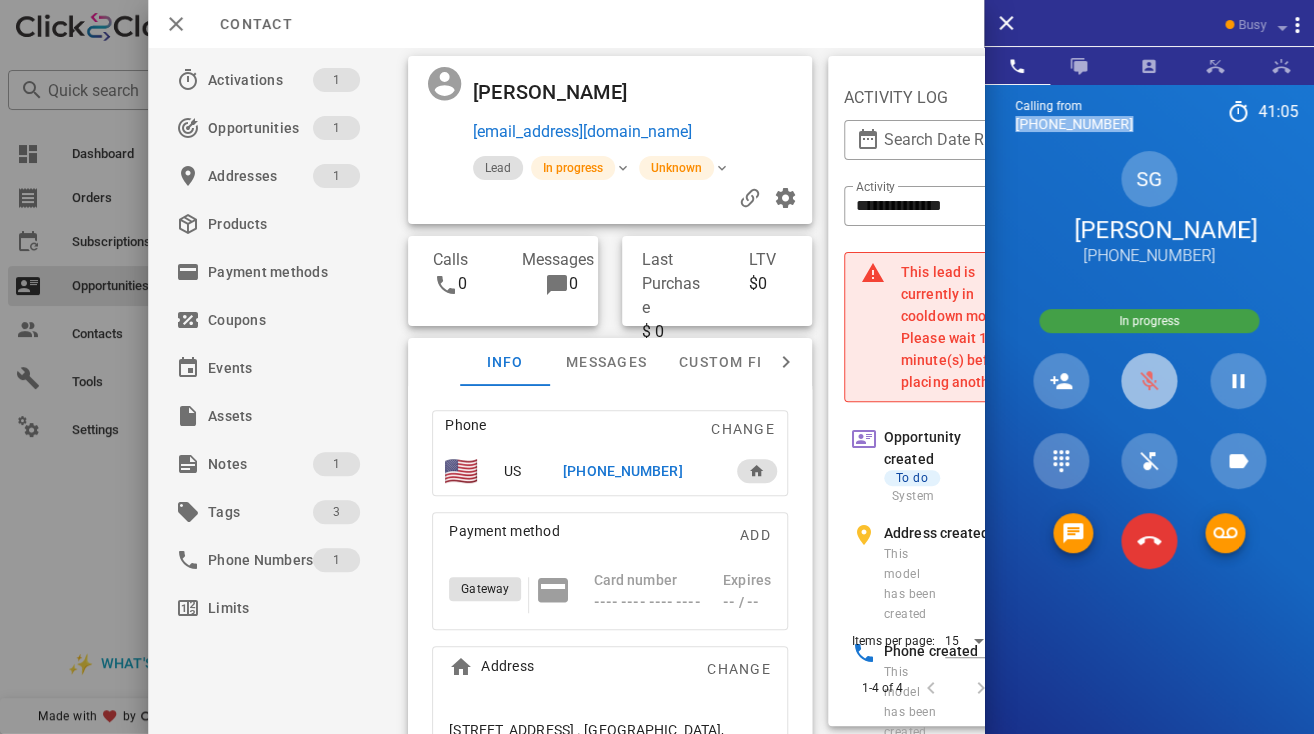 click at bounding box center (1149, 381) 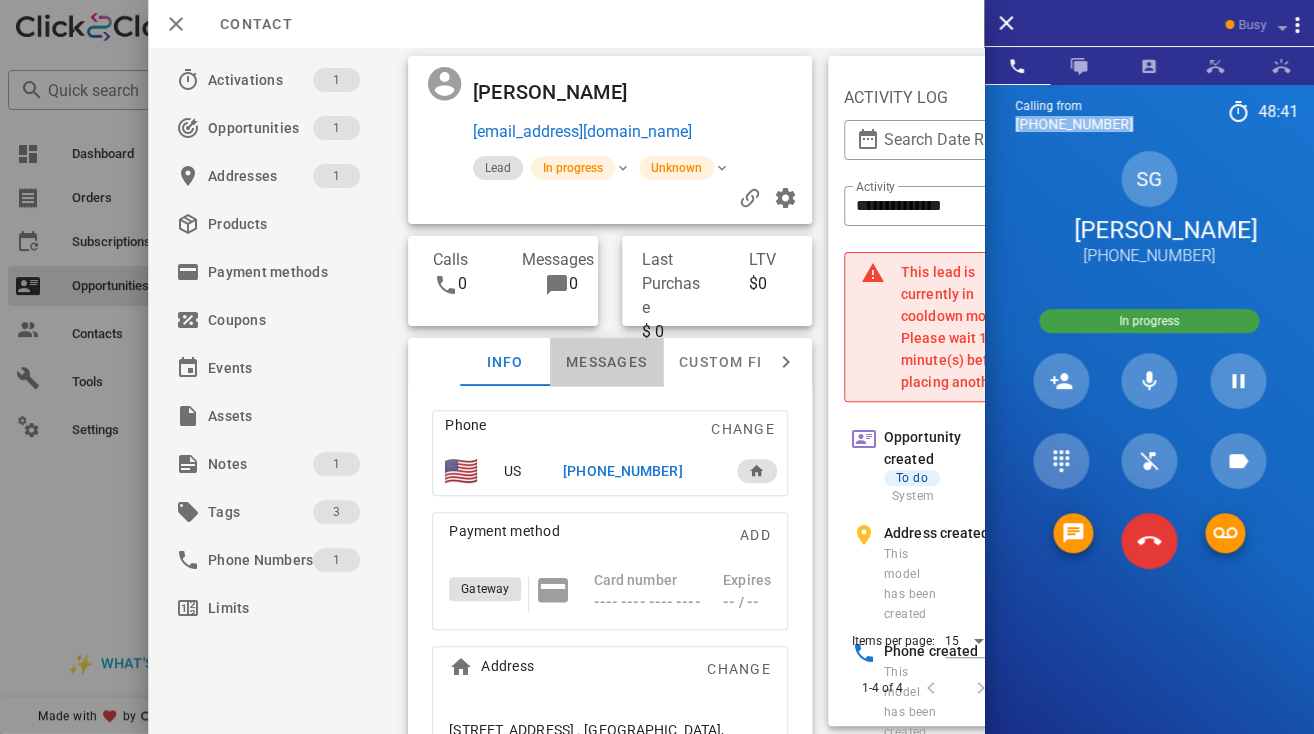 click on "Messages" at bounding box center [606, 362] 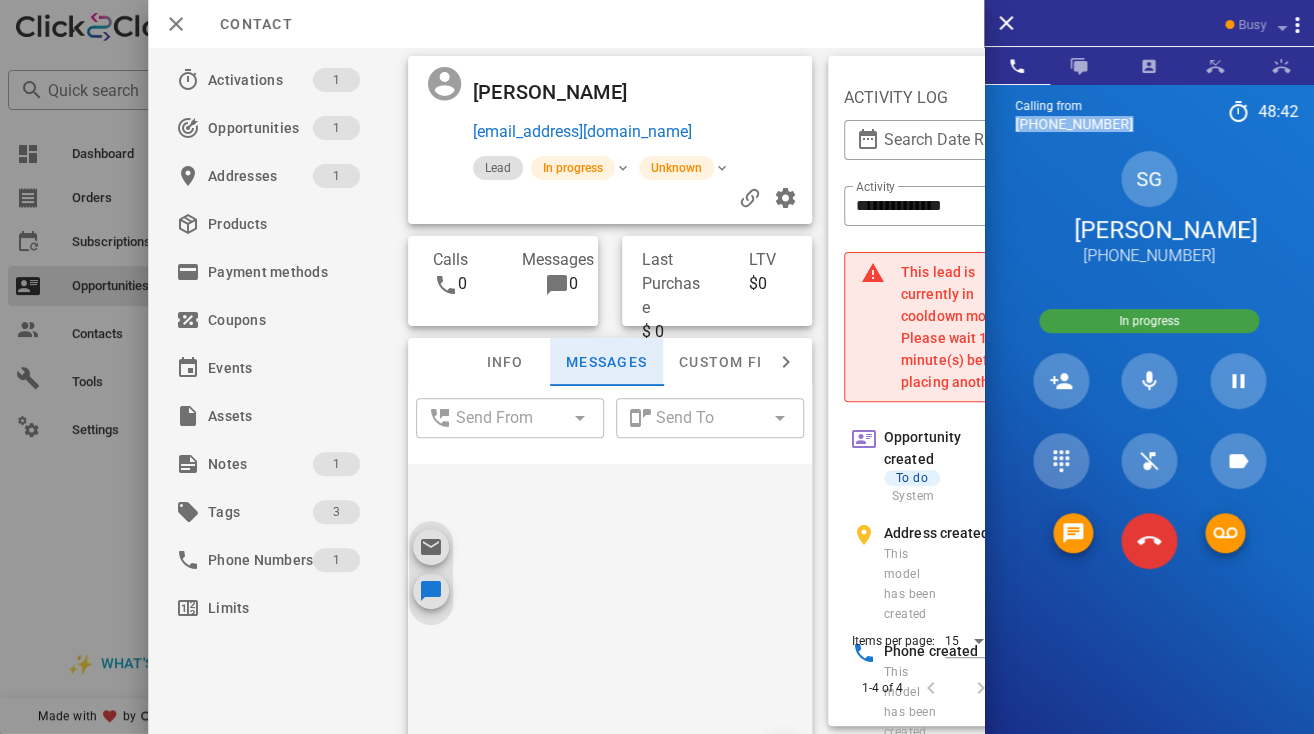 scroll, scrollTop: 646, scrollLeft: 0, axis: vertical 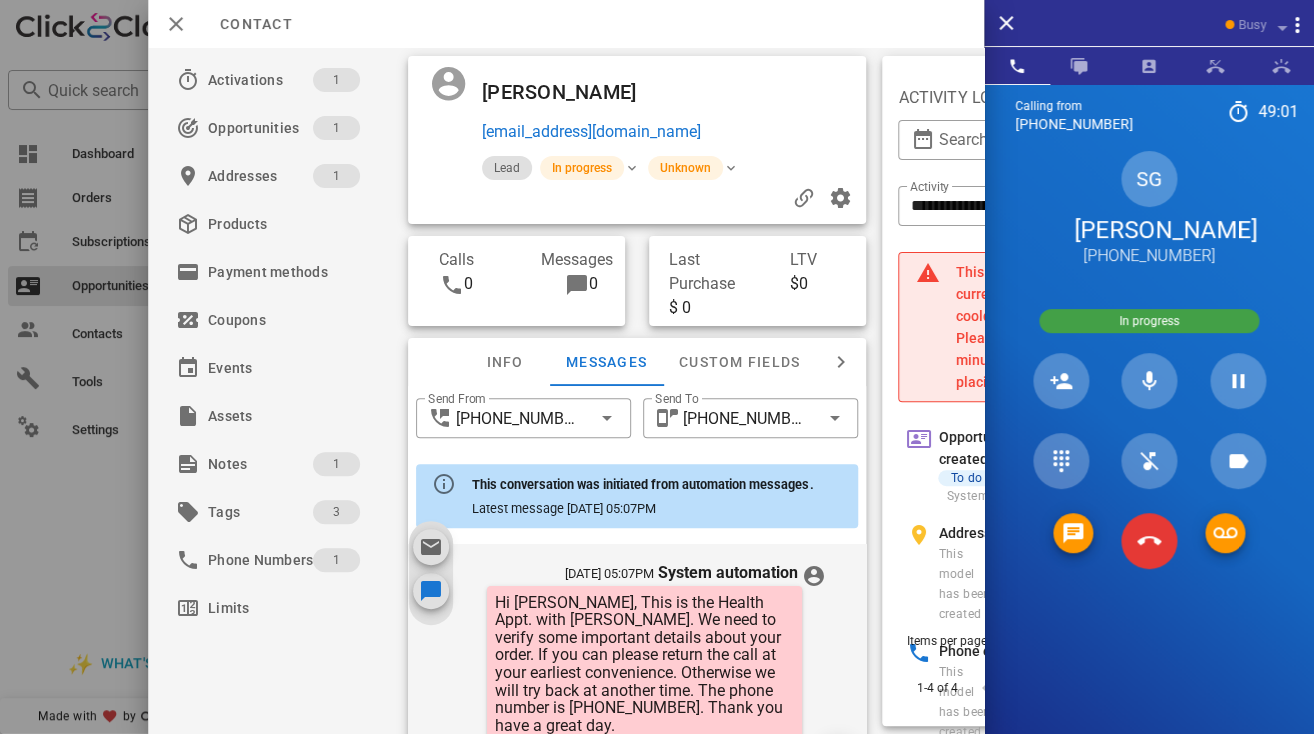 click on "[PERSON_NAME]" at bounding box center [576, 92] 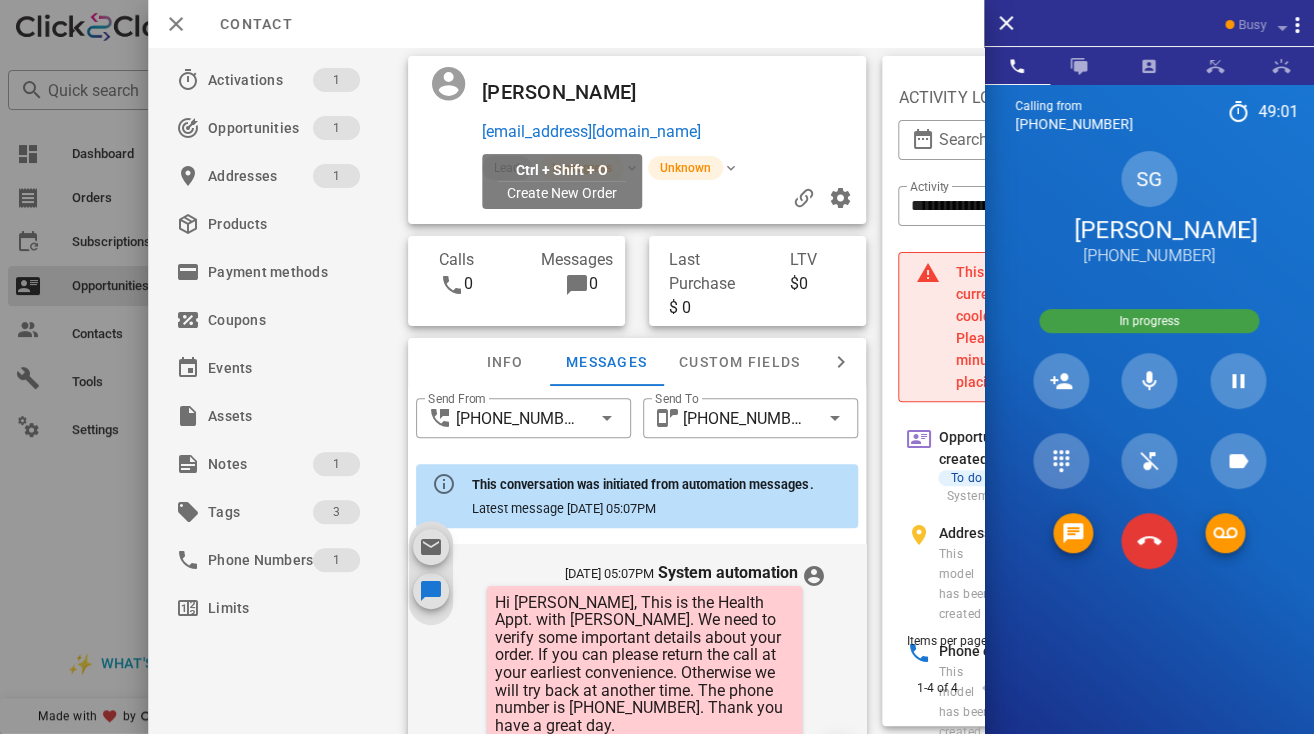 click on "[EMAIL_ADDRESS][DOMAIN_NAME]" at bounding box center (591, 132) 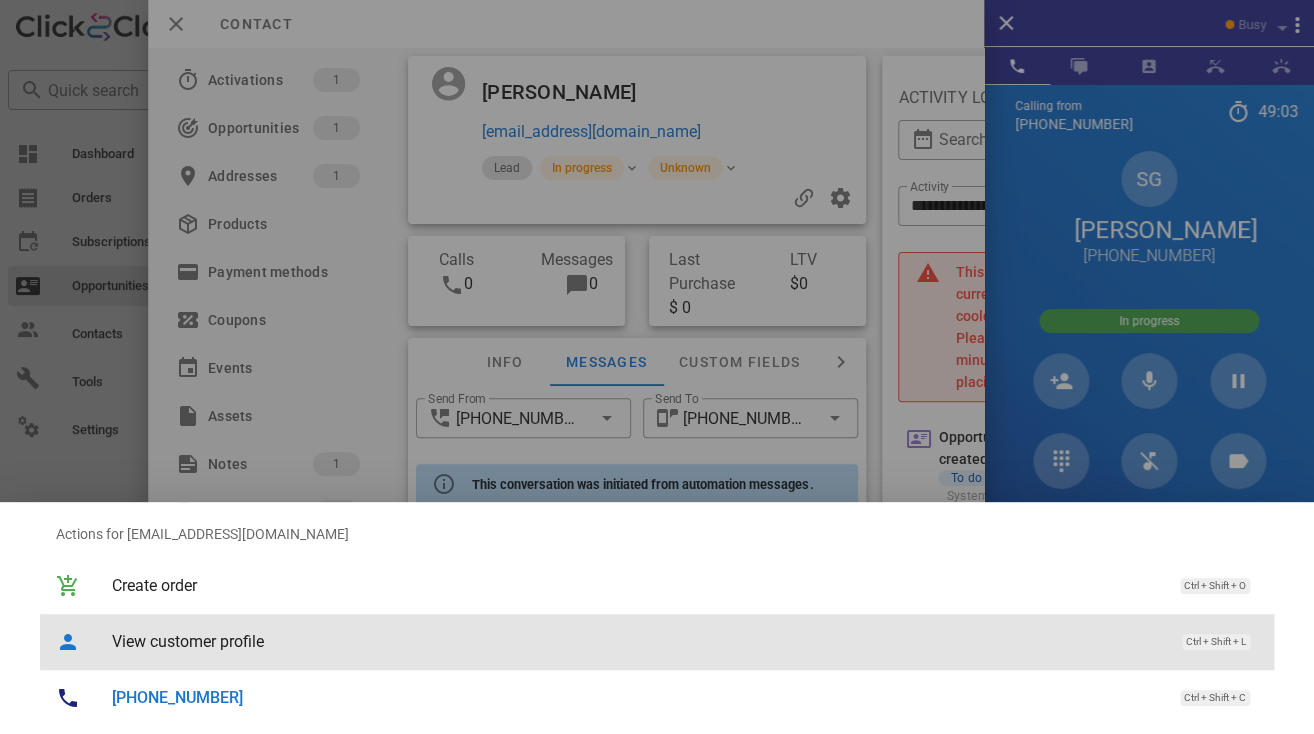click on "View customer profile" at bounding box center (637, 641) 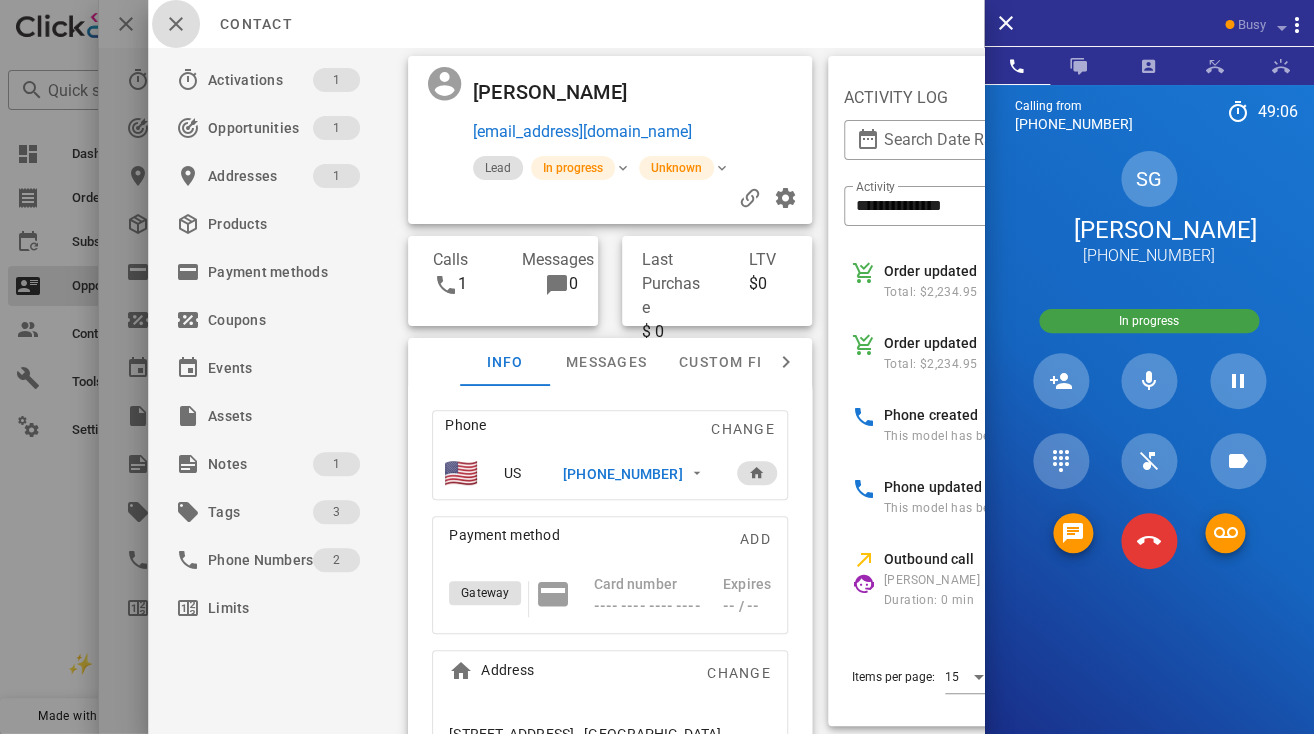 click at bounding box center (176, 24) 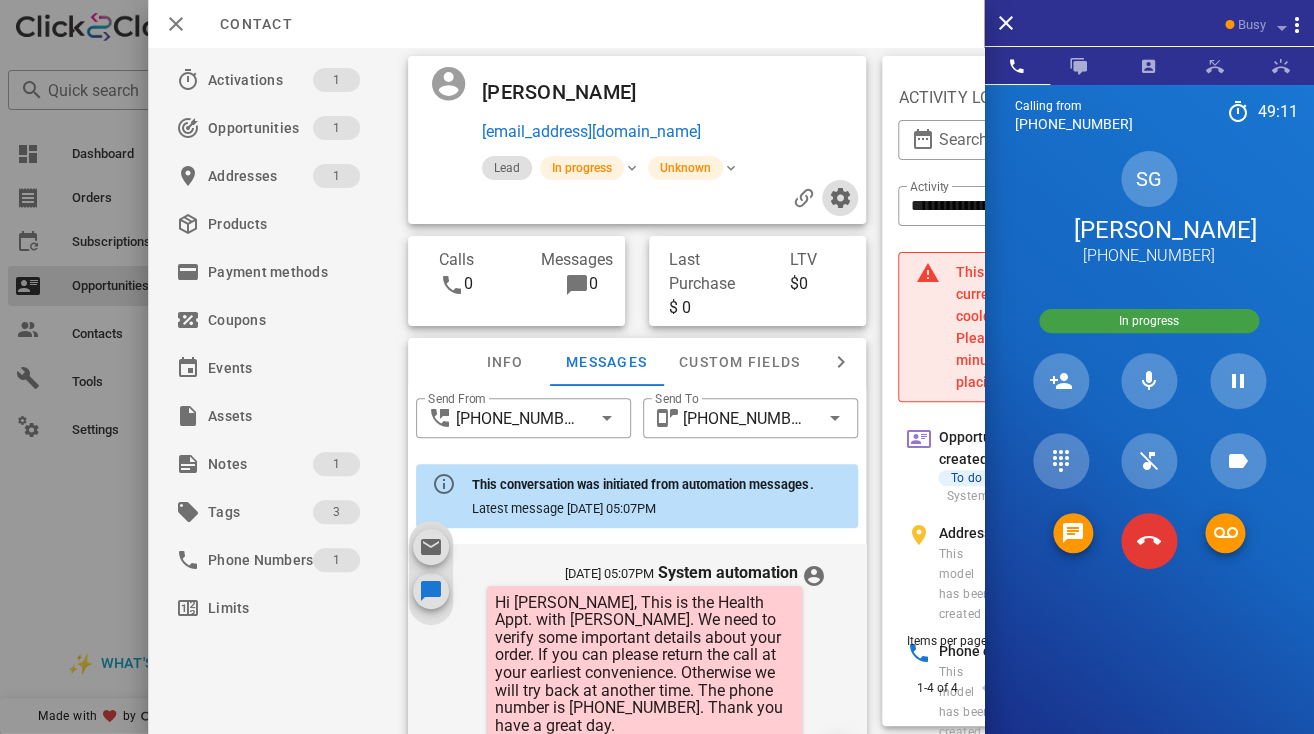 click at bounding box center (840, 198) 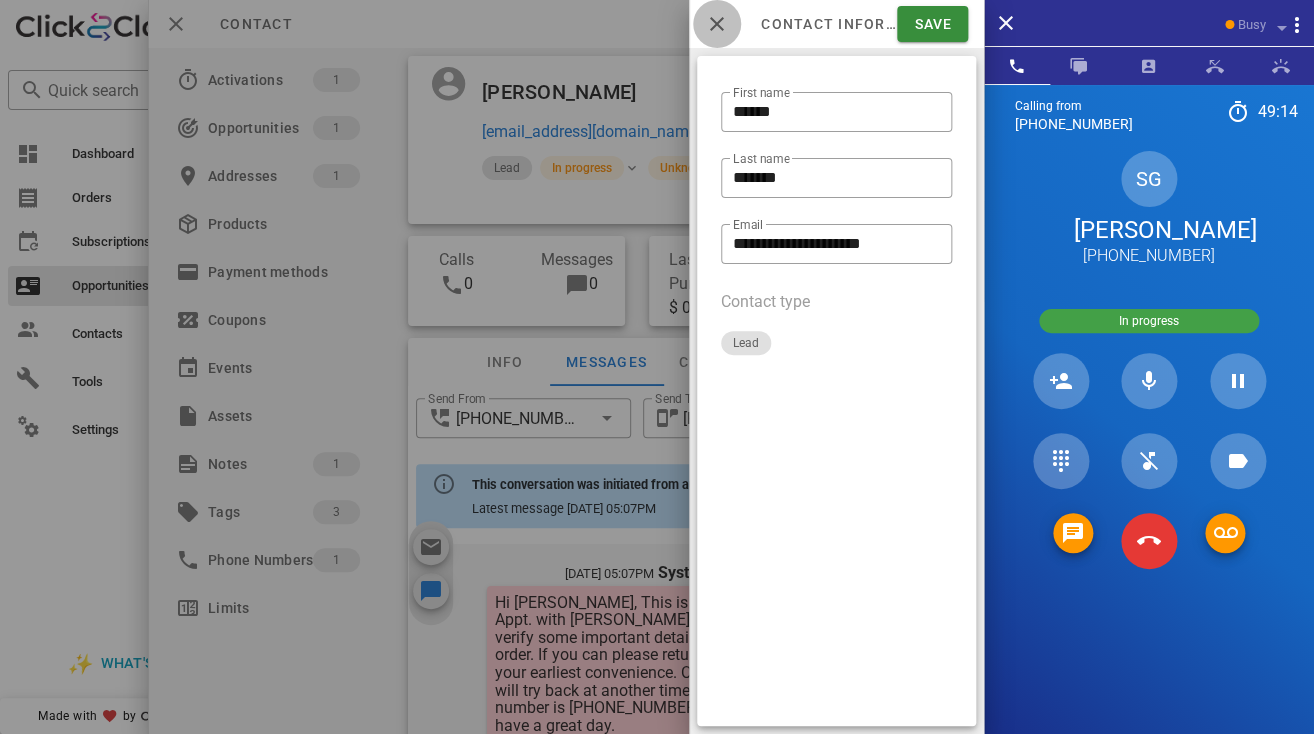 click at bounding box center [717, 24] 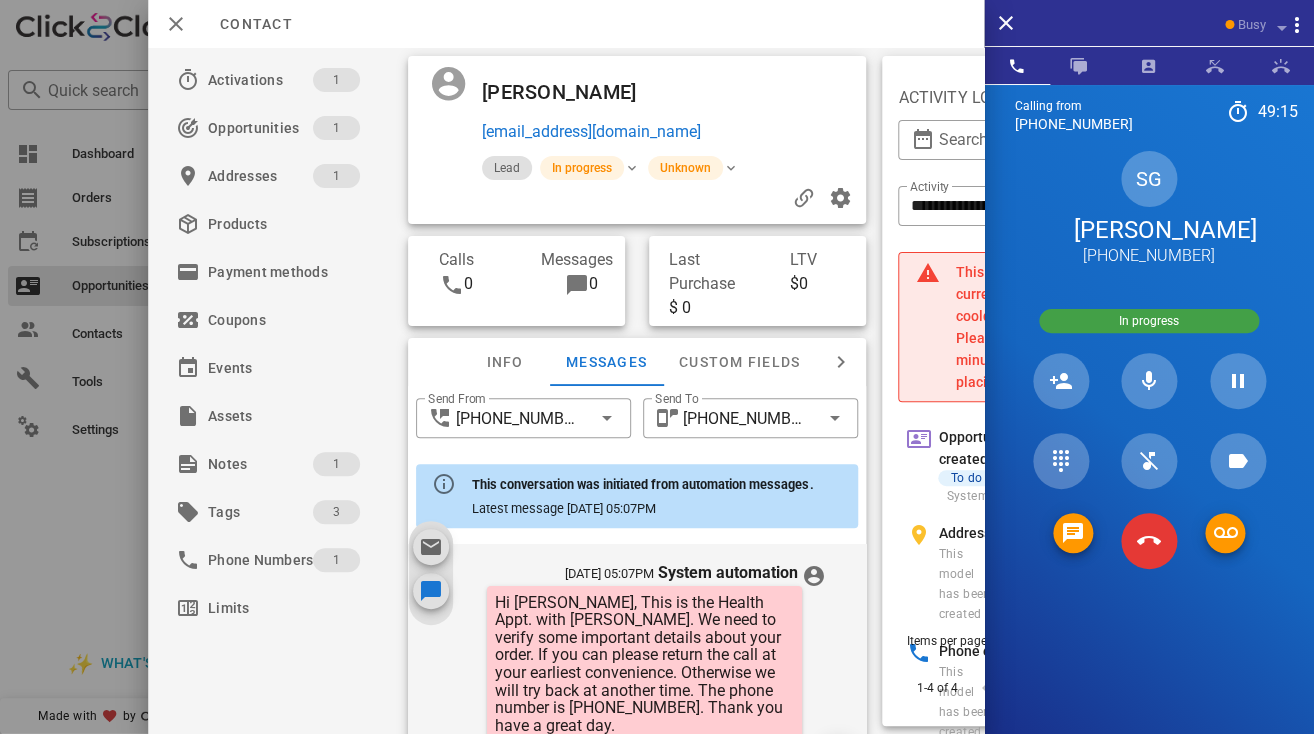 click on "[EMAIL_ADDRESS][DOMAIN_NAME]" at bounding box center [591, 132] 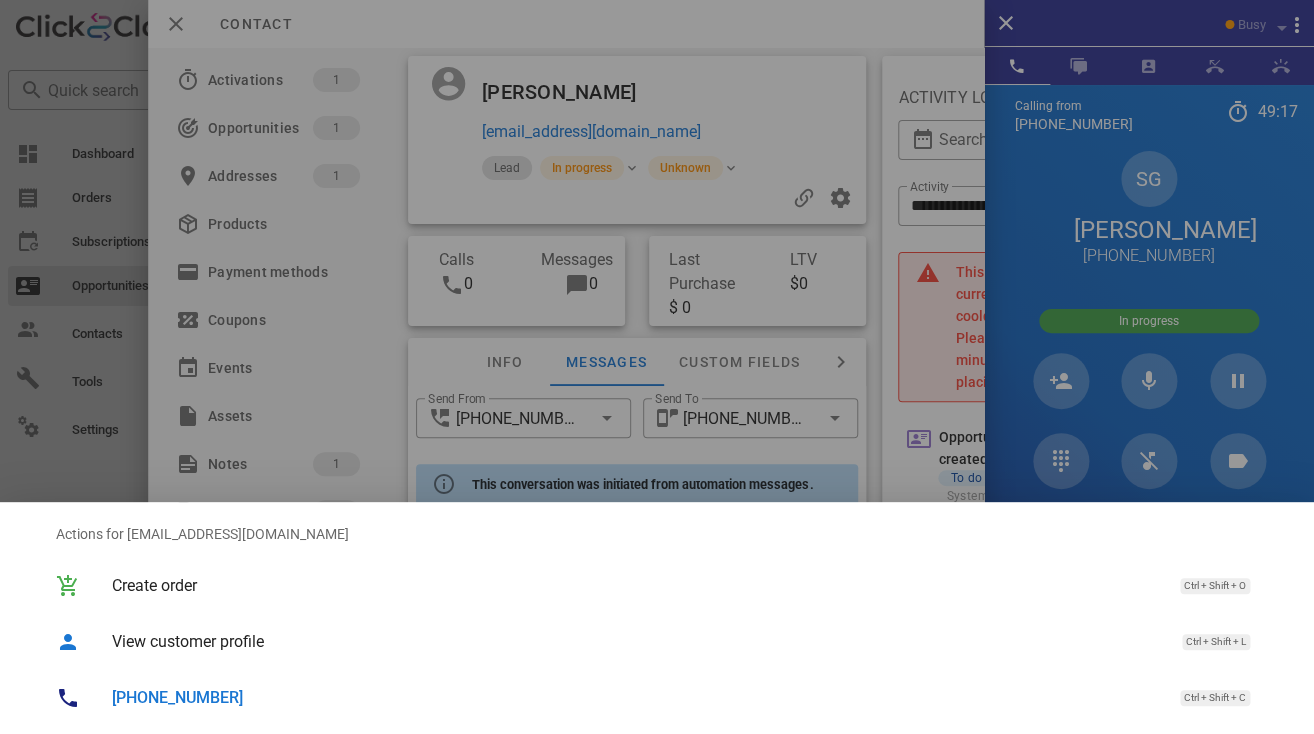 click at bounding box center [657, 367] 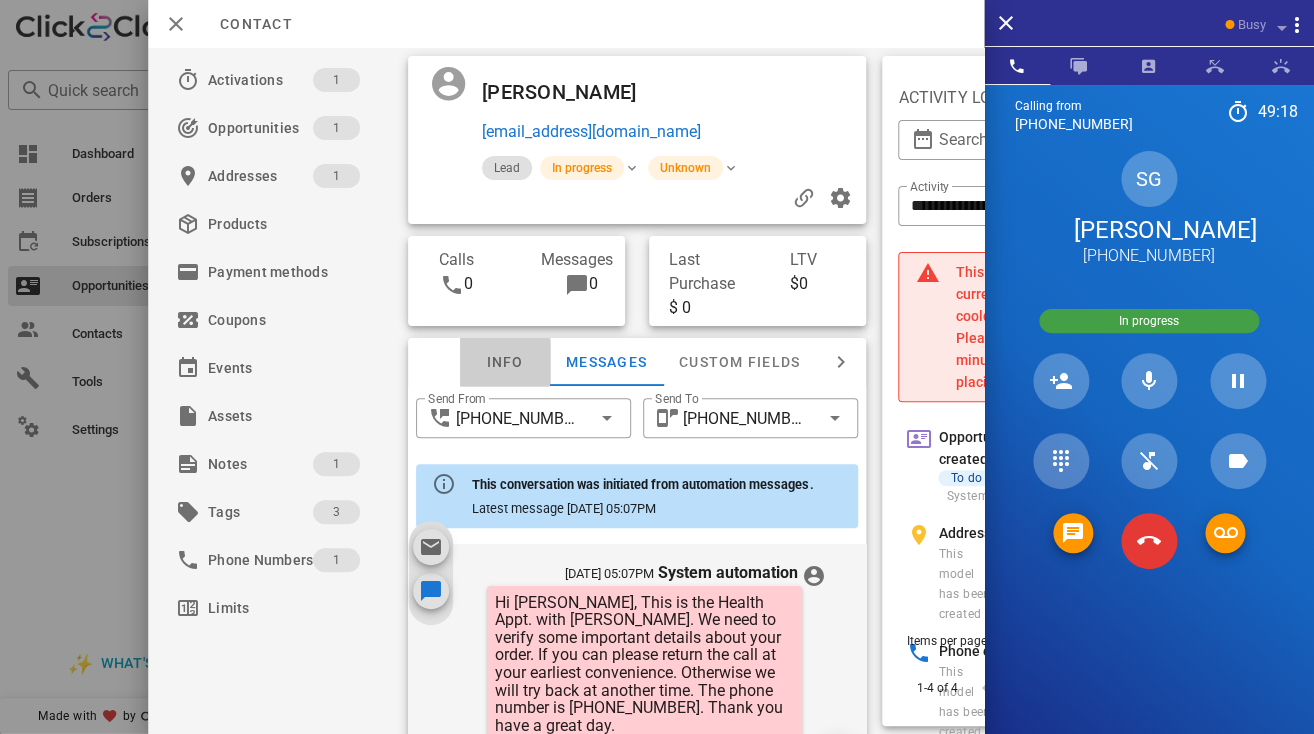 click on "Info" at bounding box center [505, 362] 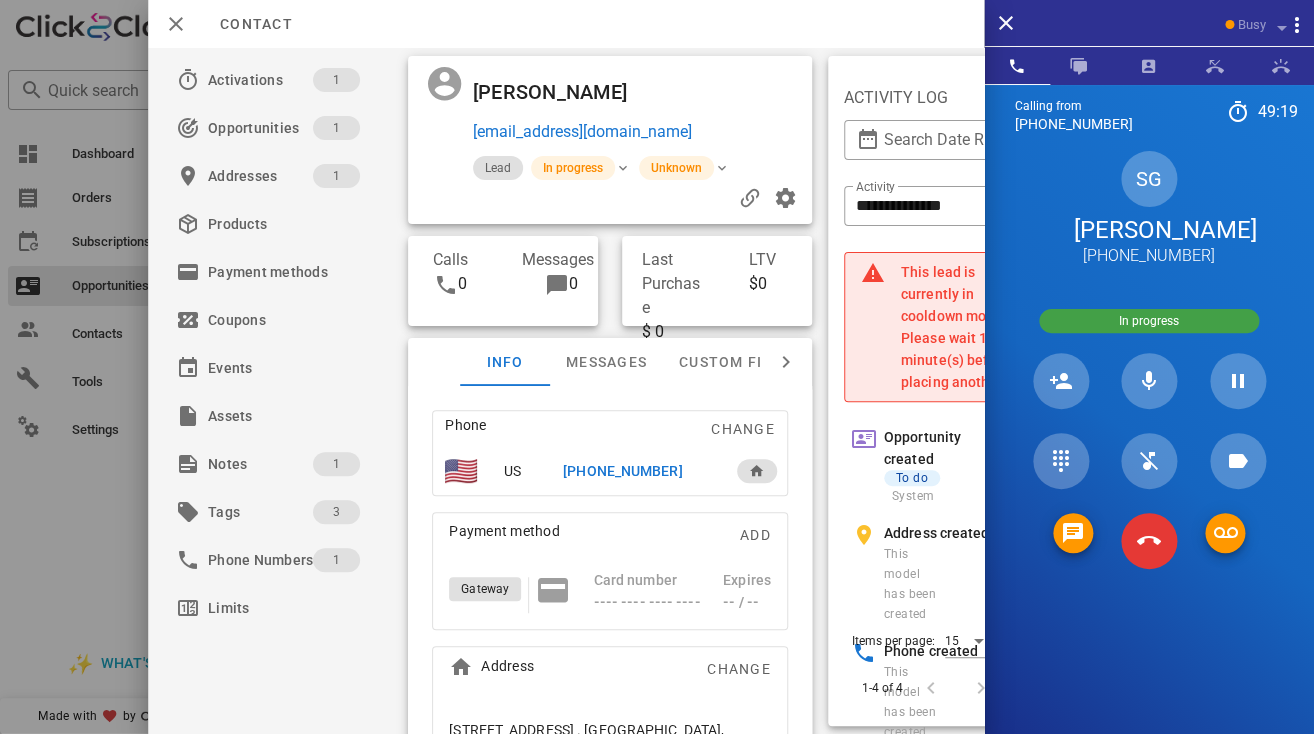 scroll, scrollTop: 48, scrollLeft: 0, axis: vertical 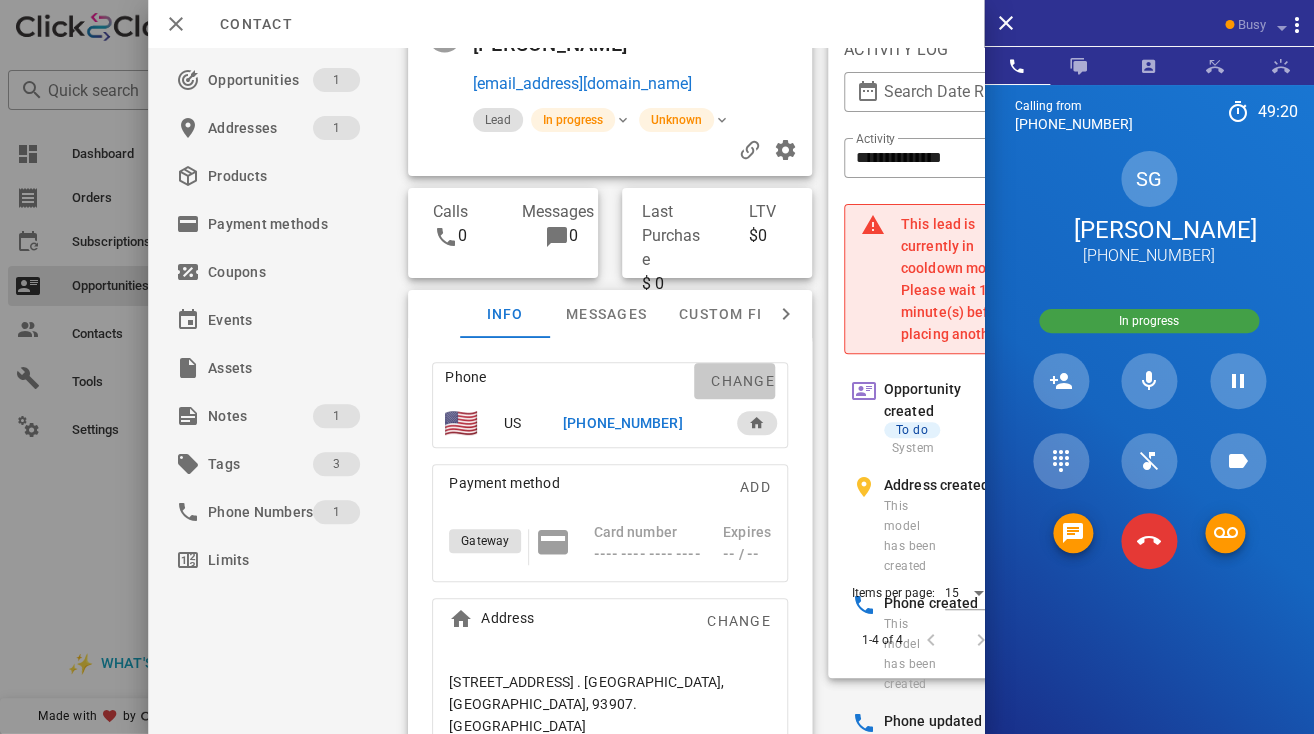 click on "Change" at bounding box center (742, 381) 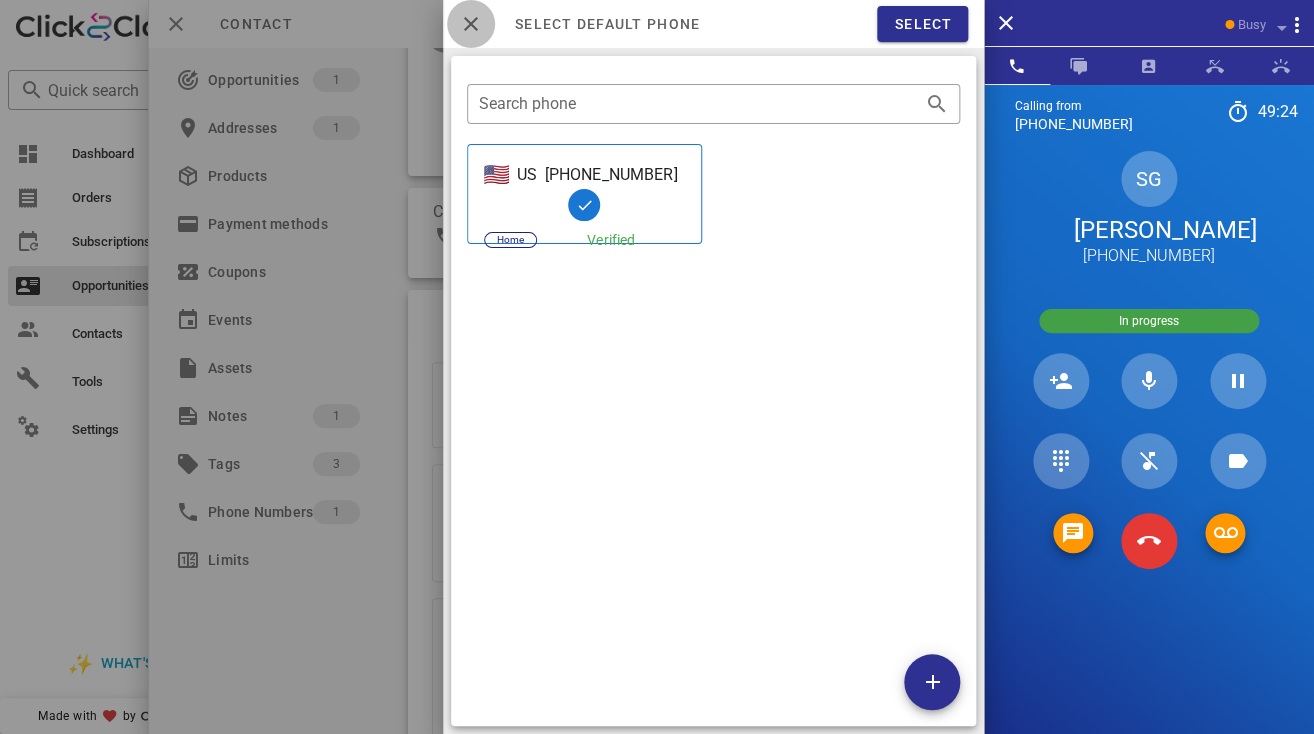click at bounding box center (471, 24) 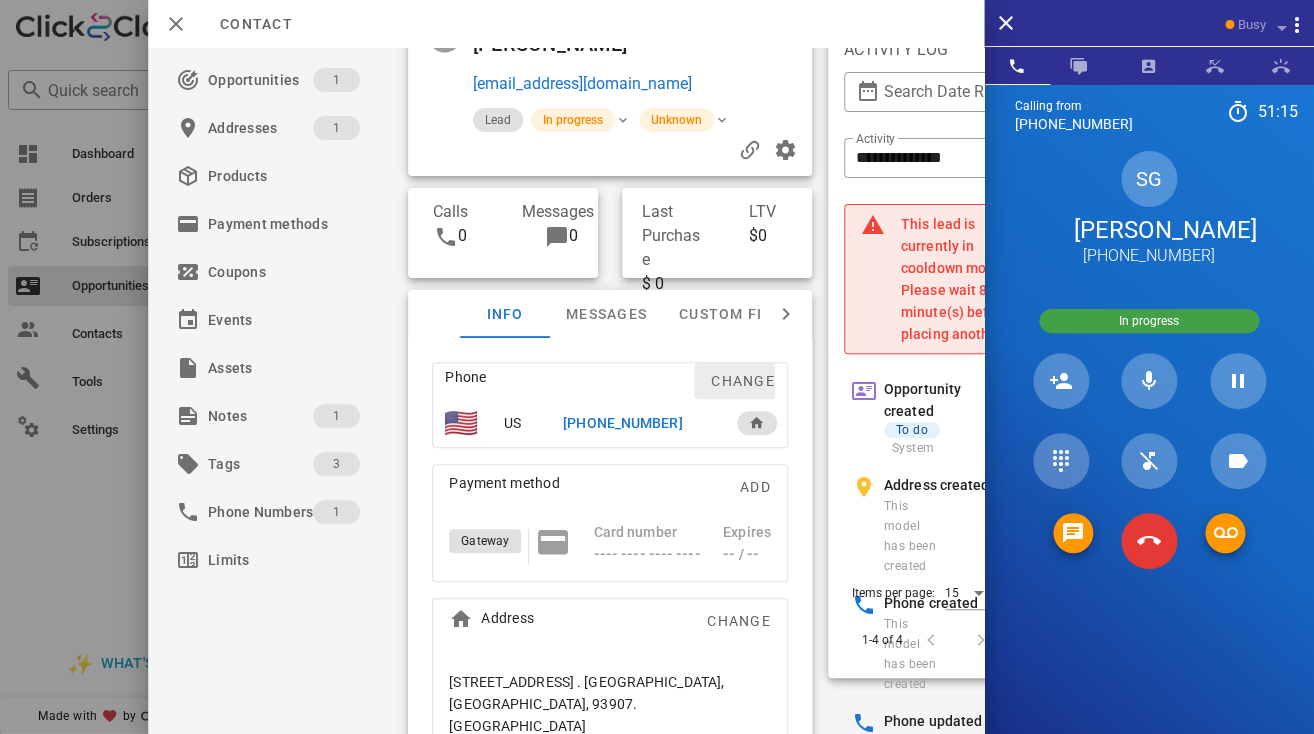 click on "Change" at bounding box center [742, 381] 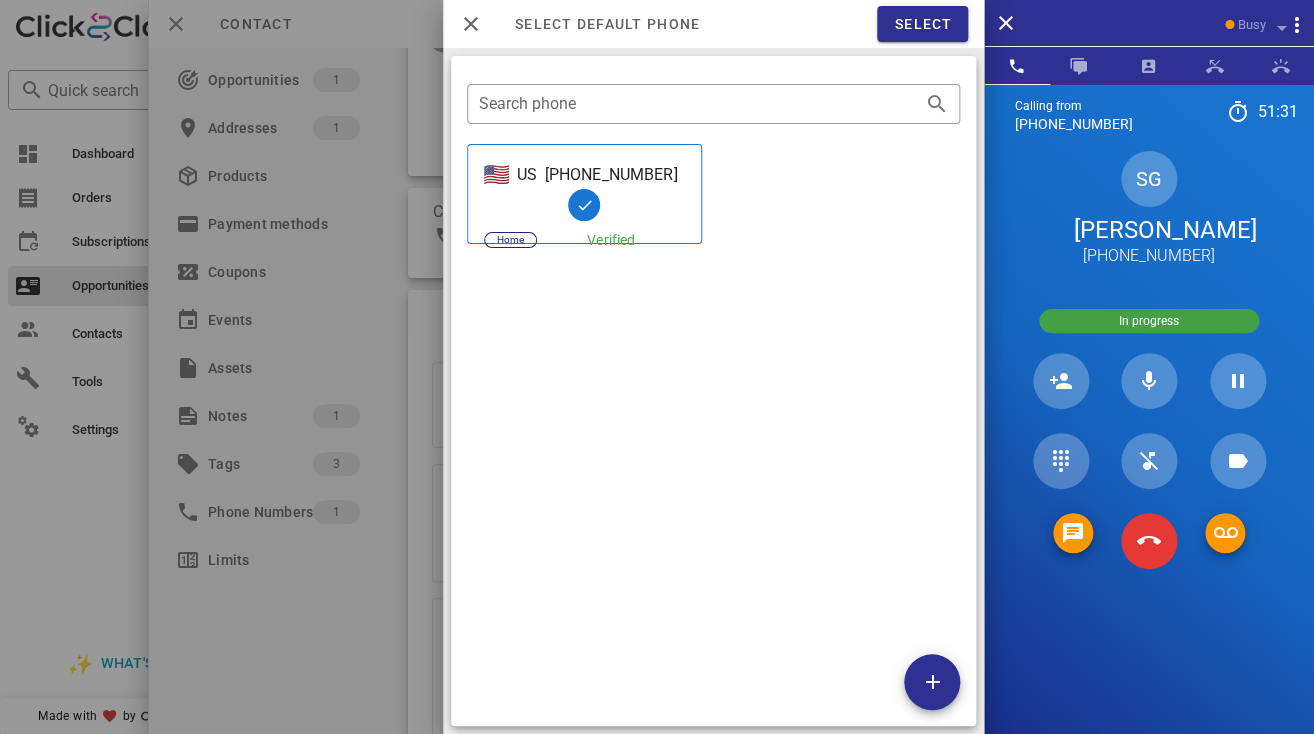 click on "​ Search phone  US  +18316333028  Home  Verified" at bounding box center [713, 391] 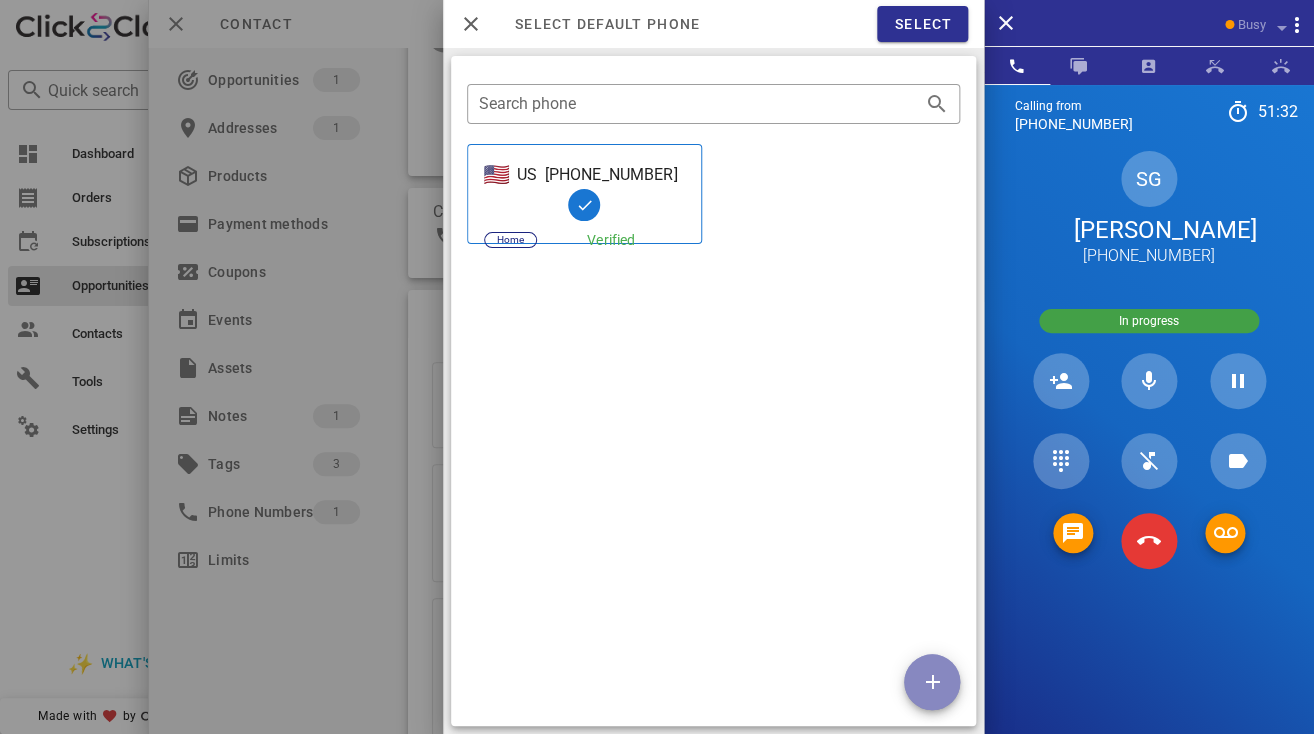 click at bounding box center (932, 682) 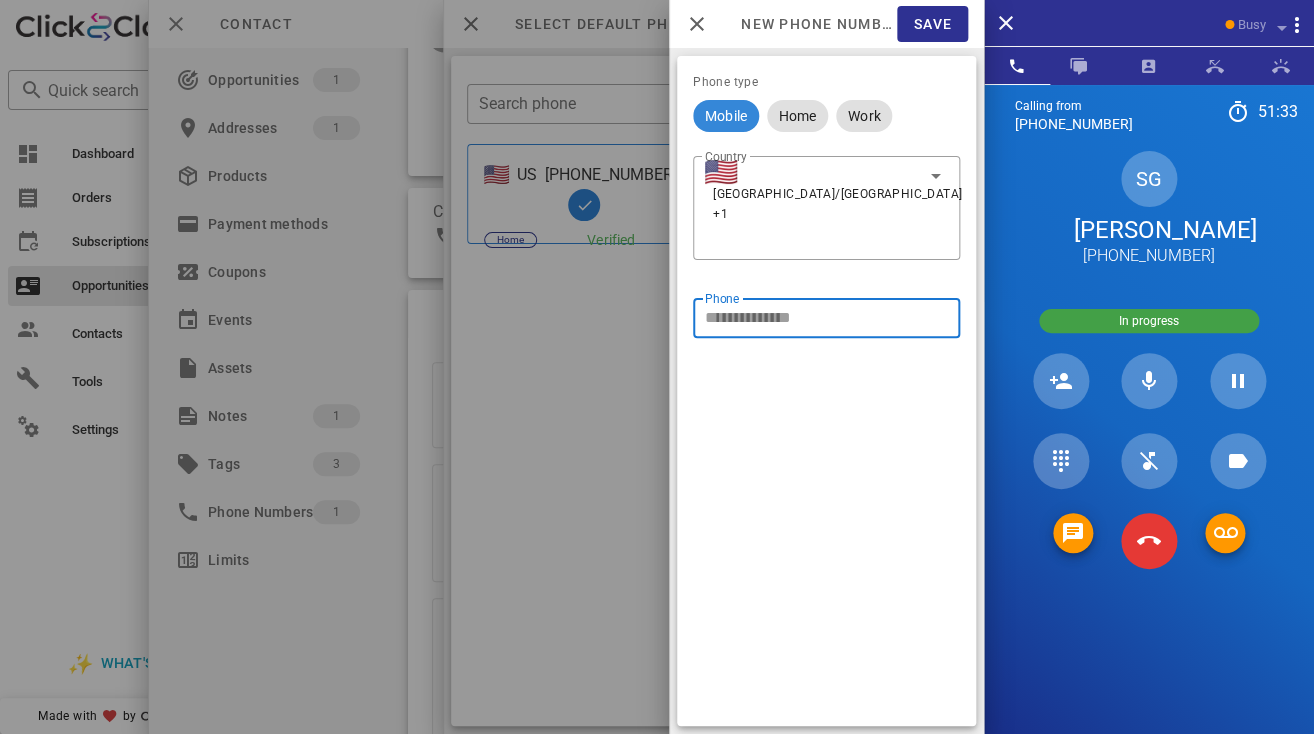 click on "Phone" at bounding box center [826, 318] 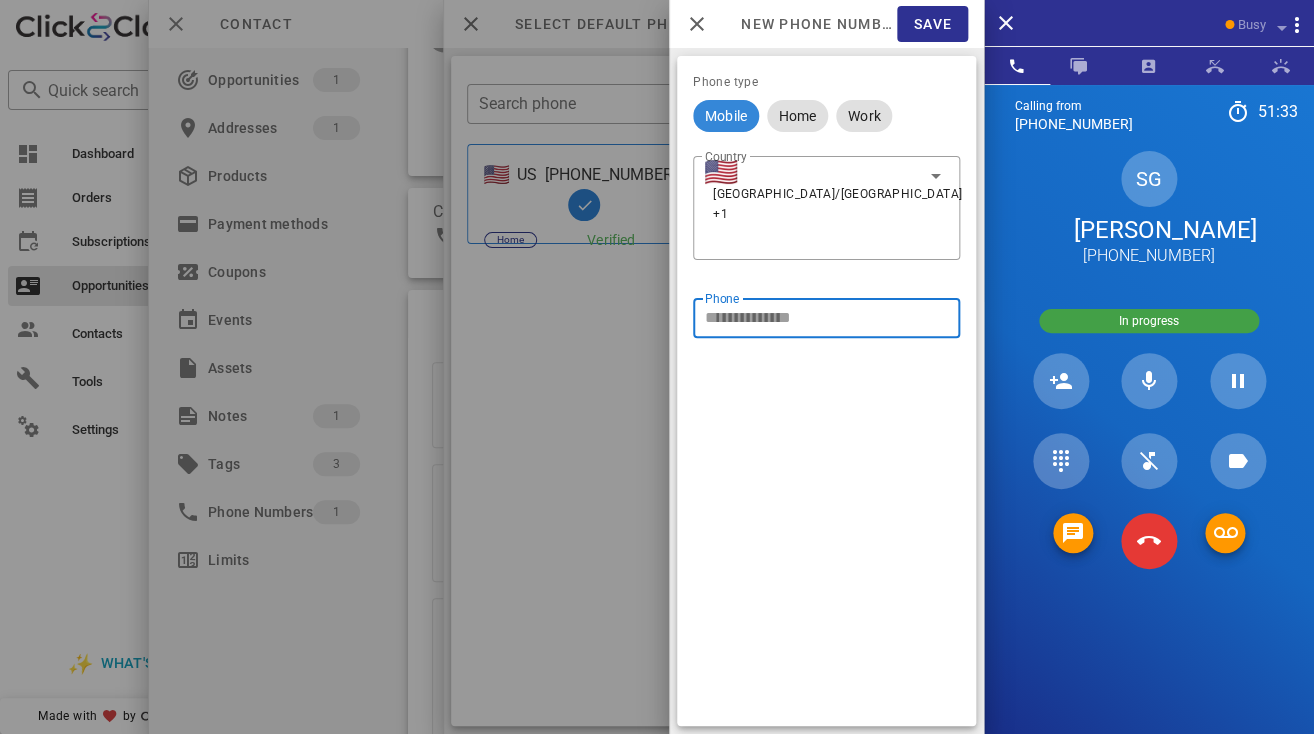 paste on "**********" 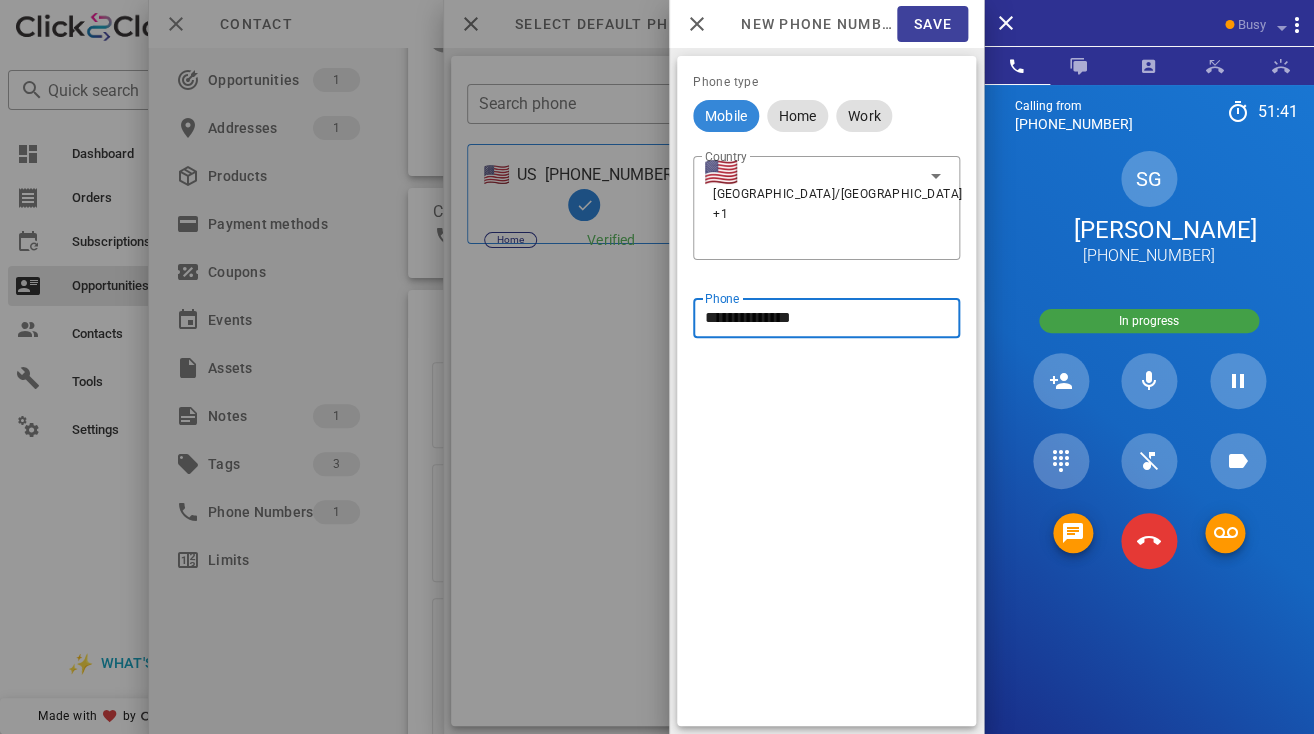 type on "**********" 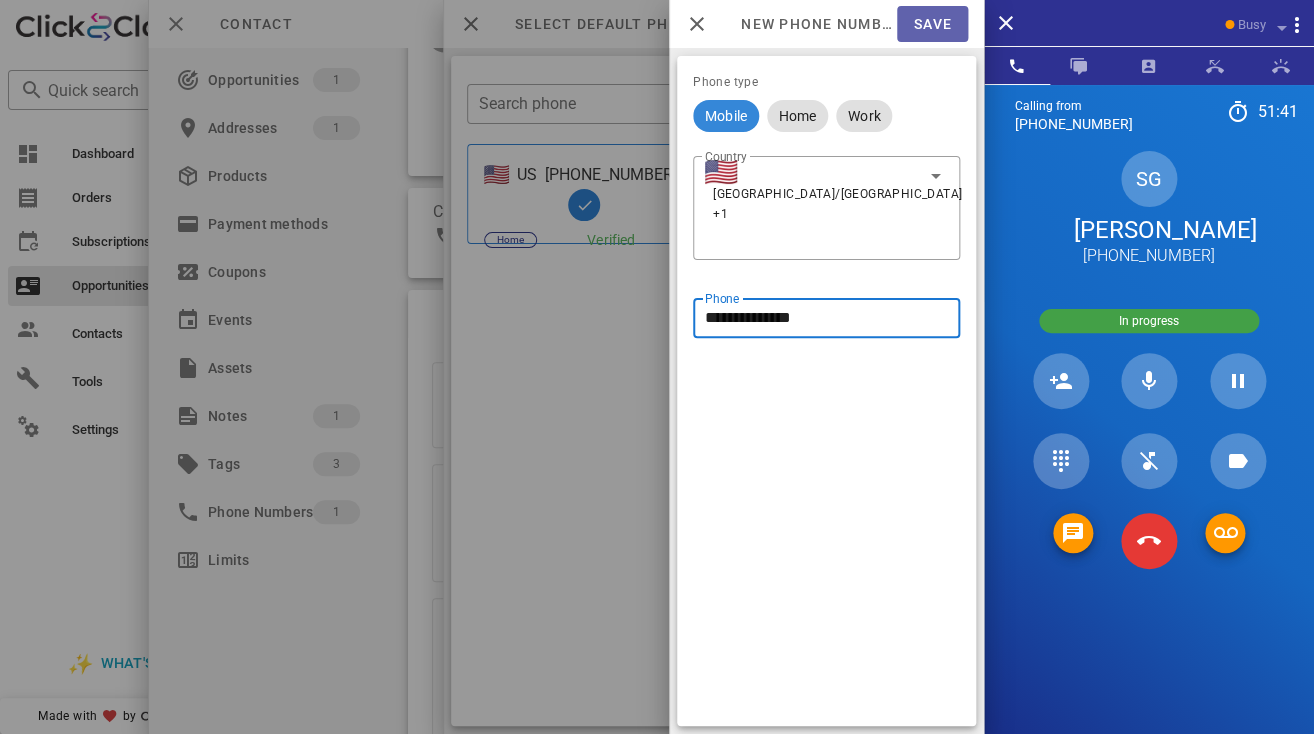 click on "Save" at bounding box center [932, 24] 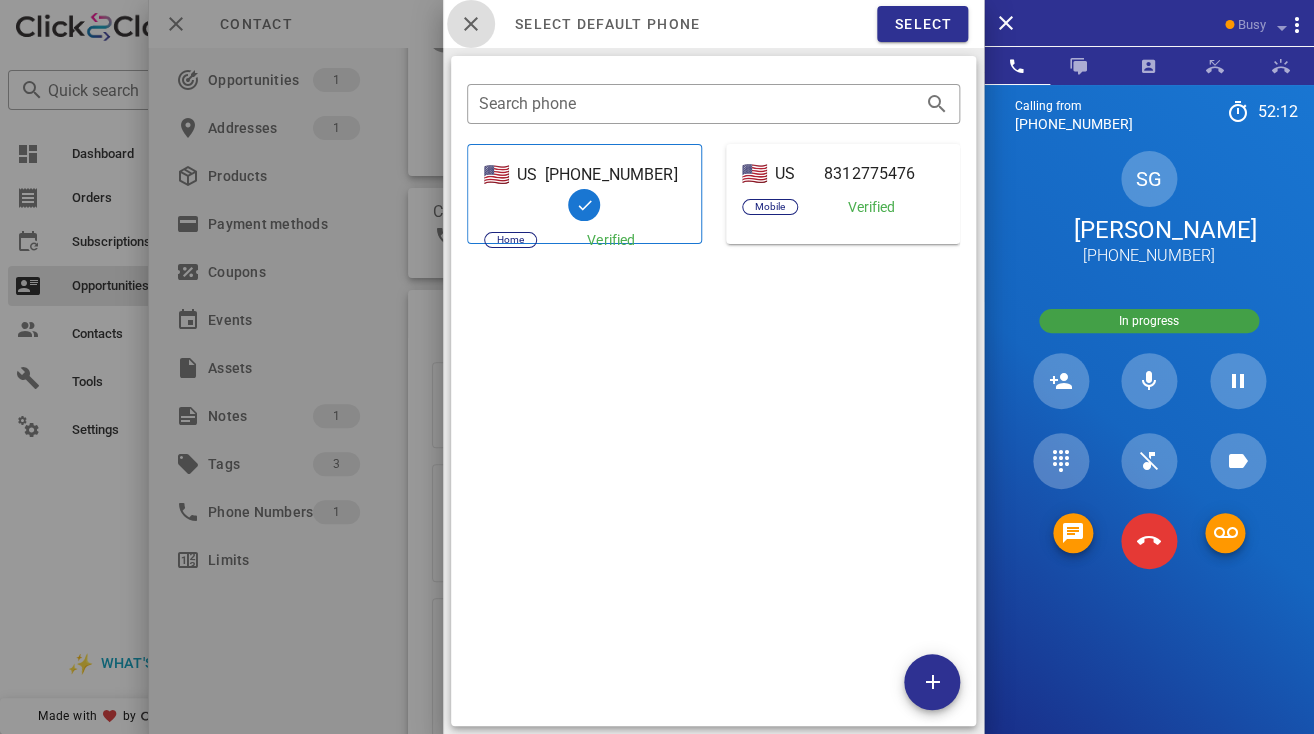 click at bounding box center [471, 24] 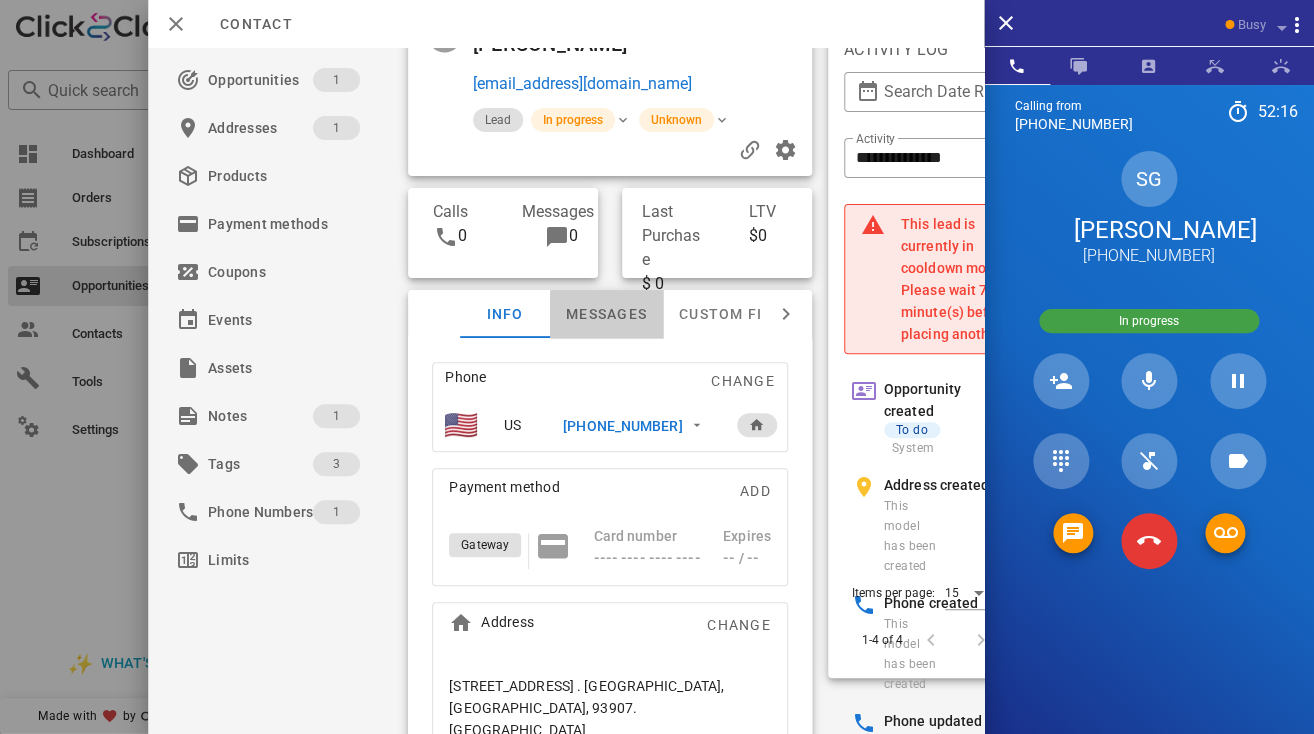 click on "Messages" at bounding box center [606, 314] 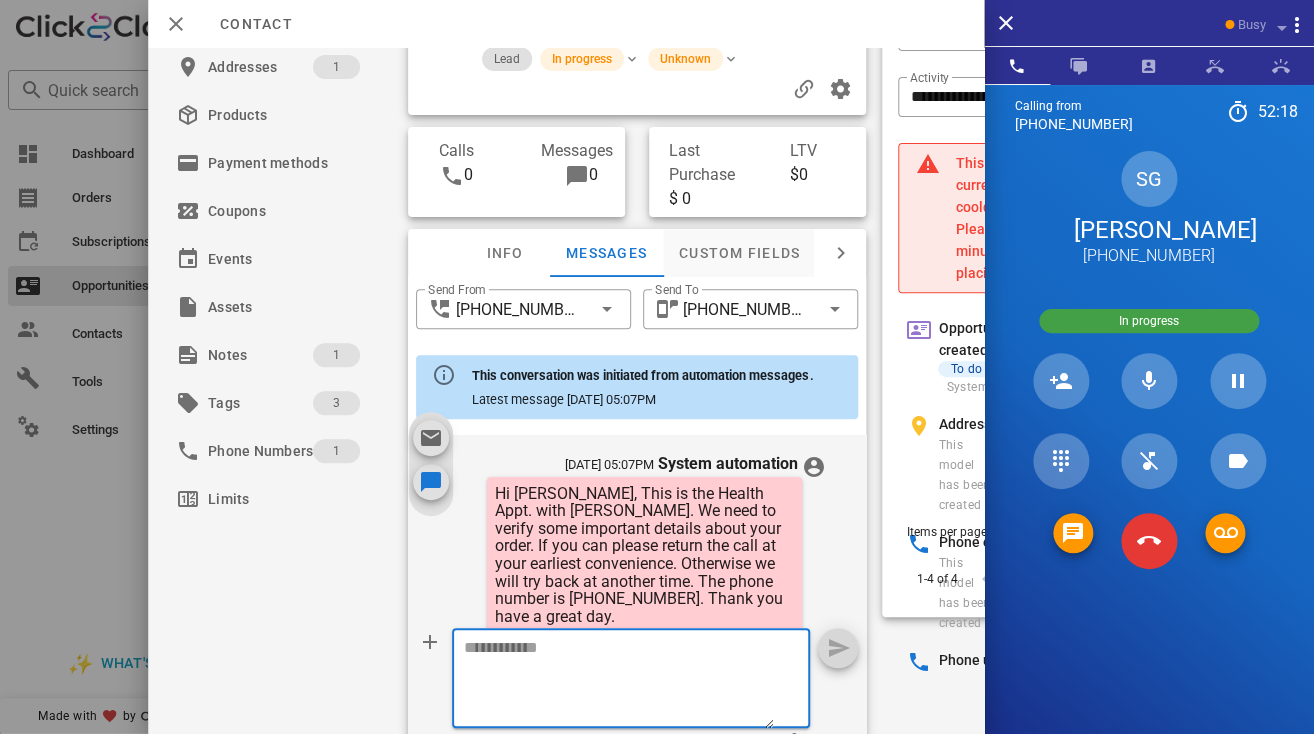 scroll, scrollTop: 130, scrollLeft: 0, axis: vertical 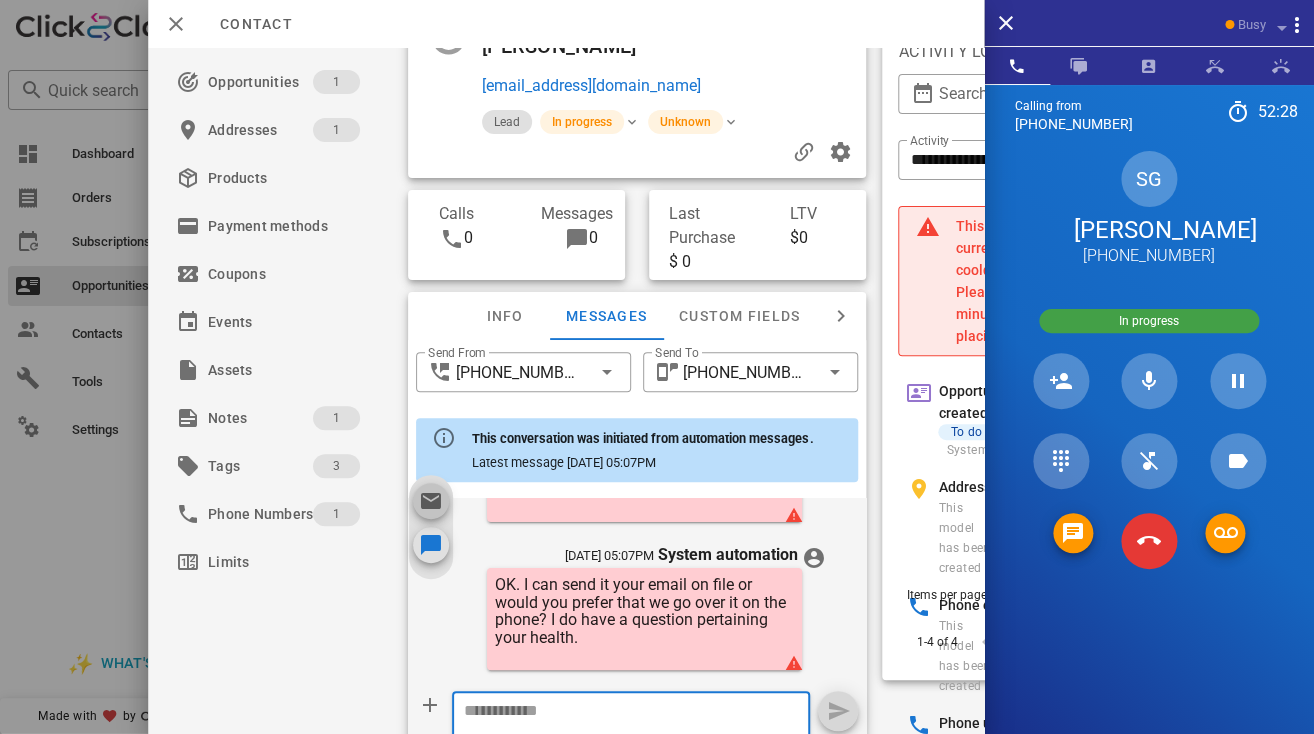 click at bounding box center [431, 501] 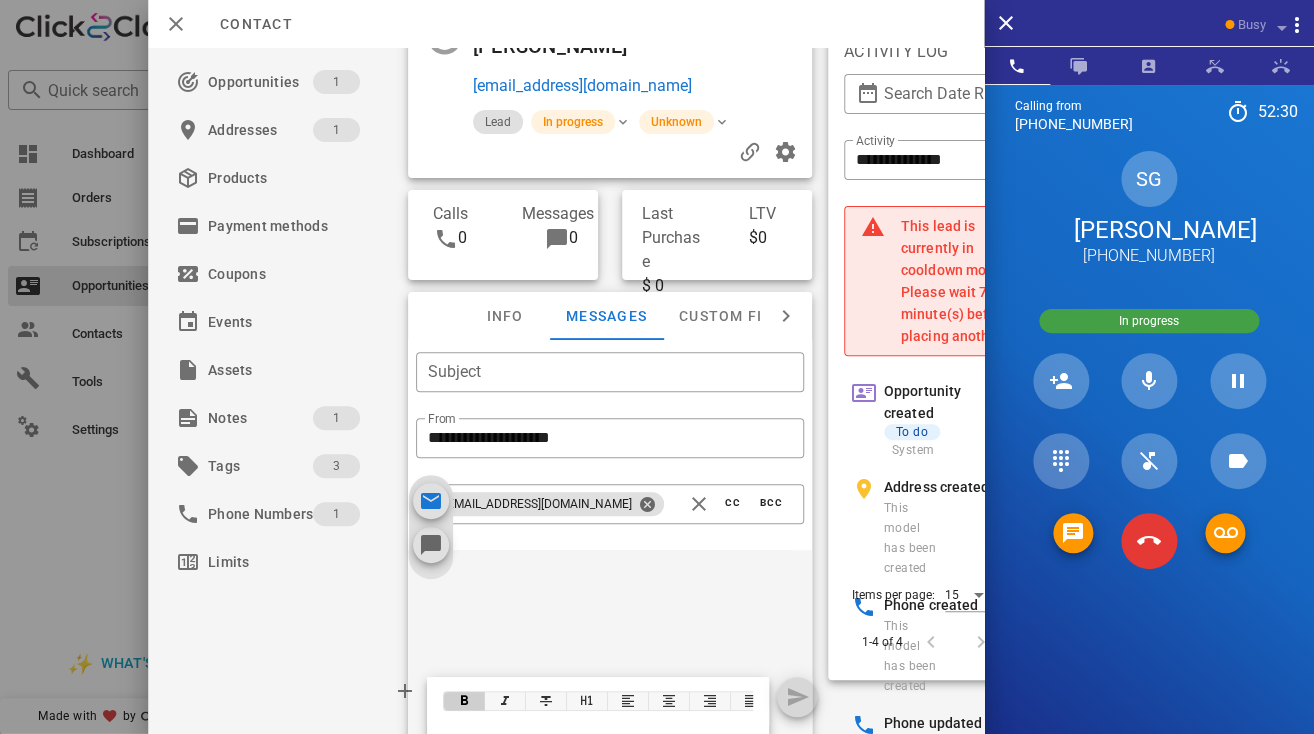 scroll, scrollTop: 130, scrollLeft: 0, axis: vertical 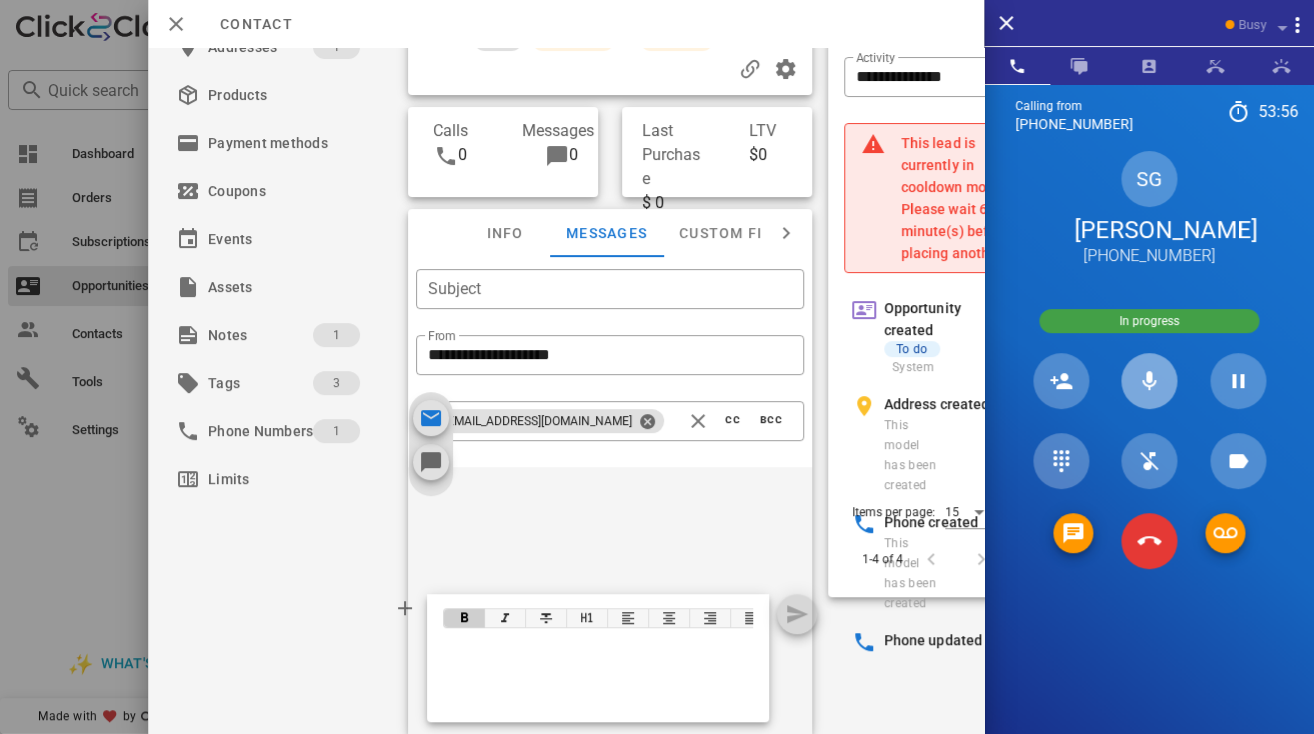 click at bounding box center (1149, 381) 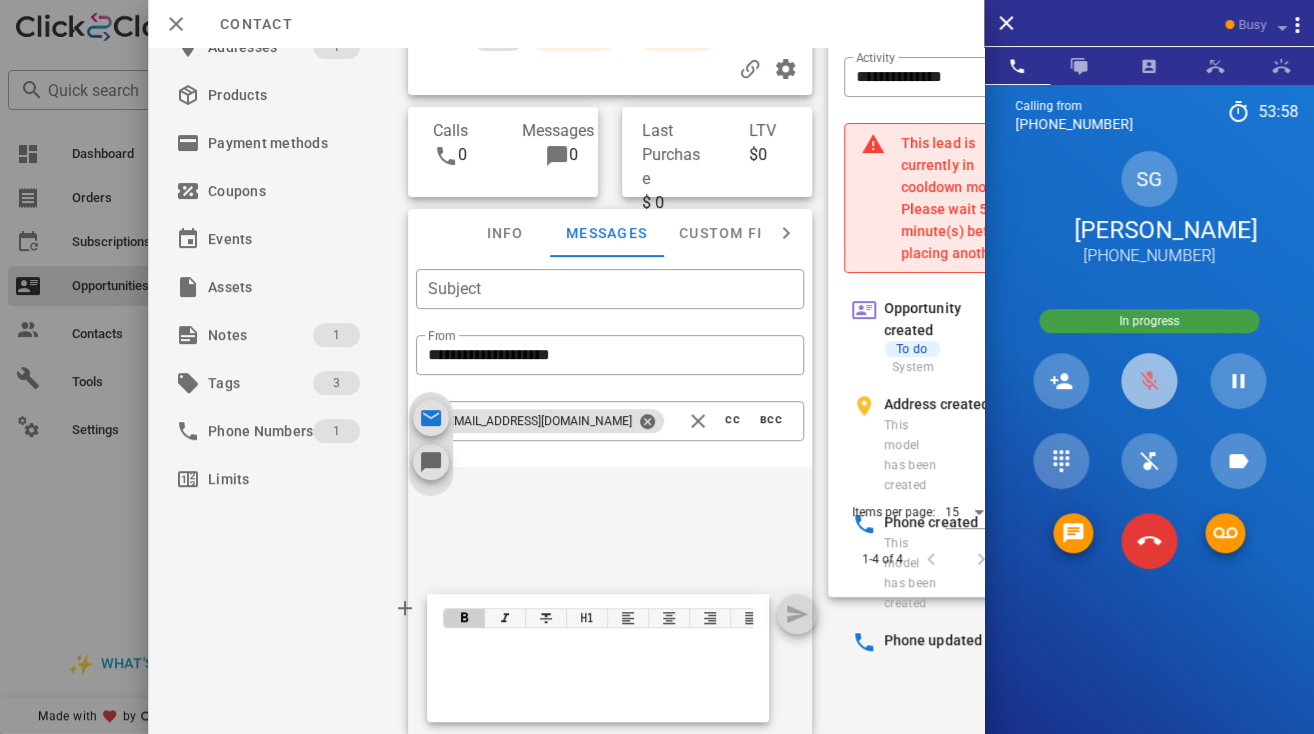click at bounding box center [1149, 381] 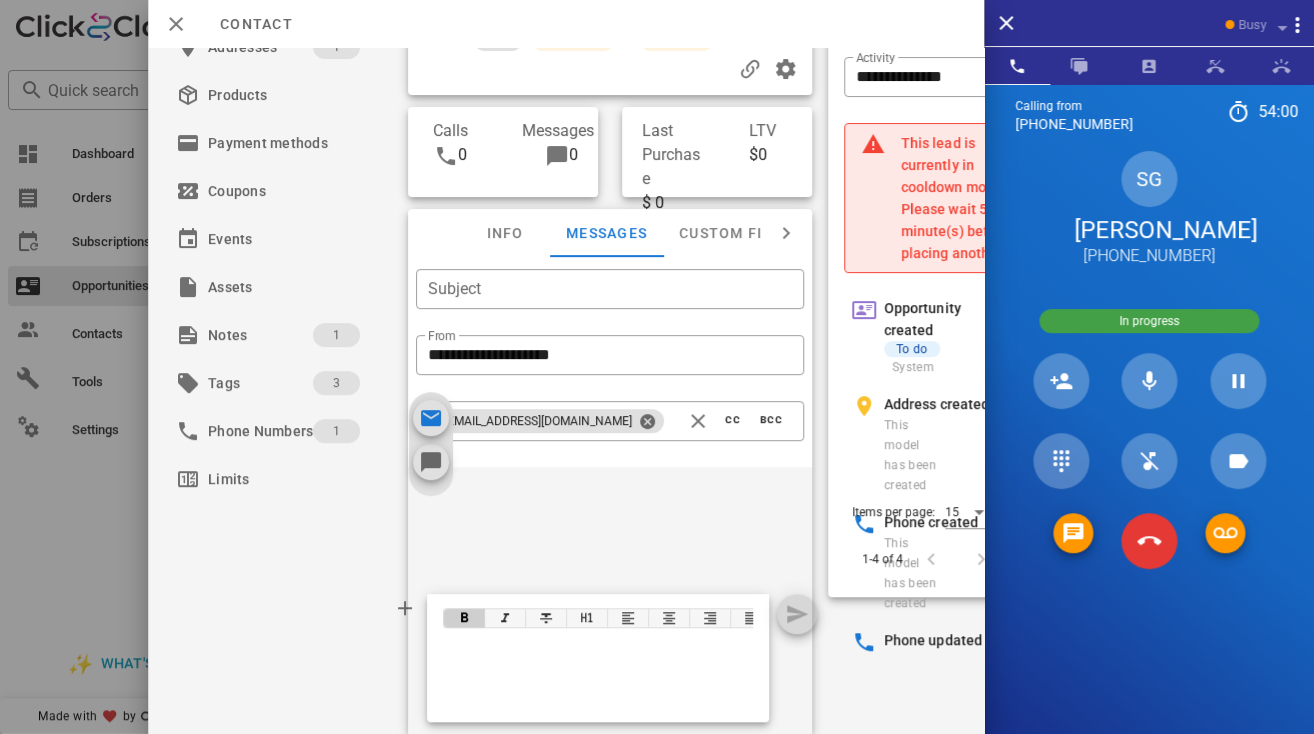 click on "LTV   $0" at bounding box center (769, 152) 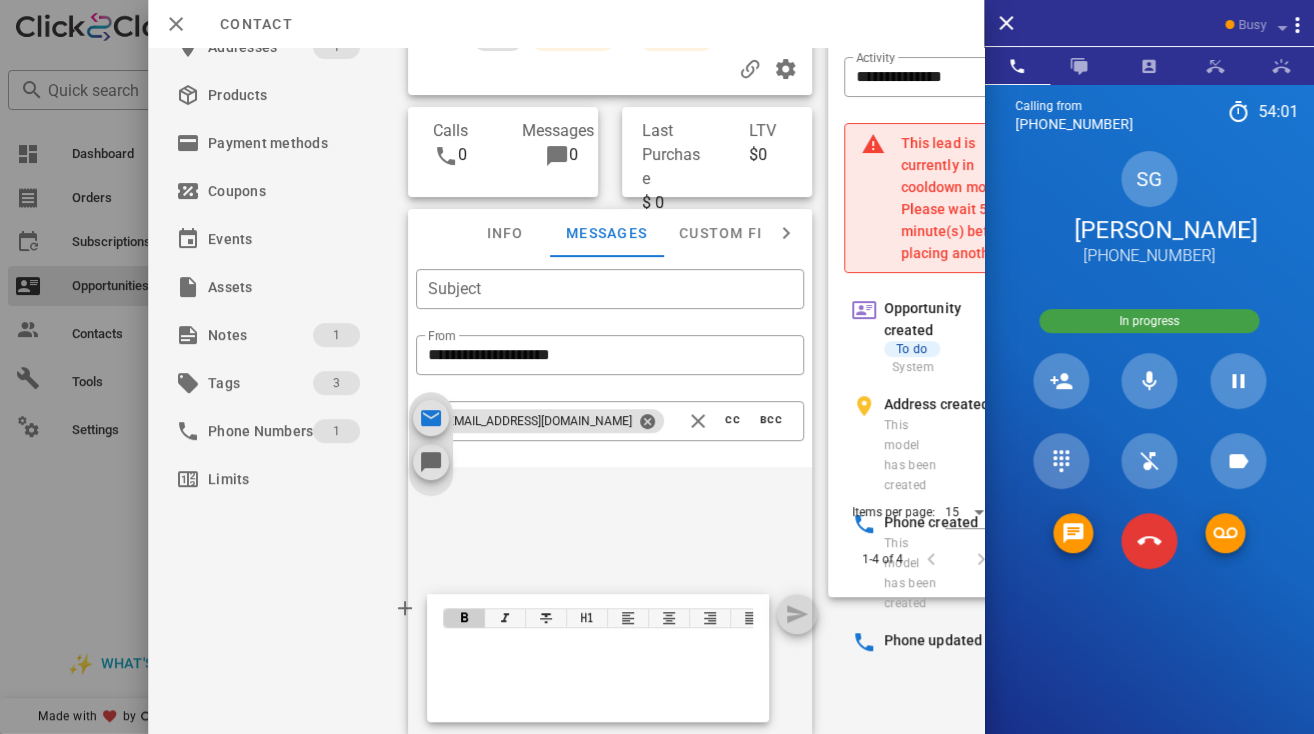 scroll, scrollTop: 0, scrollLeft: 0, axis: both 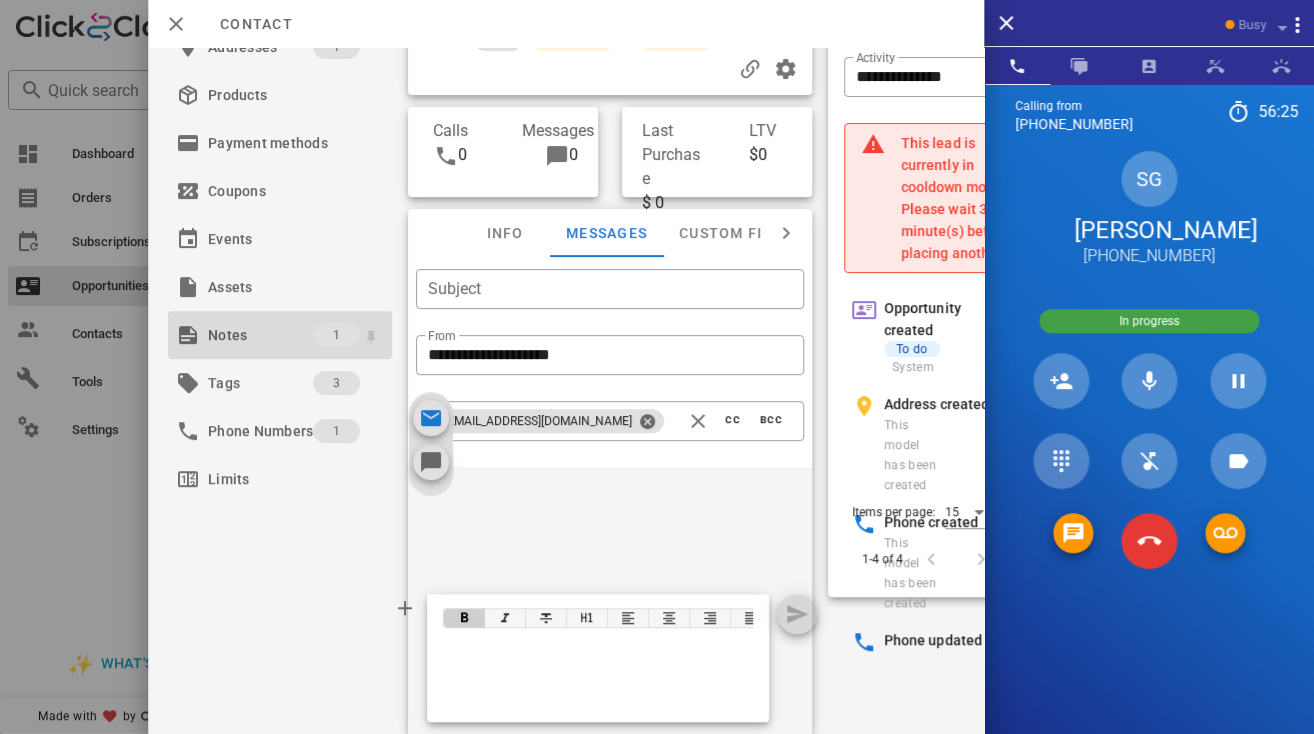 click on "Notes" at bounding box center [260, 335] 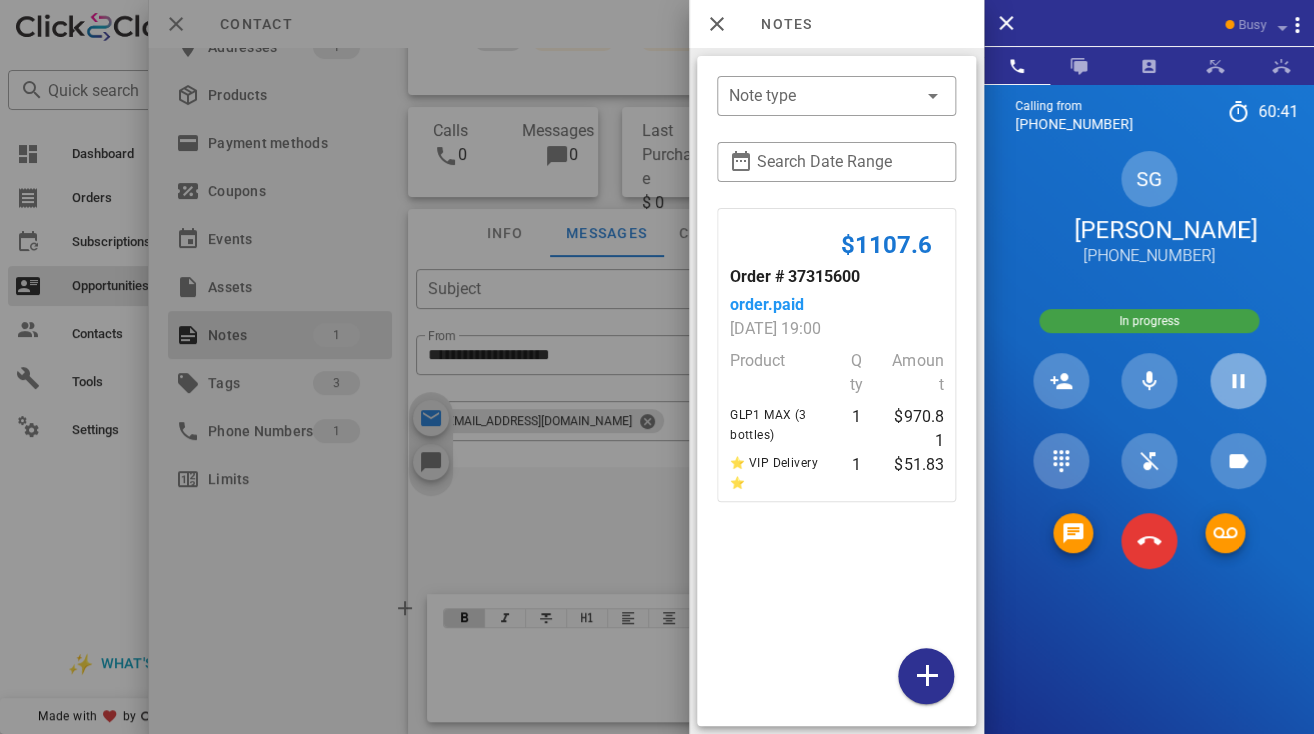 click 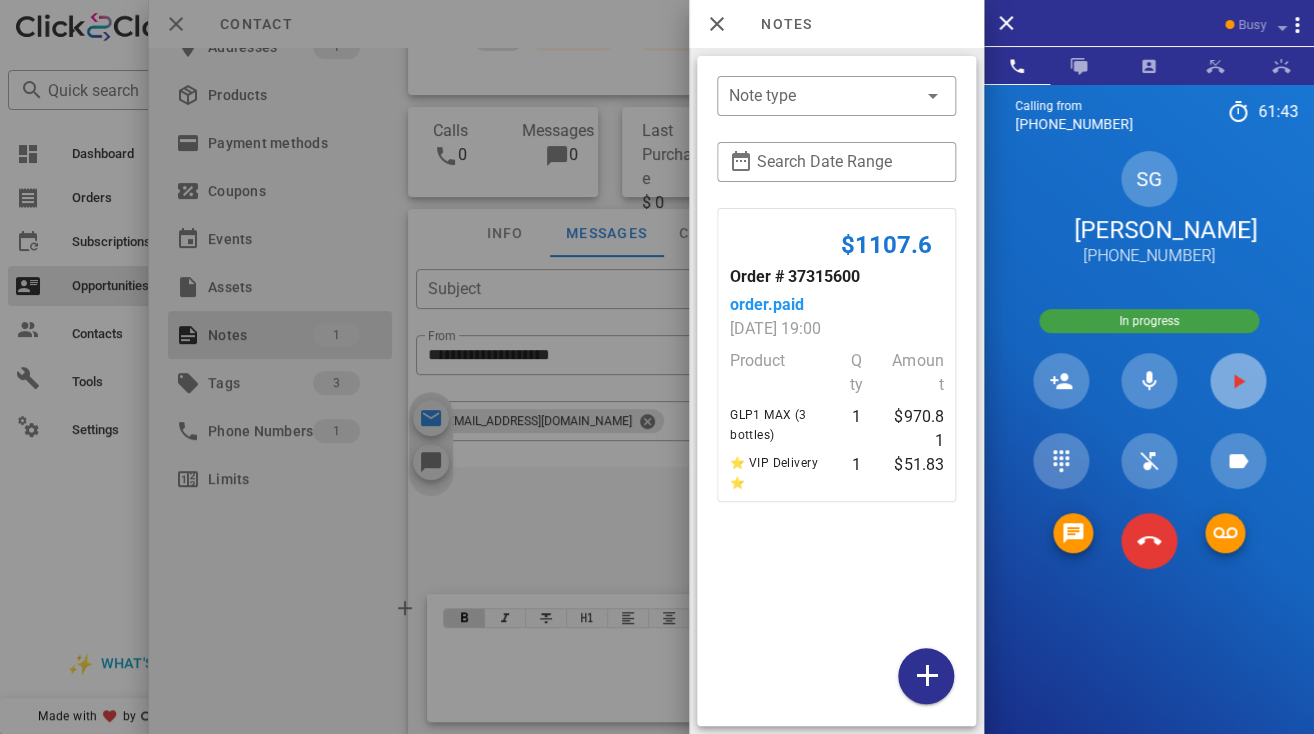 click 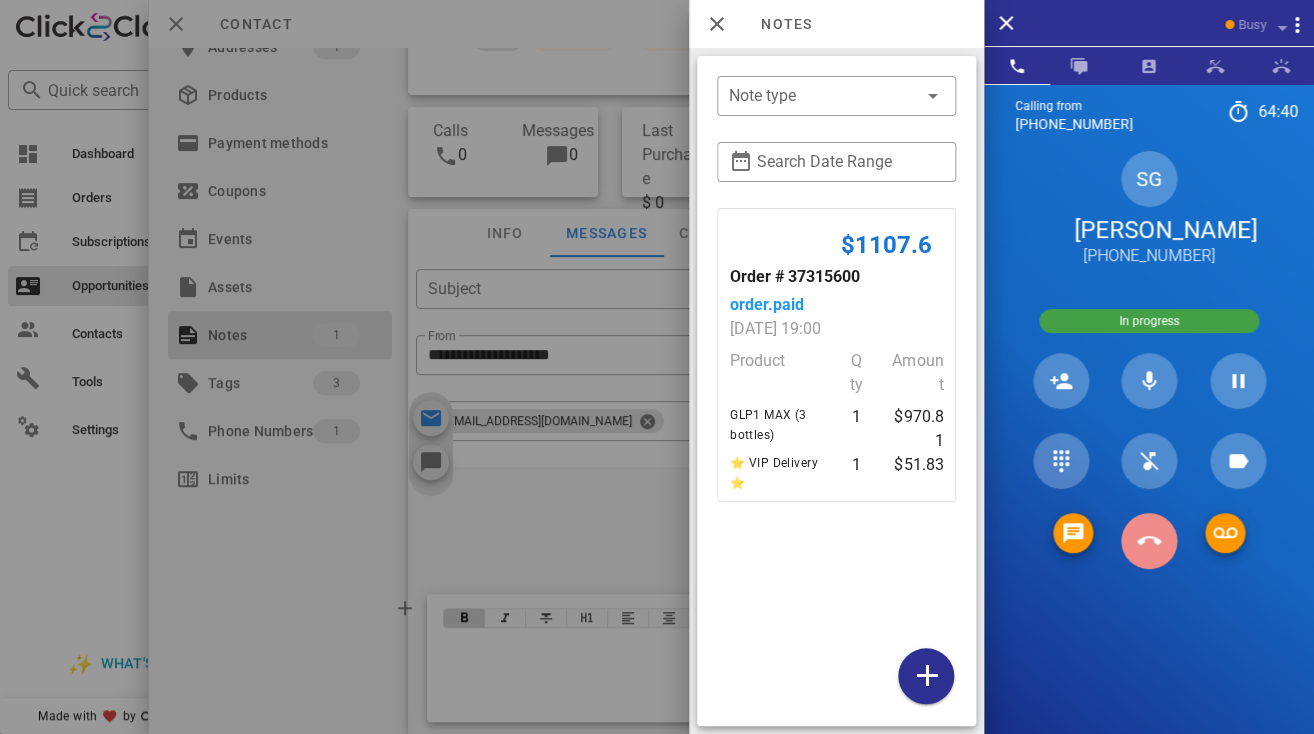 click 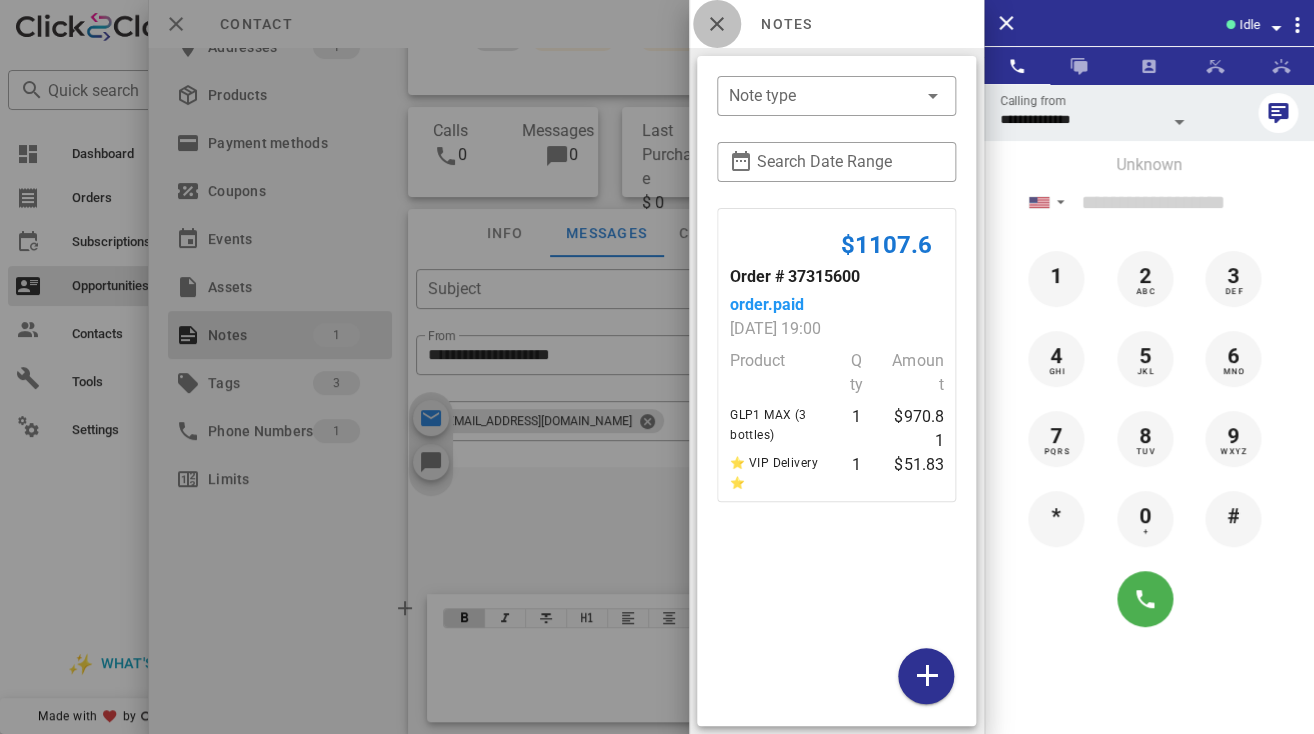 click 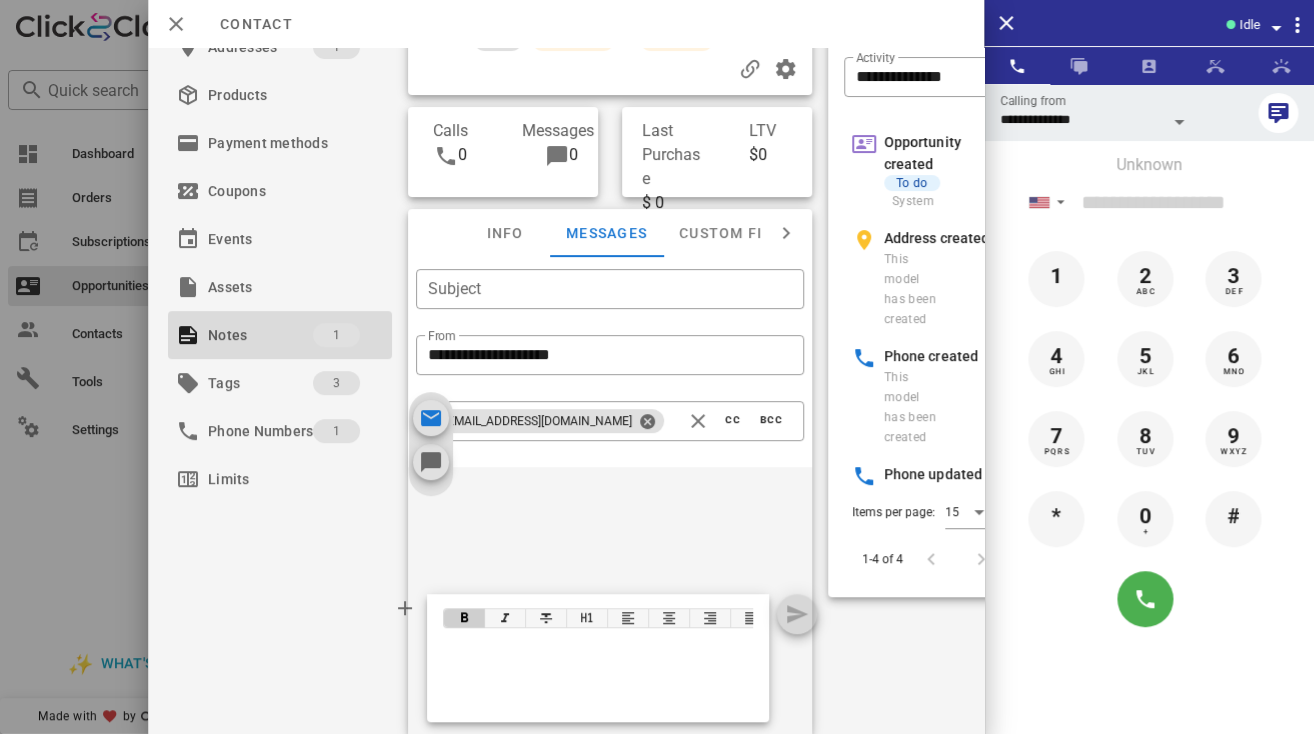 scroll, scrollTop: 0, scrollLeft: 0, axis: both 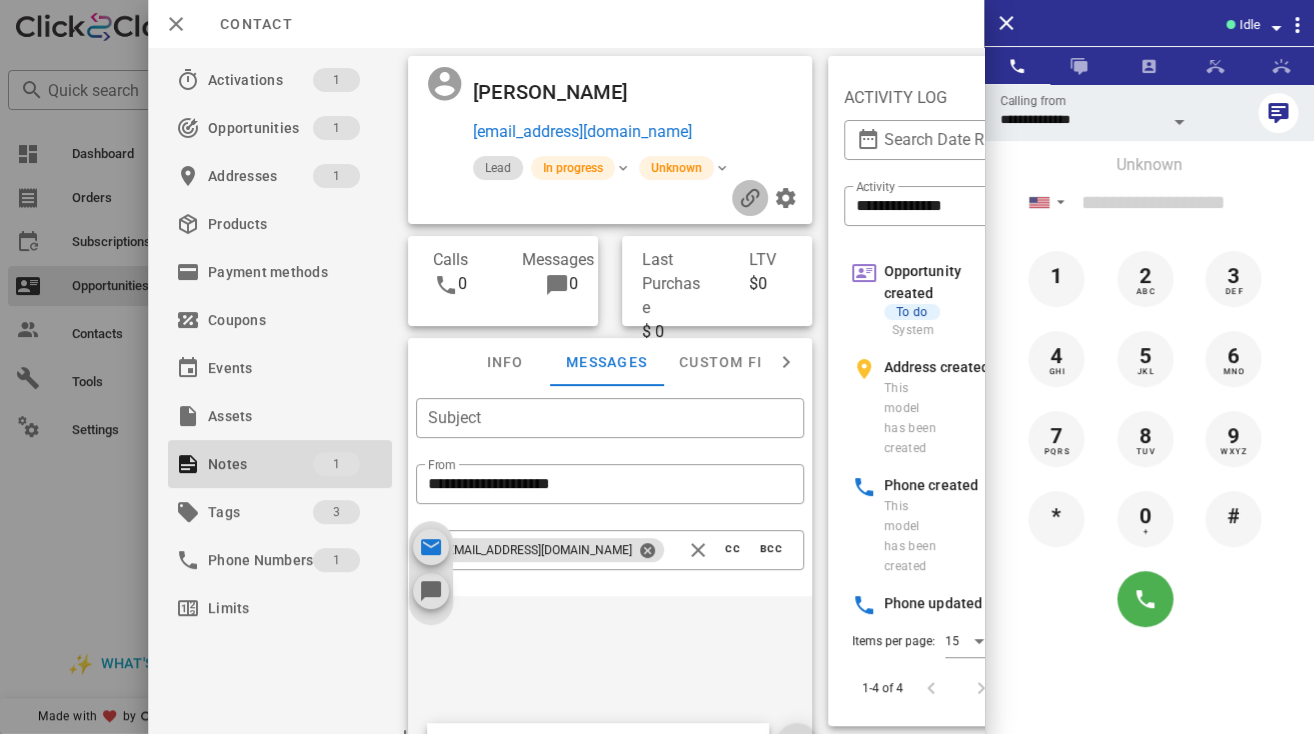 click 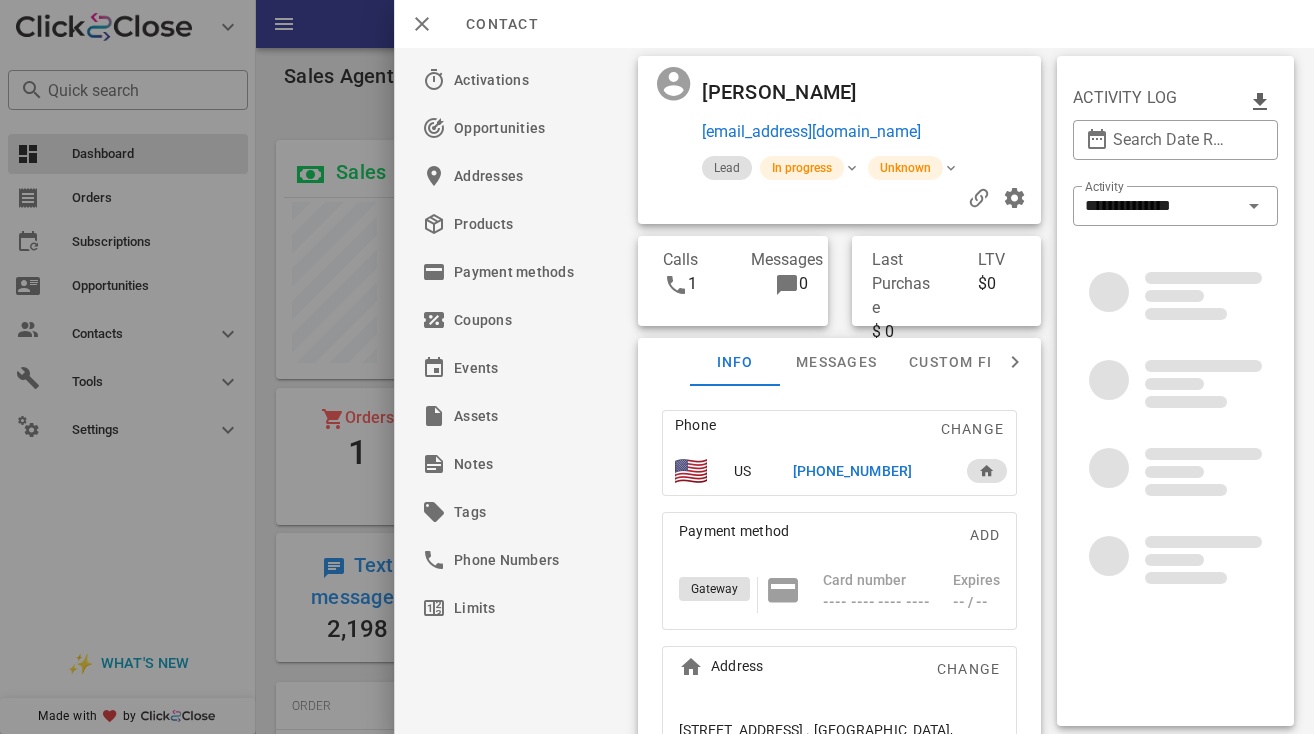 scroll, scrollTop: 0, scrollLeft: 0, axis: both 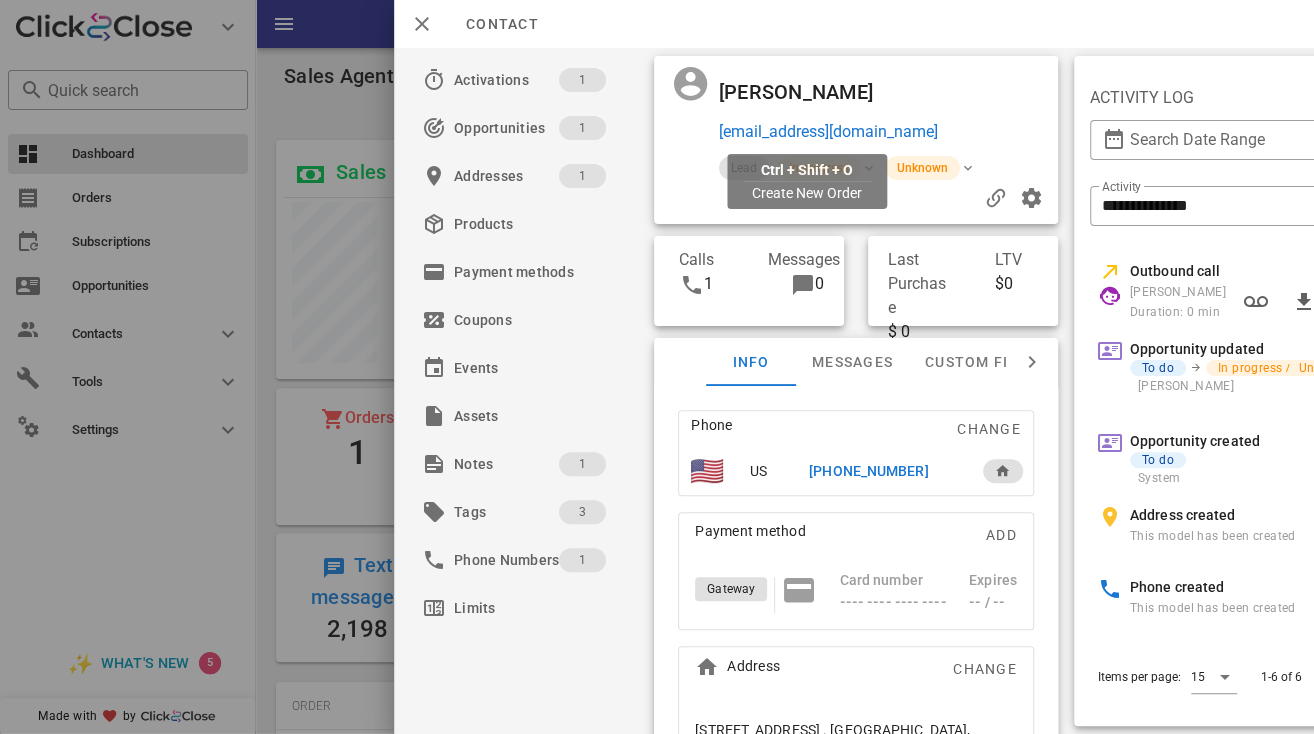 click on "[EMAIL_ADDRESS][DOMAIN_NAME]" at bounding box center [828, 132] 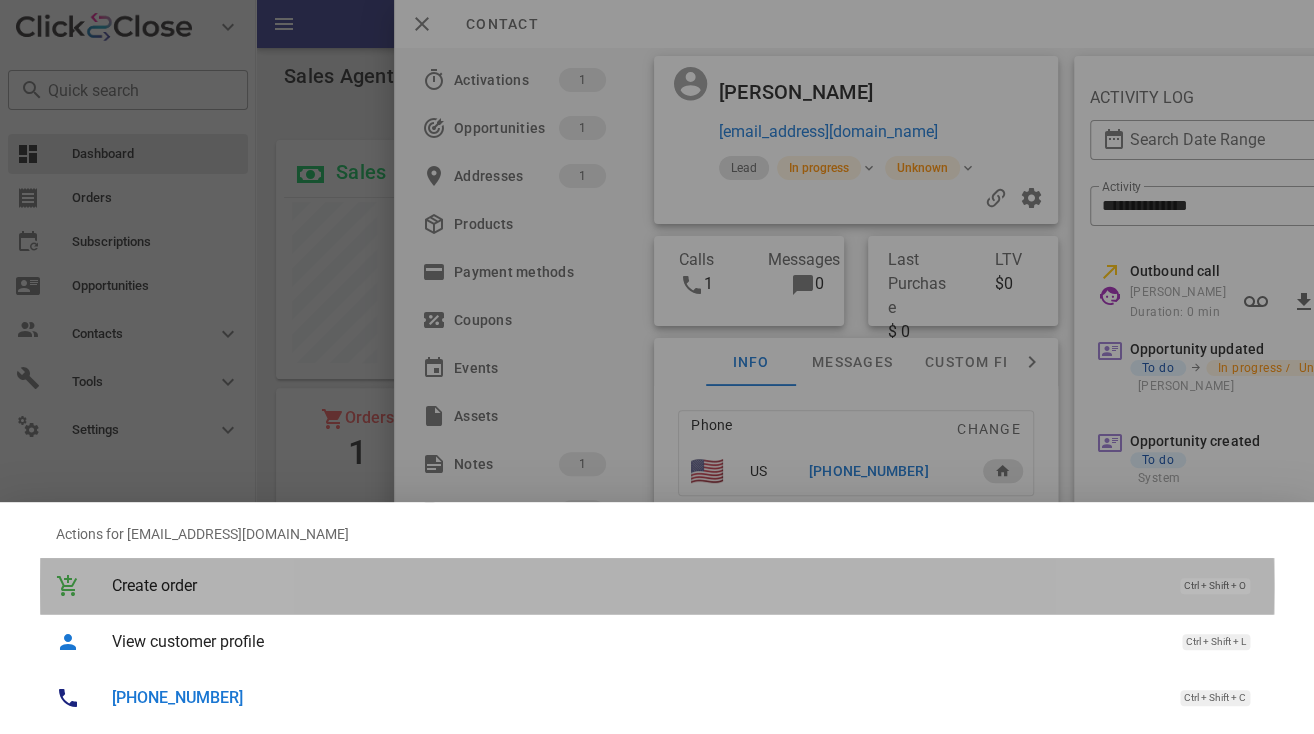 click on "Create order" at bounding box center [636, 585] 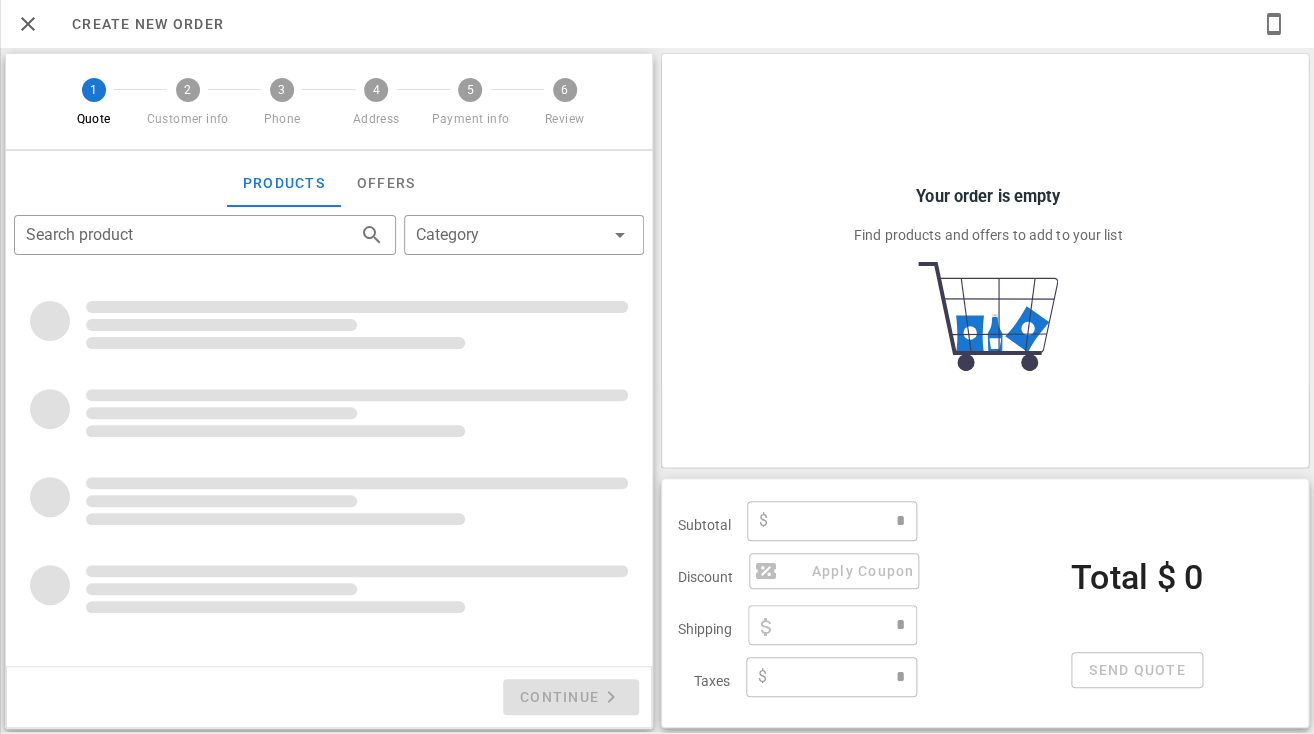 type on "**********" 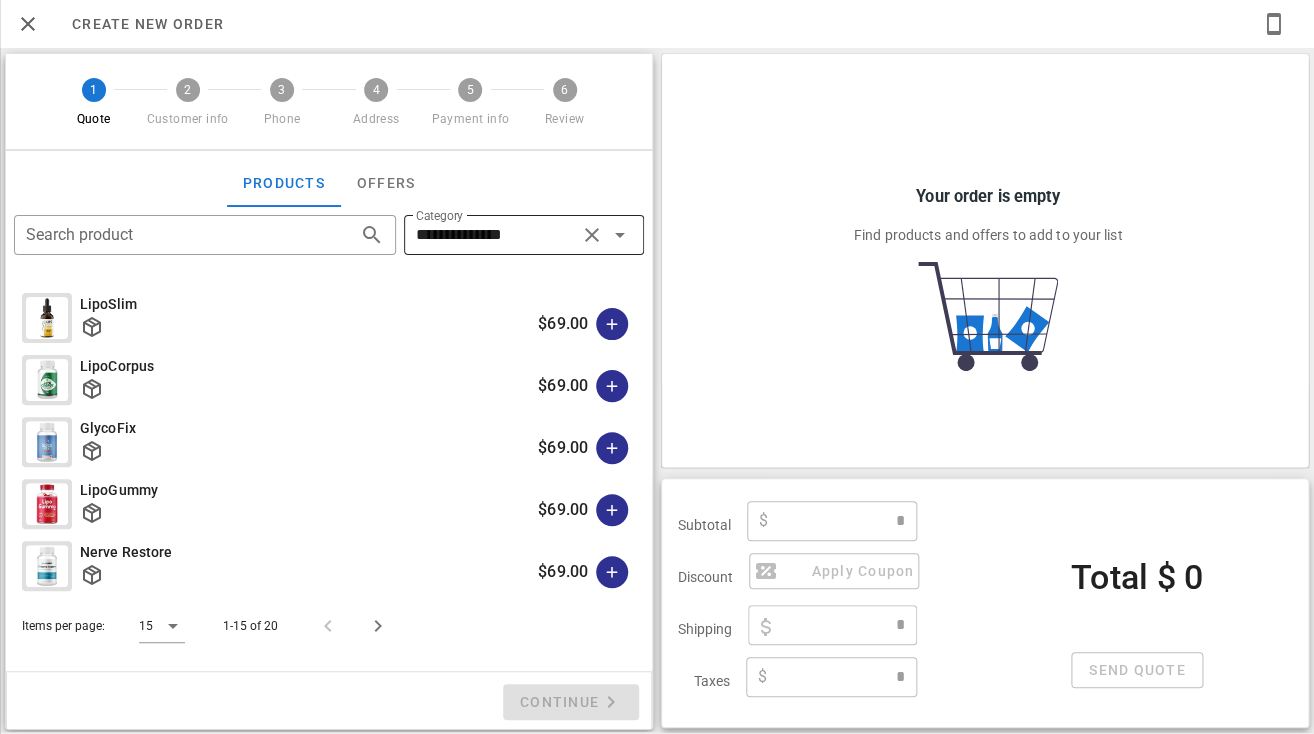 type on "****" 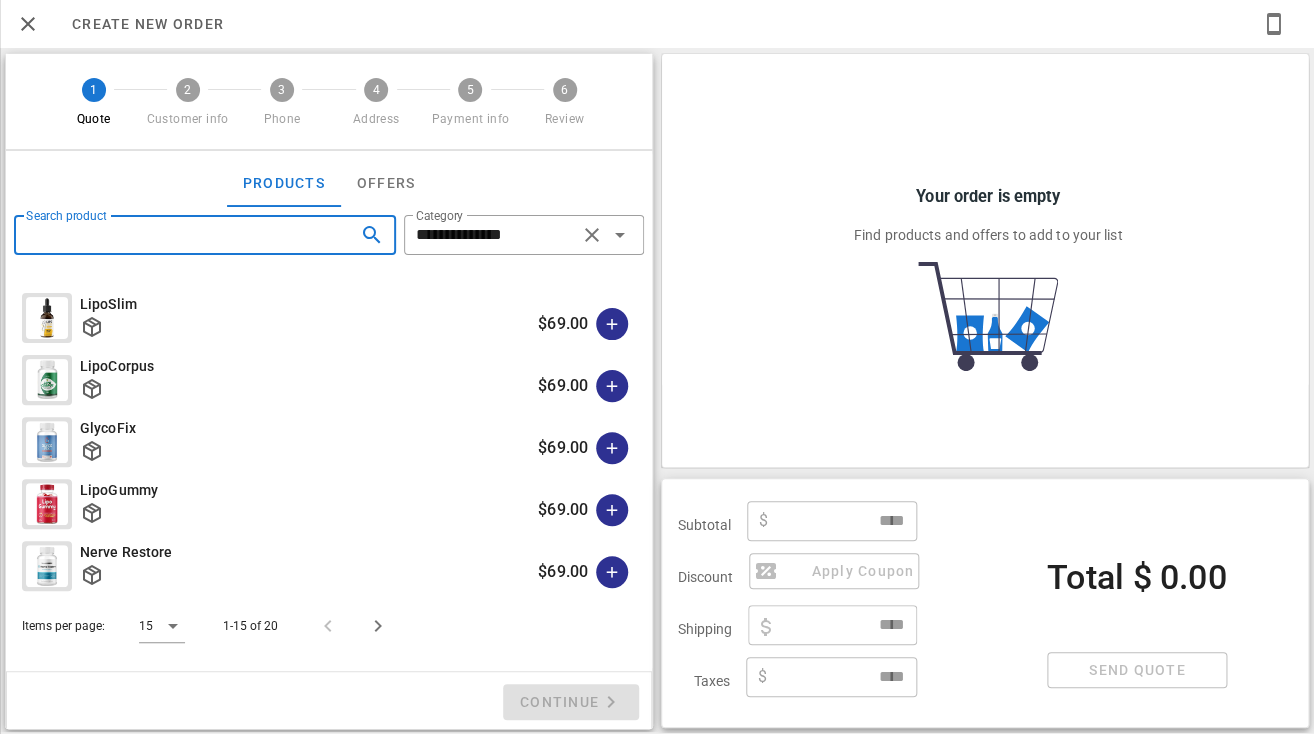 click on "Search product" at bounding box center [177, 235] 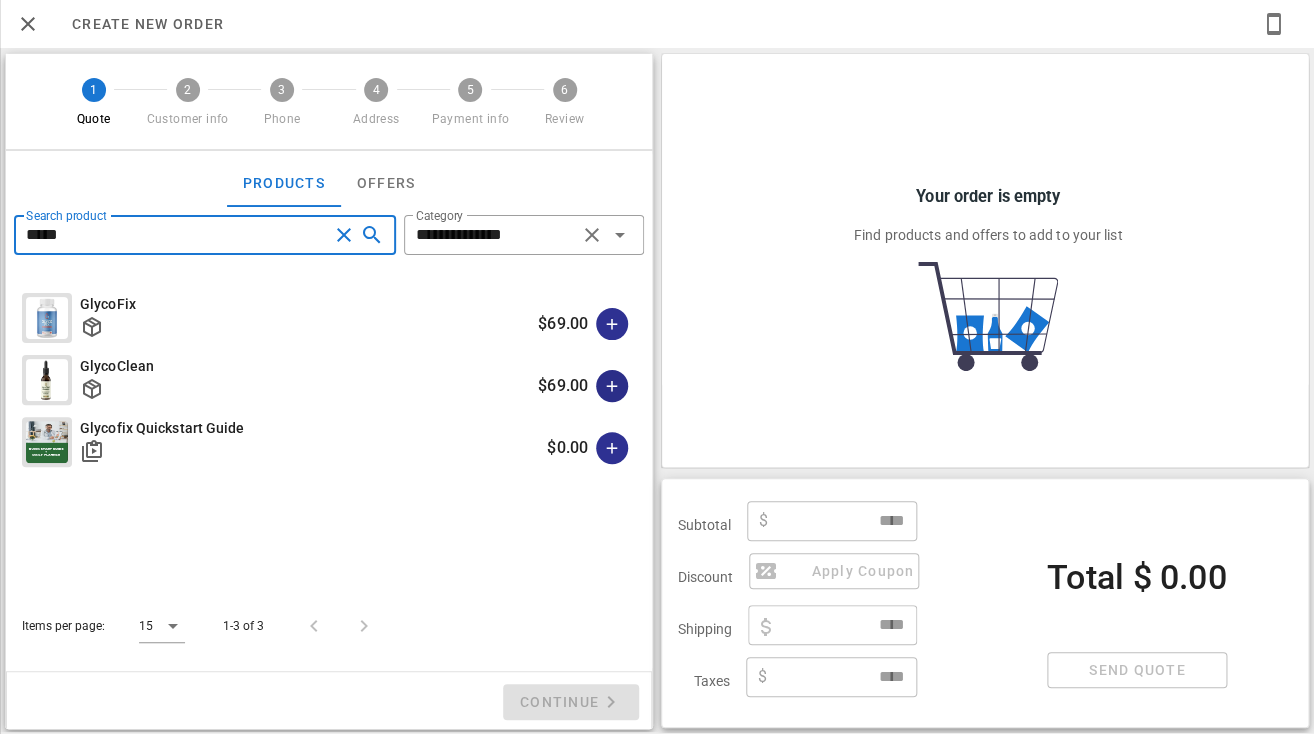 type on "*****" 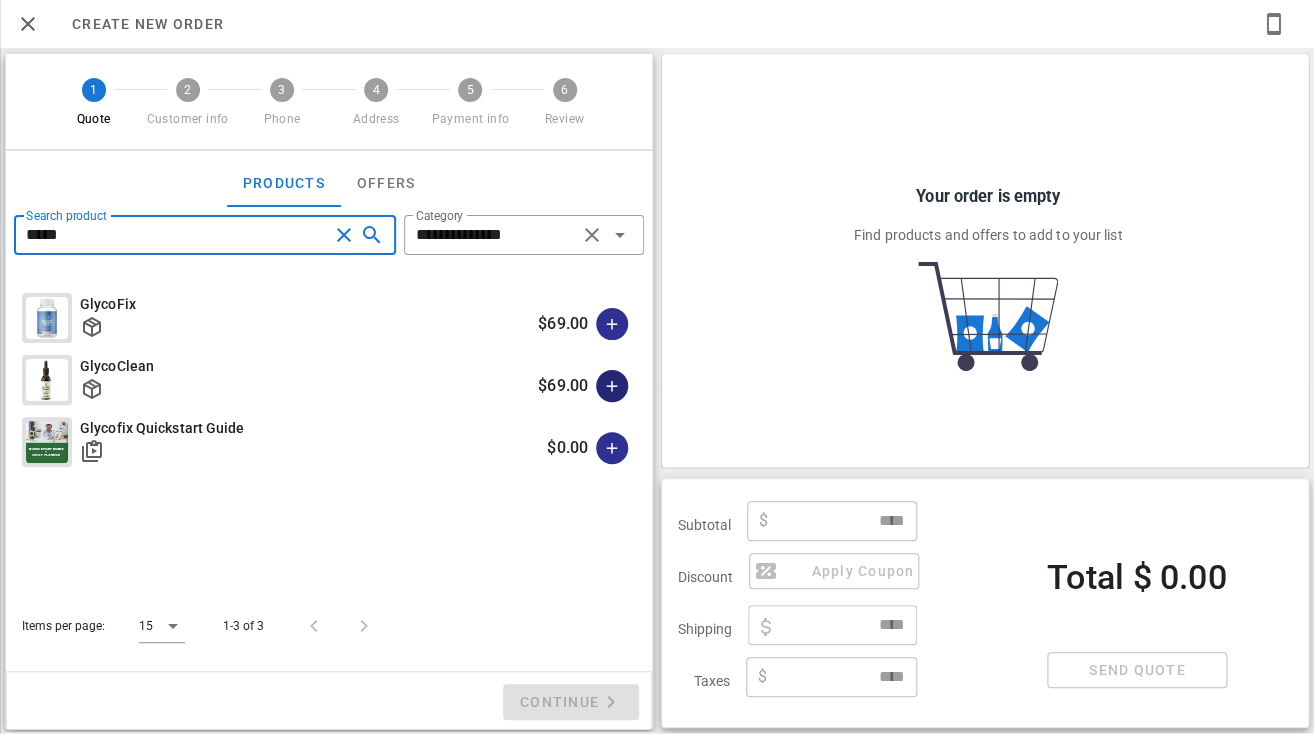 click at bounding box center (612, 386) 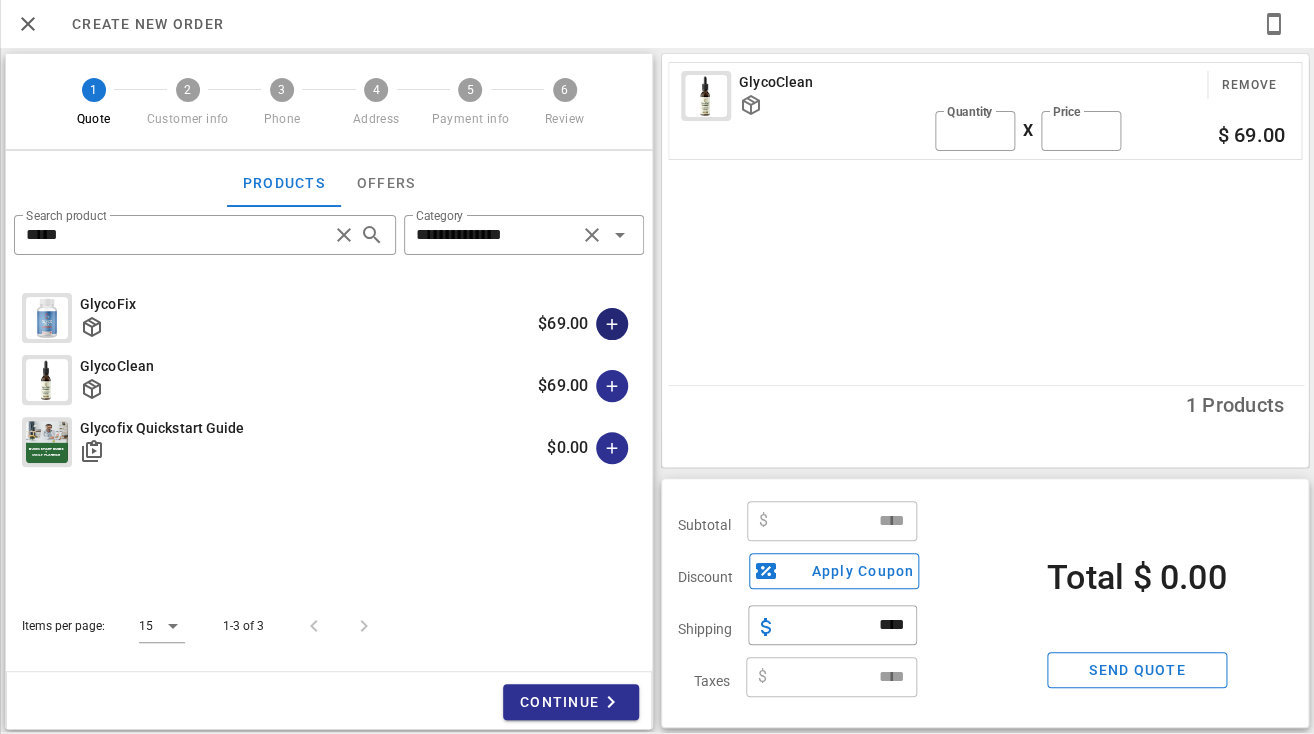 click at bounding box center [612, 324] 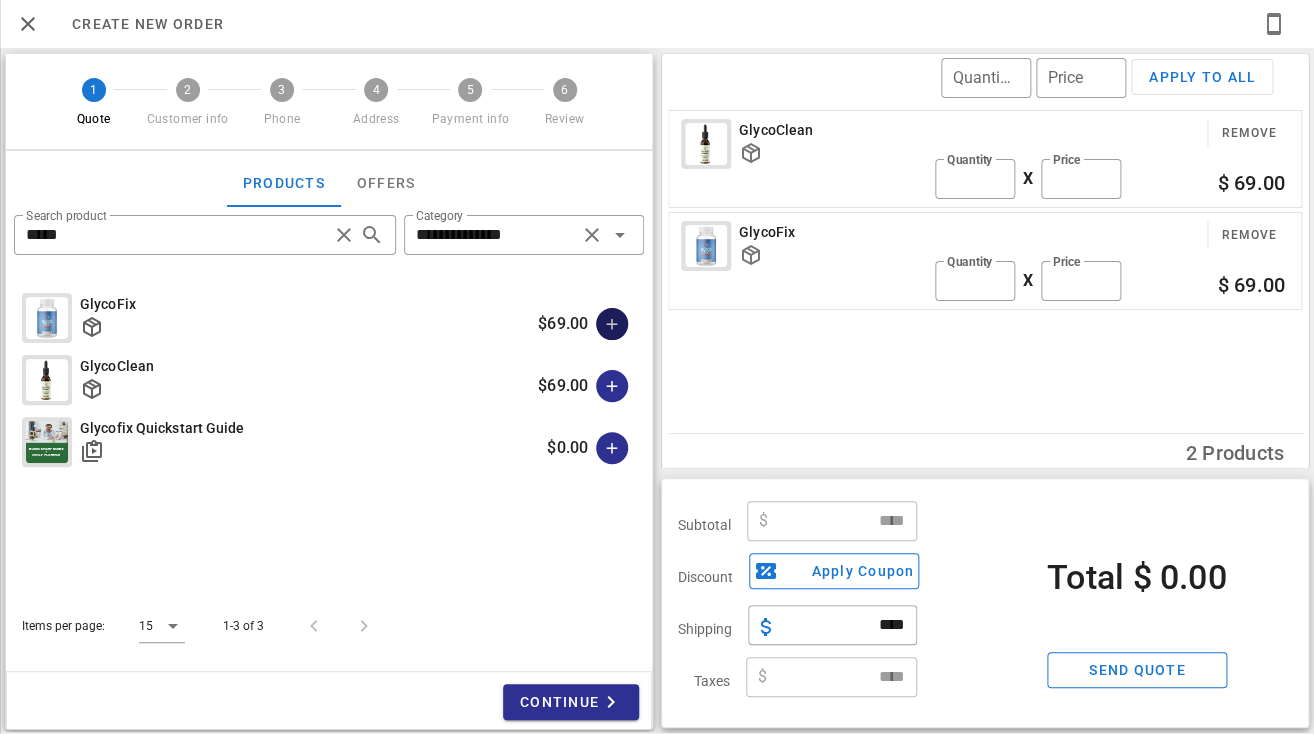 type 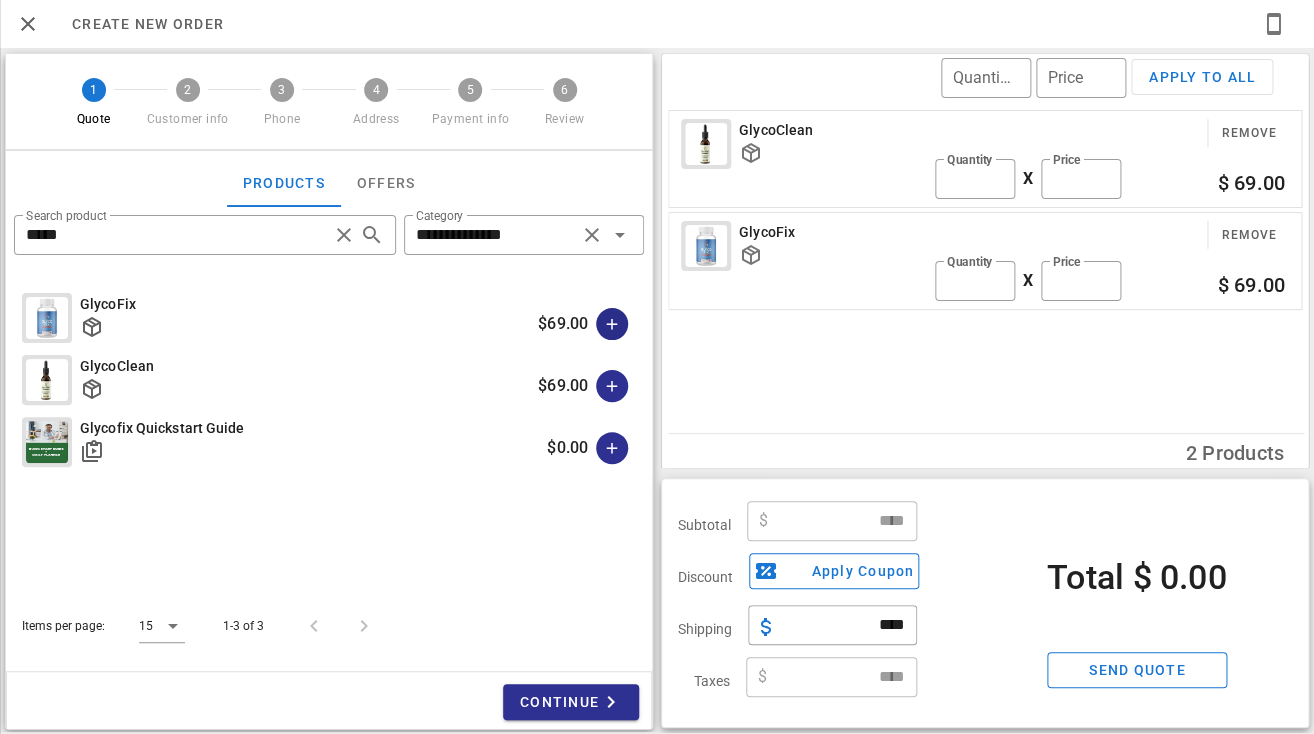 type on "******" 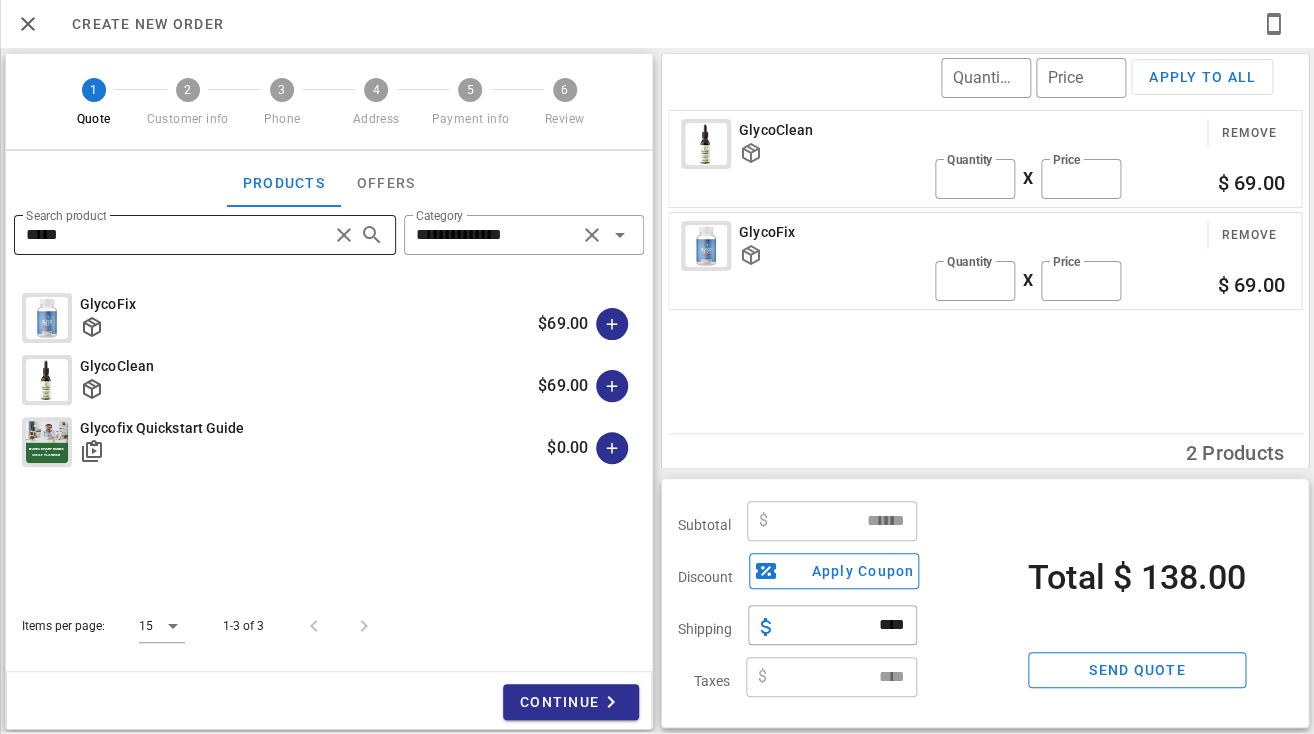click on "*****" at bounding box center (177, 235) 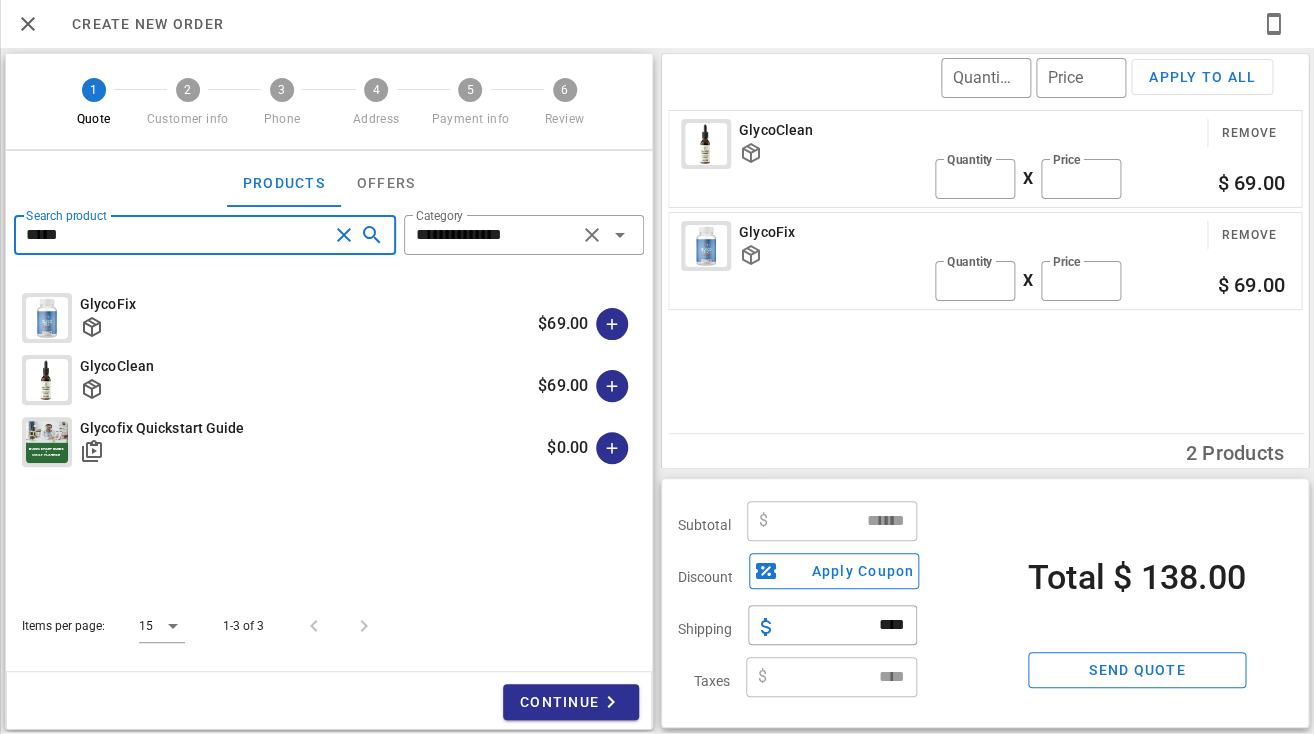 click on "*****" at bounding box center (177, 235) 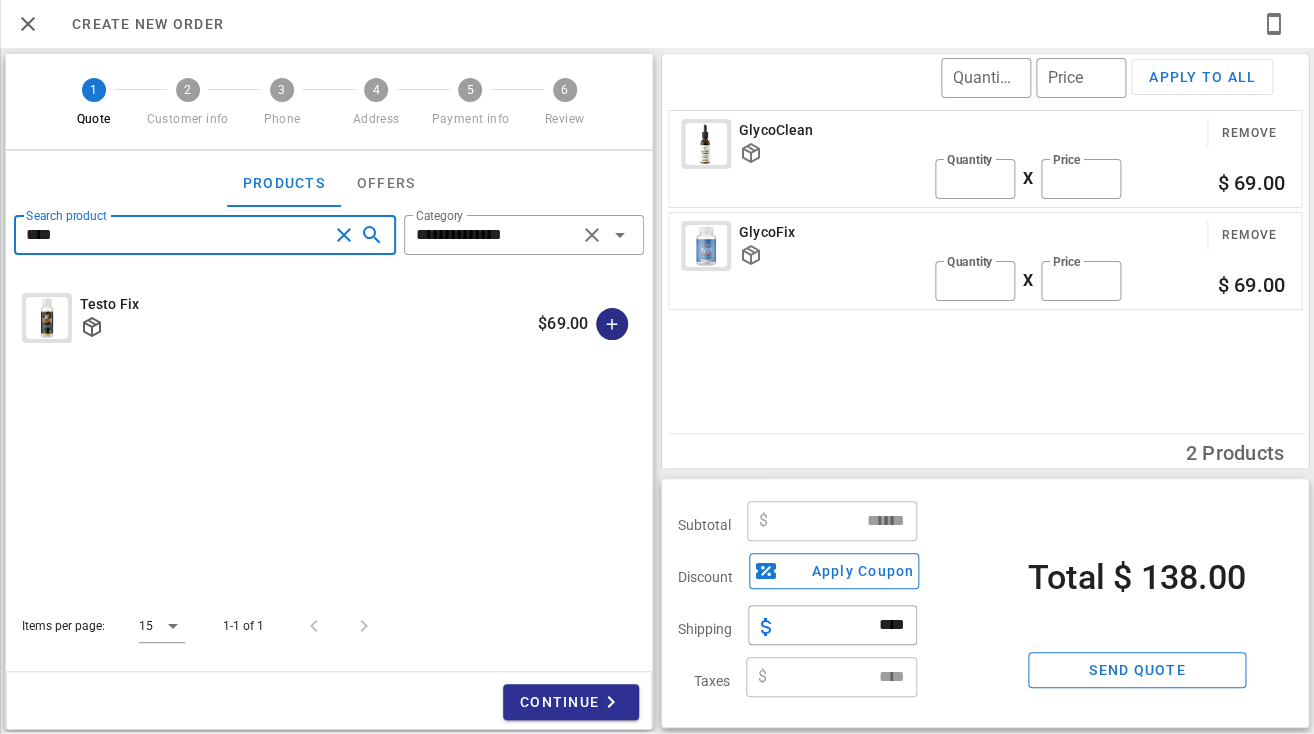 type on "****" 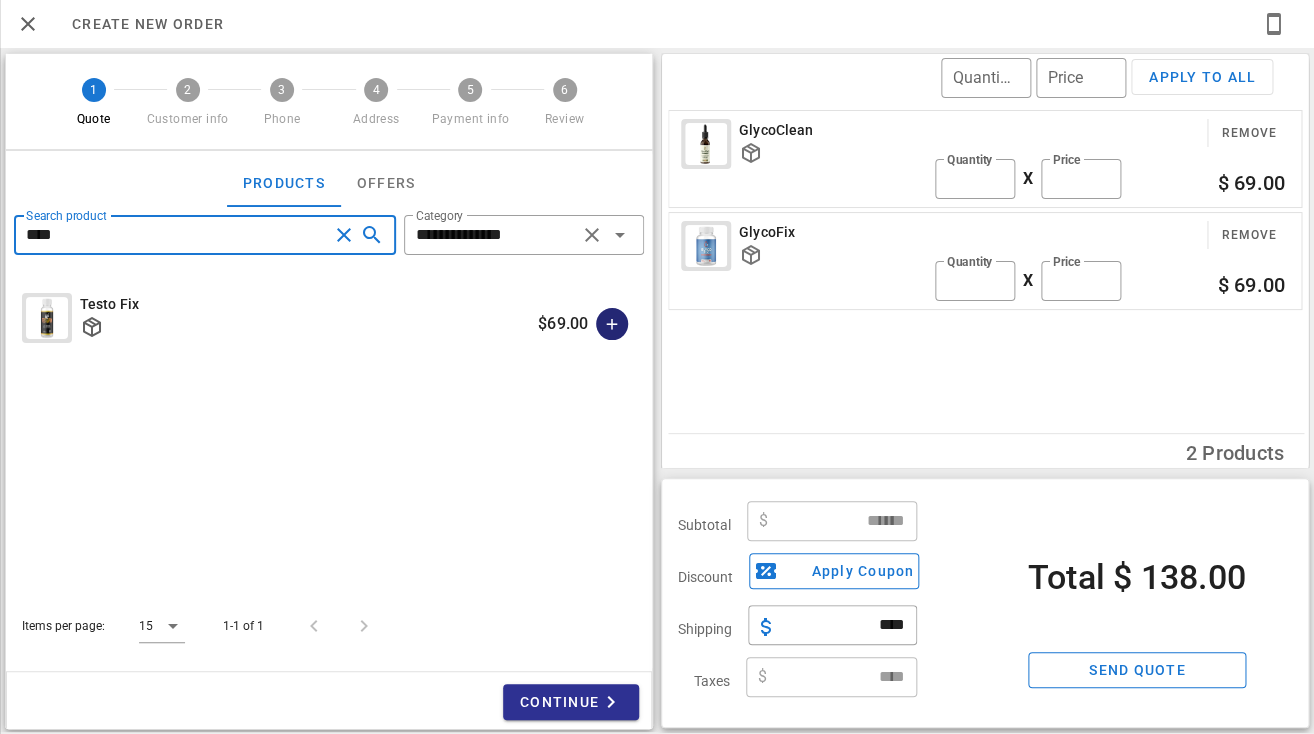 click at bounding box center [612, 324] 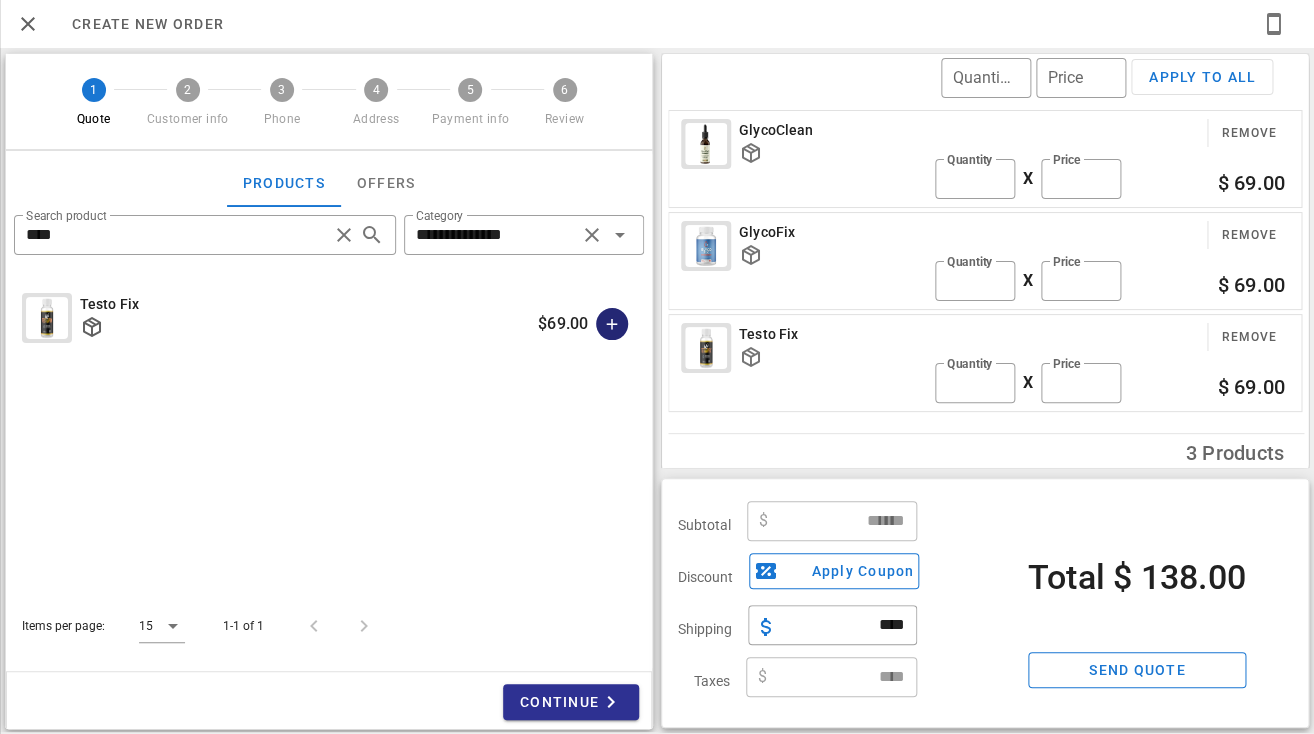 type on "******" 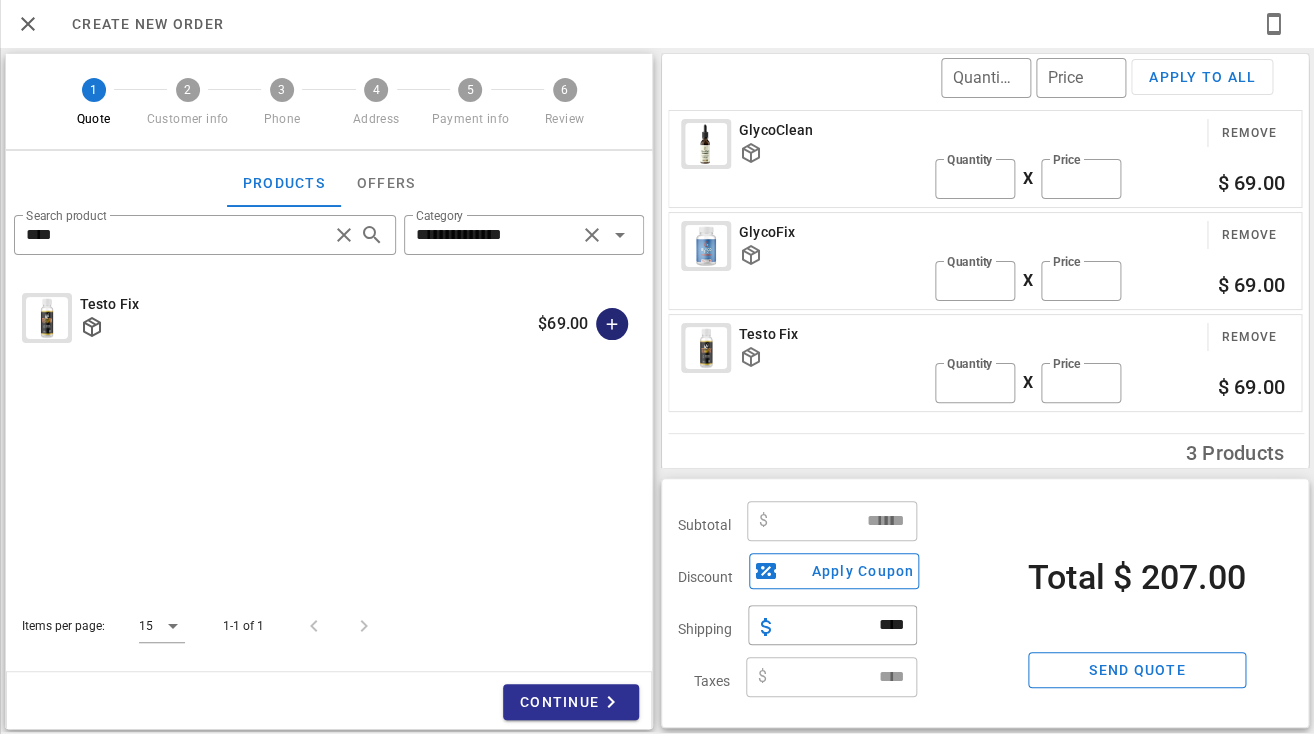 type 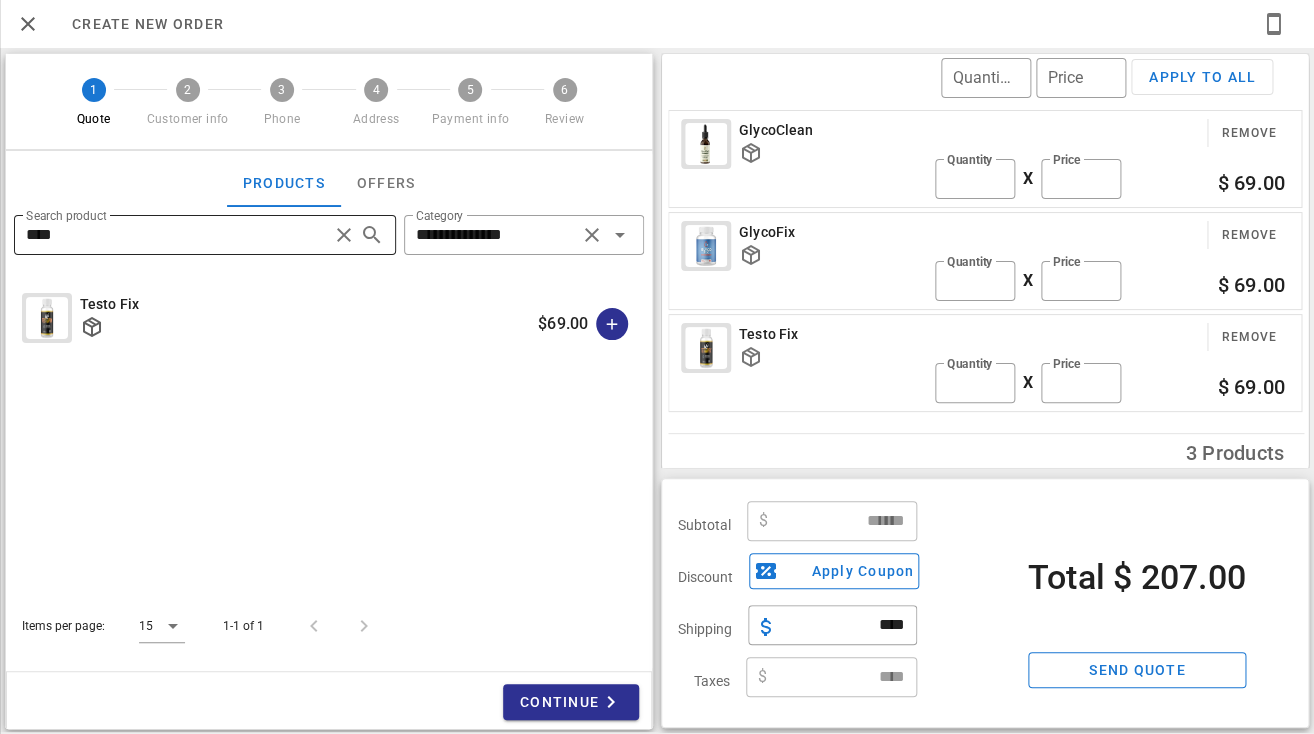 click on "****" at bounding box center [177, 235] 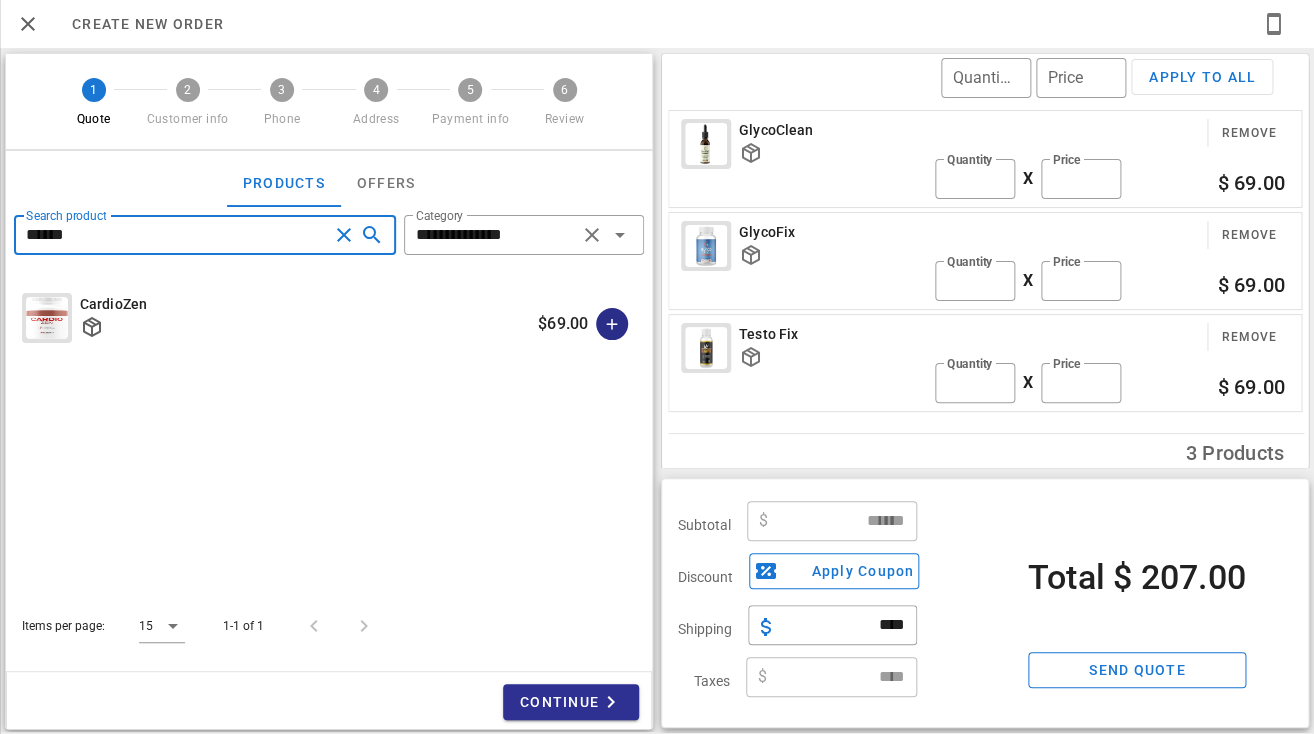 type on "******" 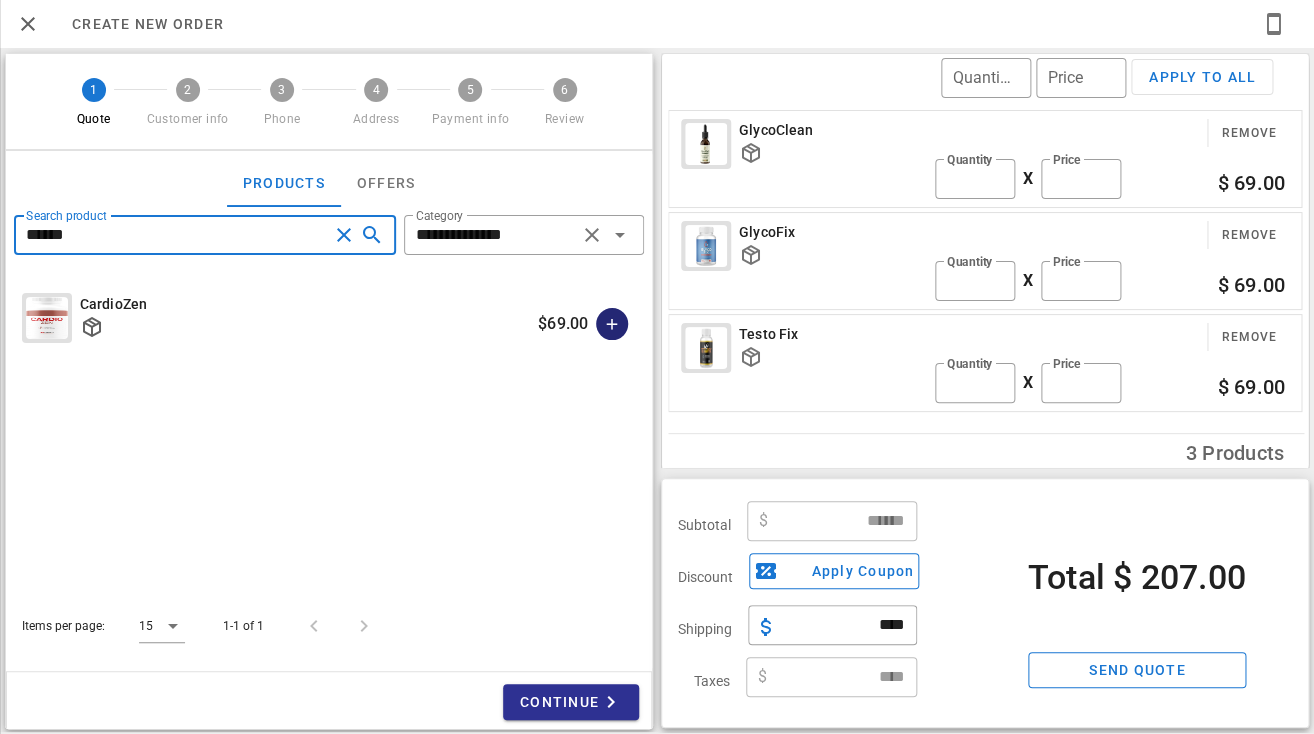 click at bounding box center (612, 324) 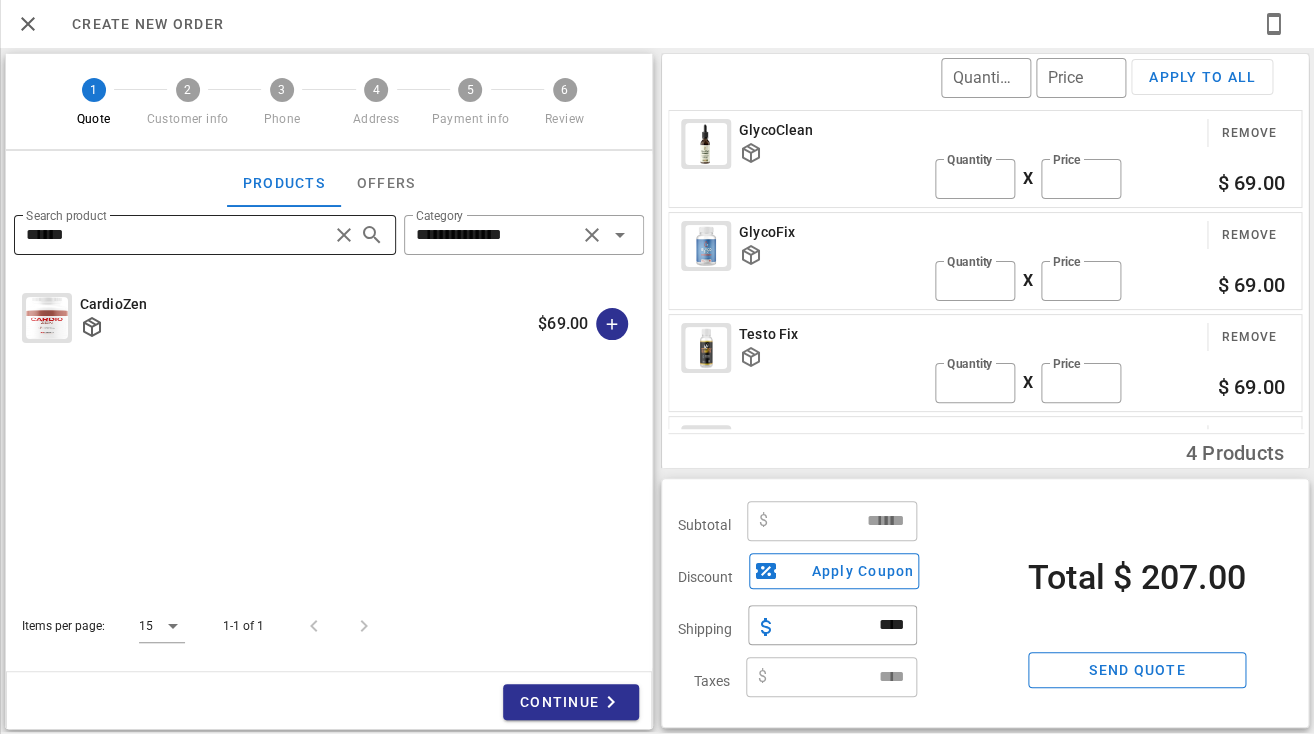 click on "******" at bounding box center [177, 235] 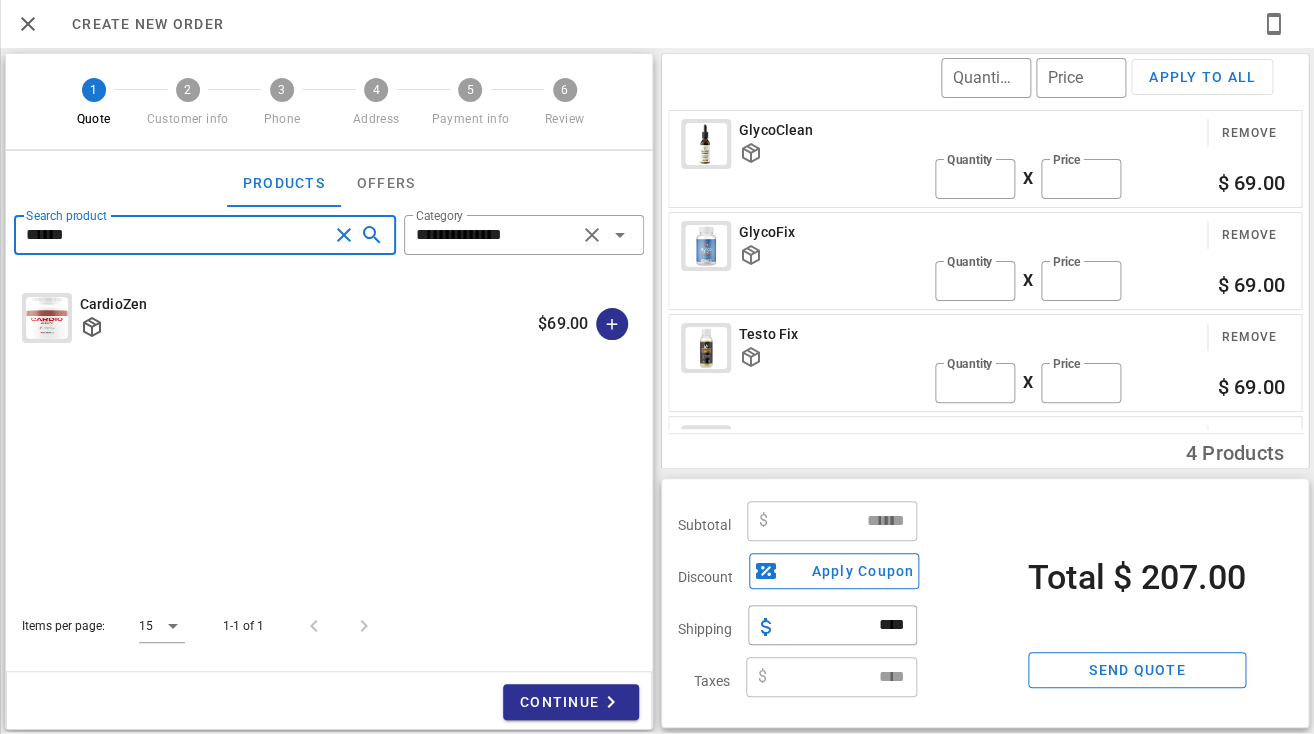 click on "******" at bounding box center (177, 235) 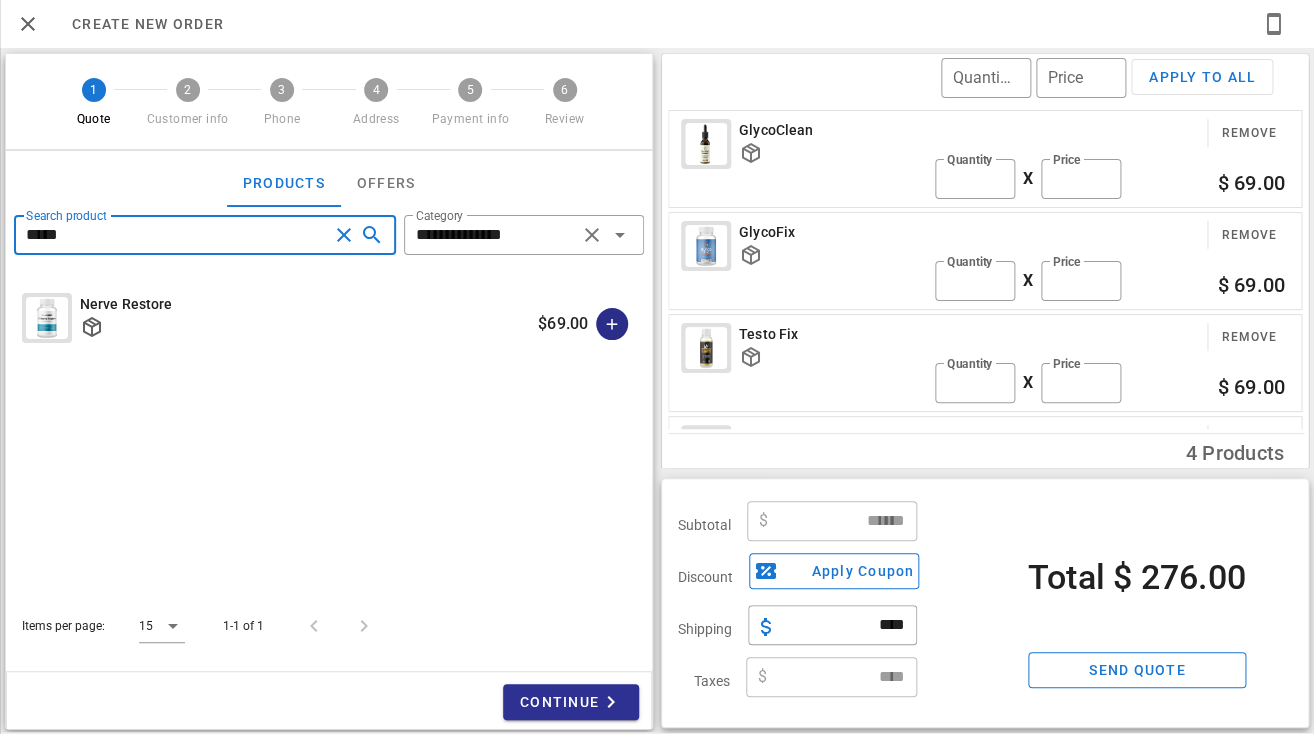 type on "*****" 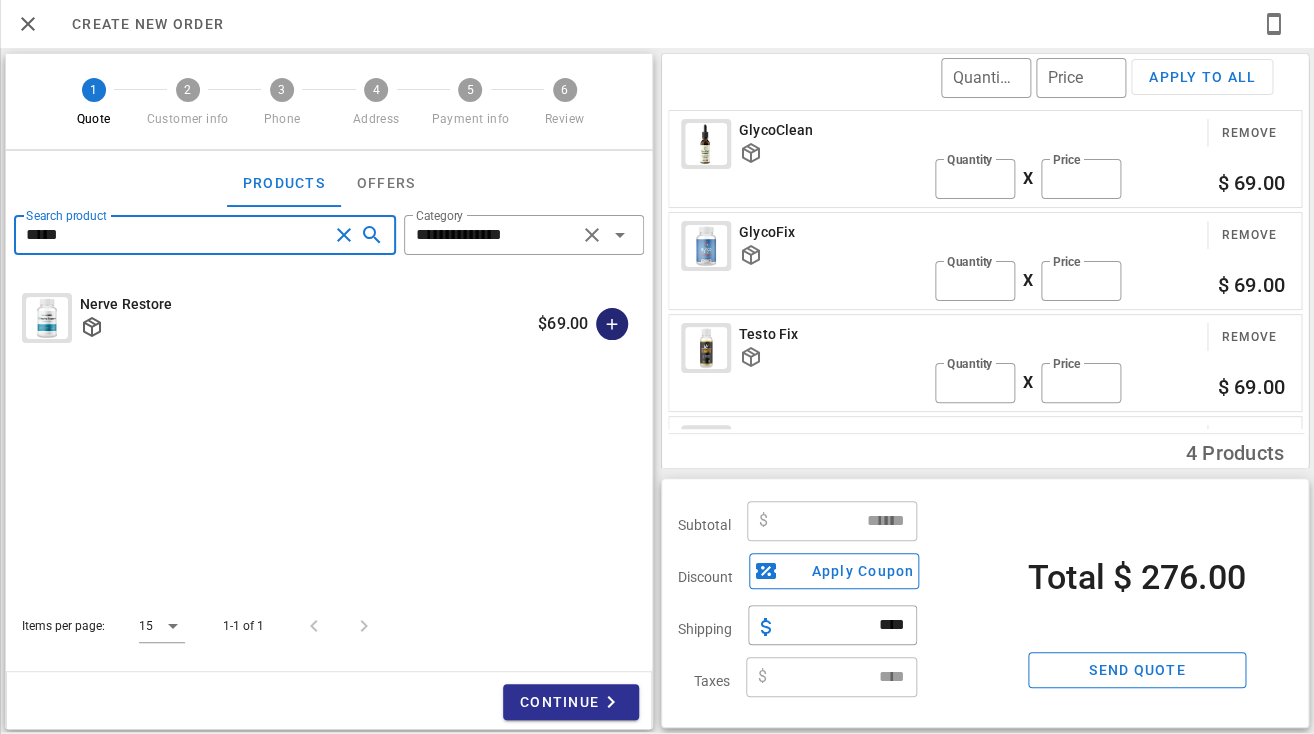 click at bounding box center (612, 324) 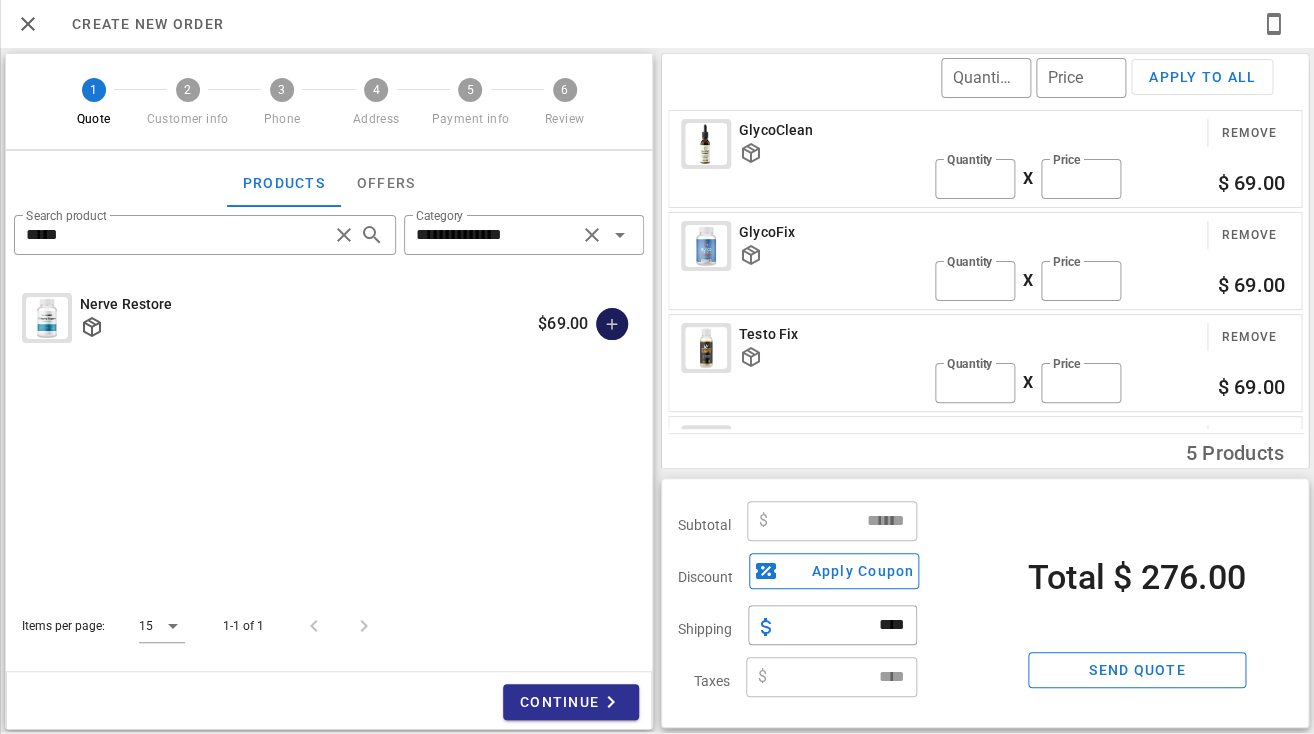 type 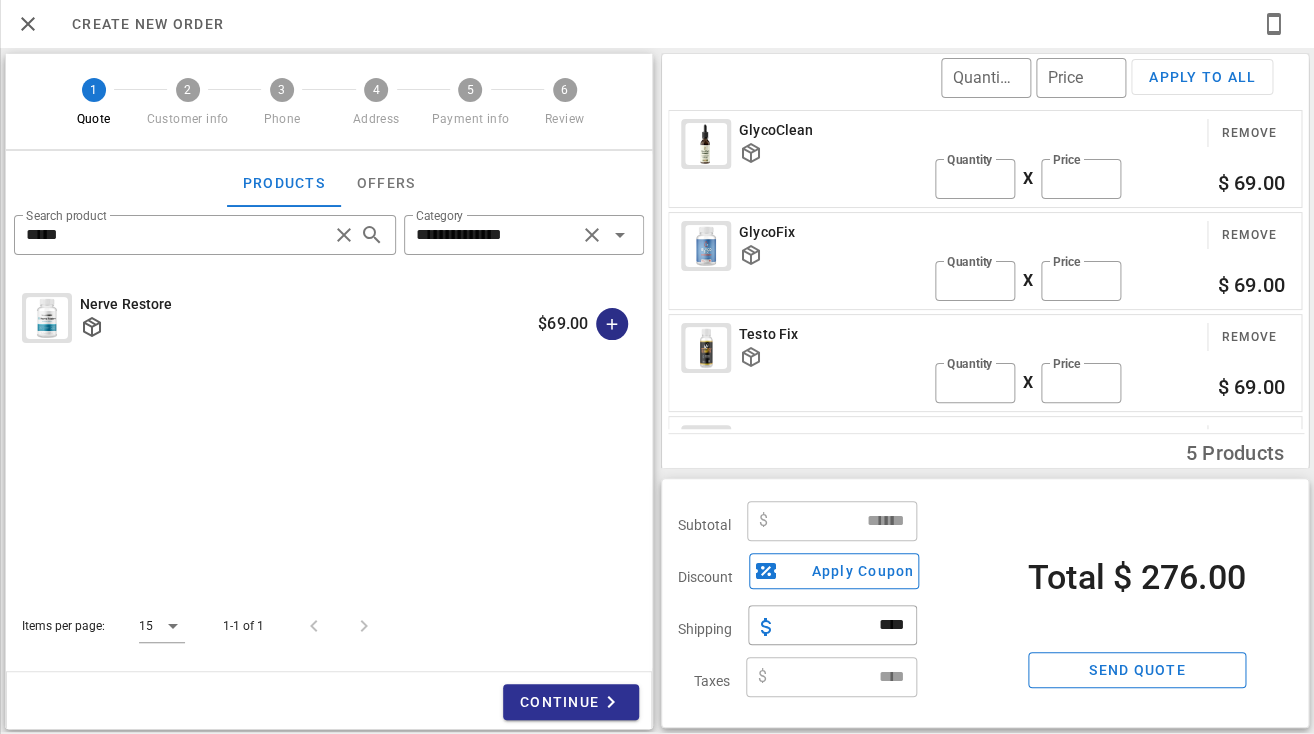 type on "******" 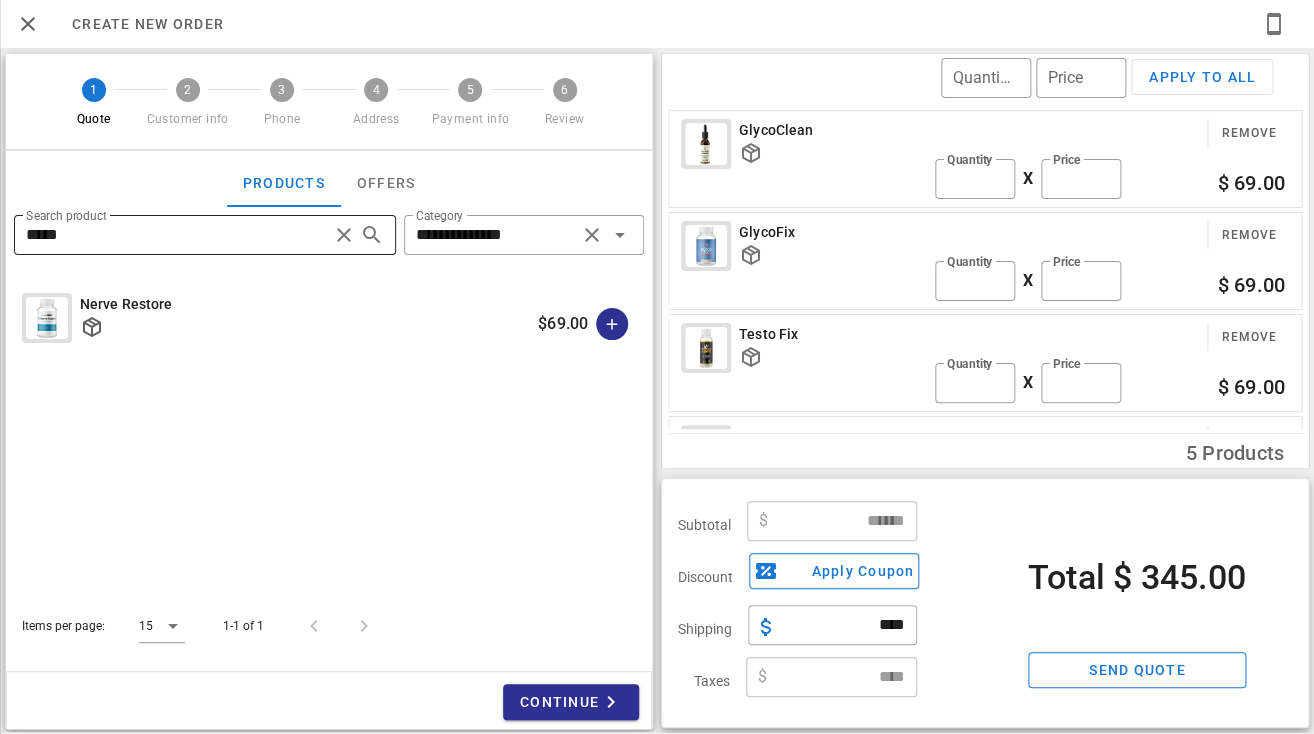 click on "*****" at bounding box center (177, 235) 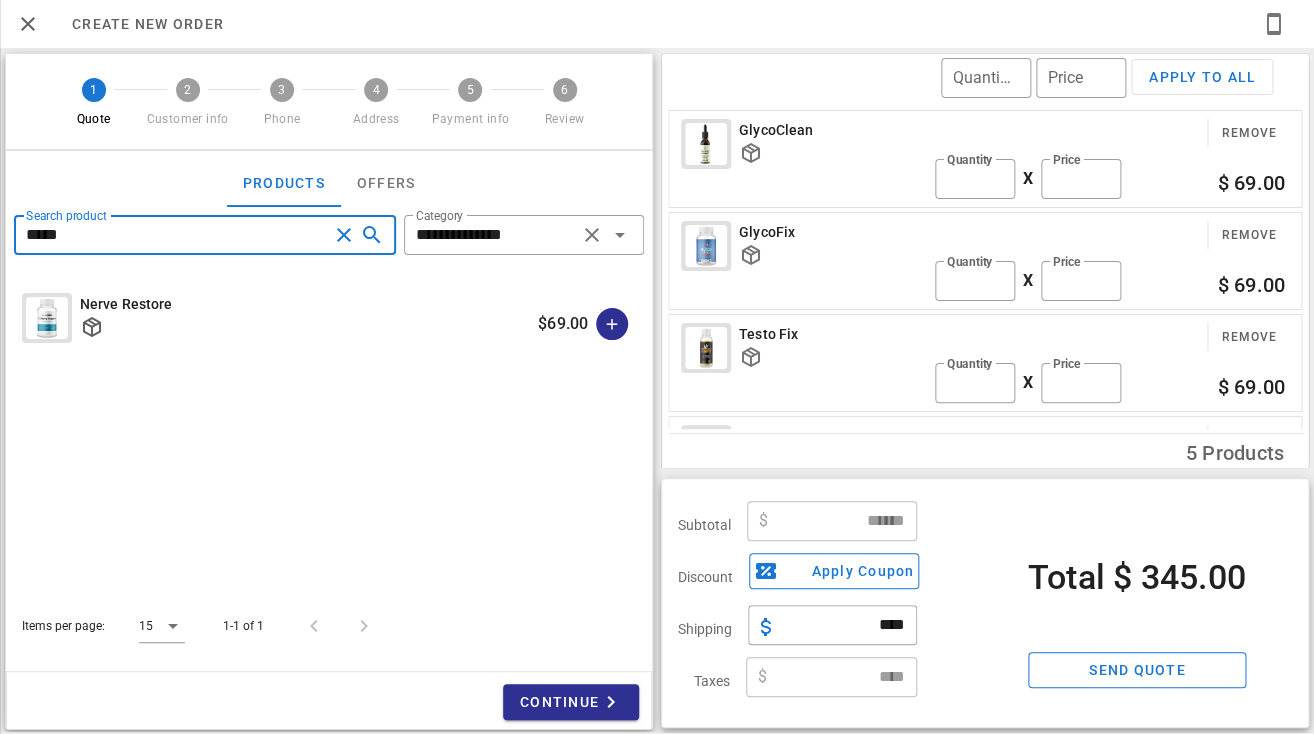 click on "*****" at bounding box center [177, 235] 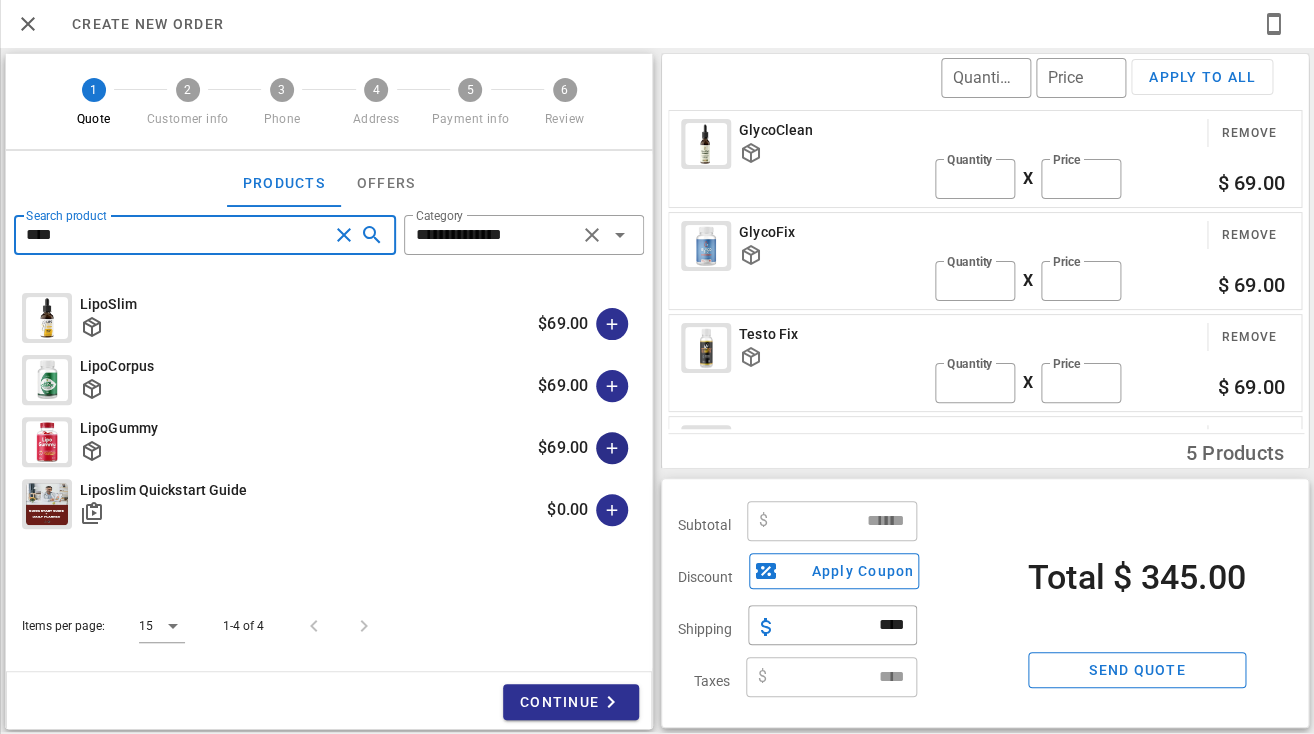 type on "****" 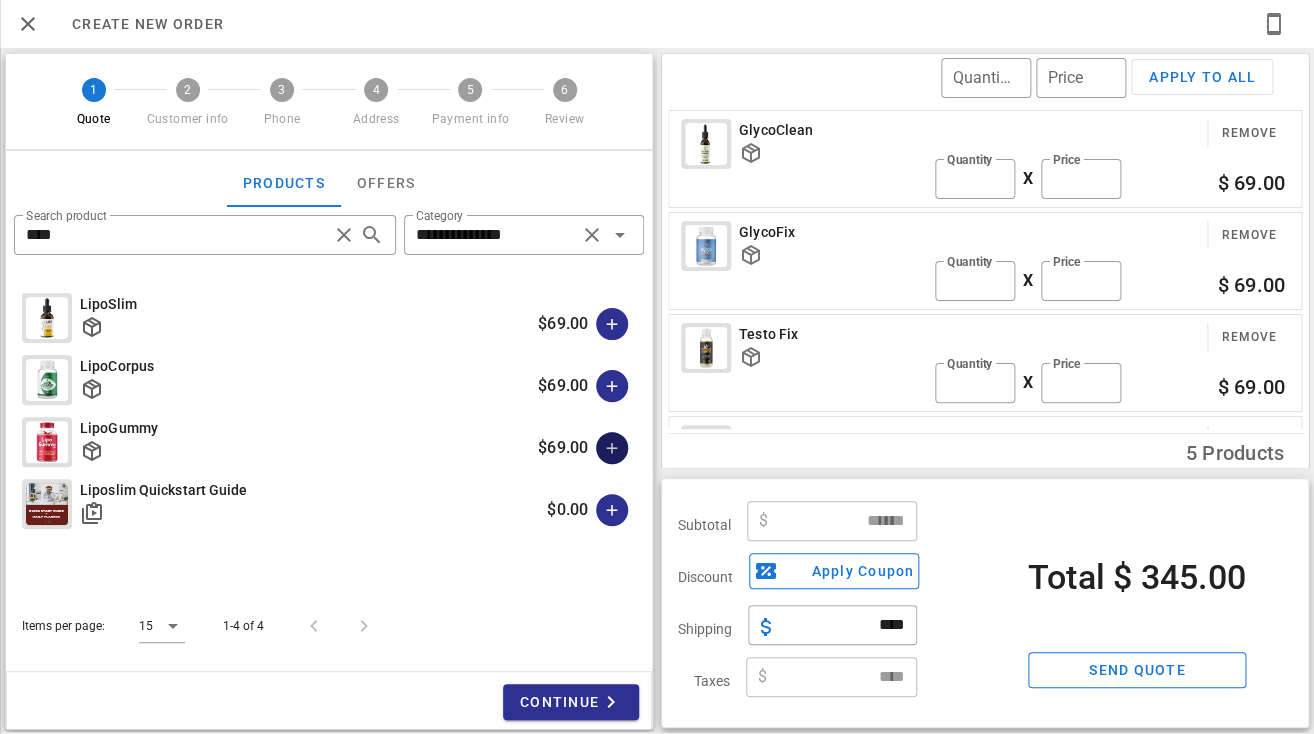 click at bounding box center (612, 448) 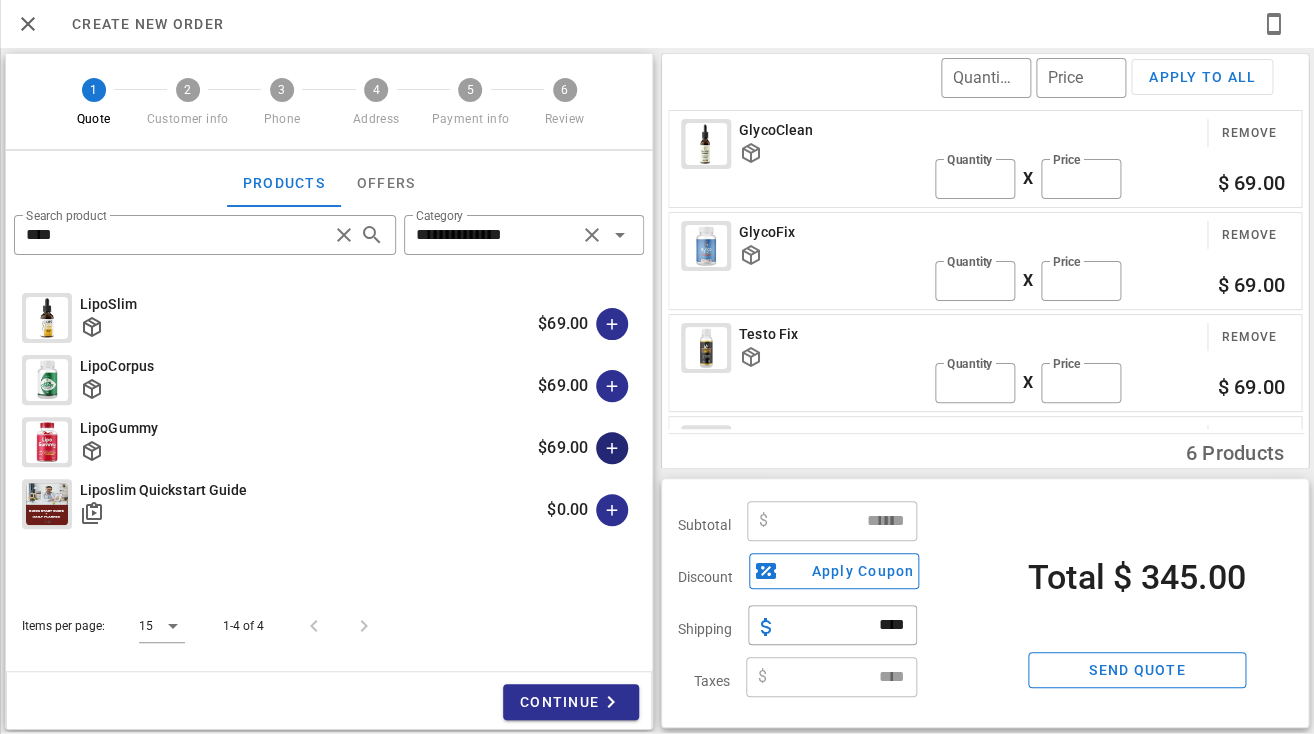type on "******" 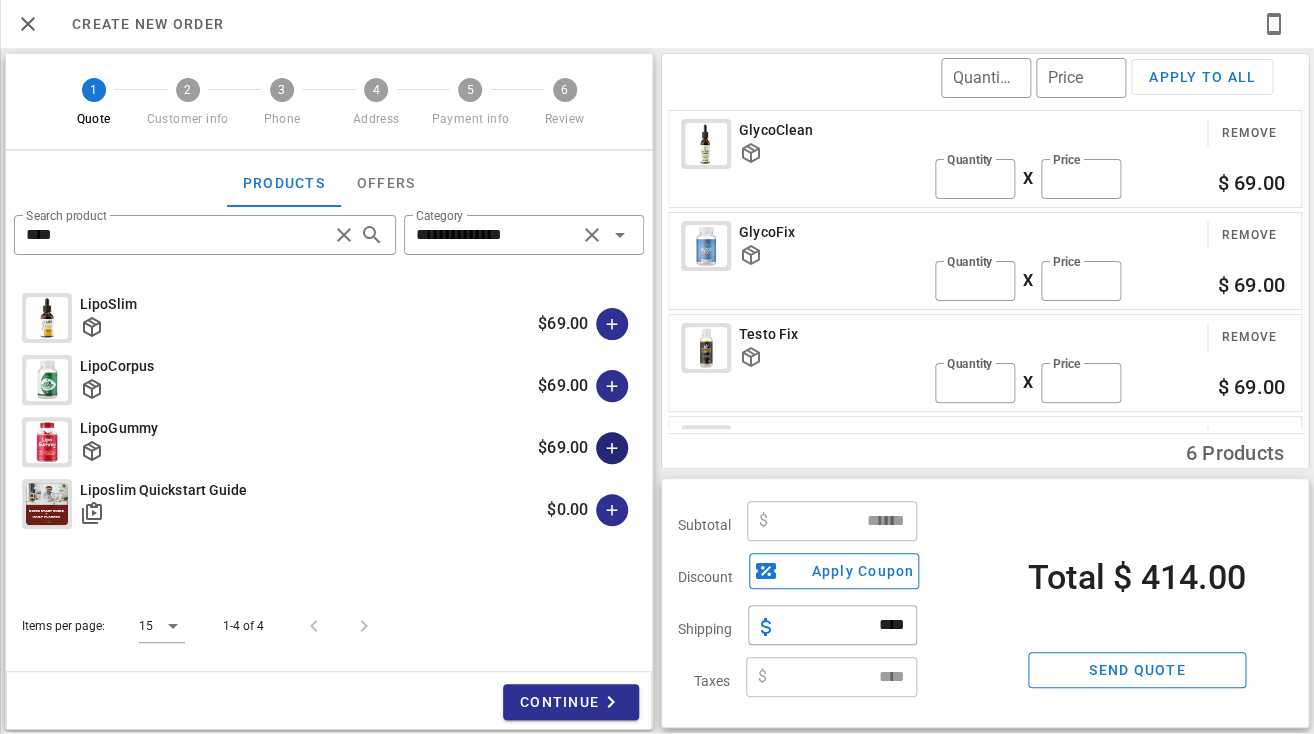 scroll, scrollTop: 294, scrollLeft: 0, axis: vertical 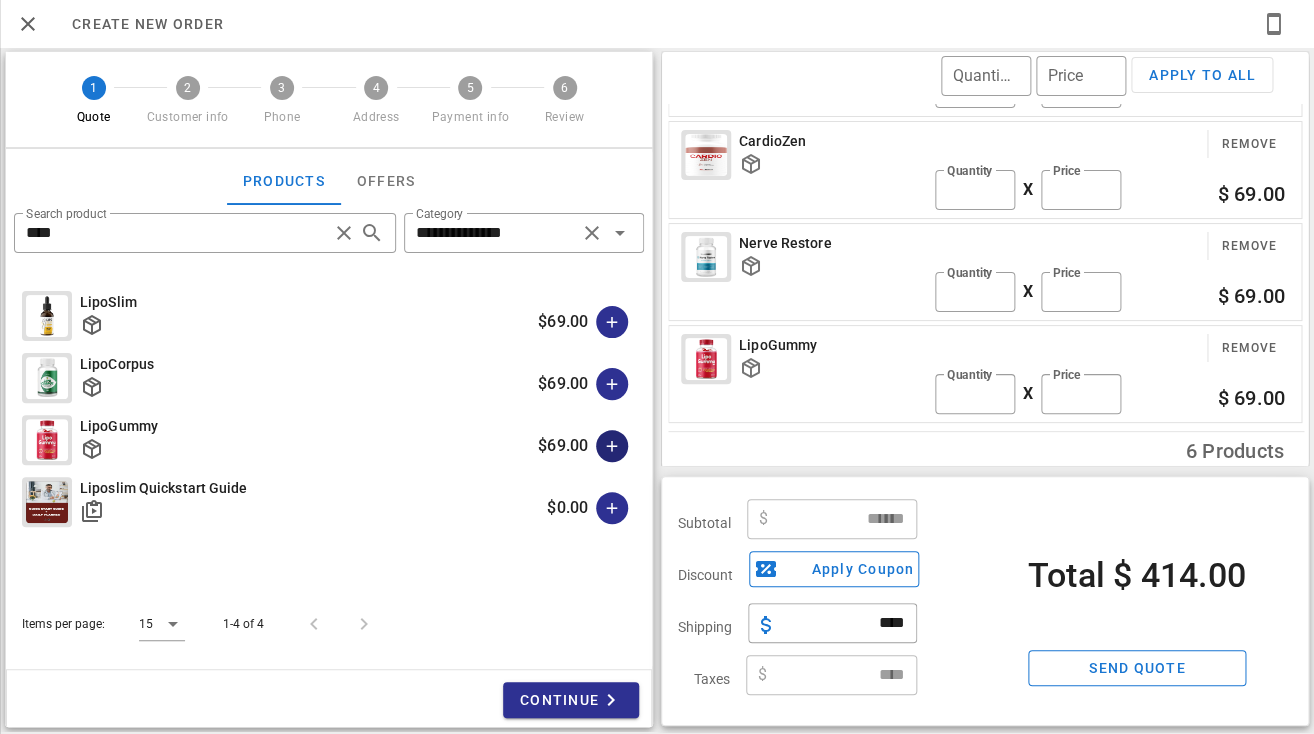 type 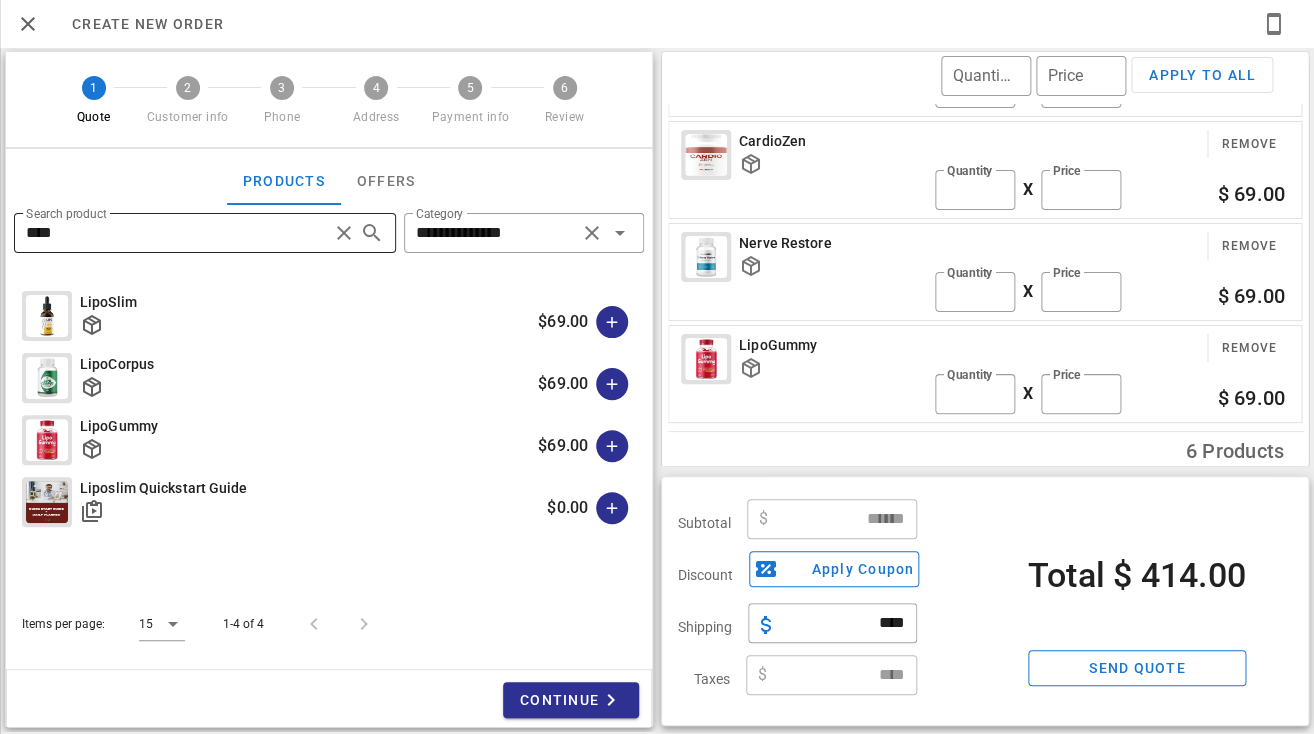 click on "****" at bounding box center (177, 233) 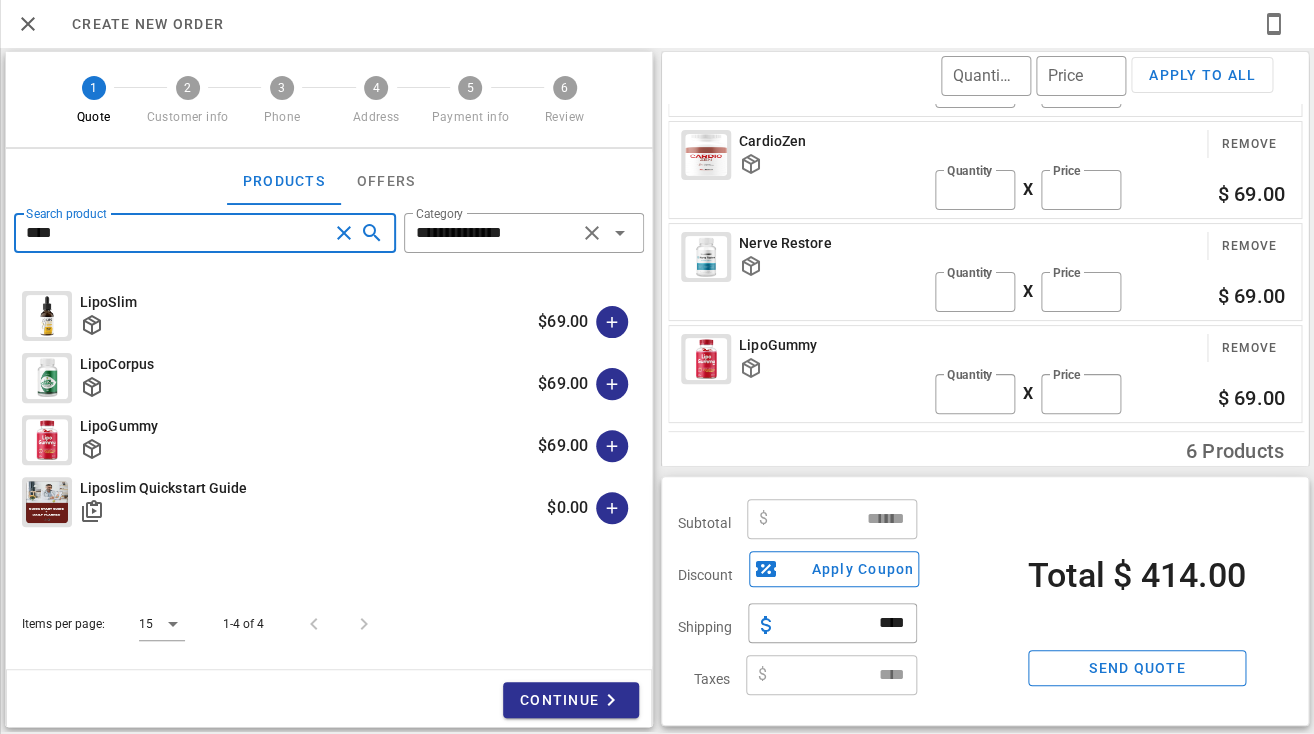 click on "****" at bounding box center [177, 233] 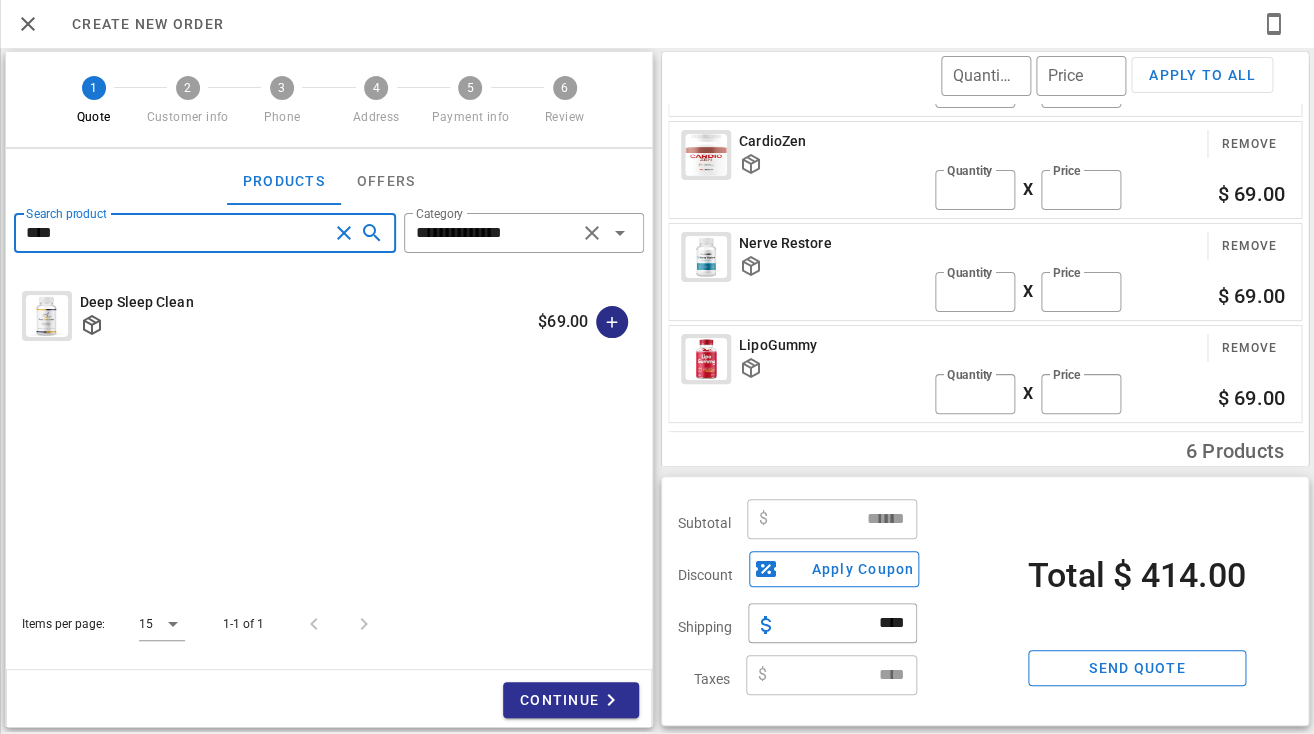 type on "****" 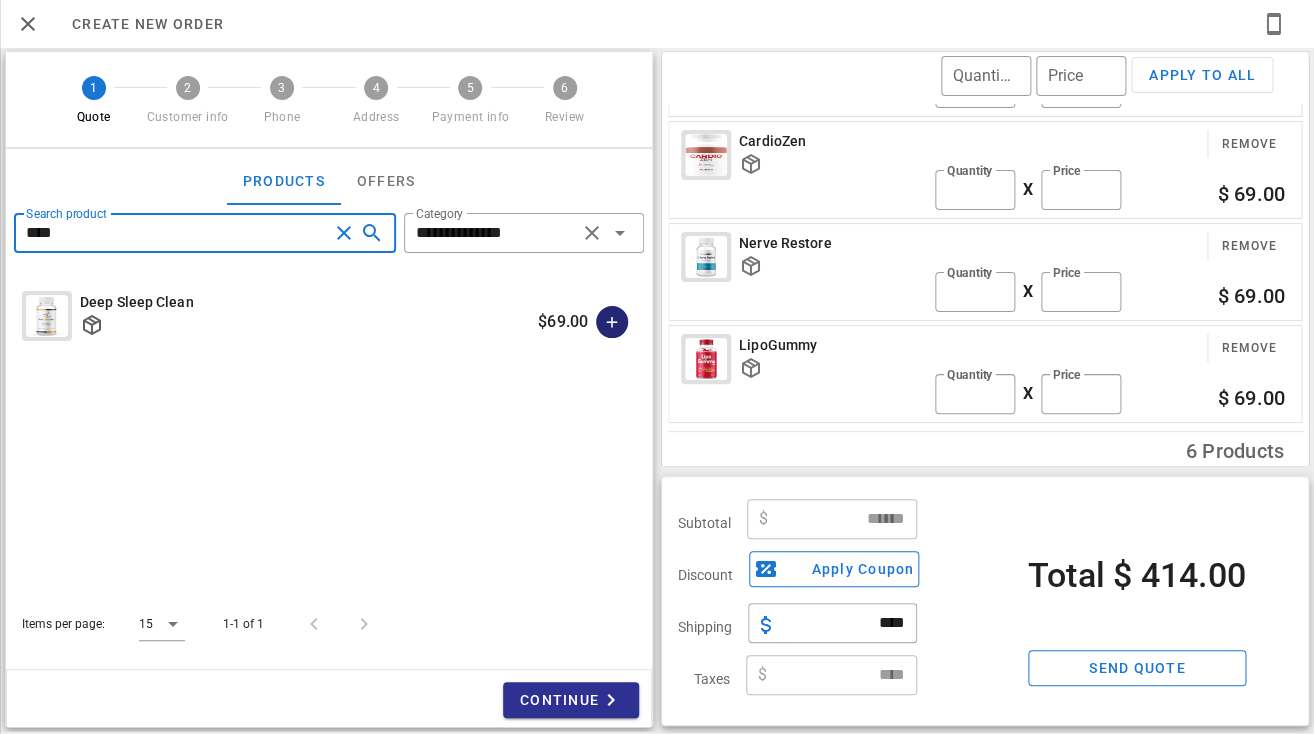 click at bounding box center (612, 322) 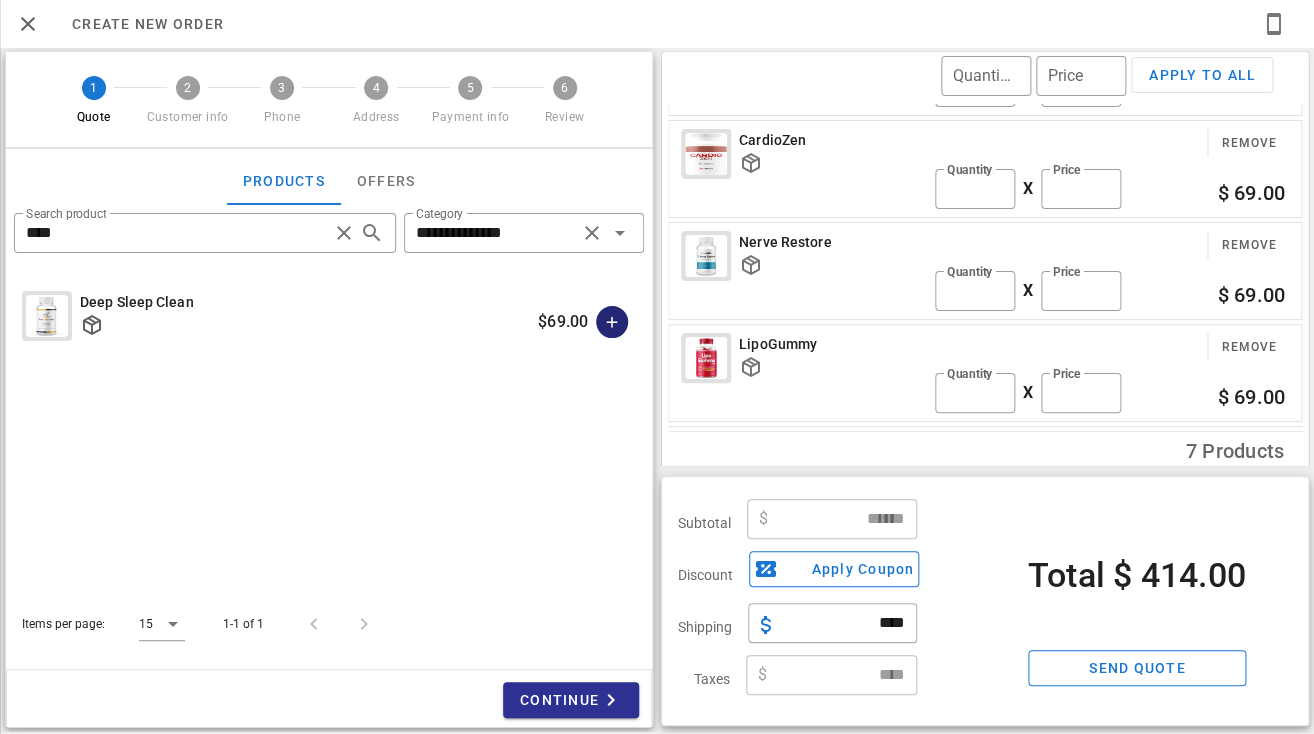type on "******" 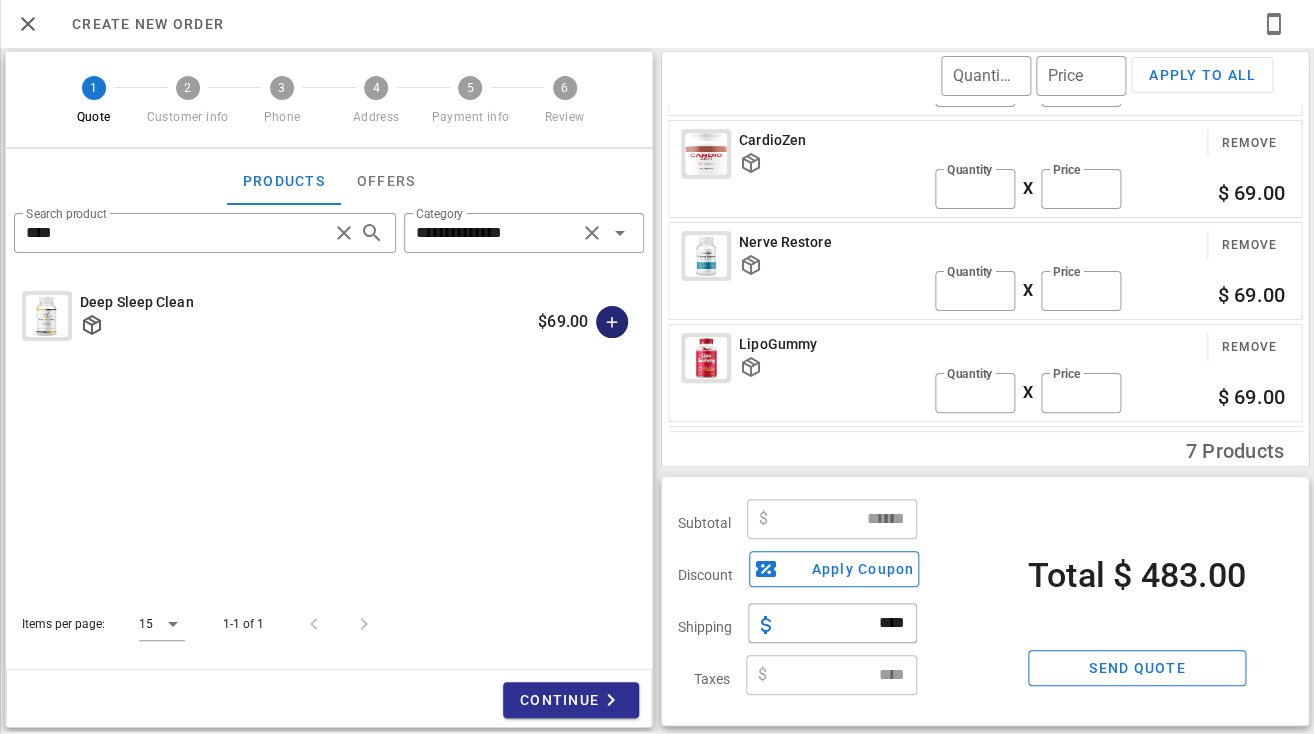type 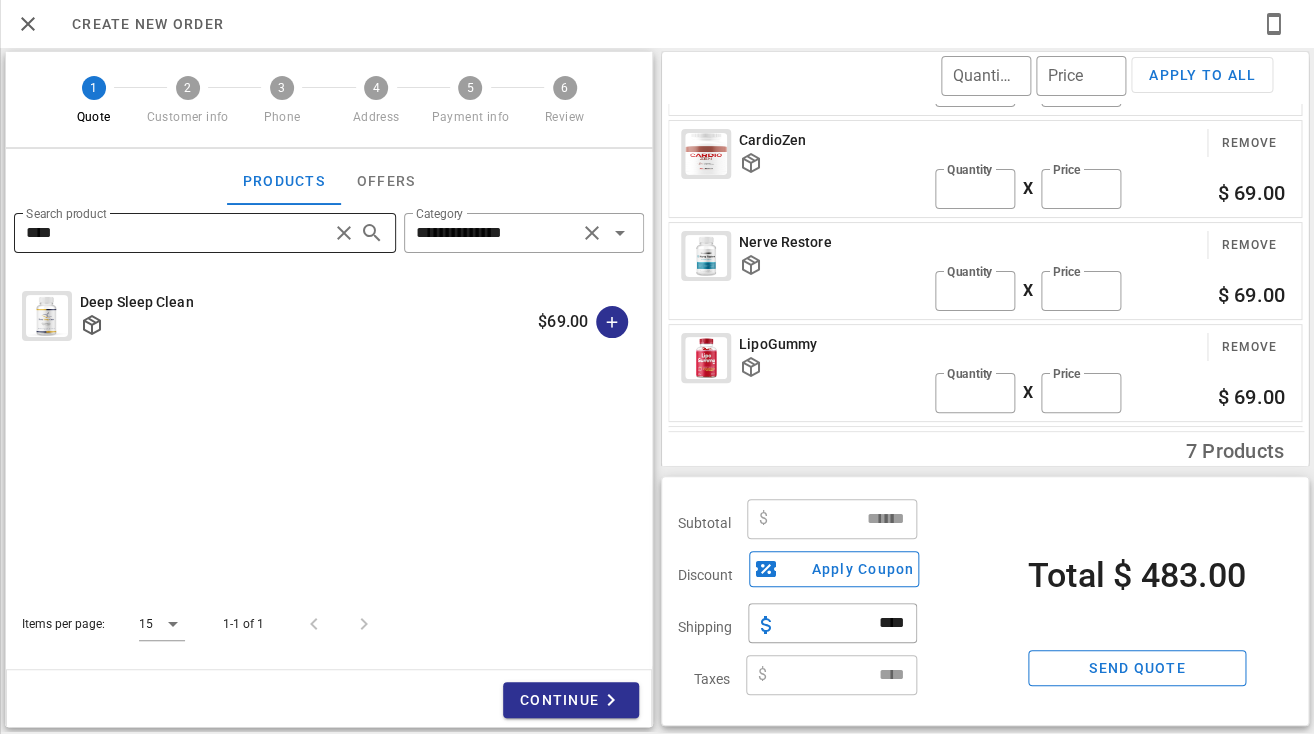 click on "****" at bounding box center (177, 233) 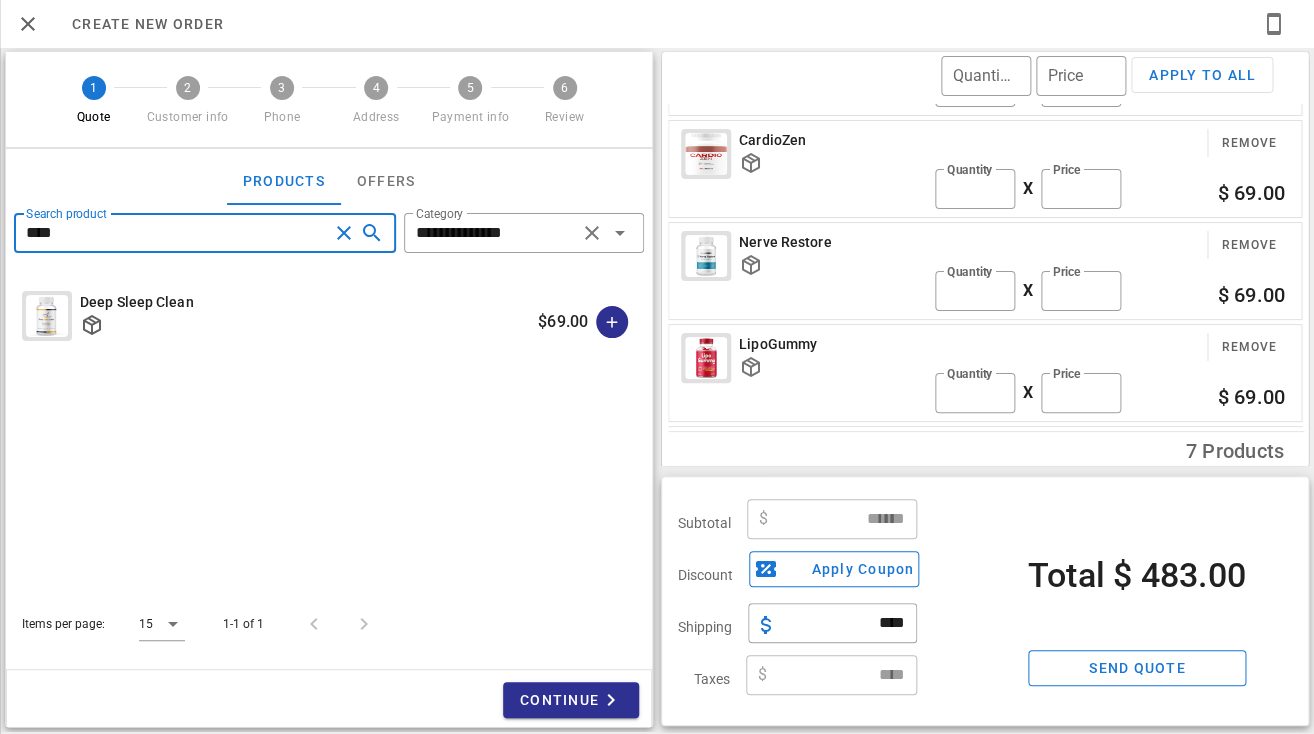 click on "****" at bounding box center [177, 233] 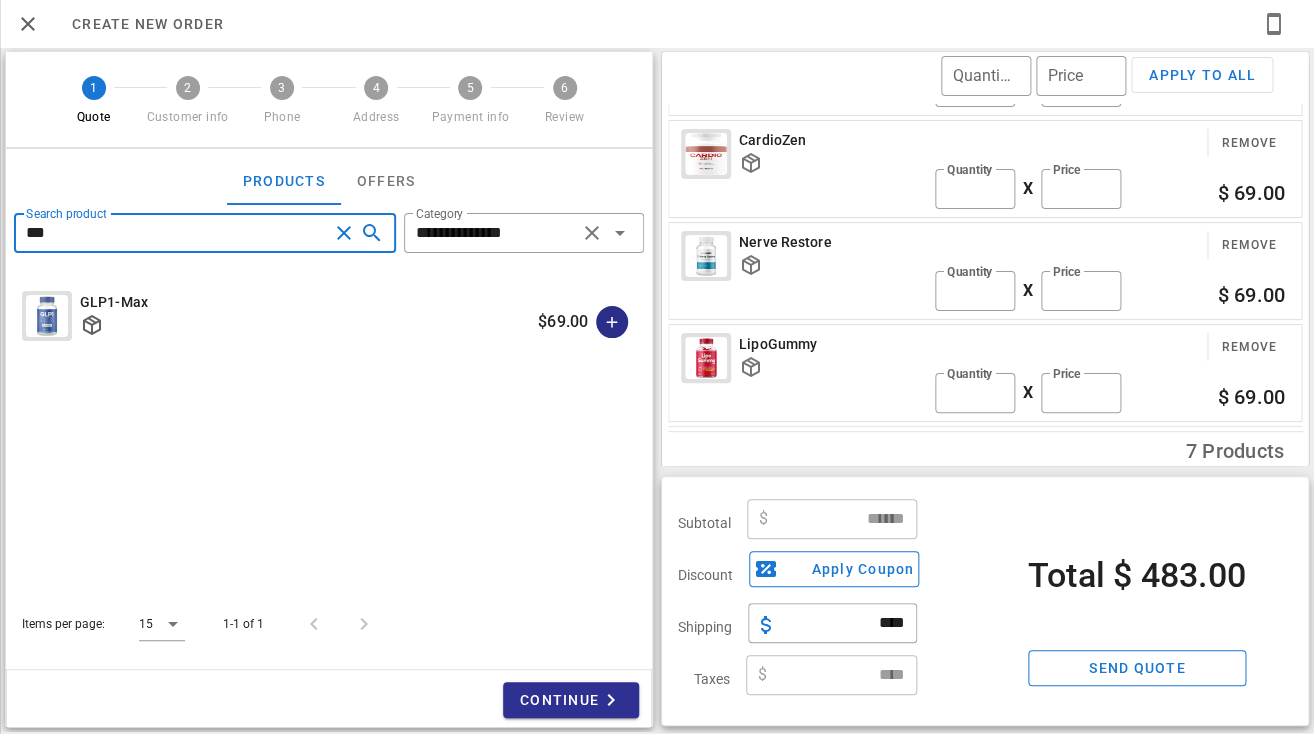 type on "***" 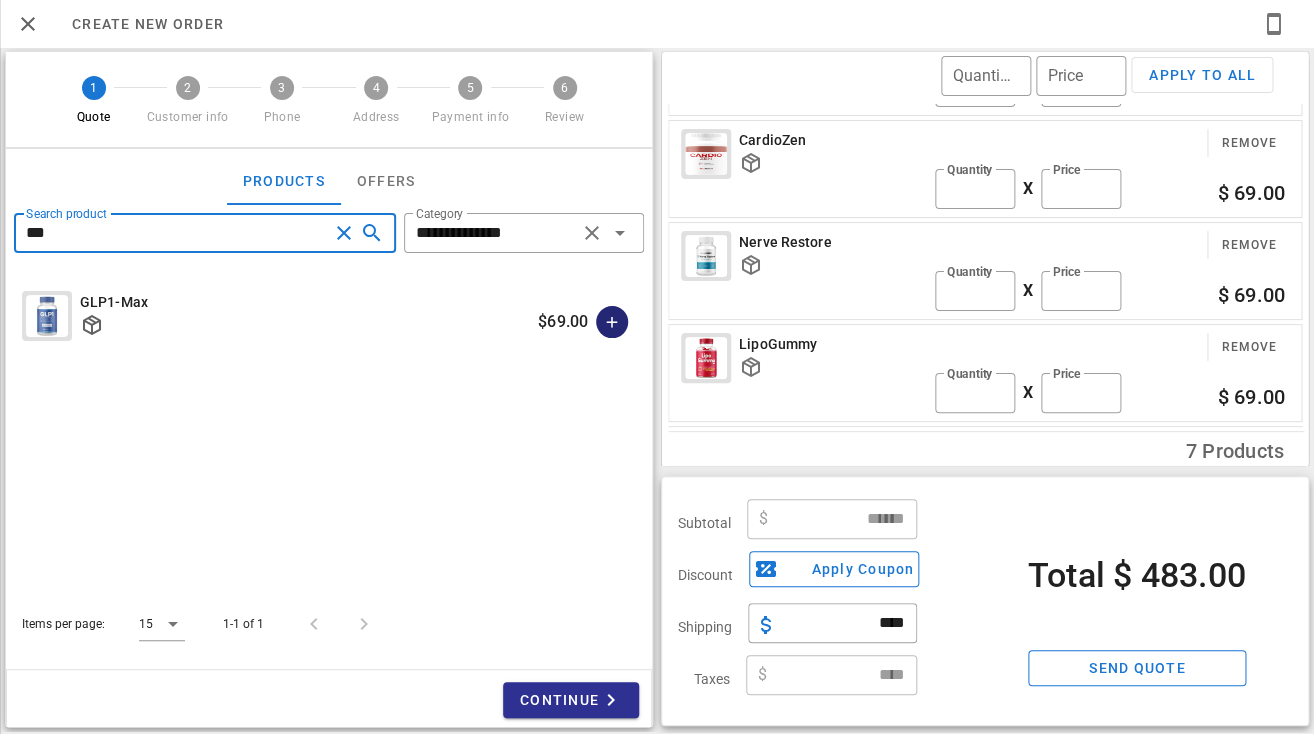 click at bounding box center (612, 322) 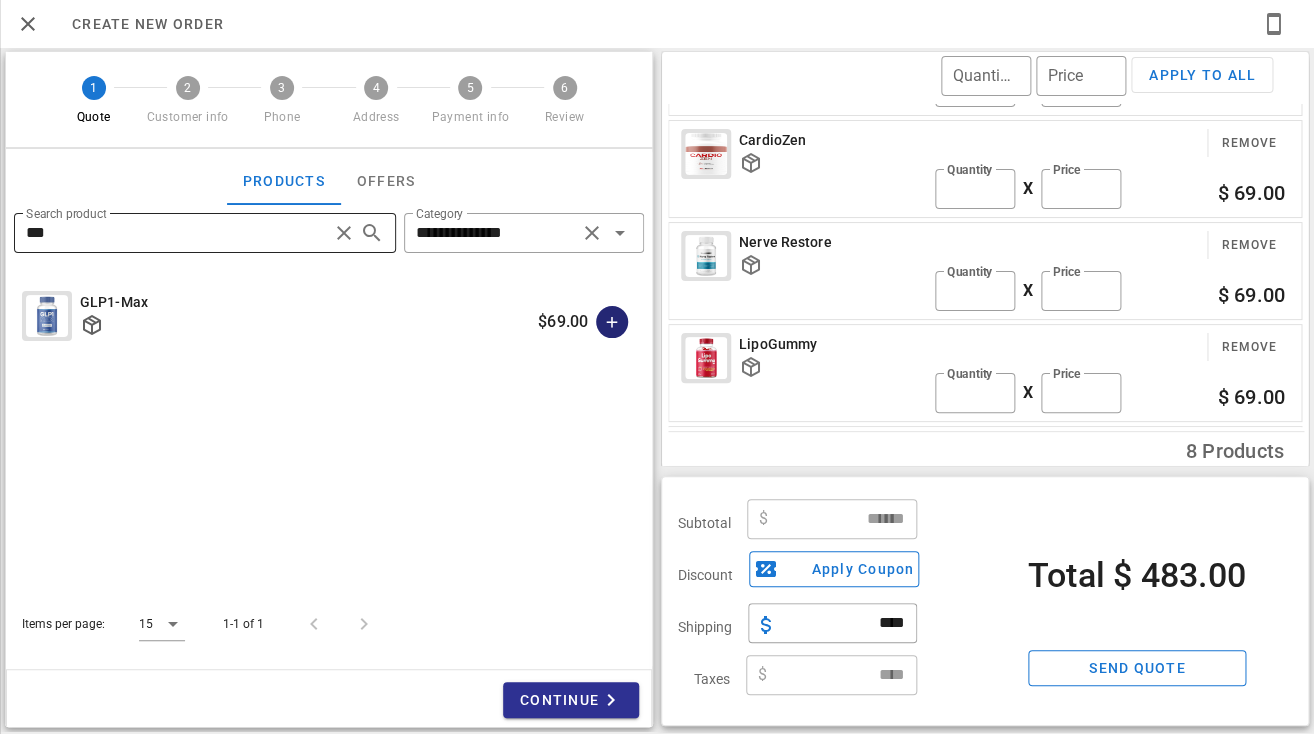 type on "******" 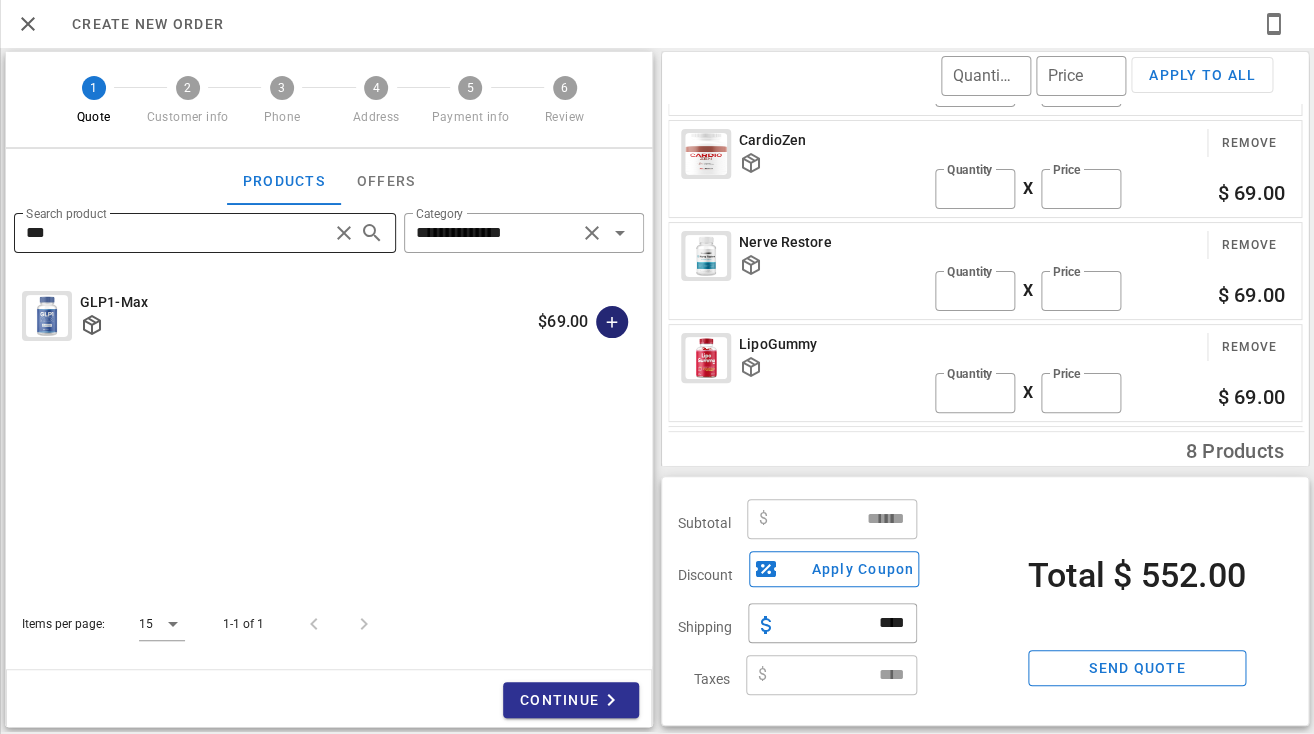 click at bounding box center (344, 233) 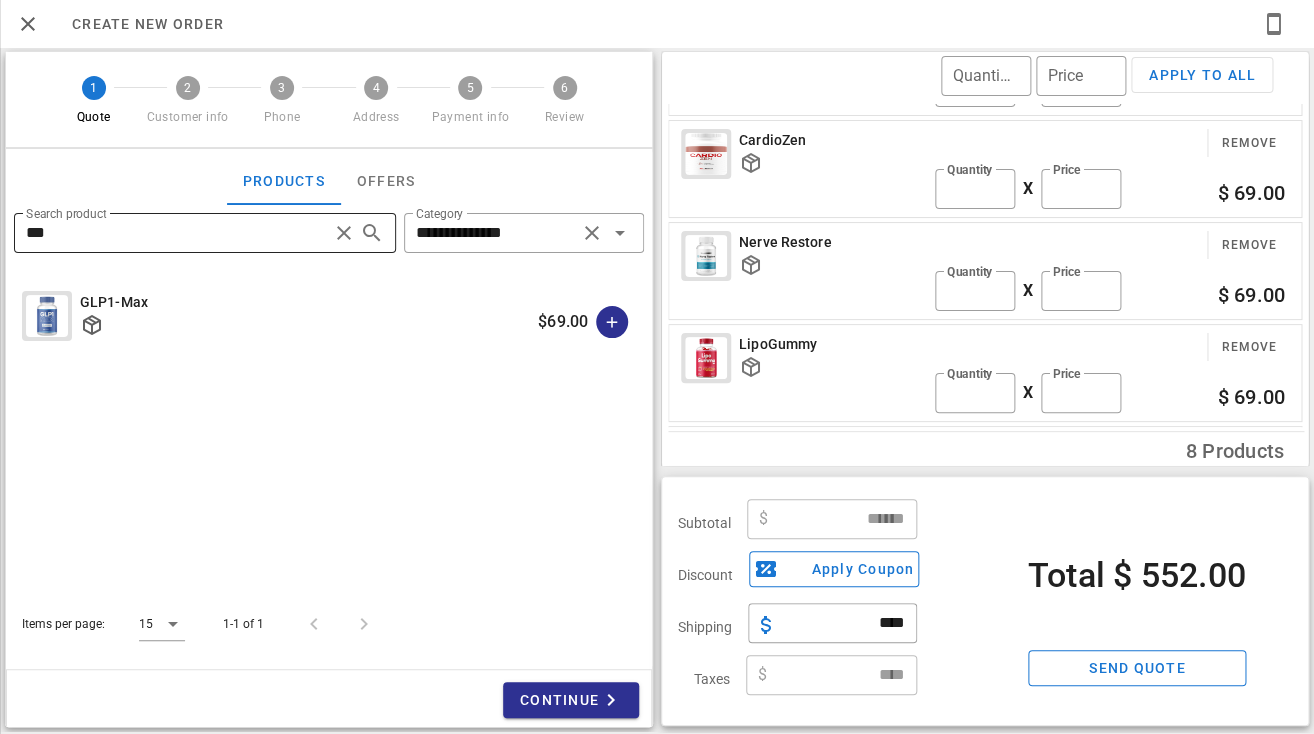 type 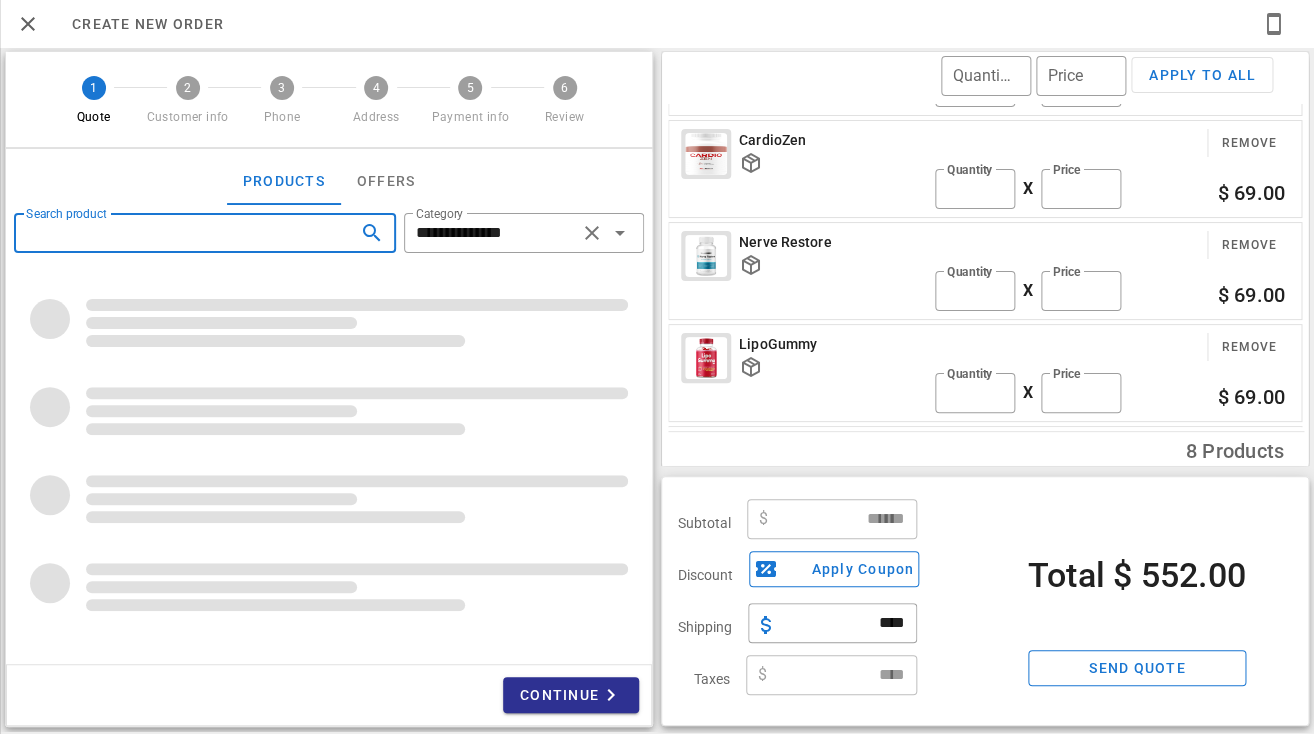 scroll, scrollTop: 0, scrollLeft: 0, axis: both 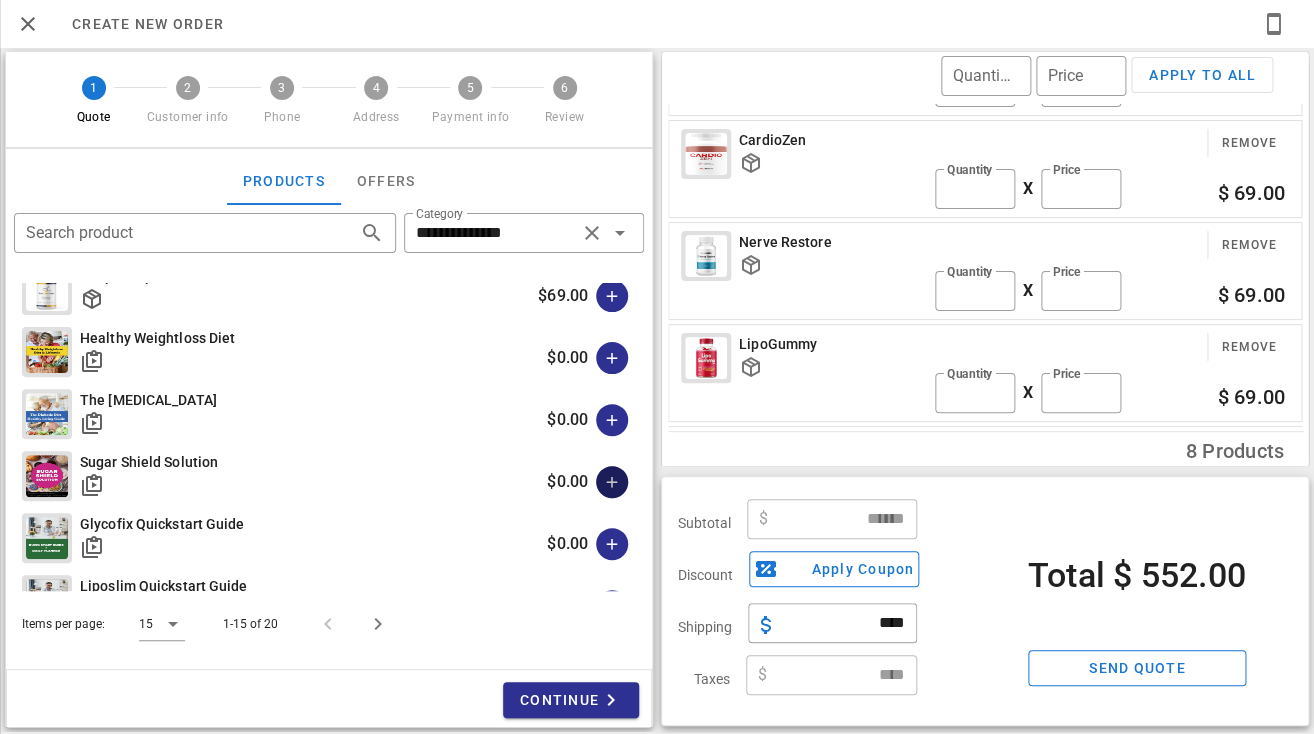 click at bounding box center (612, 482) 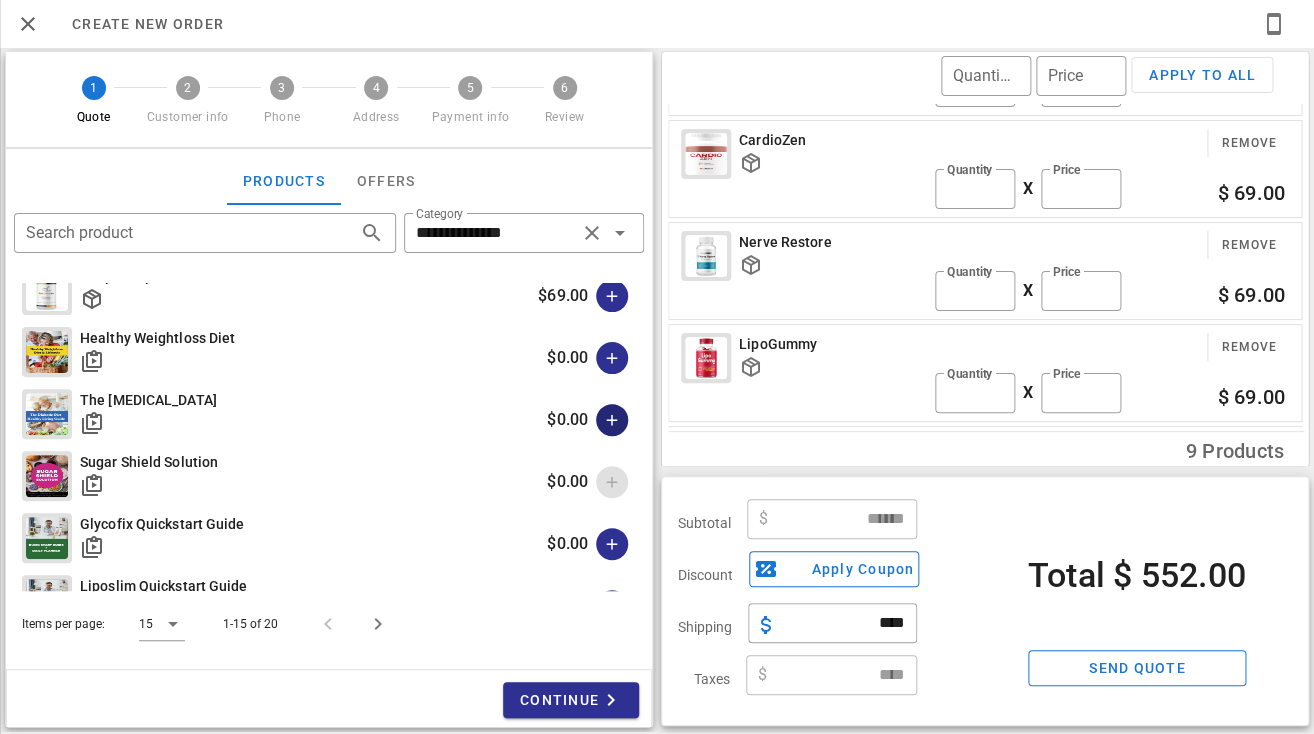 click at bounding box center (612, 420) 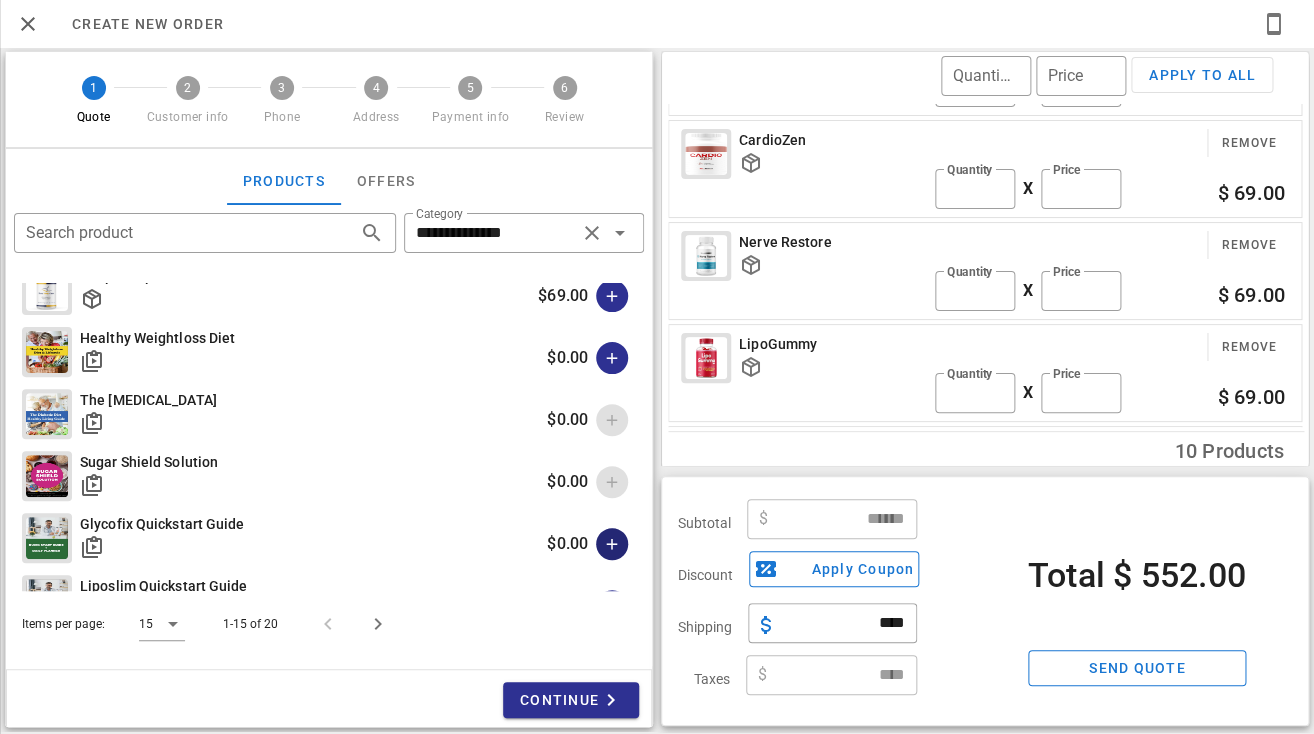 click at bounding box center (612, 544) 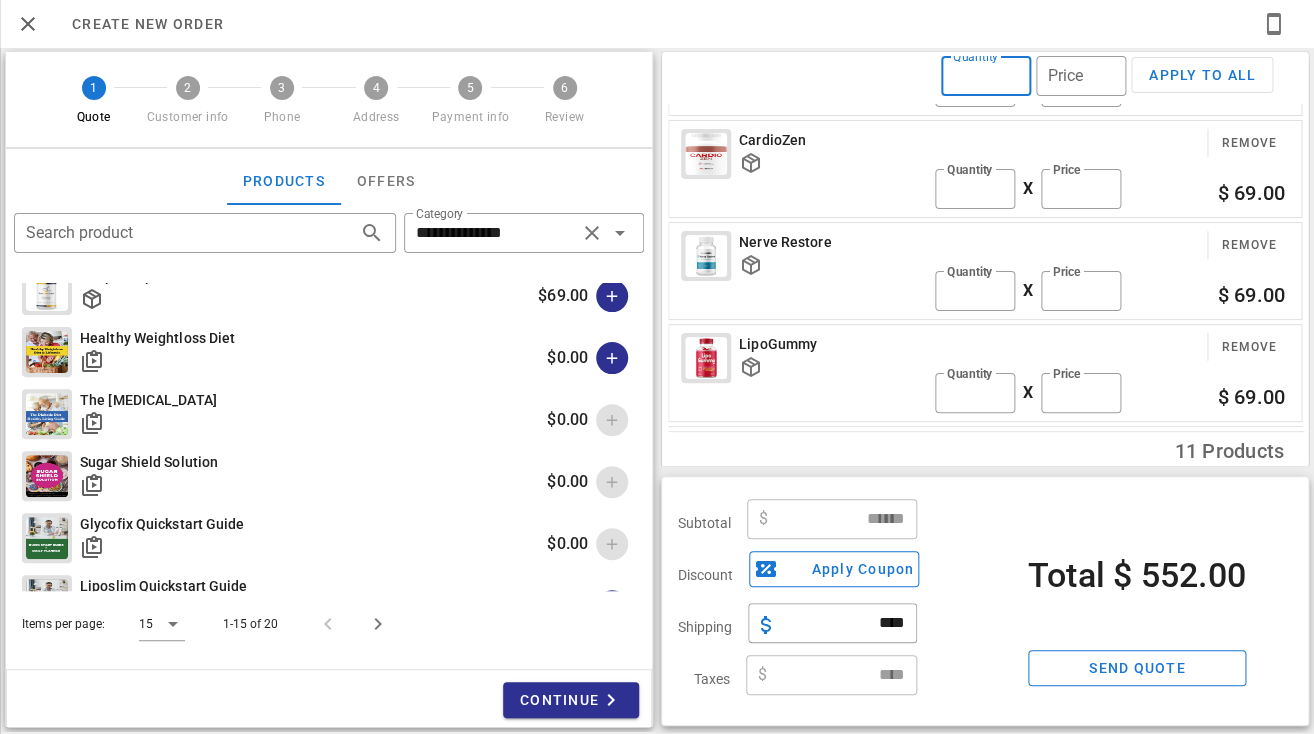 click on "Quantity" at bounding box center (986, 76) 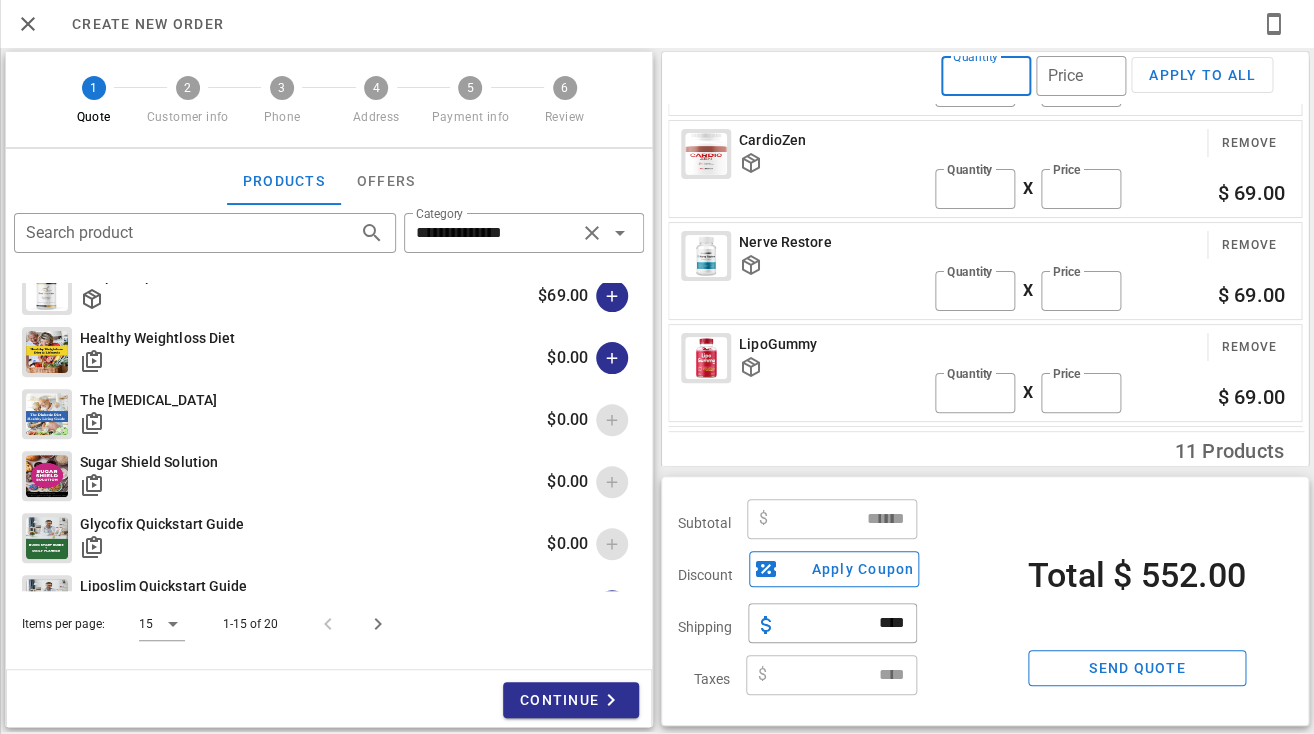 type on "*" 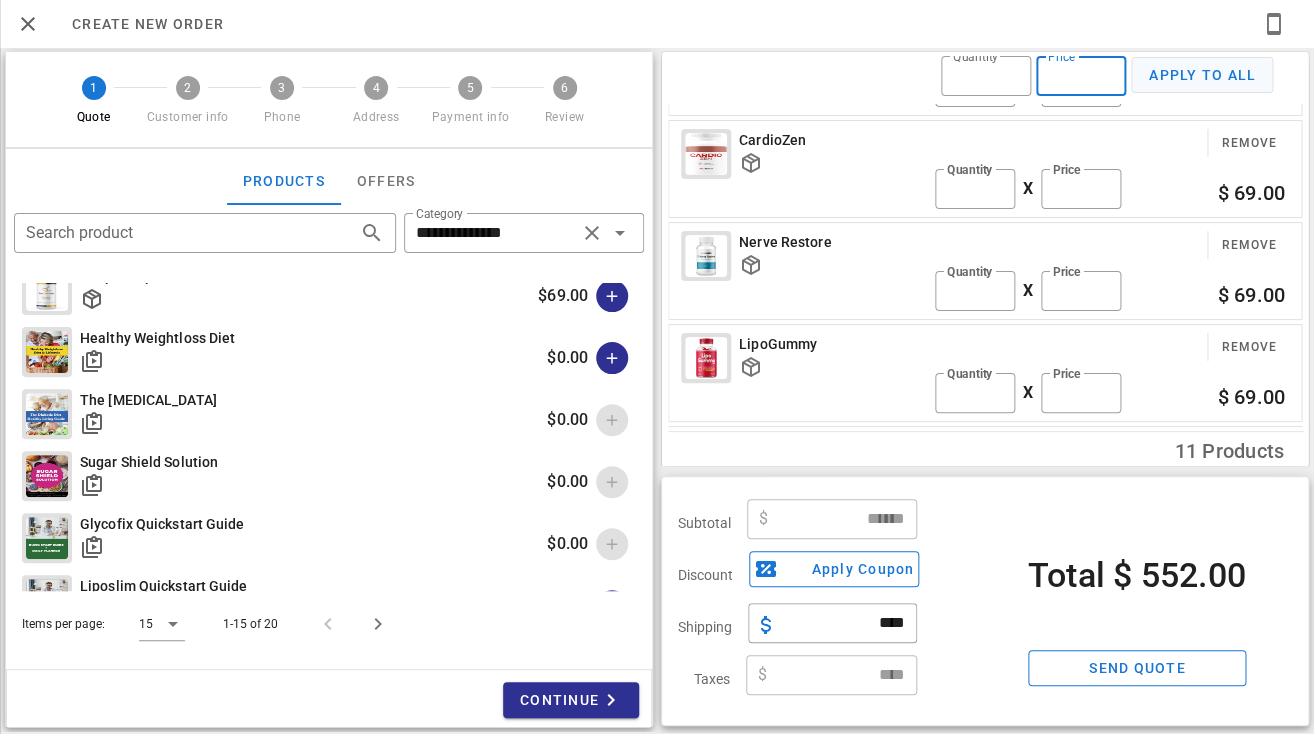 type on "**" 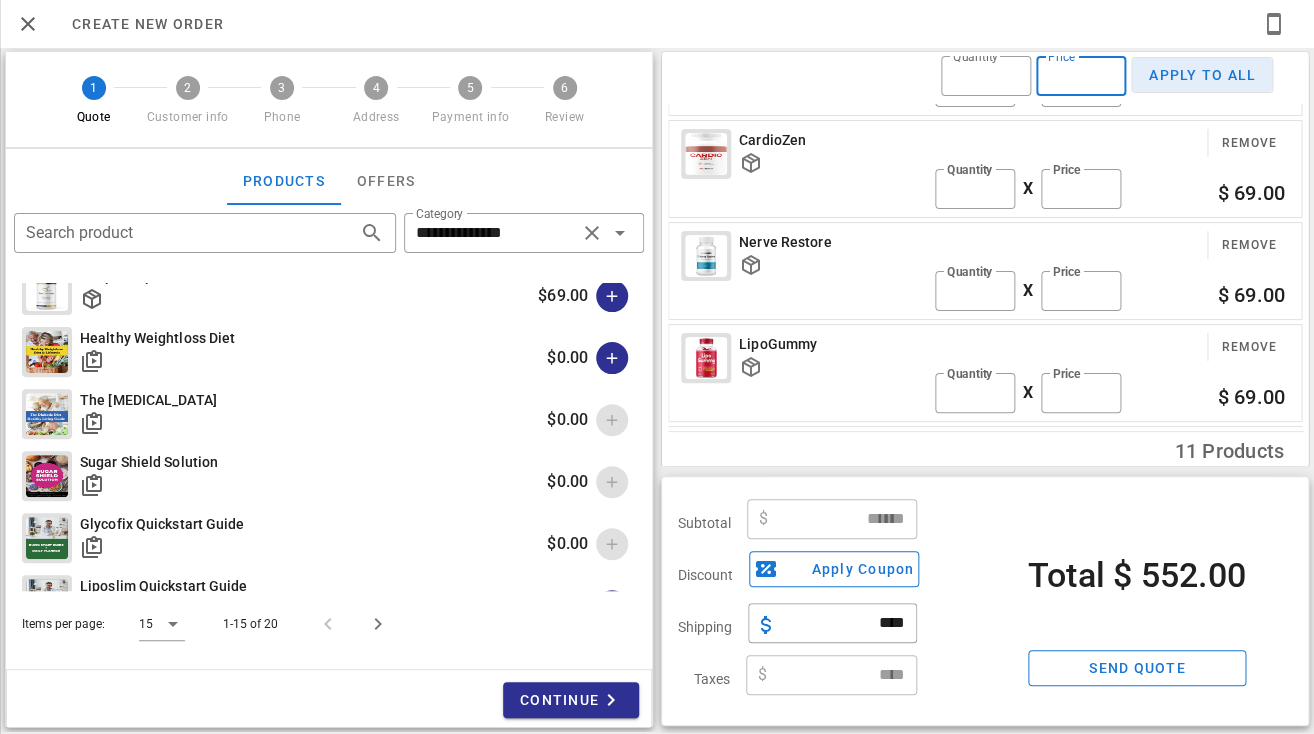 click on "Apply to all" at bounding box center (1202, 75) 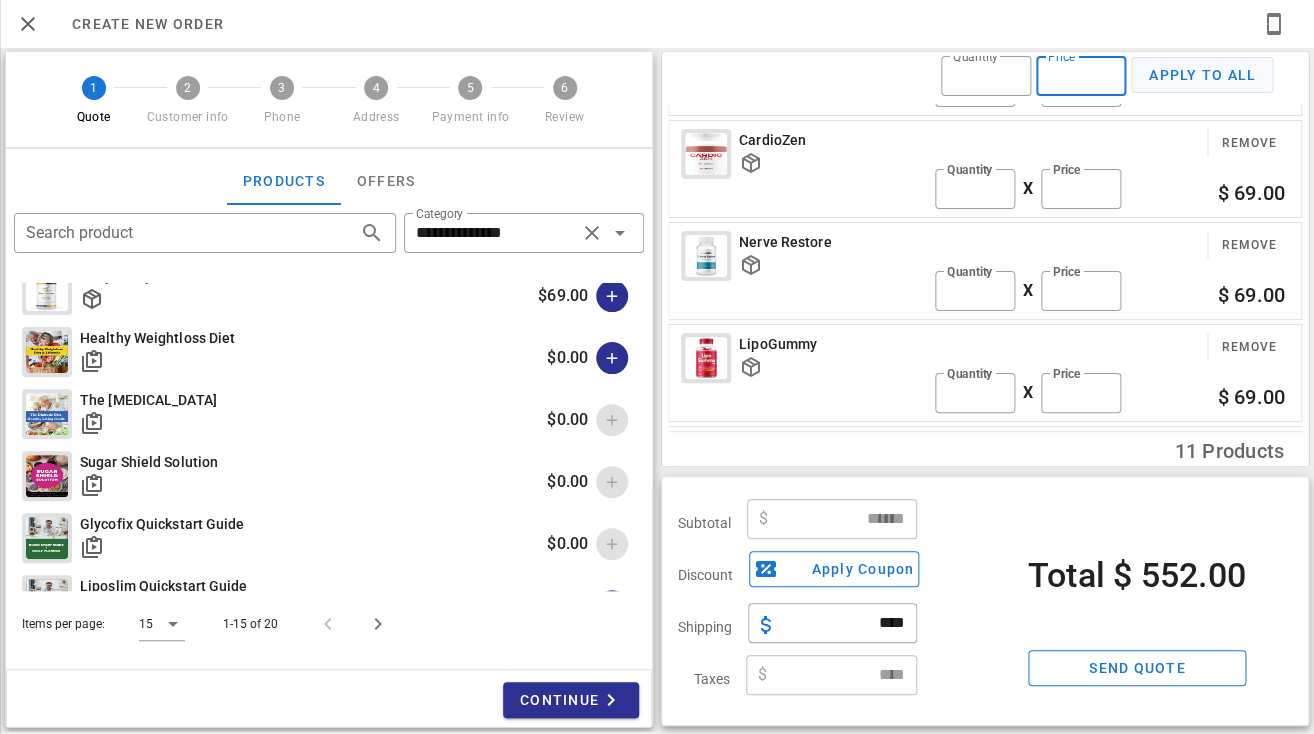 type on "*" 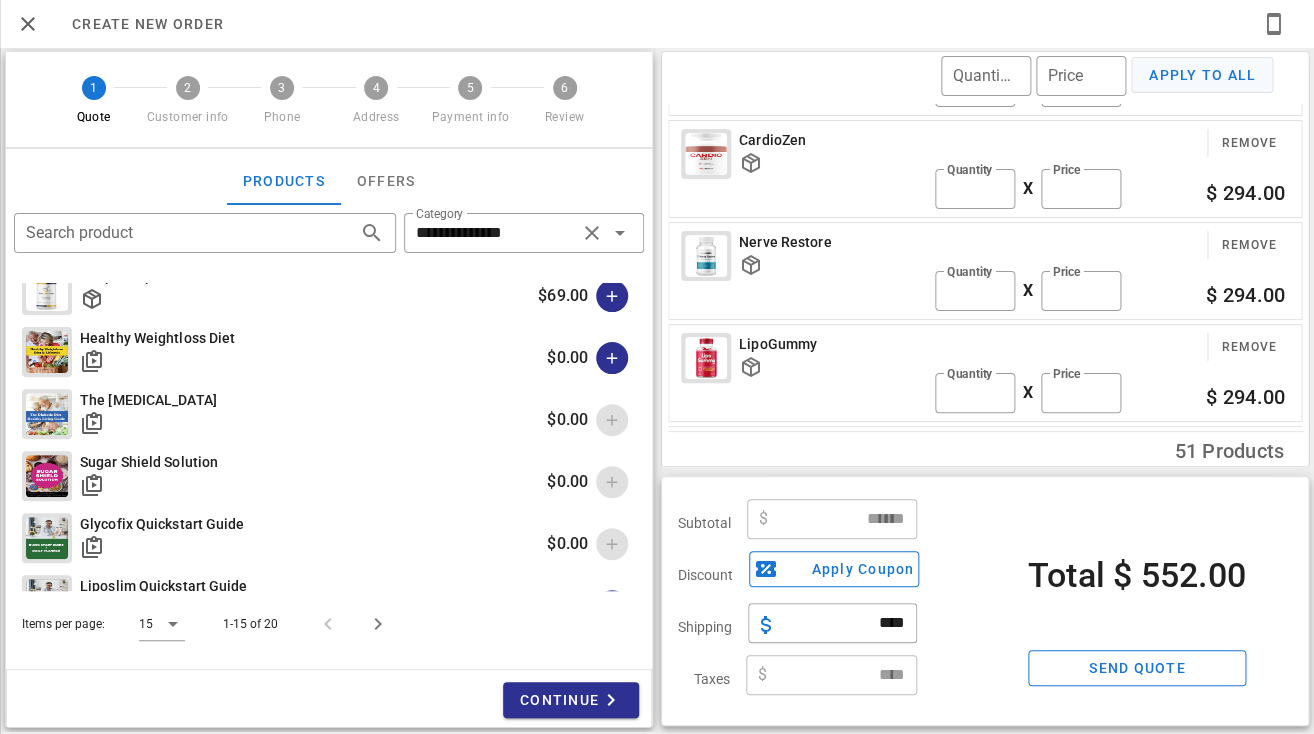 type on "*******" 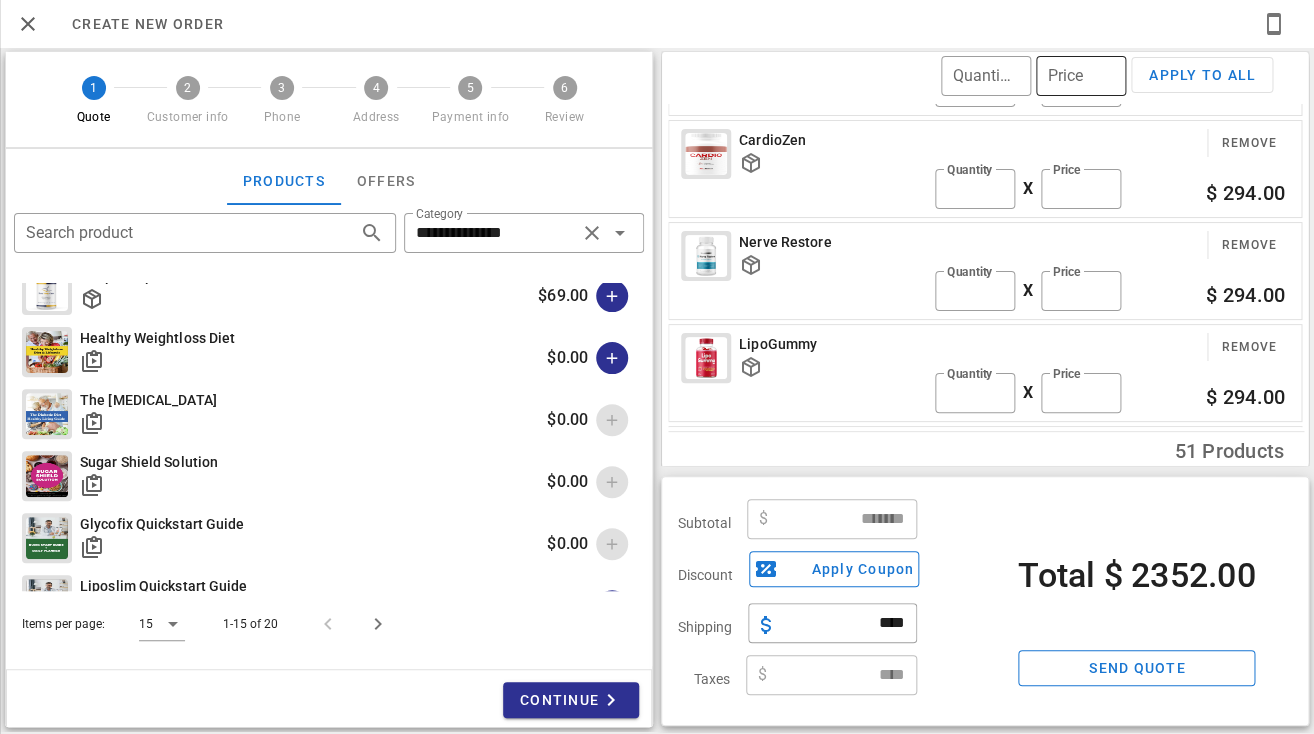 scroll, scrollTop: 63, scrollLeft: 0, axis: vertical 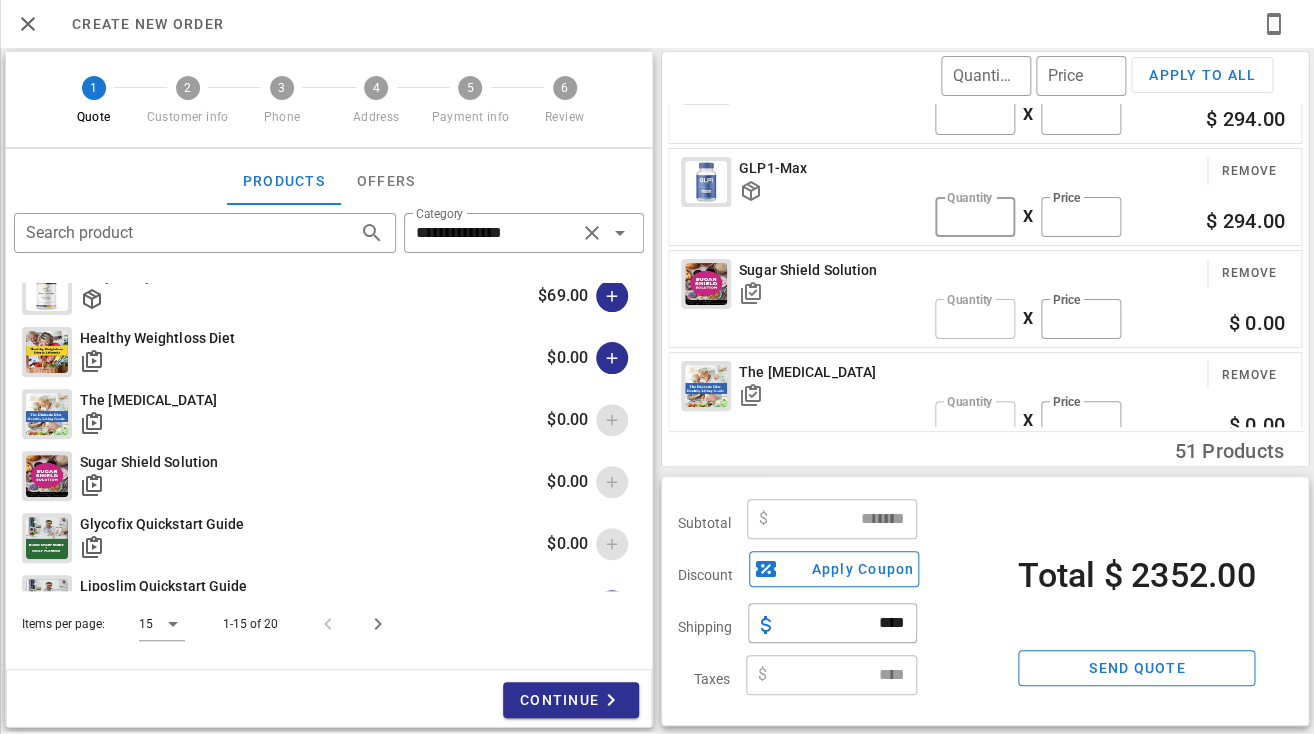 click on "*" at bounding box center [975, 217] 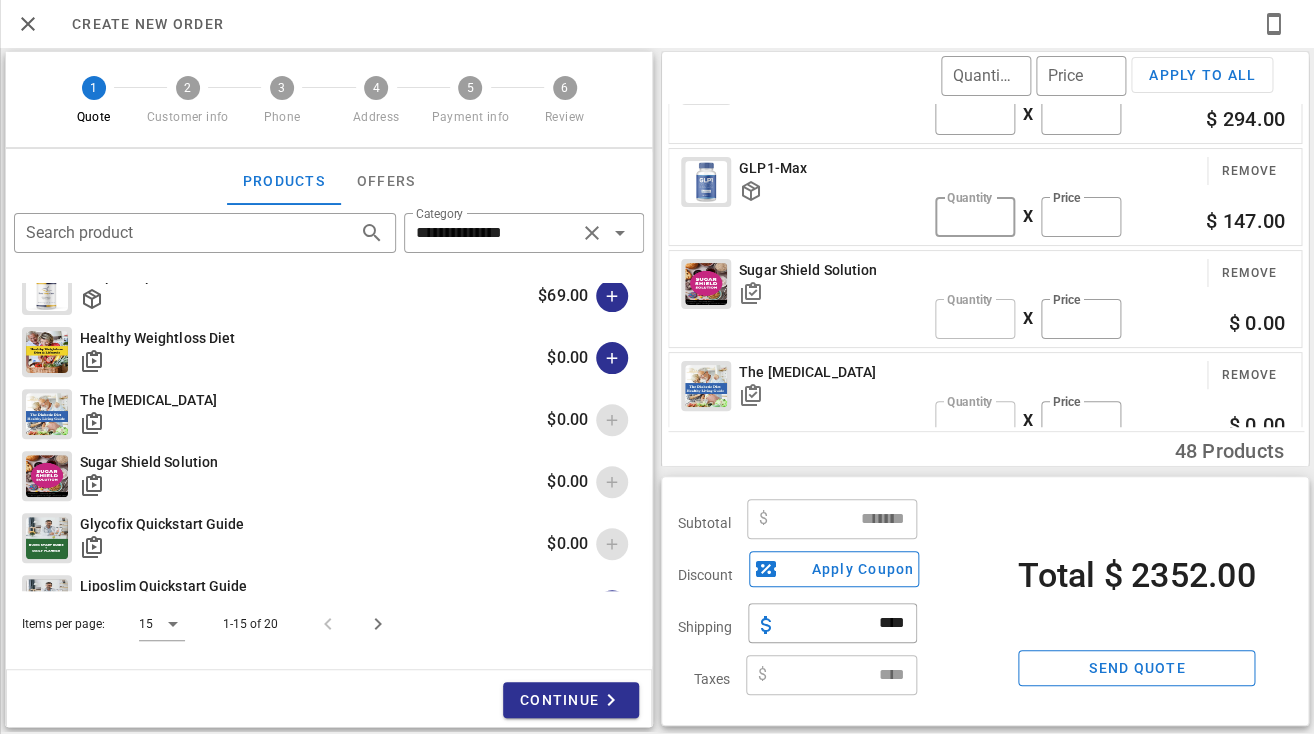 type on "*" 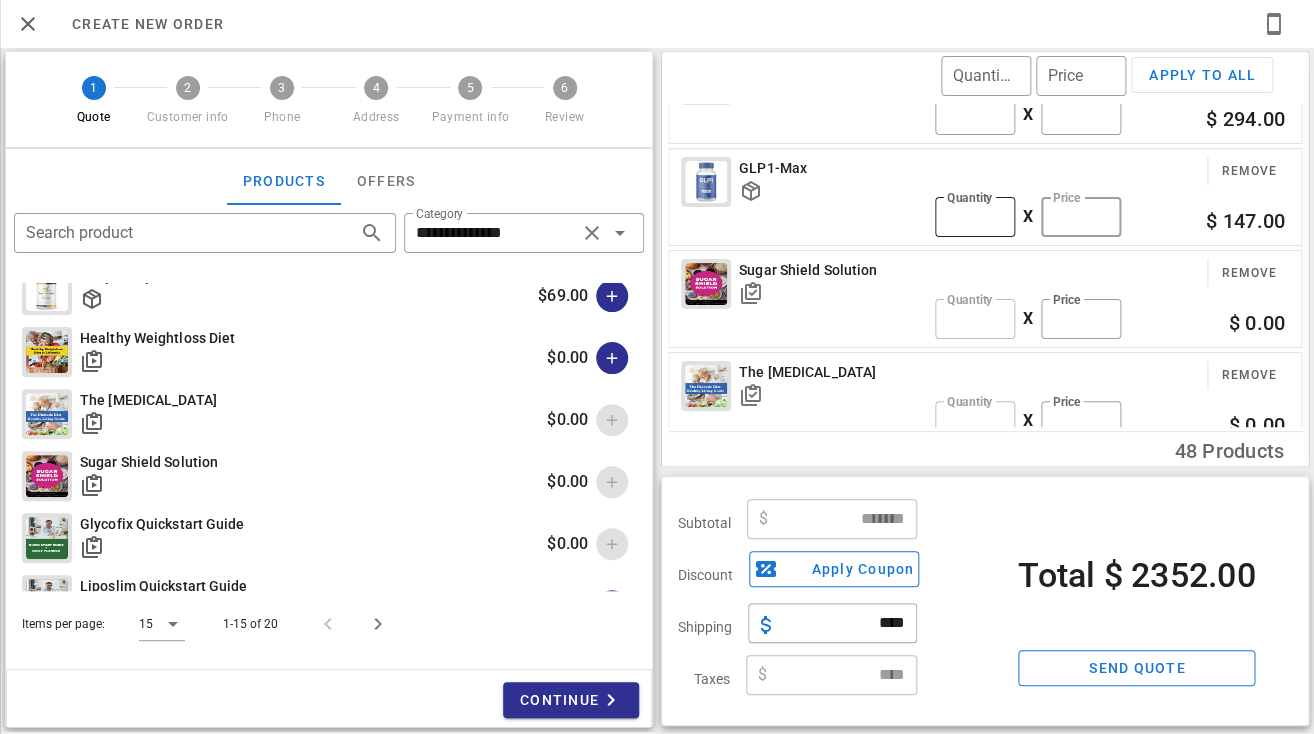 type on "*******" 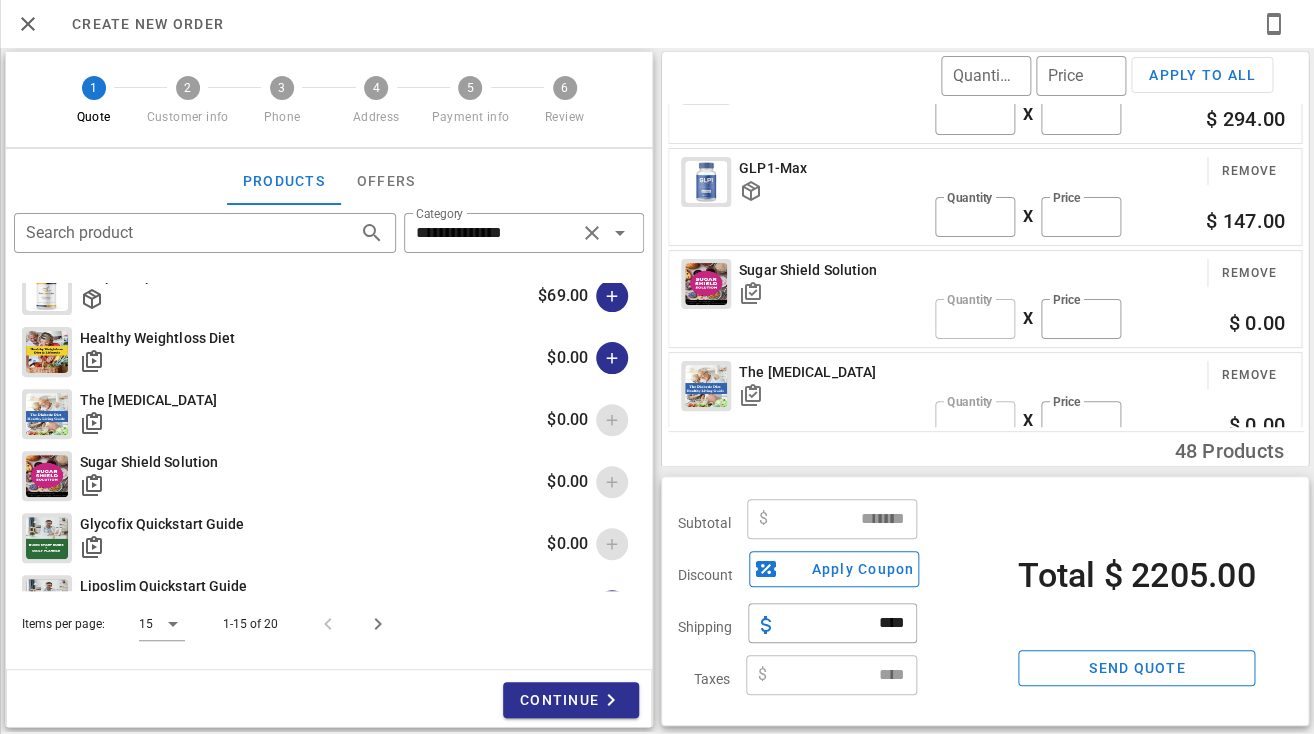 click on "Remove" at bounding box center [1112, 171] 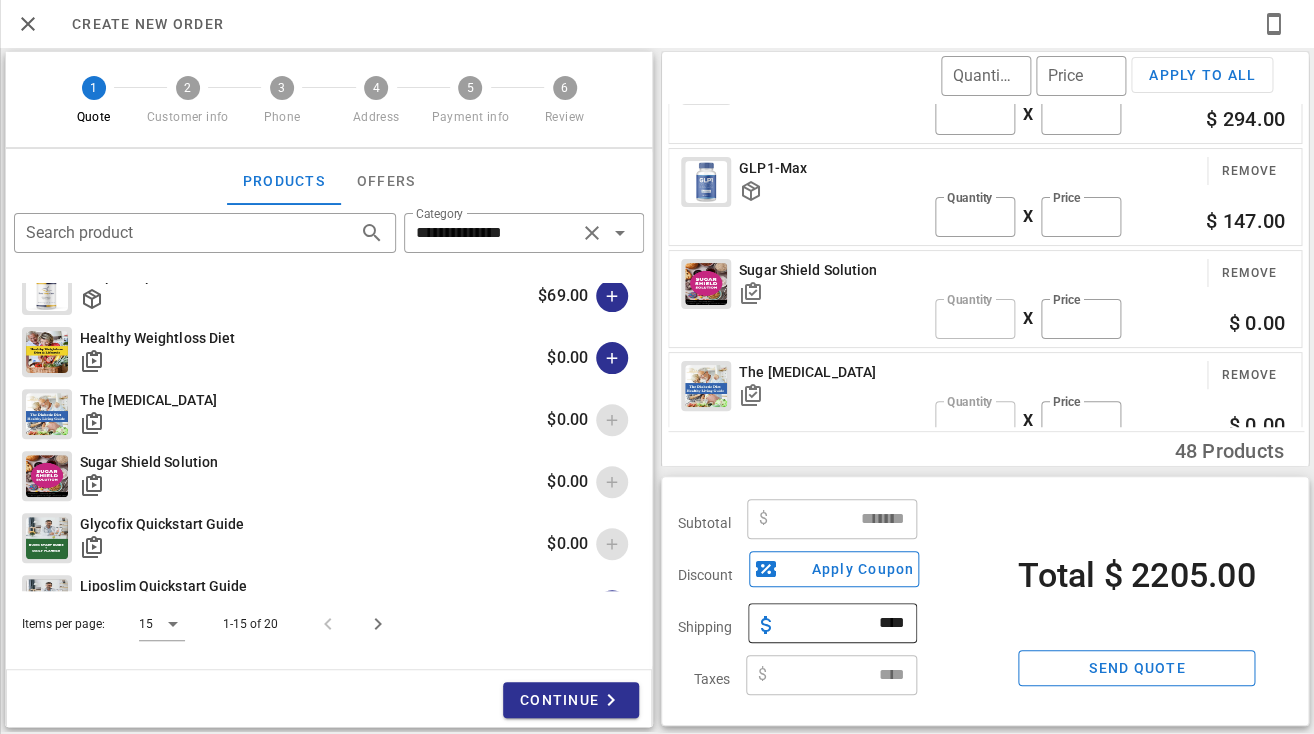 click on "****" at bounding box center [844, 623] 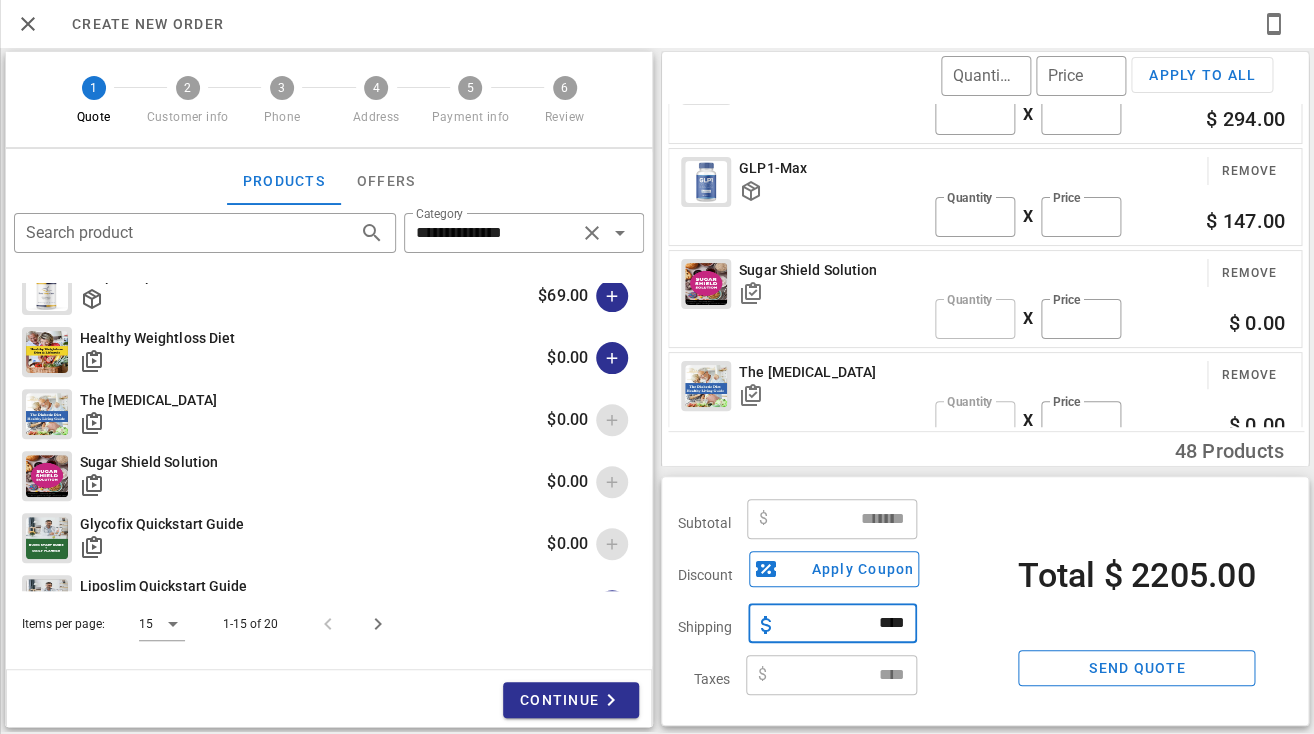 click on "****" at bounding box center (844, 623) 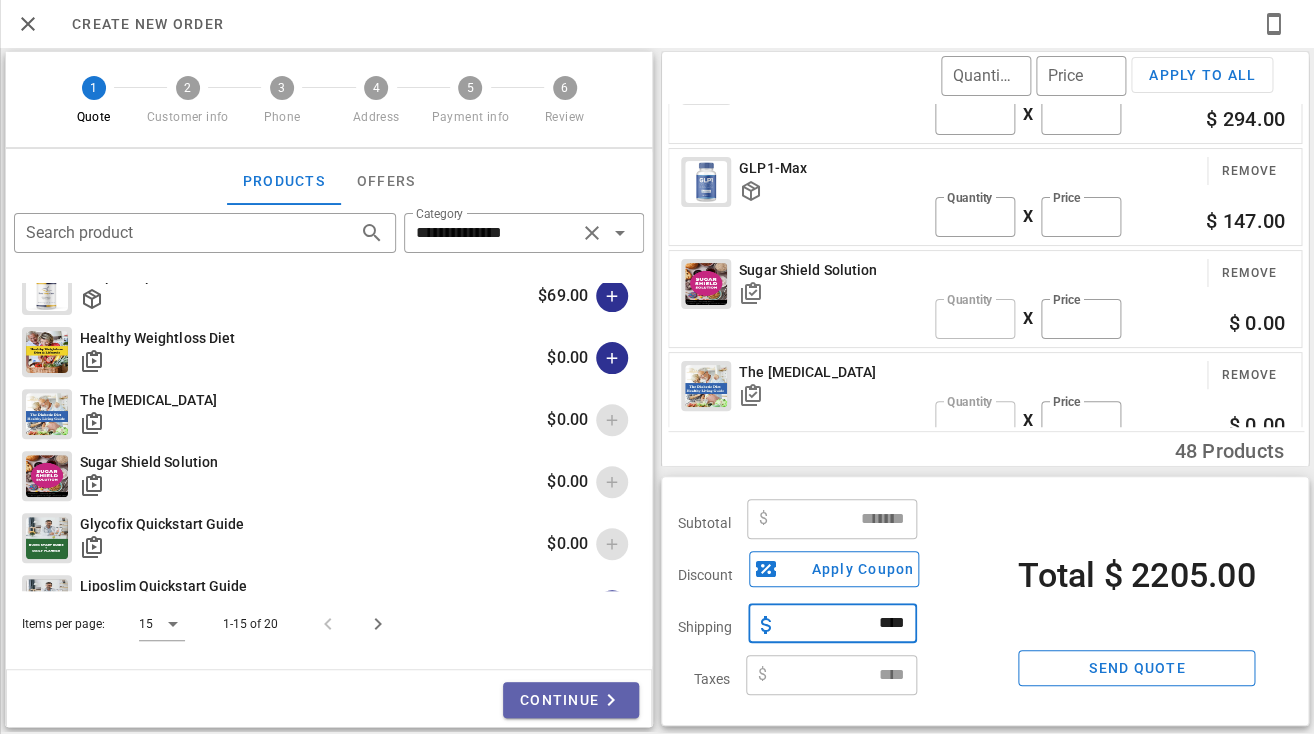 click on "Continue" at bounding box center [571, 700] 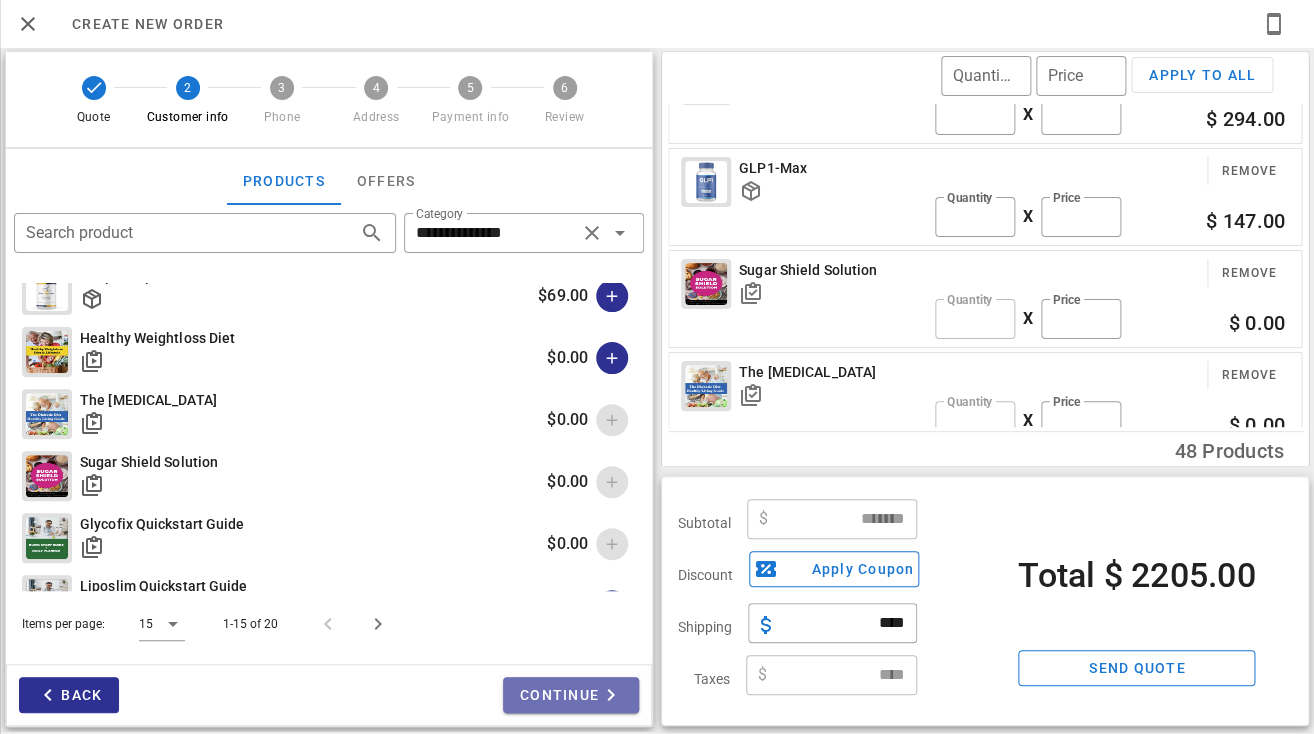 scroll, scrollTop: 460, scrollLeft: 0, axis: vertical 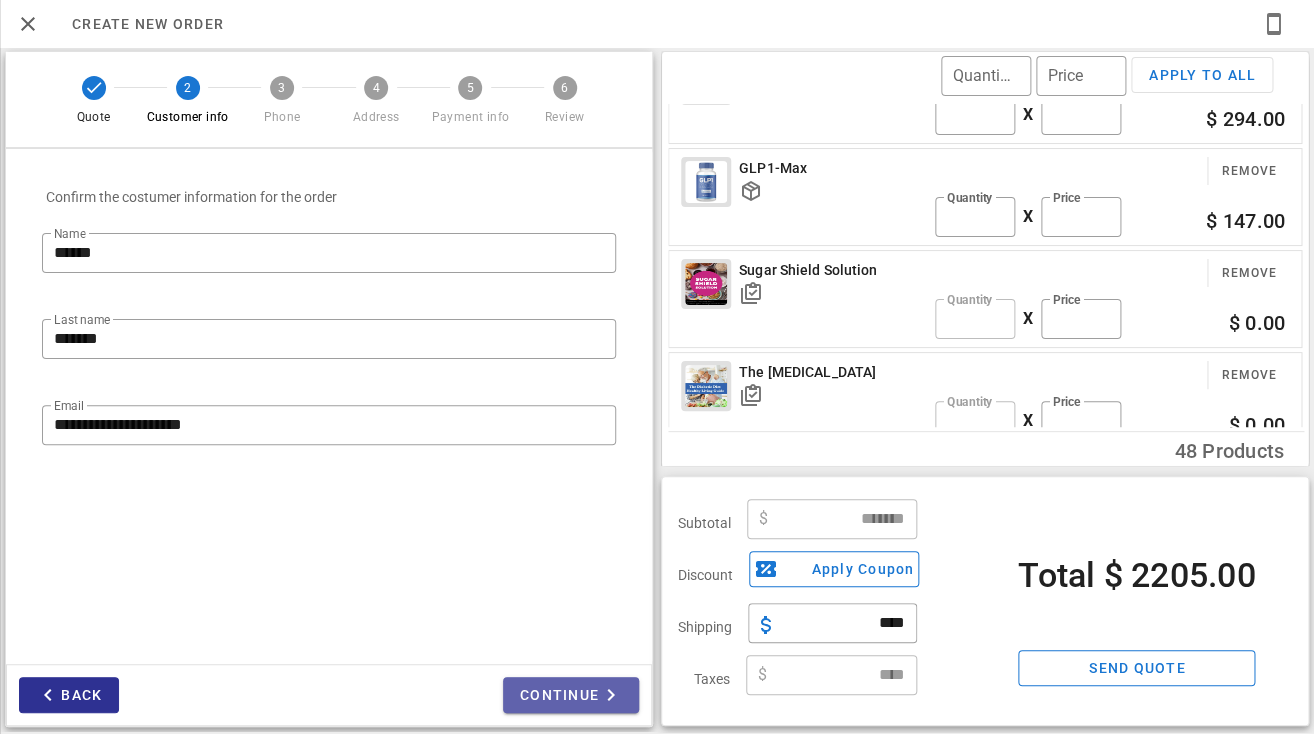 click on "Continue" at bounding box center [571, 695] 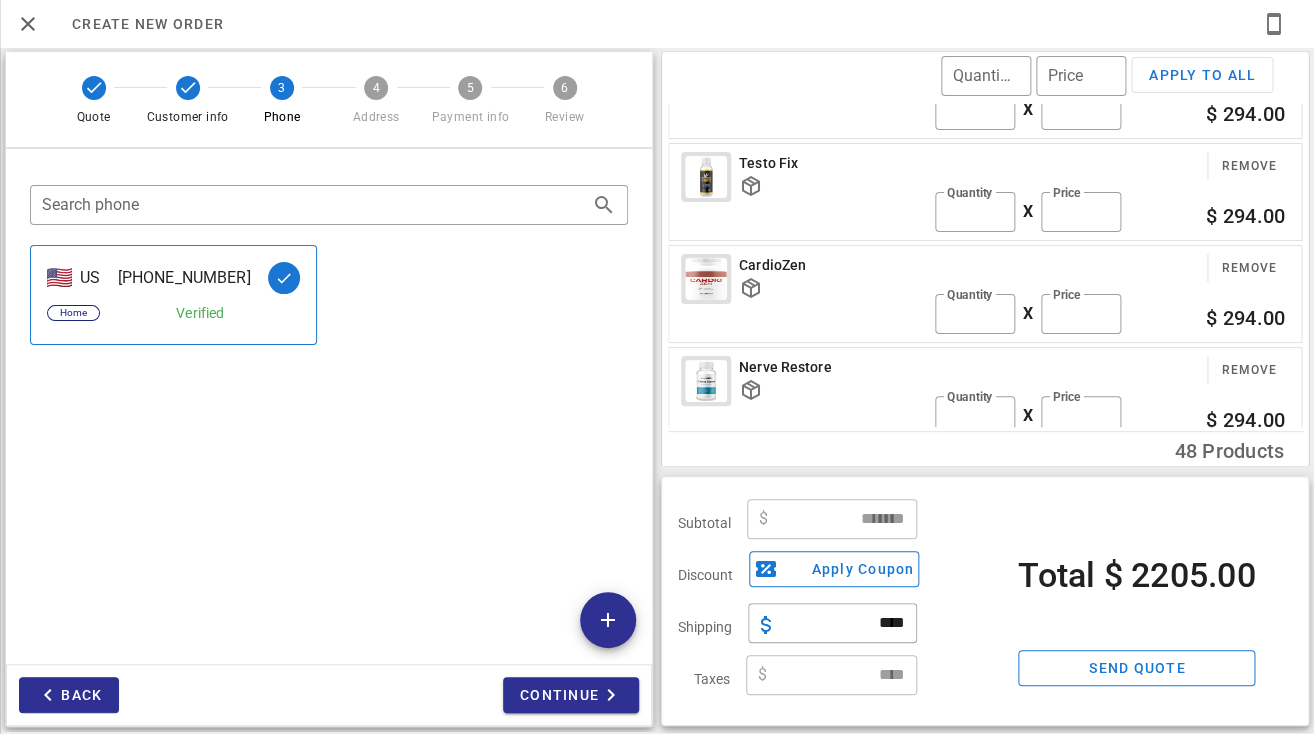 scroll, scrollTop: 168, scrollLeft: 0, axis: vertical 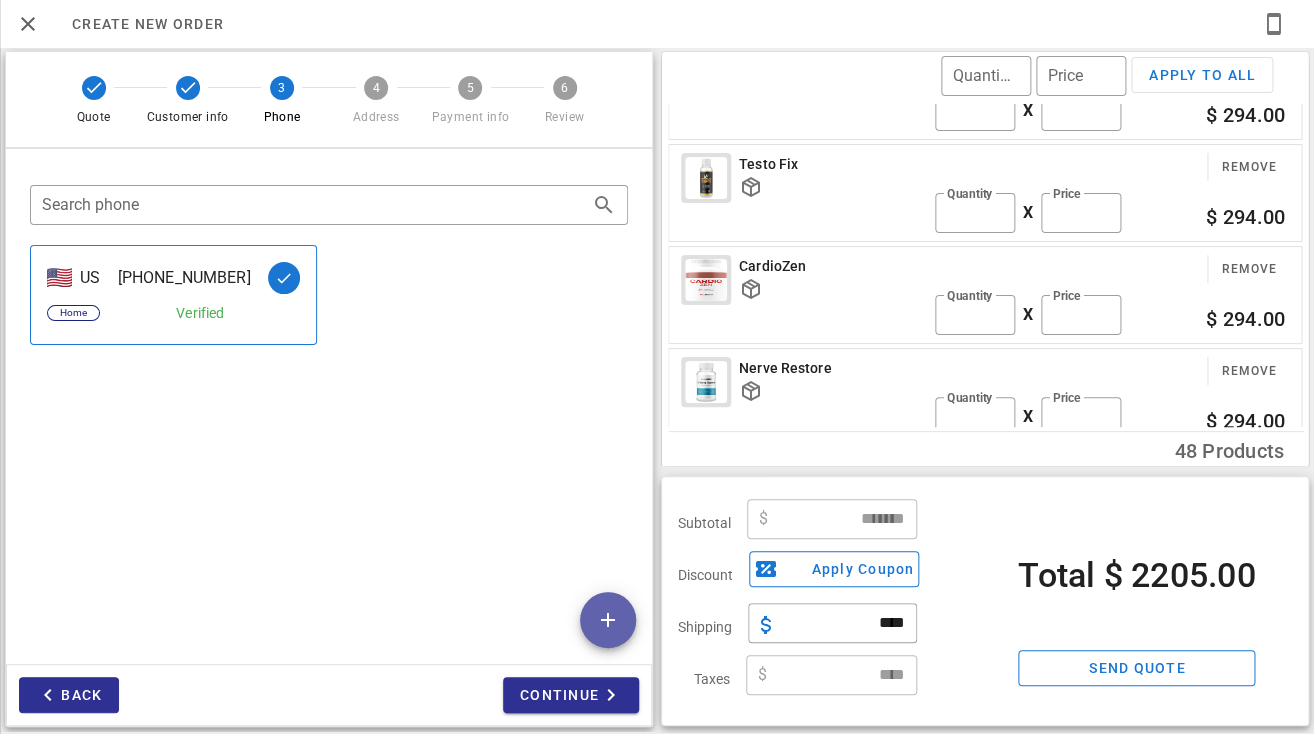 click at bounding box center (608, 620) 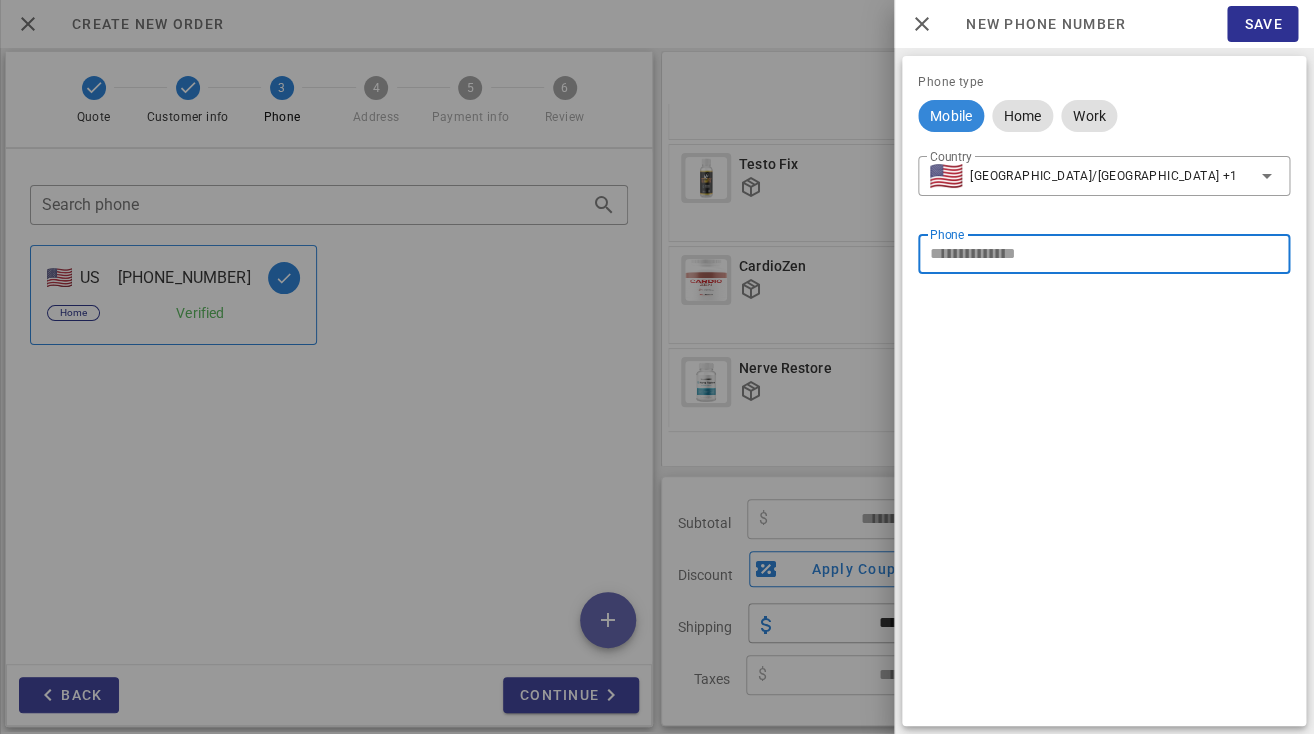 click on "Phone" at bounding box center (1104, 254) 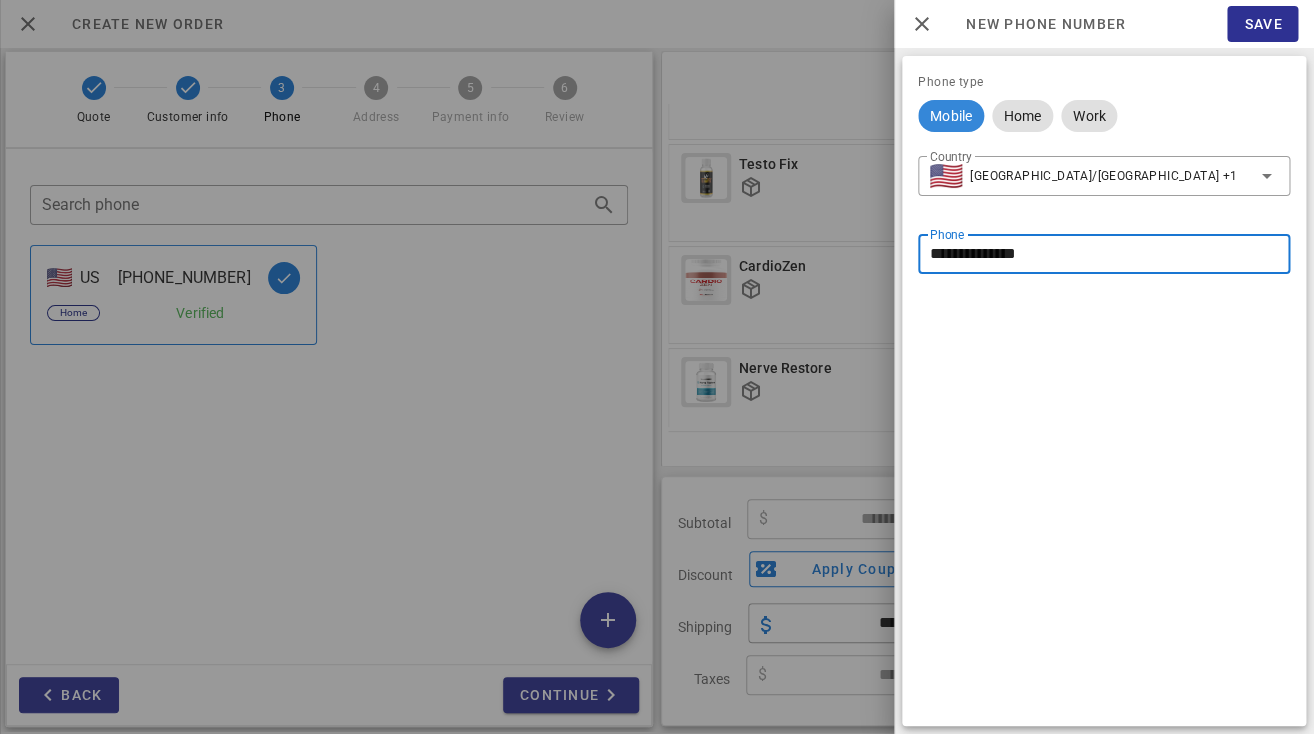 type on "**********" 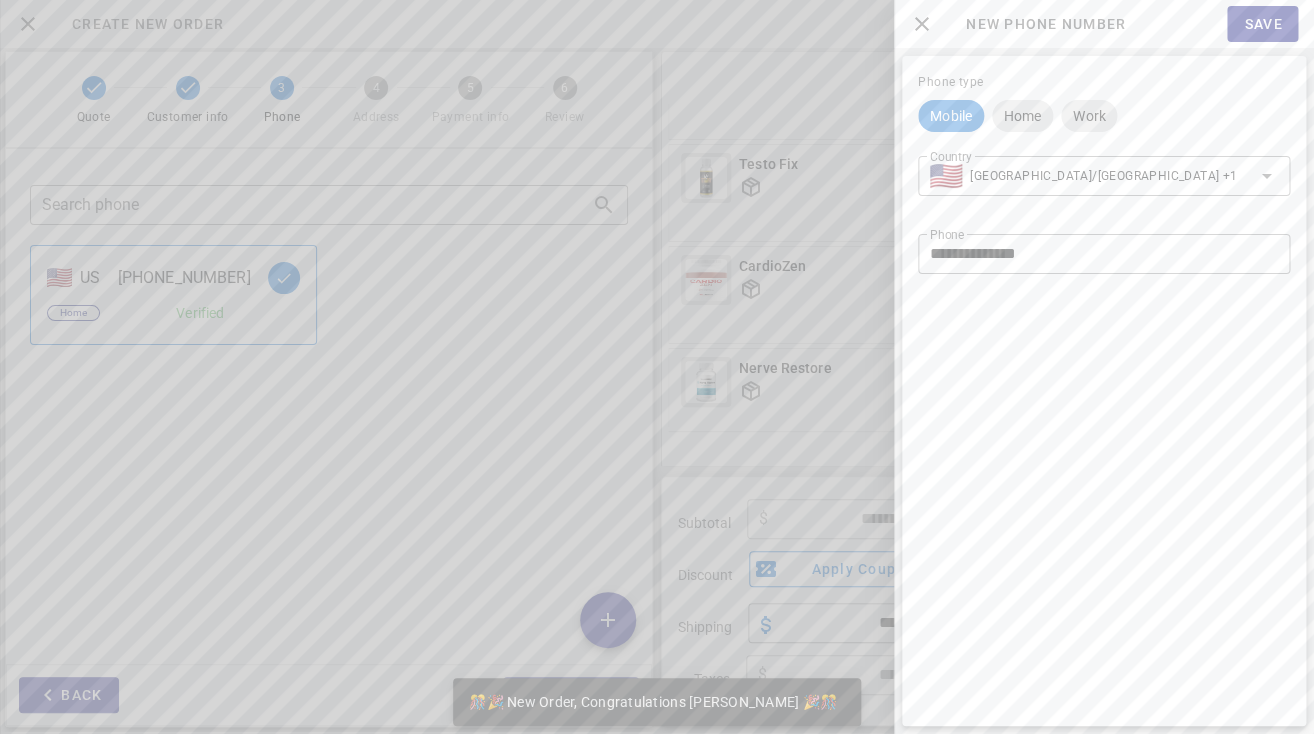click on "New phone number Save" at bounding box center (1104, 24) 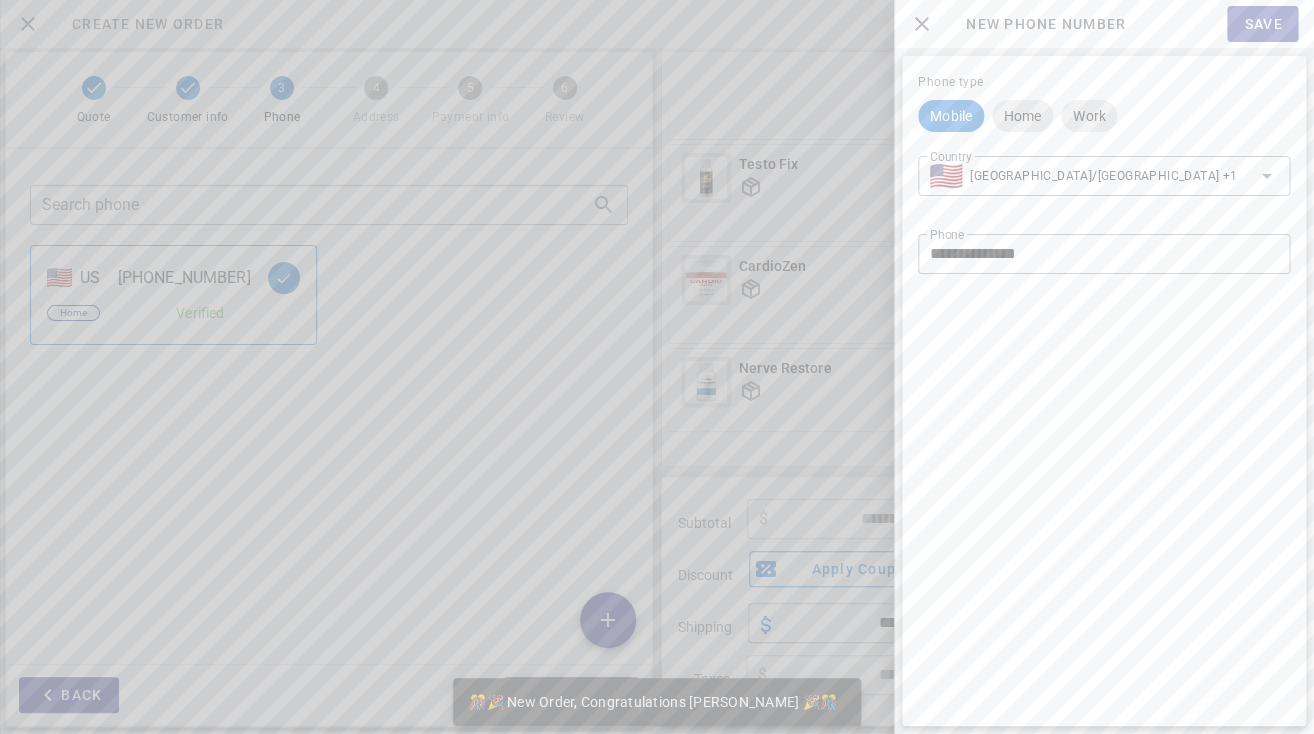 click on "Save" at bounding box center (1262, 24) 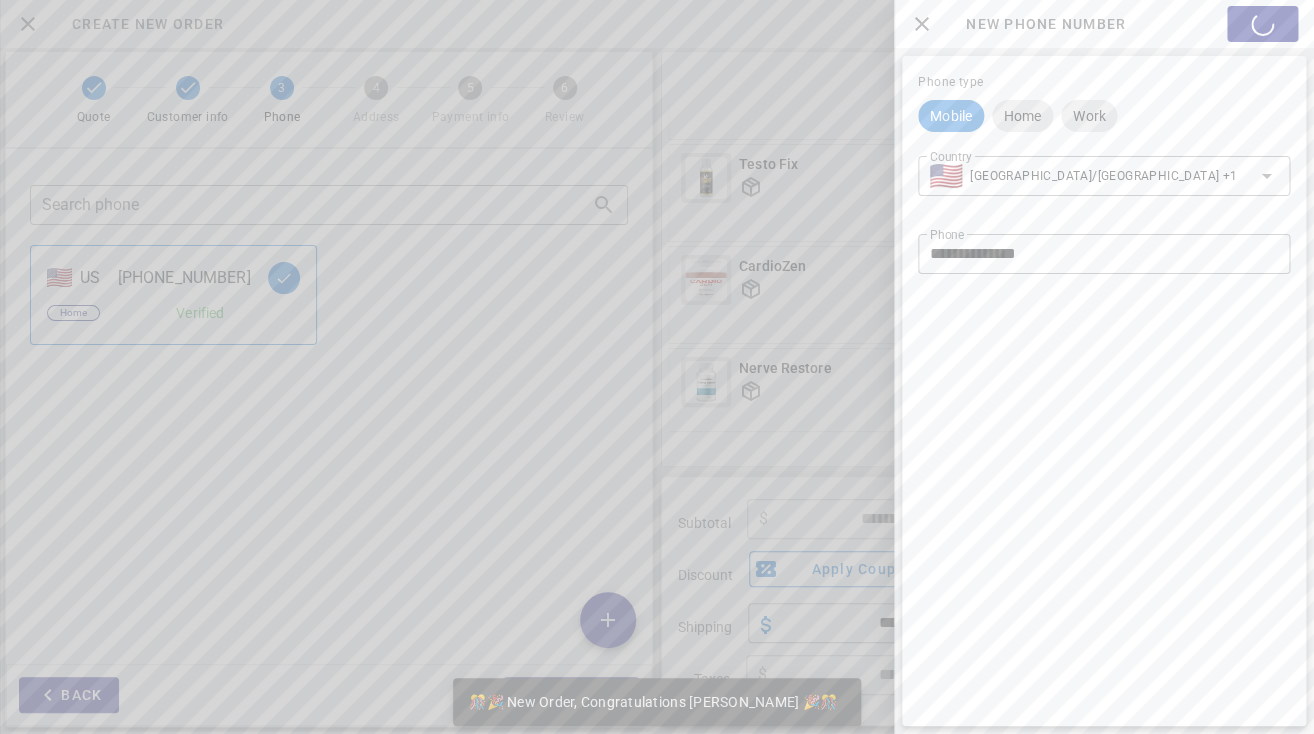 scroll, scrollTop: 999761, scrollLeft: 999667, axis: both 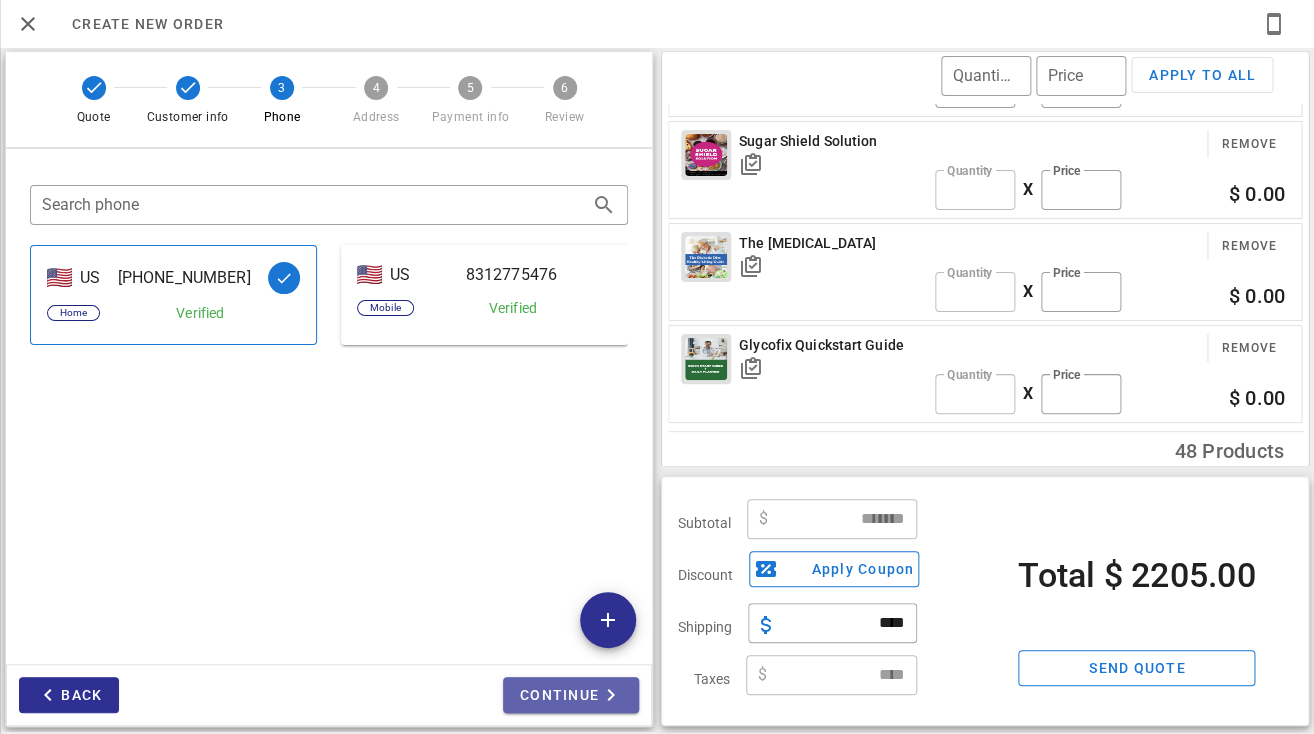 click on "Continue" at bounding box center [571, 695] 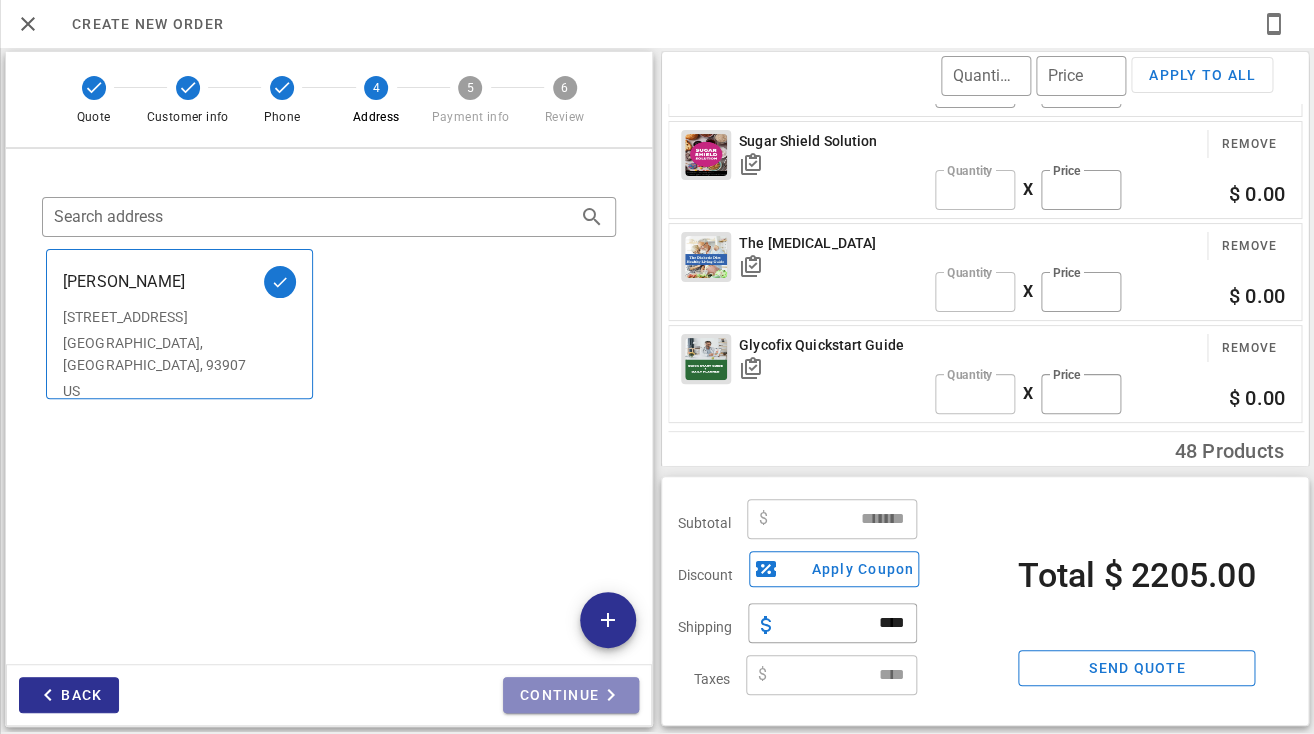 click on "Continue" at bounding box center [571, 695] 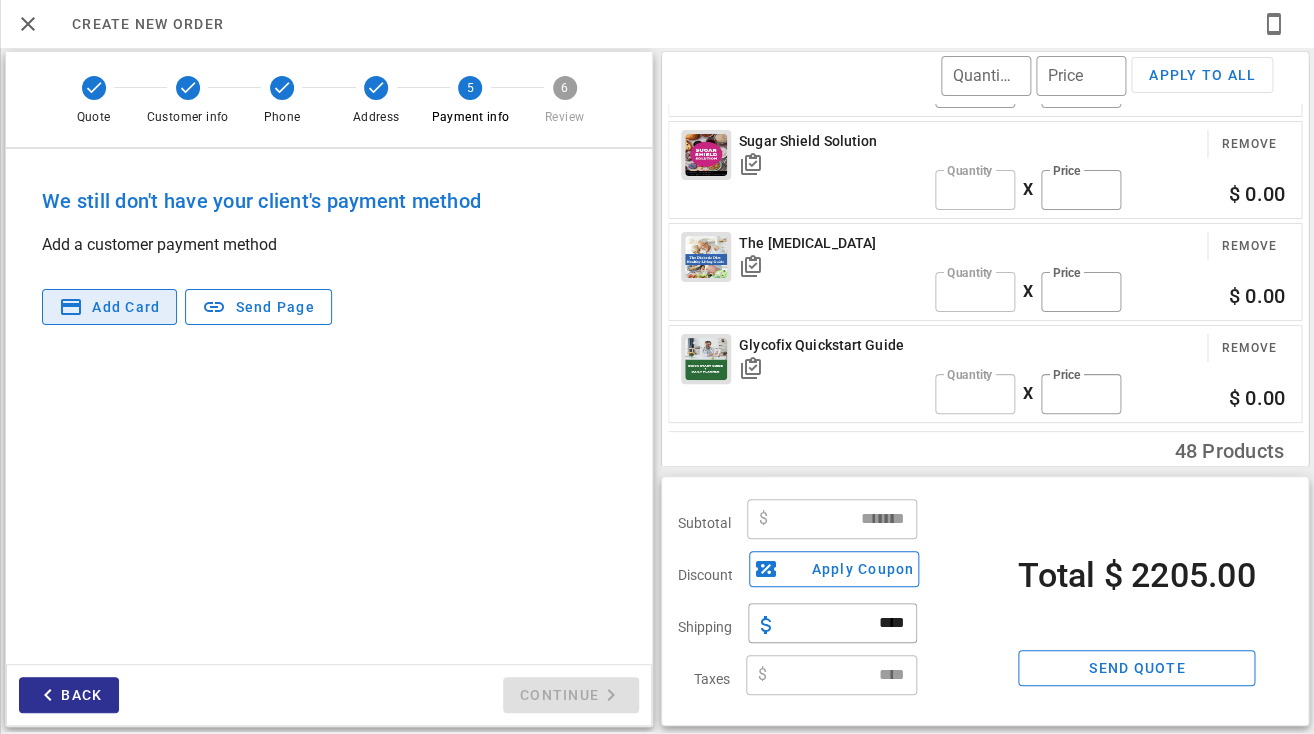 click on "Add card" at bounding box center [125, 307] 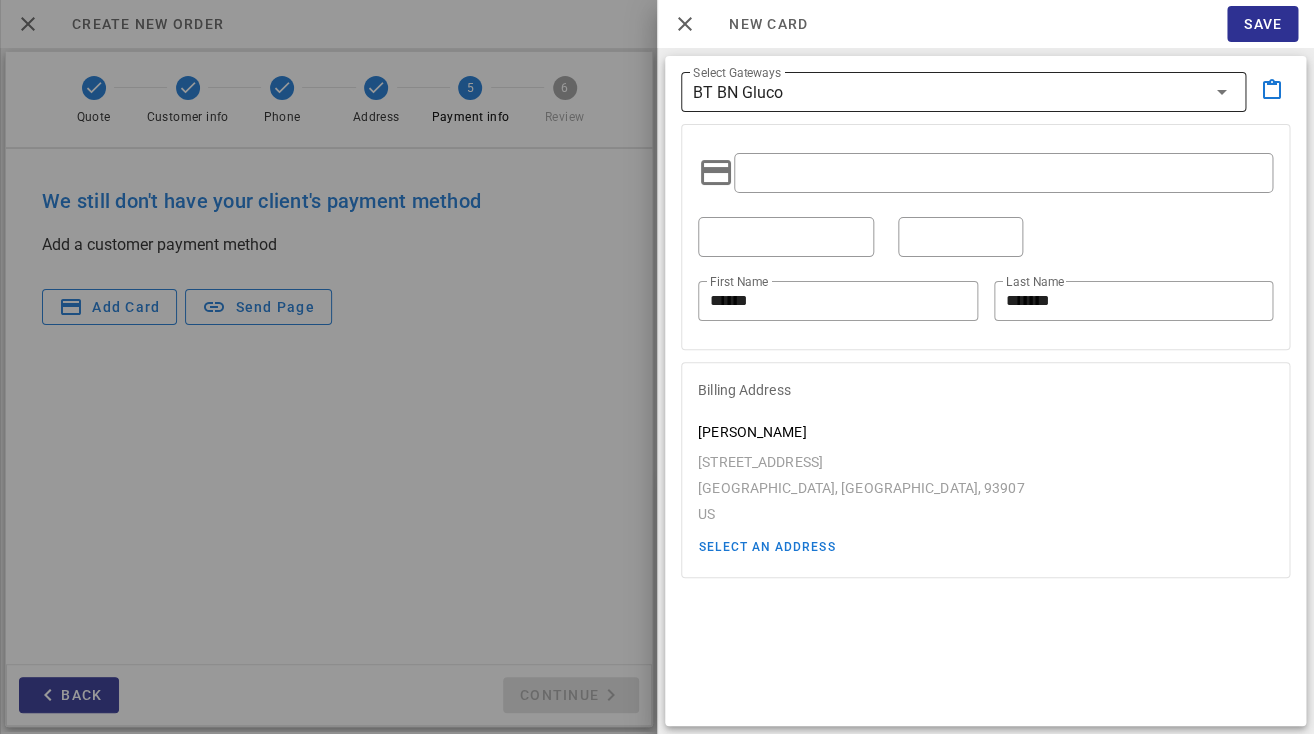 click on "BT BN Gluco" at bounding box center [949, 92] 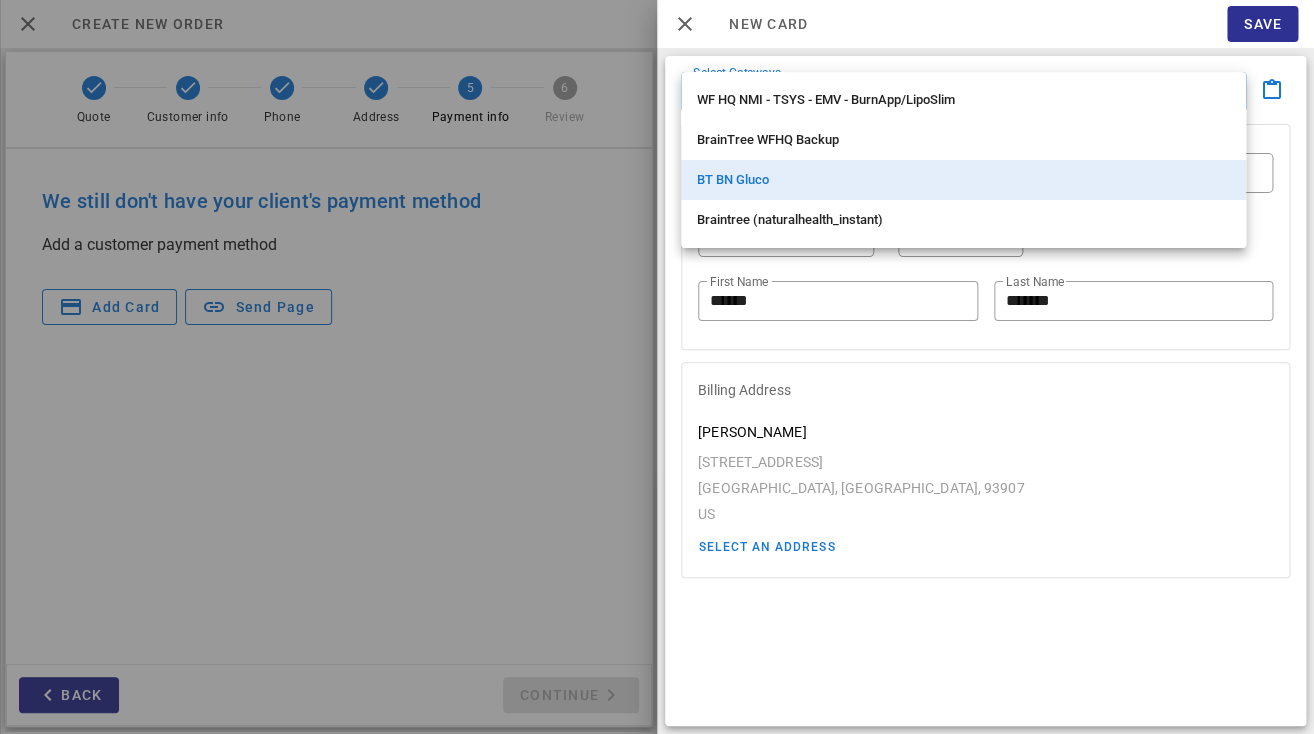 click at bounding box center [657, 367] 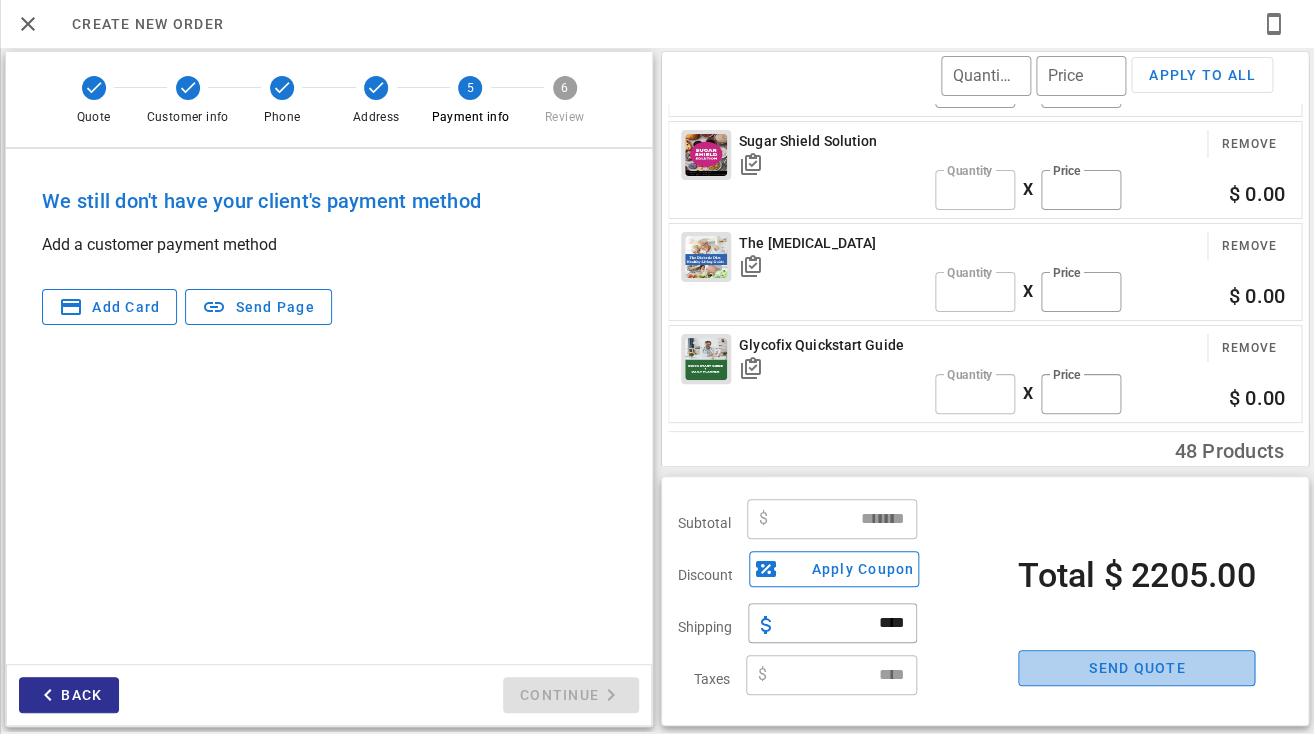 click on "Send quote" at bounding box center [1137, 668] 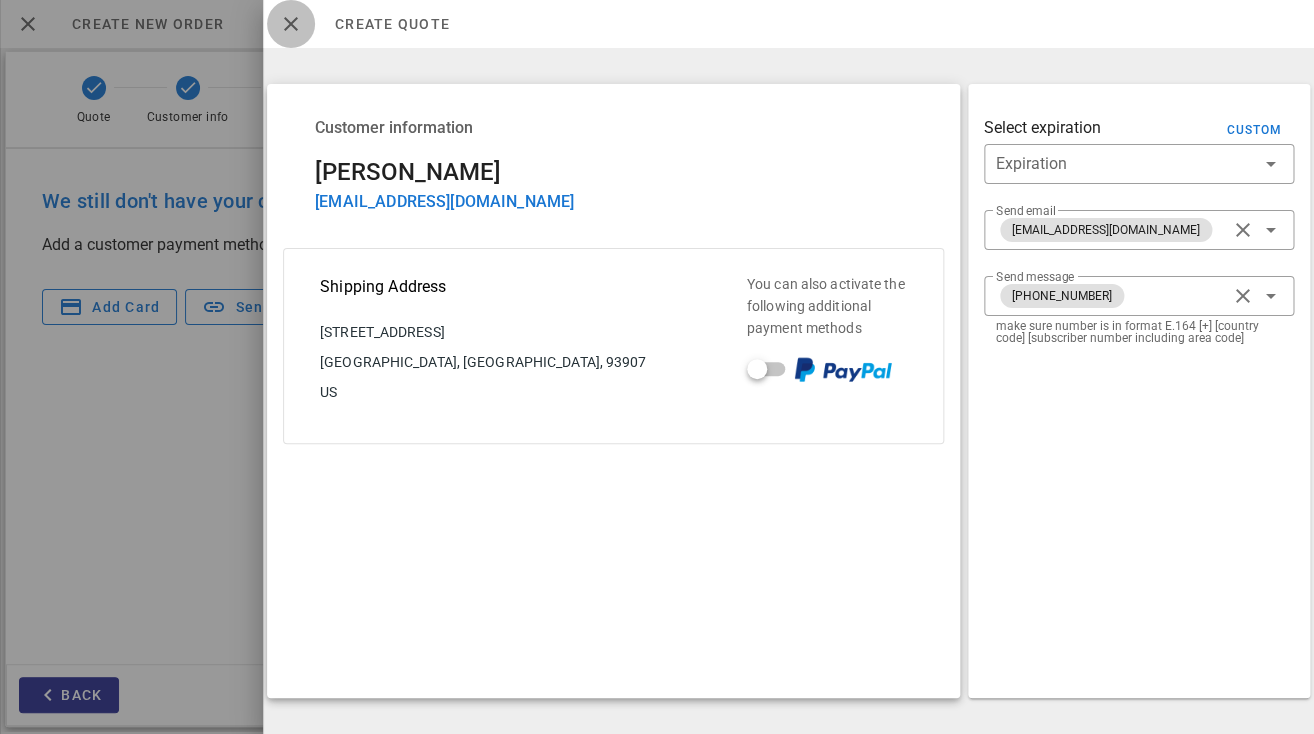 click at bounding box center (291, 24) 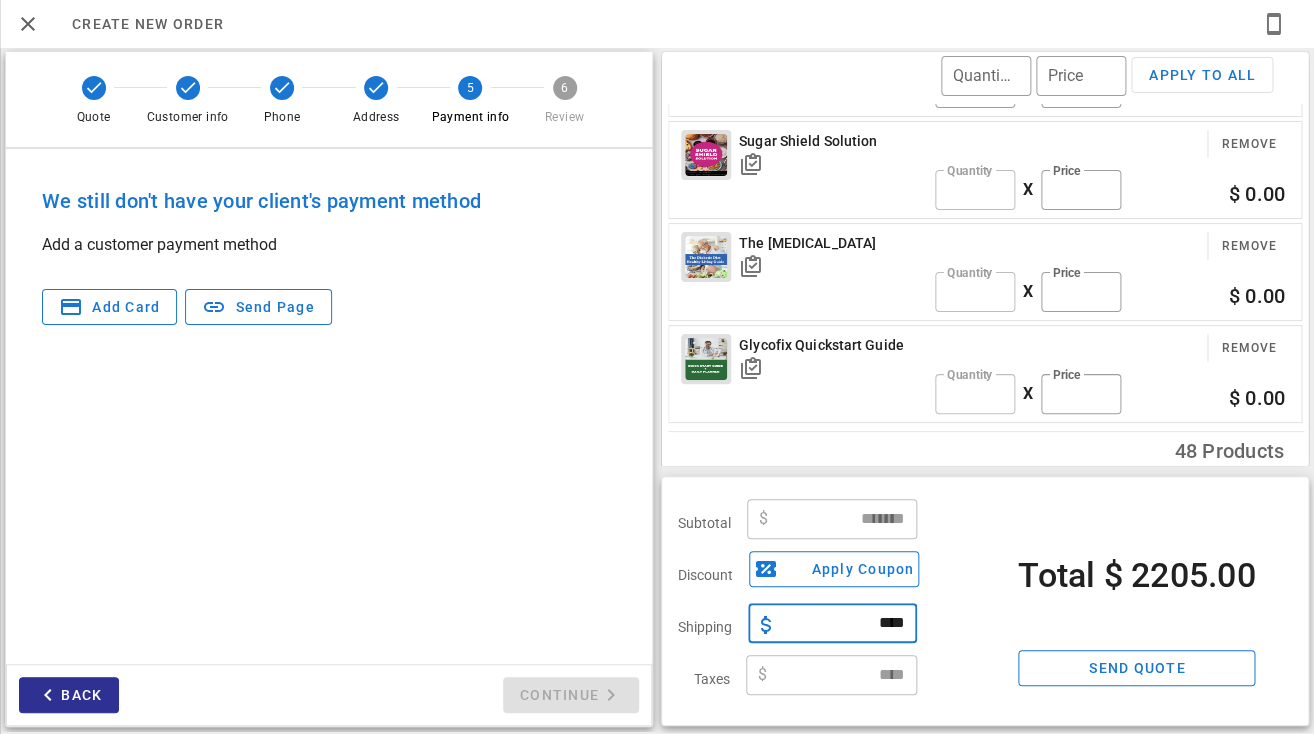 click on "****" at bounding box center [844, 623] 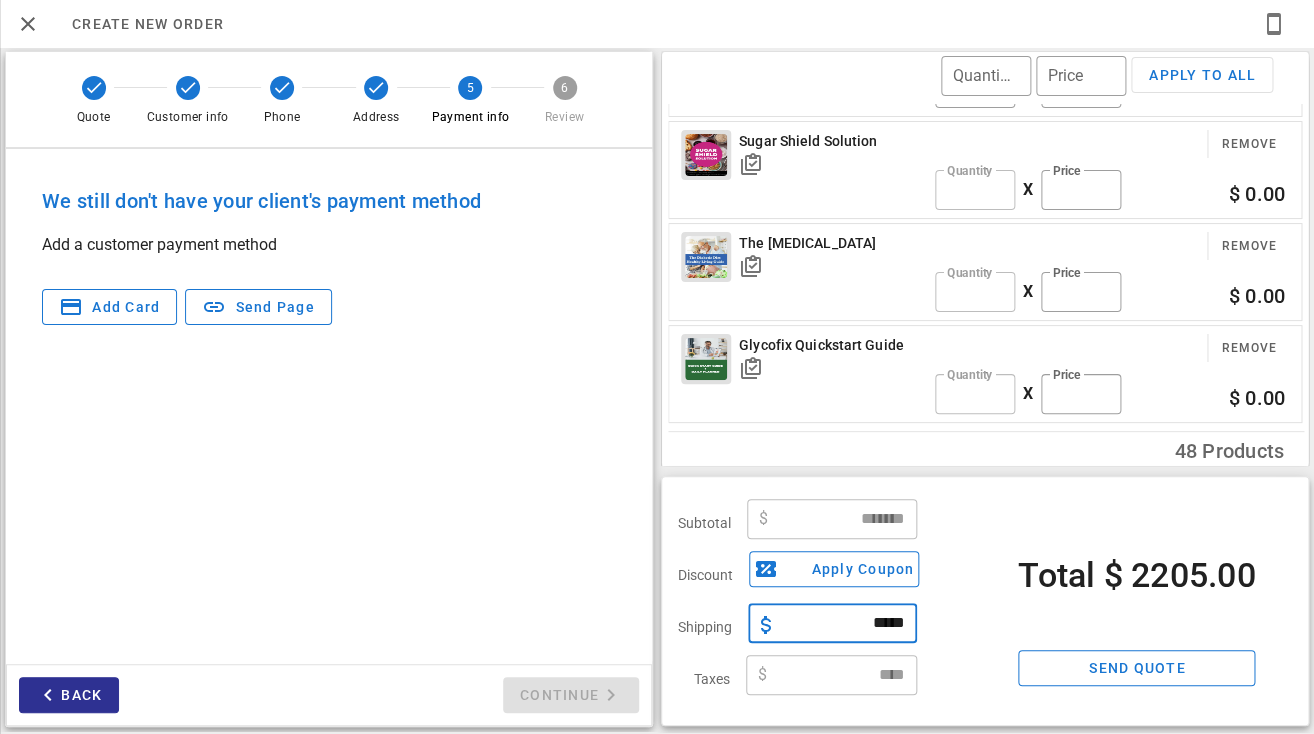 type on "*****" 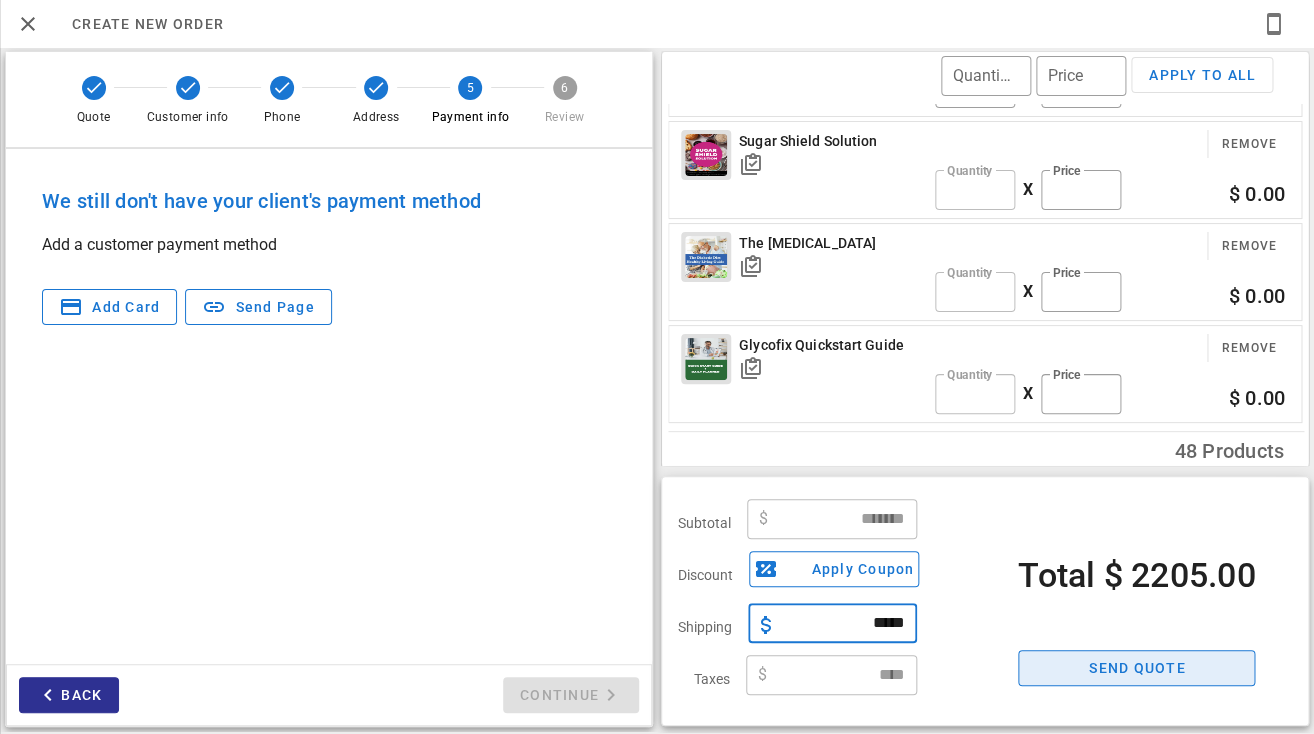 type 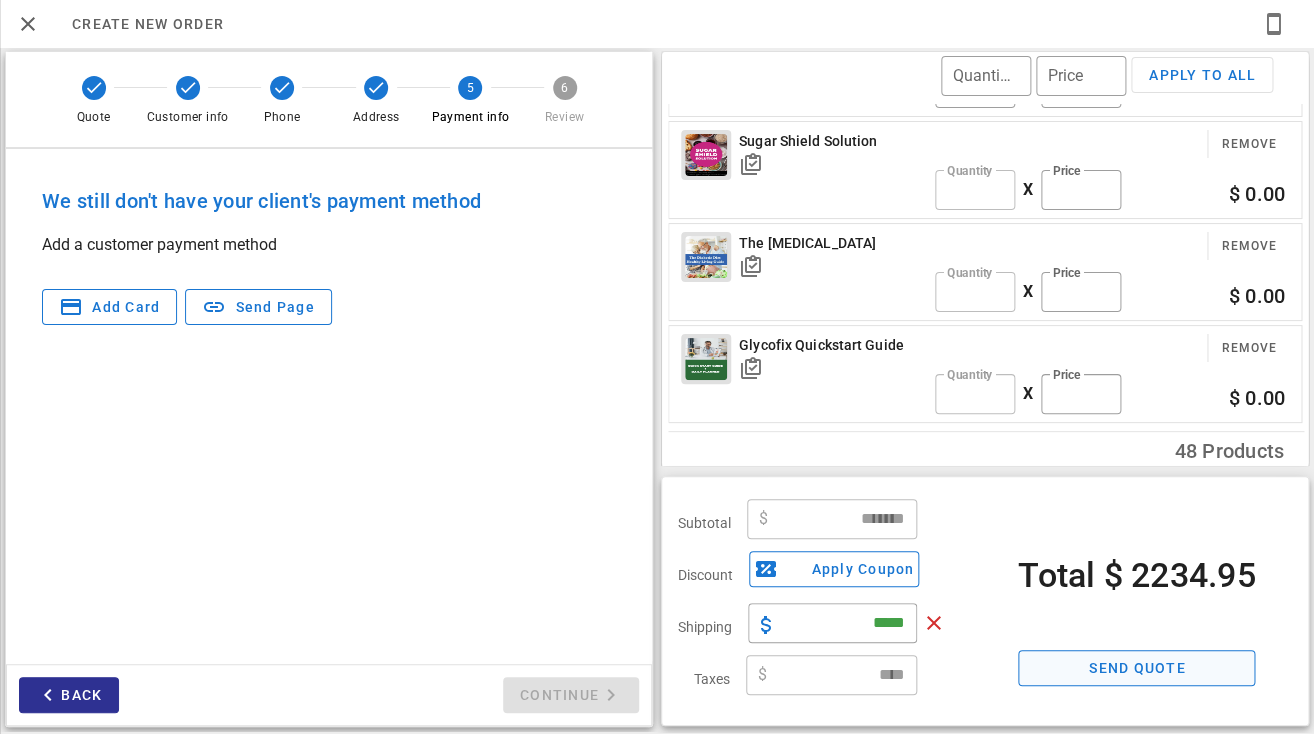 type 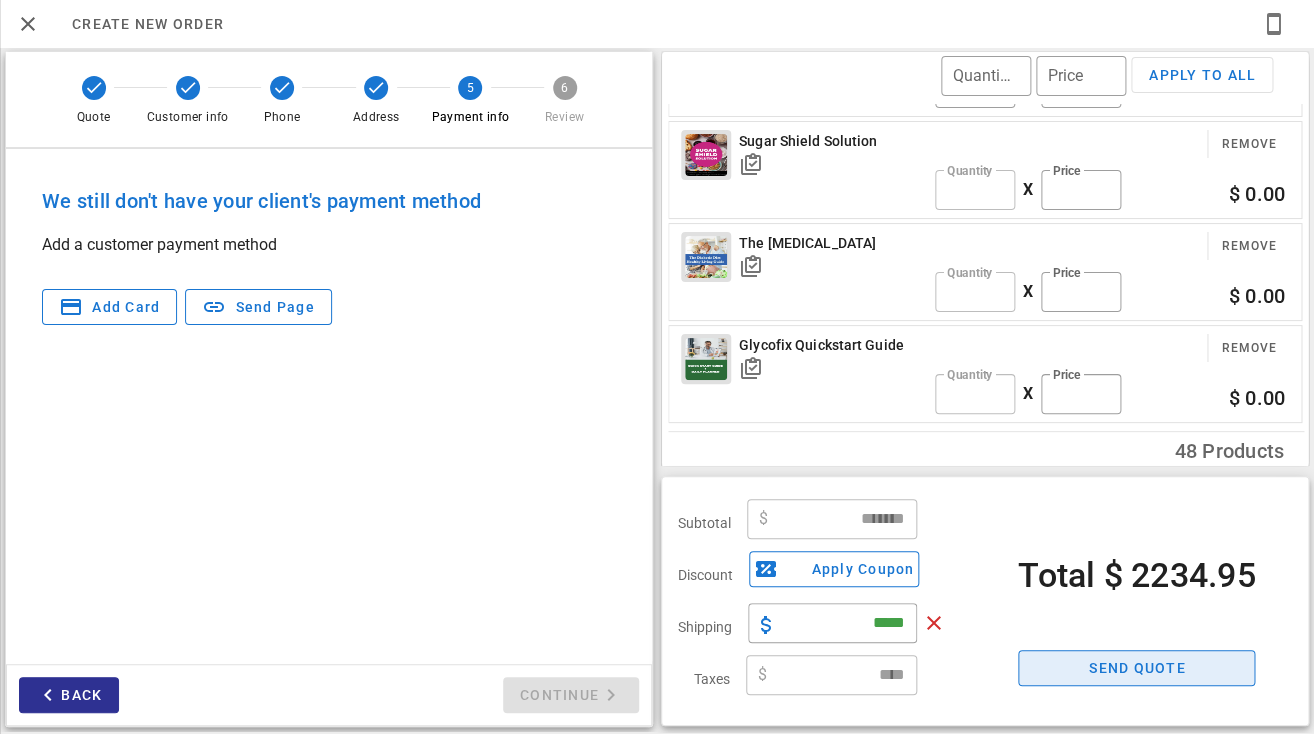 click on "Send quote" at bounding box center [1137, 668] 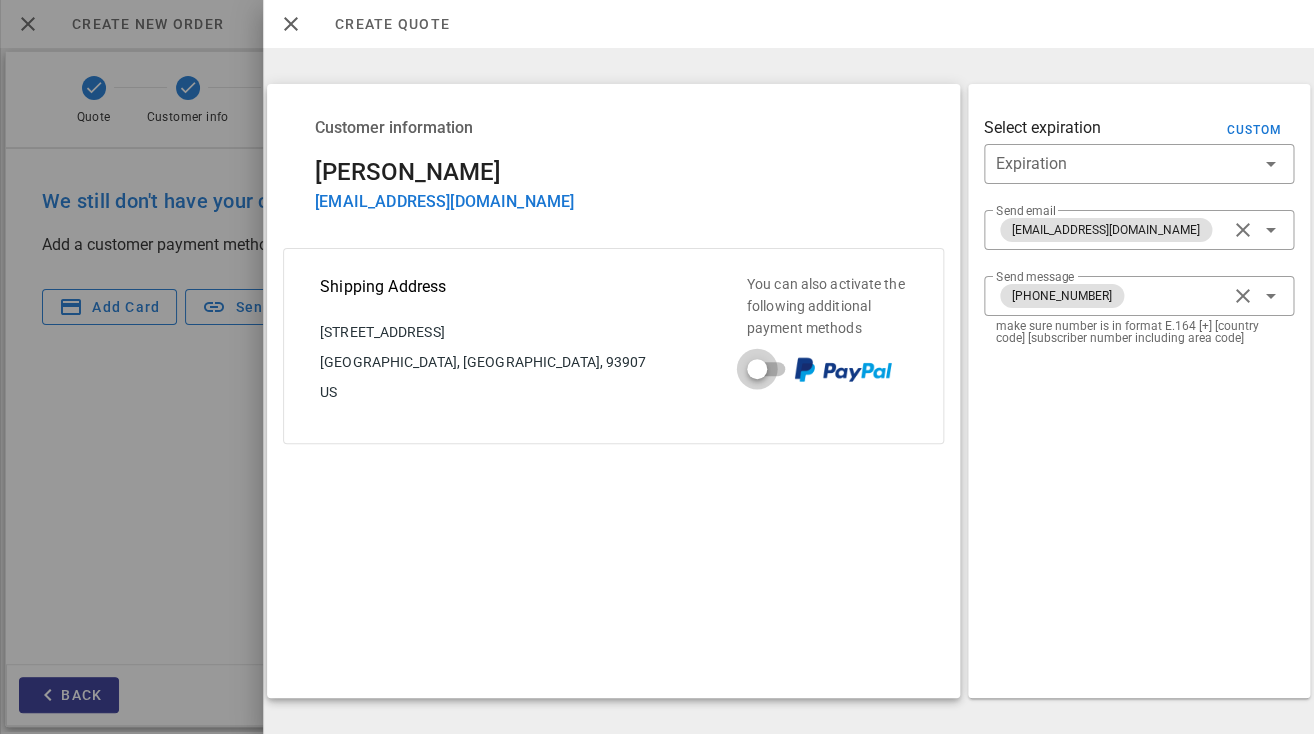 click at bounding box center [757, 369] 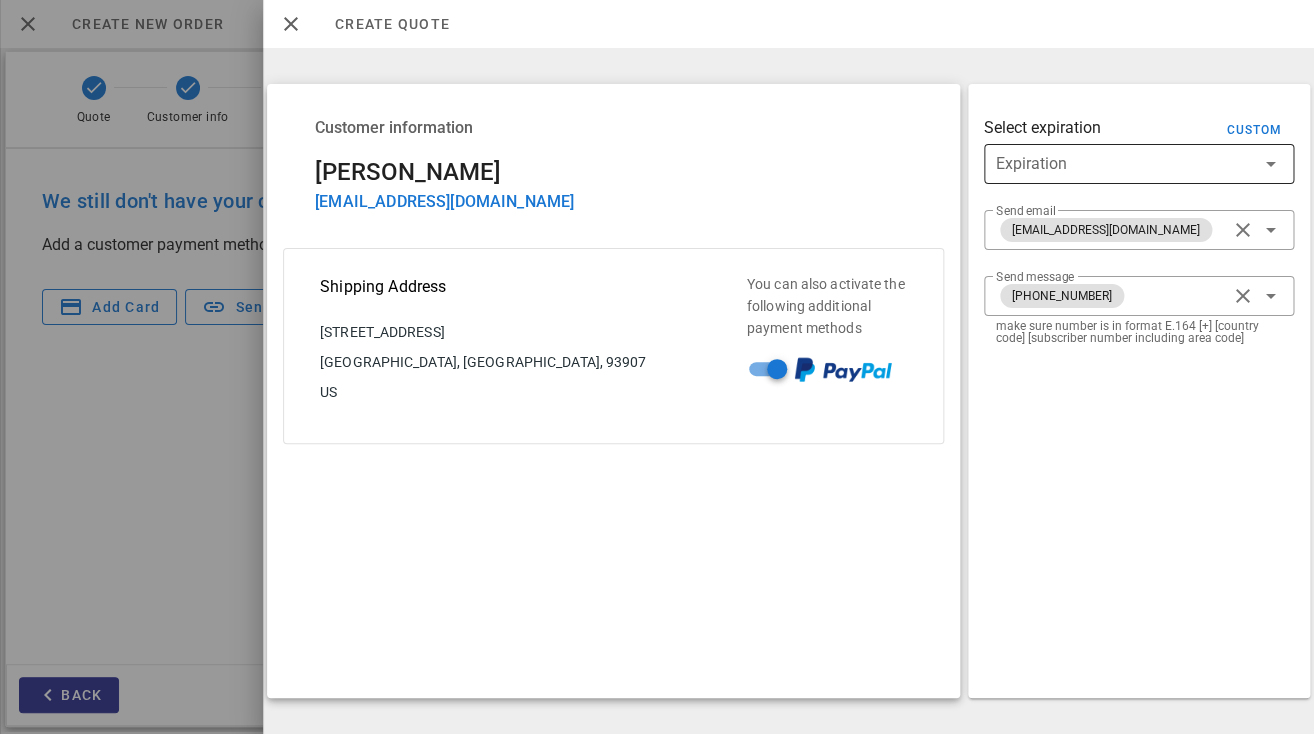 click at bounding box center (1125, 164) 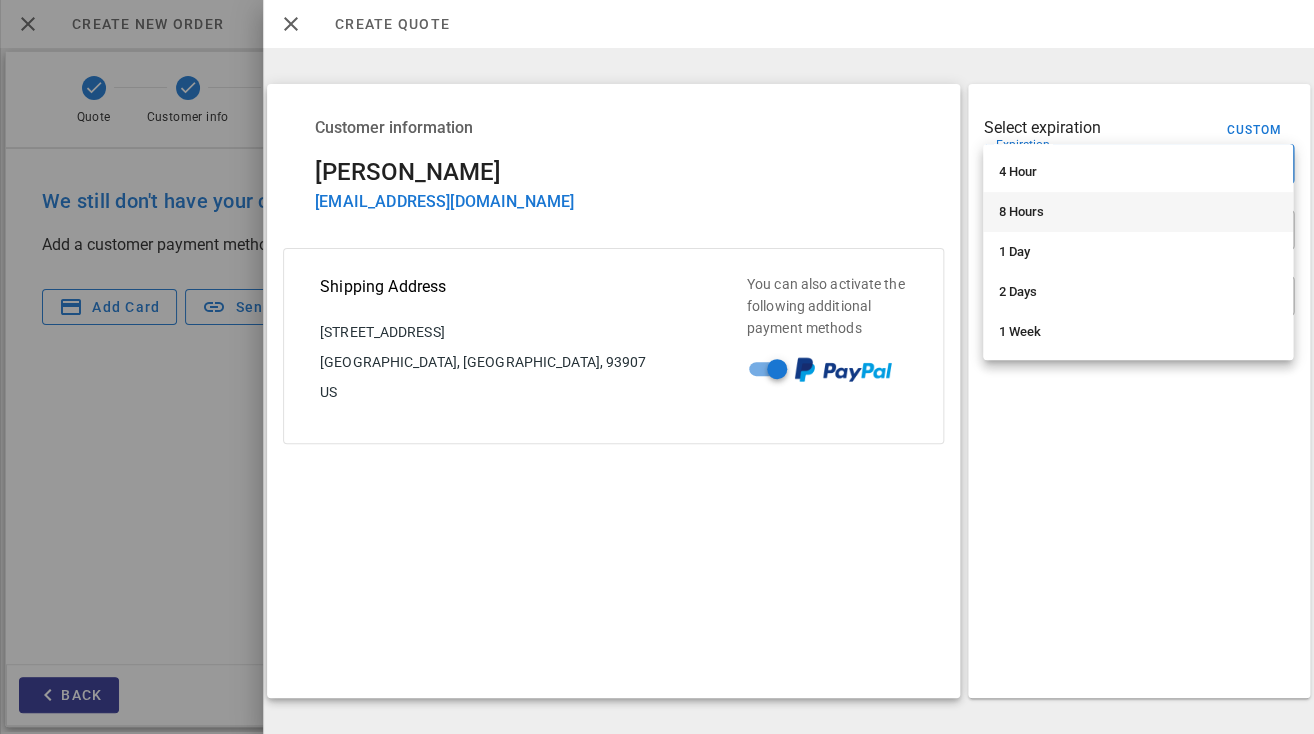 click on "8 Hours" at bounding box center (1138, 212) 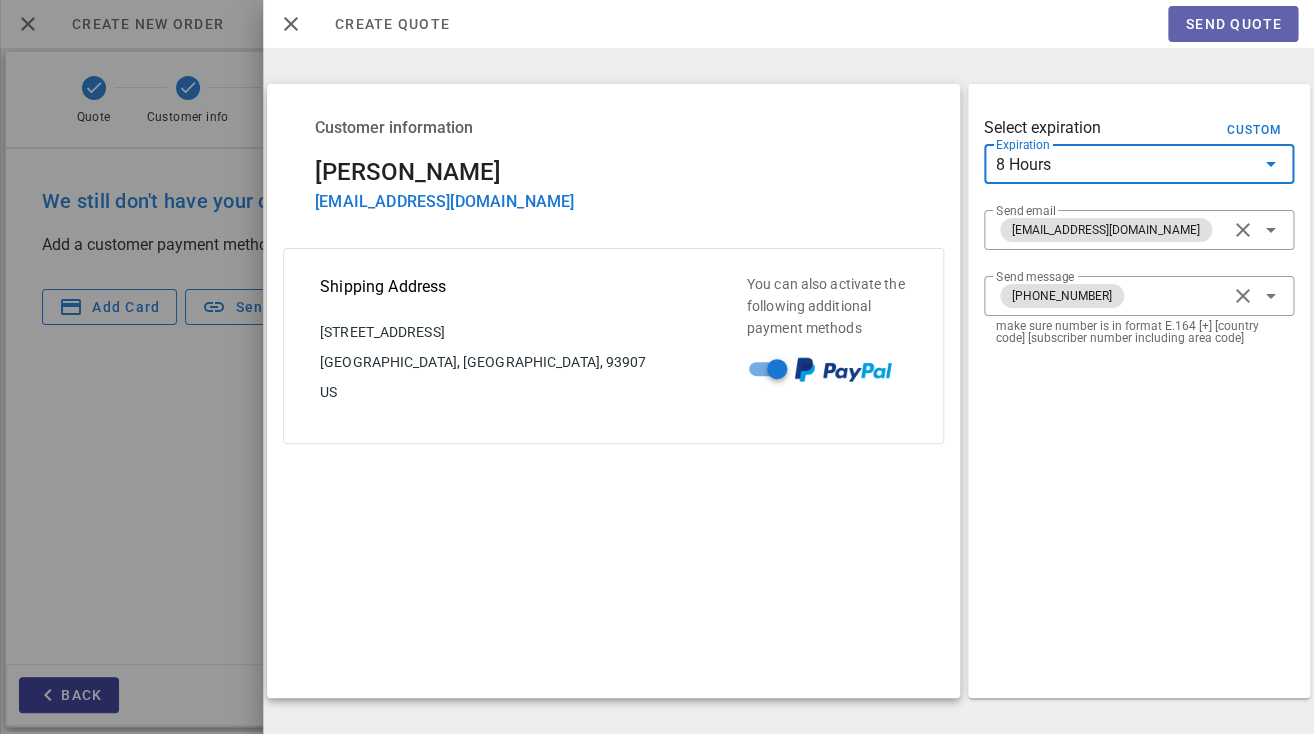 click on "Send quote" at bounding box center (1233, 24) 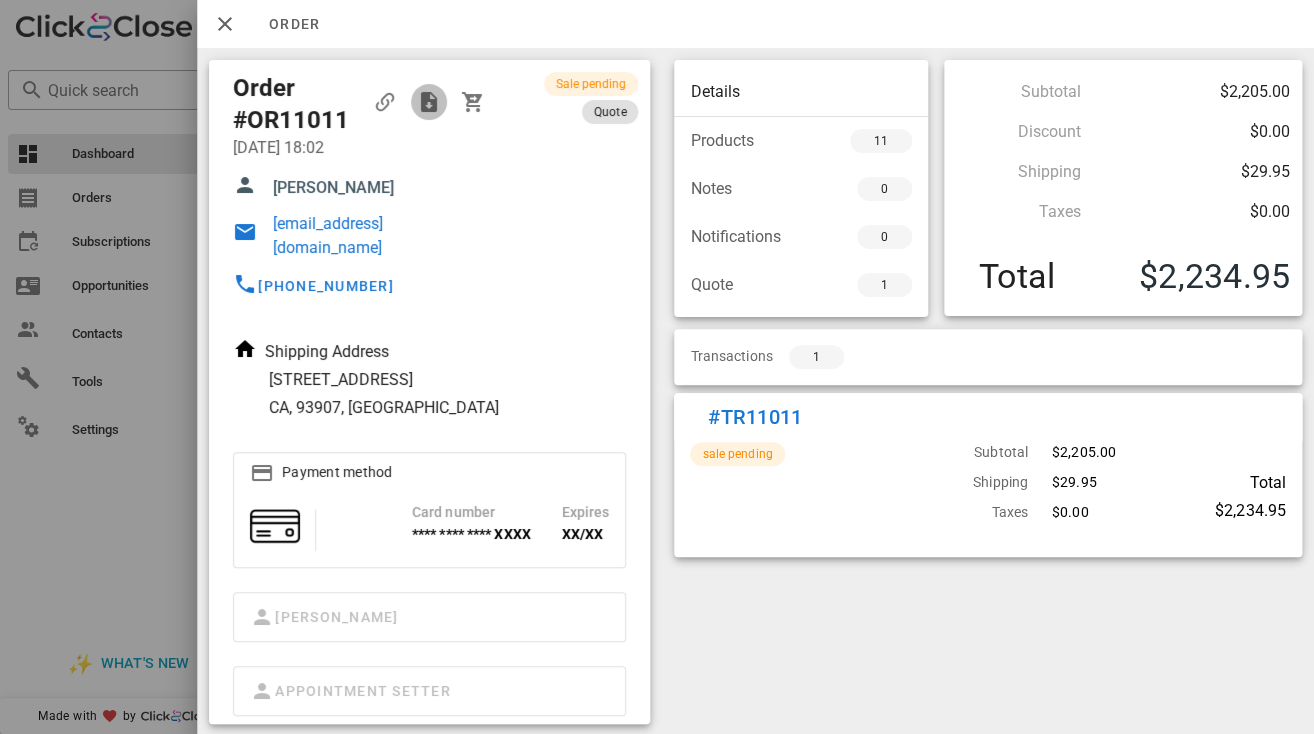 click at bounding box center [429, 102] 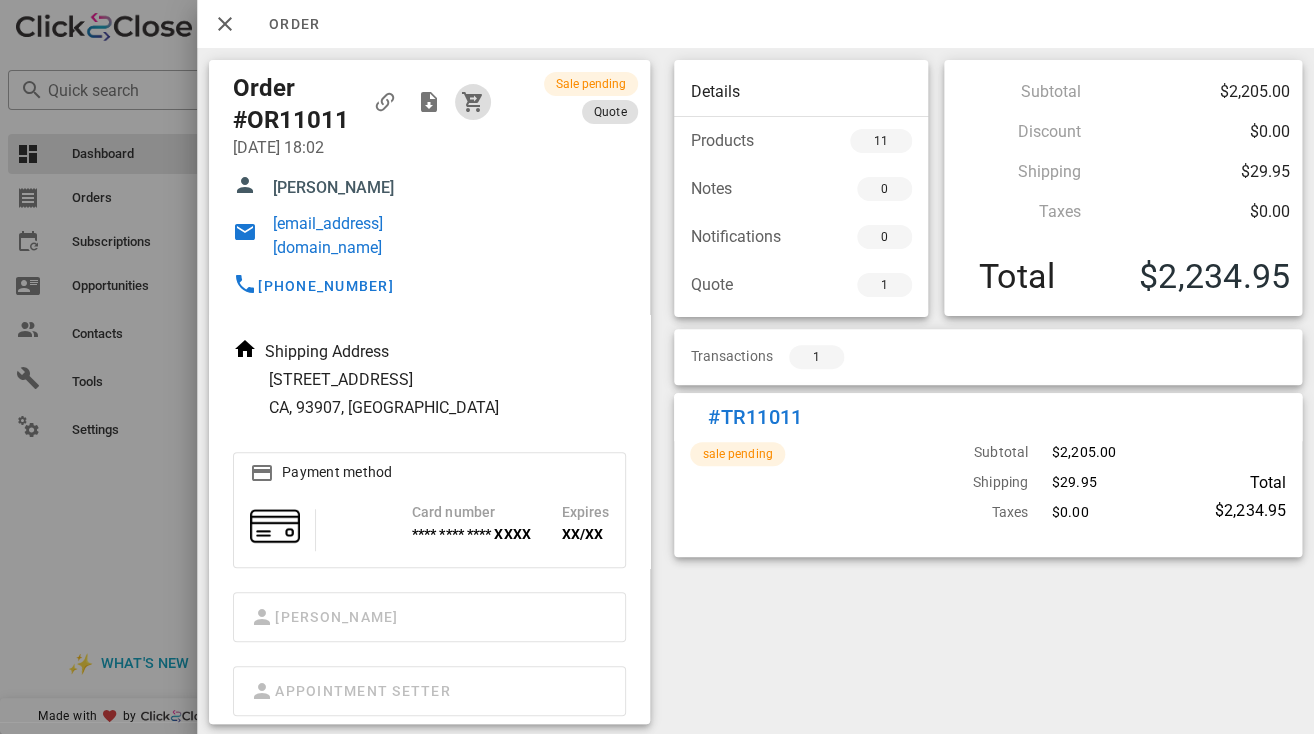 click at bounding box center [473, 102] 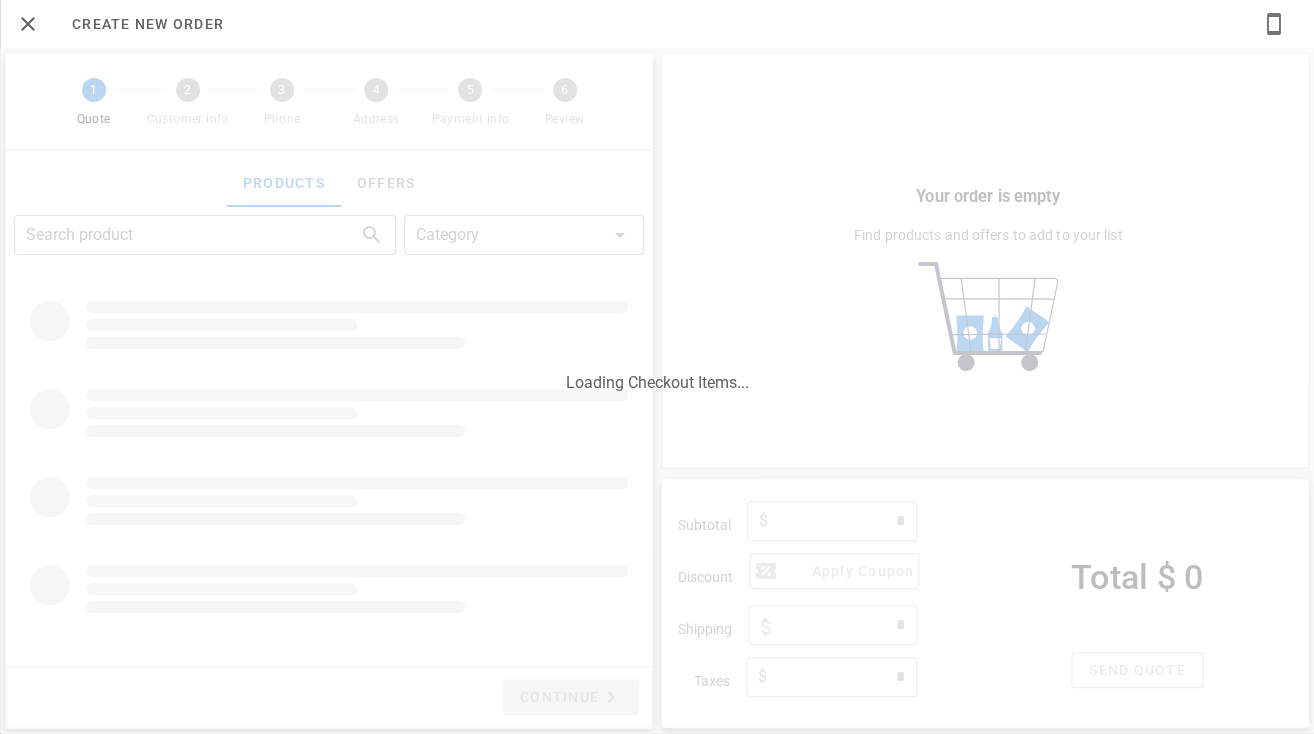 type on "**********" 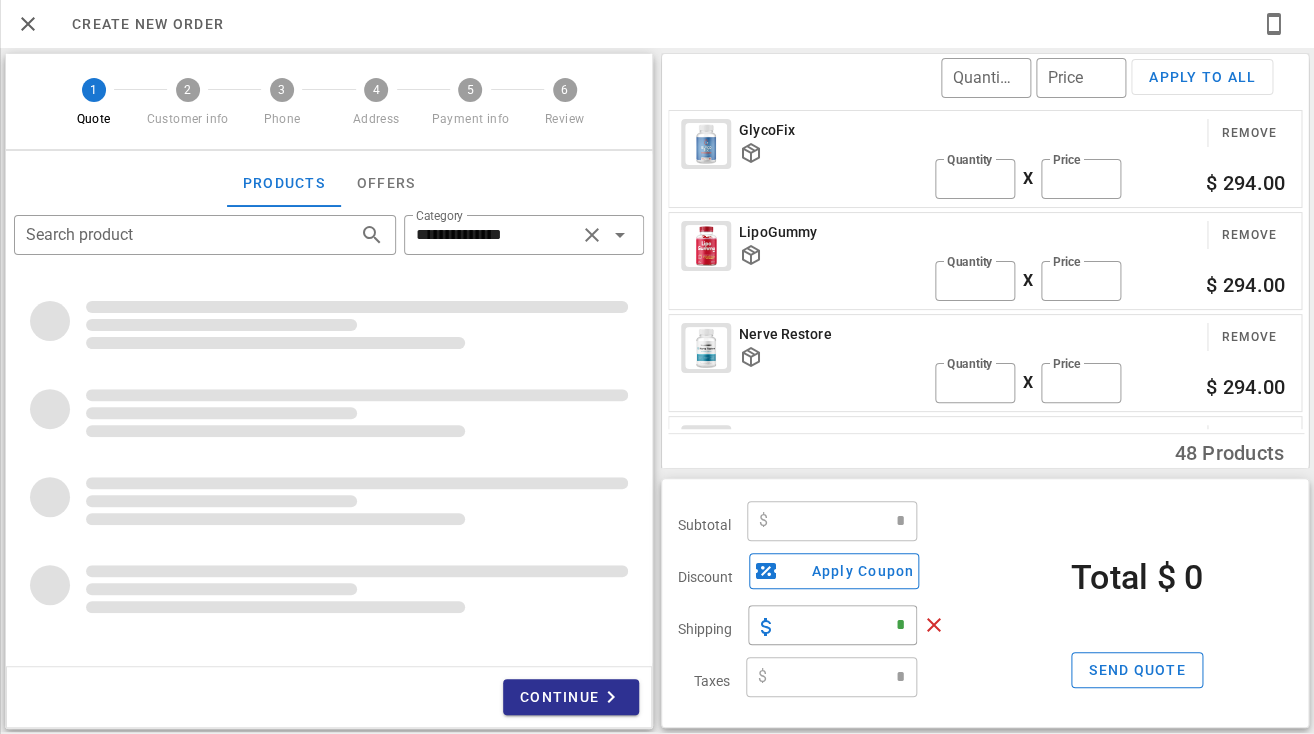 type on "*****" 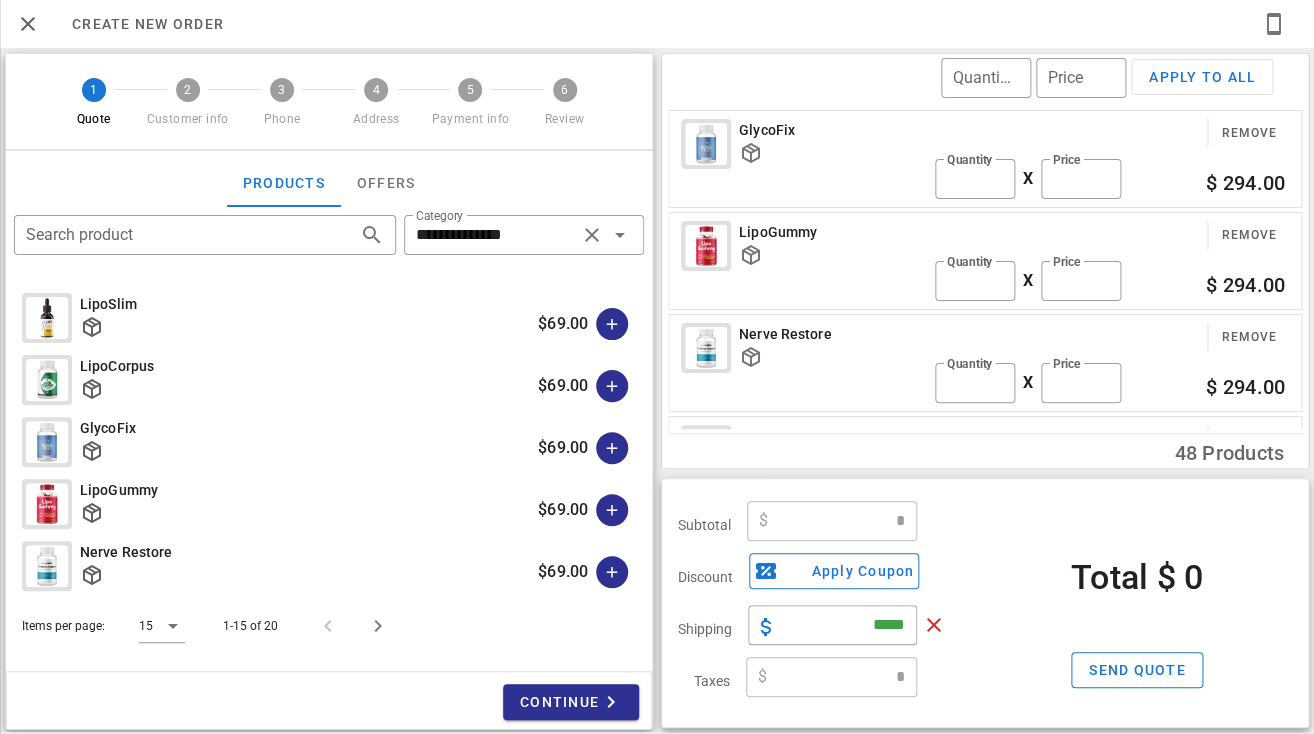 scroll, scrollTop: 460, scrollLeft: 0, axis: vertical 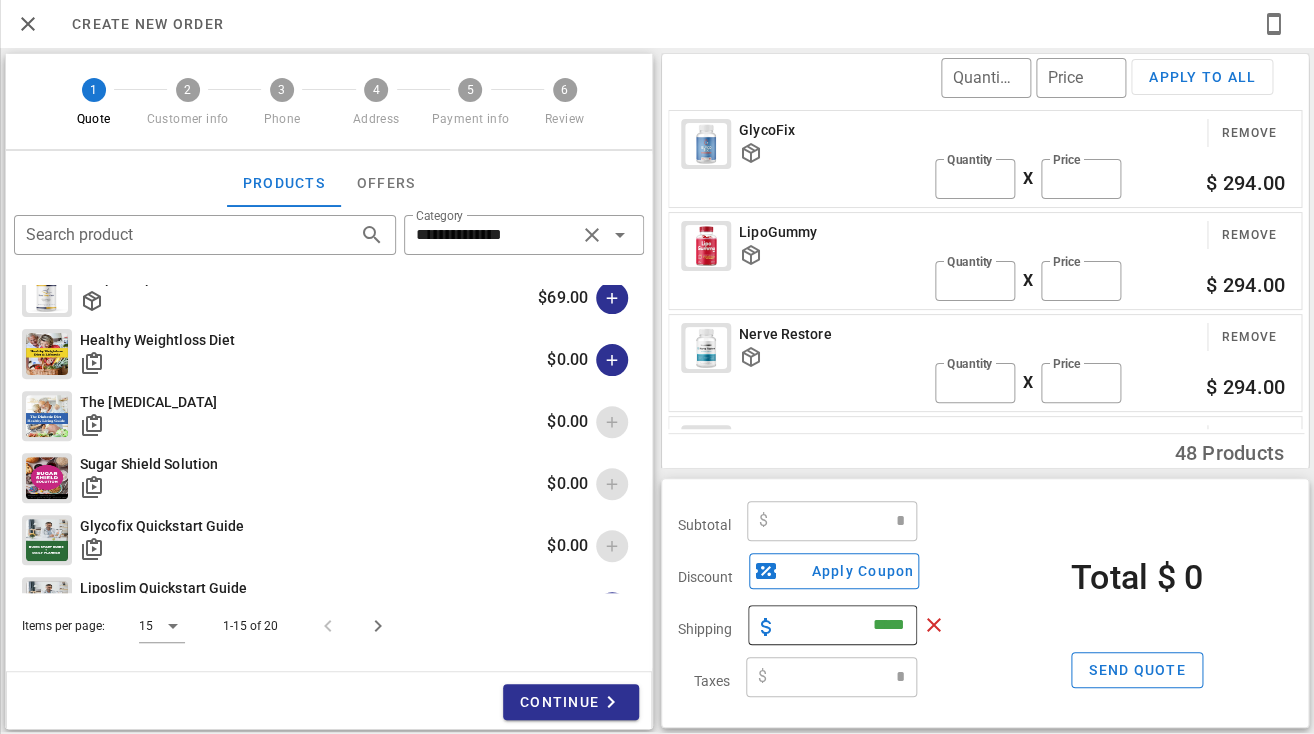 type on "*******" 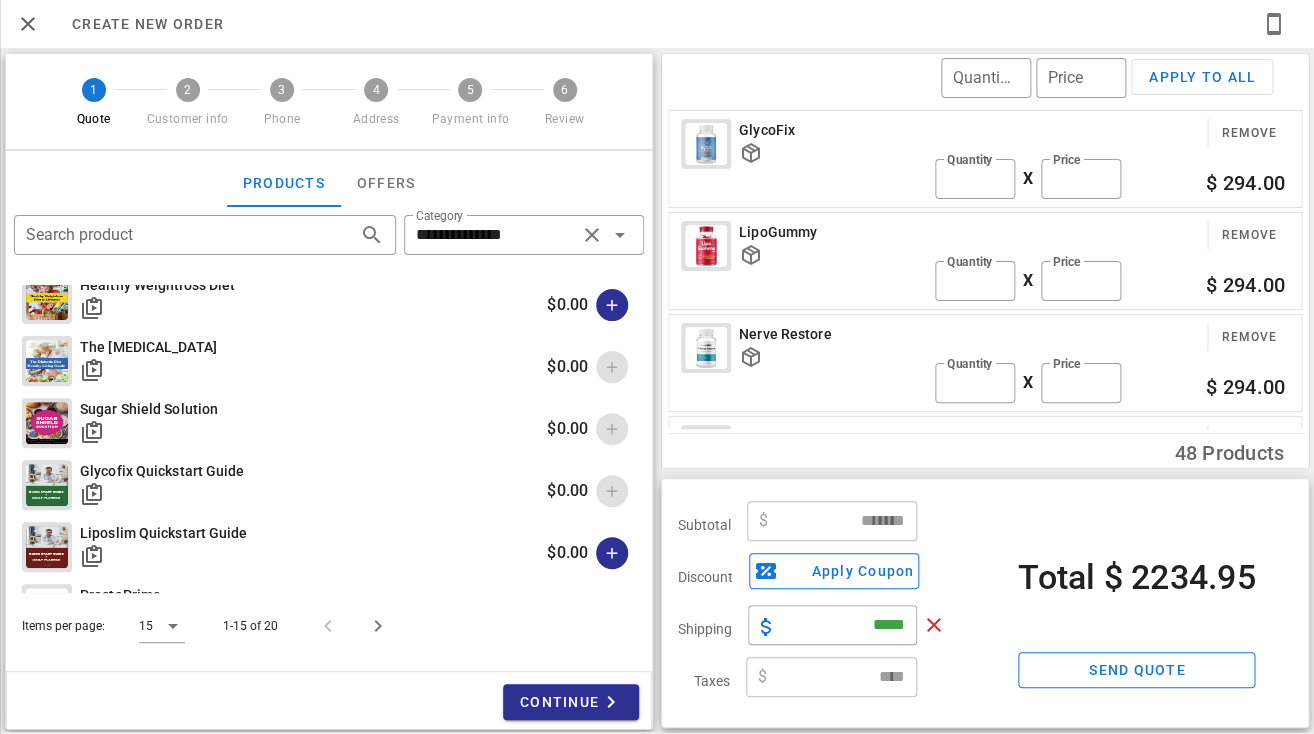 scroll, scrollTop: 456, scrollLeft: 0, axis: vertical 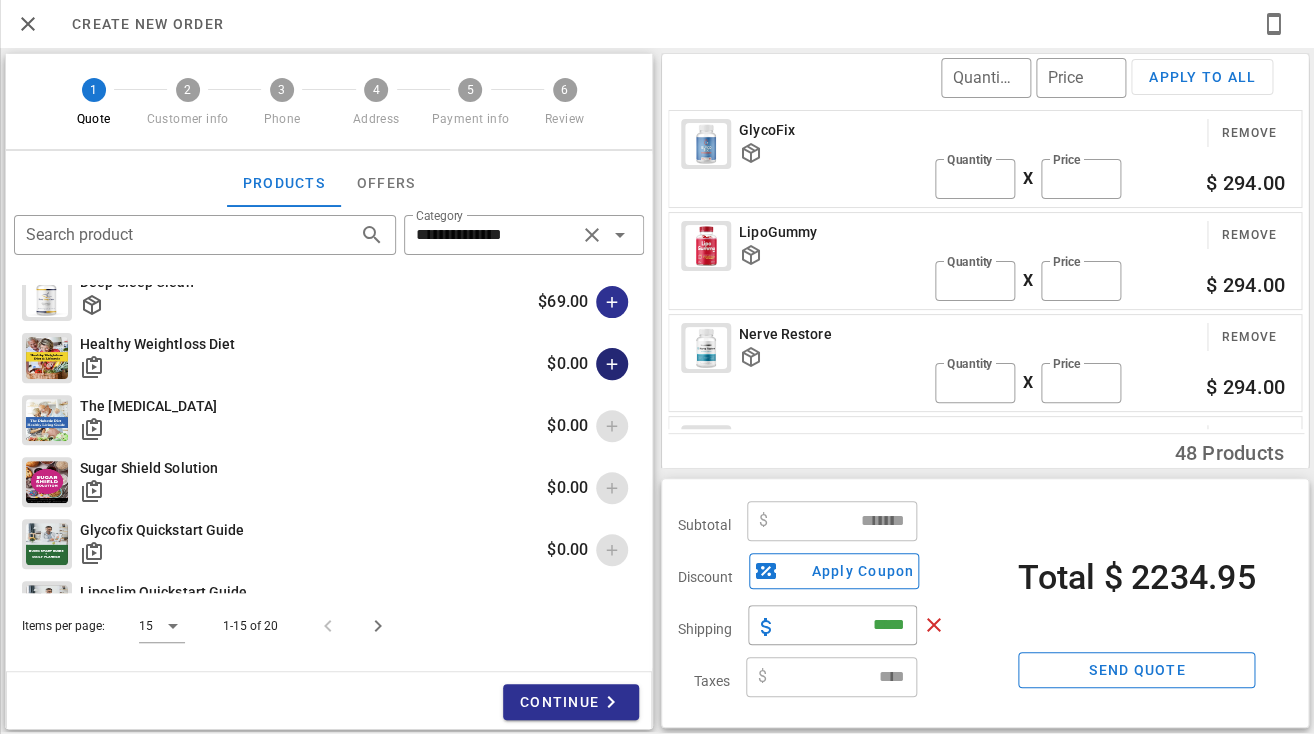 click at bounding box center (612, 364) 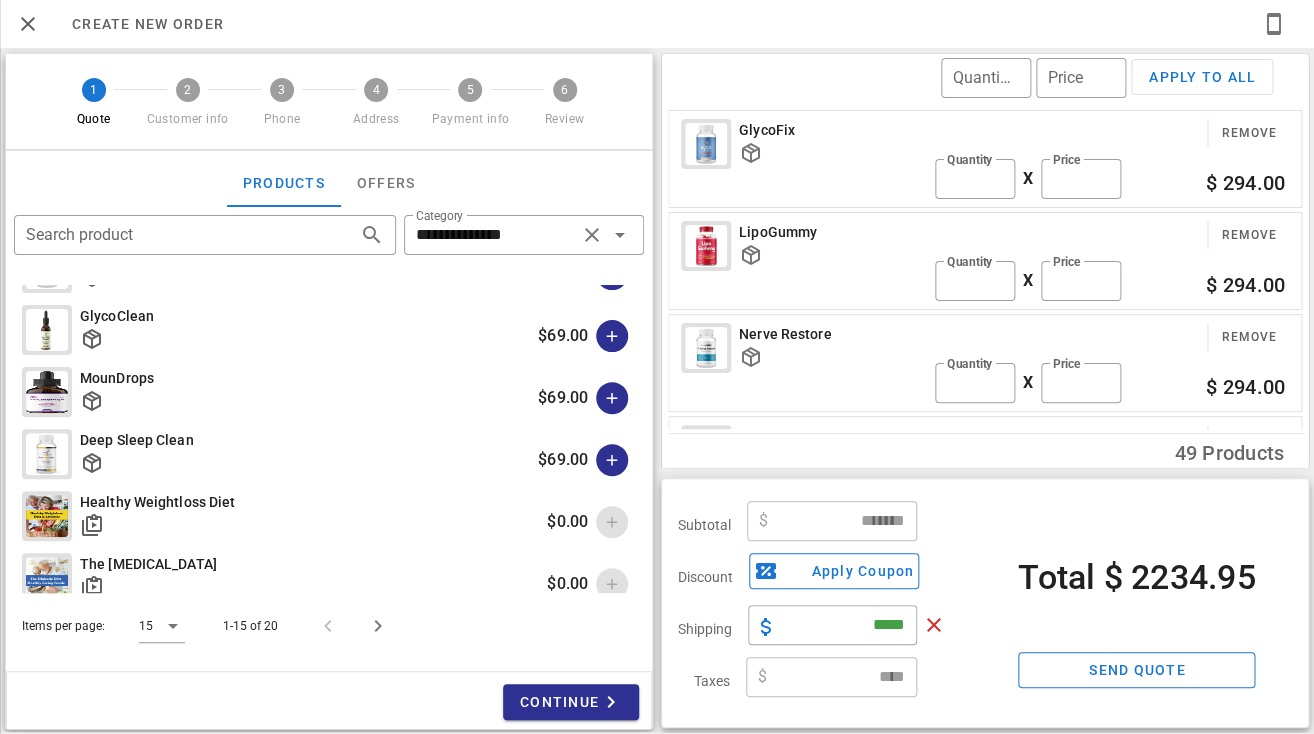 scroll, scrollTop: 331, scrollLeft: 0, axis: vertical 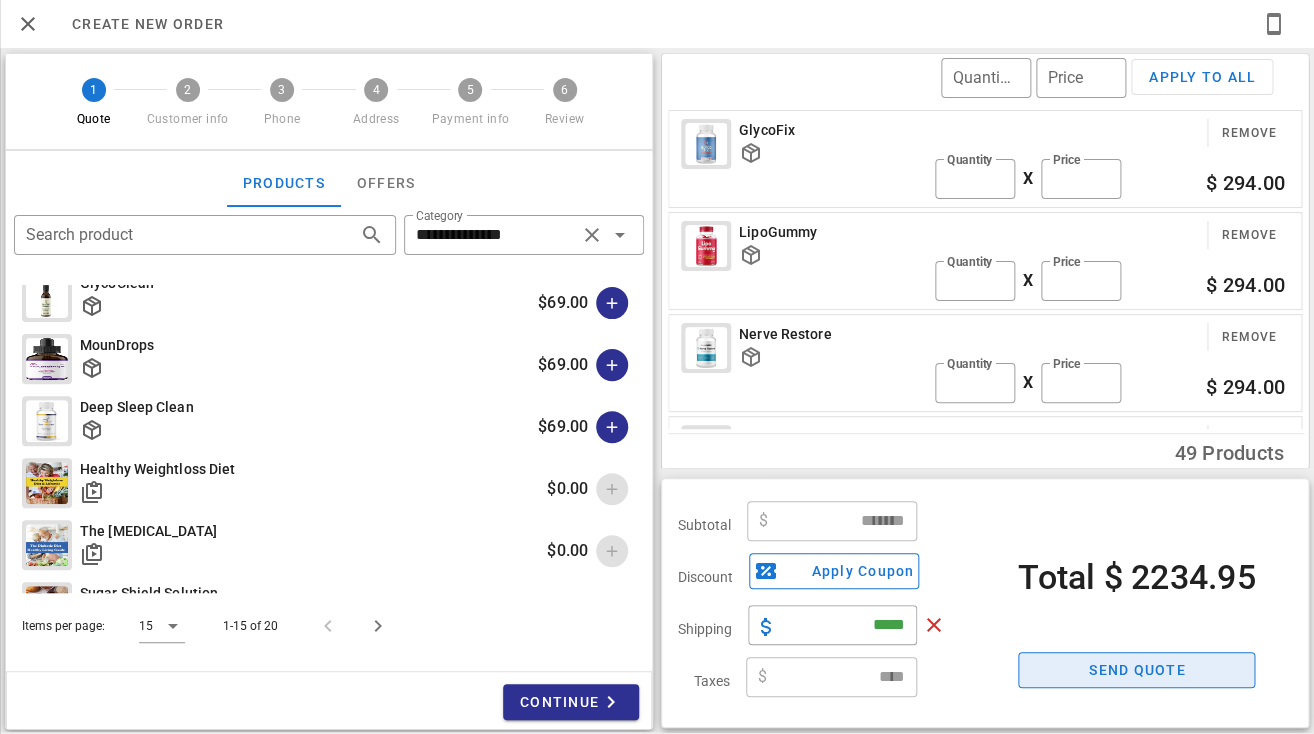 click on "Send quote" at bounding box center (1137, 670) 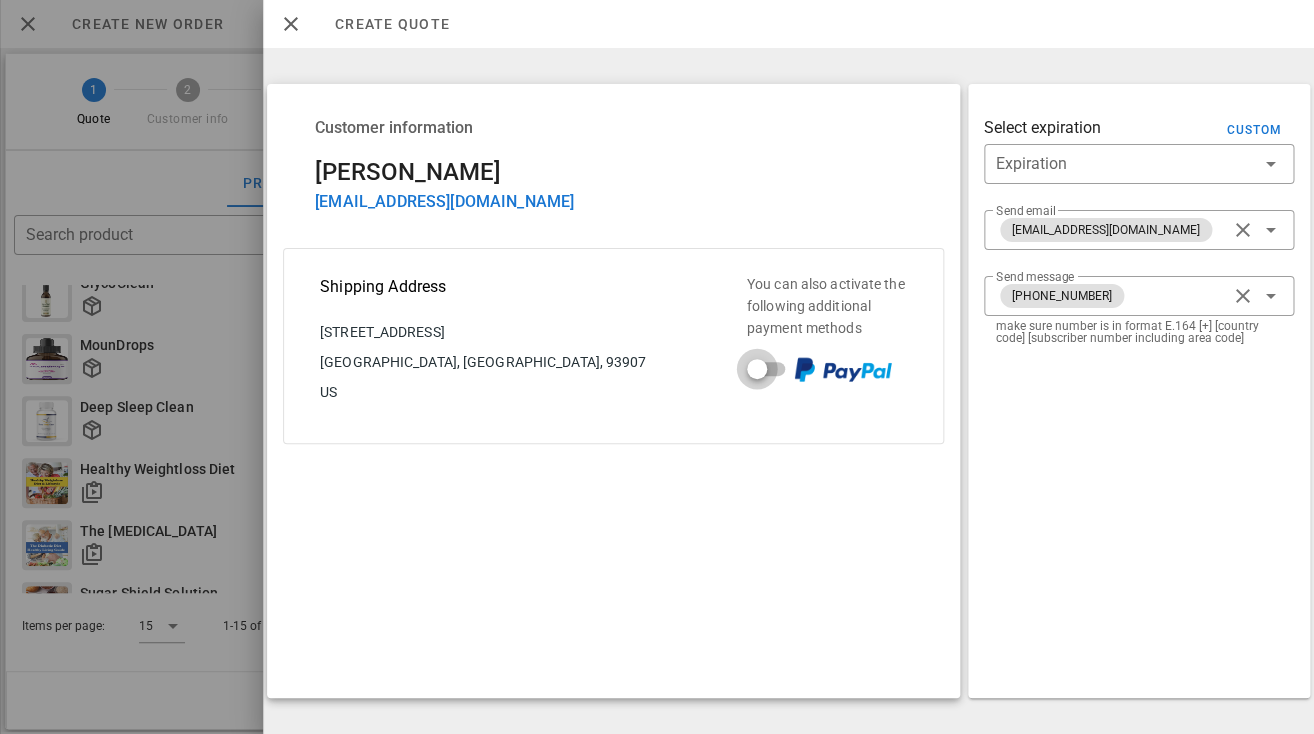 click at bounding box center [757, 369] 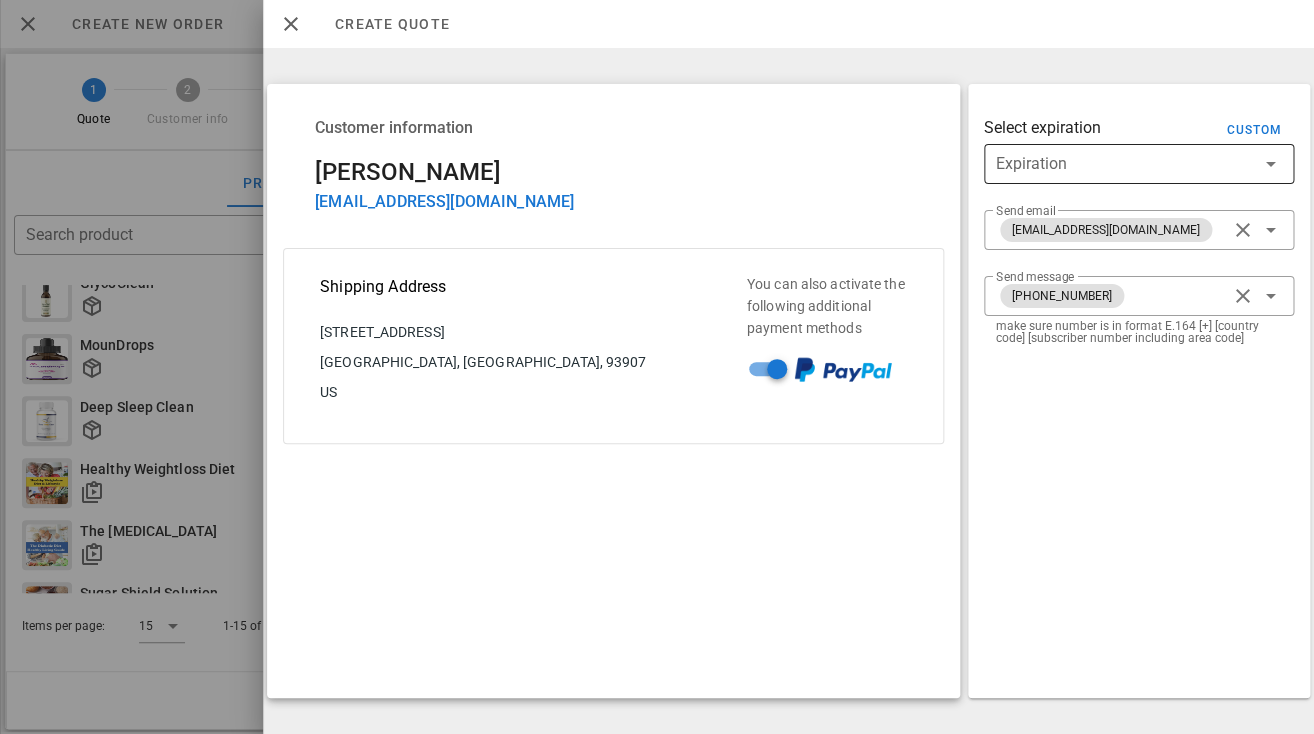 click at bounding box center [1125, 164] 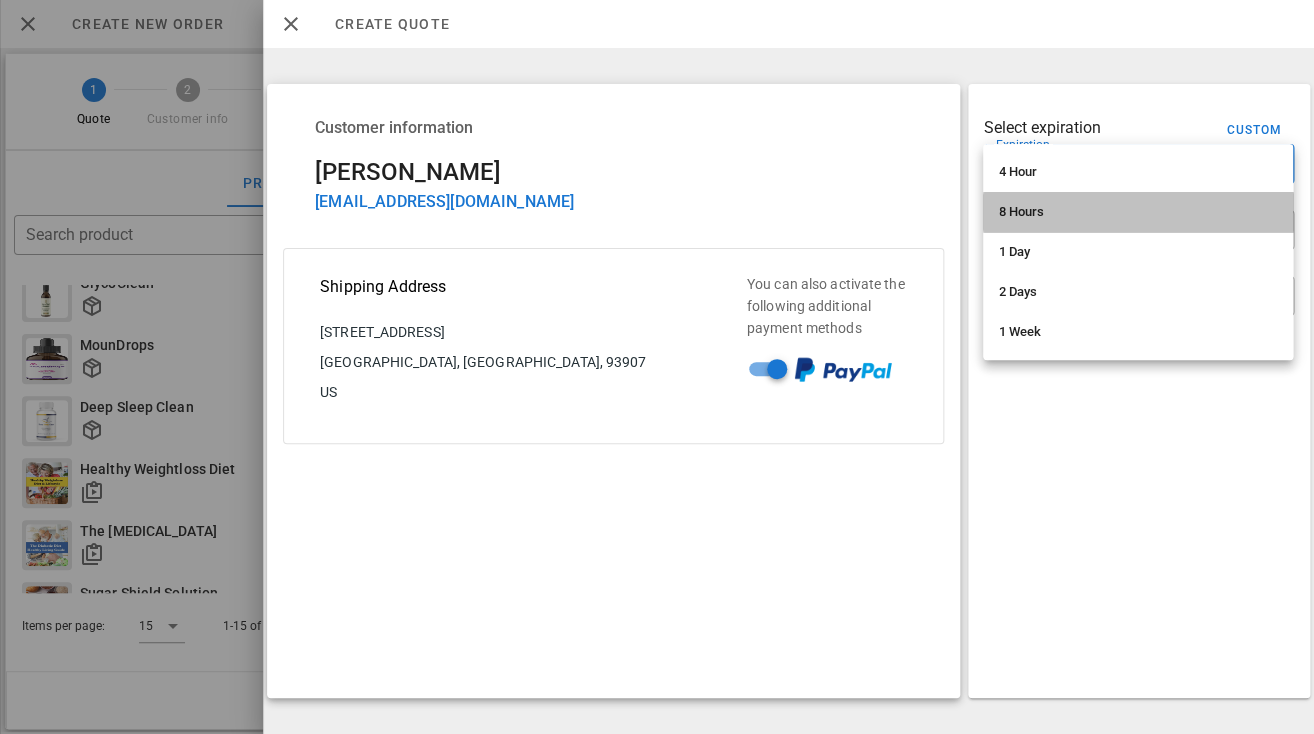 click on "8 Hours" at bounding box center [1138, 212] 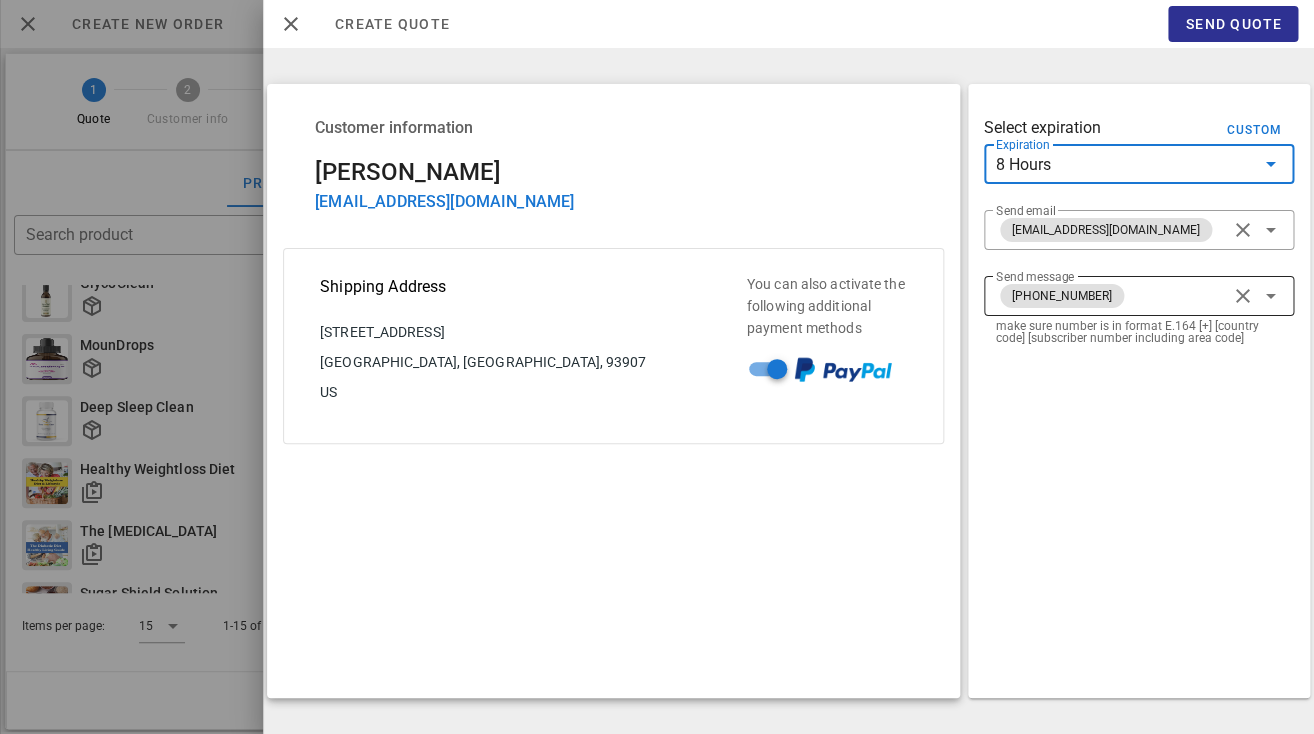 click on "[PHONE_NUMBER]" at bounding box center (1111, 296) 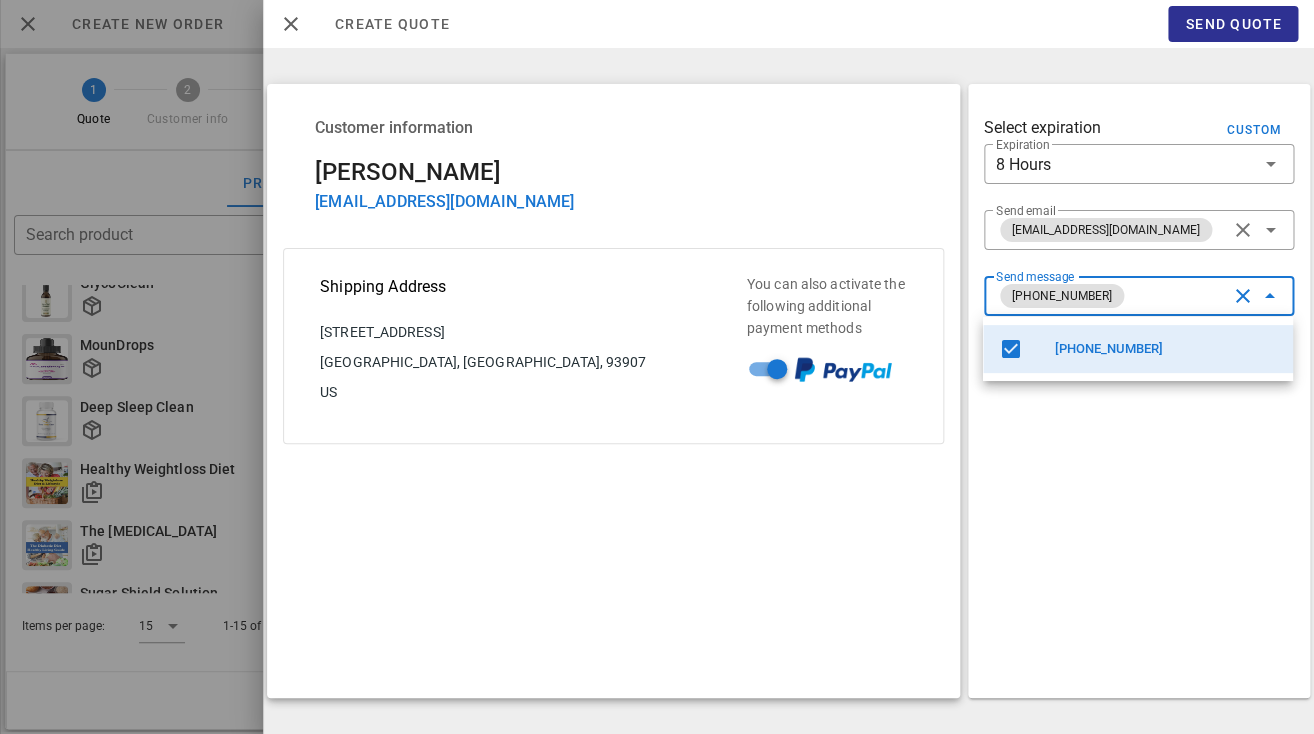 paste on "**********" 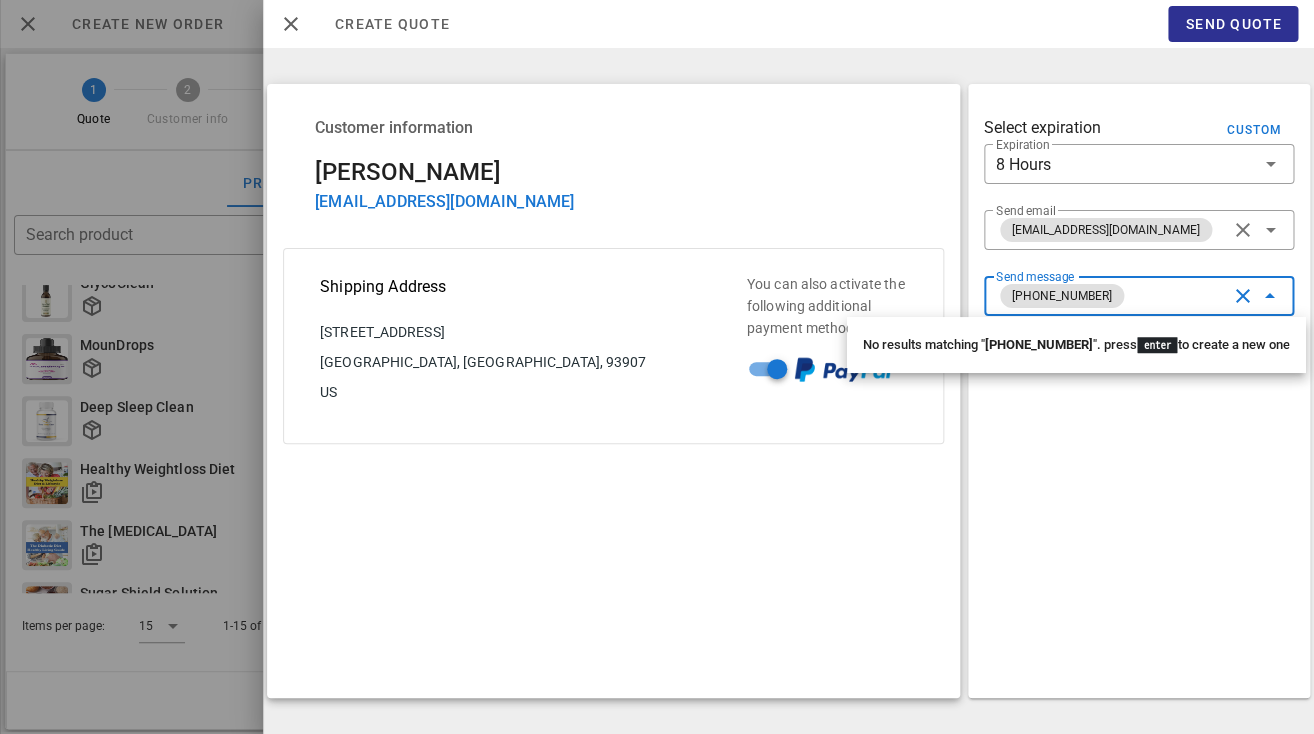 type on "**********" 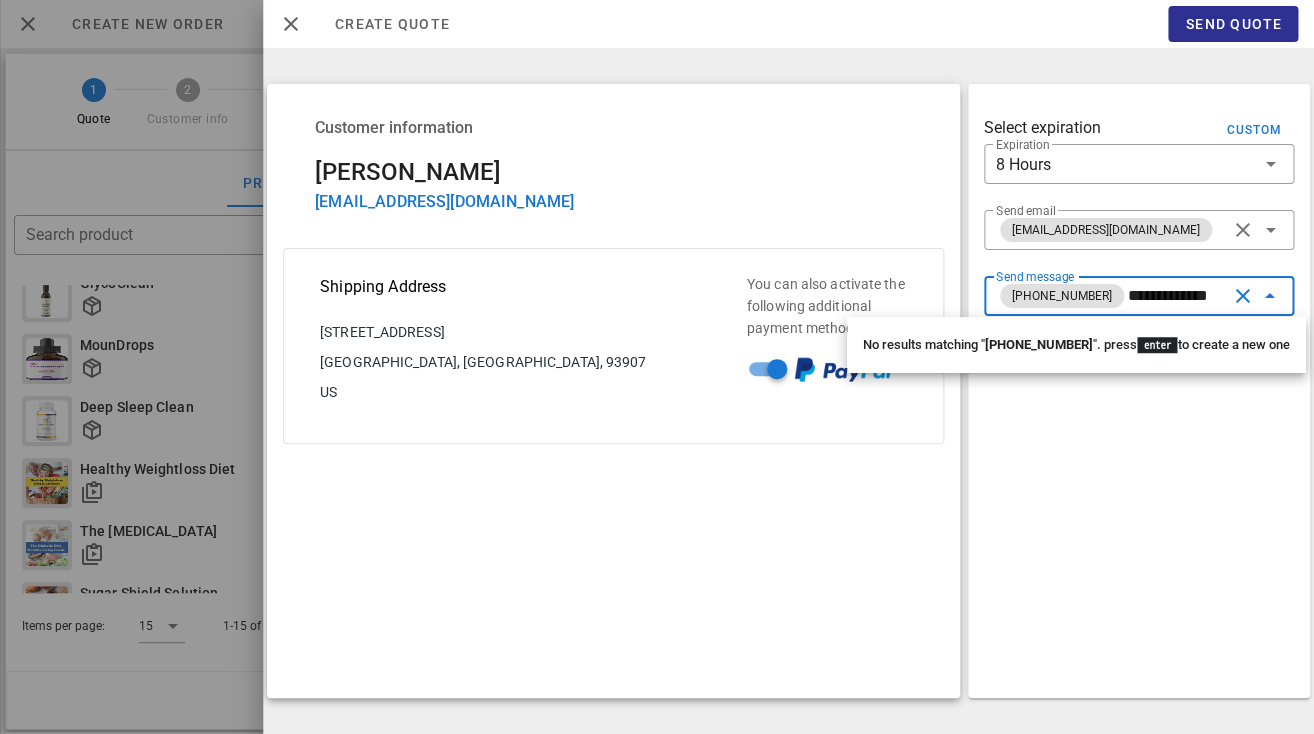 type 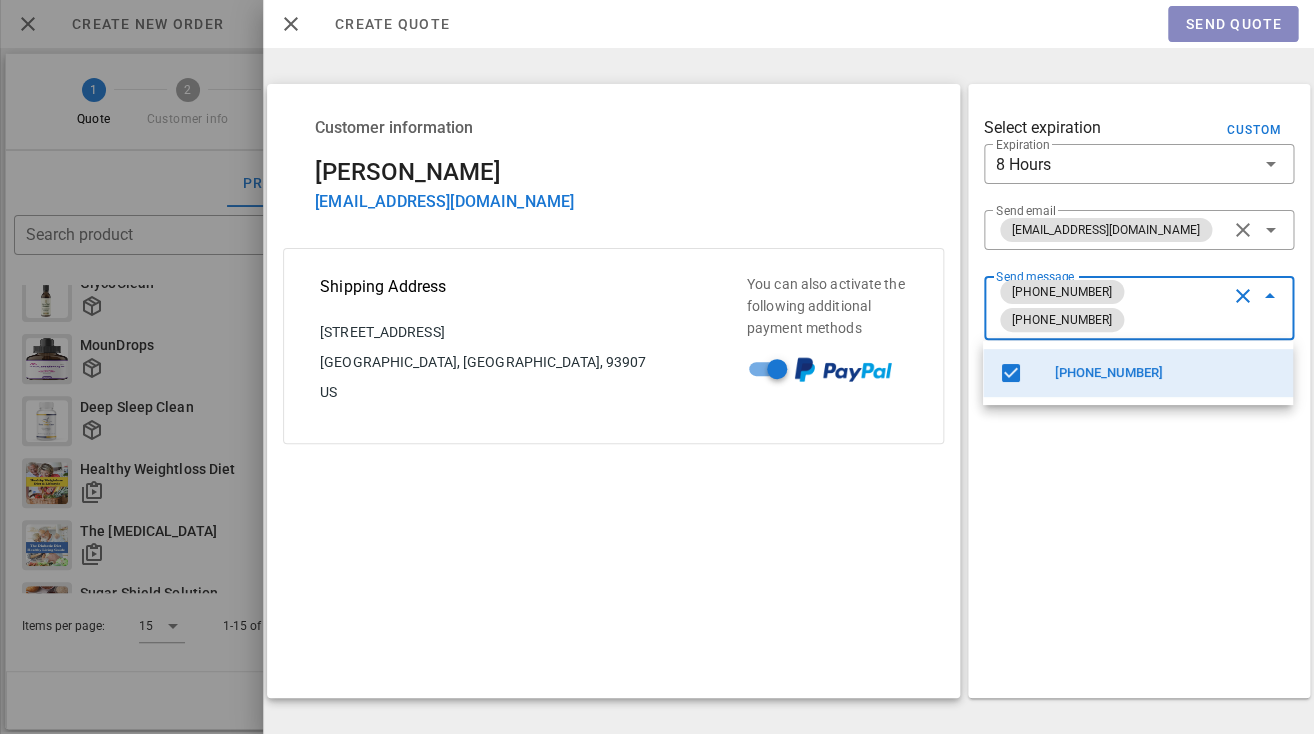 click on "Send quote" at bounding box center (1233, 24) 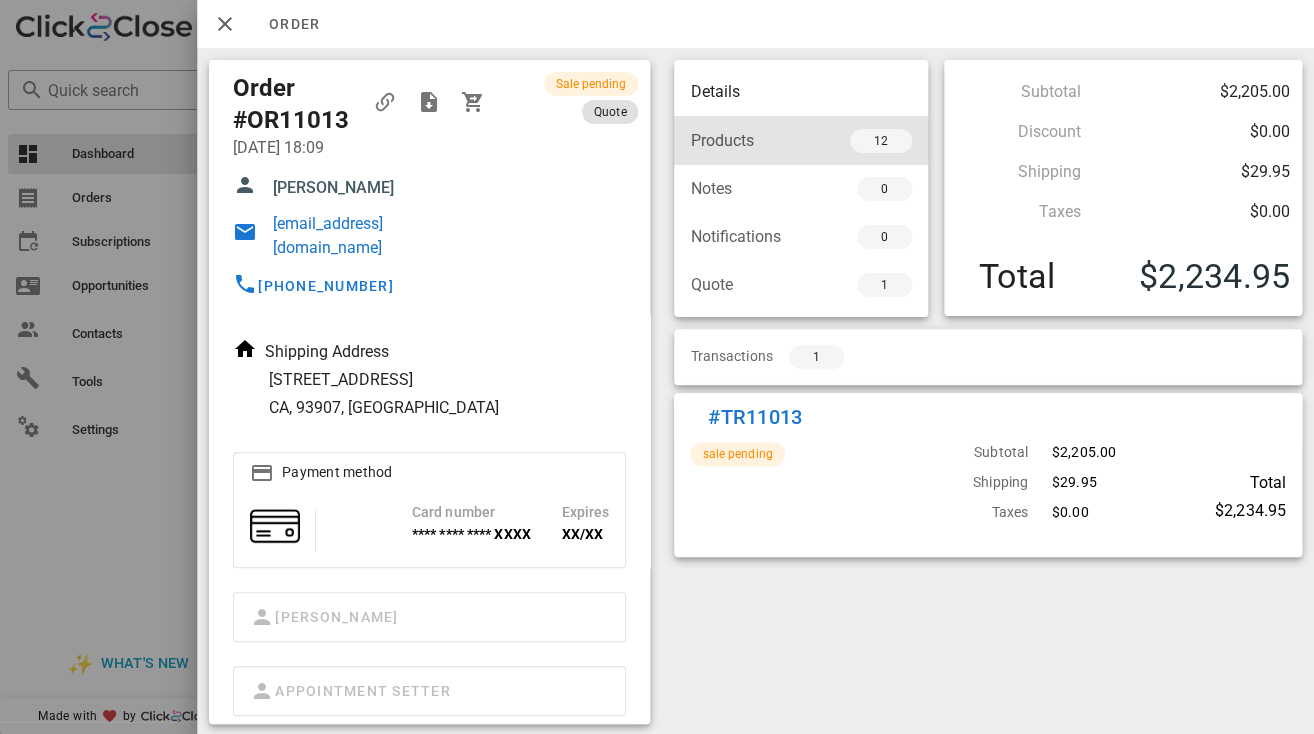 click on "Products" at bounding box center (745, 140) 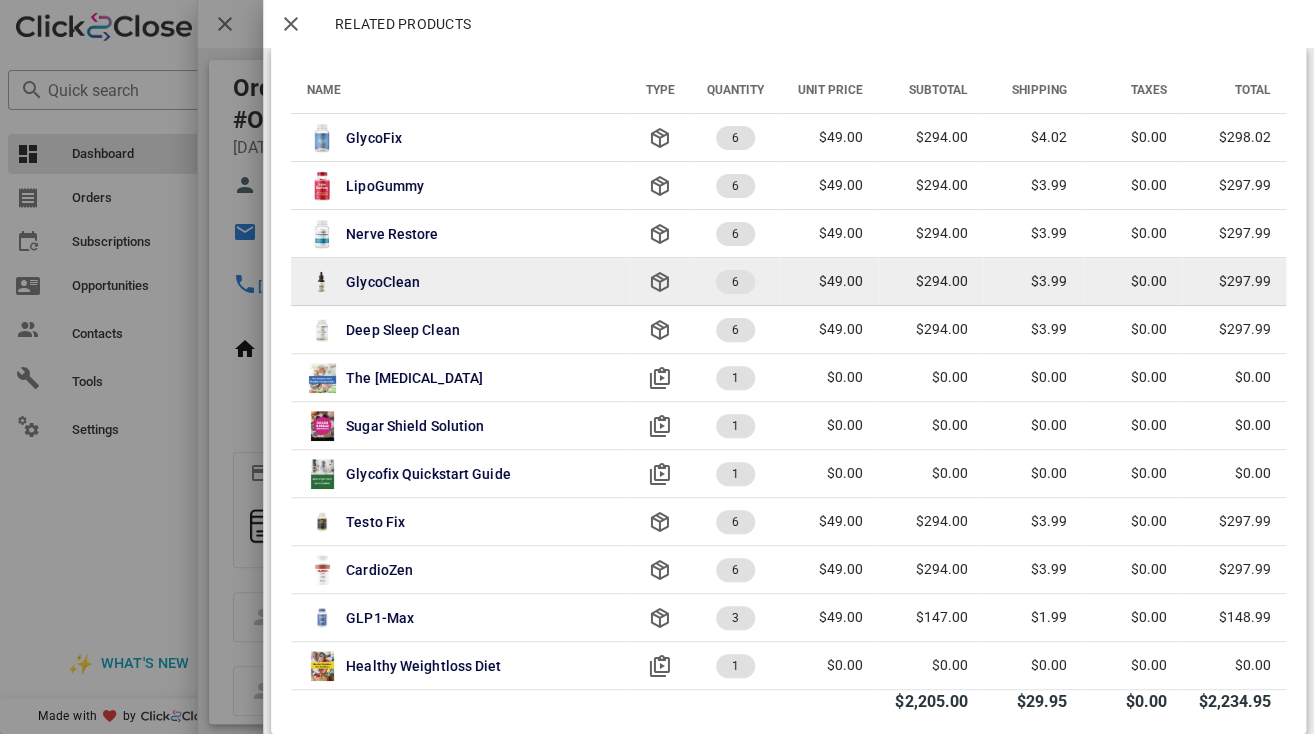 scroll, scrollTop: 15, scrollLeft: 0, axis: vertical 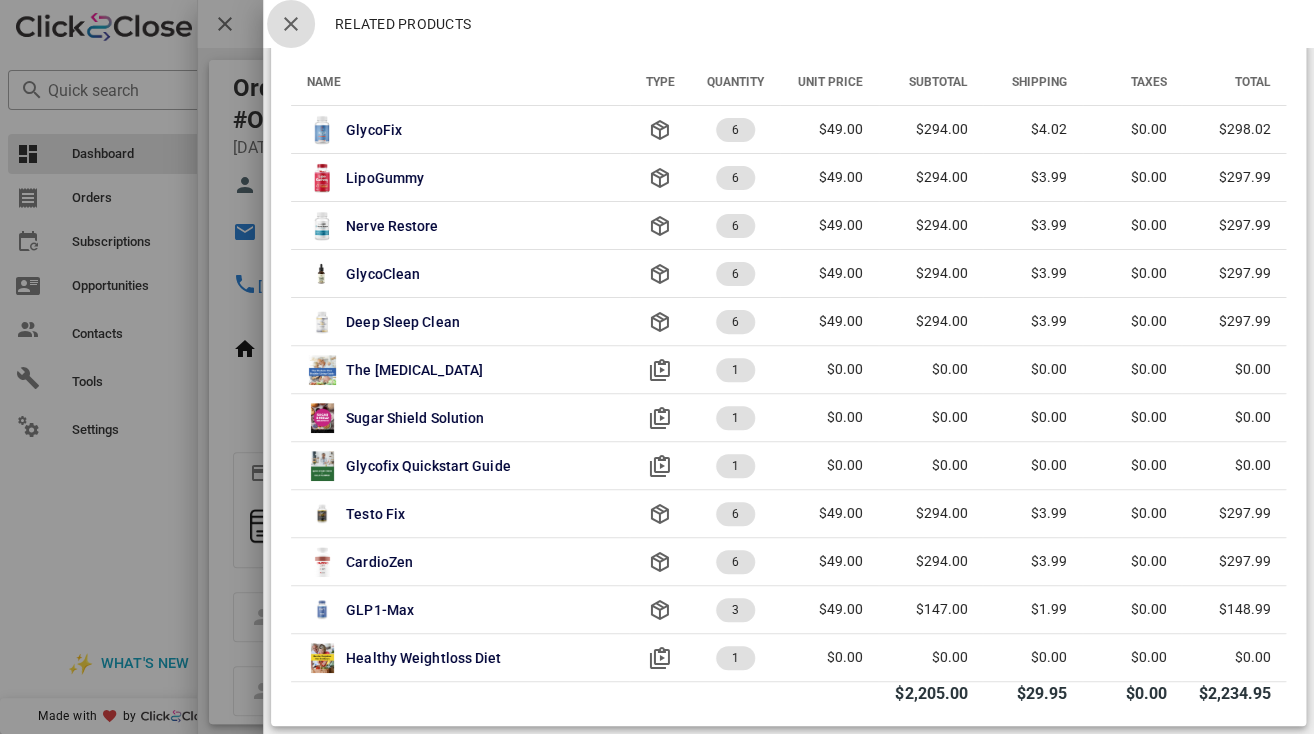 click at bounding box center [291, 24] 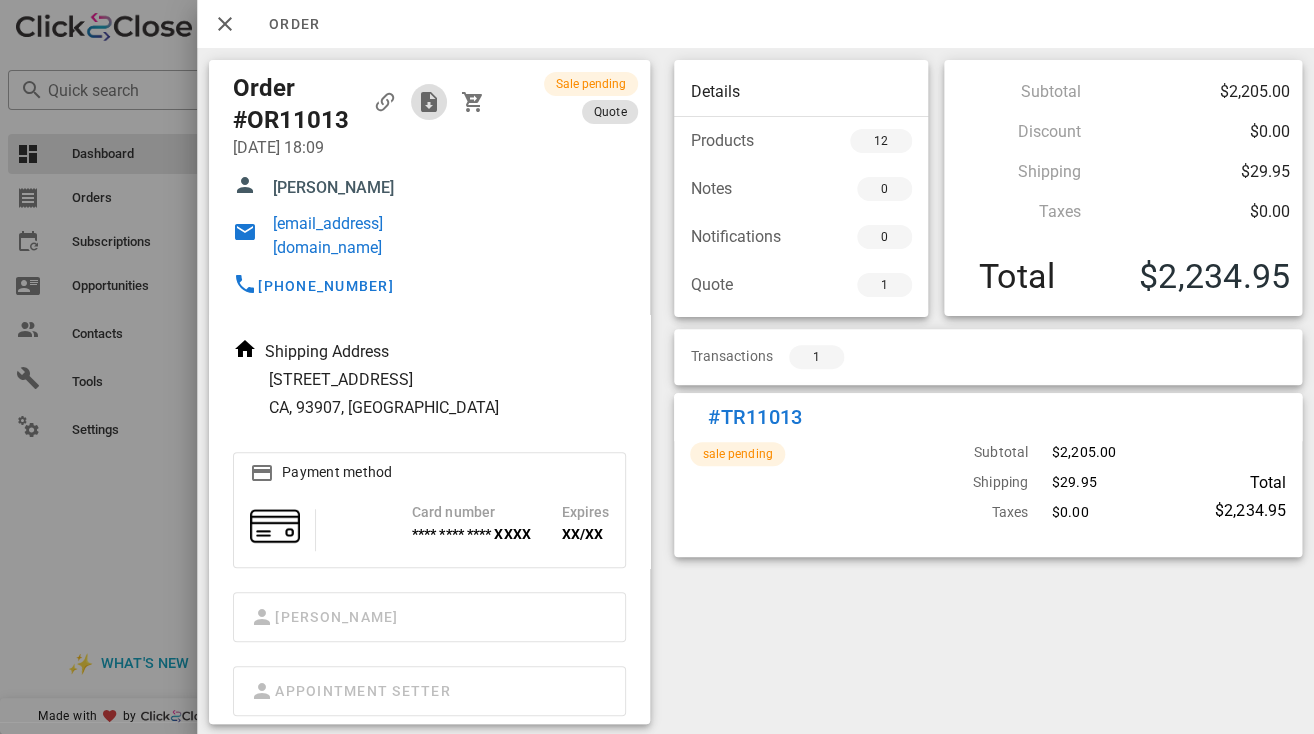 click at bounding box center [429, 102] 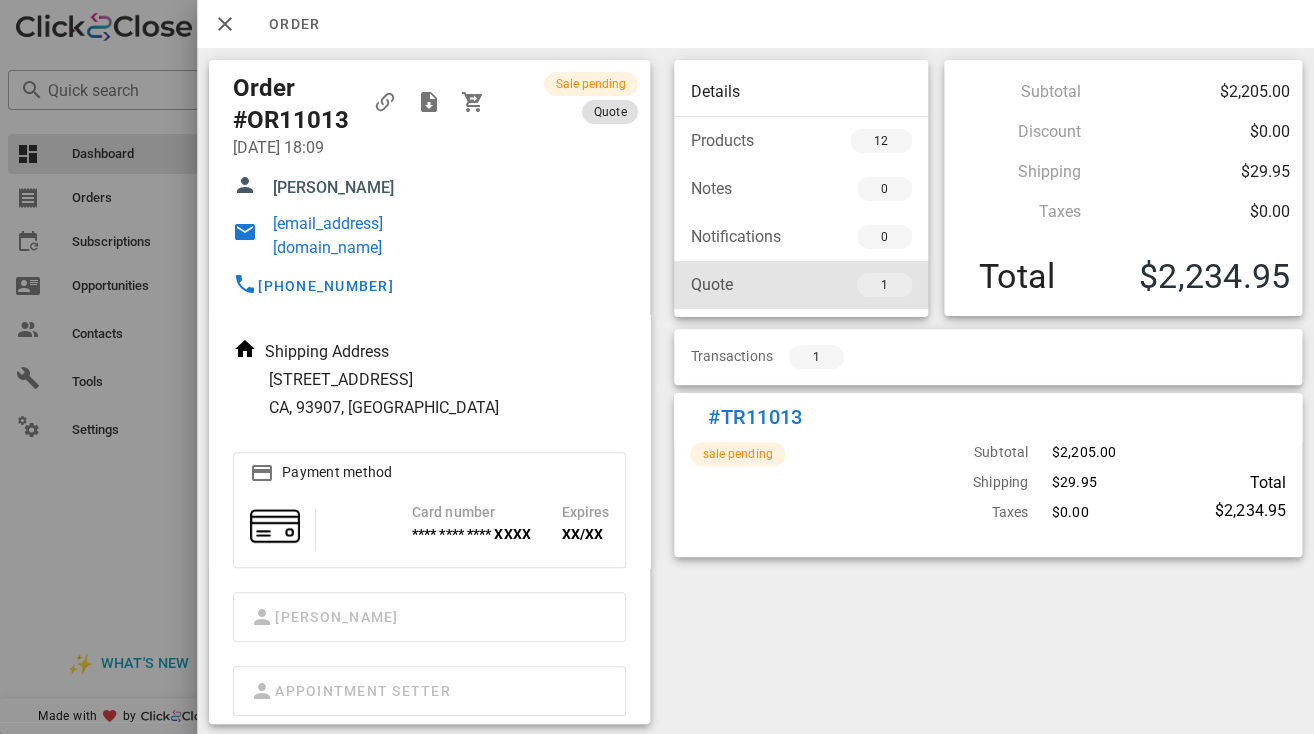 click on "1" at bounding box center [884, 285] 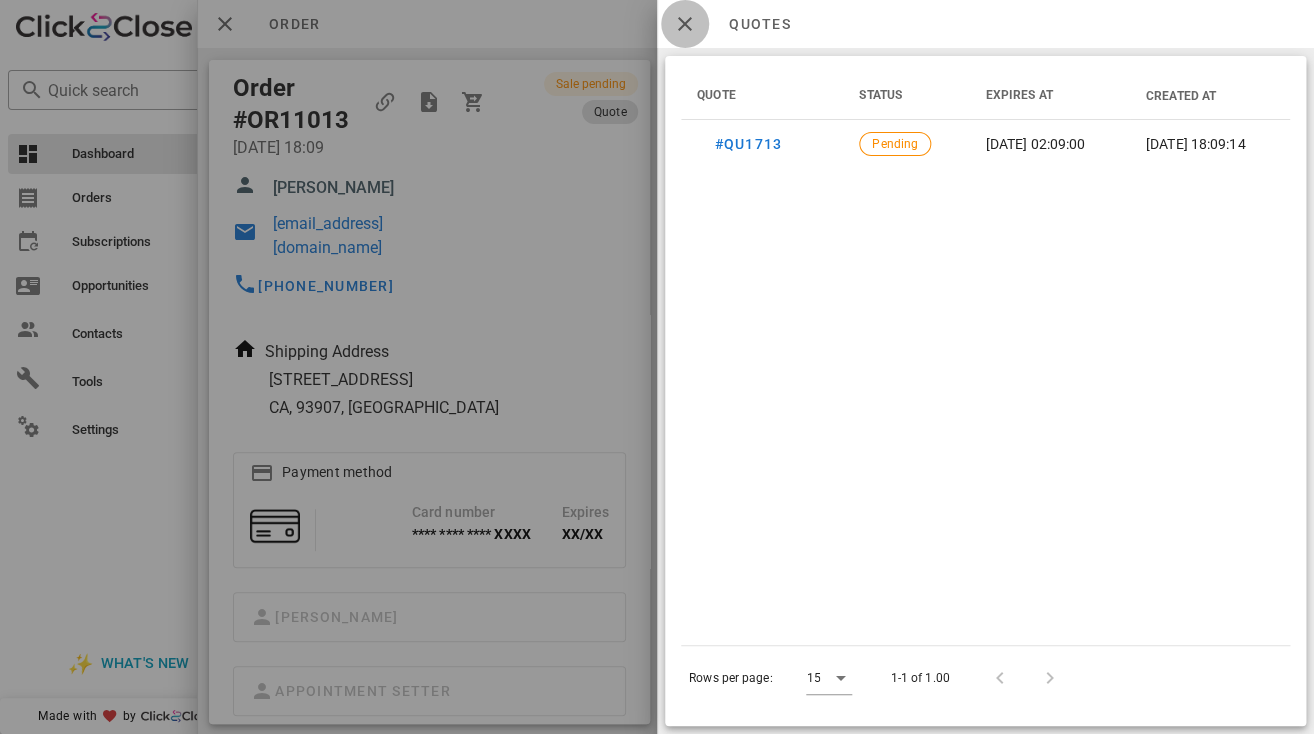 click at bounding box center (685, 24) 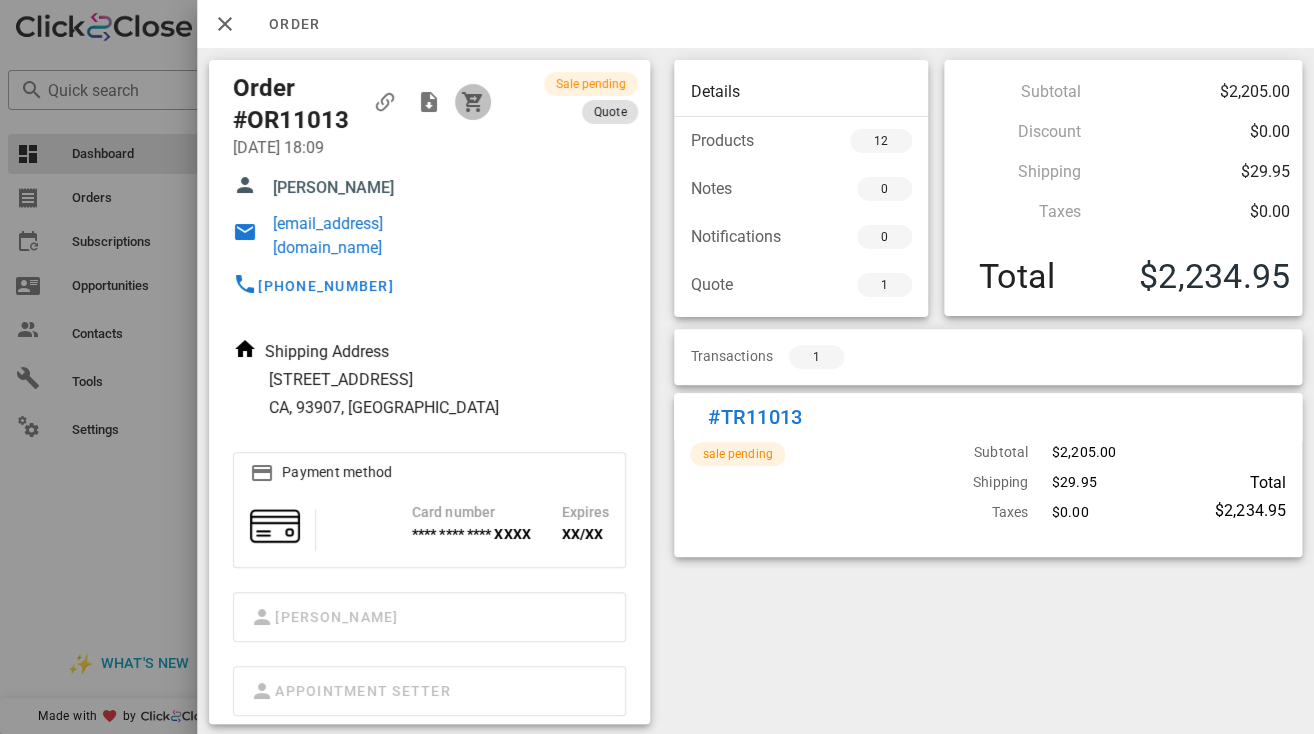 click at bounding box center (473, 102) 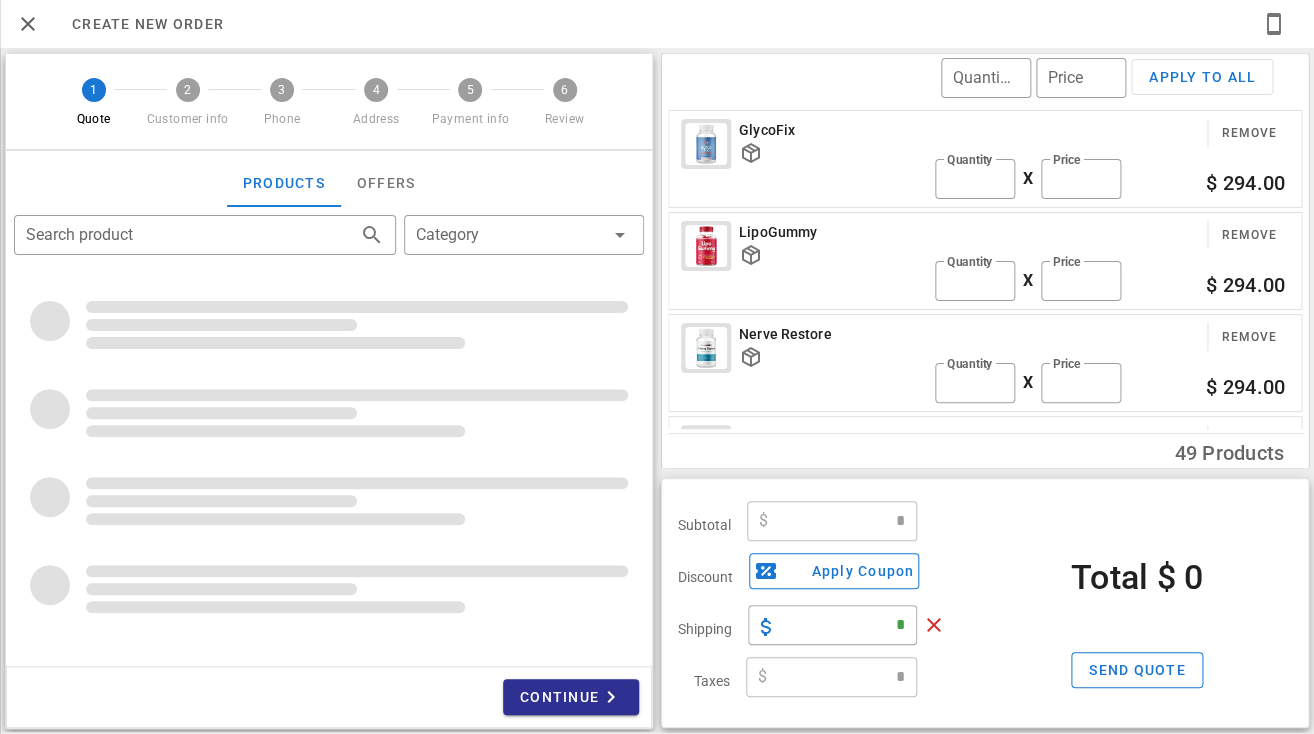 type on "**********" 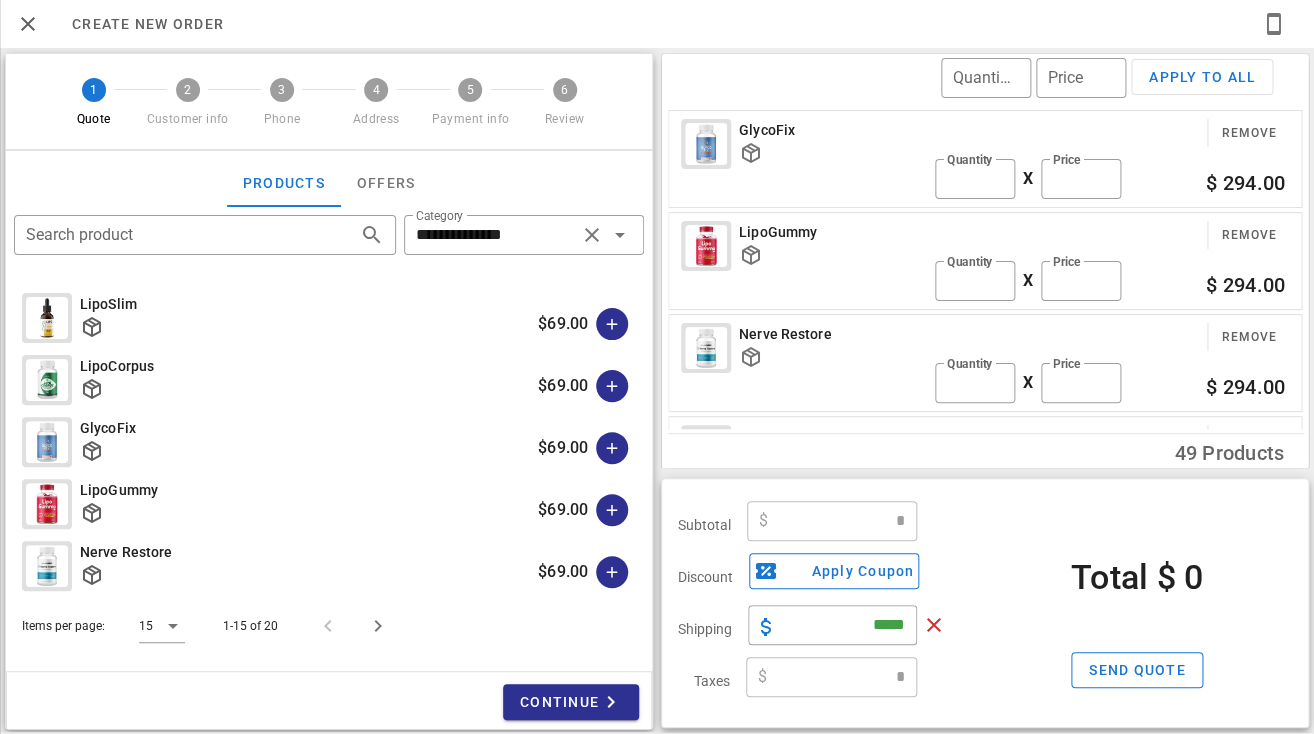 type on "*******" 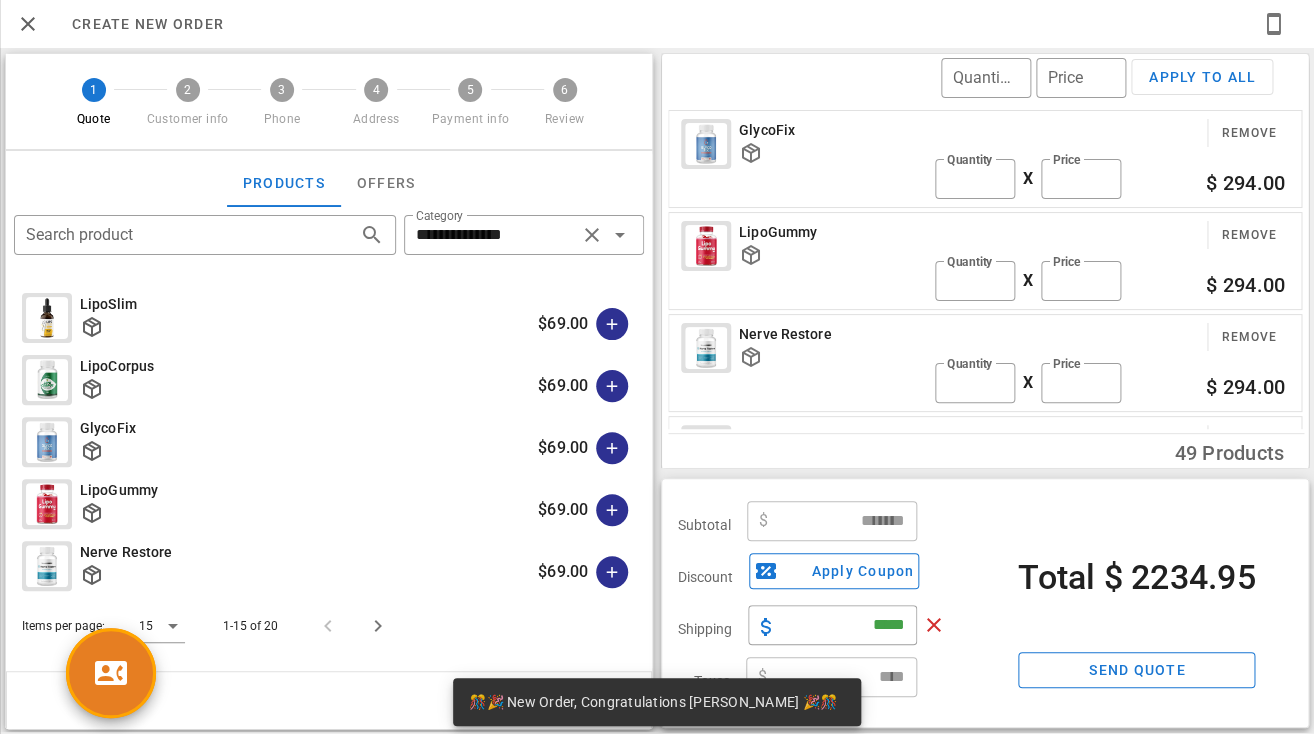 scroll, scrollTop: 999761, scrollLeft: 999667, axis: both 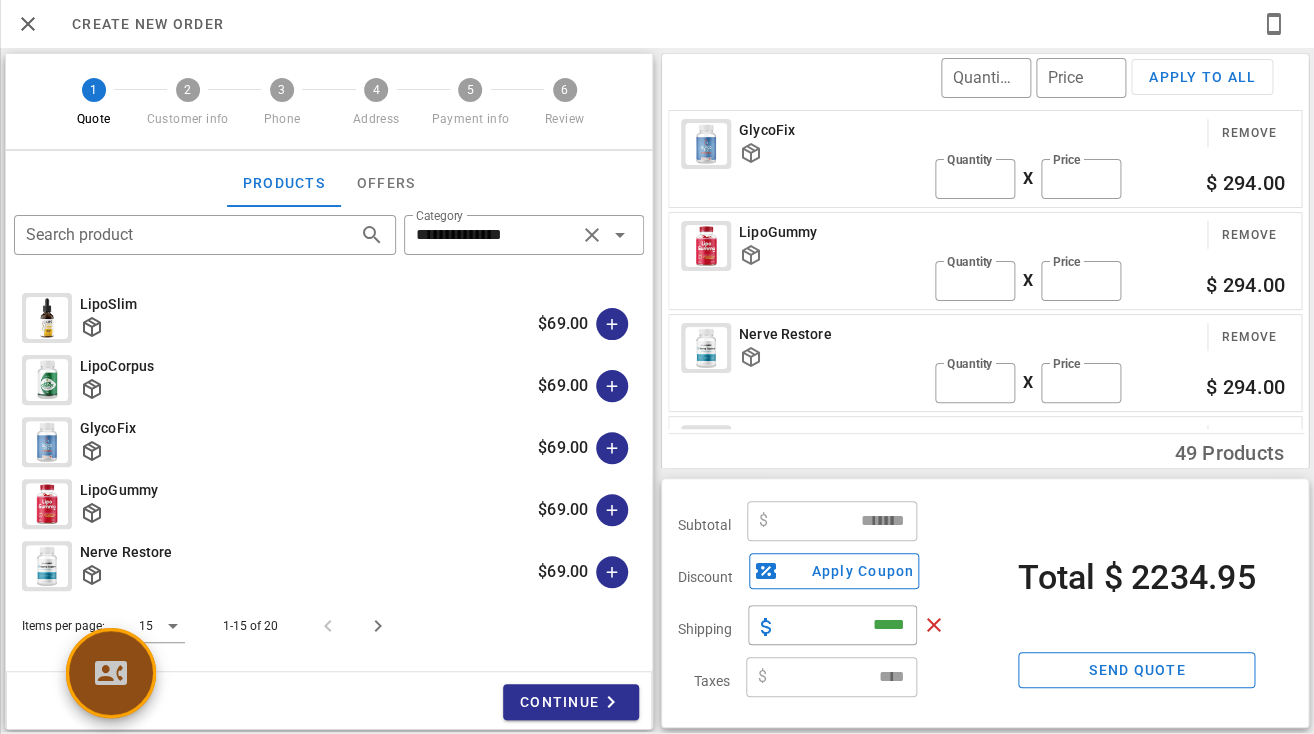 click at bounding box center (111, 673) 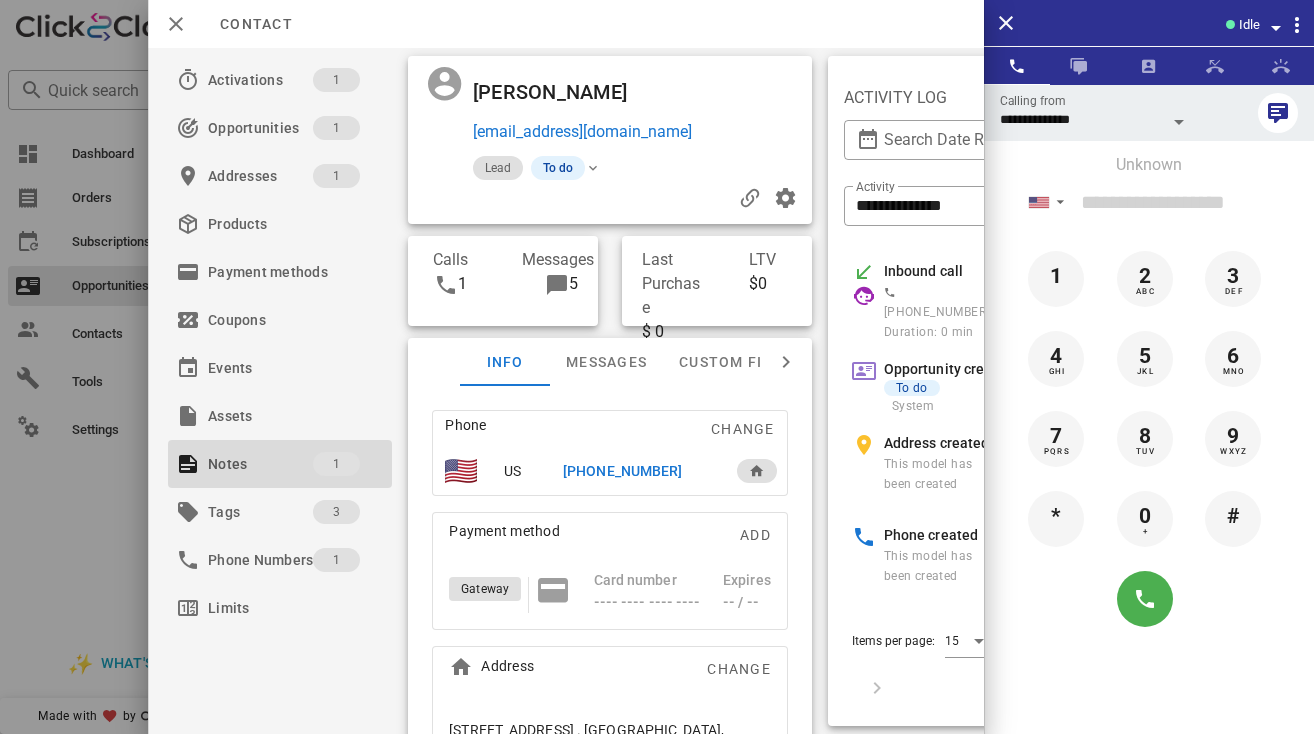 scroll, scrollTop: 356, scrollLeft: 0, axis: vertical 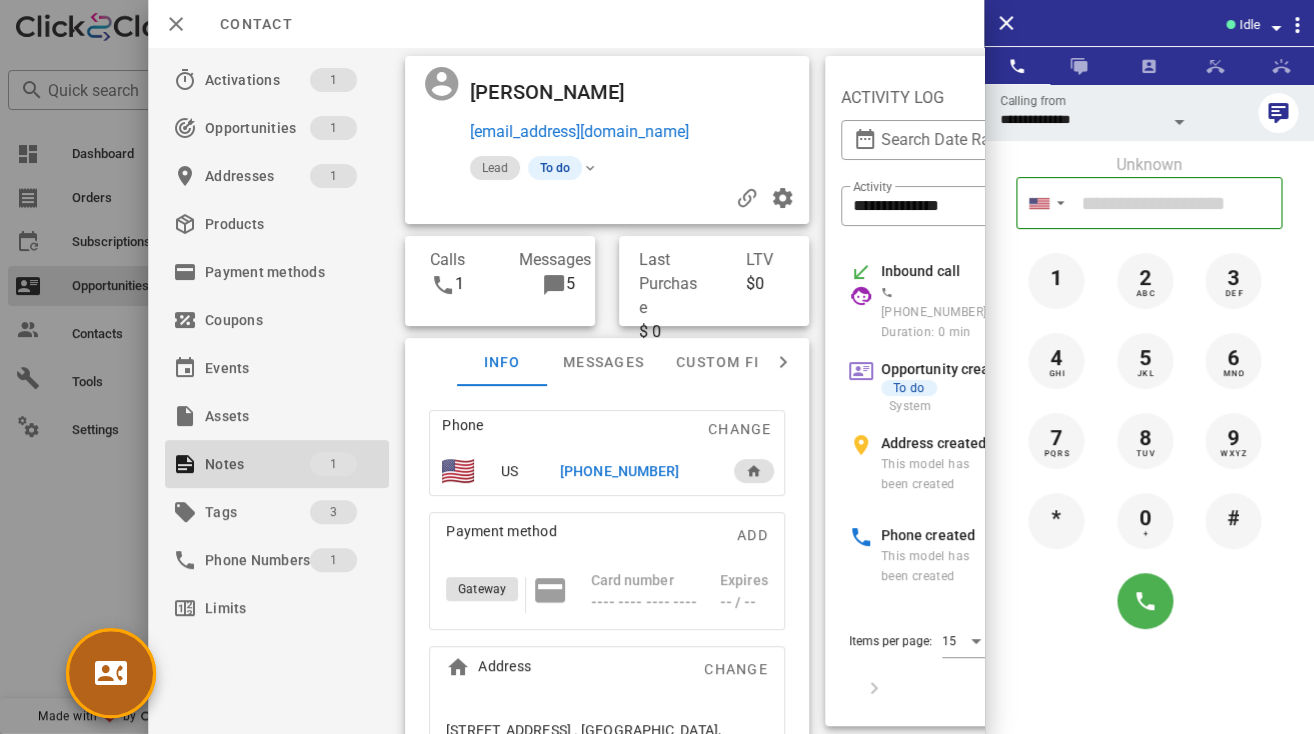 click at bounding box center [111, 673] 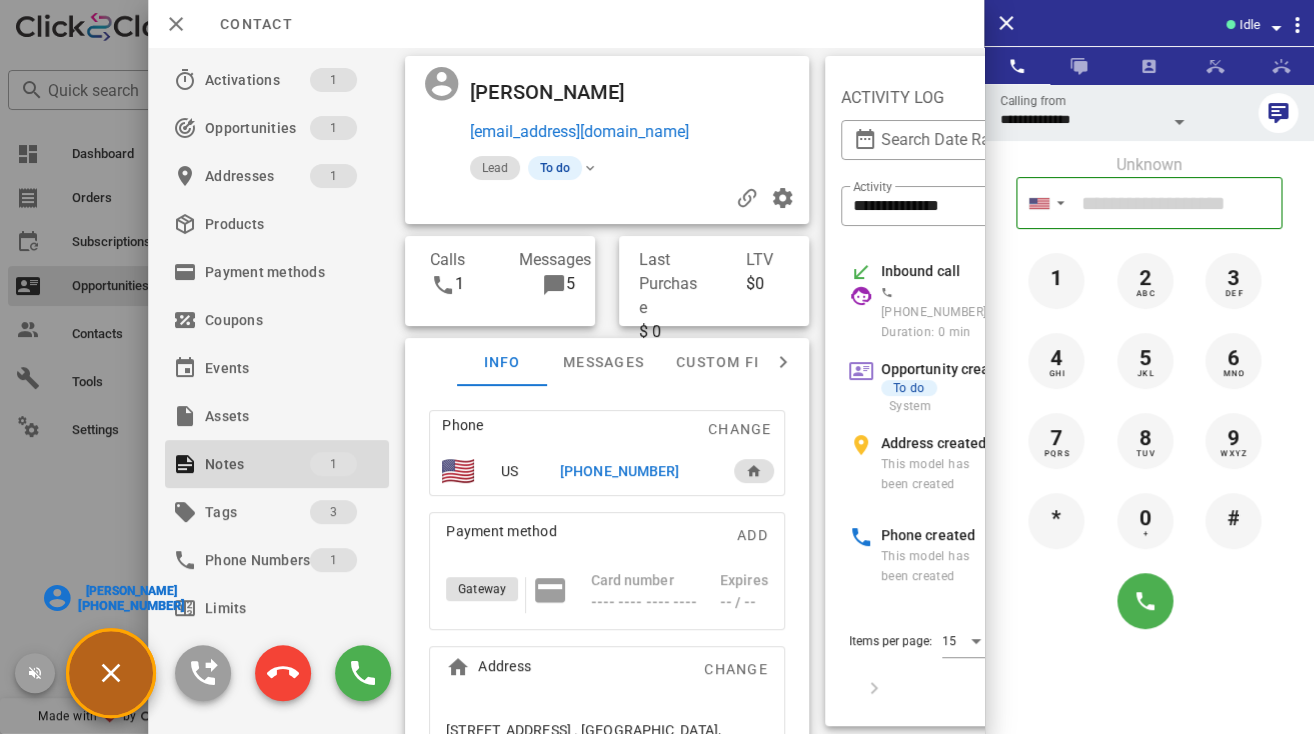 click on "[PERSON_NAME]" at bounding box center (131, 591) 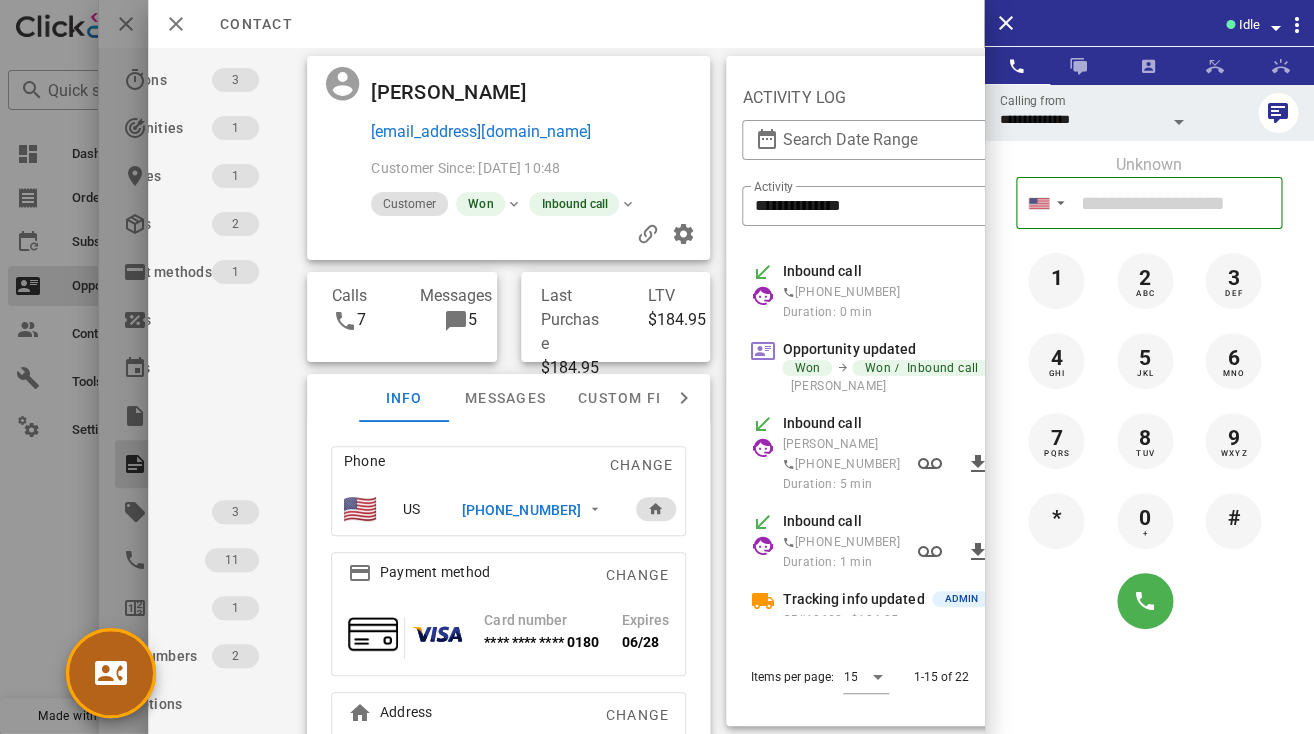 scroll, scrollTop: 0, scrollLeft: 194, axis: horizontal 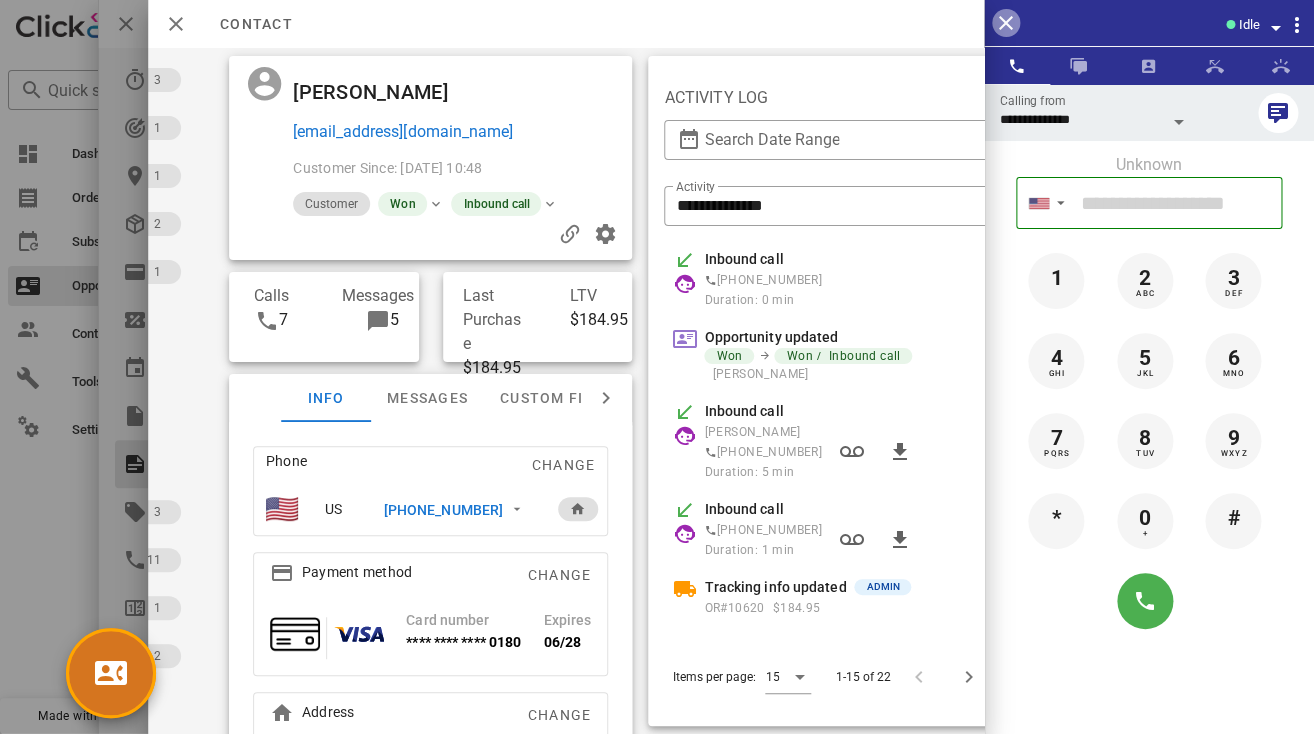 click at bounding box center [1006, 23] 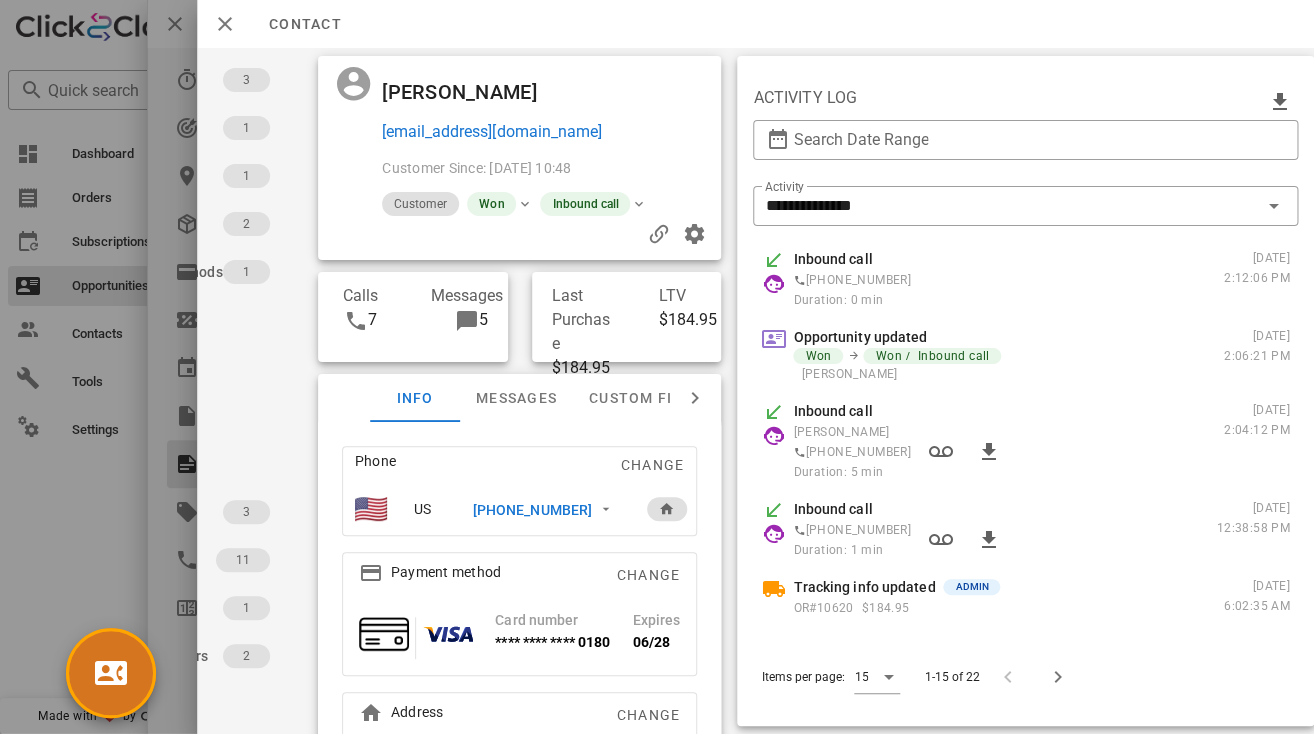 scroll, scrollTop: 0, scrollLeft: 0, axis: both 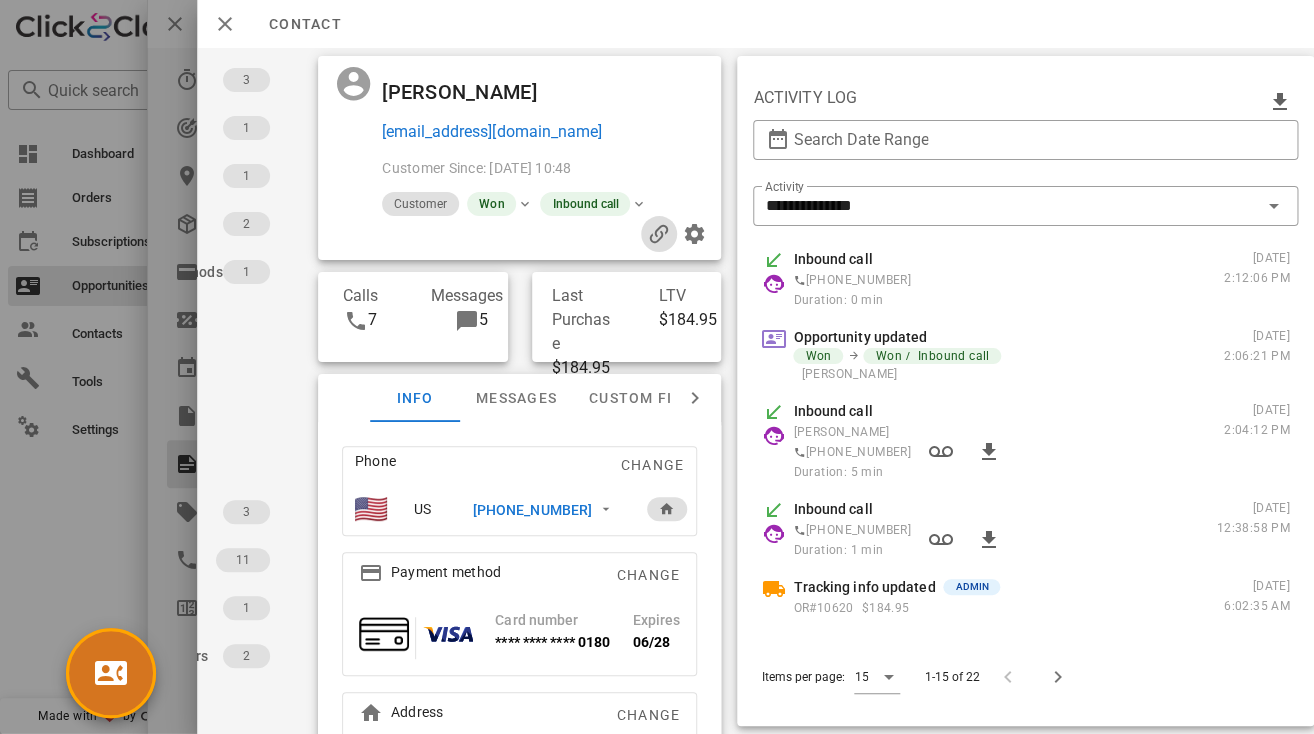 click at bounding box center (659, 234) 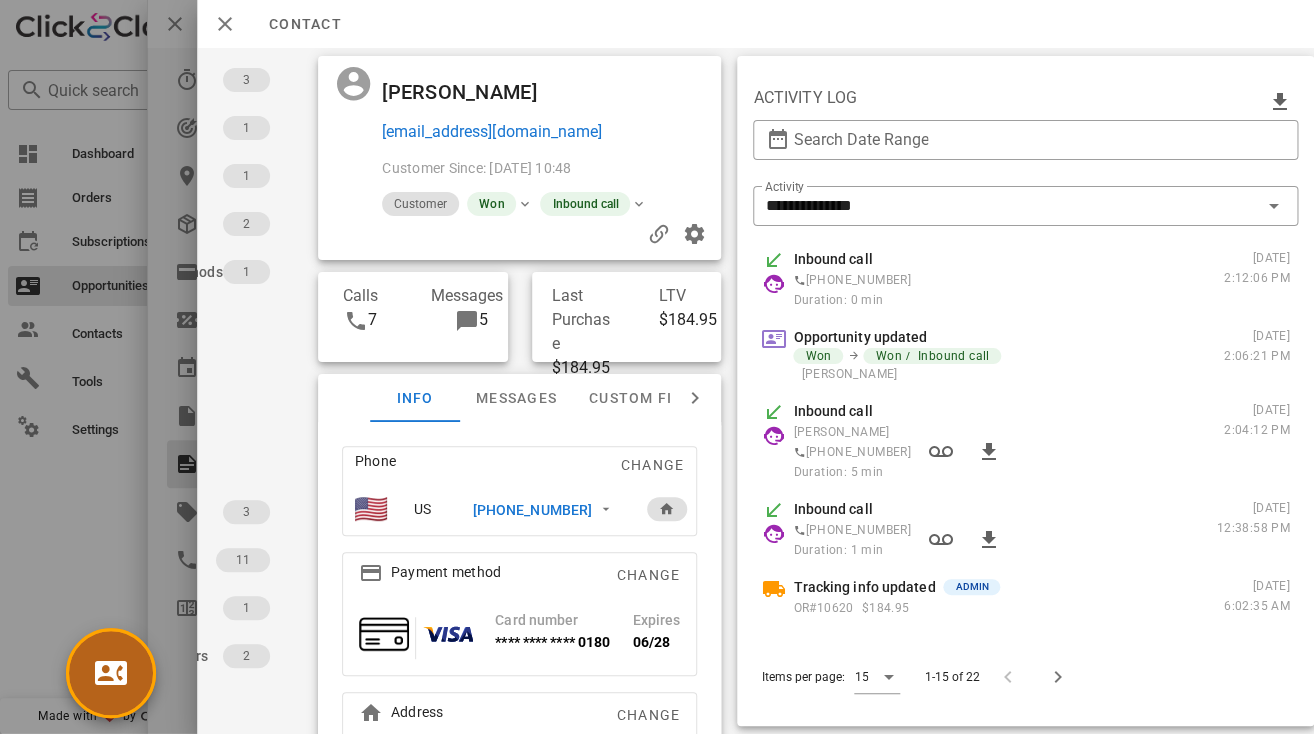 click at bounding box center (111, 673) 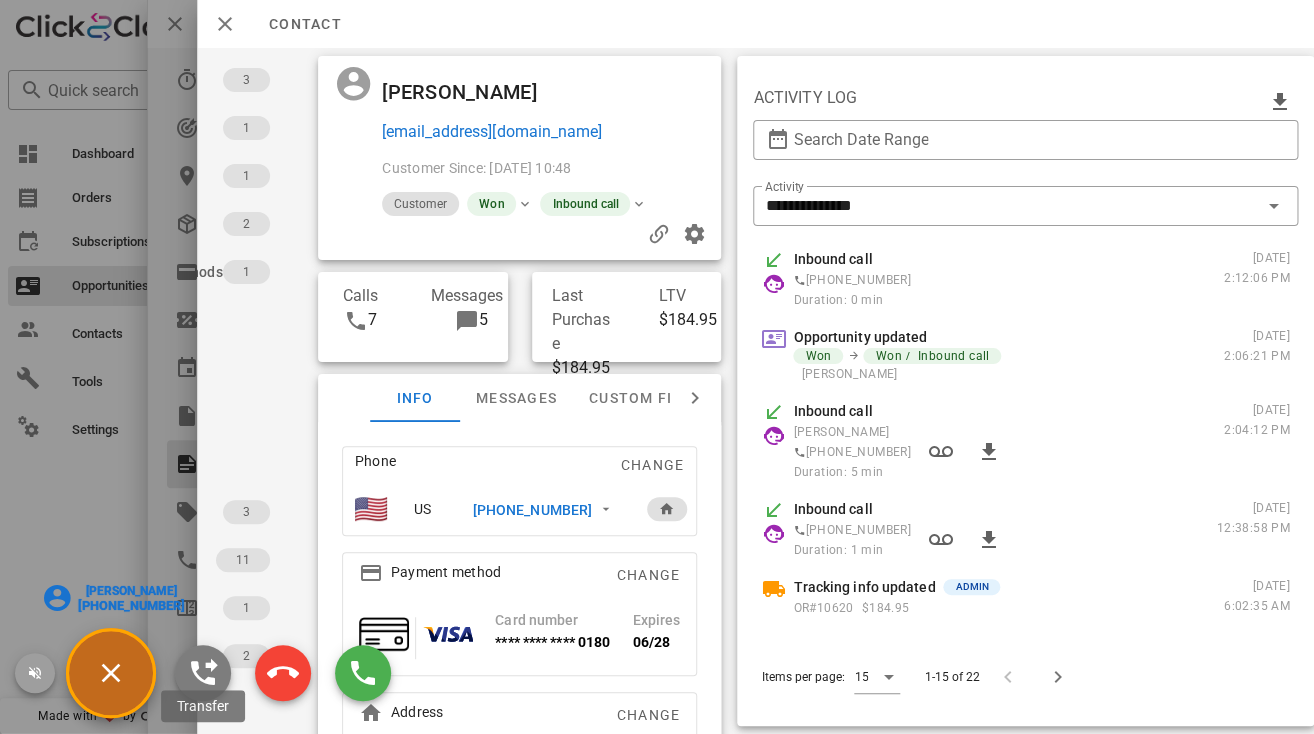 click at bounding box center [203, 673] 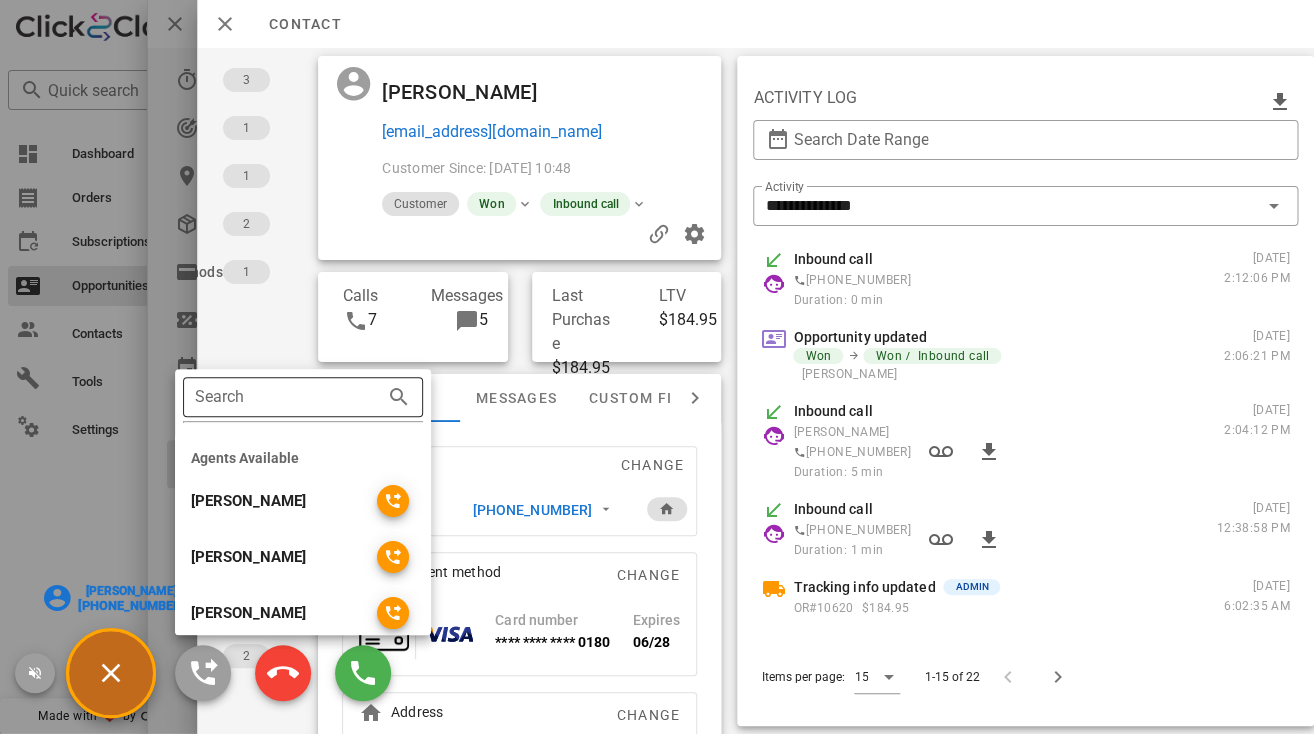 click on "Search" at bounding box center [275, 397] 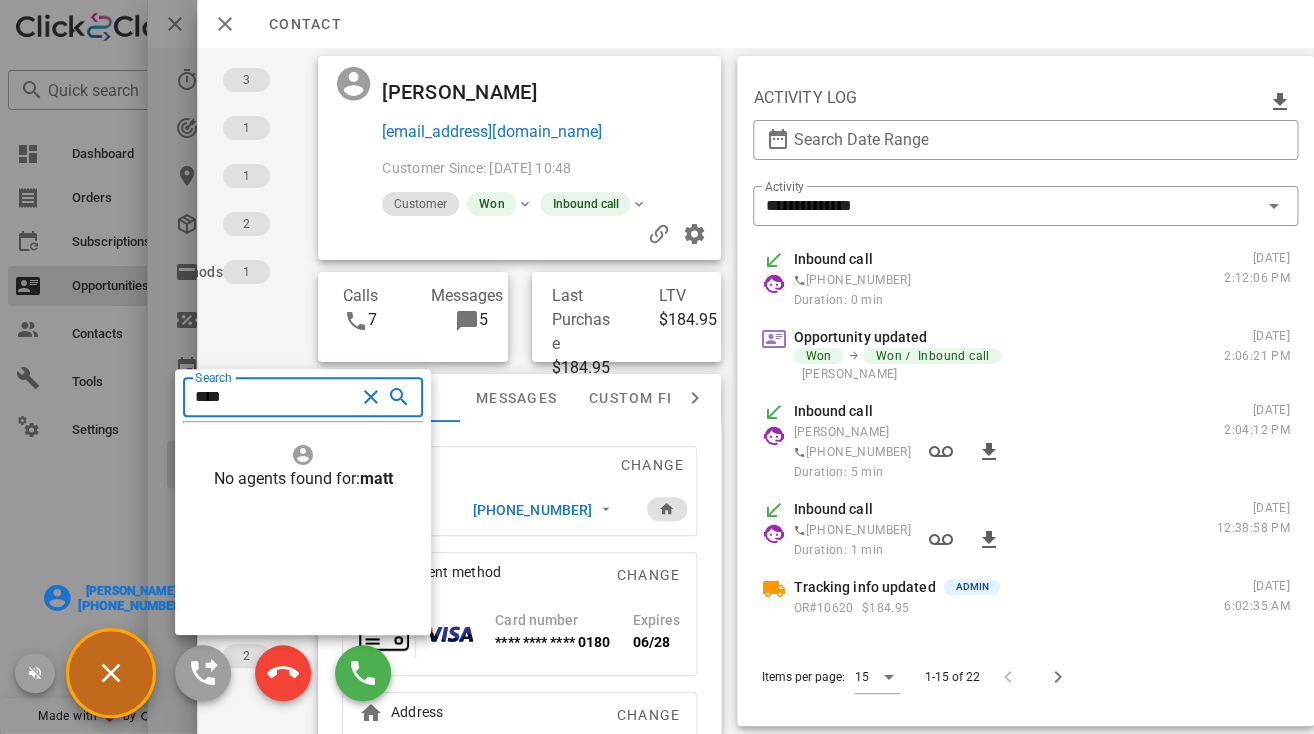 type on "****" 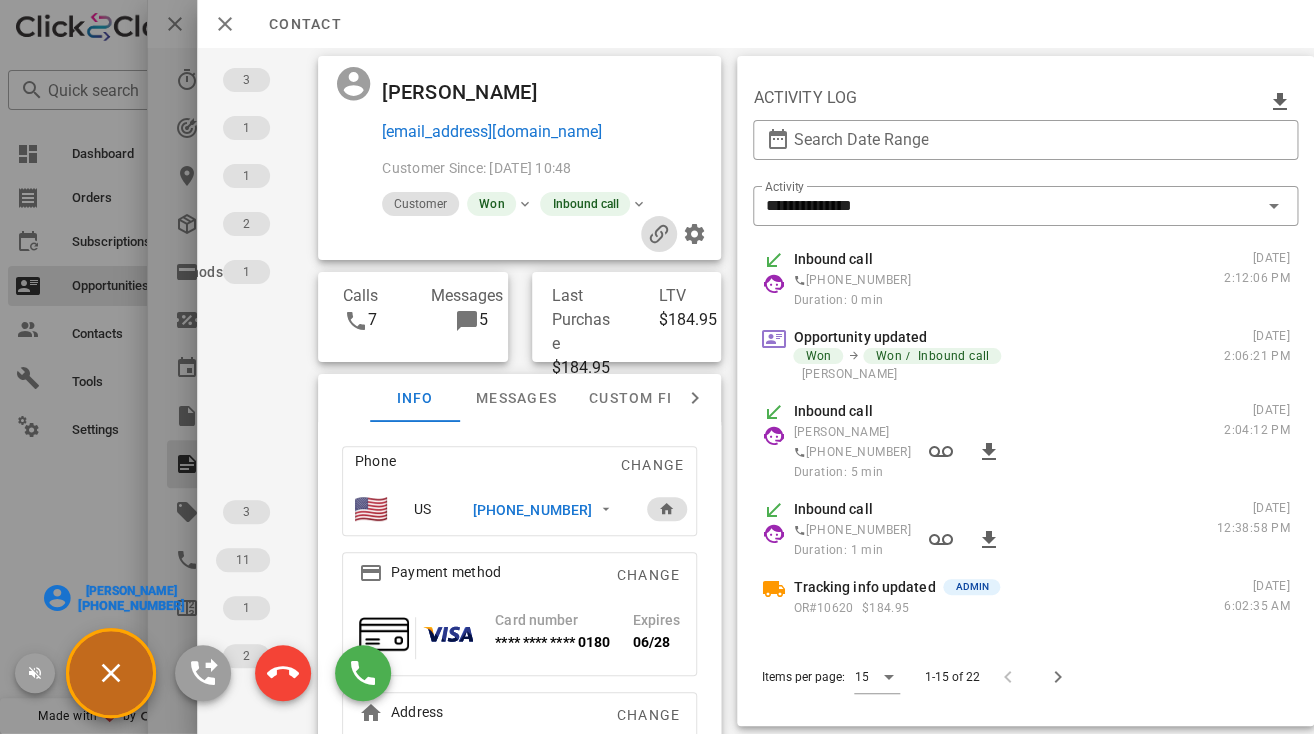 click at bounding box center (659, 234) 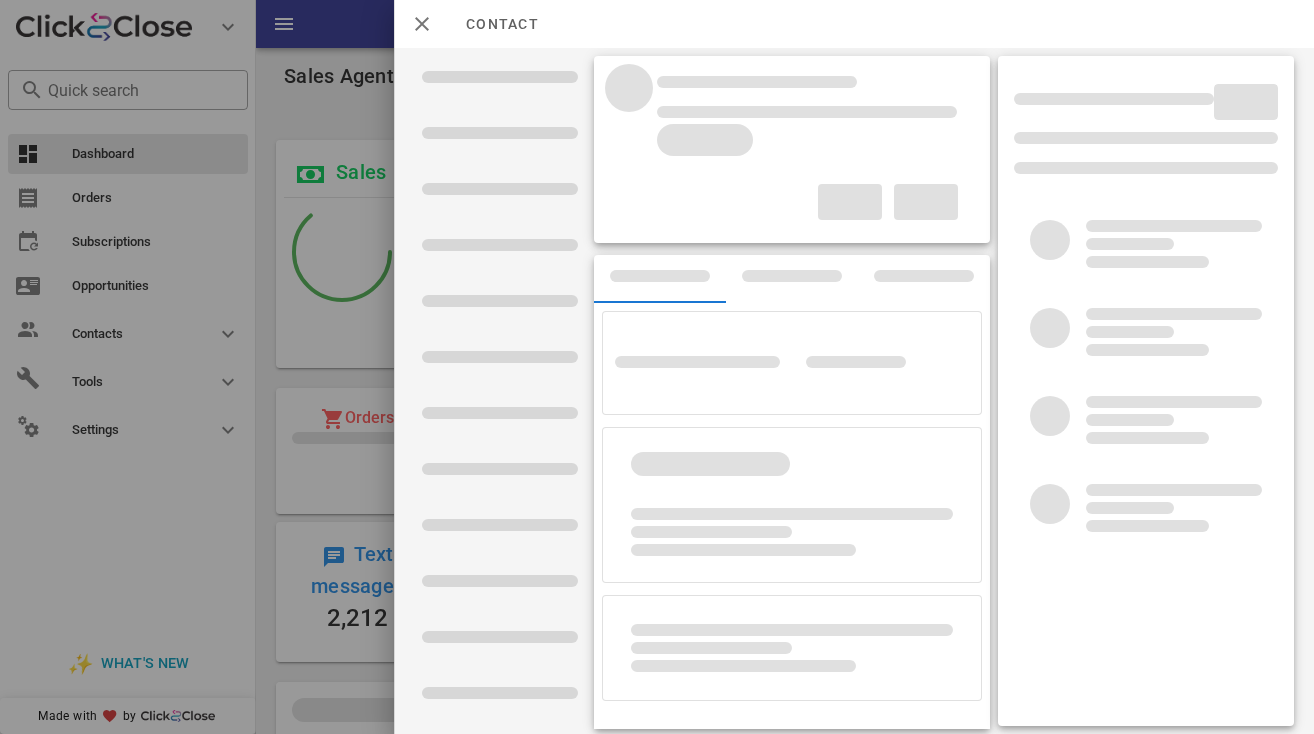 scroll, scrollTop: 0, scrollLeft: 0, axis: both 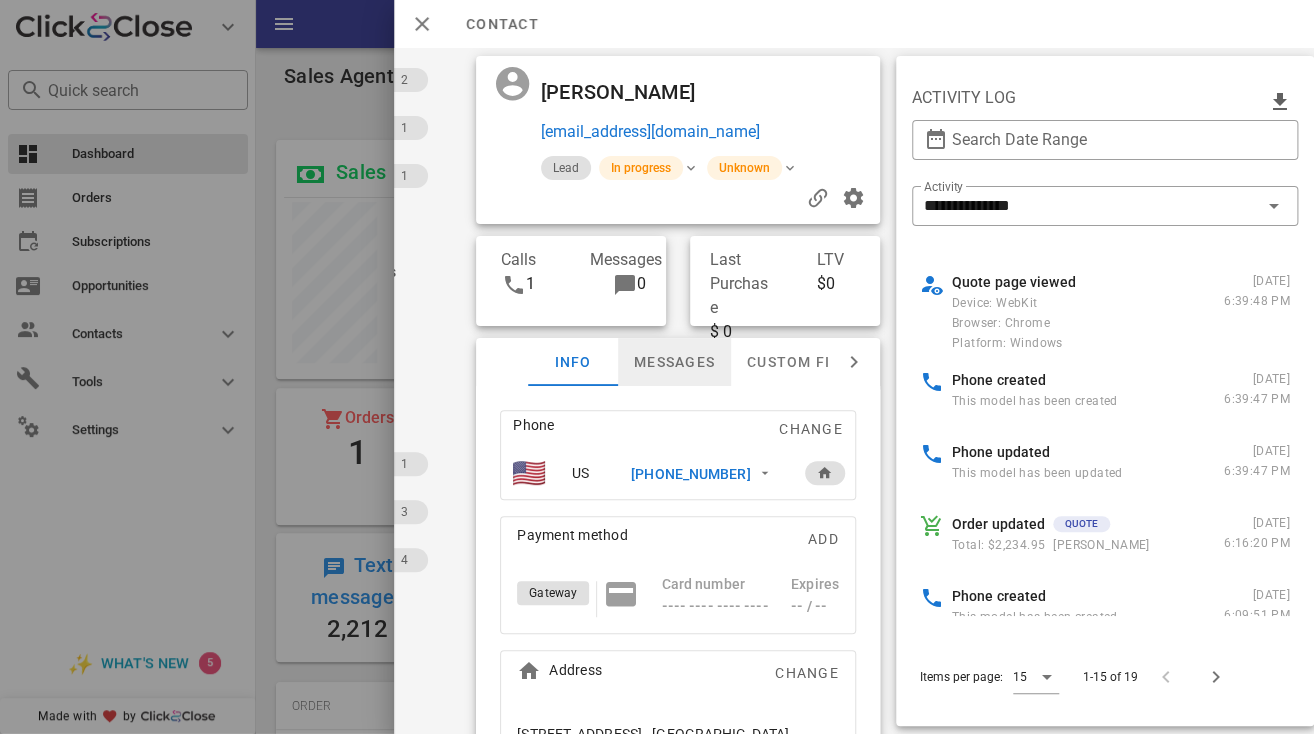 click on "Messages" at bounding box center [674, 362] 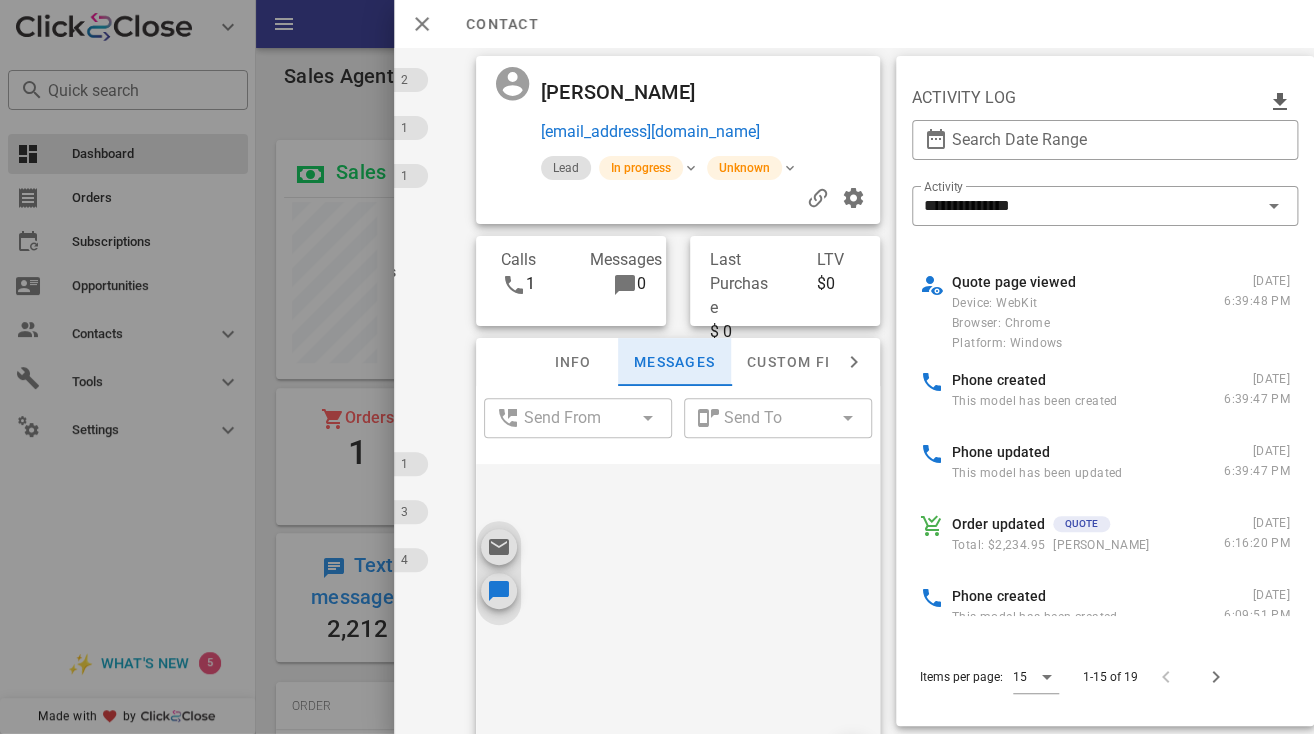 scroll, scrollTop: 646, scrollLeft: 0, axis: vertical 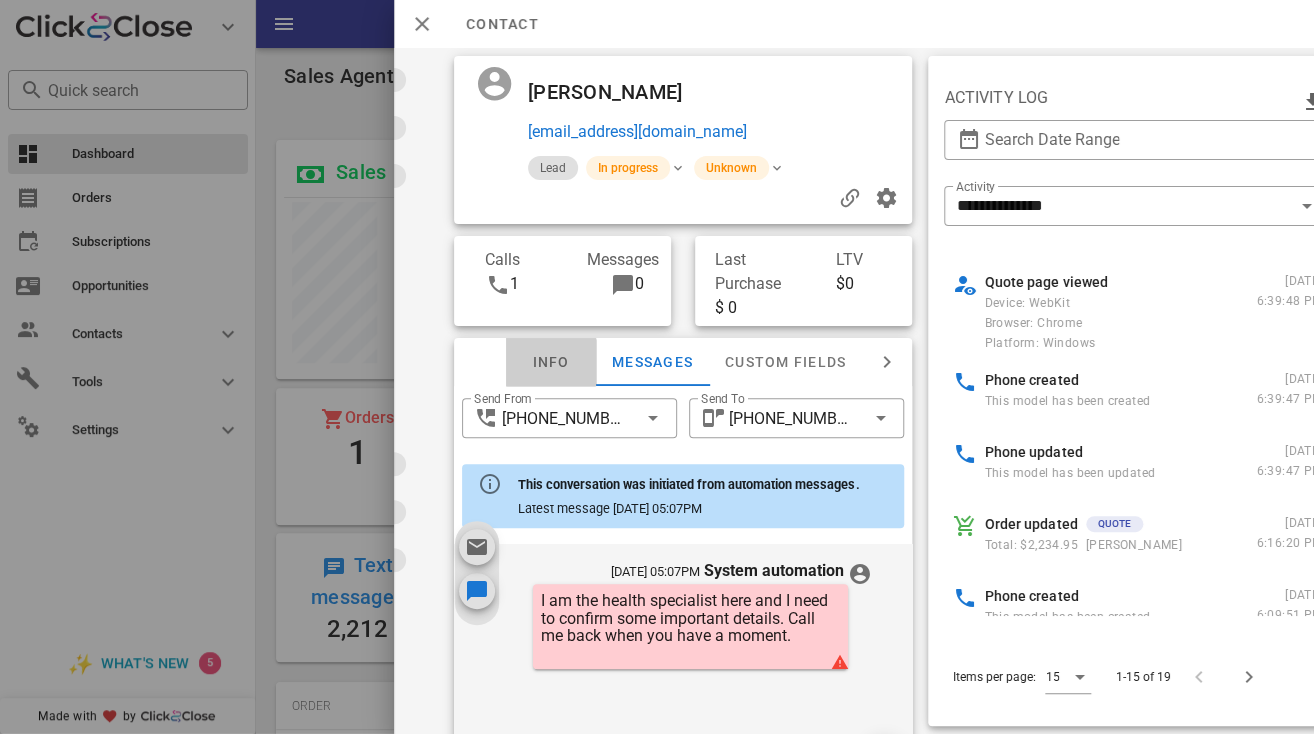 click on "Info" at bounding box center [551, 362] 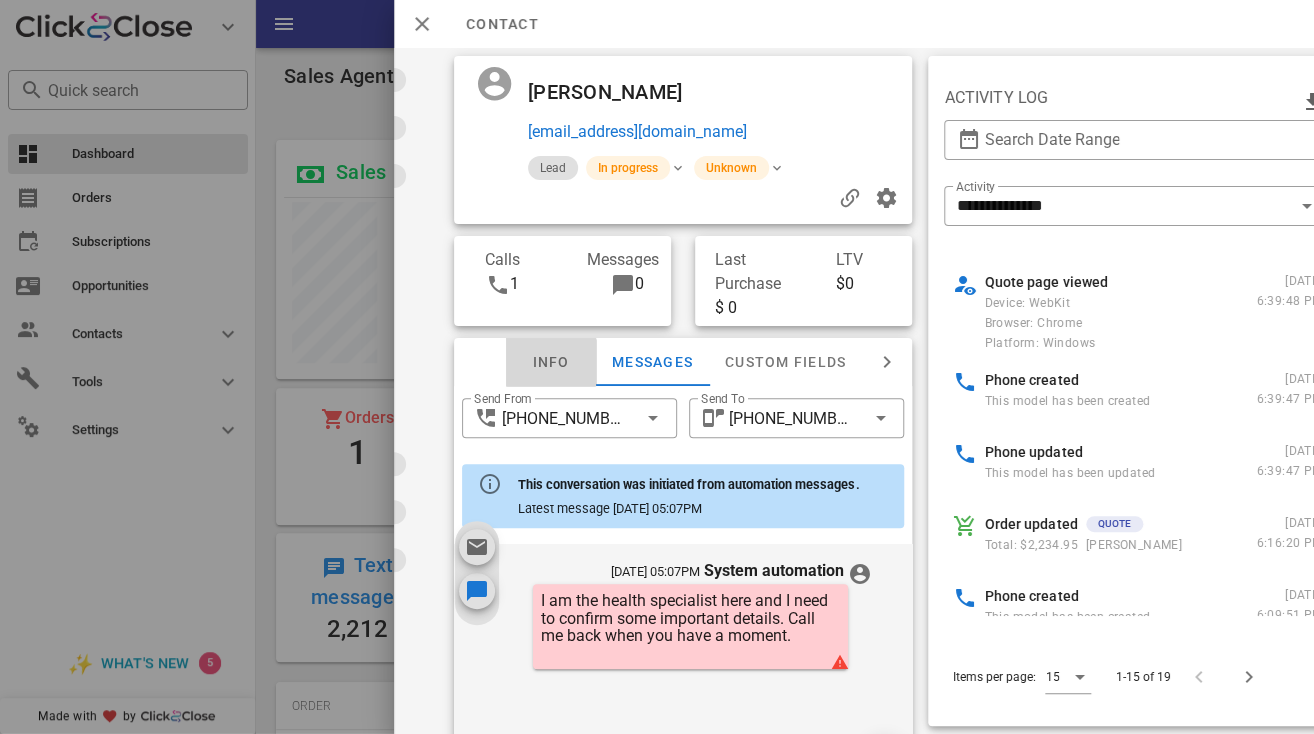 scroll, scrollTop: 646, scrollLeft: 0, axis: vertical 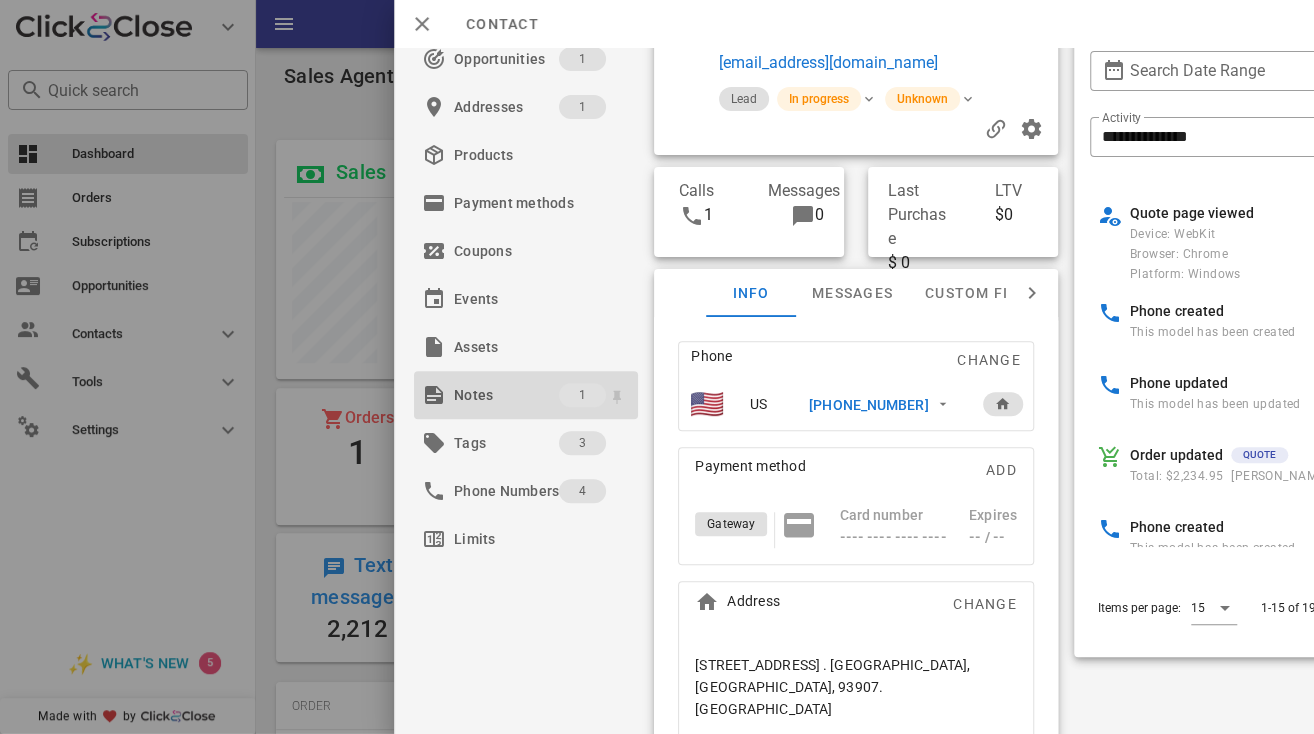 click on "Notes" at bounding box center (506, 395) 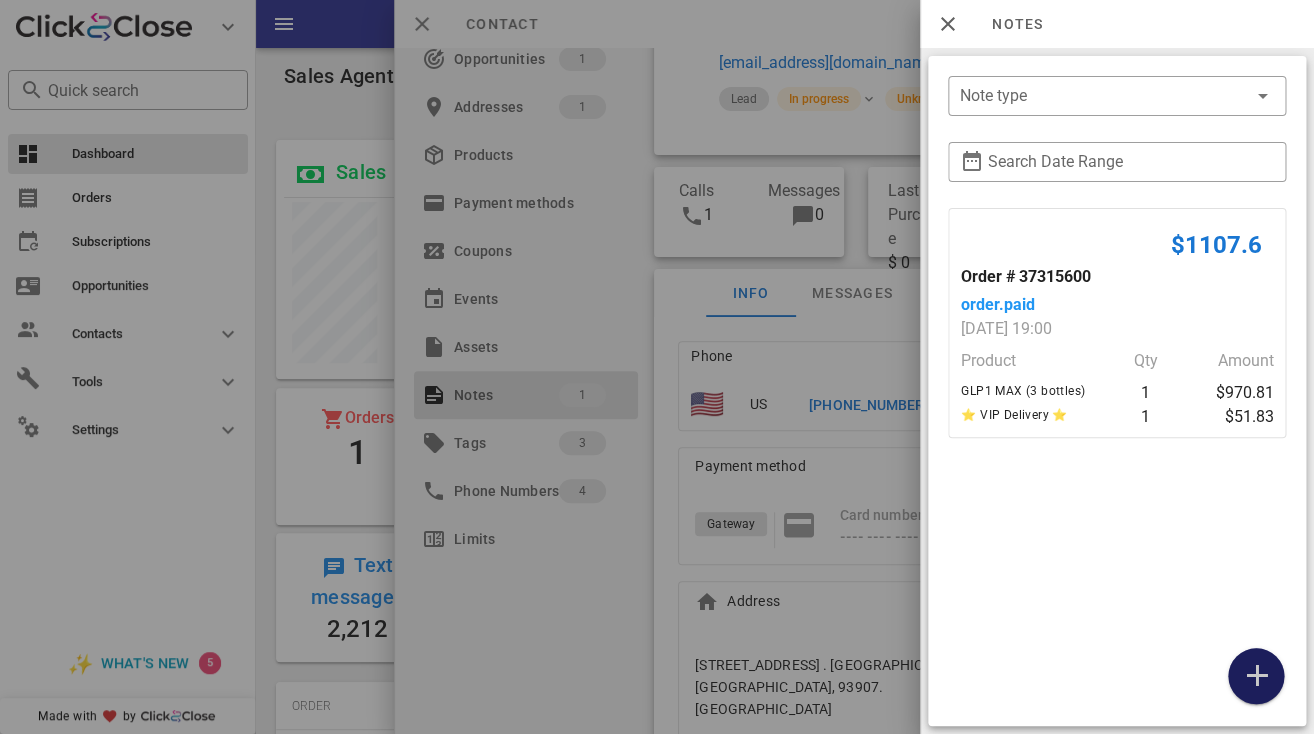 click at bounding box center [1256, 676] 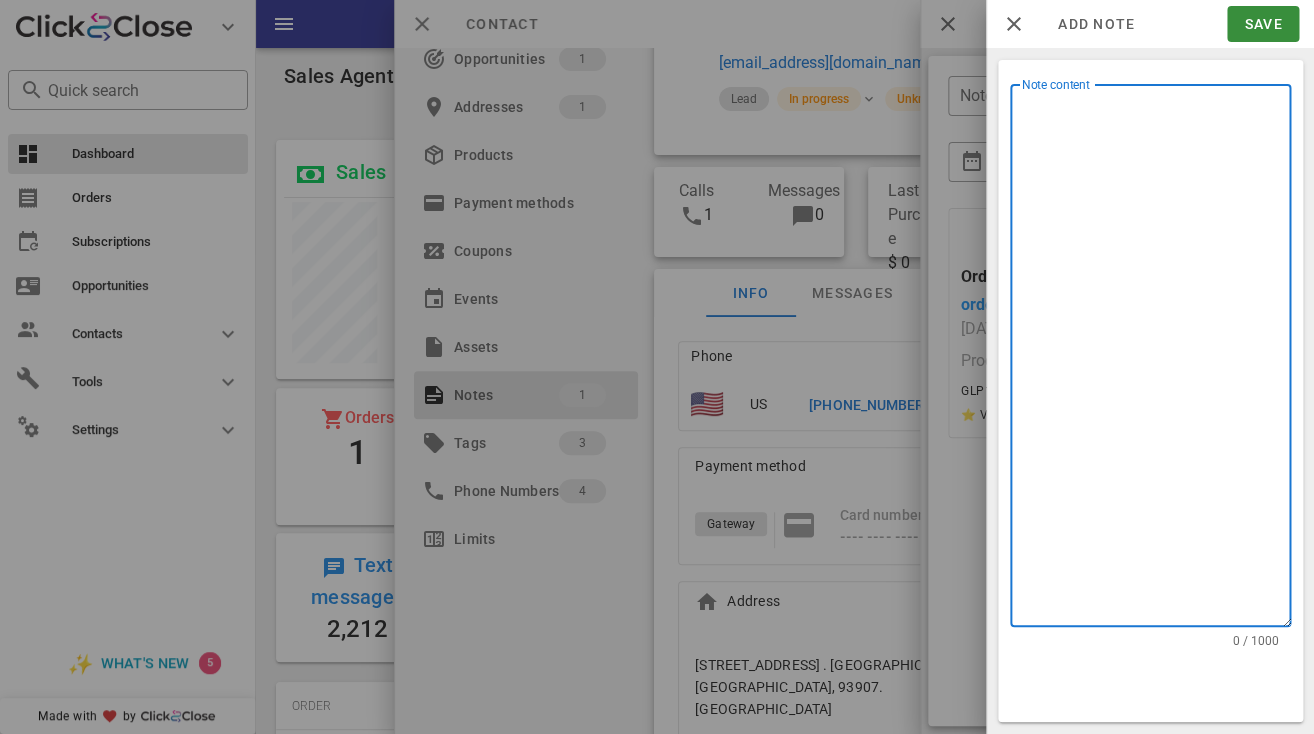 click on "Note content" at bounding box center [1156, 360] 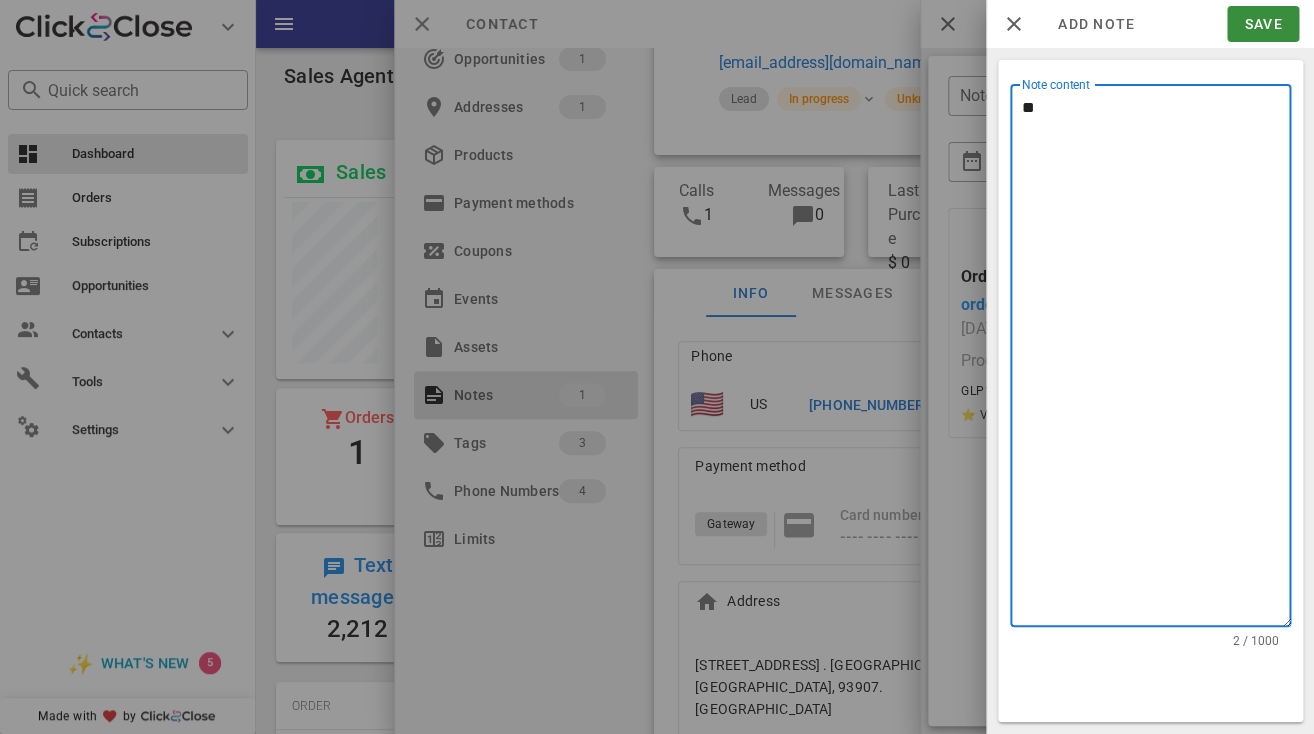 type on "*" 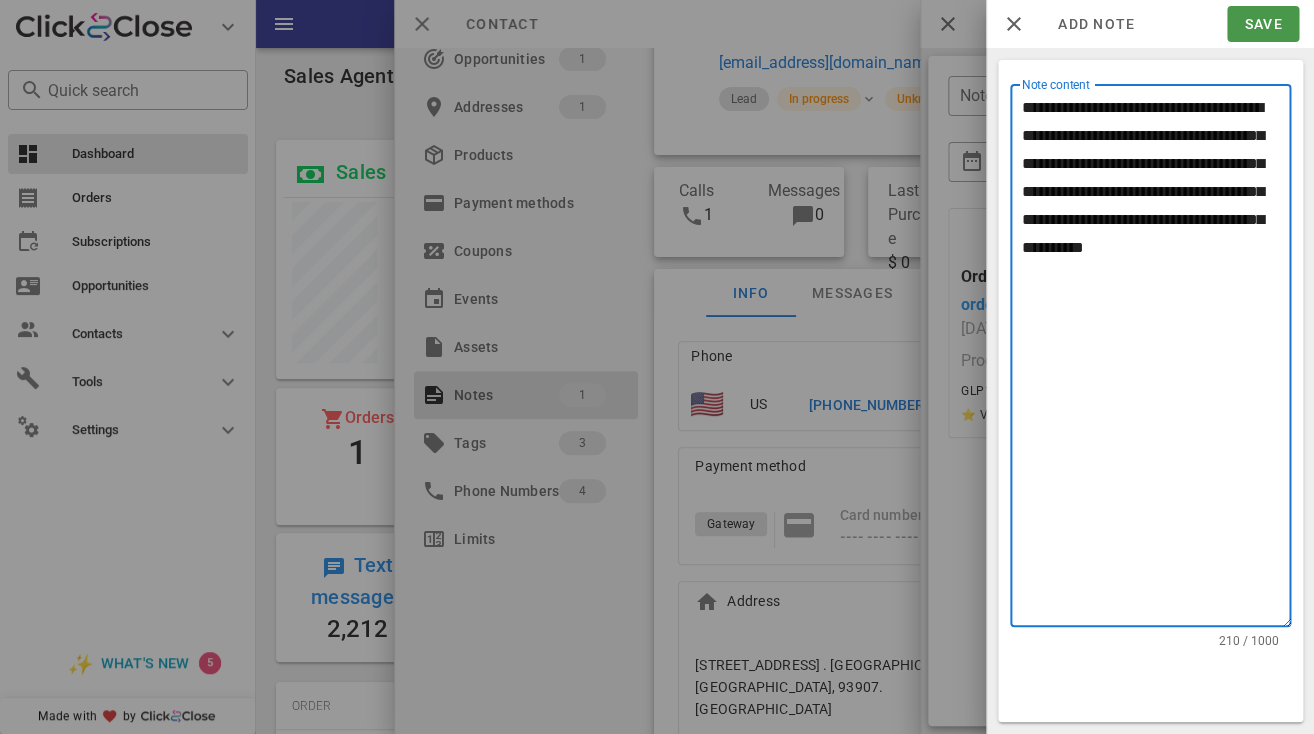type on "**********" 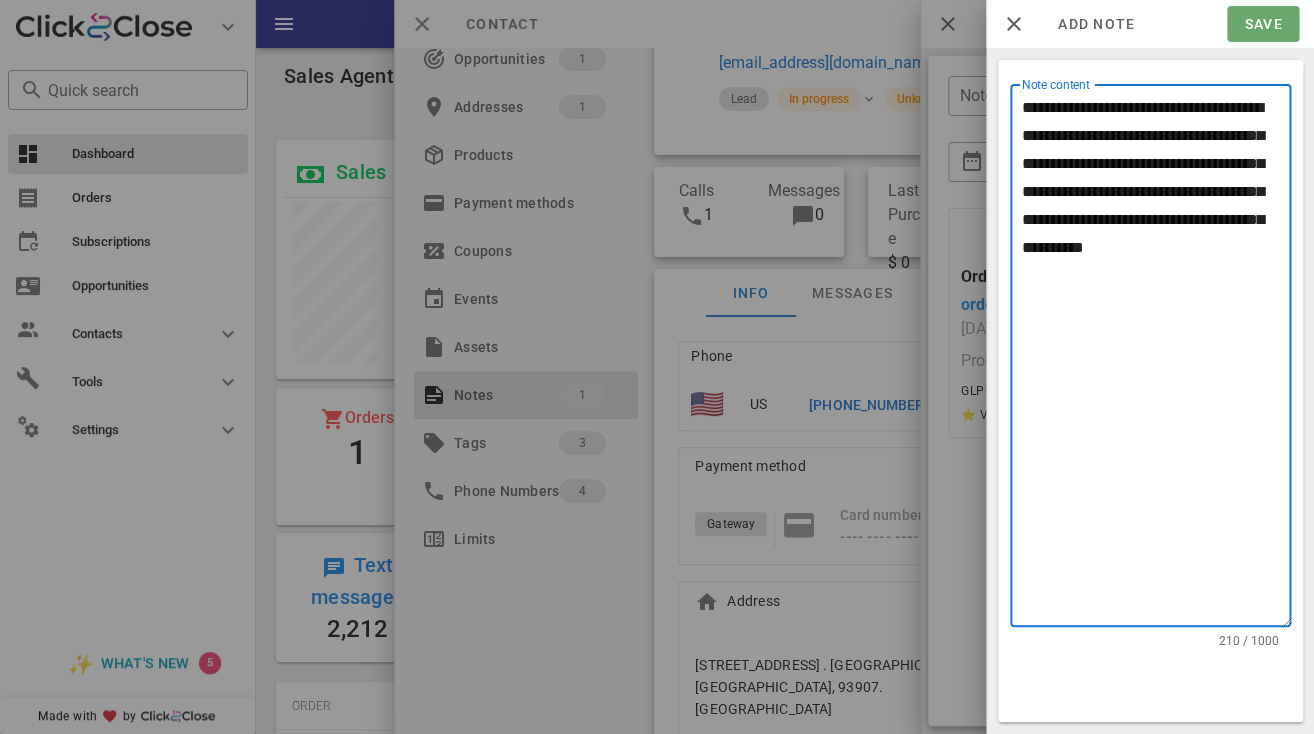 click on "Save" at bounding box center [1262, 24] 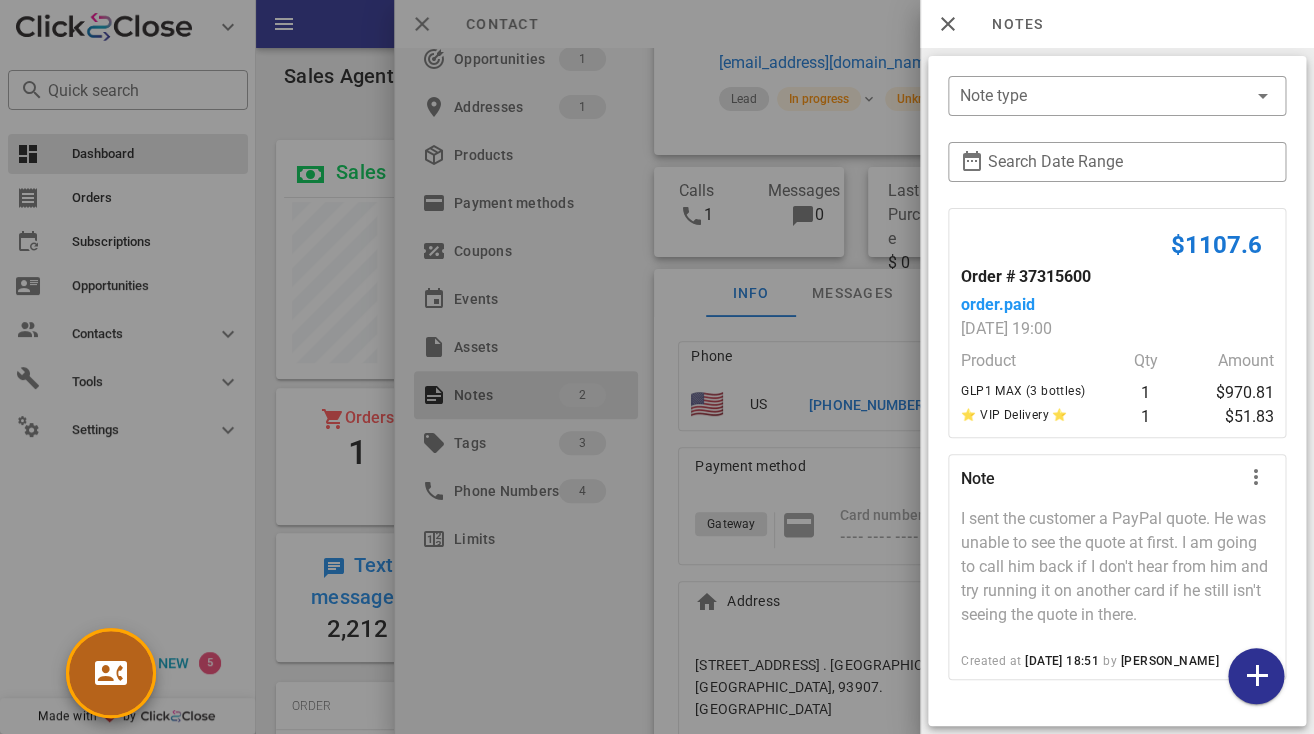 click at bounding box center [111, 673] 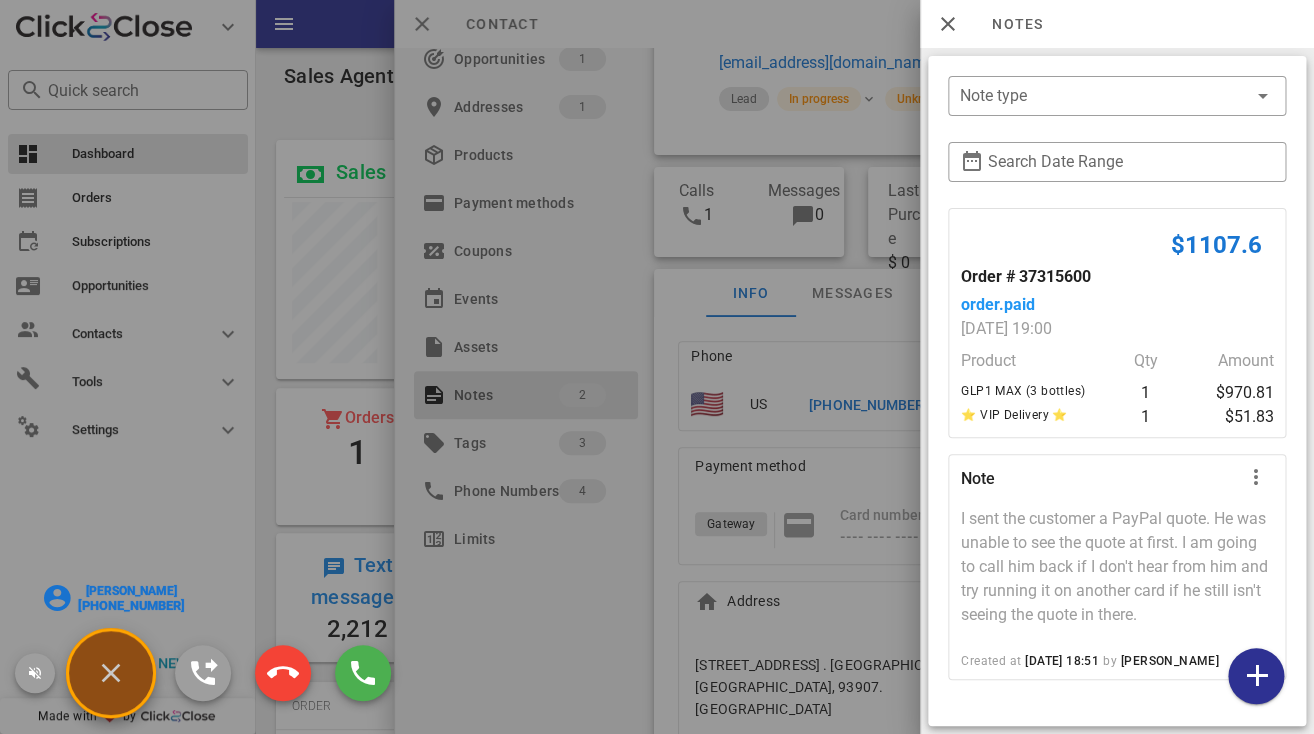click on "[PERSON_NAME]" at bounding box center (131, 591) 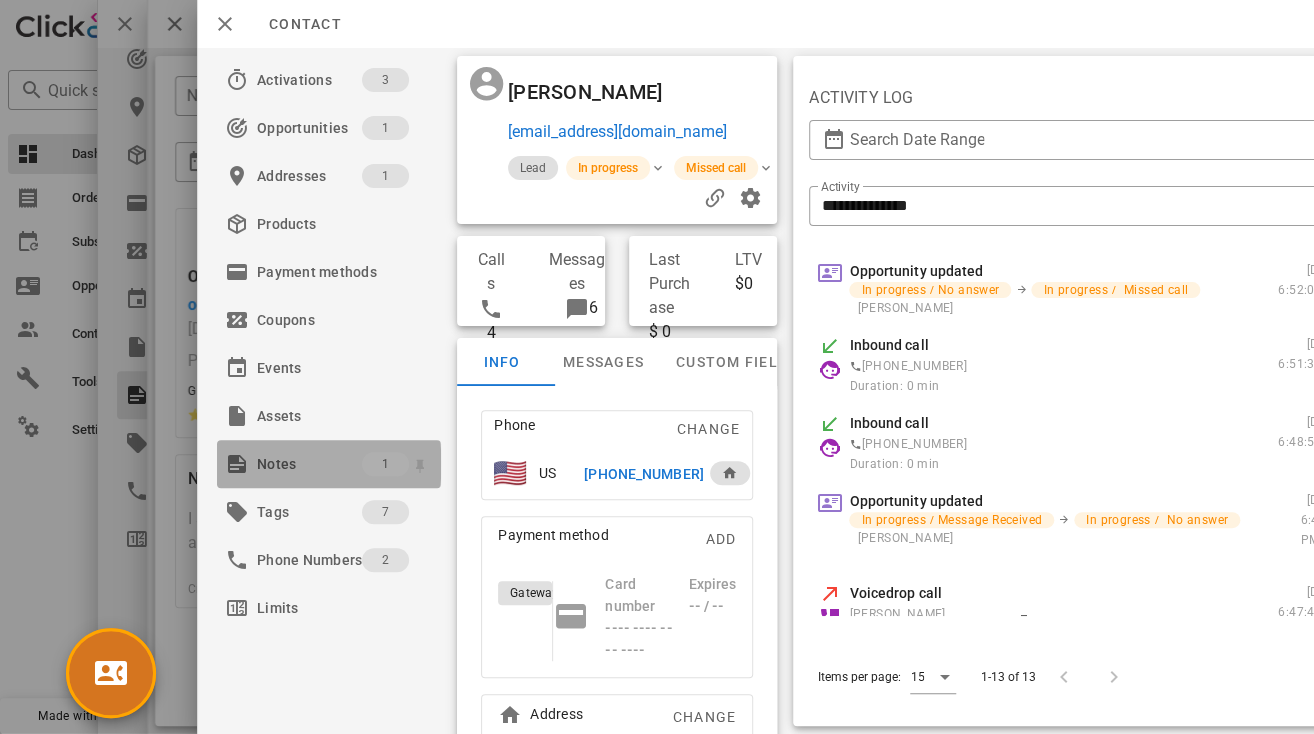 click on "Notes" at bounding box center [309, 464] 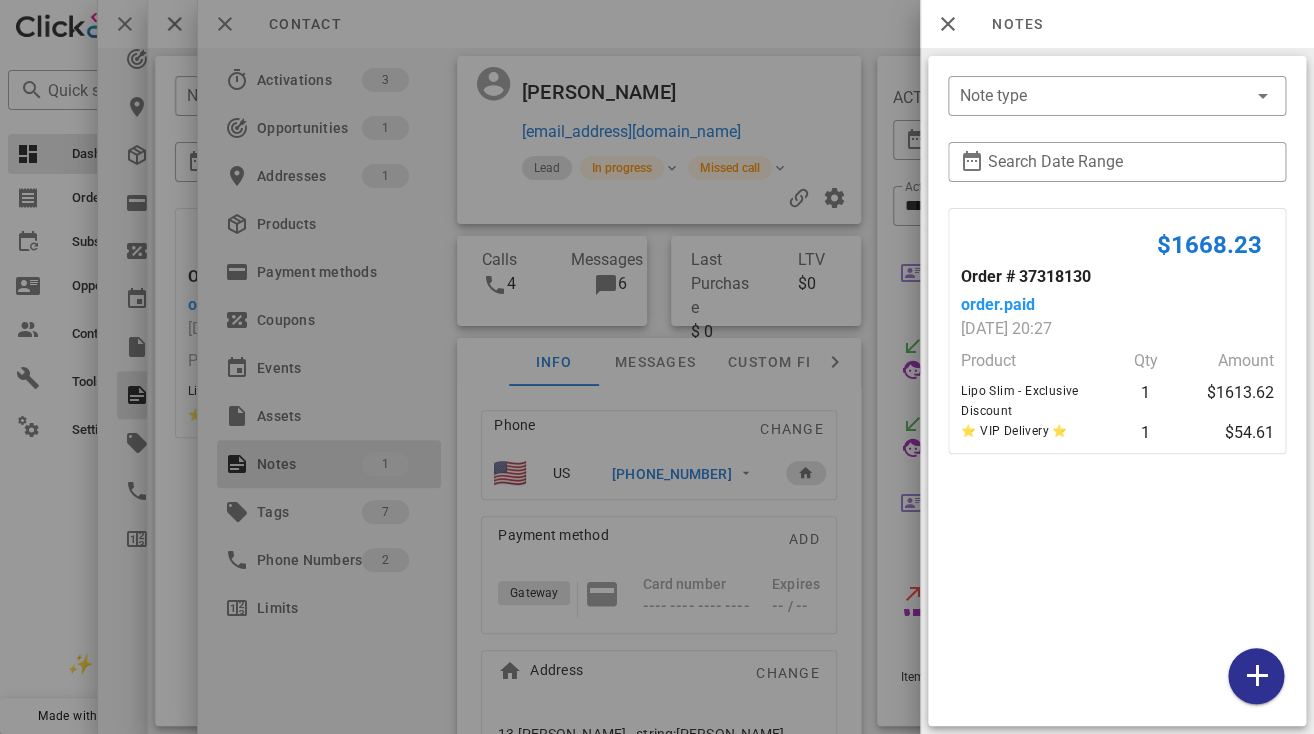 click at bounding box center (657, 367) 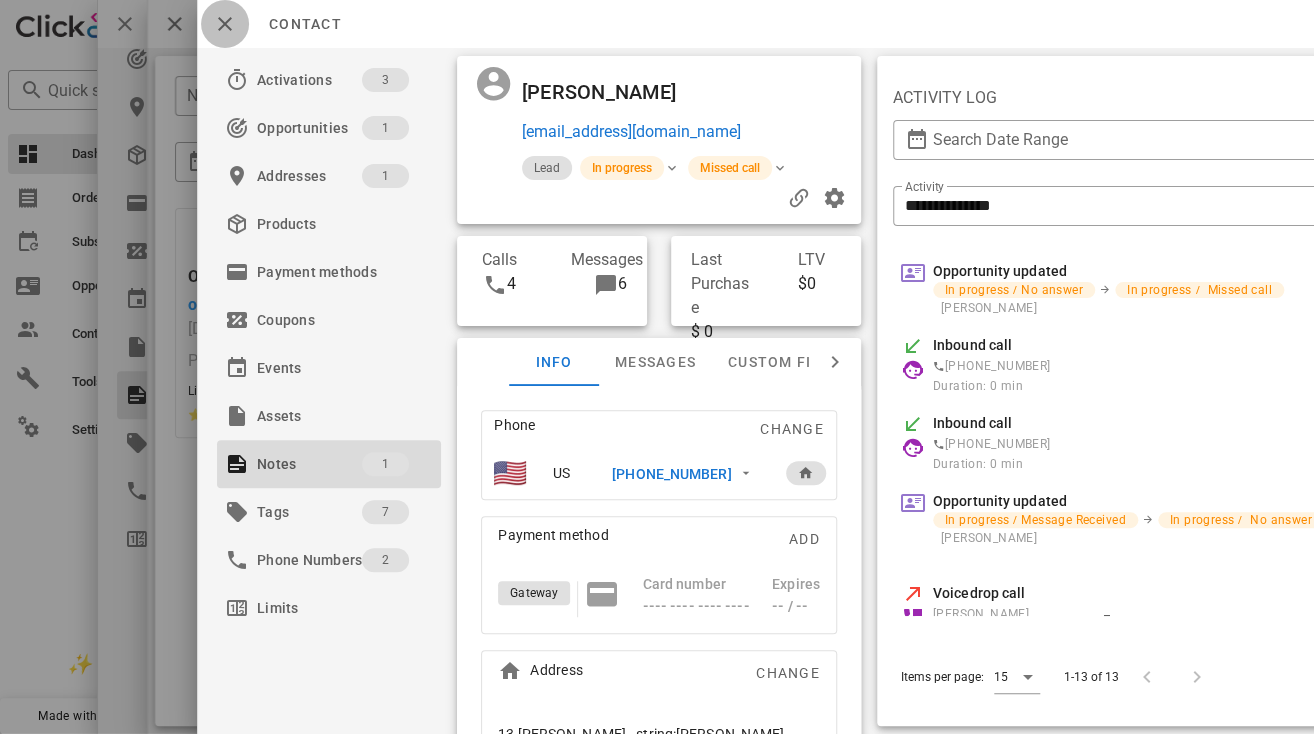 click at bounding box center [225, 24] 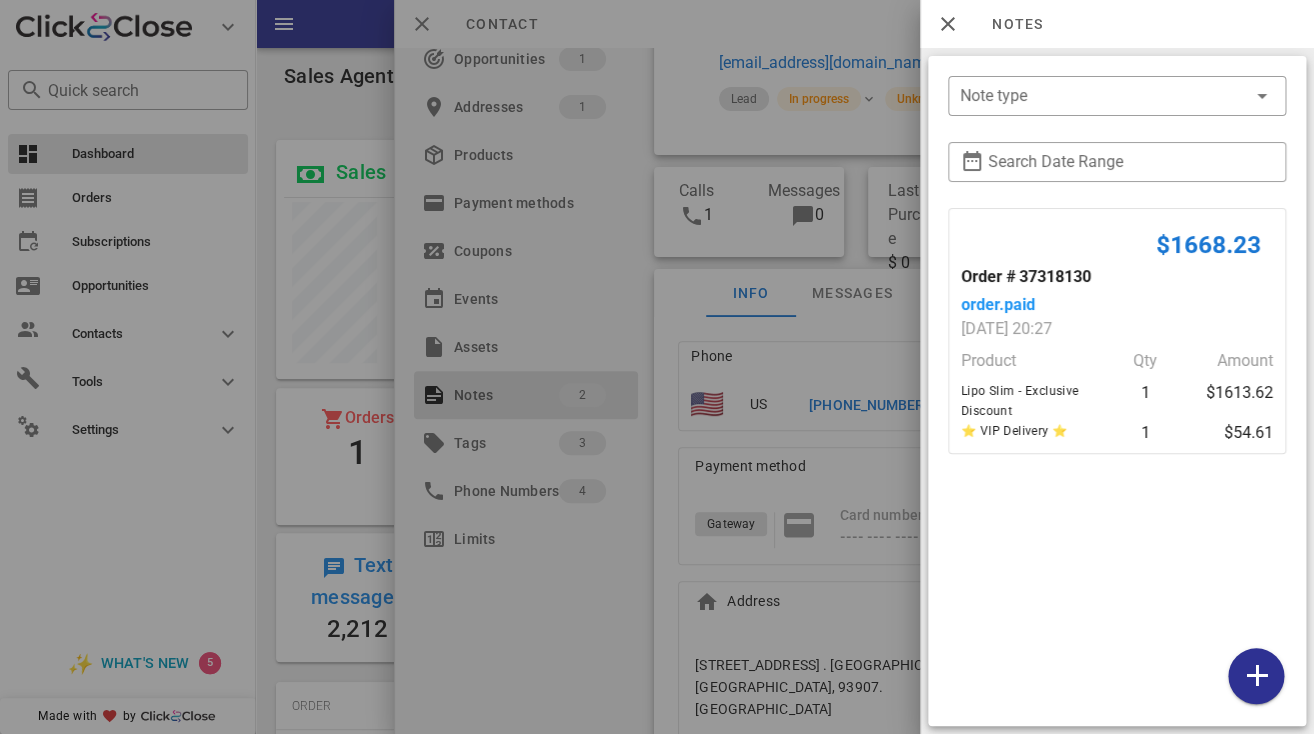 click at bounding box center [657, 367] 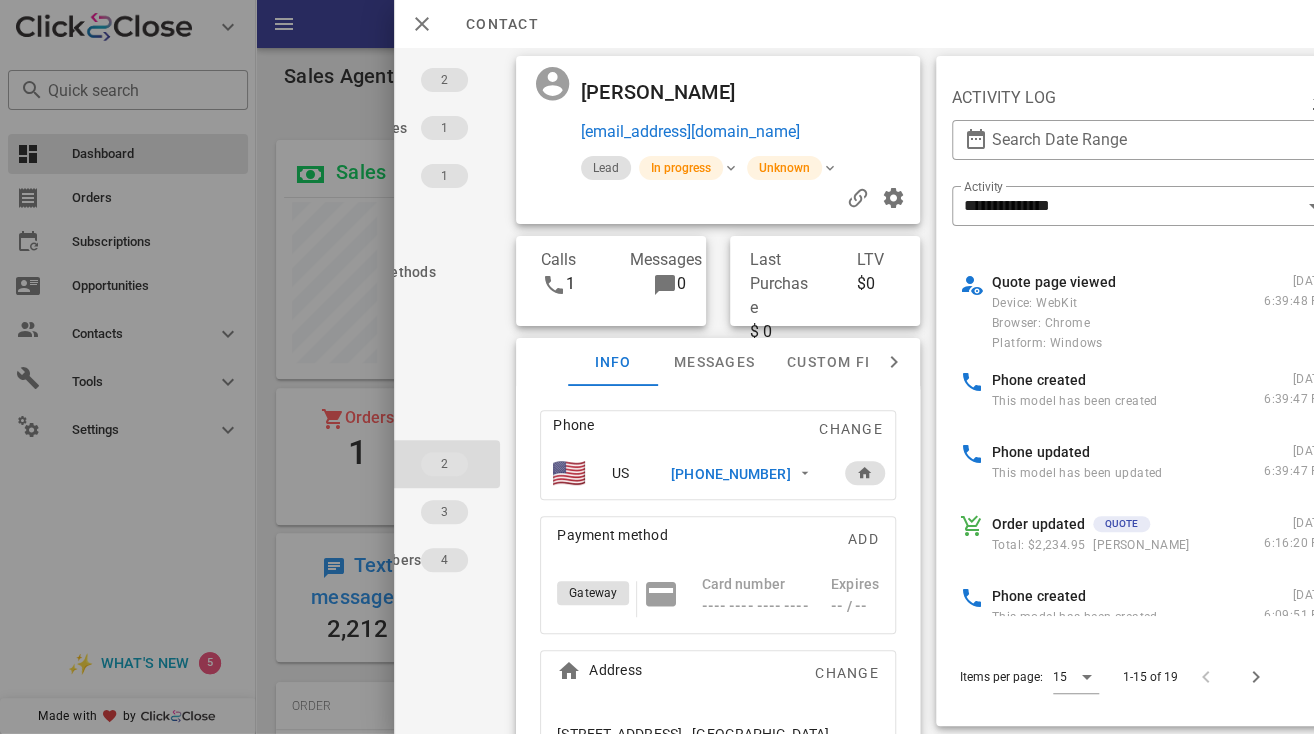 scroll, scrollTop: 0, scrollLeft: 200, axis: horizontal 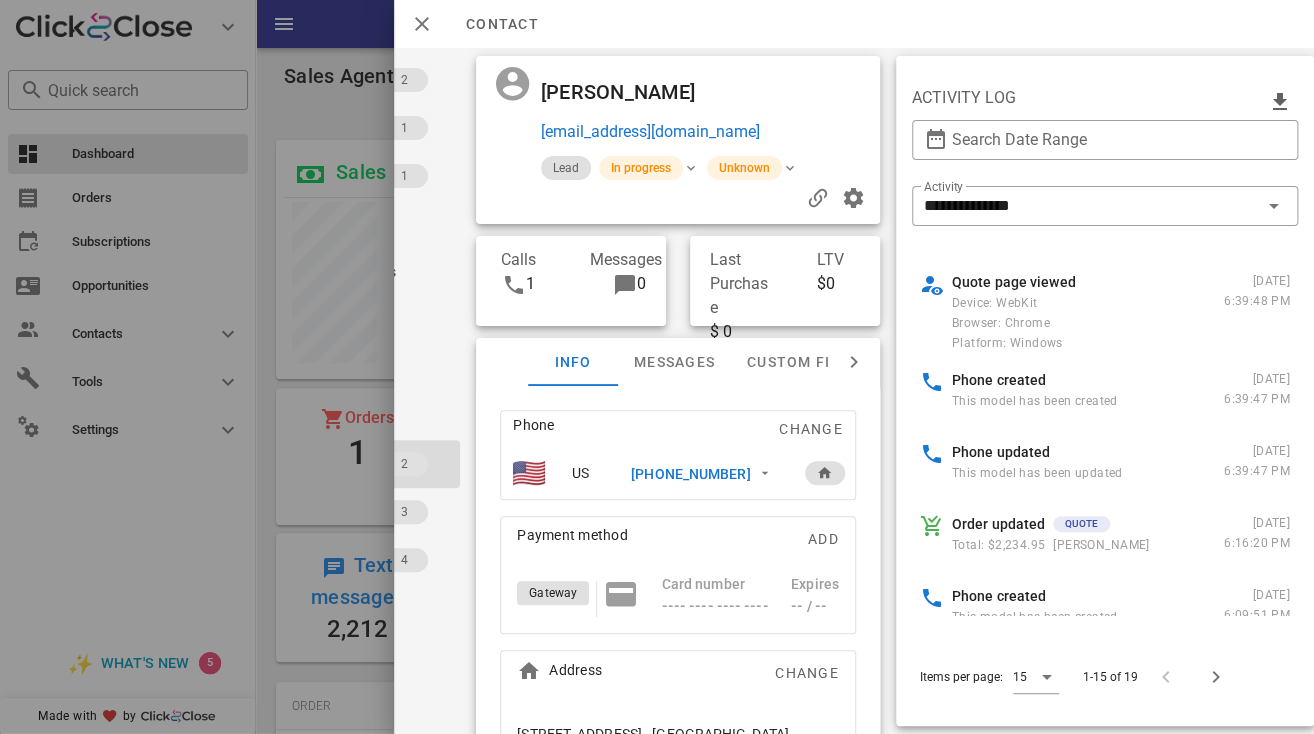 click on "[PHONE_NUMBER]" at bounding box center (690, 474) 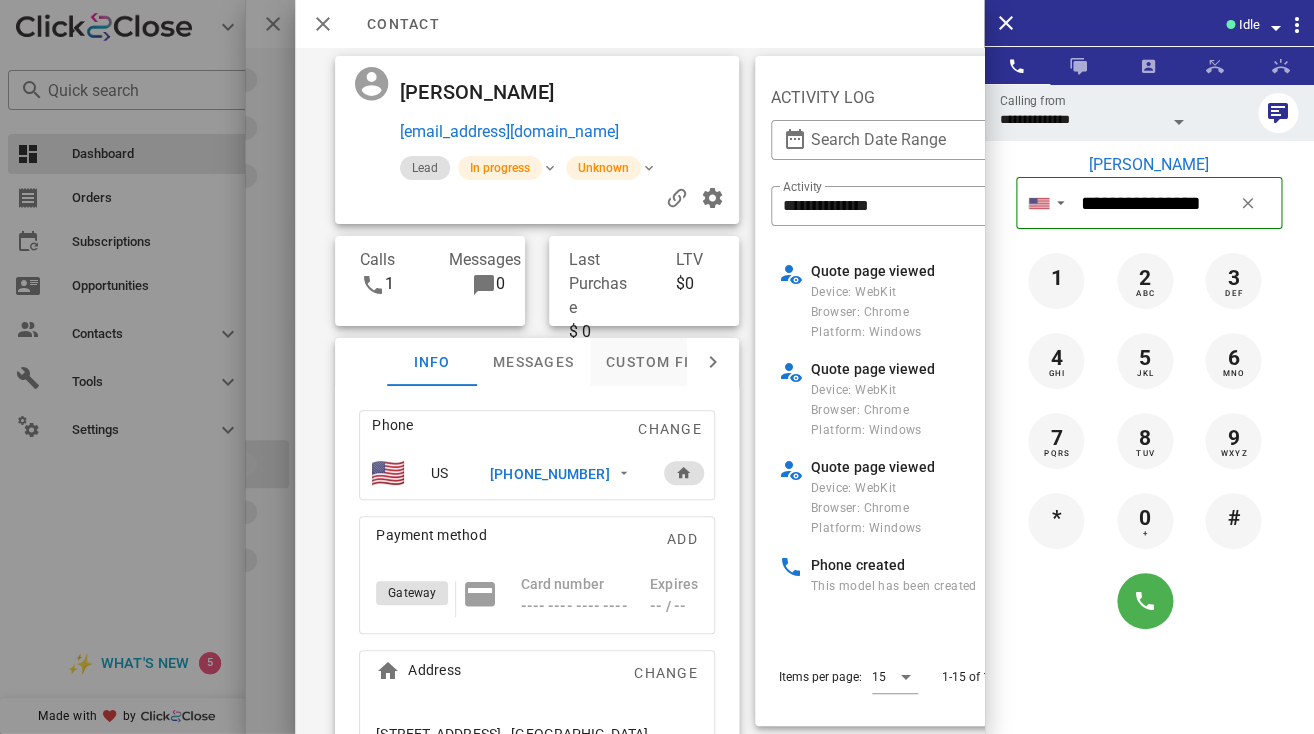 scroll, scrollTop: 0, scrollLeft: 431, axis: horizontal 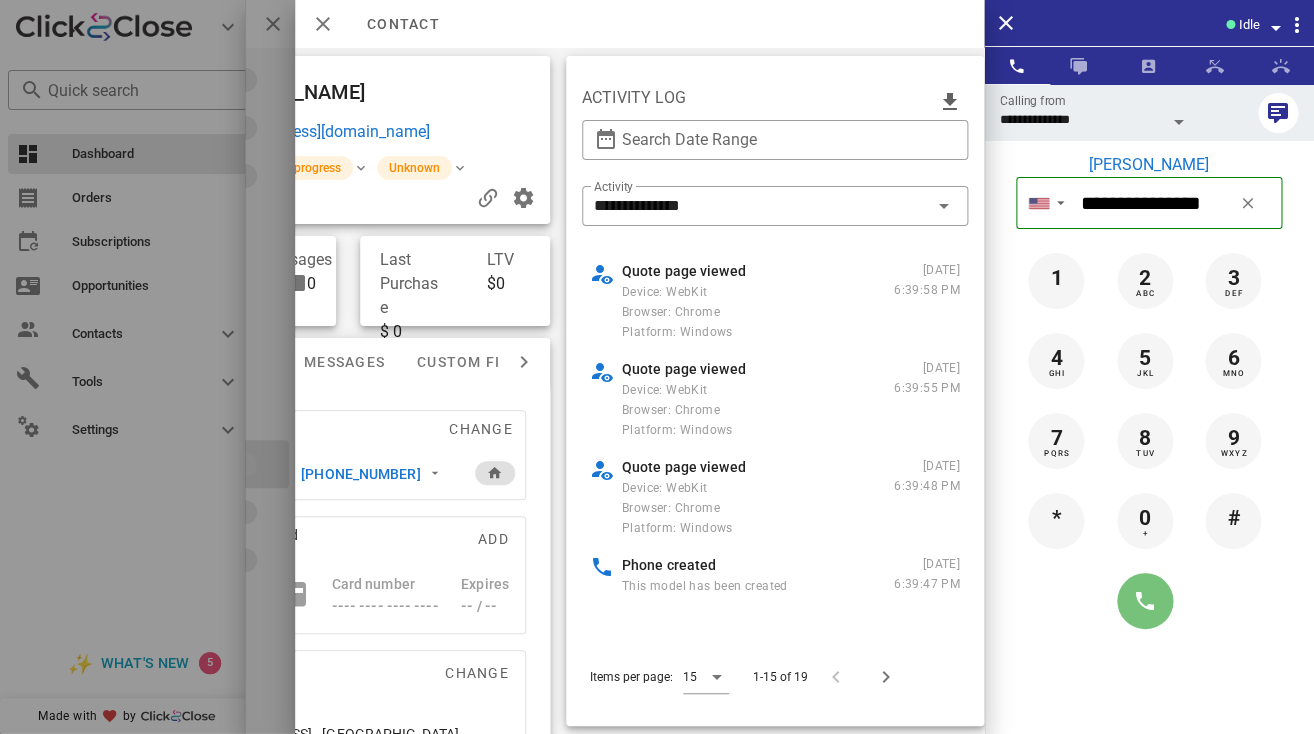 click at bounding box center [1145, 601] 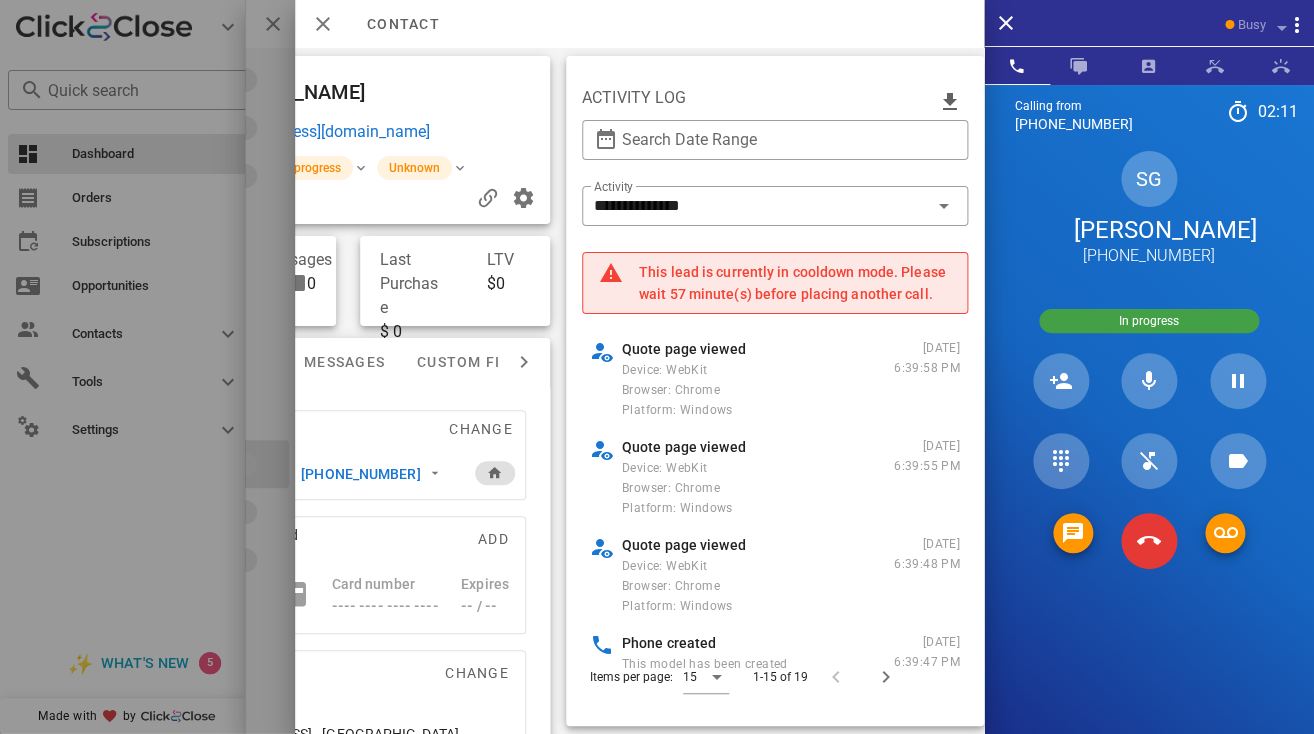 scroll, scrollTop: 0, scrollLeft: 430, axis: horizontal 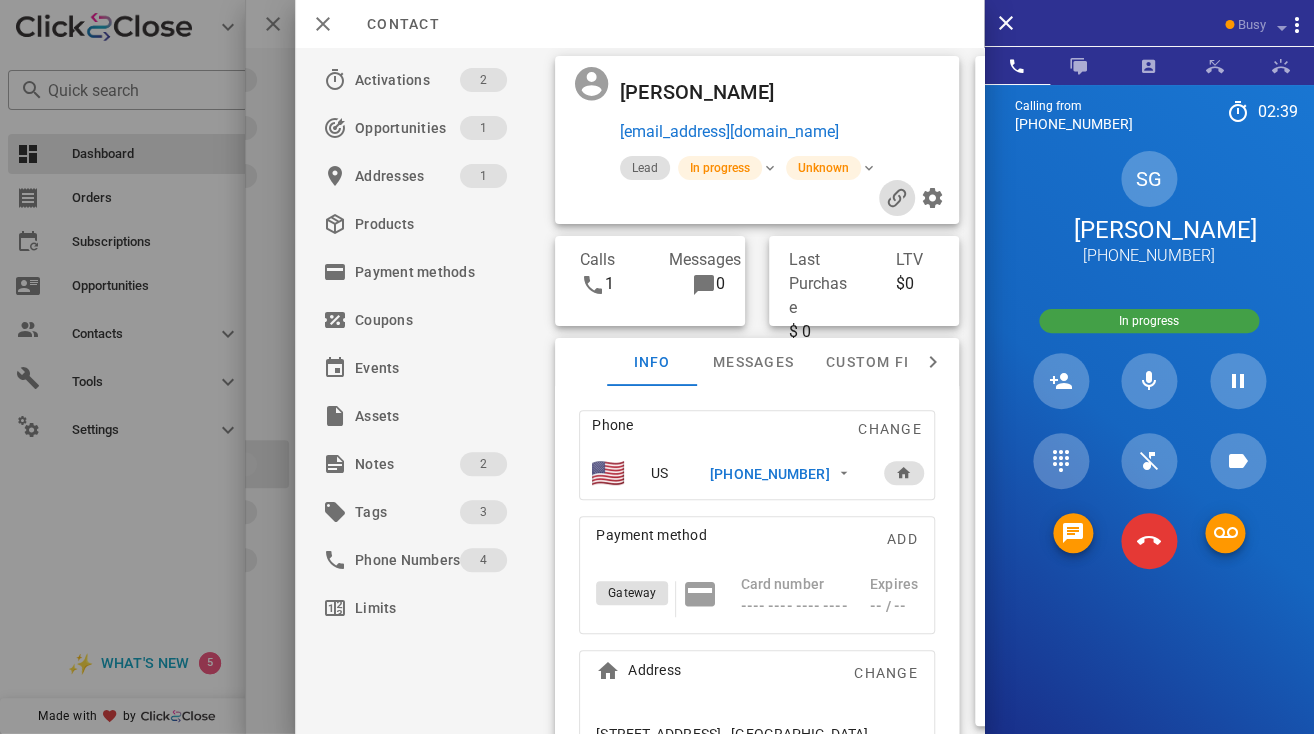 click at bounding box center [897, 198] 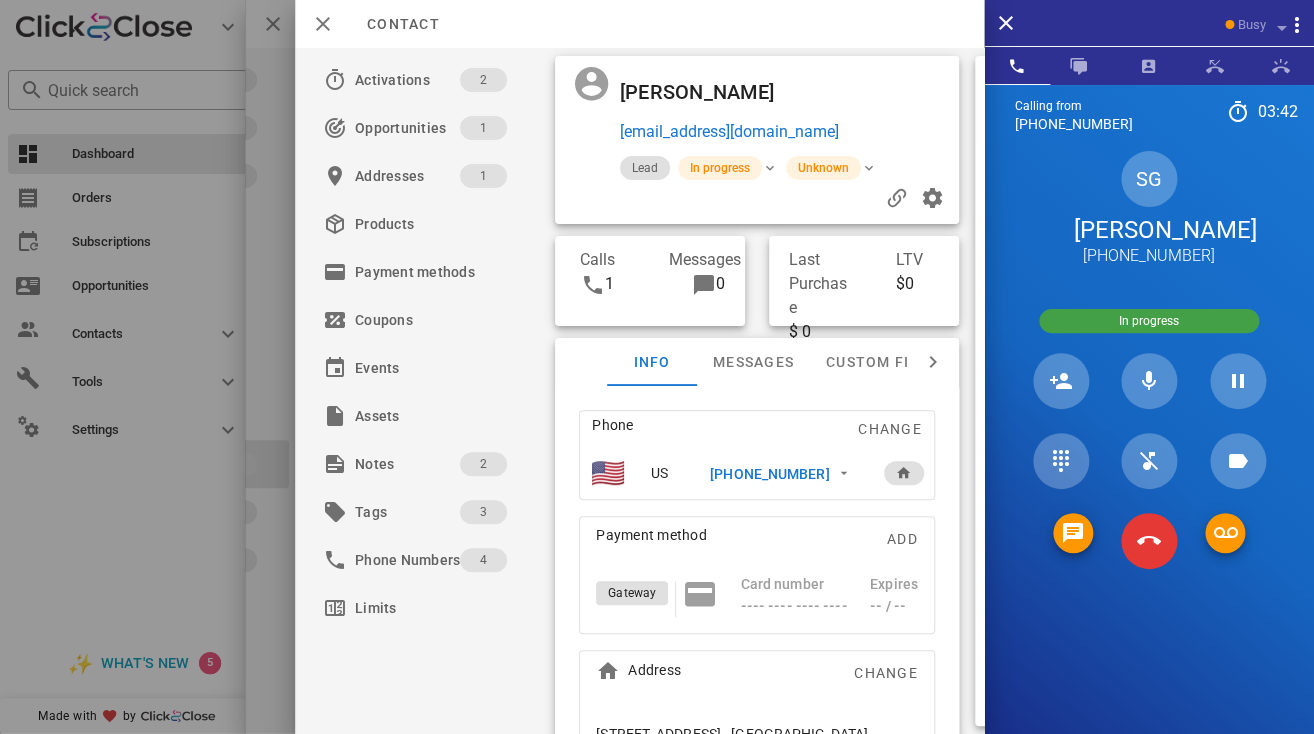 scroll, scrollTop: 999761, scrollLeft: 999667, axis: both 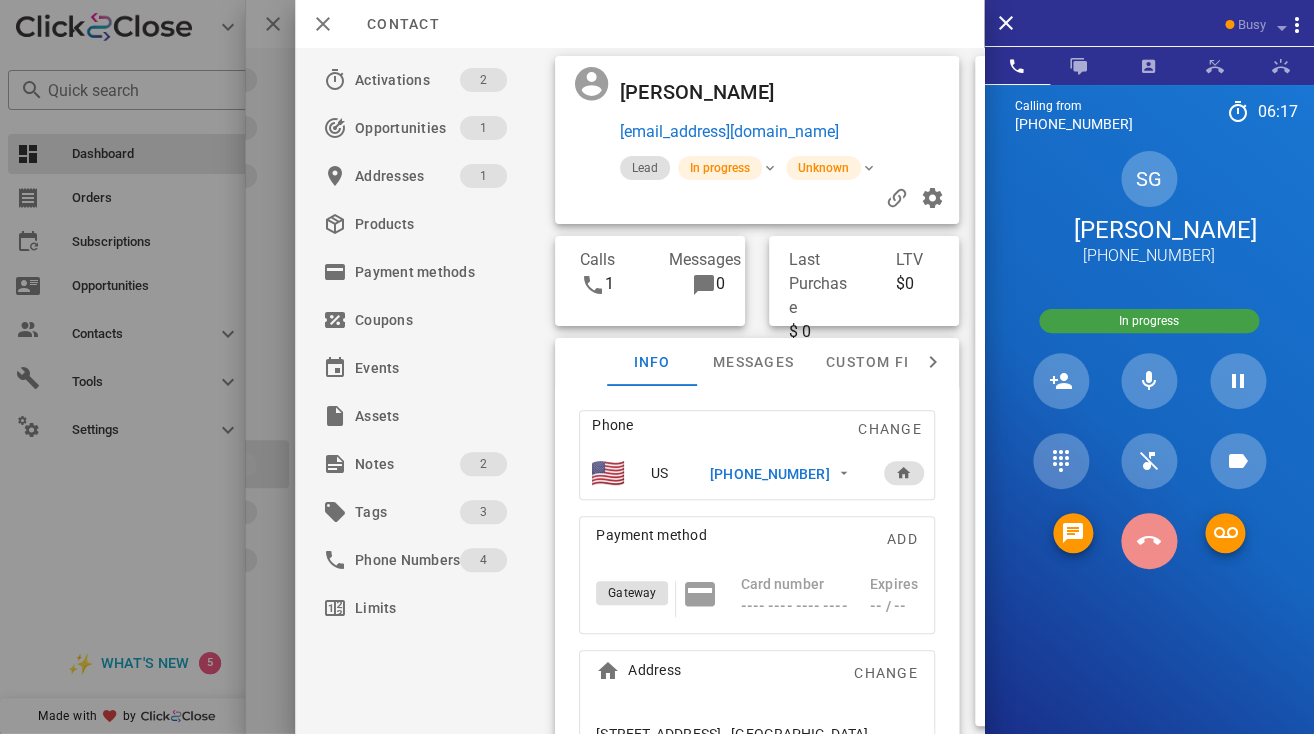 click at bounding box center [1149, 541] 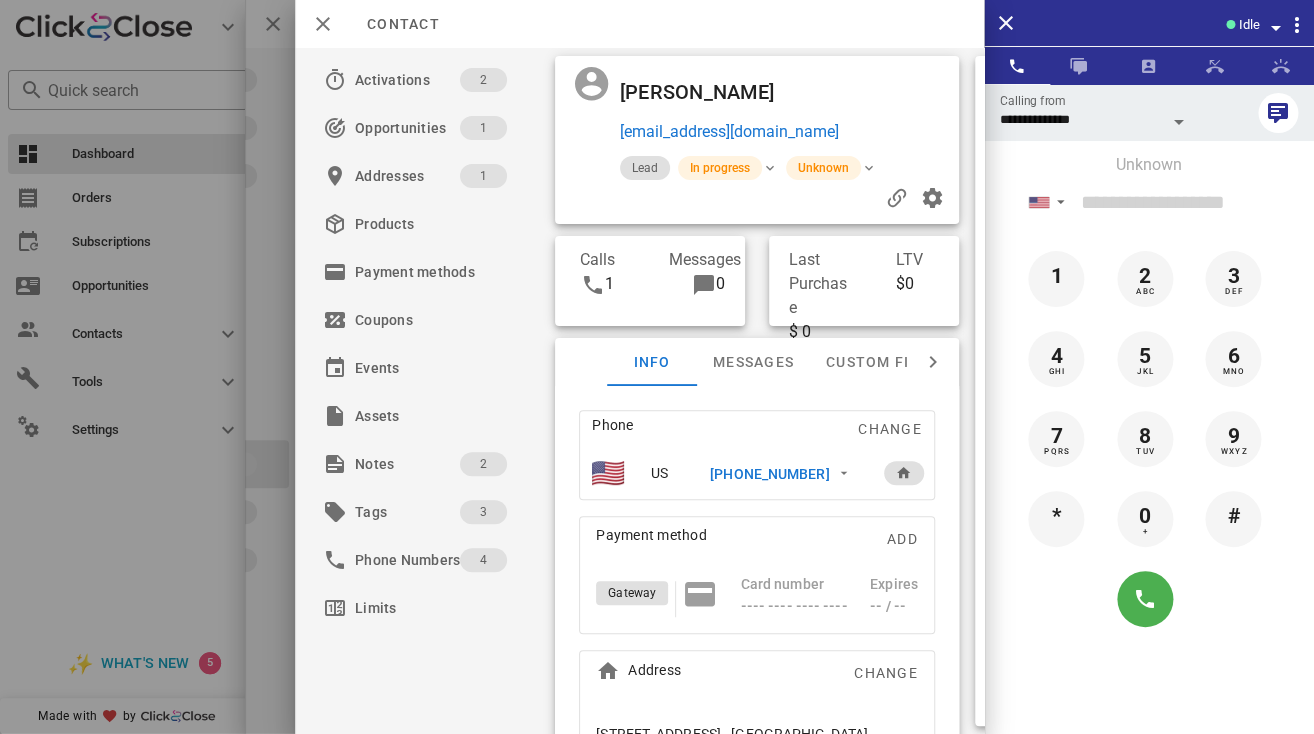 scroll, scrollTop: 999761, scrollLeft: 999667, axis: both 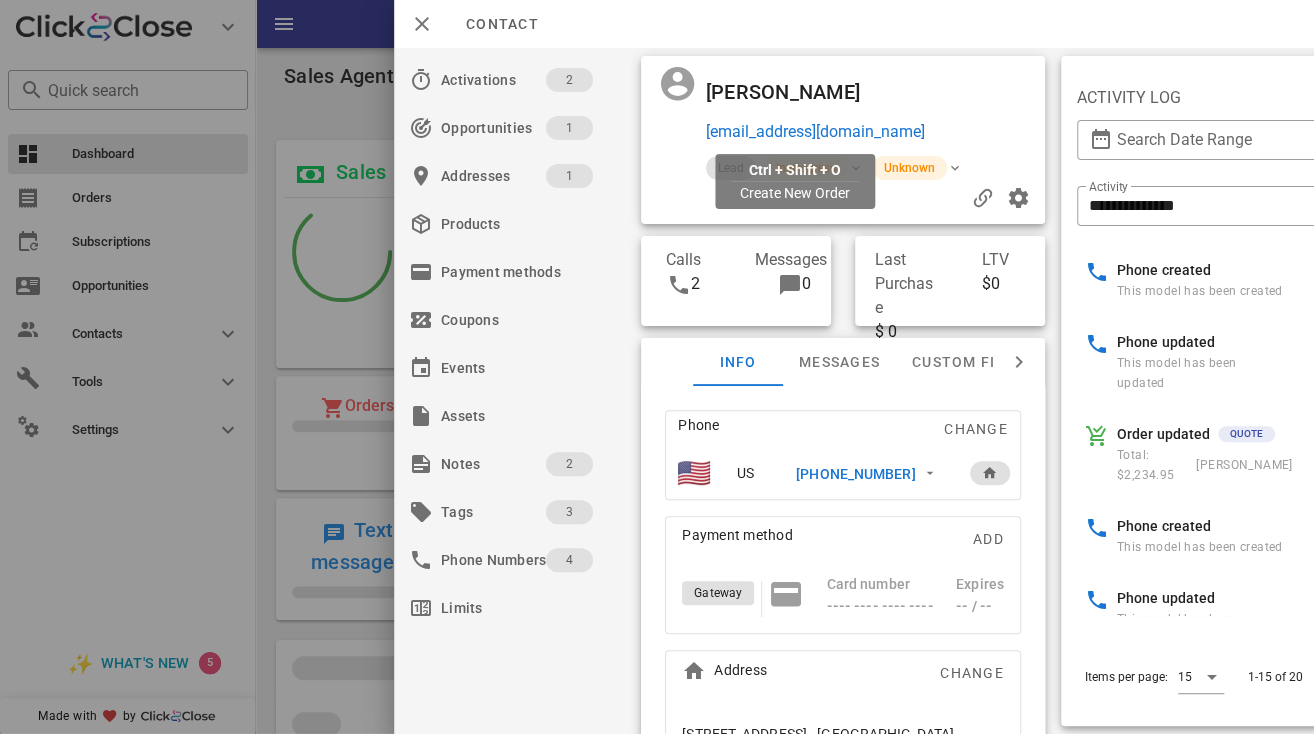 click on "[EMAIL_ADDRESS][DOMAIN_NAME]" at bounding box center (815, 132) 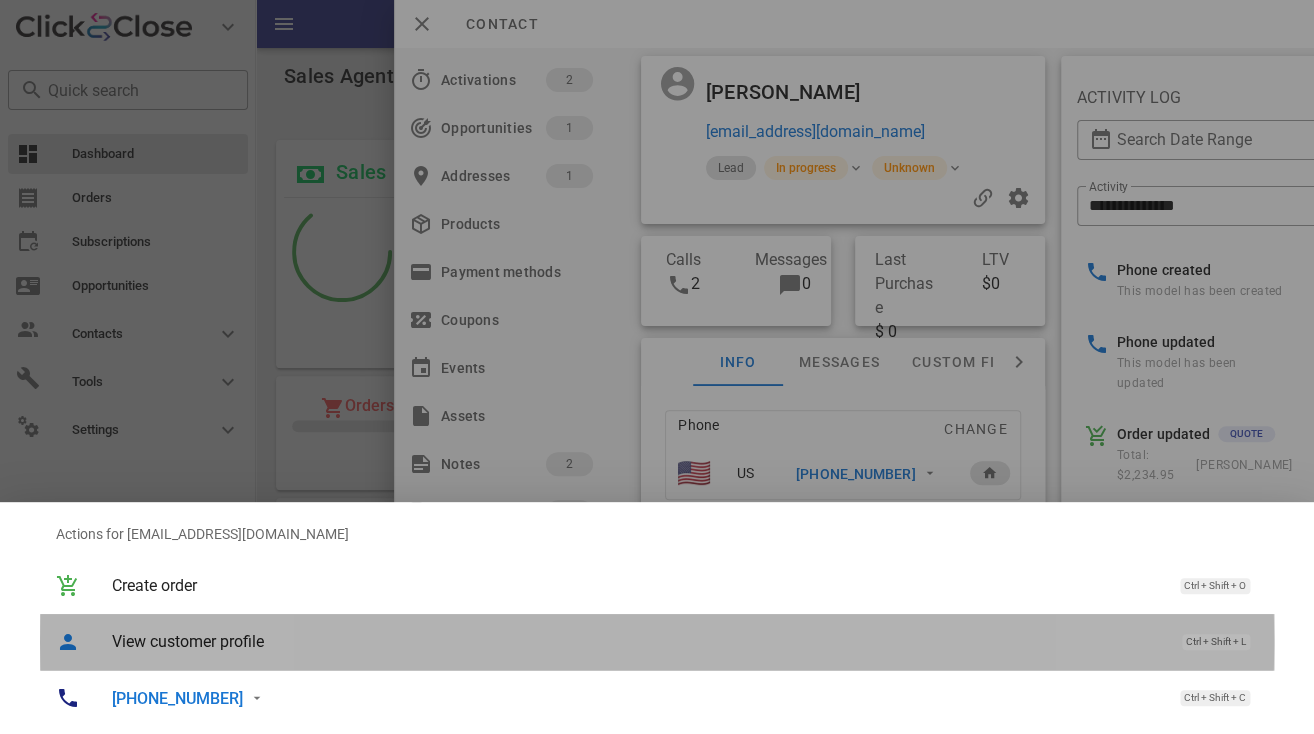 click on "View customer profile" at bounding box center (637, 641) 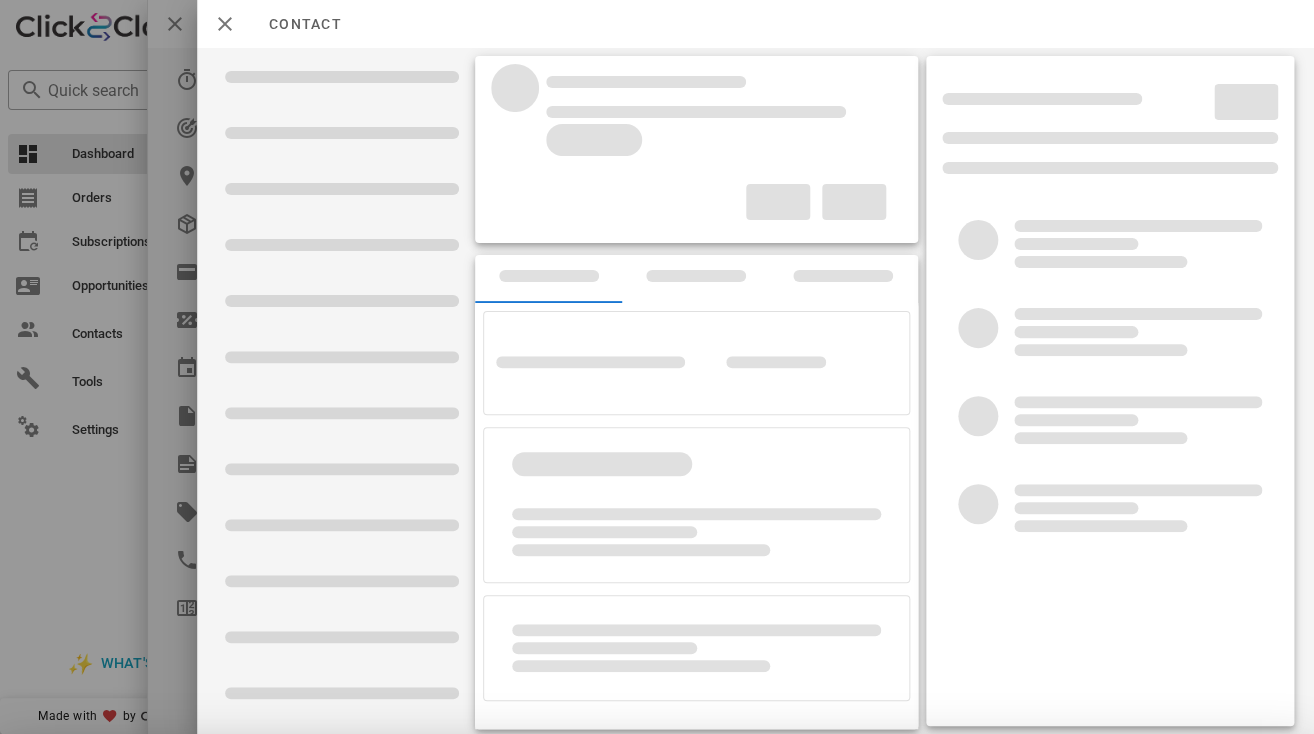 scroll, scrollTop: 0, scrollLeft: 0, axis: both 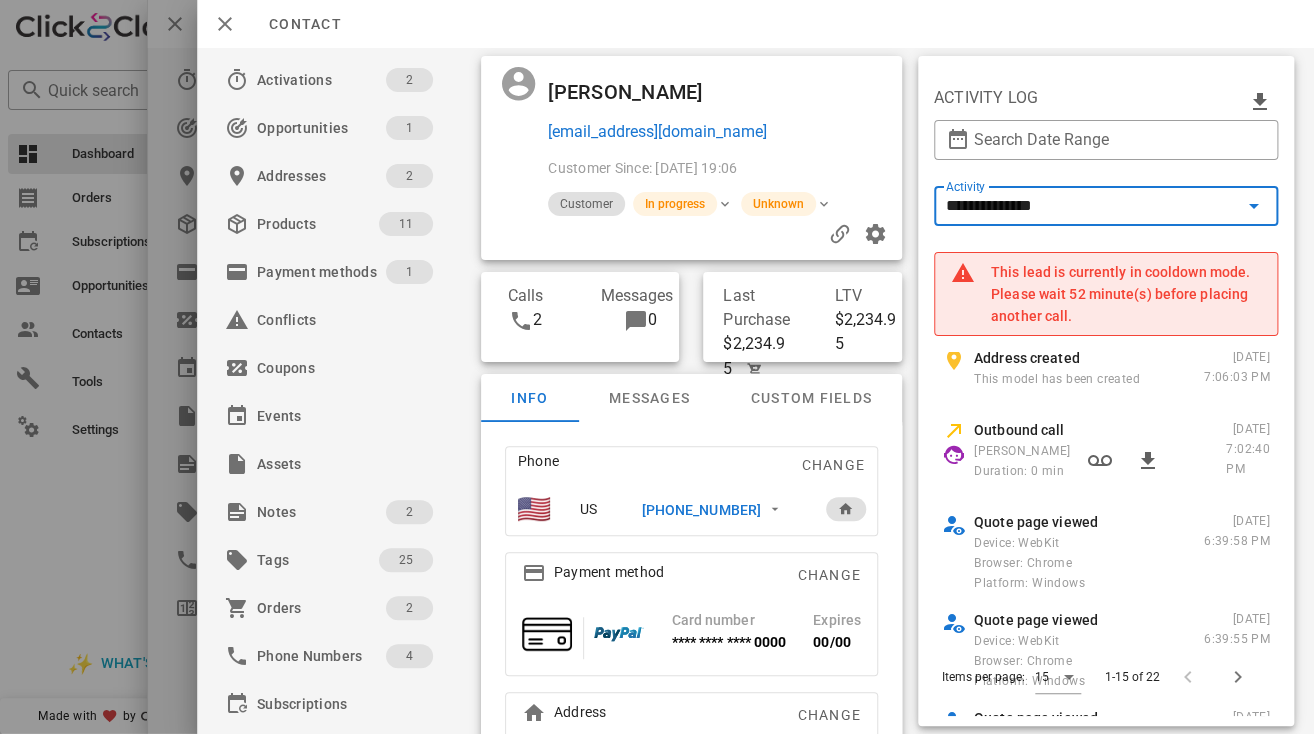 click on "**********" at bounding box center (1092, 206) 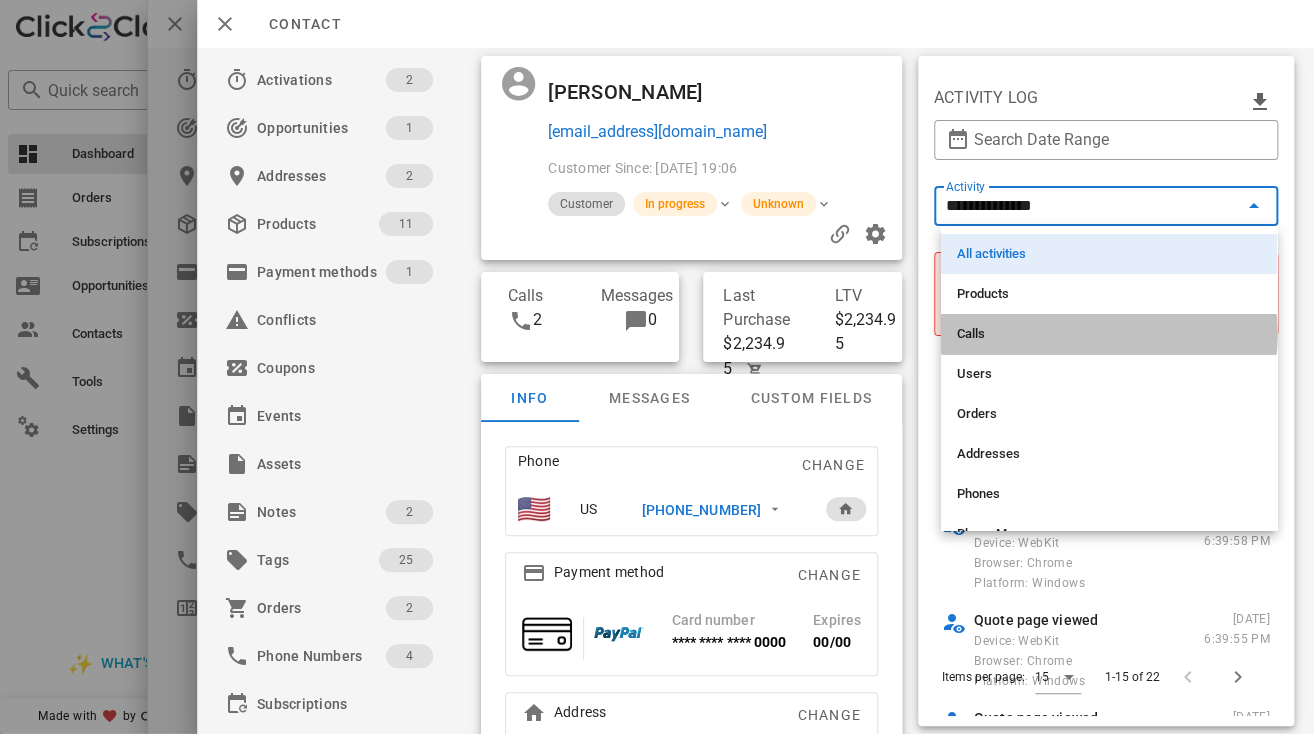 click on "Calls" at bounding box center [1109, 334] 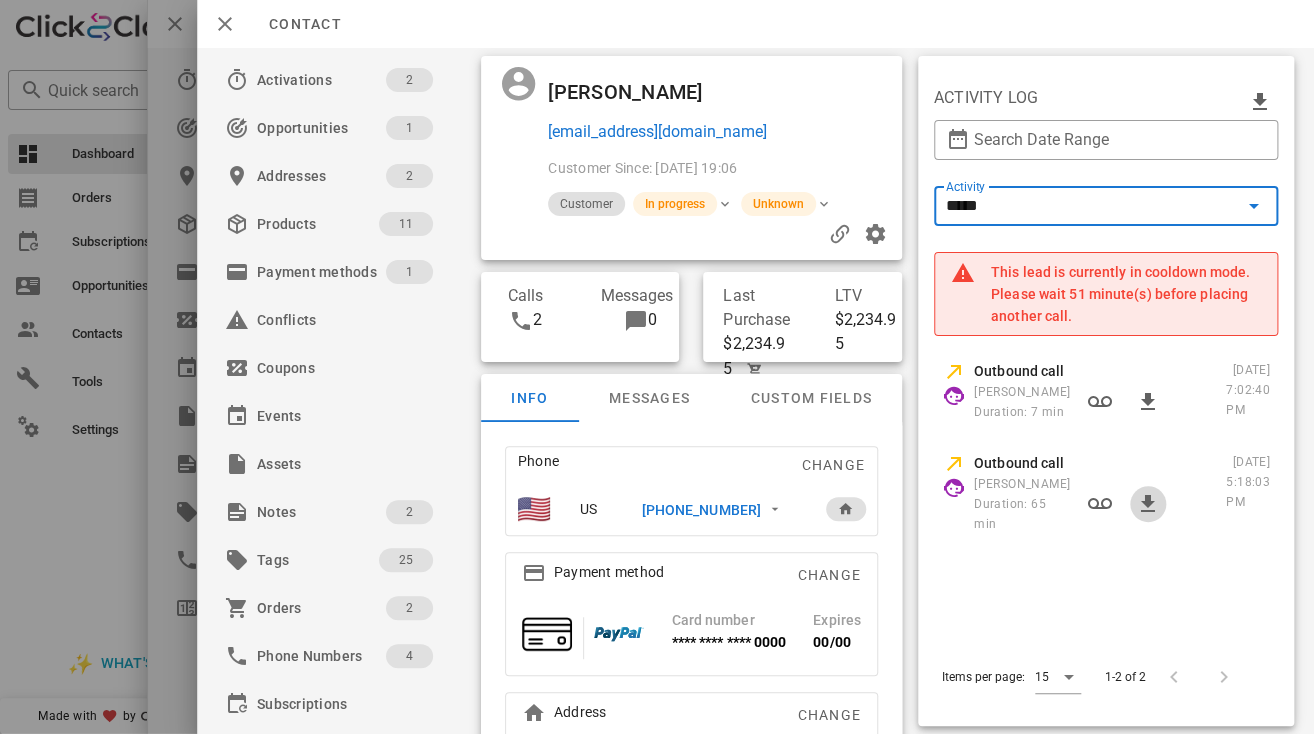 click at bounding box center [1148, 504] 